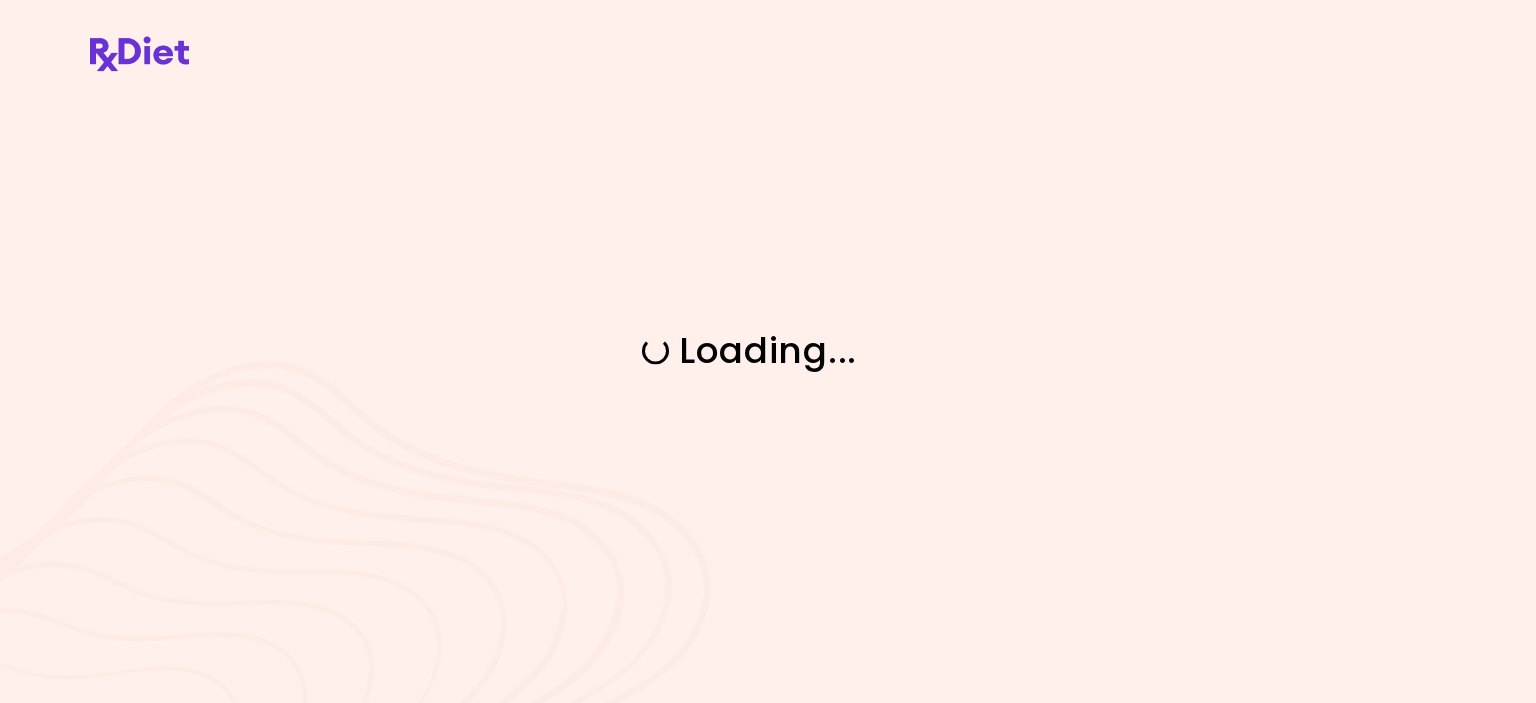 scroll, scrollTop: 0, scrollLeft: 0, axis: both 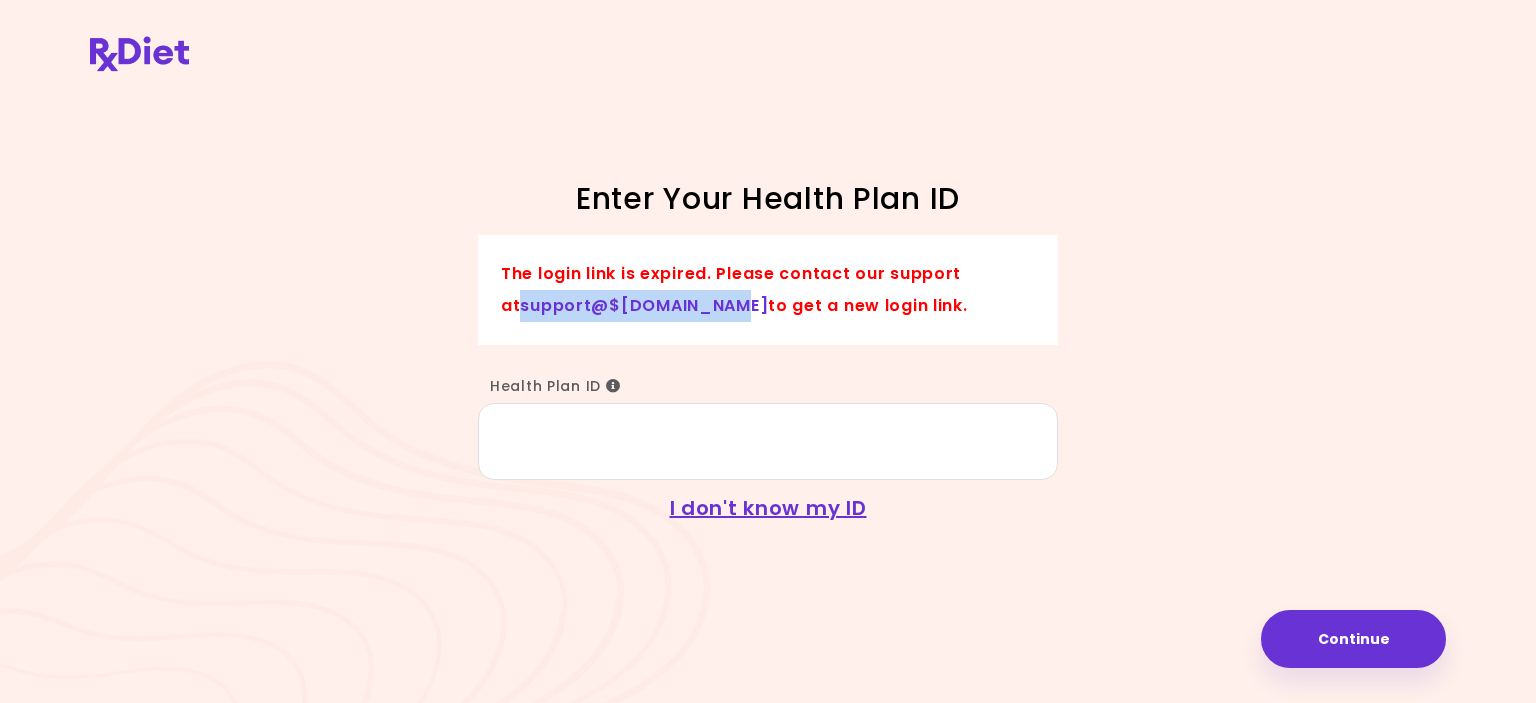 drag, startPoint x: 496, startPoint y: 307, endPoint x: 699, endPoint y: 304, distance: 203.02217 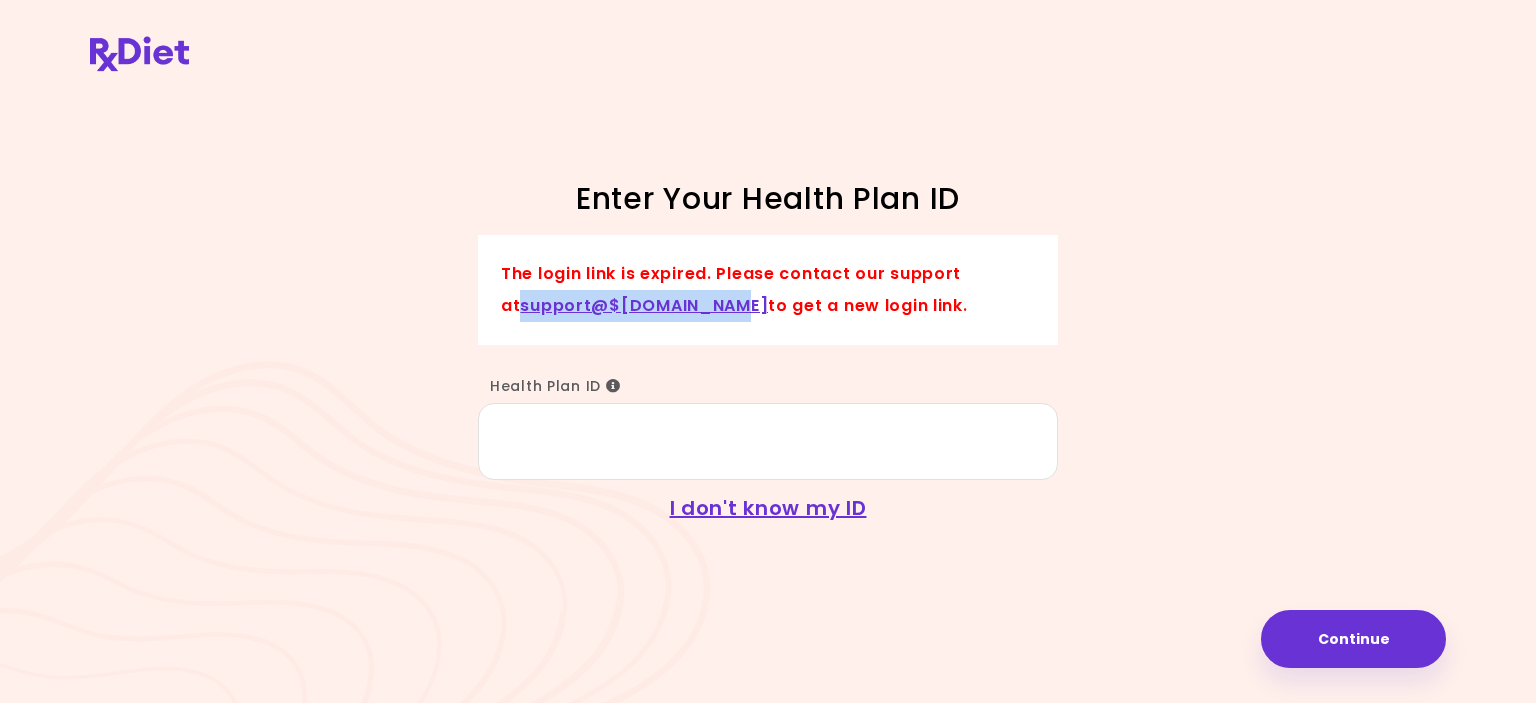 copy on "support@$ [DOMAIN_NAME]" 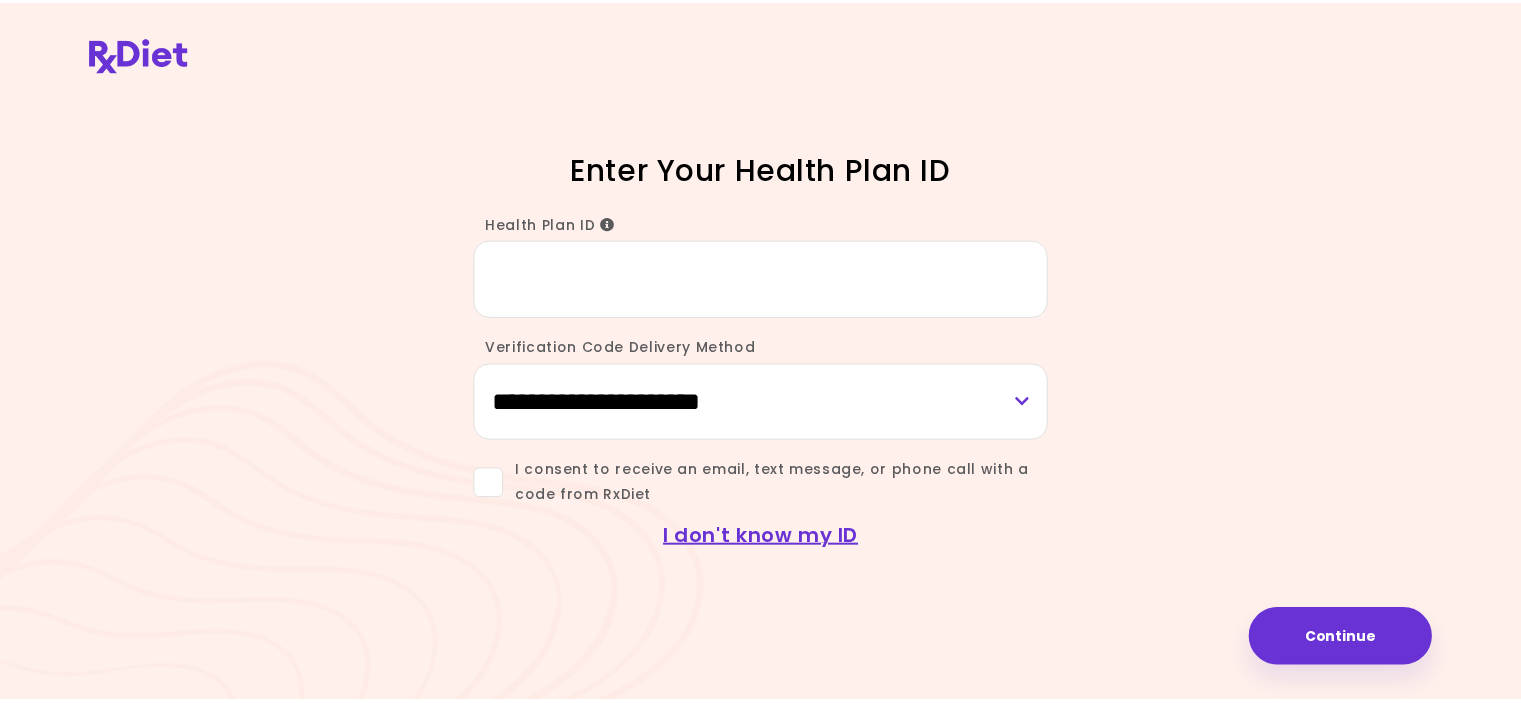 scroll, scrollTop: 0, scrollLeft: 0, axis: both 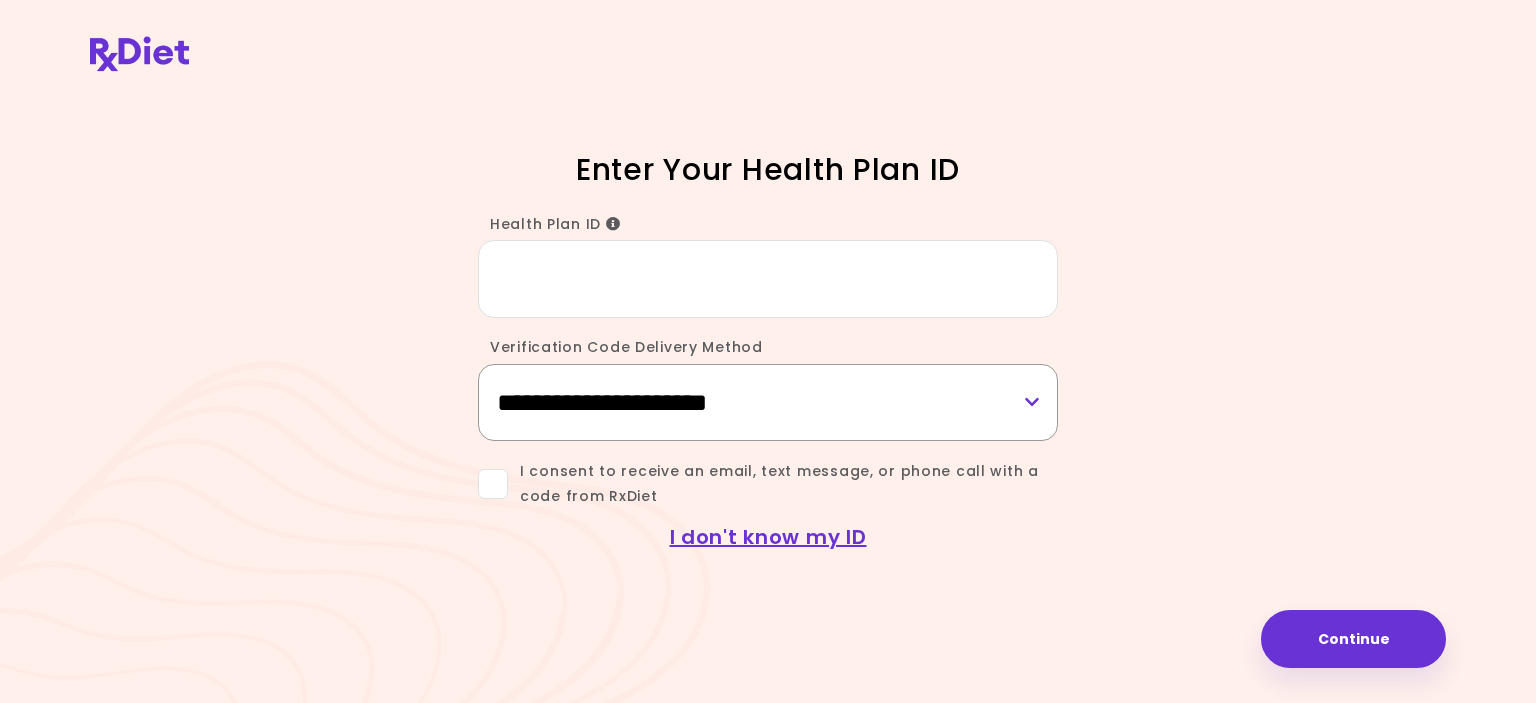 drag, startPoint x: 674, startPoint y: 368, endPoint x: 663, endPoint y: 392, distance: 26.400757 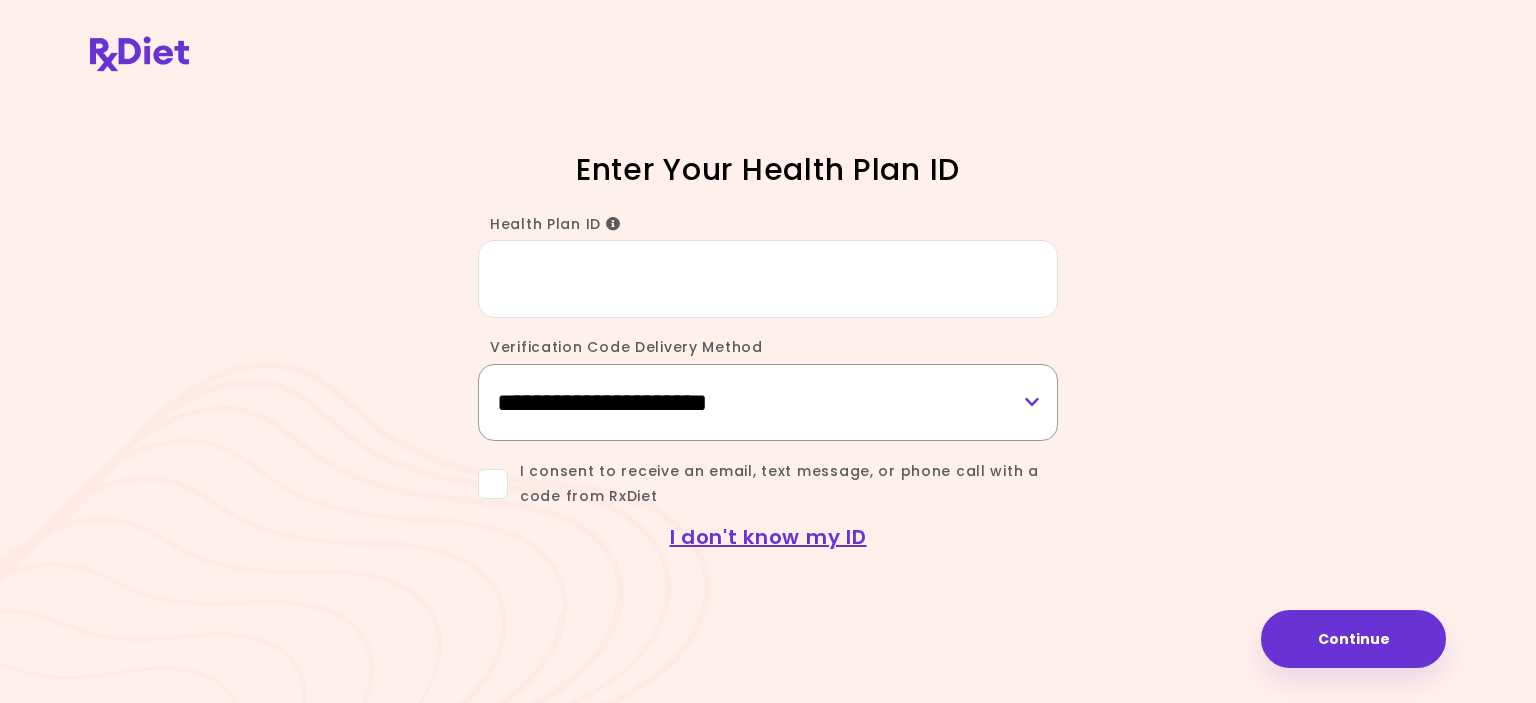 select on "*****" 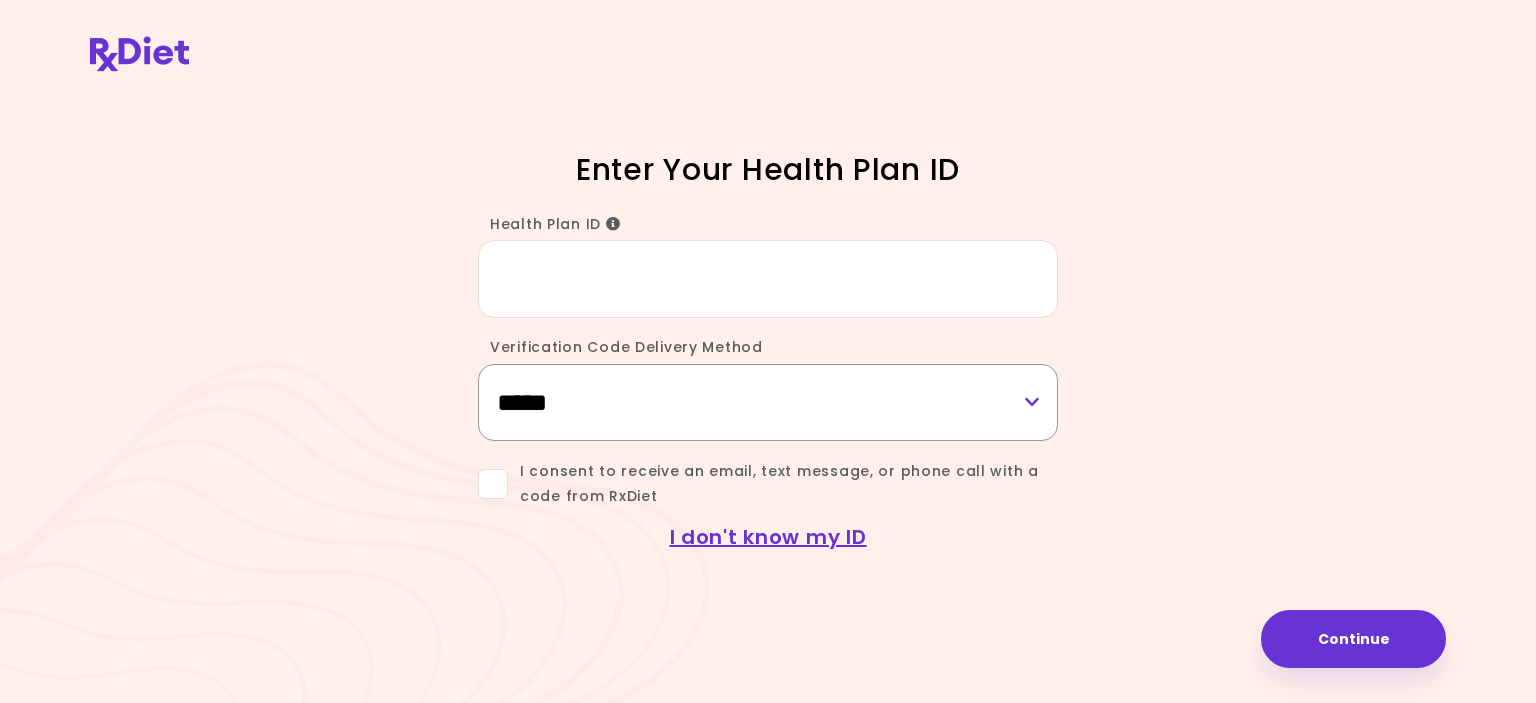 click on "**********" at bounding box center (768, 402) 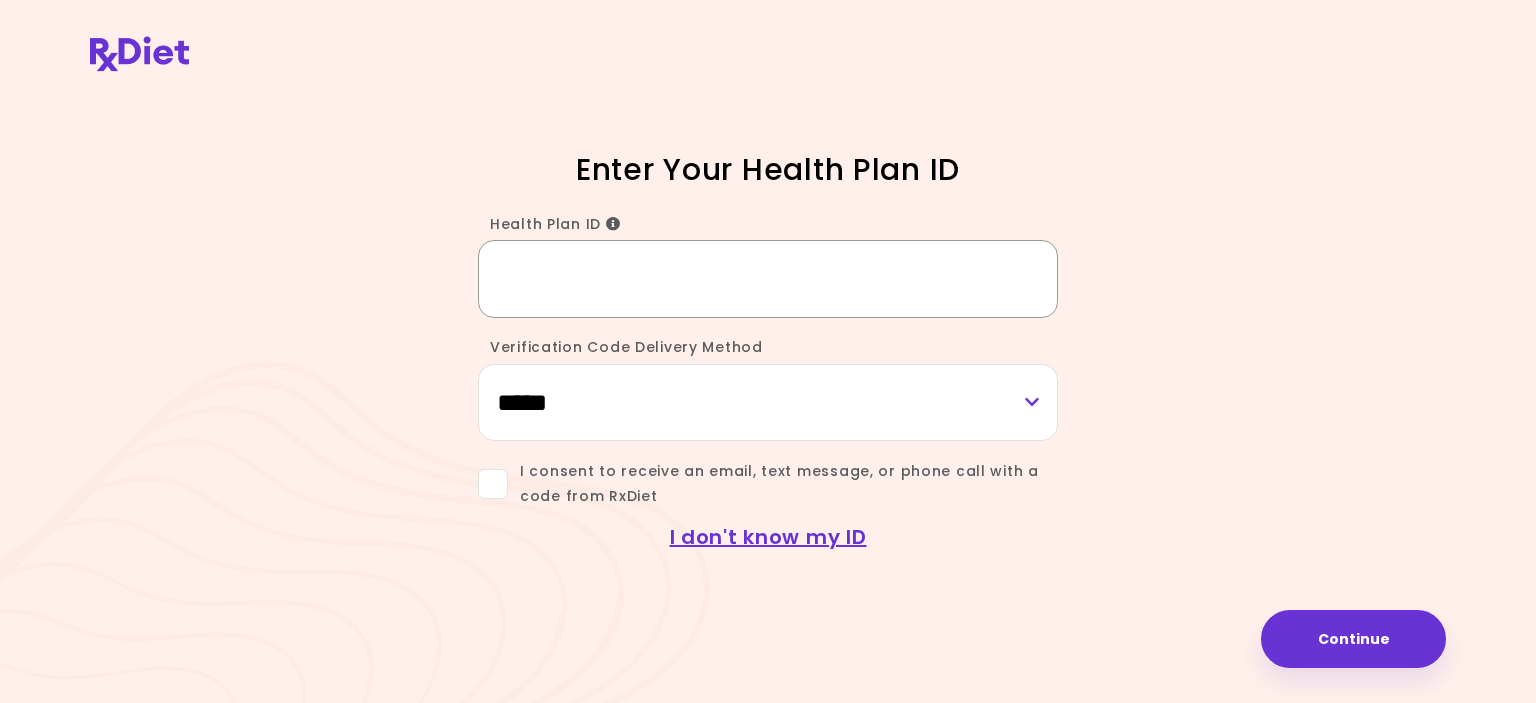 click on "Health Plan ID" at bounding box center [768, 278] 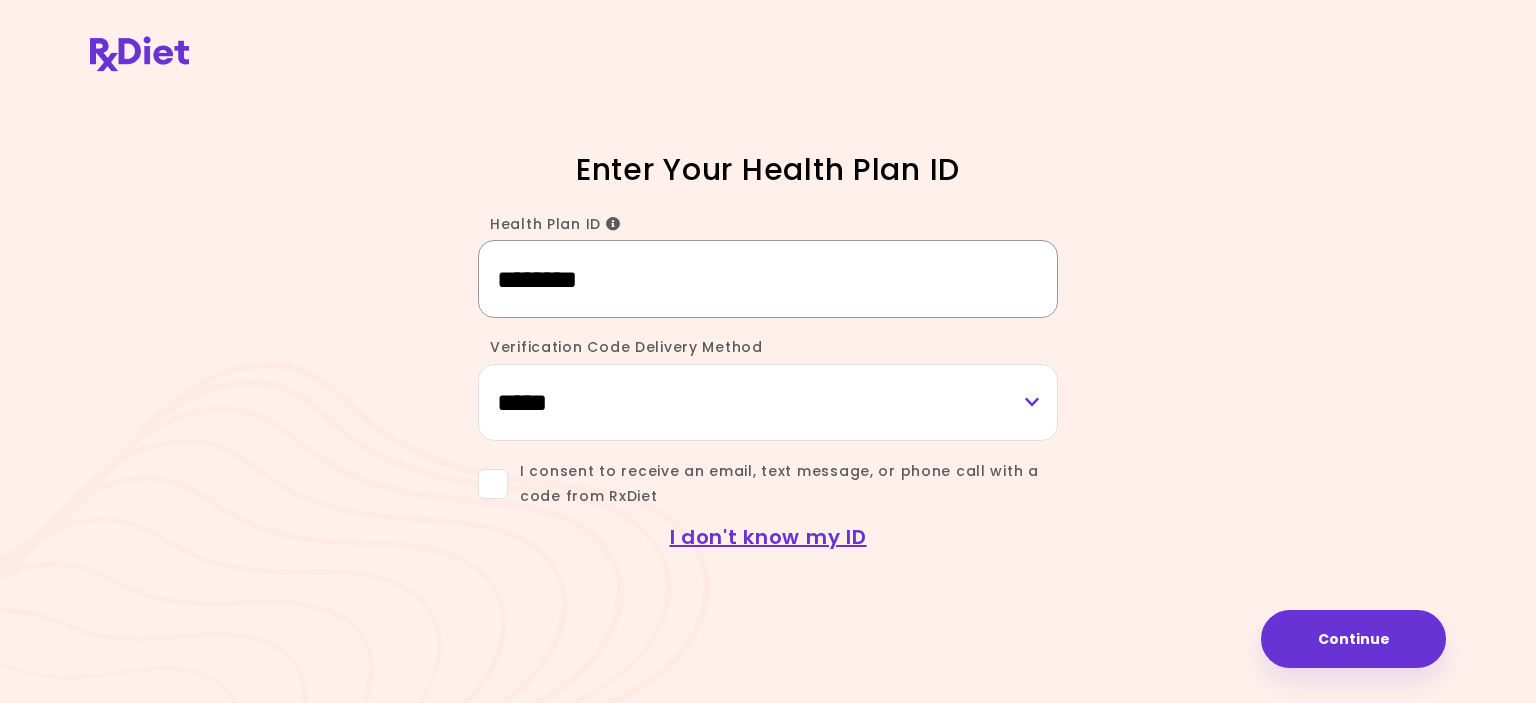 type on "********" 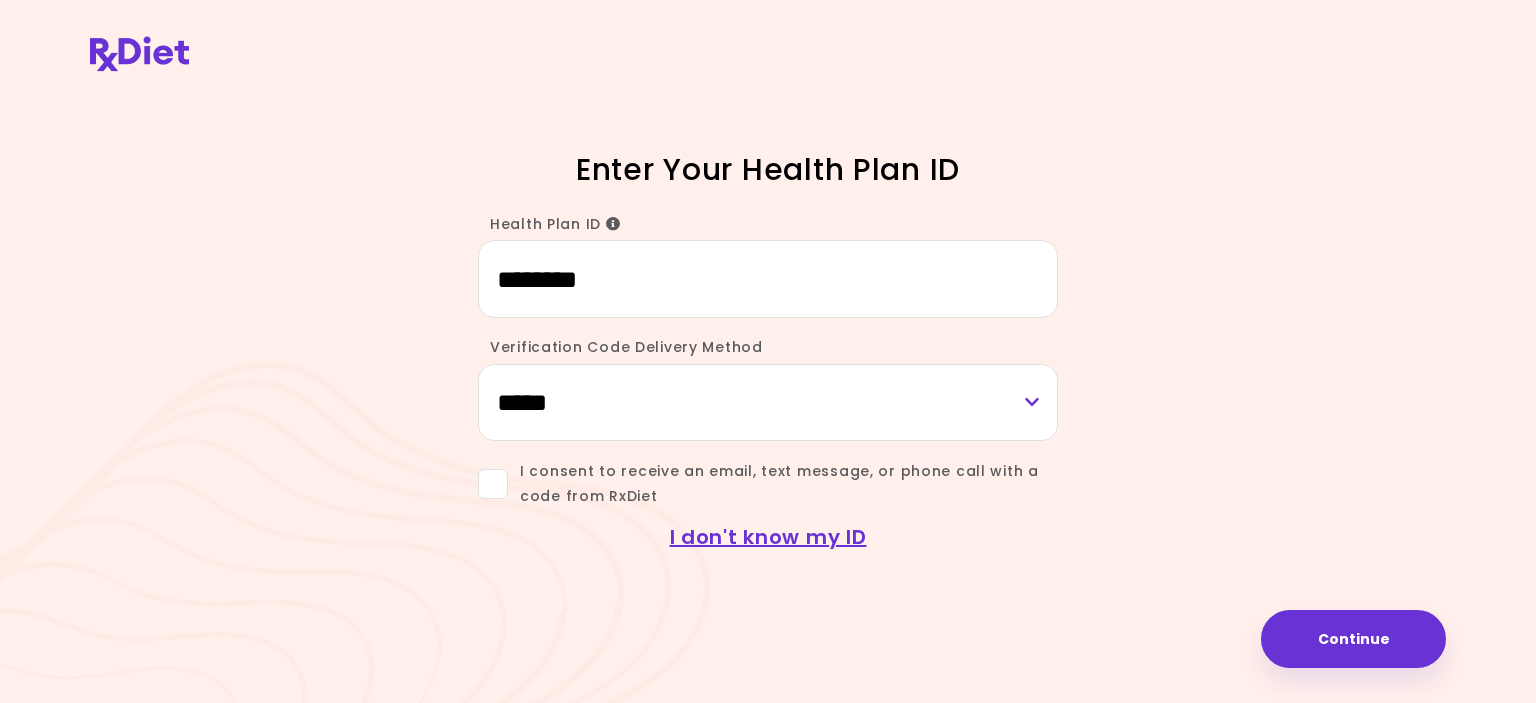 click on "I consent to receive an email, text message, or phone call with a code from RxDiet" at bounding box center (783, 484) 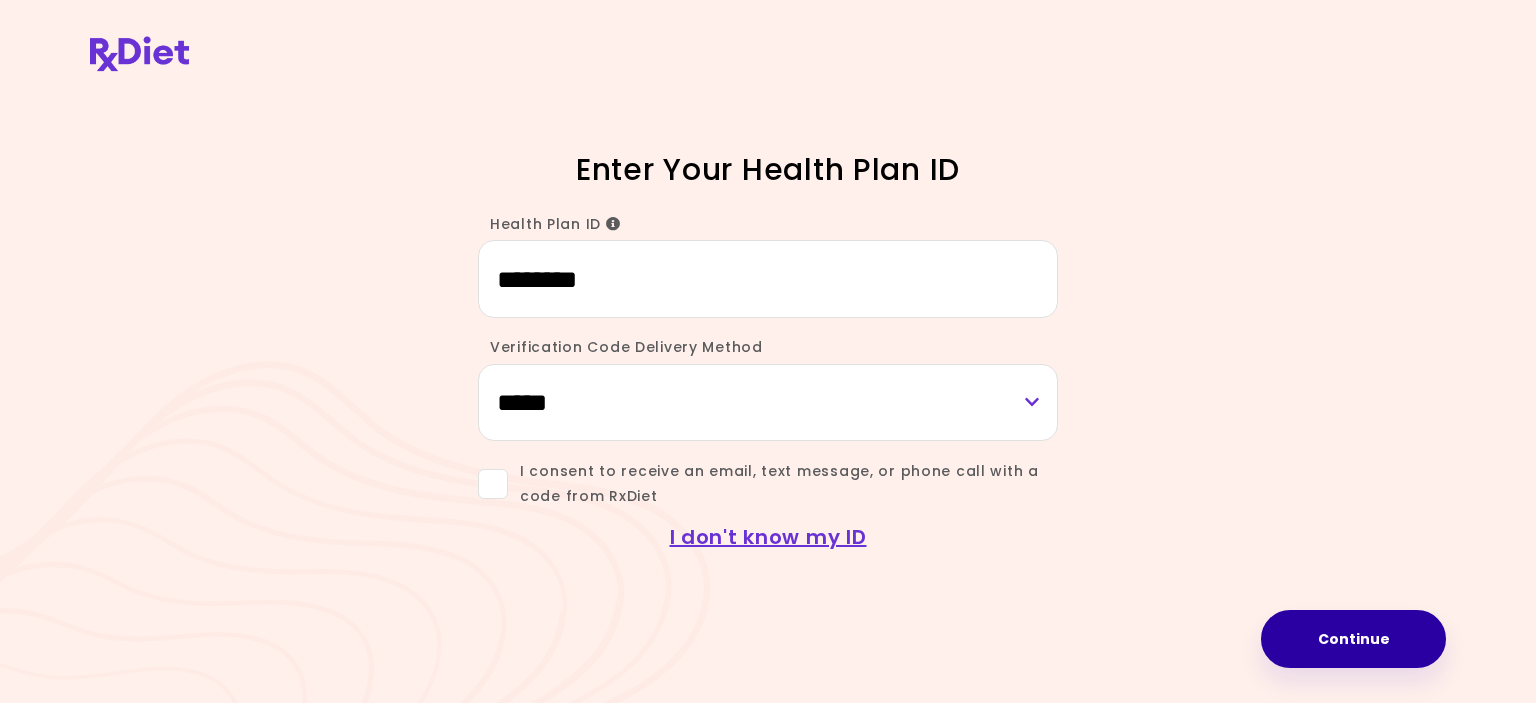 click on "Continue" at bounding box center [1353, 639] 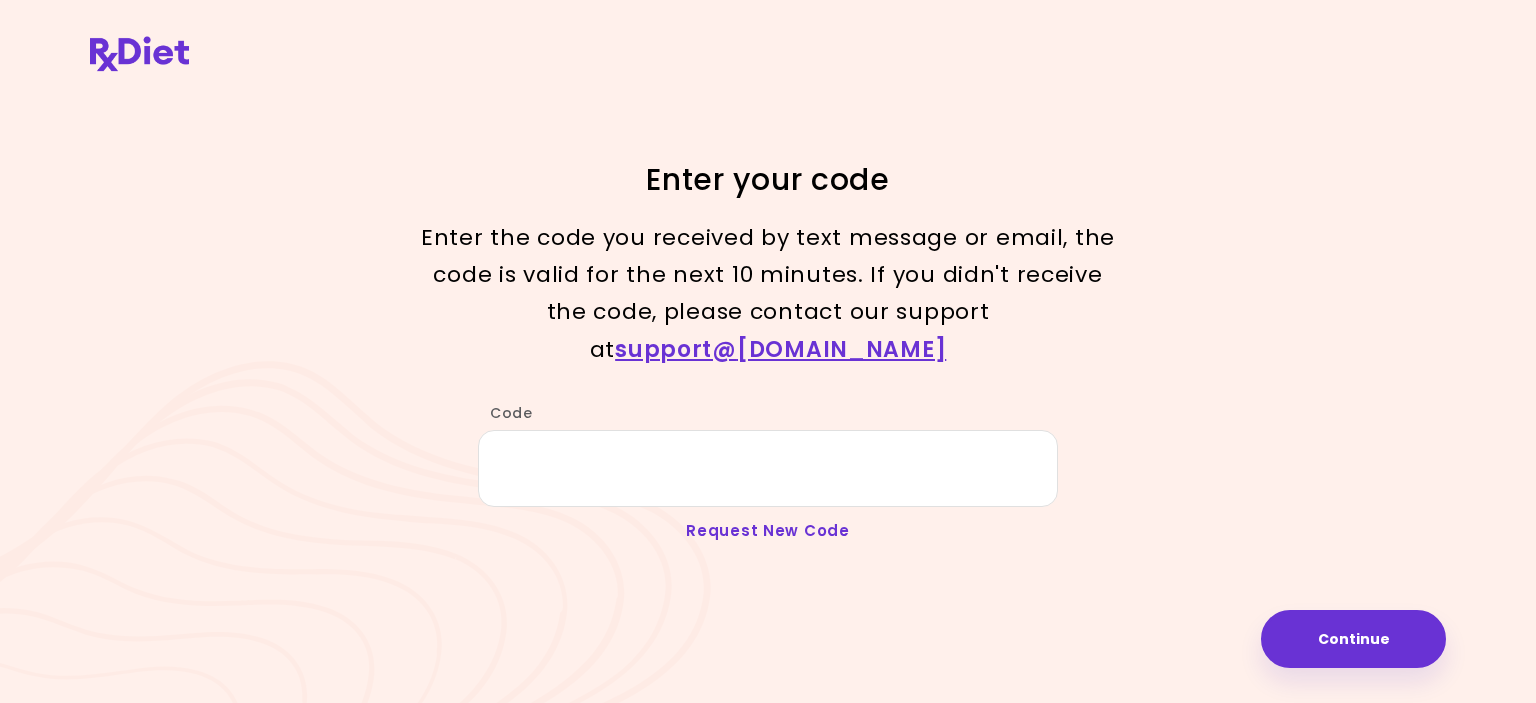 click on "Request New Code" at bounding box center (768, 530) 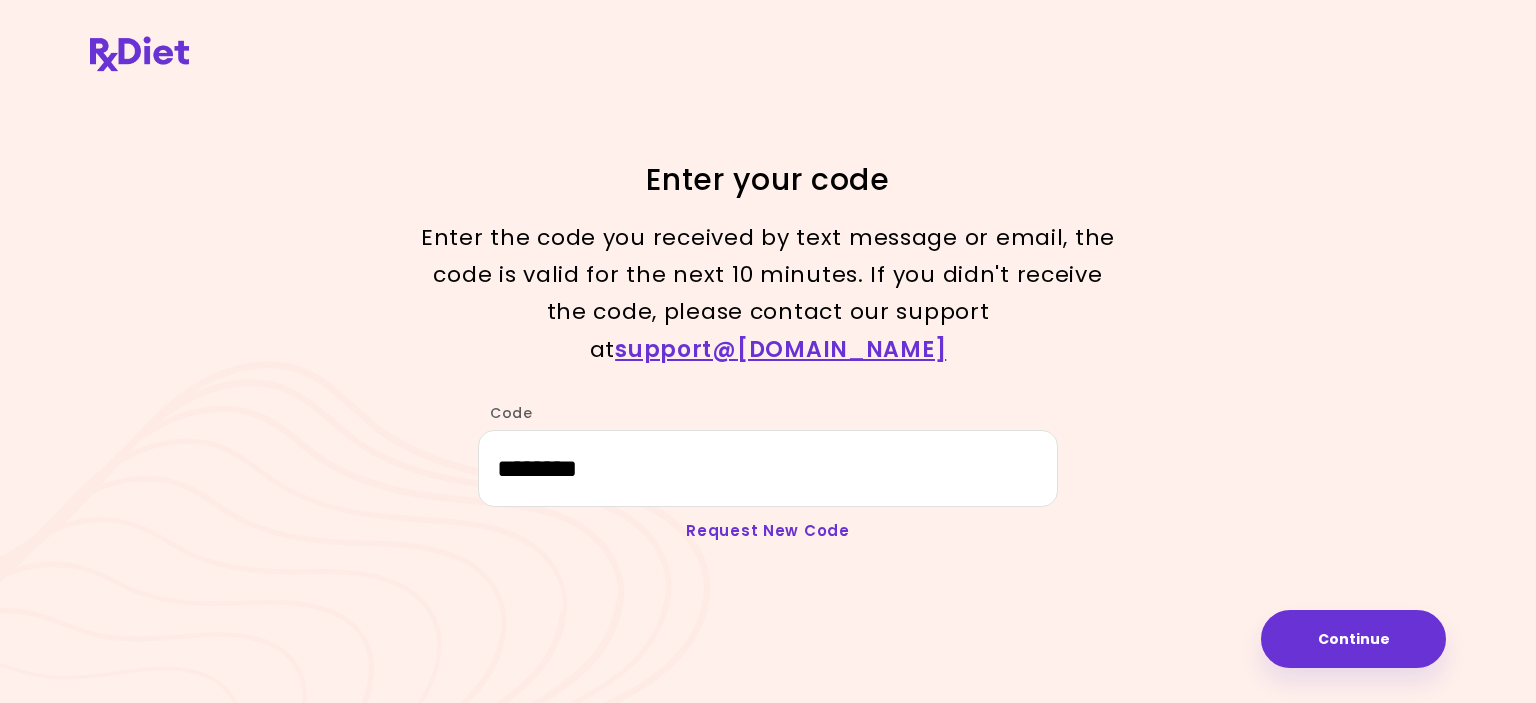 select on "*****" 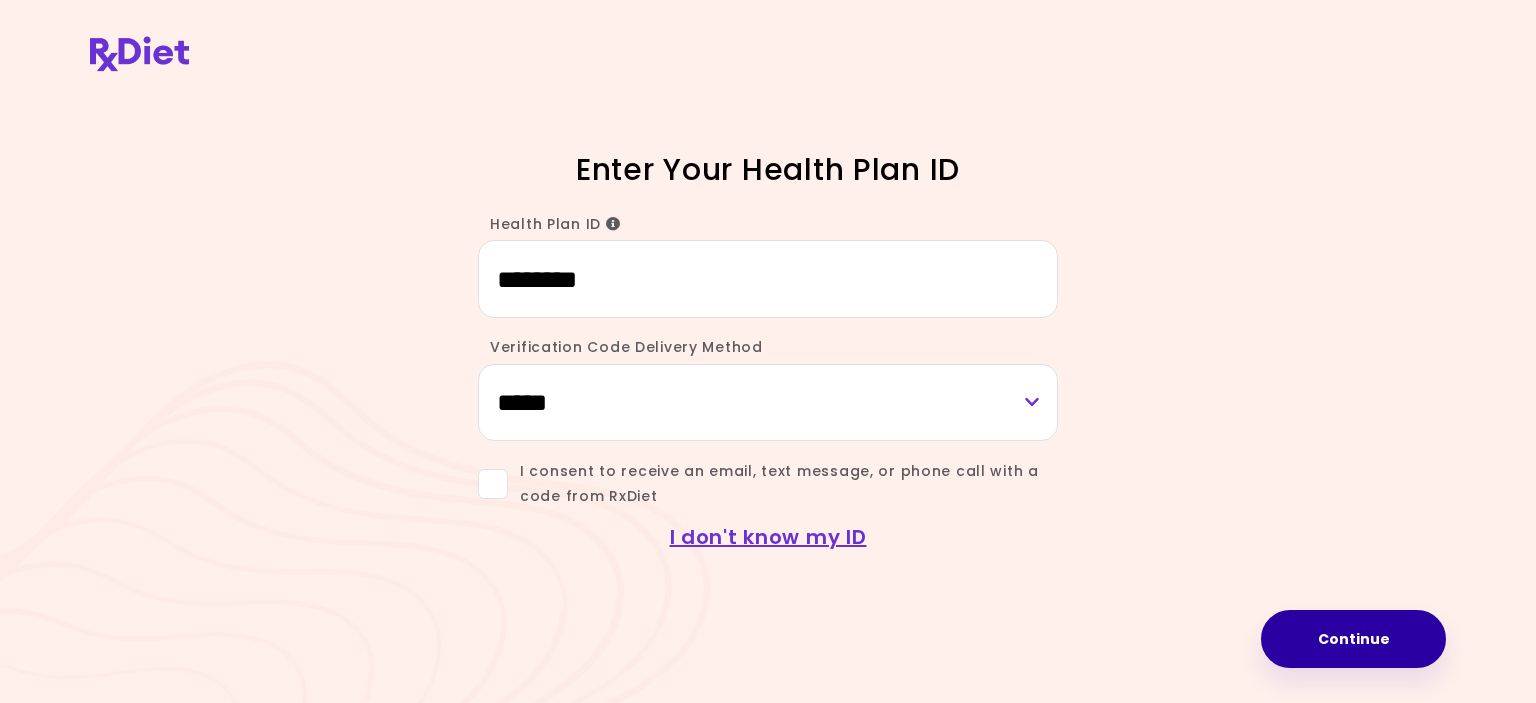 click on "Continue" at bounding box center [1353, 639] 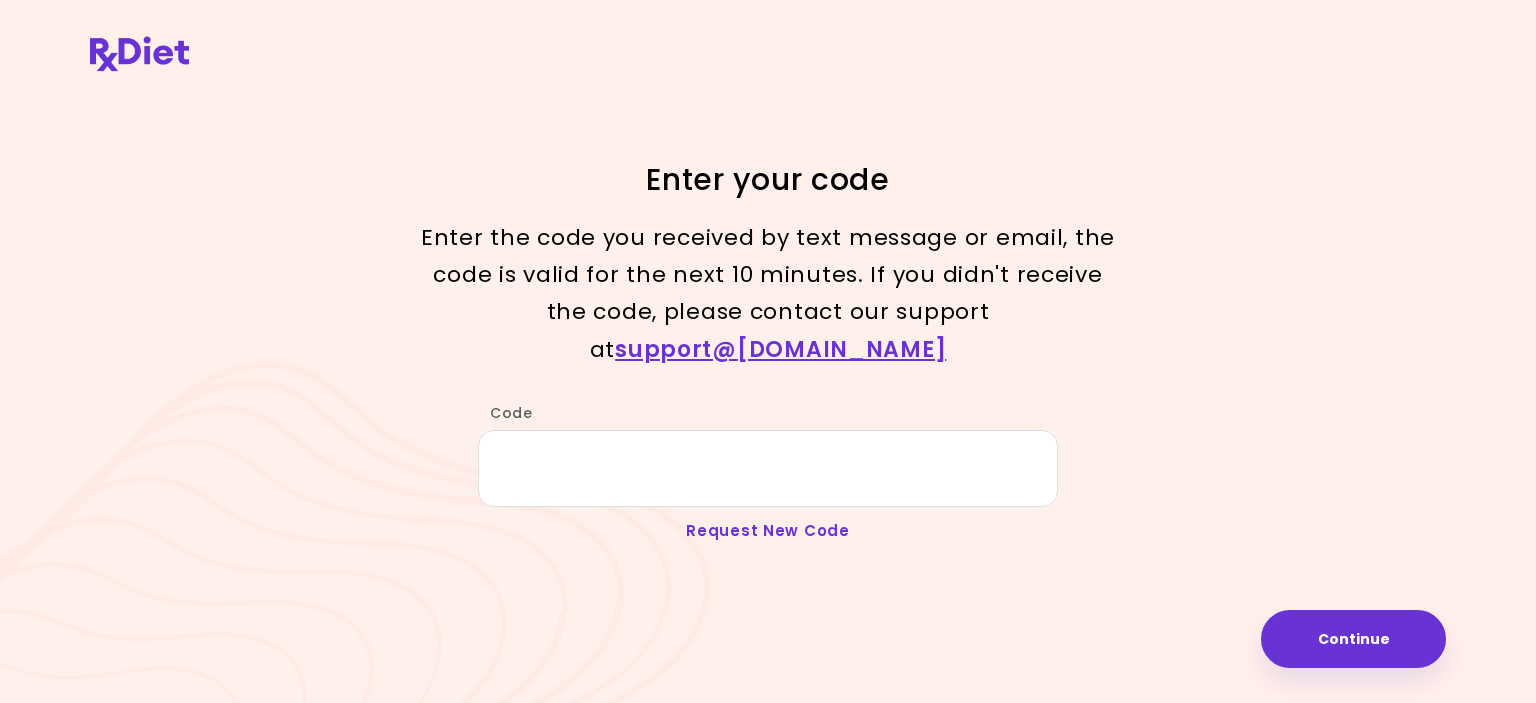 click on "Request New Code" at bounding box center [768, 530] 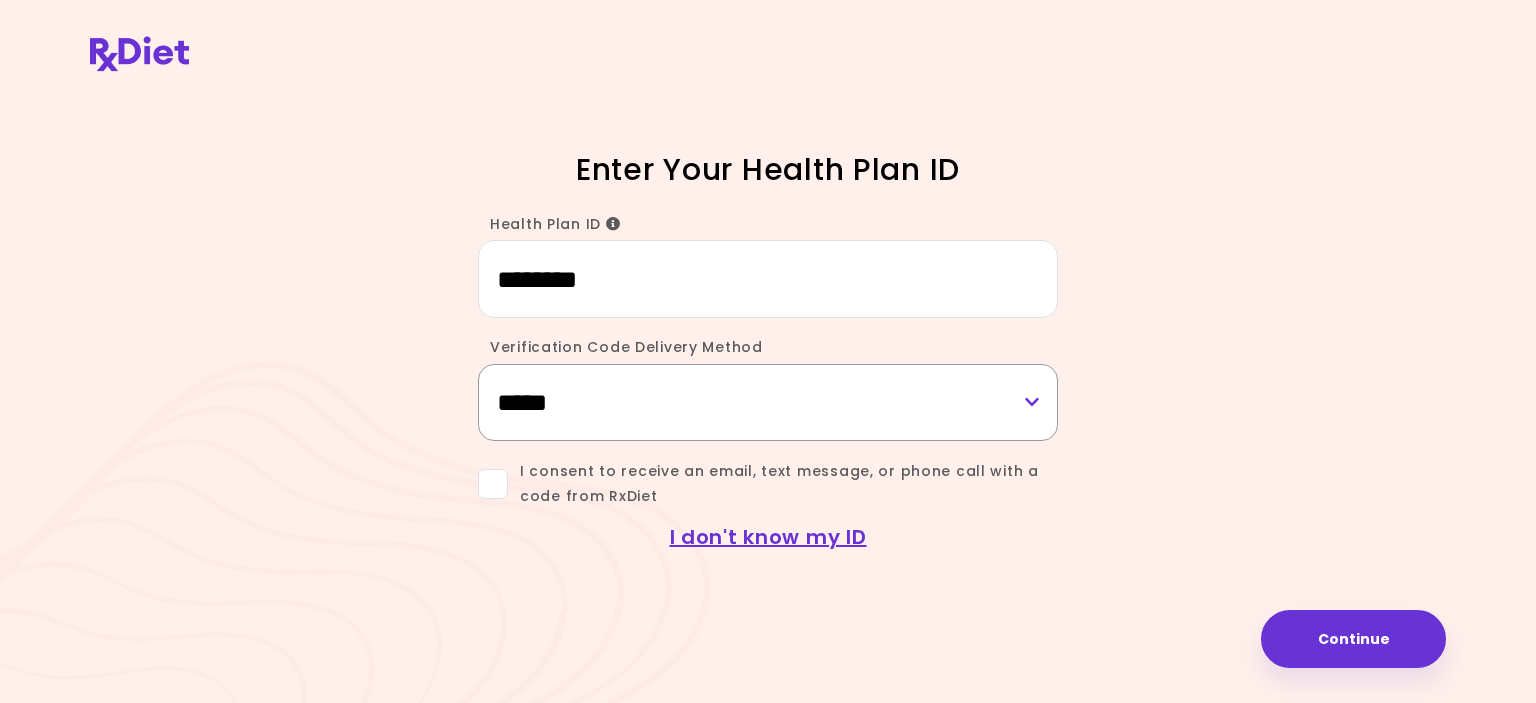 click on "**********" at bounding box center (768, 402) 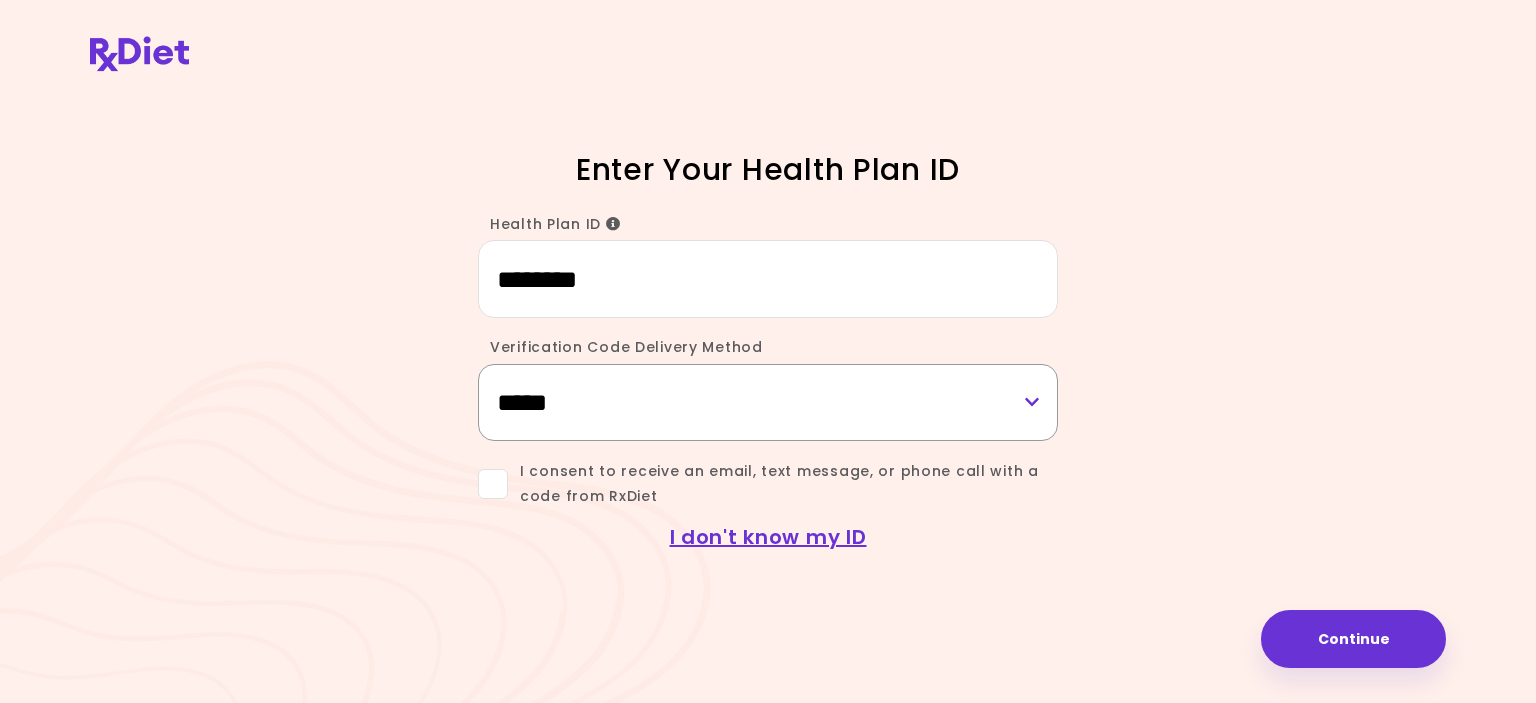 select on "*********" 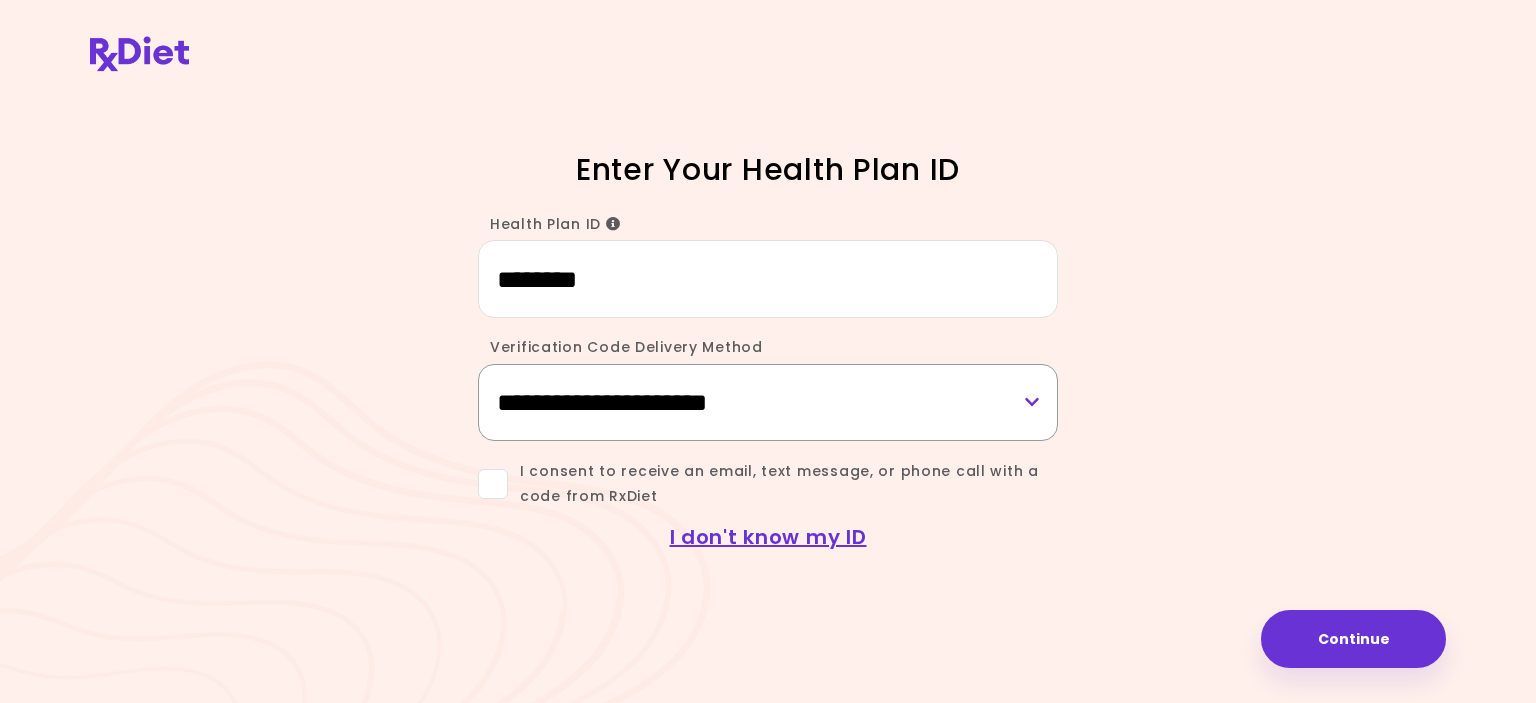click on "**********" at bounding box center [768, 402] 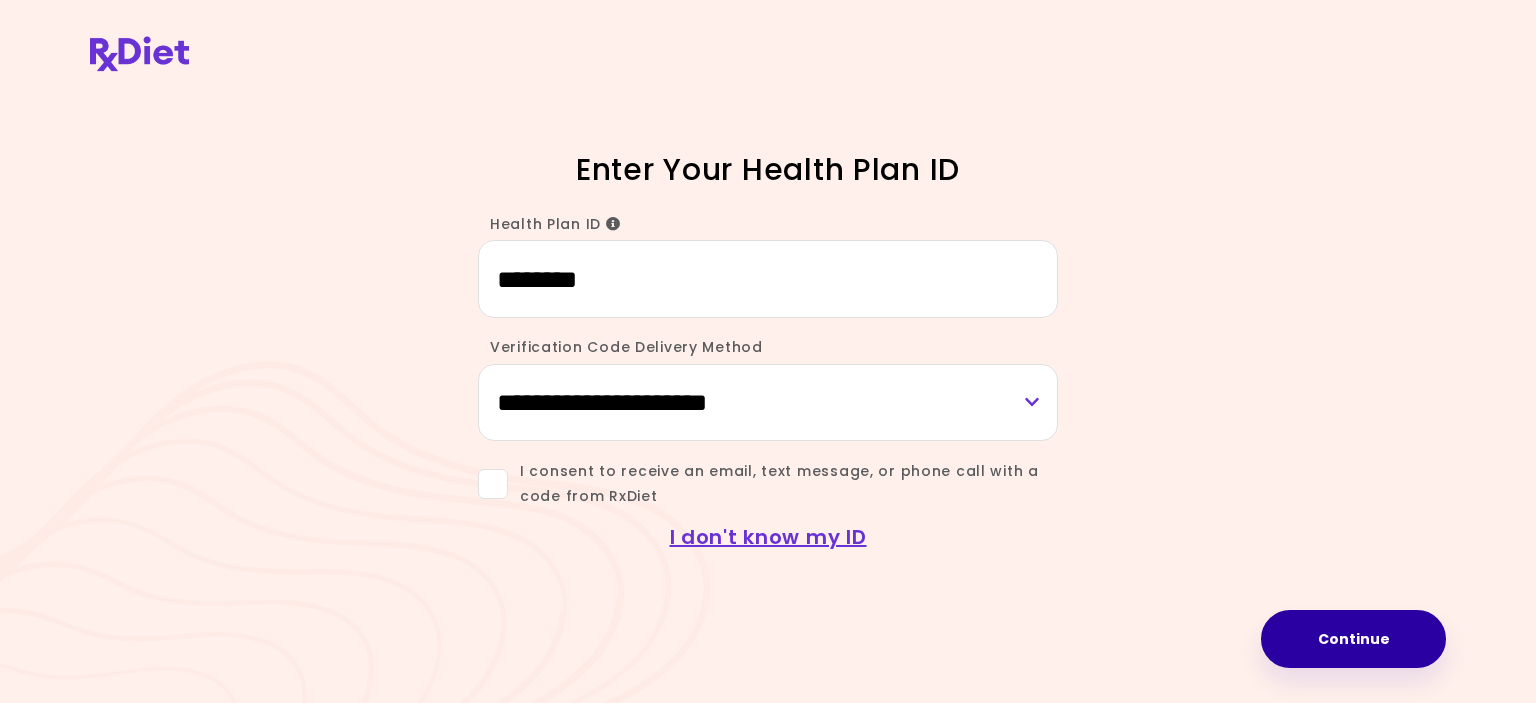 click on "Continue" at bounding box center [1353, 639] 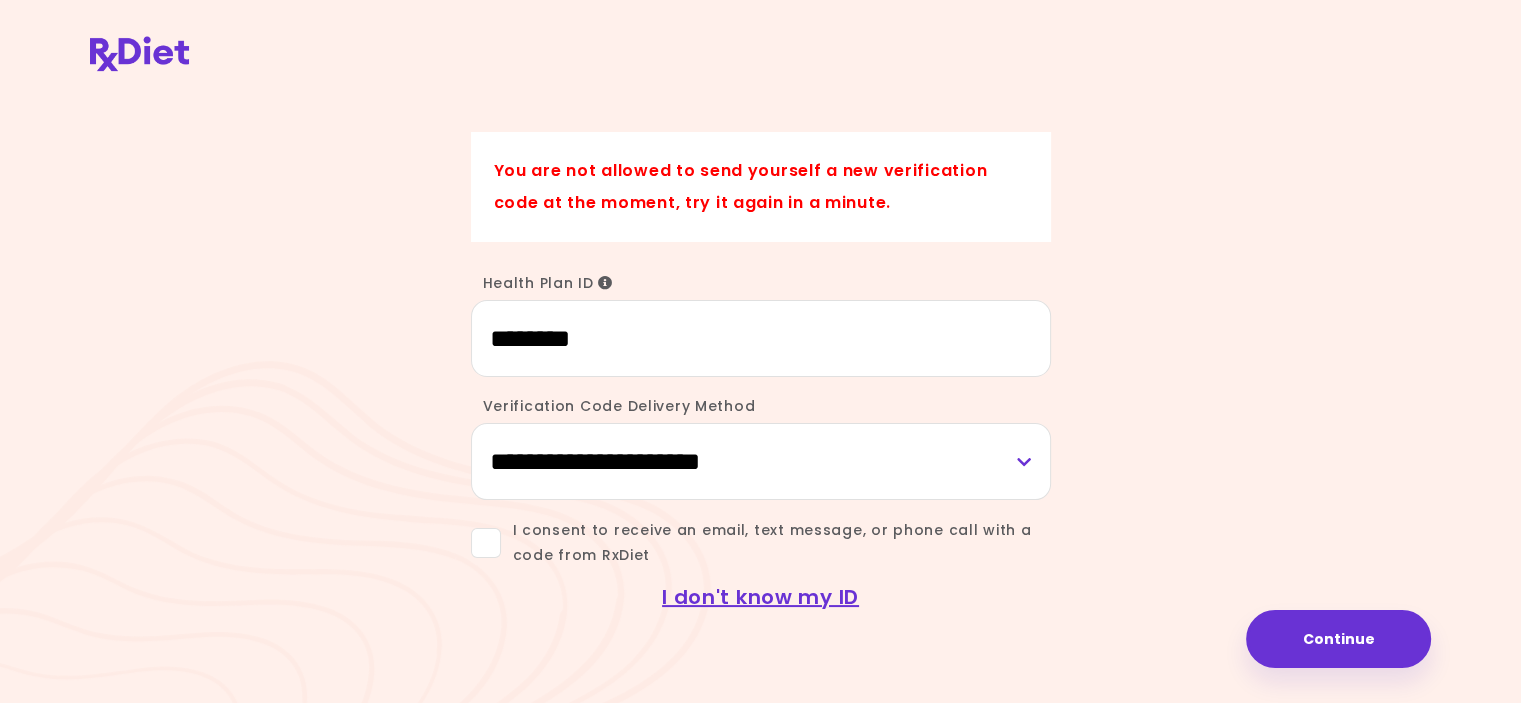 scroll, scrollTop: 52, scrollLeft: 0, axis: vertical 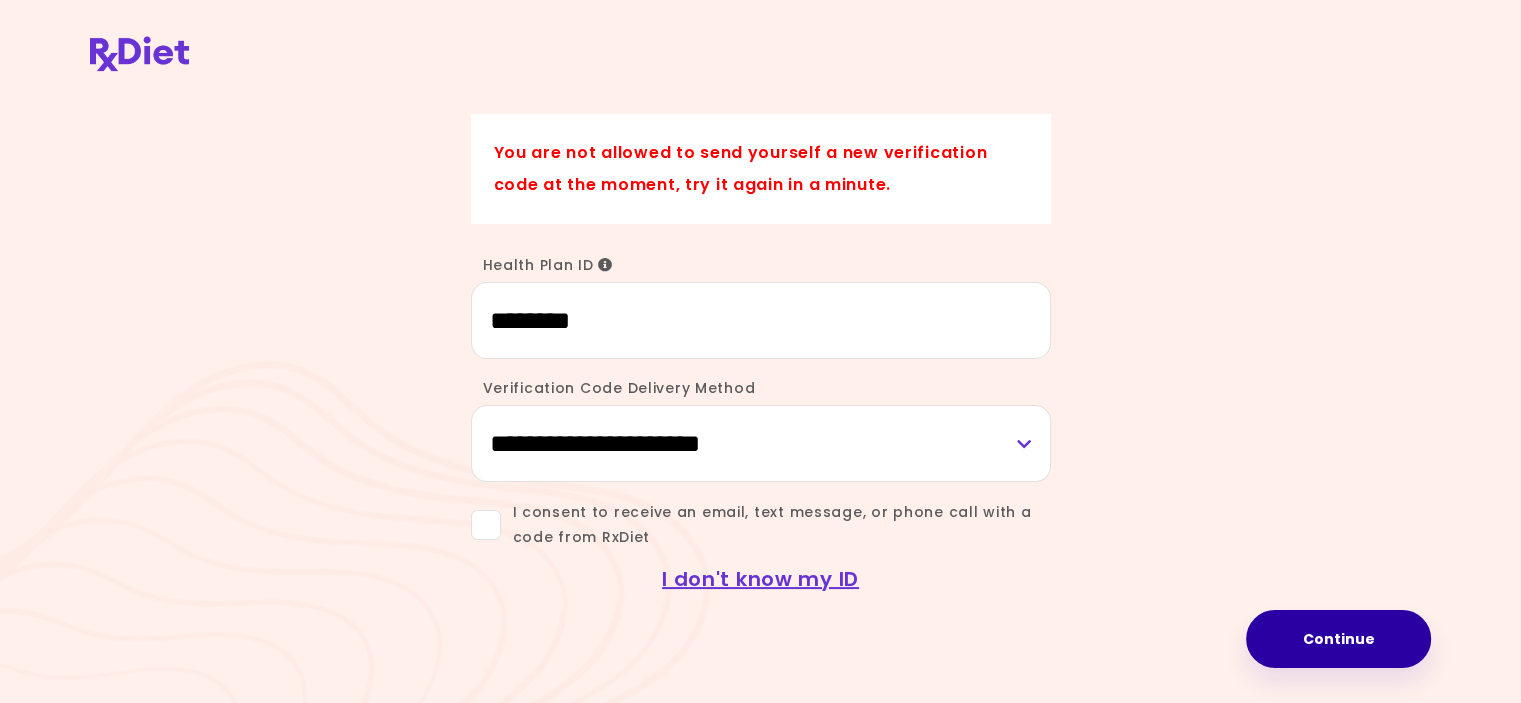 click on "Continue" at bounding box center [1338, 639] 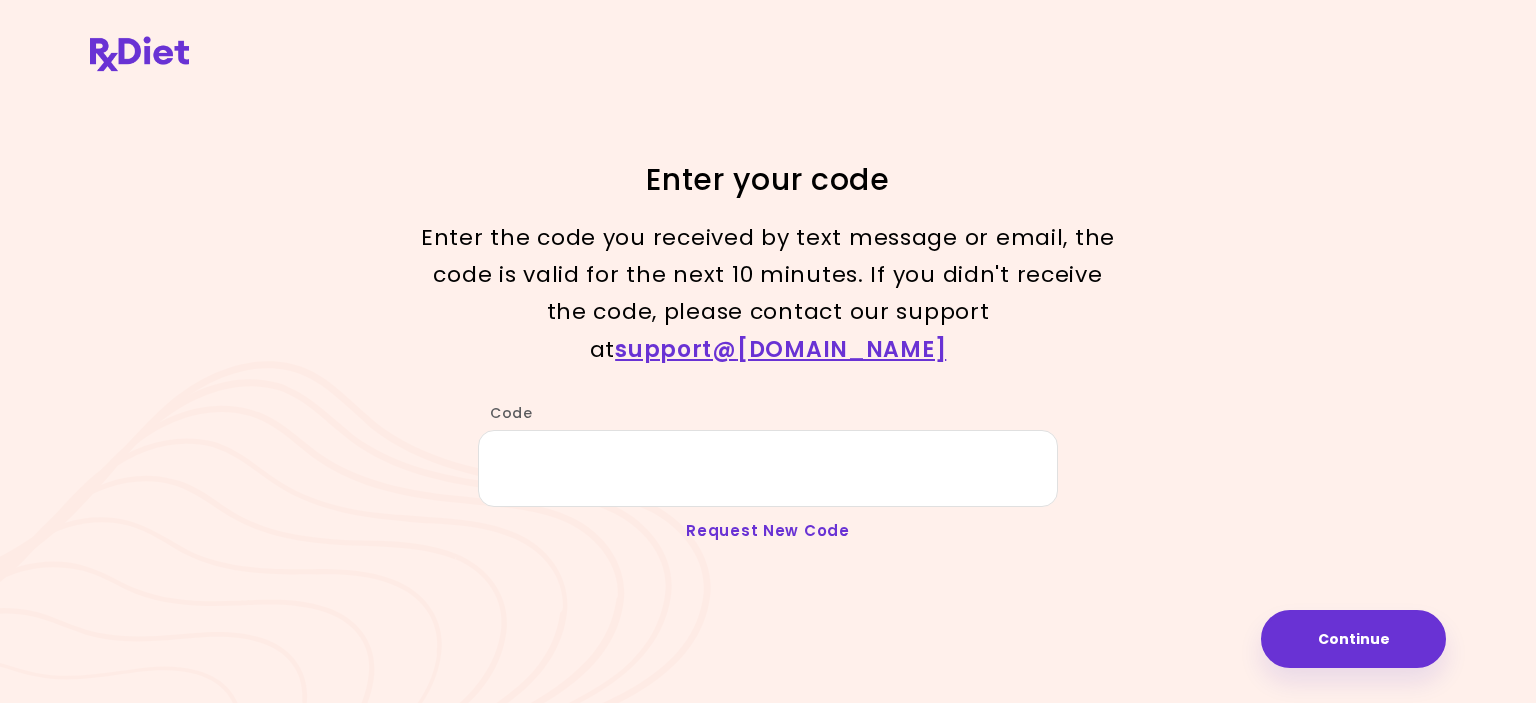 click on "Request New Code" at bounding box center (768, 530) 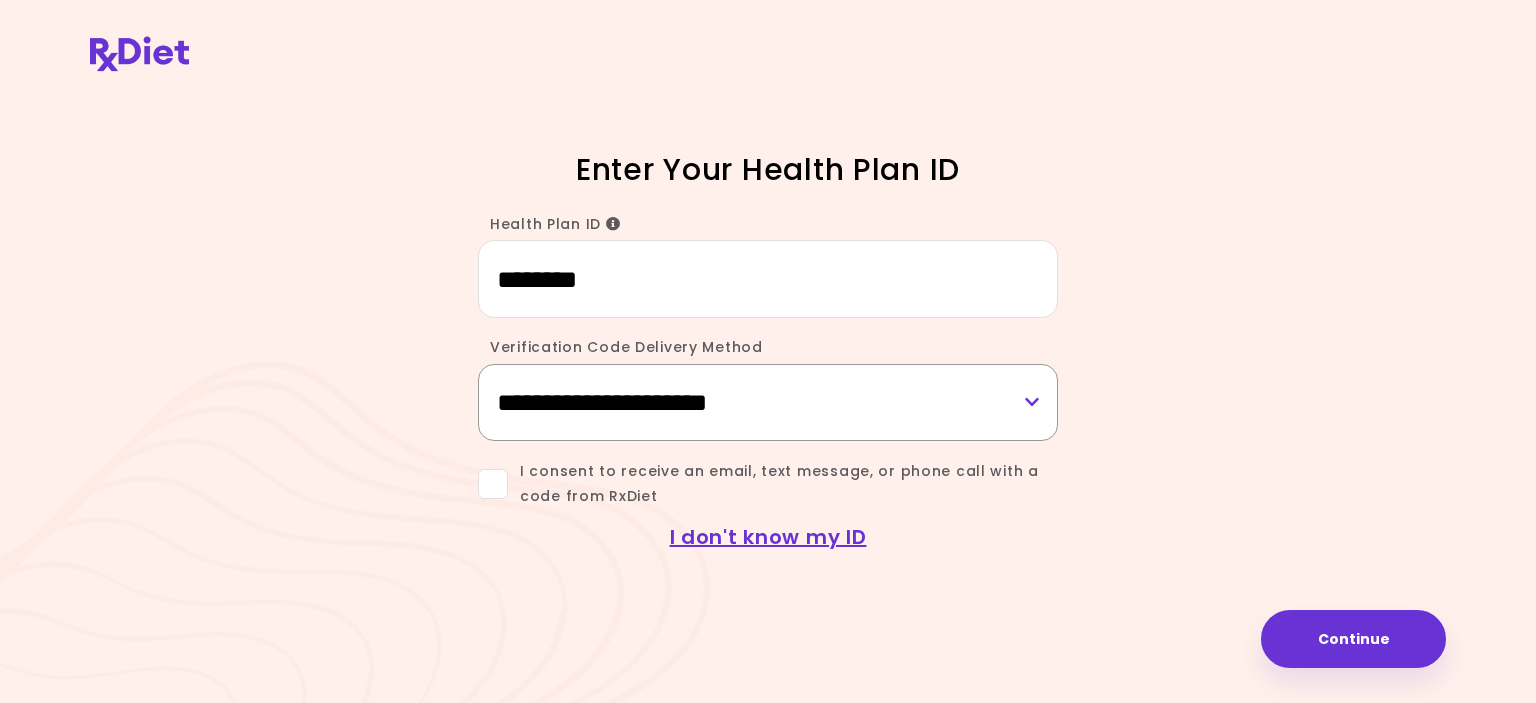 click on "**********" at bounding box center (768, 402) 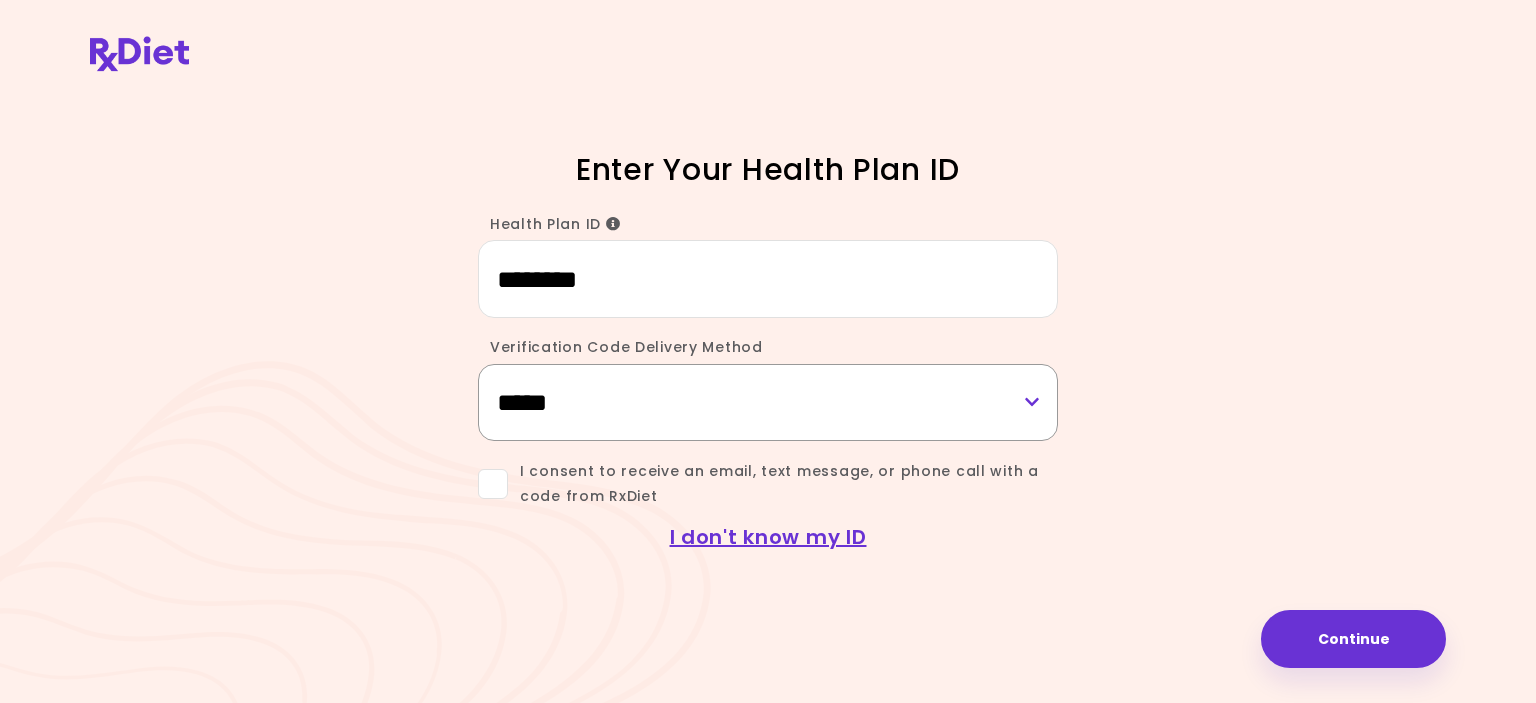 click on "**********" at bounding box center (768, 402) 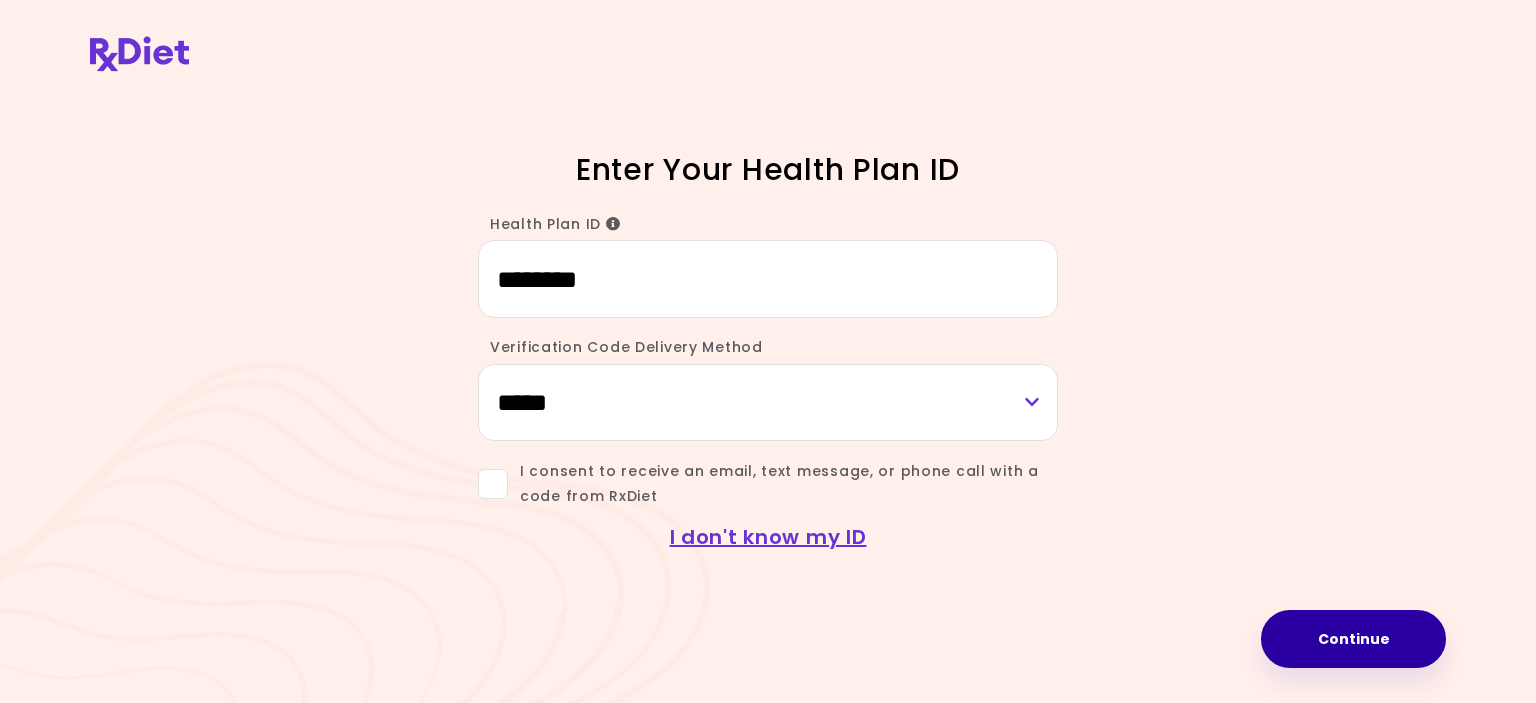 click on "Continue" at bounding box center [1353, 639] 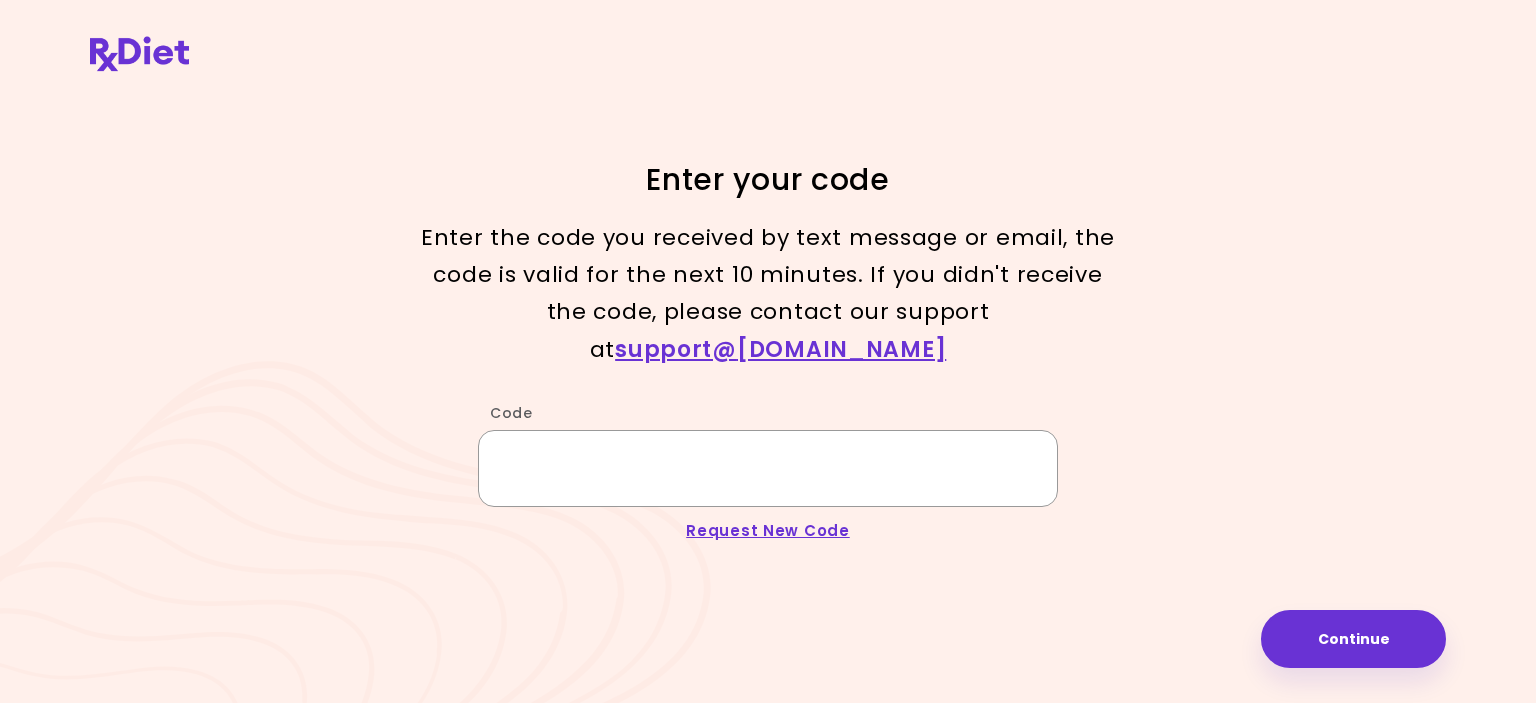click on "Code" at bounding box center (768, 468) 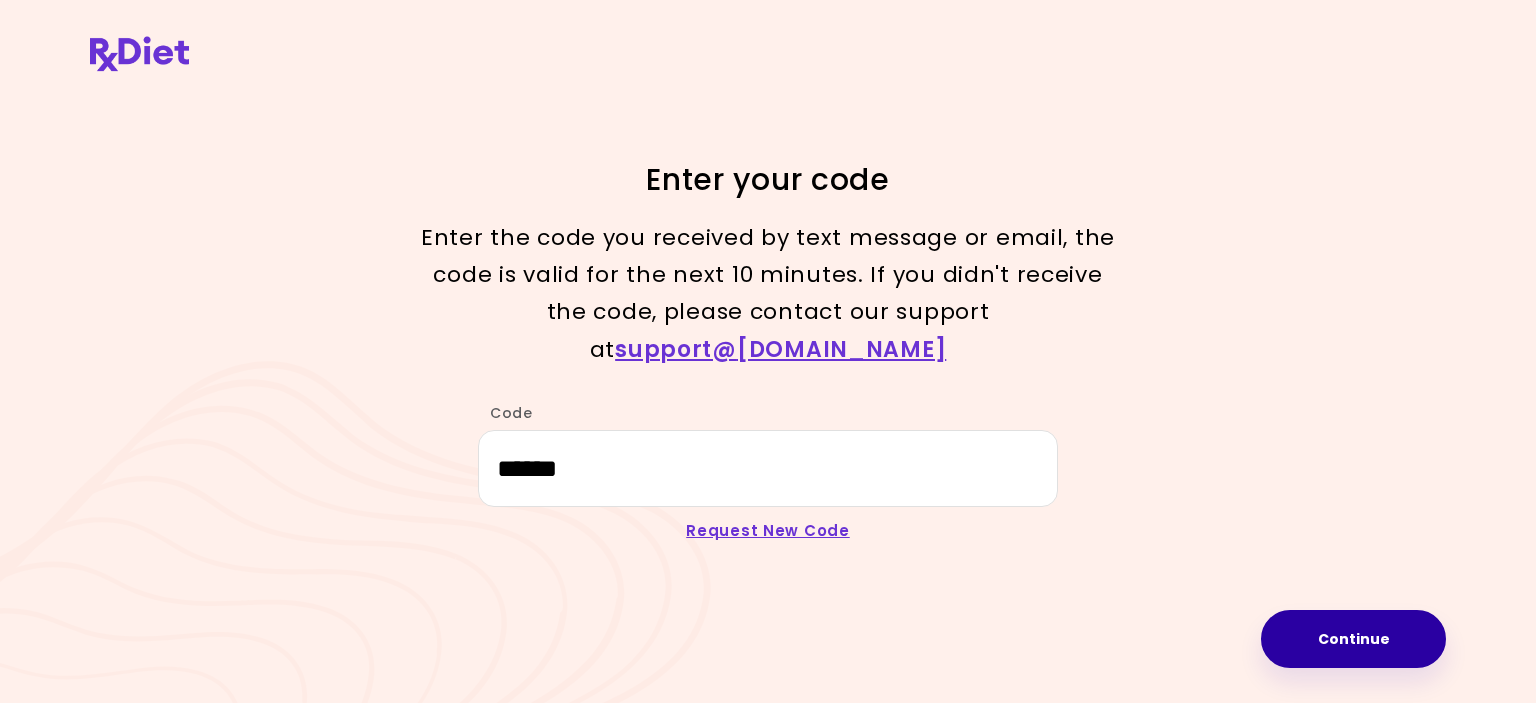 drag, startPoint x: 1322, startPoint y: 637, endPoint x: 1328, endPoint y: 623, distance: 15.231546 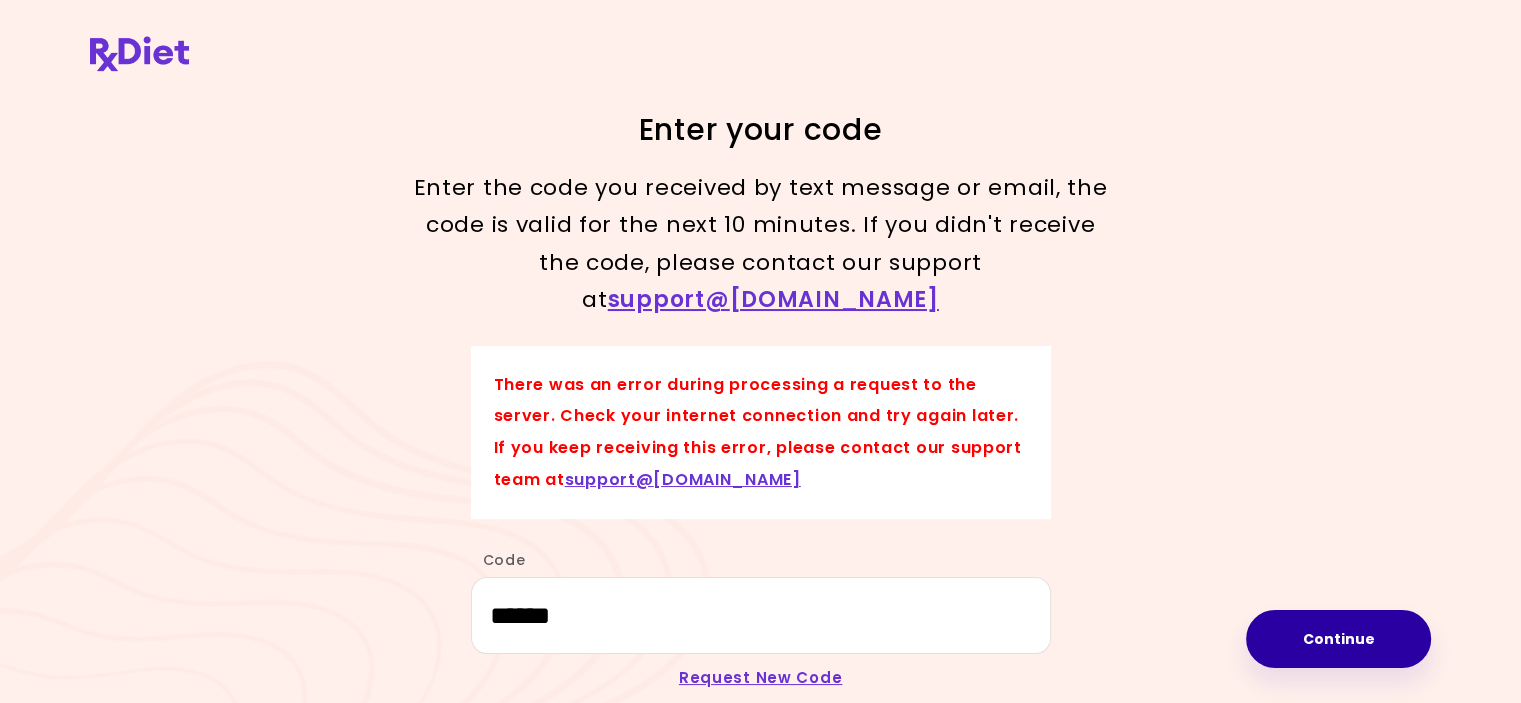 click on "Continue" at bounding box center (1338, 639) 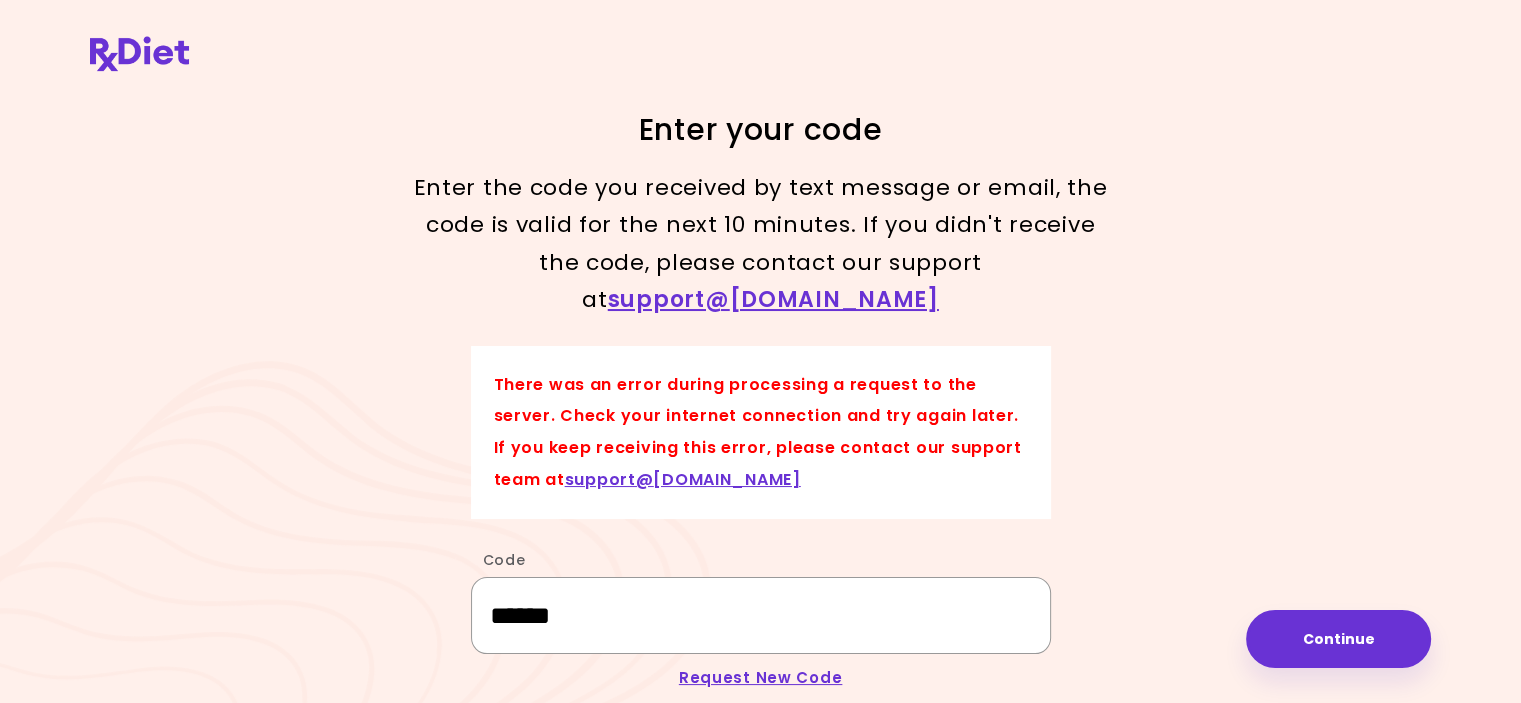 drag, startPoint x: 628, startPoint y: 590, endPoint x: 490, endPoint y: 588, distance: 138.0145 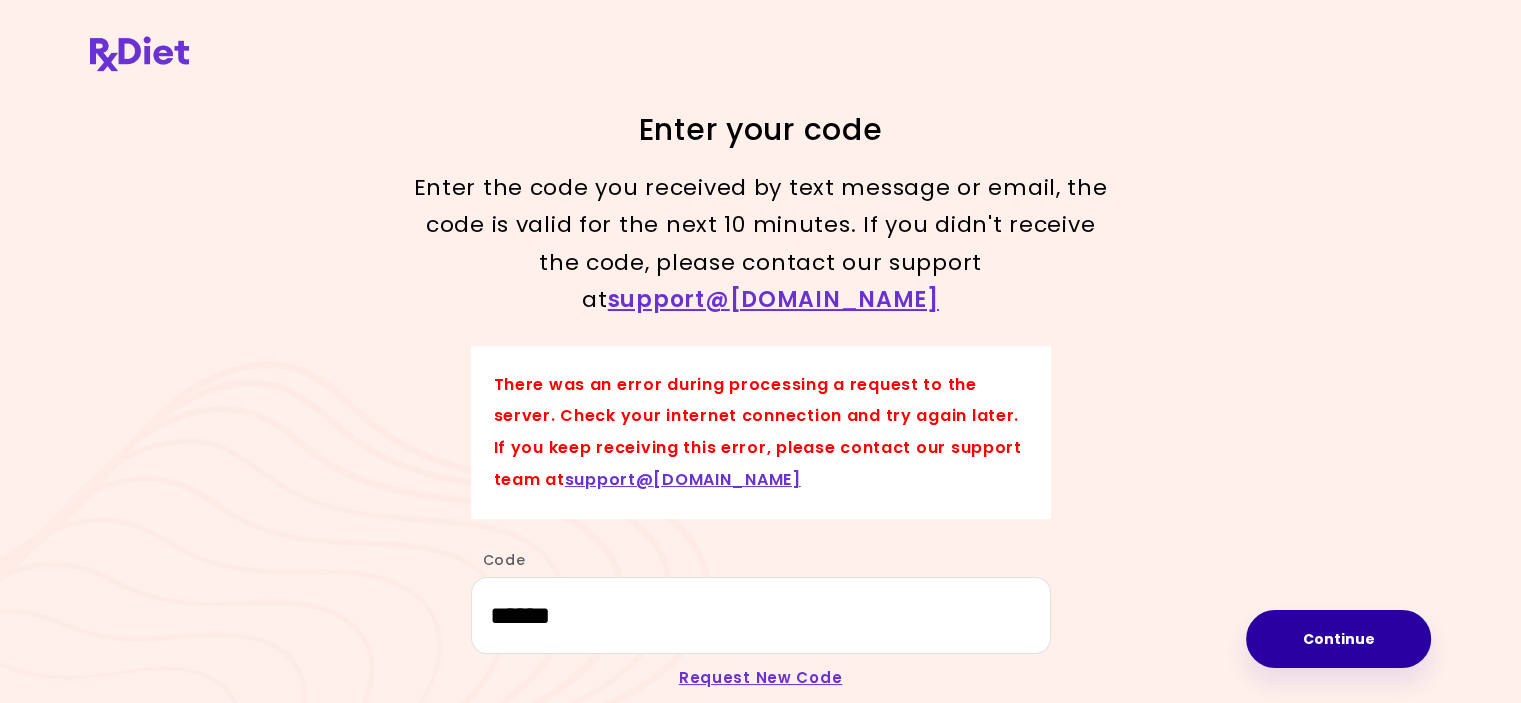 click on "Continue" at bounding box center (1338, 639) 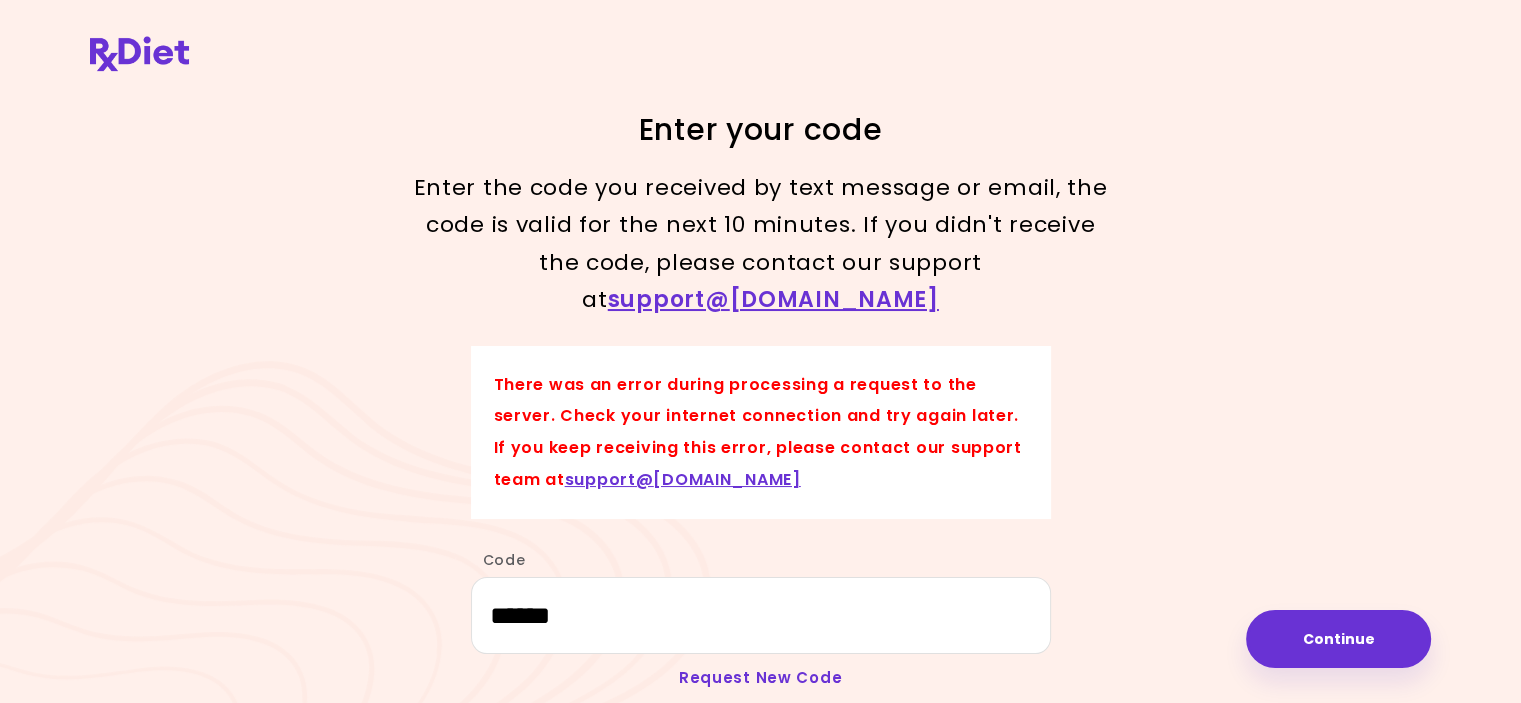 click on "Request New Code" at bounding box center (761, 677) 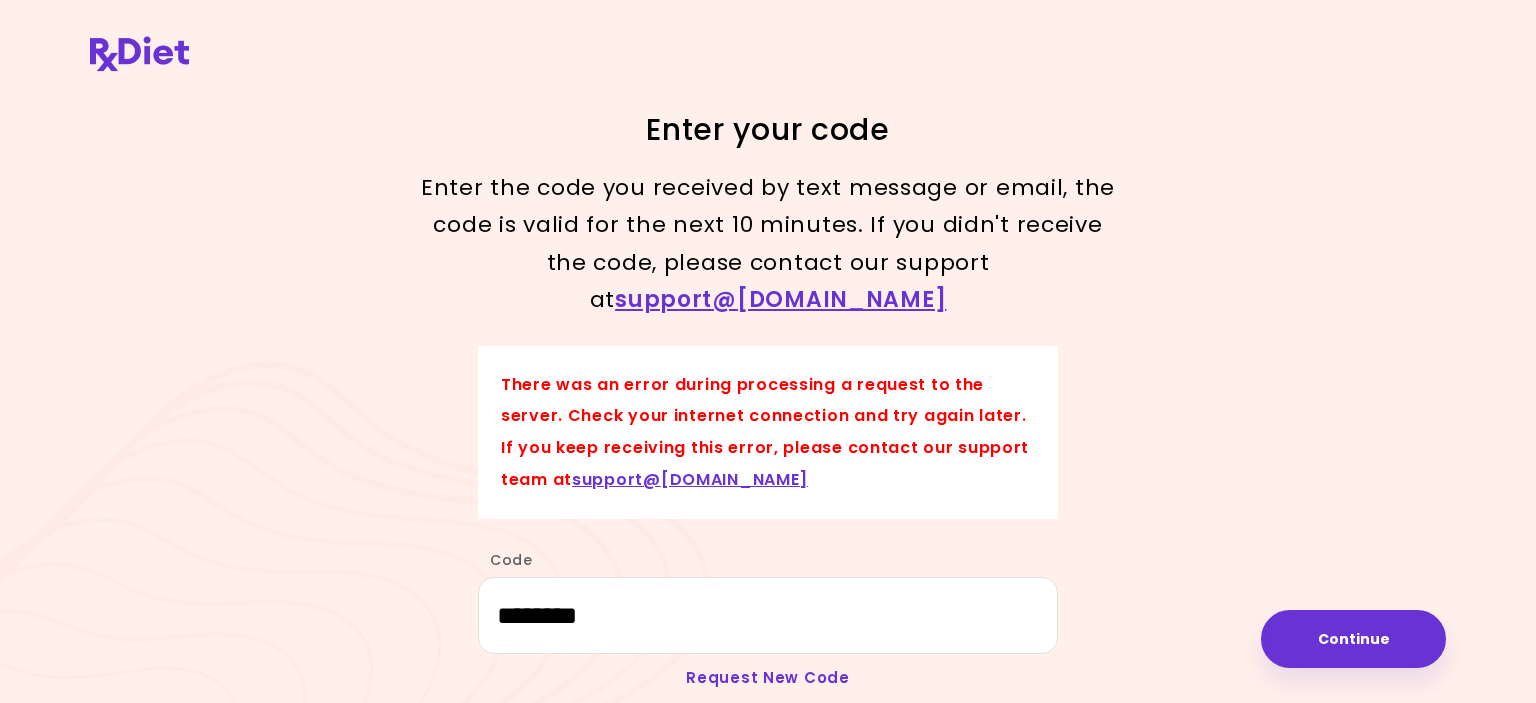 select on "*****" 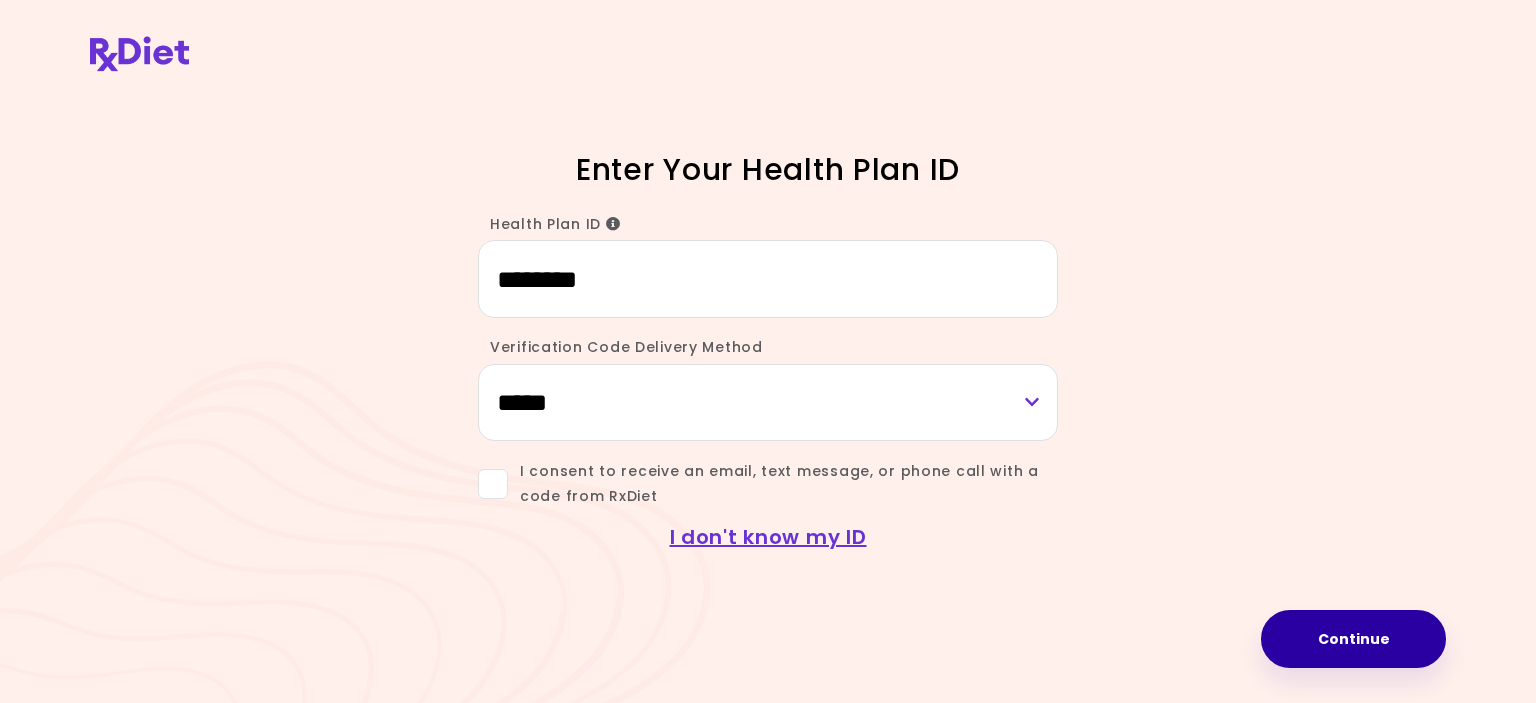 click on "Continue" at bounding box center (1353, 639) 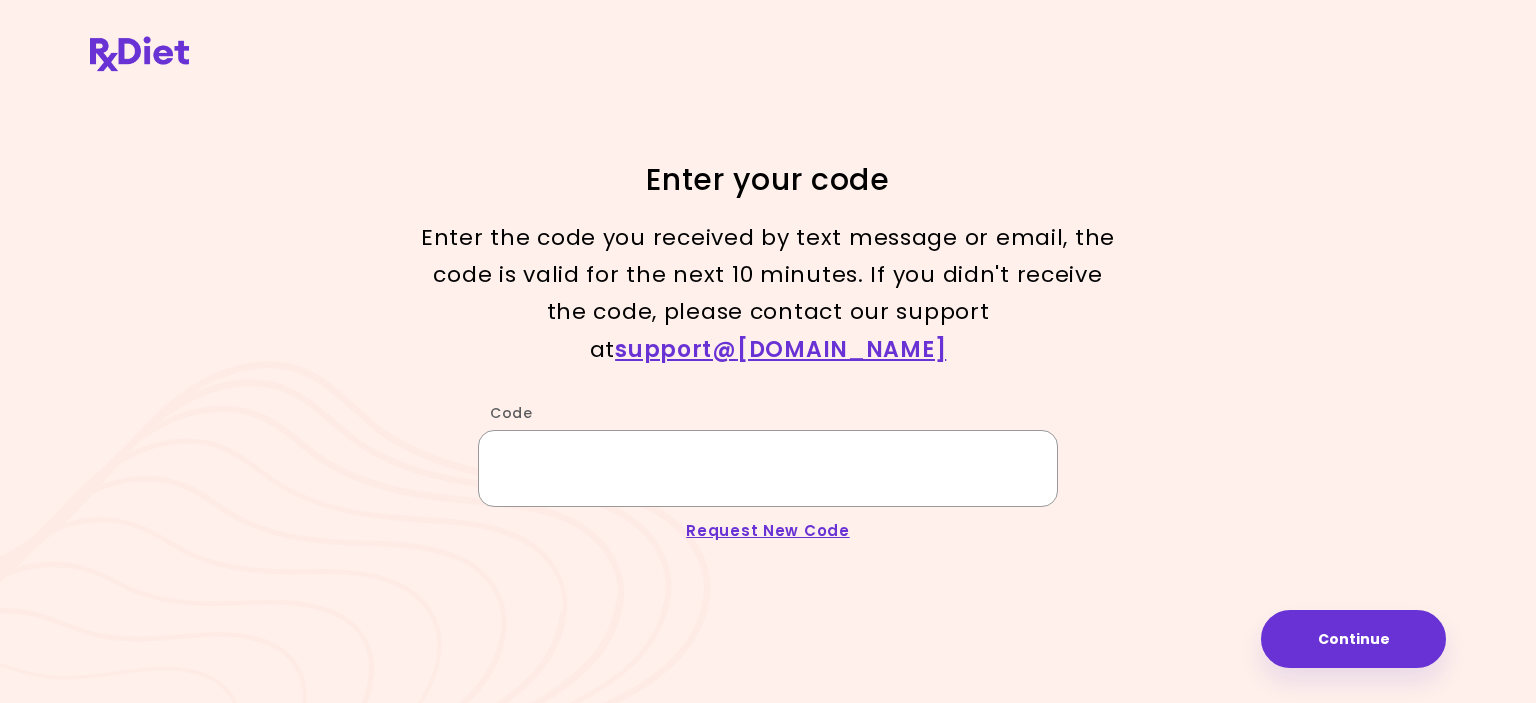 click on "Code" at bounding box center (768, 468) 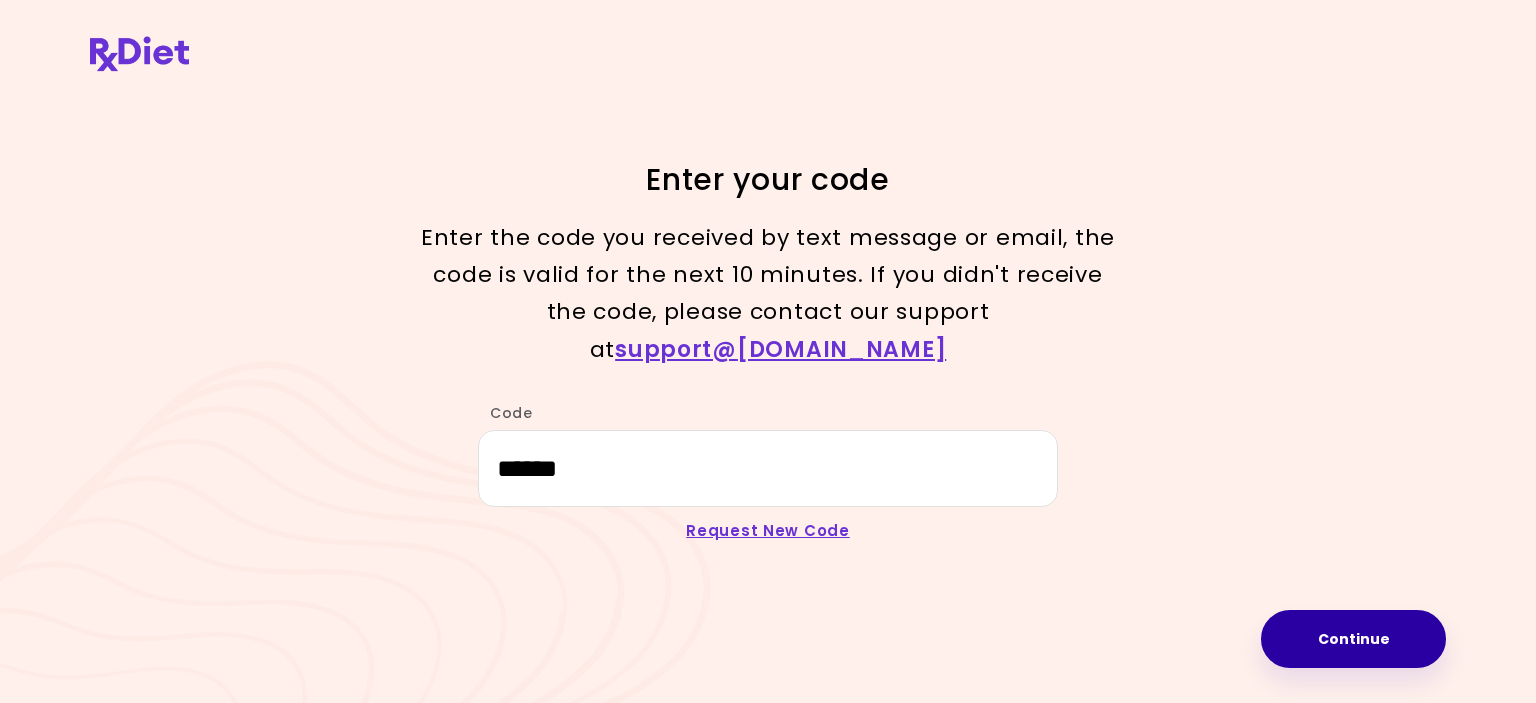 click on "Continue" at bounding box center (1353, 639) 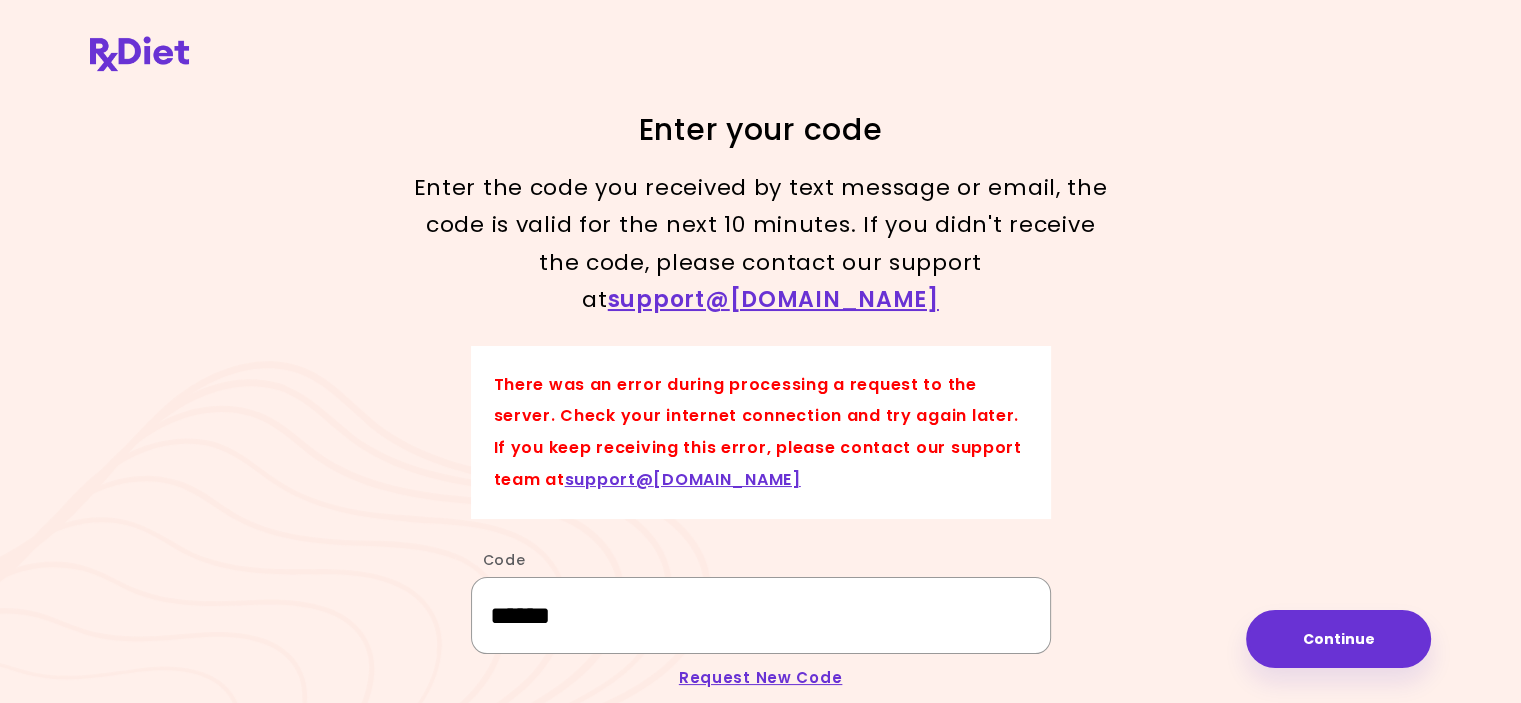 drag, startPoint x: 692, startPoint y: 574, endPoint x: 436, endPoint y: 549, distance: 257.2178 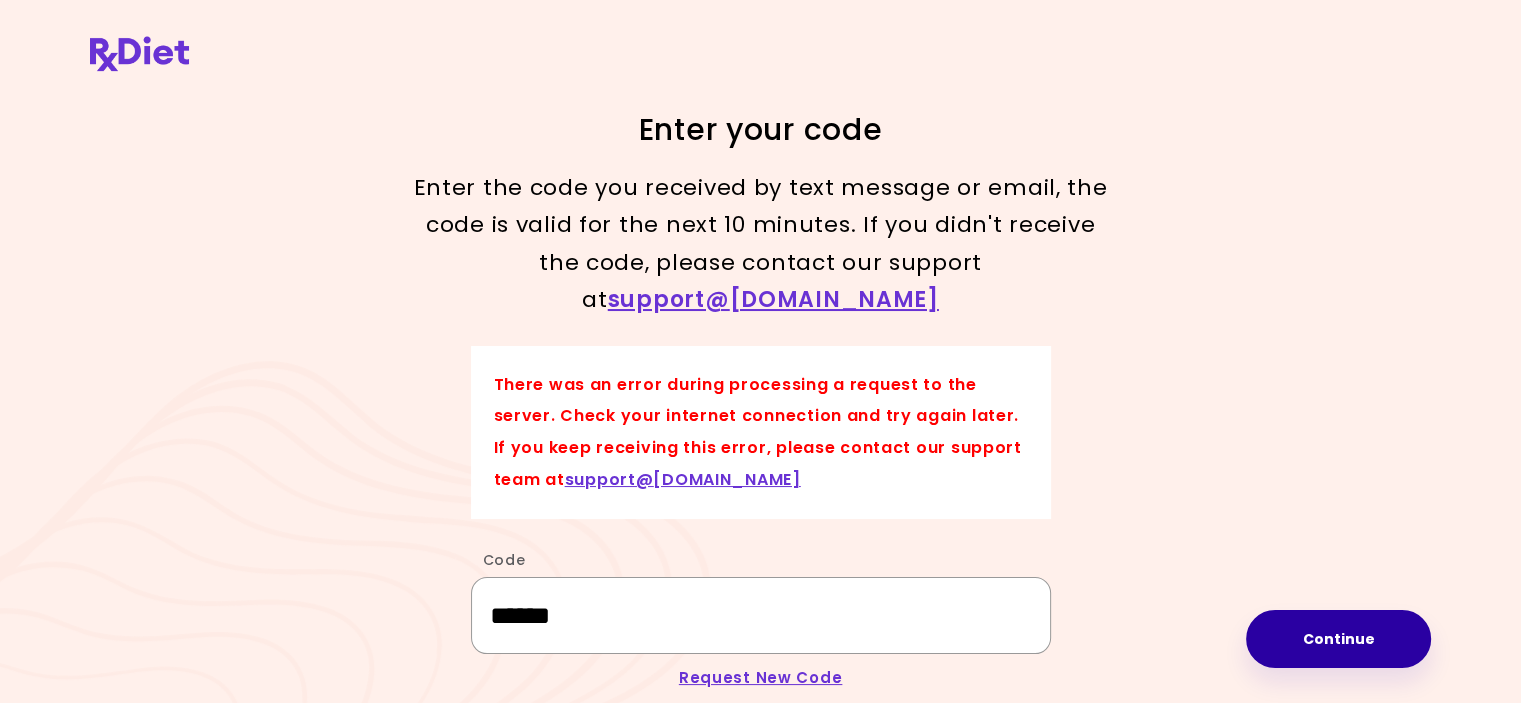 type on "******" 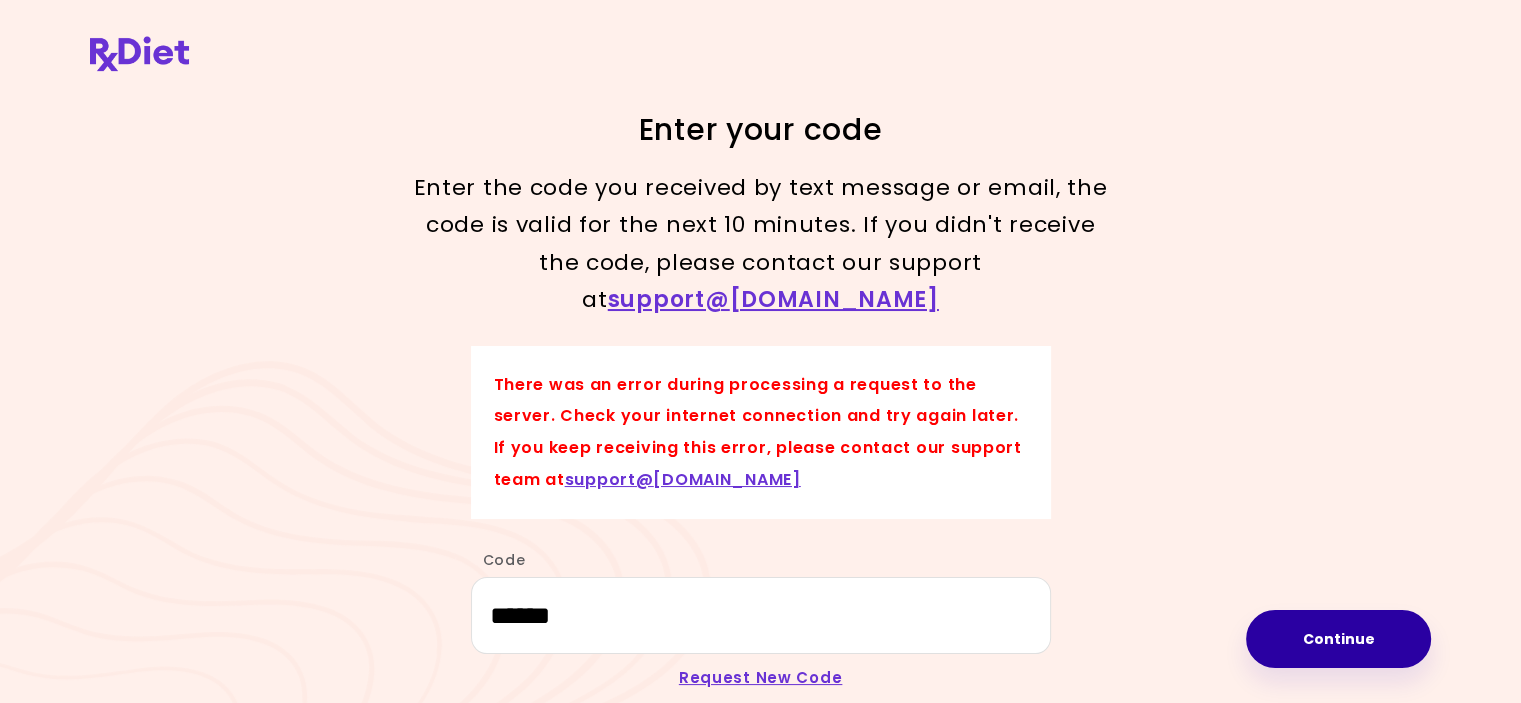 click on "Continue" at bounding box center (1338, 639) 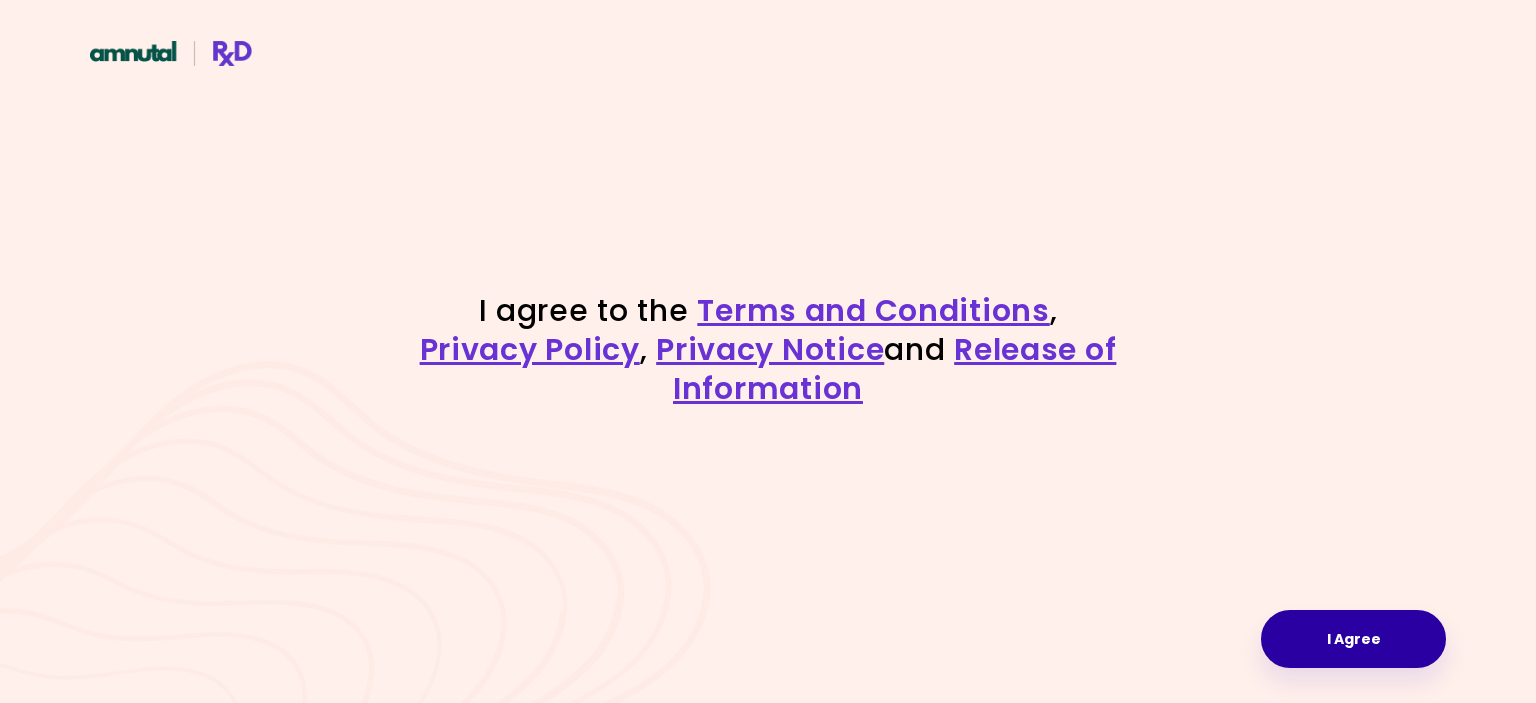 click on "I Agree" at bounding box center [1353, 639] 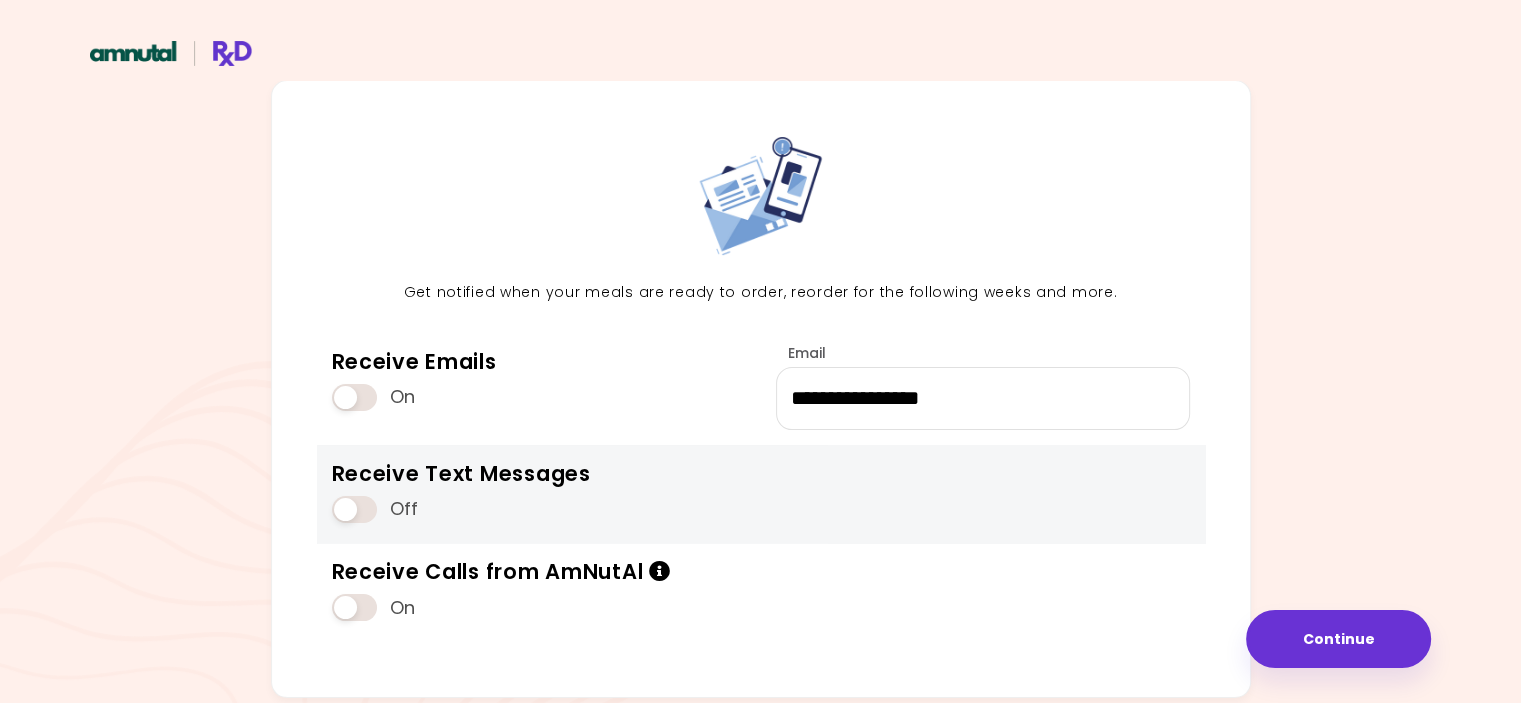 scroll, scrollTop: 100, scrollLeft: 0, axis: vertical 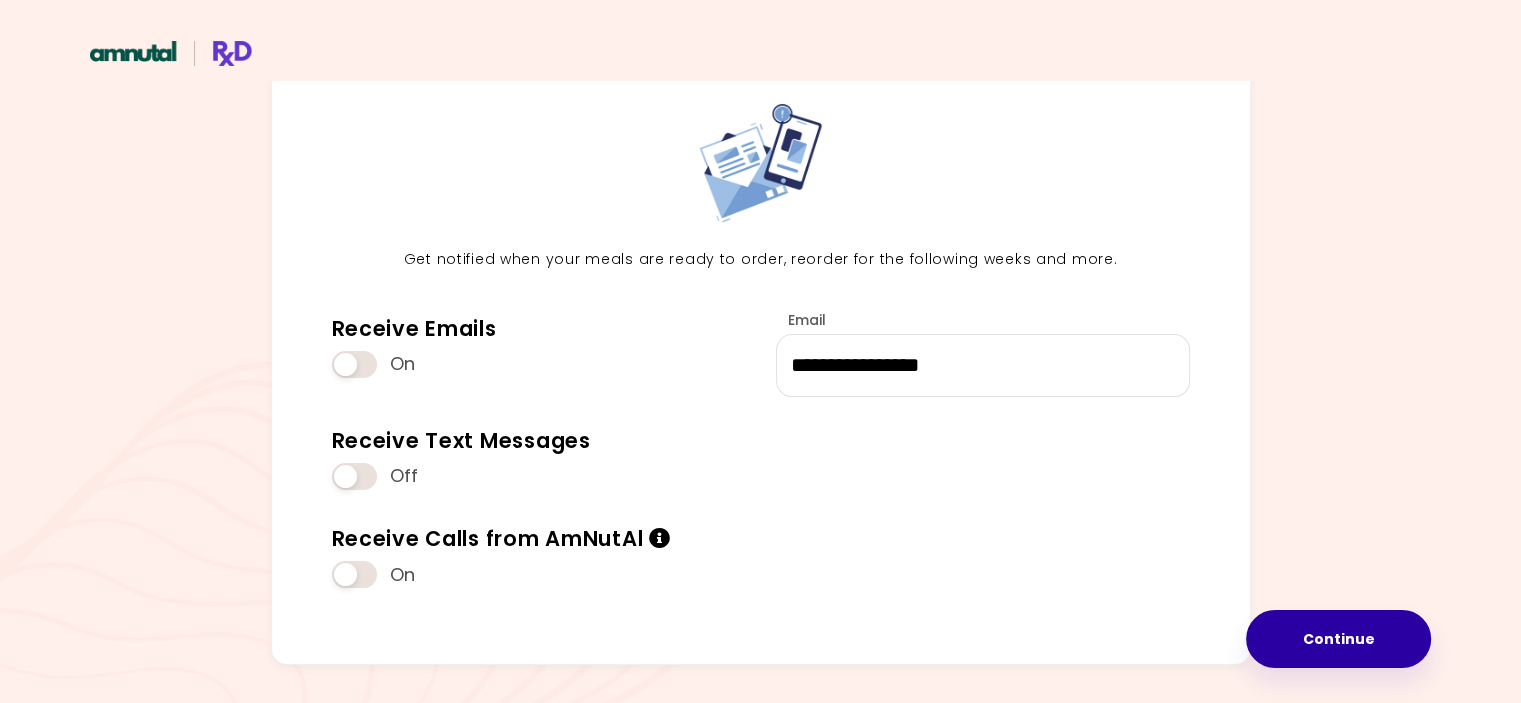 click on "Continue" at bounding box center (1338, 639) 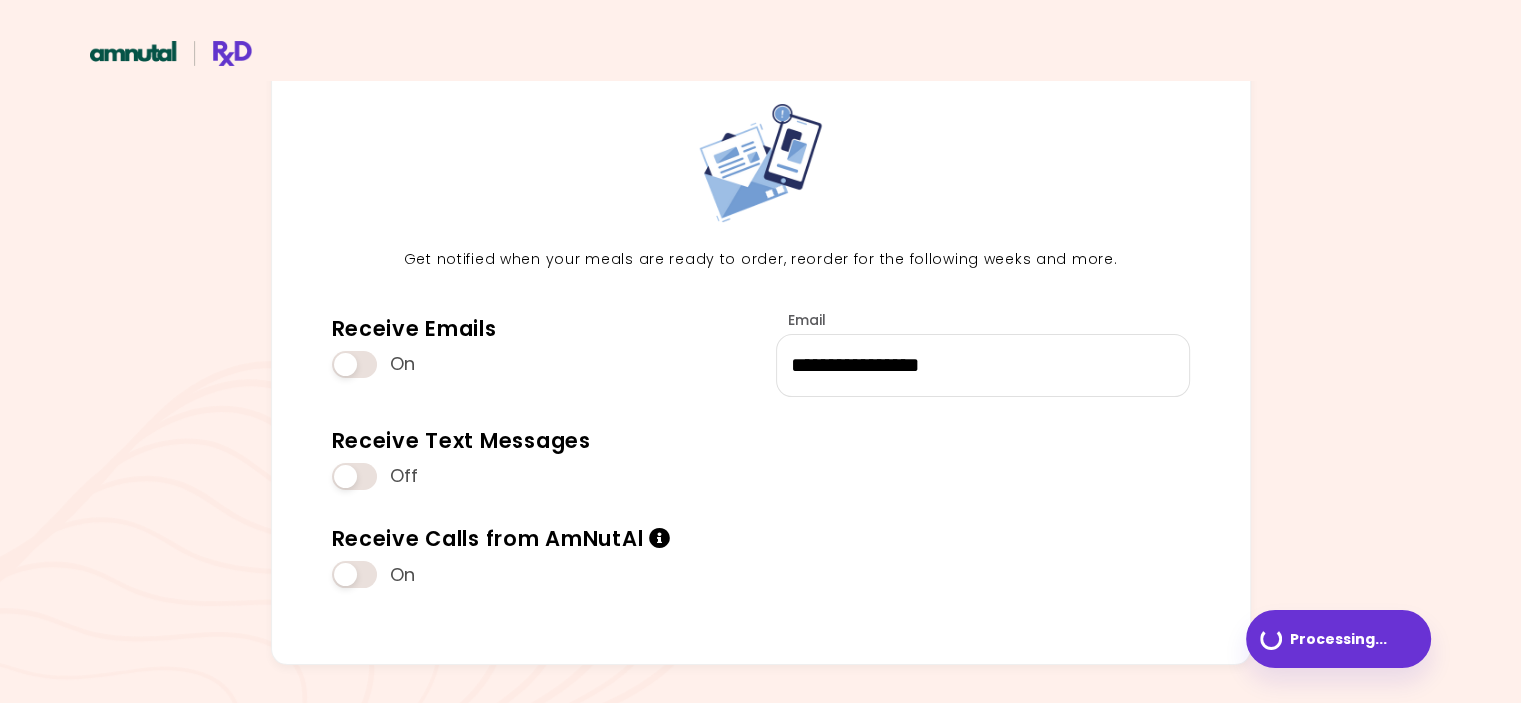 scroll, scrollTop: 0, scrollLeft: 0, axis: both 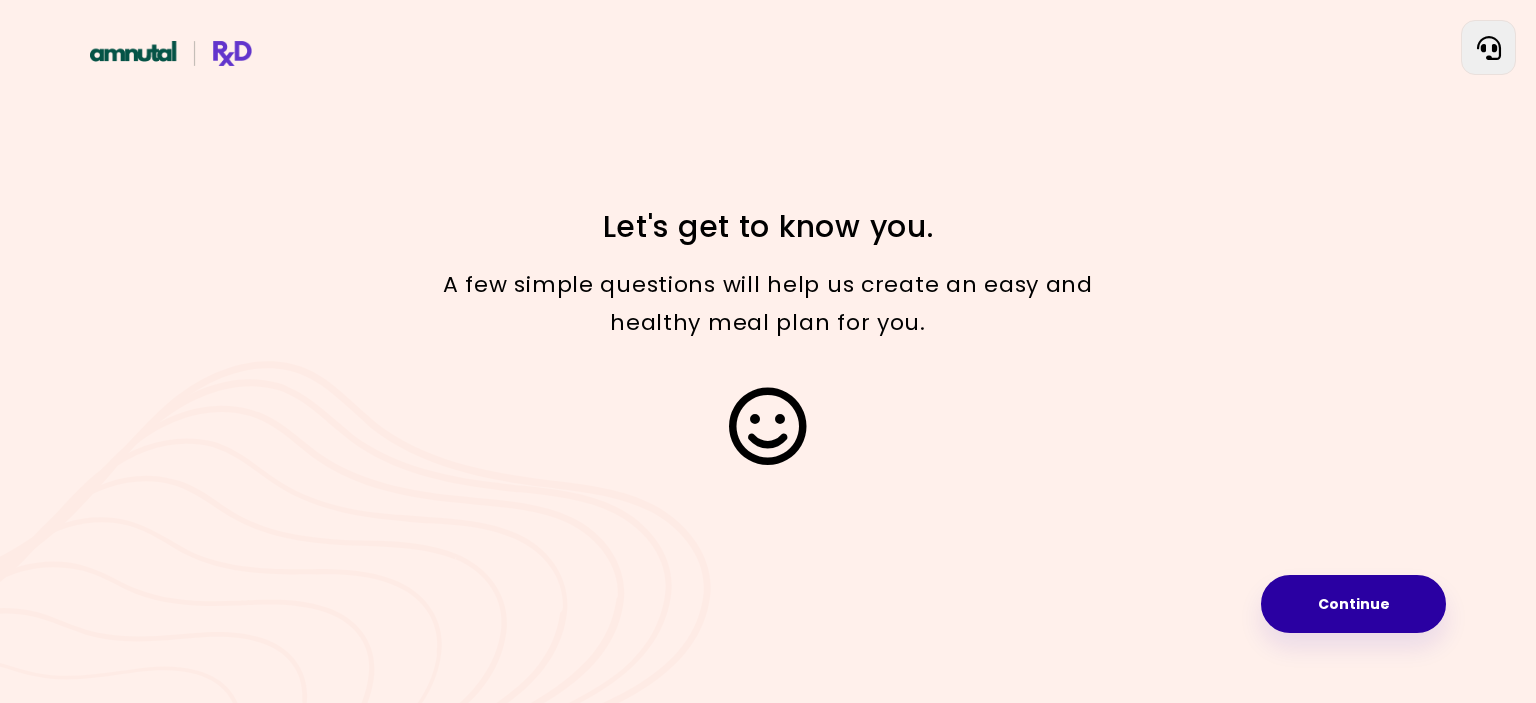 click on "Continue" at bounding box center [1353, 604] 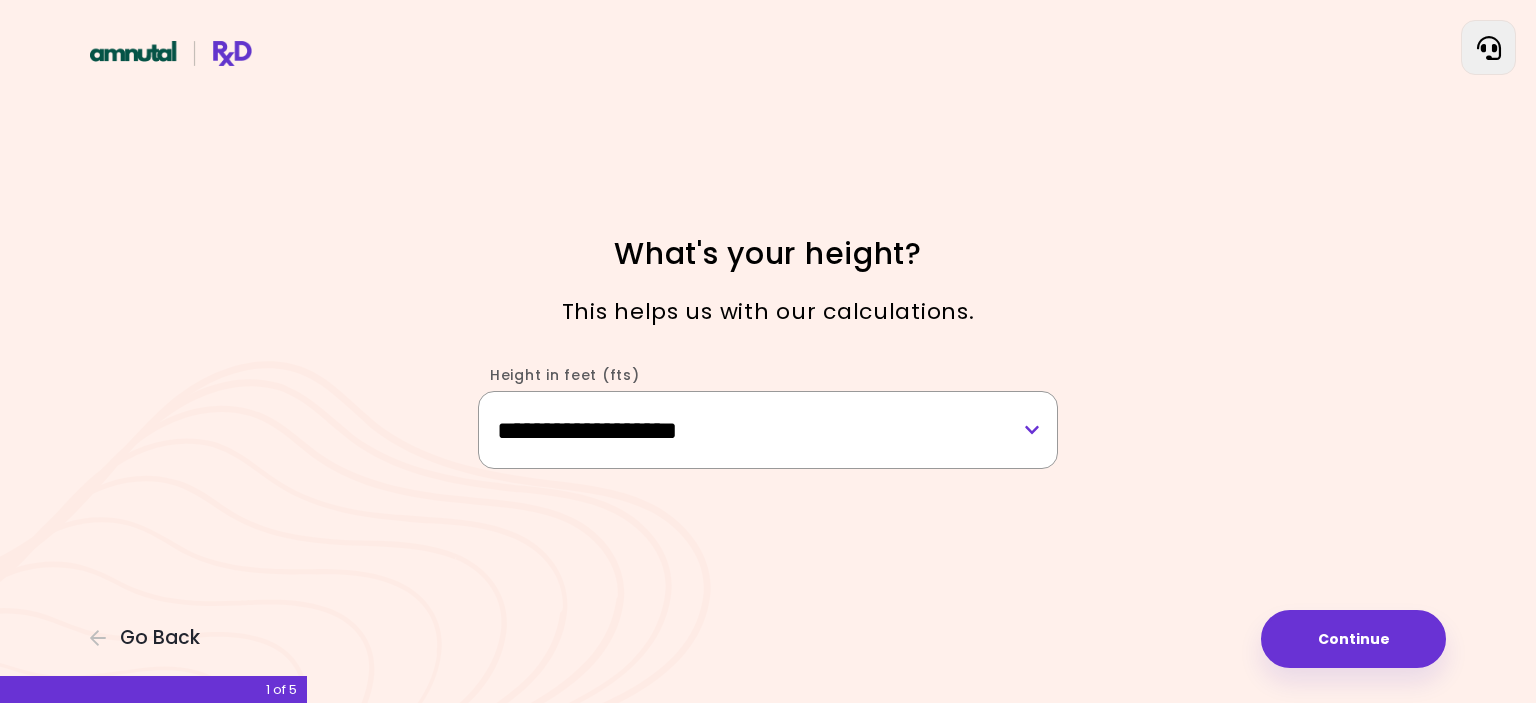 click on "**********" at bounding box center [768, 429] 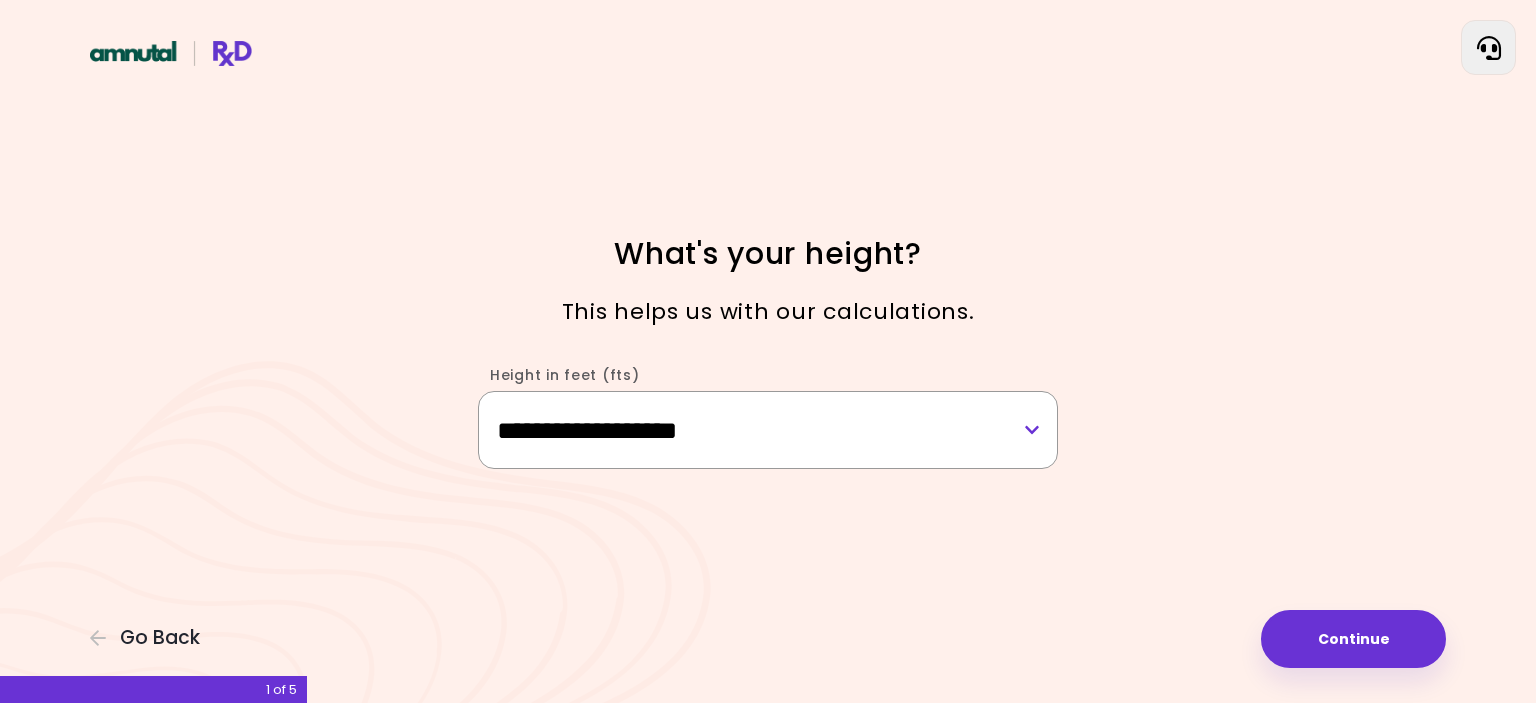 select on "****" 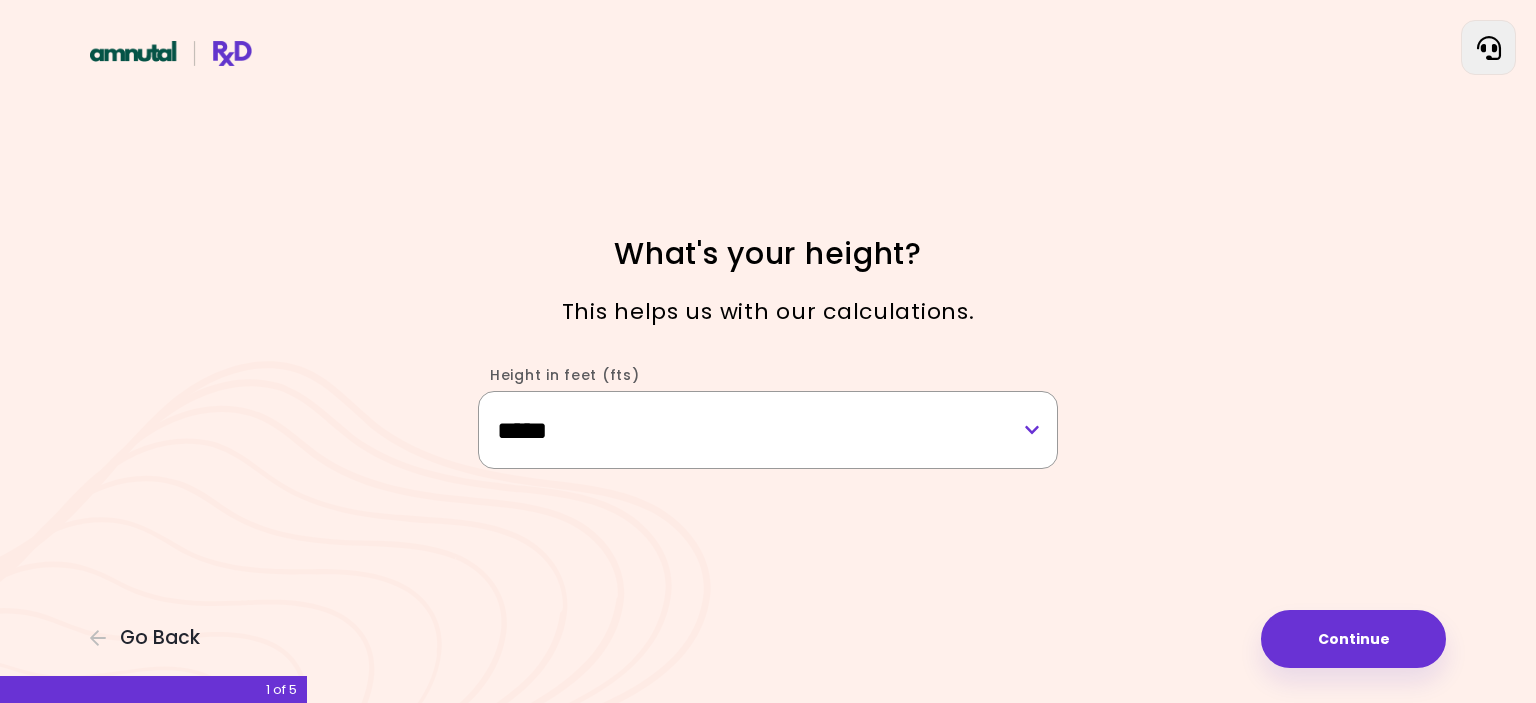 click on "**********" at bounding box center (768, 429) 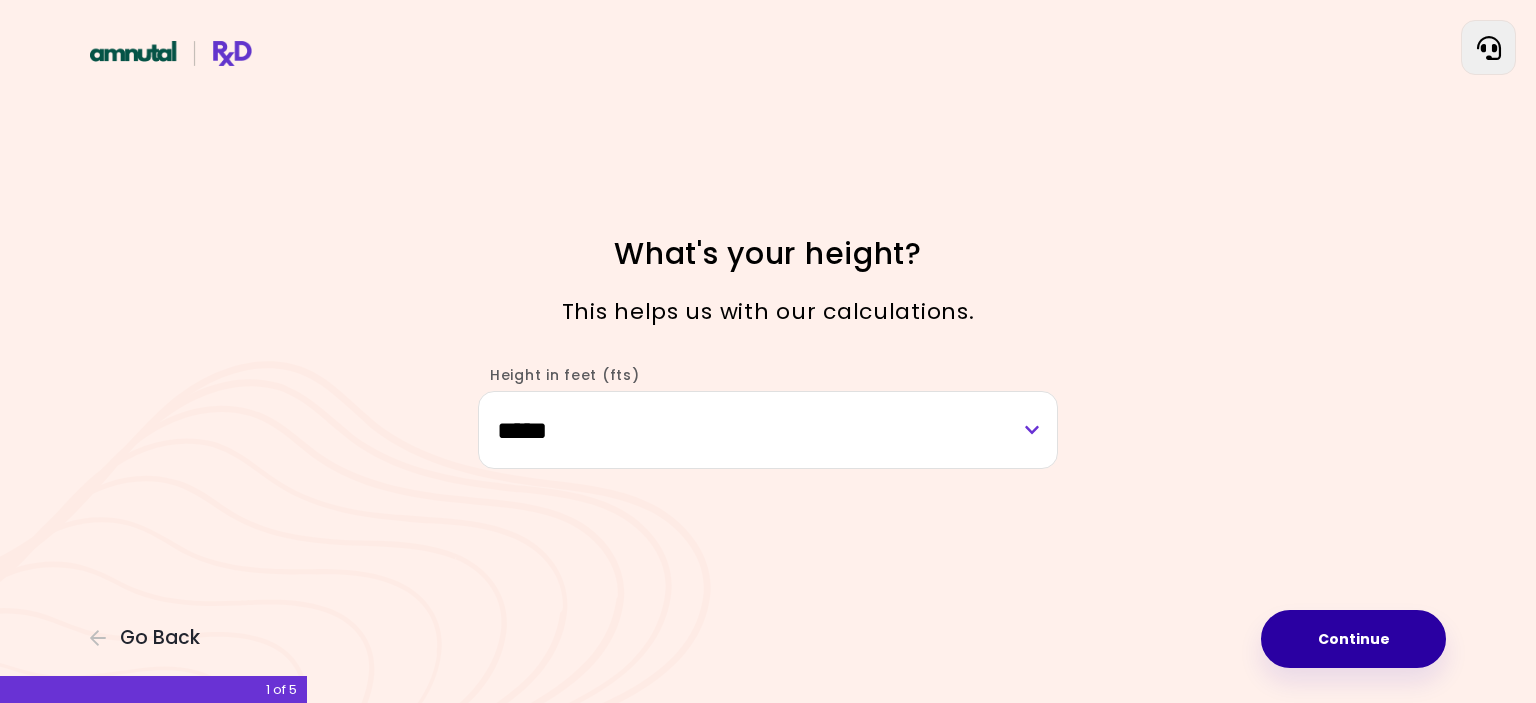 click on "Continue" at bounding box center (1353, 639) 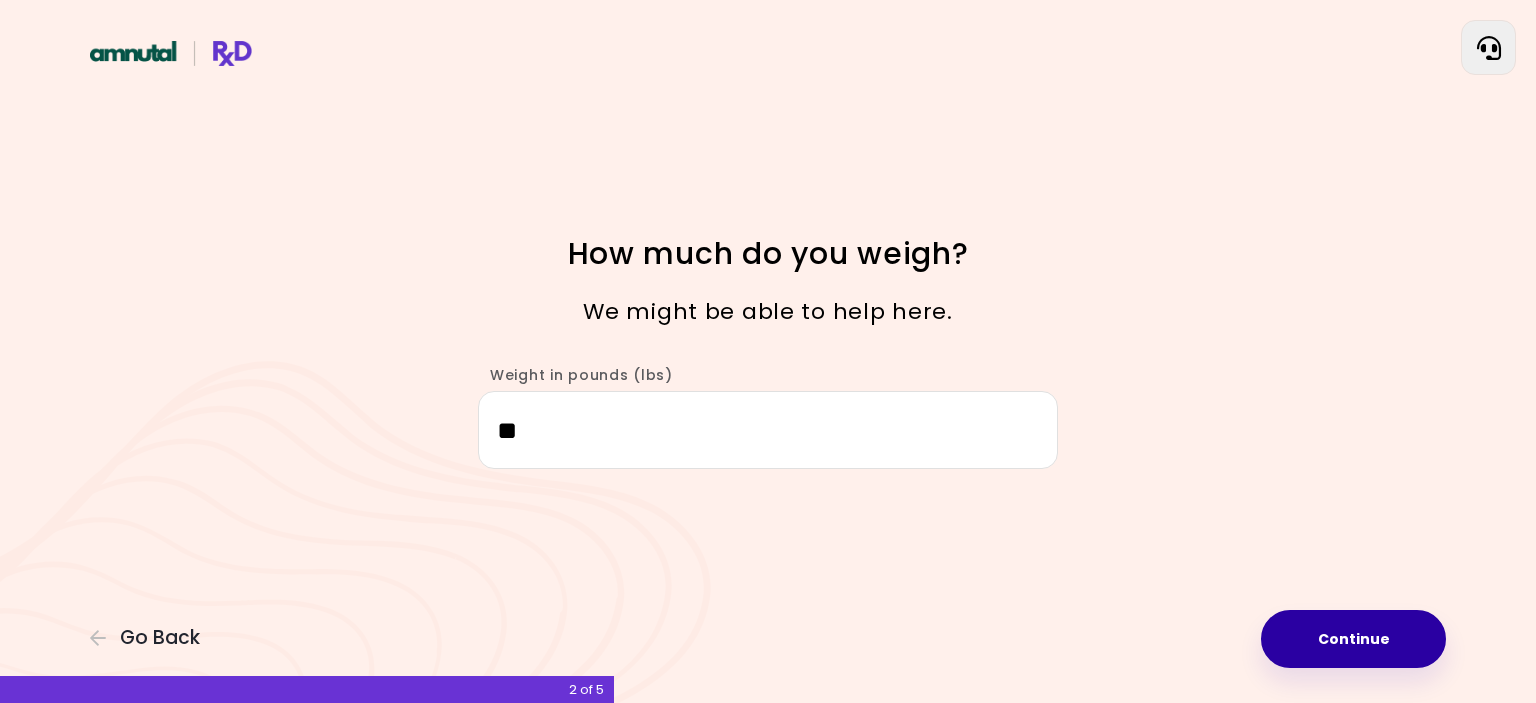 type on "**" 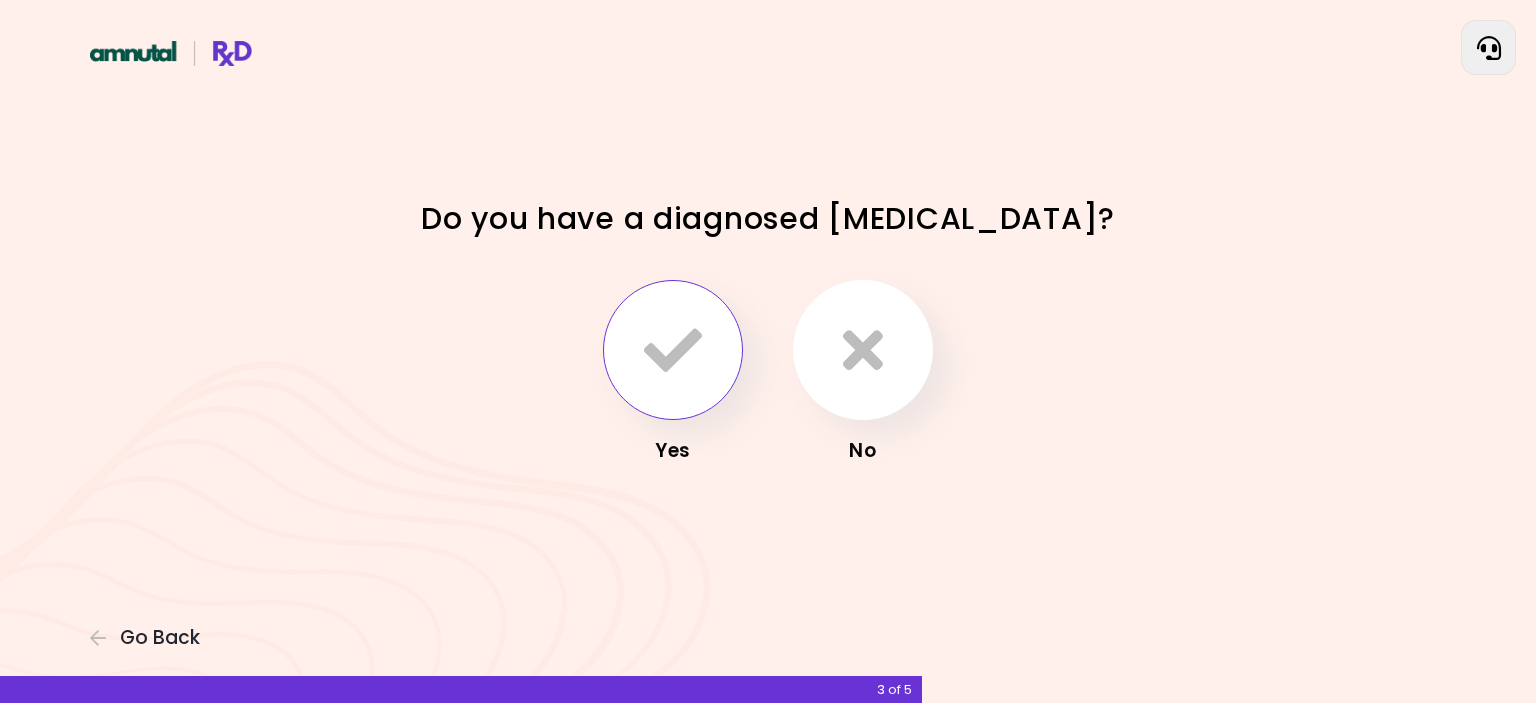 click at bounding box center (673, 350) 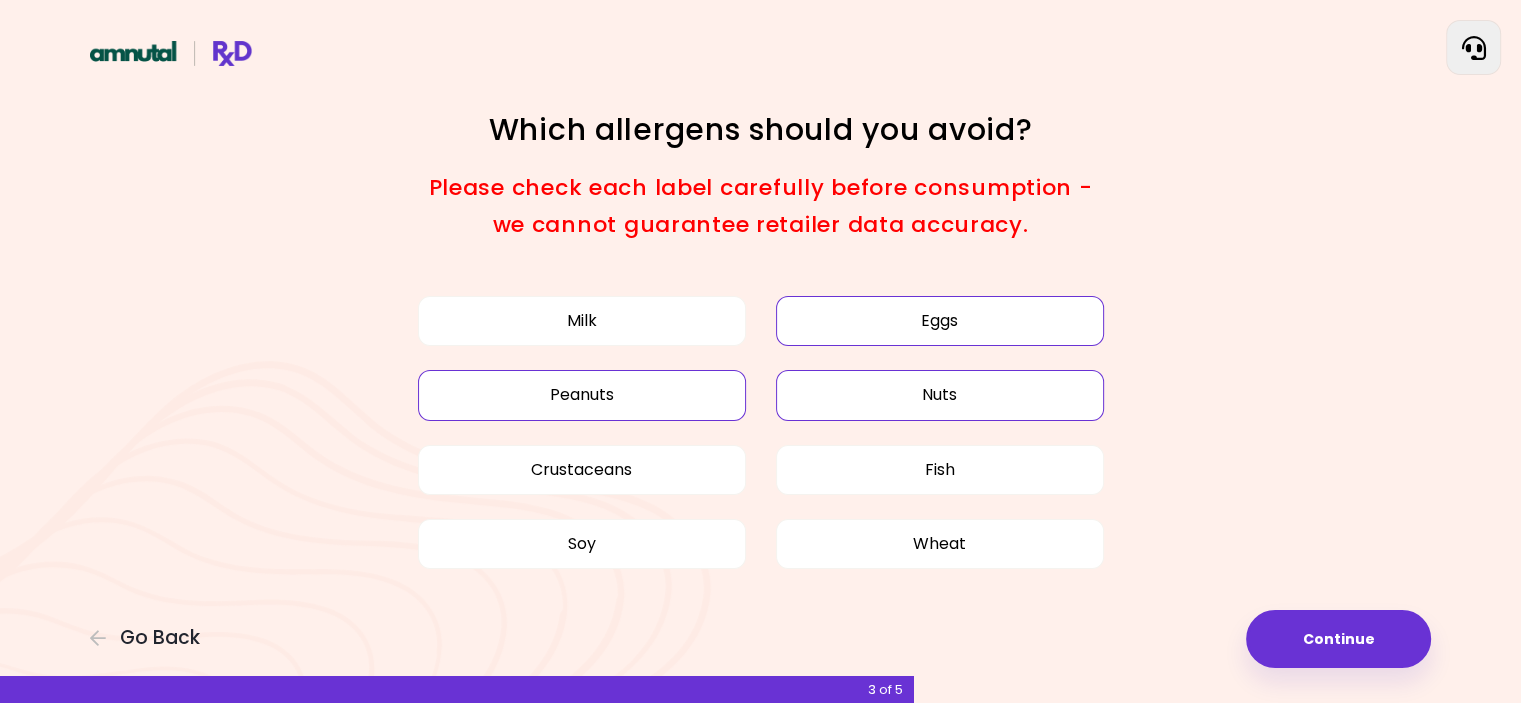 click on "Peanuts" at bounding box center [582, 395] 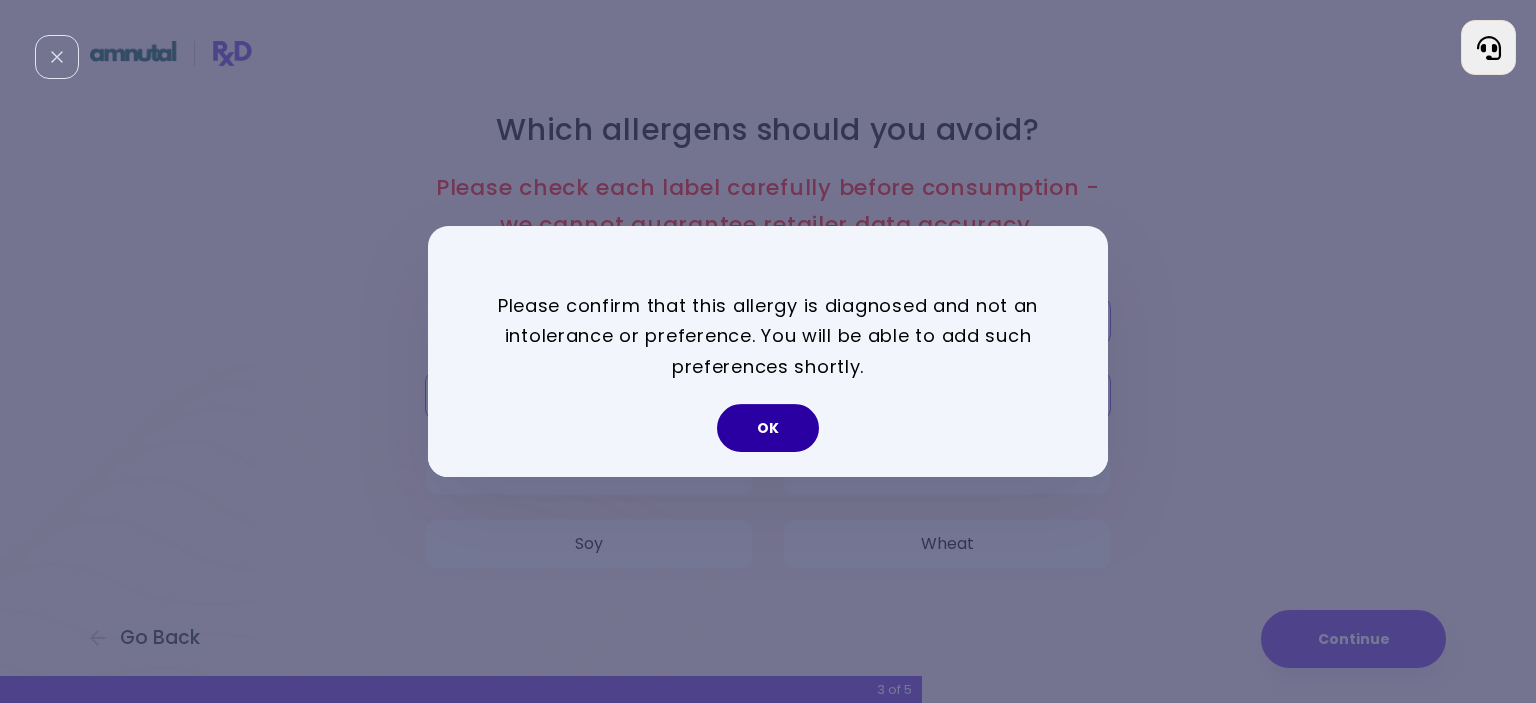 click on "OK" at bounding box center (768, 428) 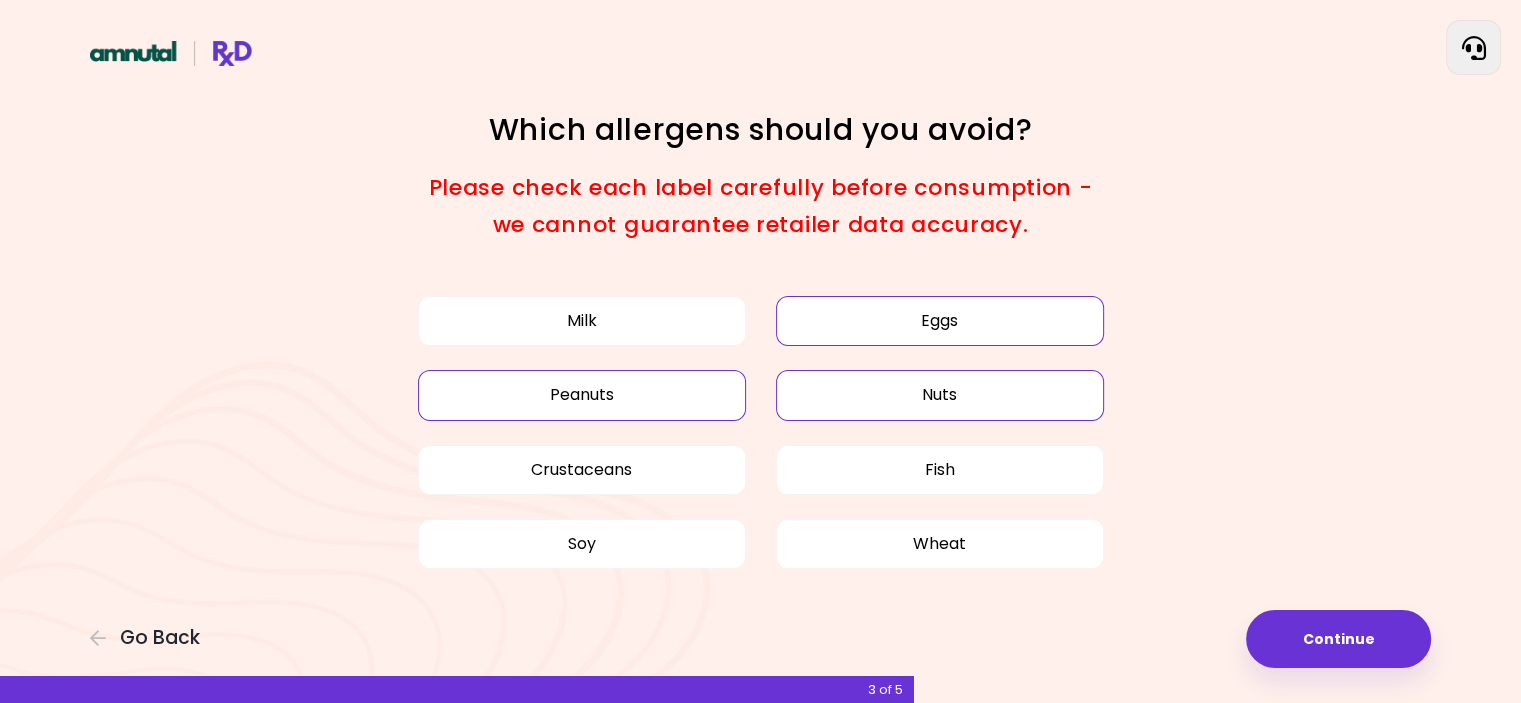 click on "Eggs" at bounding box center [940, 321] 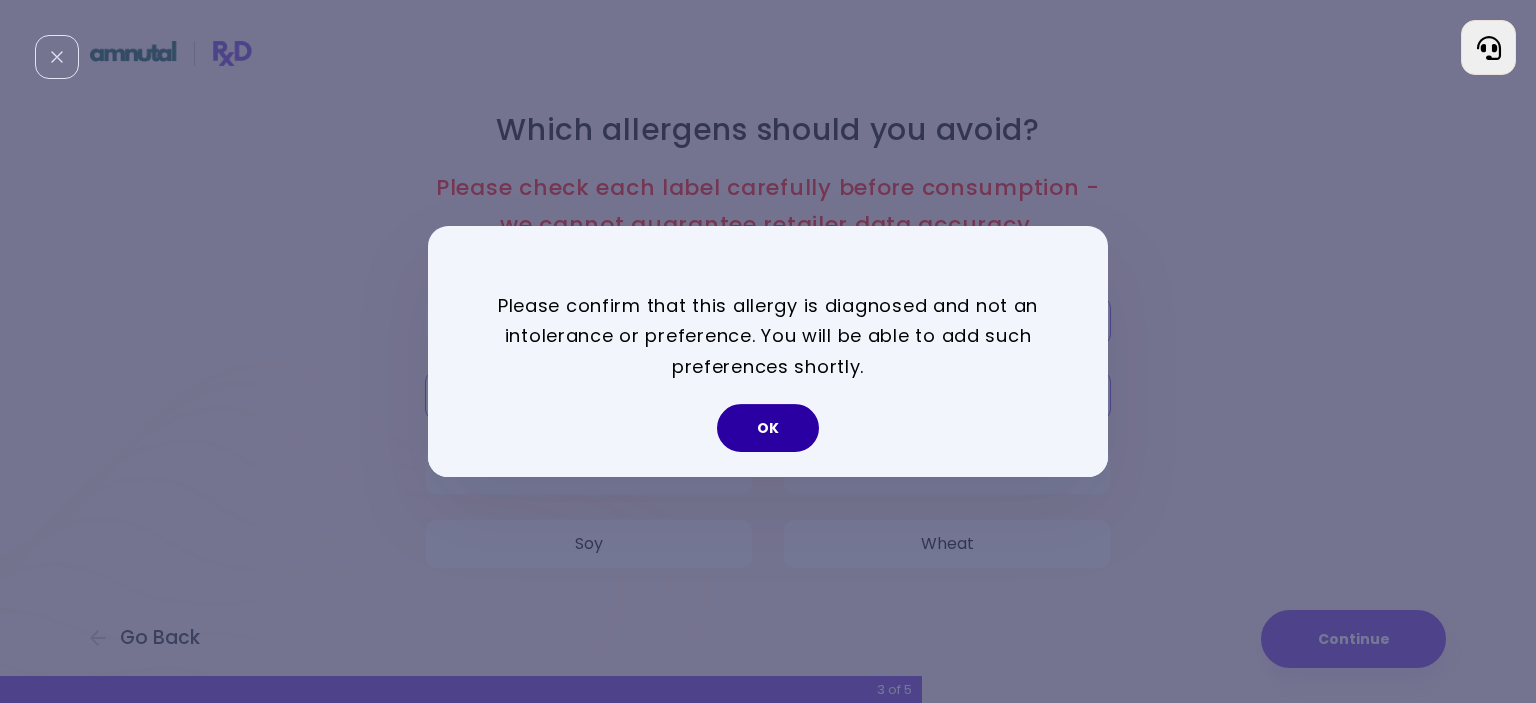 click on "OK" at bounding box center (768, 428) 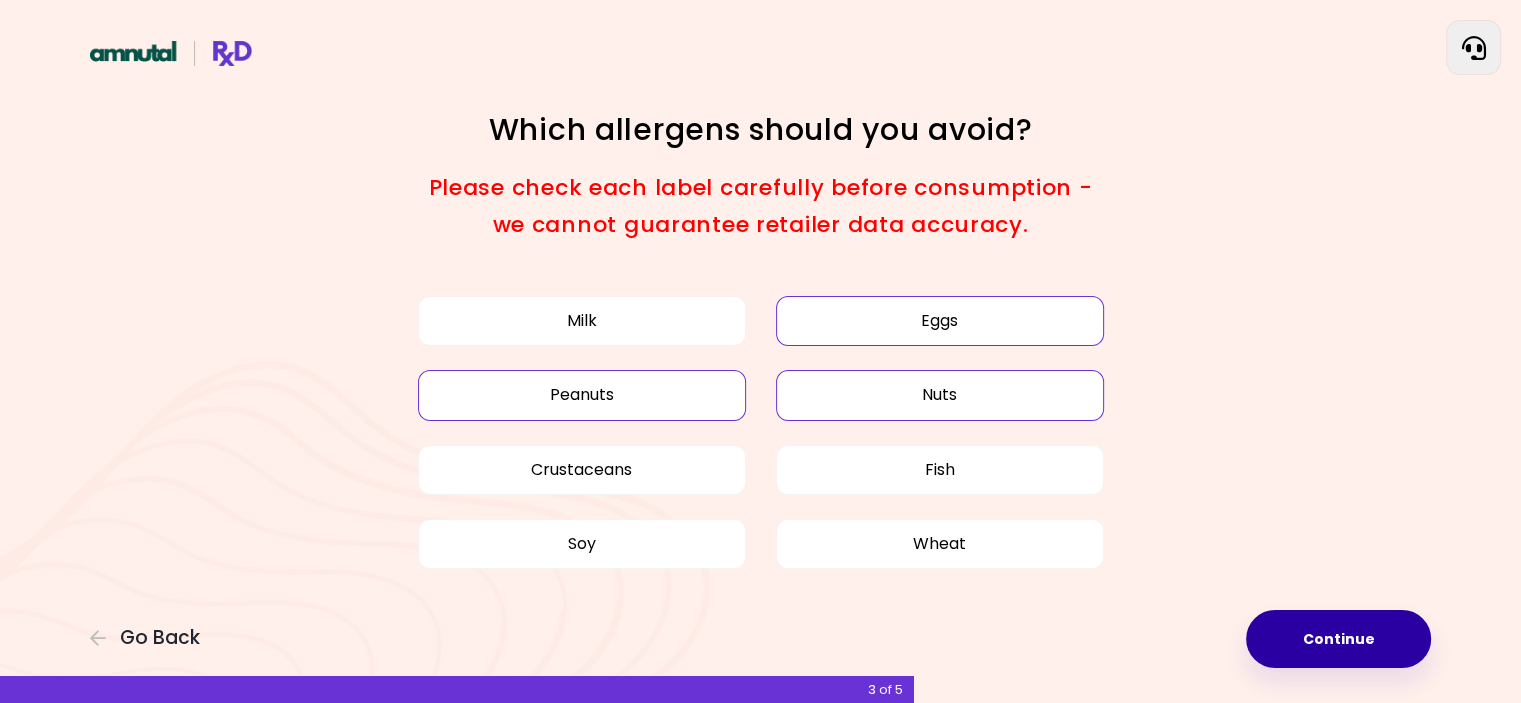 click on "Continue" at bounding box center [1338, 639] 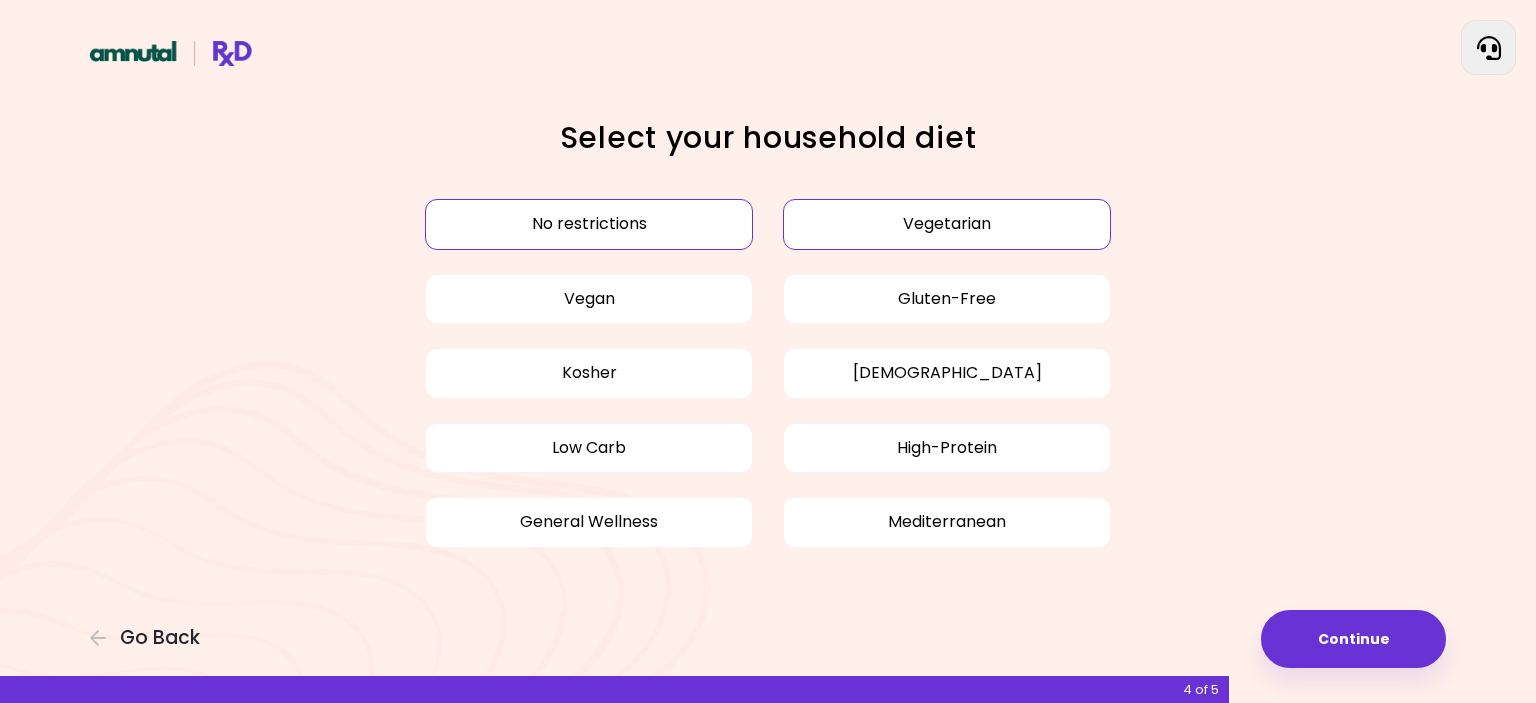 click on "Vegetarian" at bounding box center (947, 224) 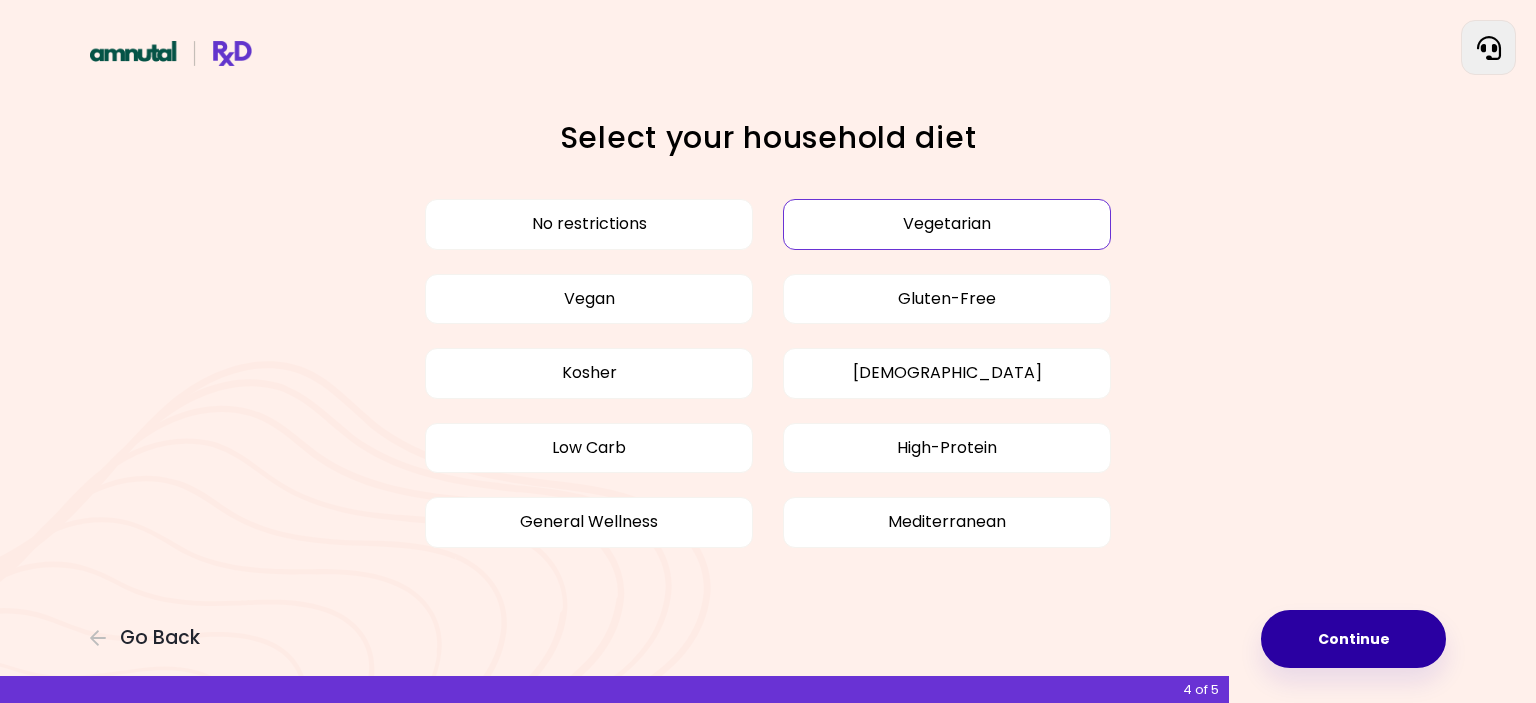 click on "Continue" at bounding box center [1353, 639] 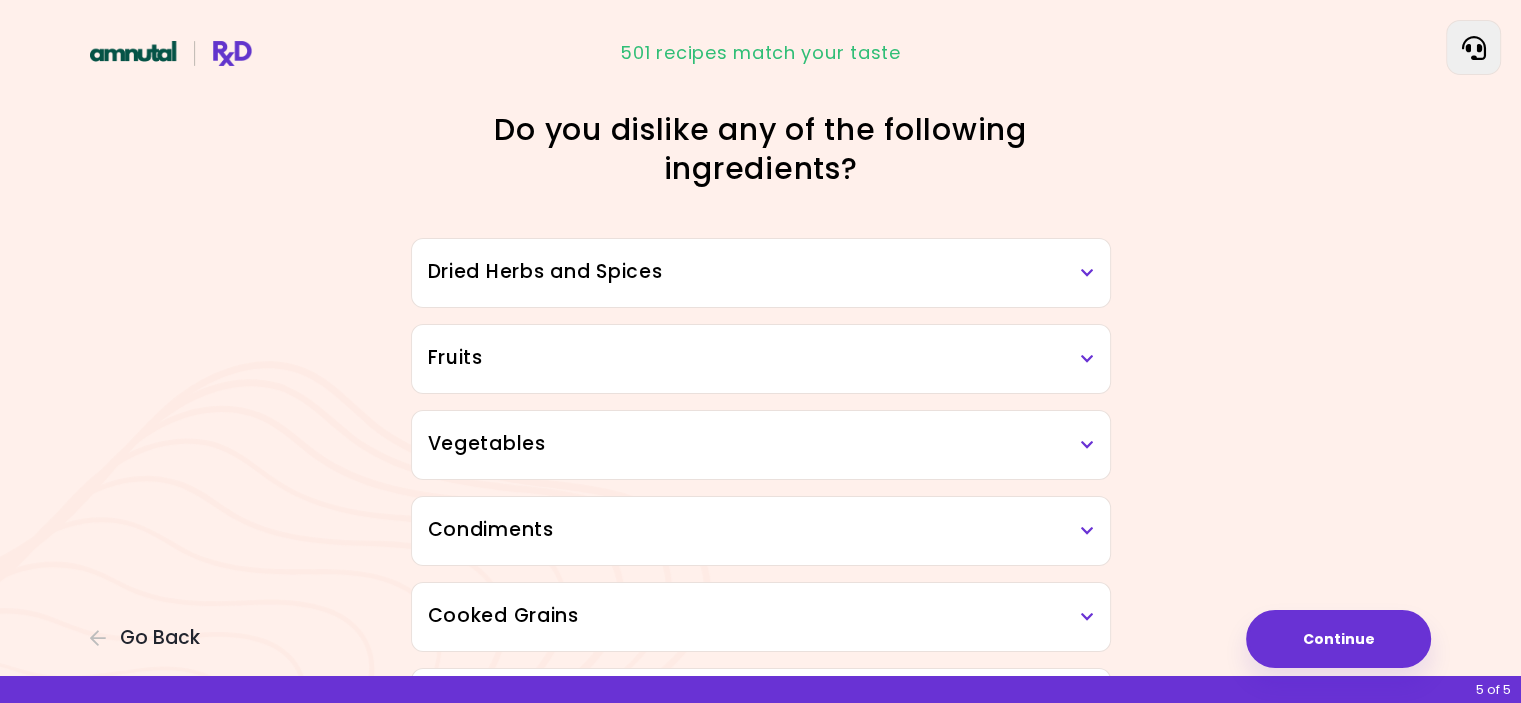 click on "Focusable invisible element Do you dislike any of the following ingredients? Dried Herbs and Spices Adobo Annatto seeds Chilli Cinnamon Cumin [PERSON_NAME] Italian seasoning Paprika, powder Fruits Apples Bananas Blueberries Grapes Kiwi Melon Orange Pears Plantains Raspberries Strawberries Vegetables Artichoke Arugula Avocado Beetroot Bell pepper Bok choy Broccoli Cabbage savoy Carrot Cauliflower Celery Celery stem Corn Cucumber Eggplant Garlic [PERSON_NAME] Lemon Lettuce Lime Mushrooms Onion Potatoes Pumpkin Radish Spinach Sweet potatoes Tomatoes Zucchini Condiments Balsamic vinegar Barbeque sauce Hoisin sauce Honey Mustard Pickles Rice vinegar Soy sauce Tahini Teriyaki sauce Vegetable bouillon Cooked Grains Barley groats Buckwheat Couscous Millet Quinoa Fresh Herbs Basil Chive Cilantro [PERSON_NAME] [PERSON_NAME] Legumes Beans Chickpeas Green beans Lentils Peas Baking Breadcrumbs Cocoa powder Corn starch Flour Sugar Dairy and Eggs Cheddar cheese Cottage cheese Cream Emental cheese Feta cheese Milk Mozzarella cheese Oat milk Soy milk" at bounding box center (760, 811) 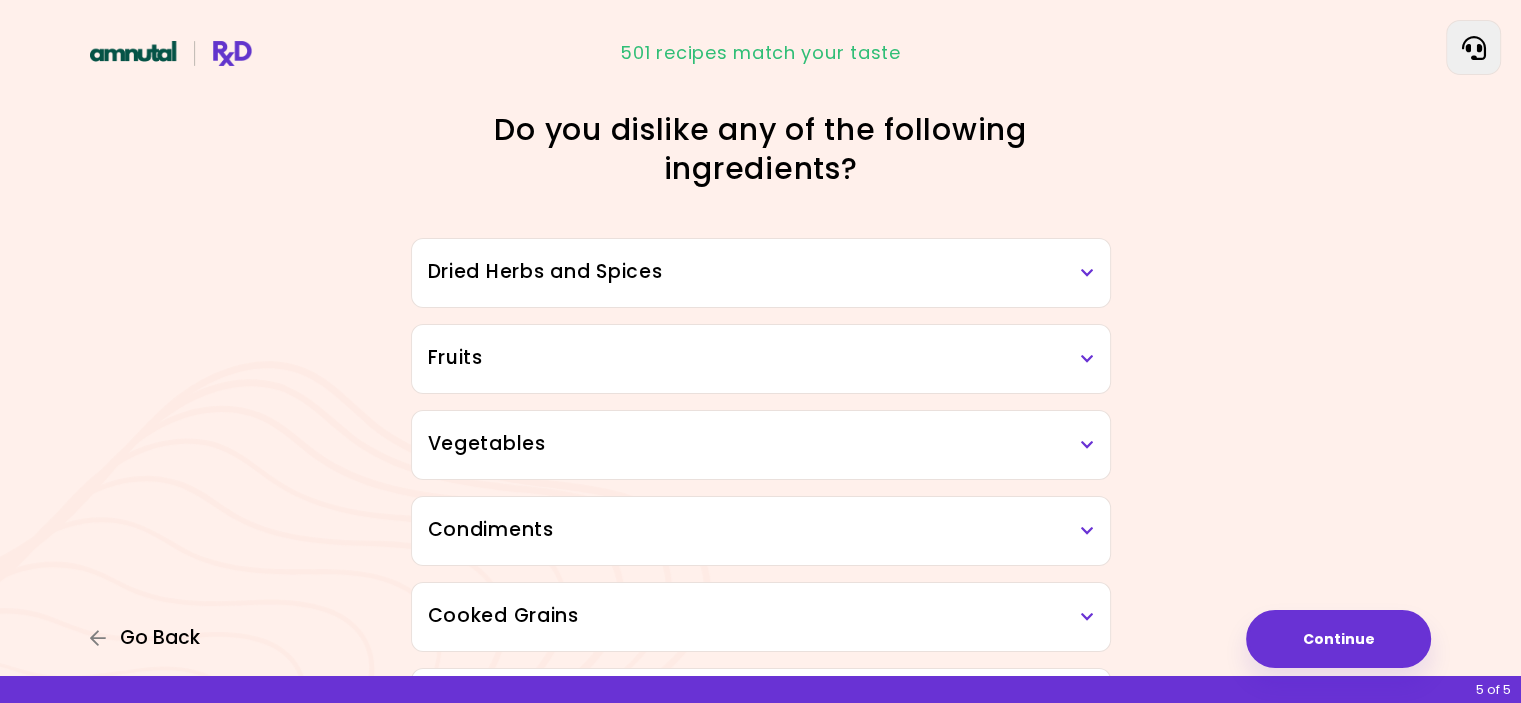 click on "Go Back" at bounding box center [160, 638] 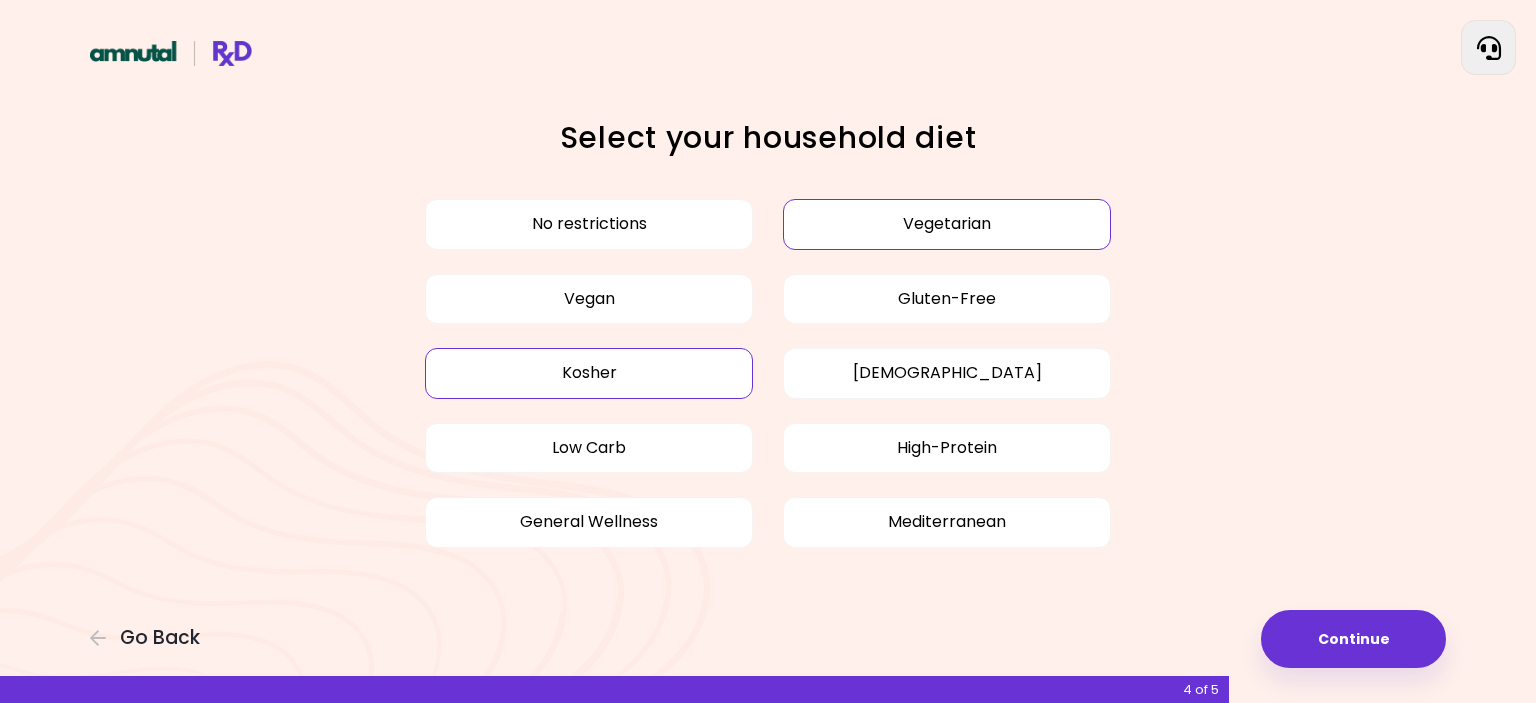click on "Kosher" at bounding box center (589, 373) 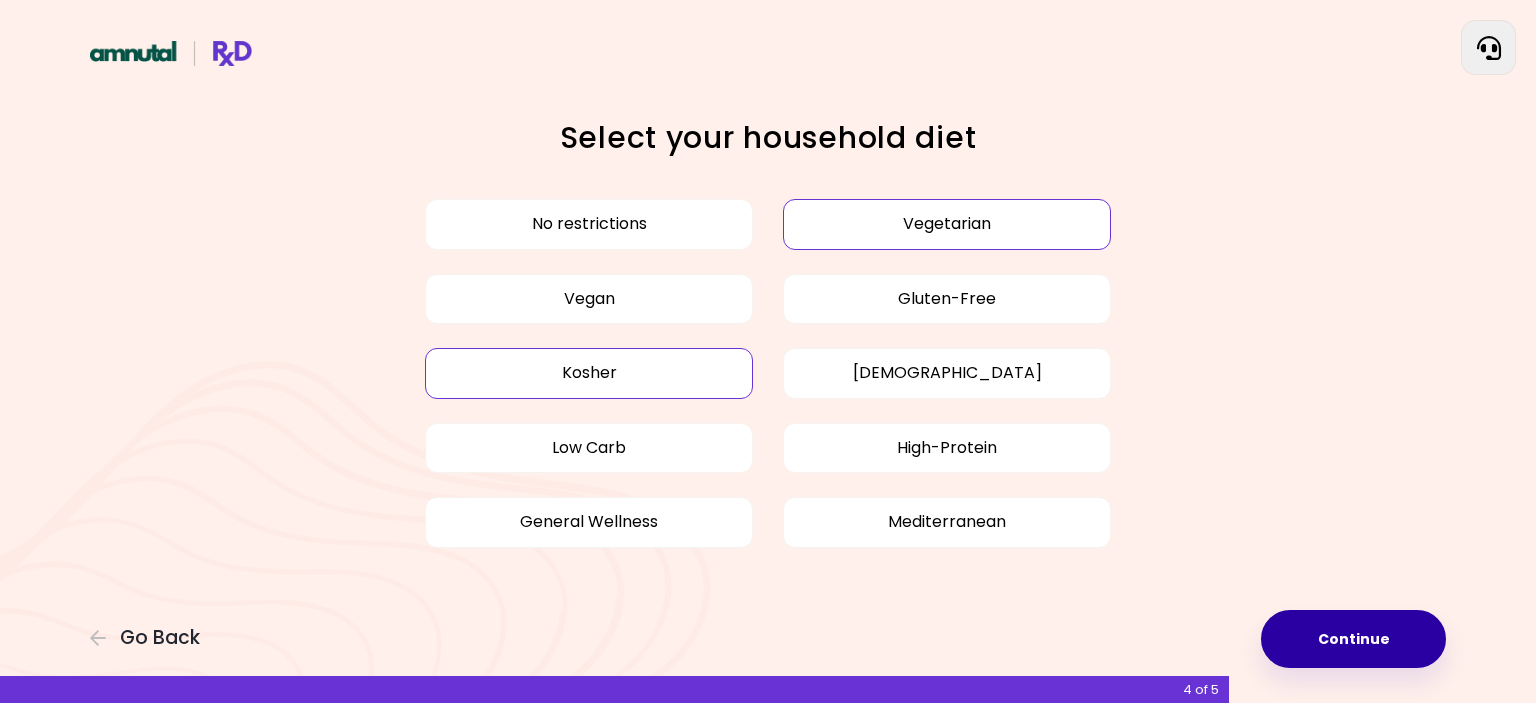 click on "Continue" at bounding box center (1353, 639) 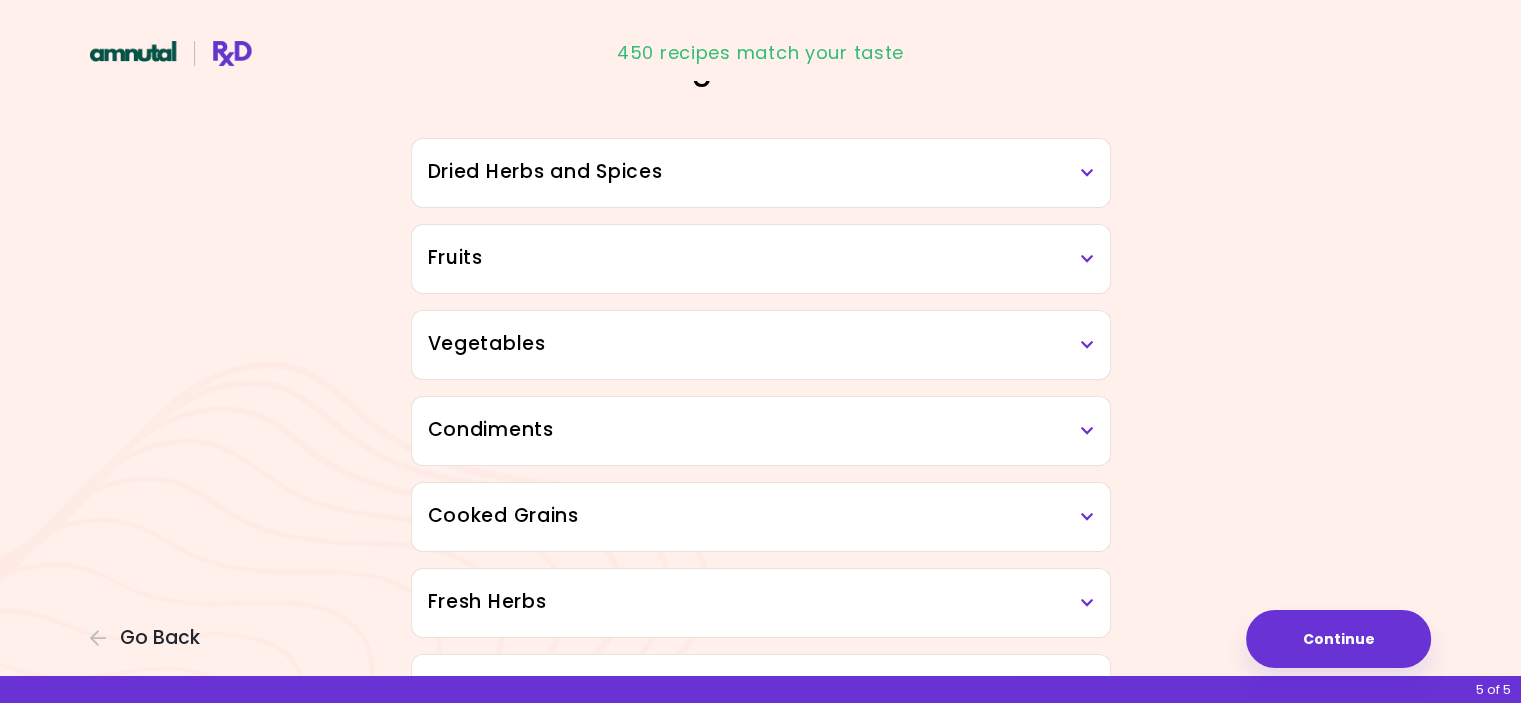 scroll, scrollTop: 0, scrollLeft: 0, axis: both 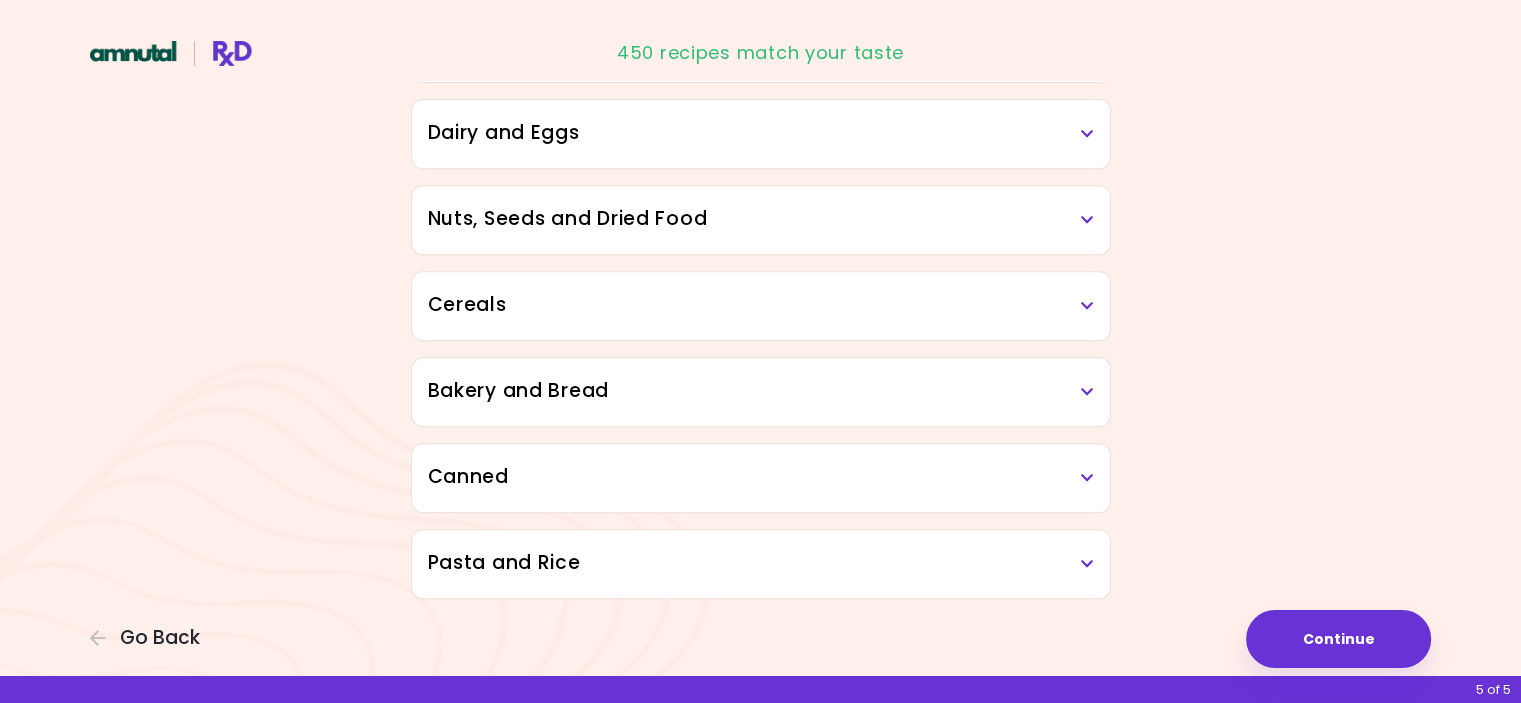 click on "Cereals" at bounding box center [761, 305] 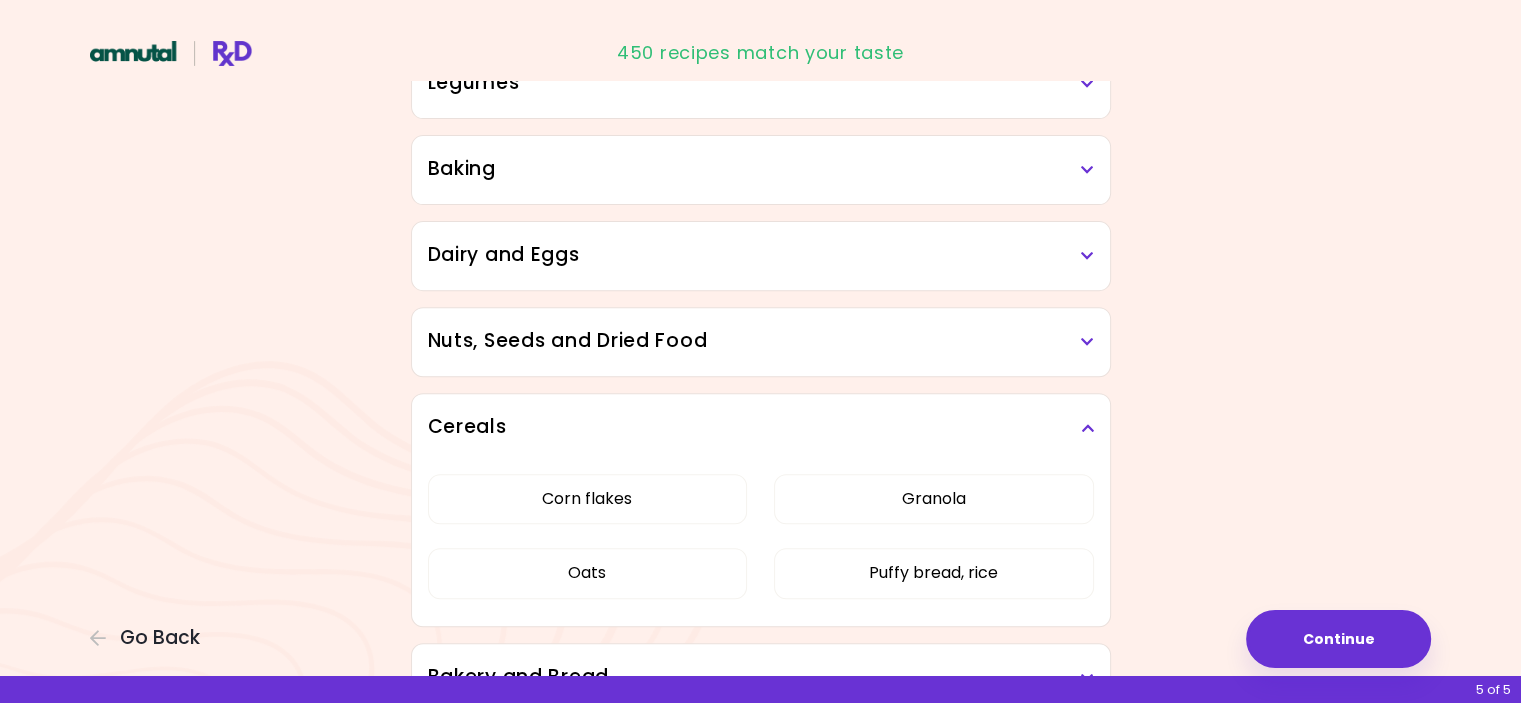 scroll, scrollTop: 991, scrollLeft: 0, axis: vertical 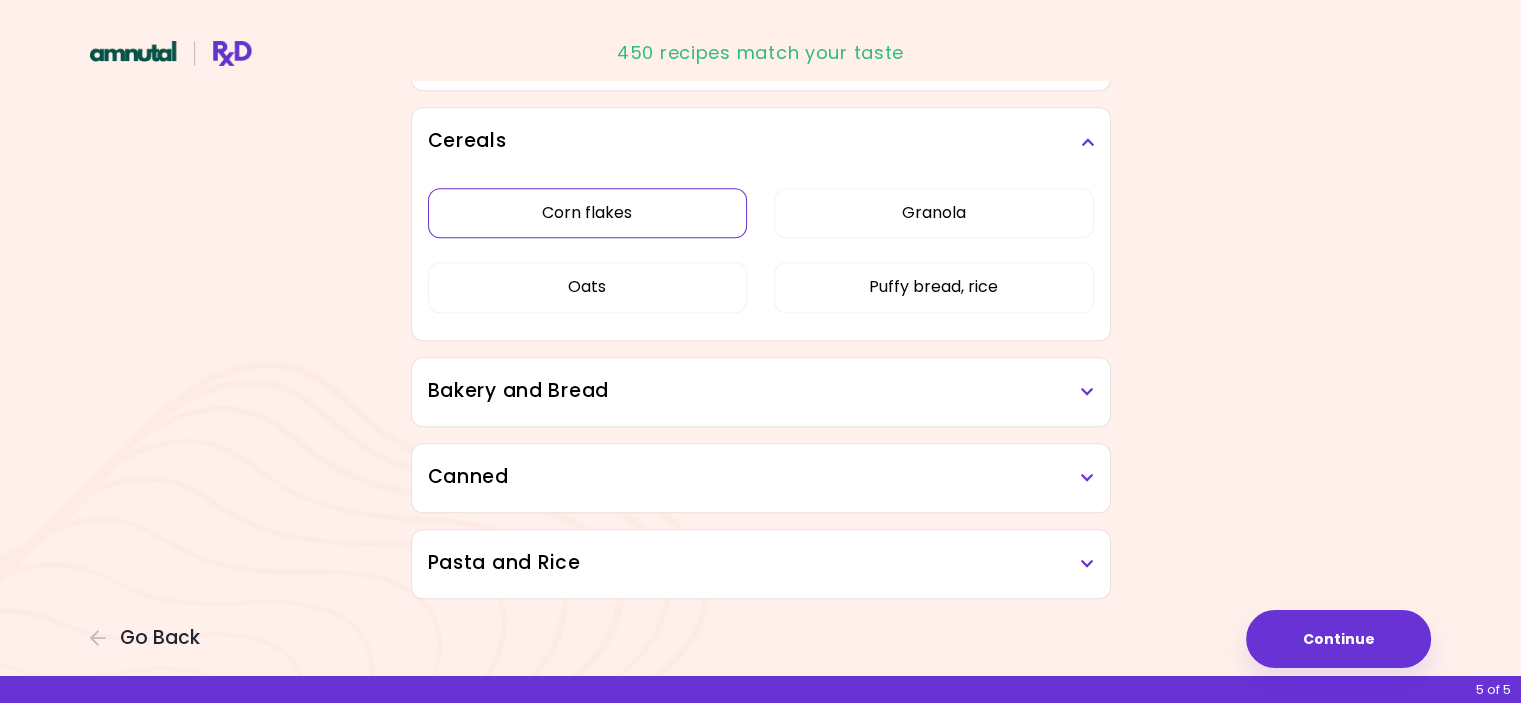 click on "Corn flakes" at bounding box center [588, 213] 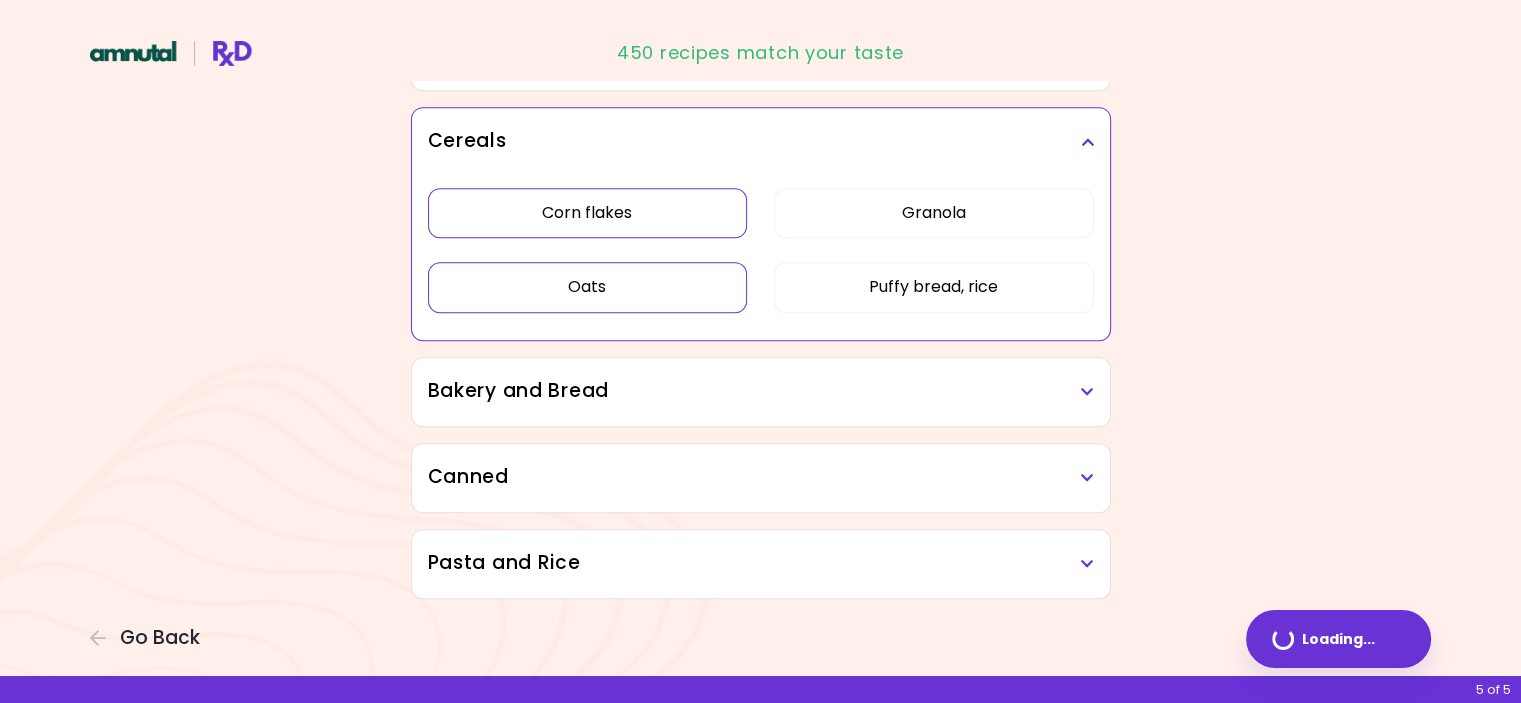 click on "Oats" at bounding box center [588, 287] 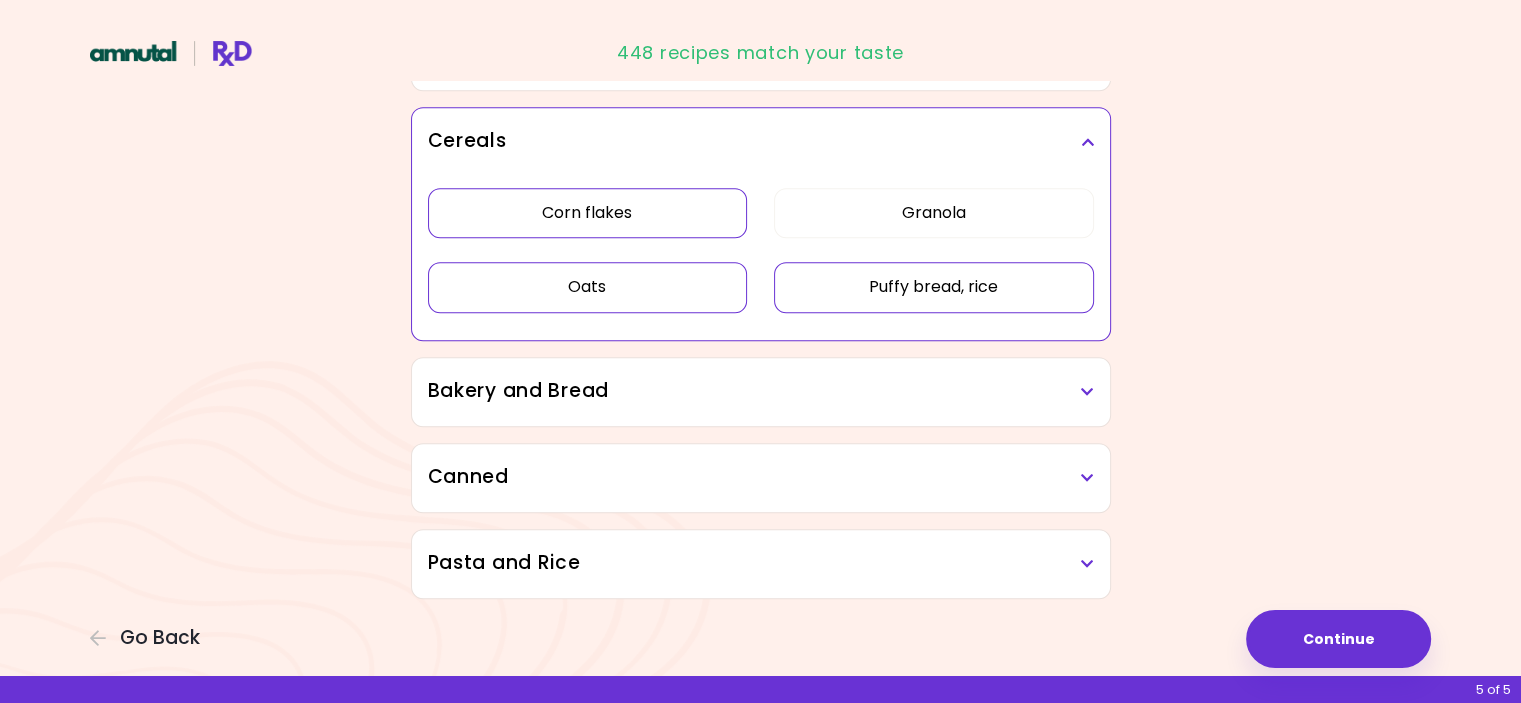 click on "Puffy bread, rice" at bounding box center [934, 287] 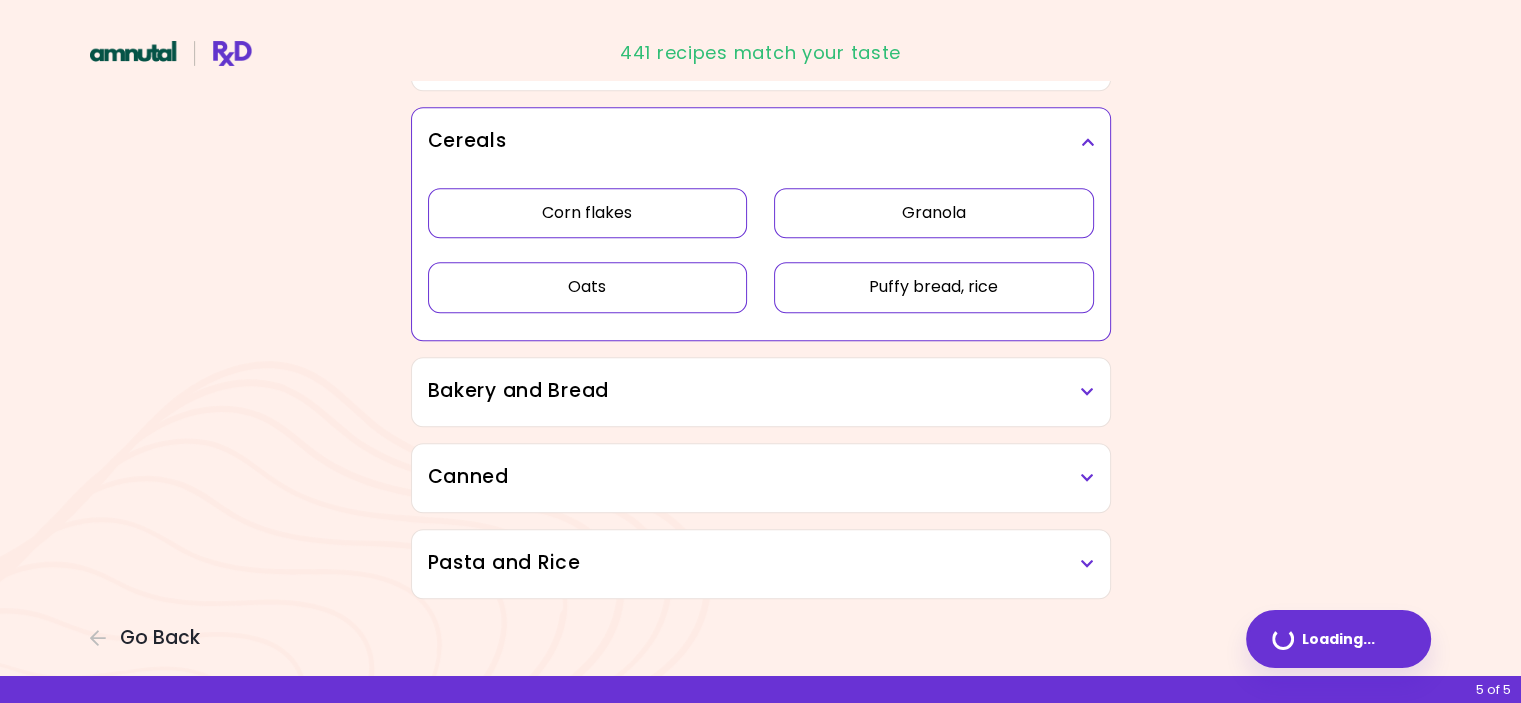 click on "Granola" at bounding box center (934, 213) 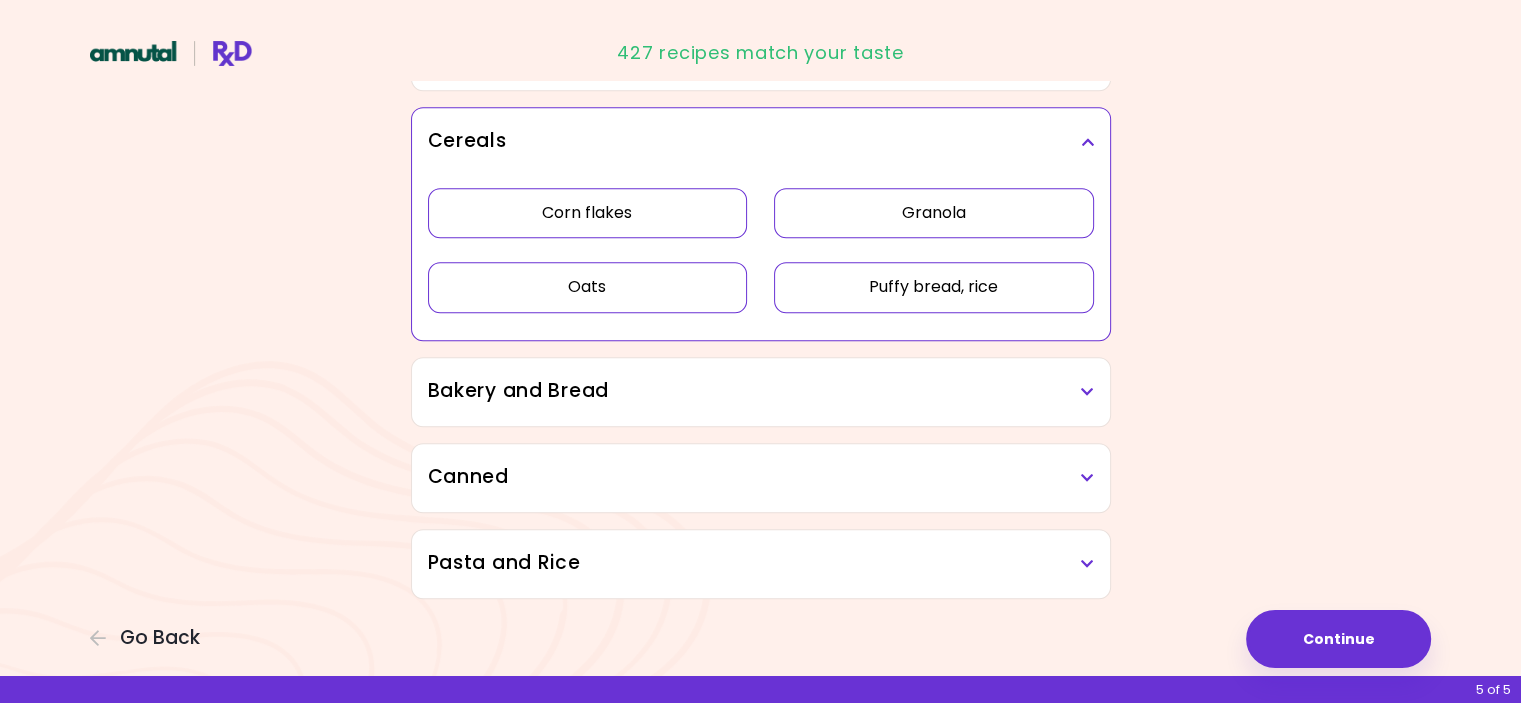 click on "Bakery and Bread" at bounding box center (761, 391) 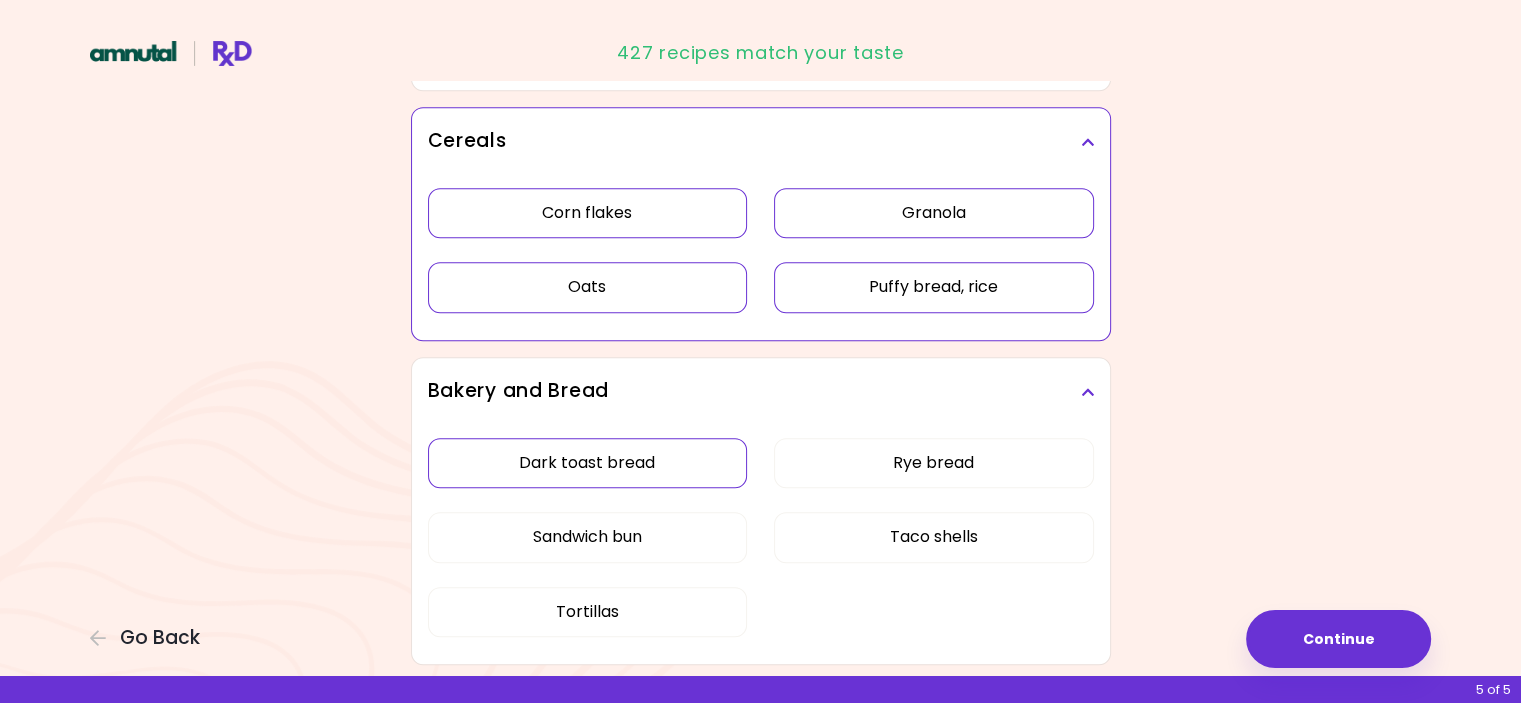 click on "Dark toast bread" at bounding box center [588, 463] 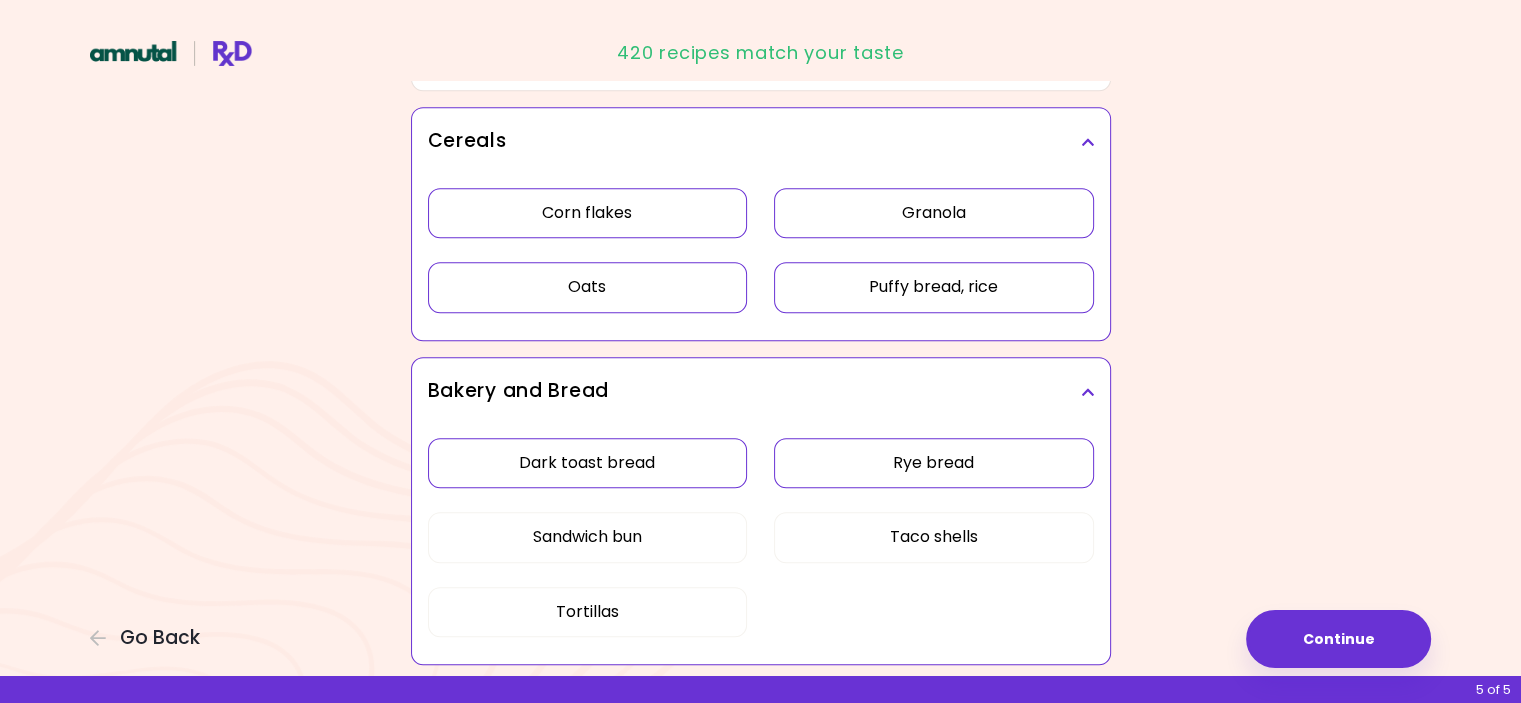 click on "Rye bread" at bounding box center (934, 463) 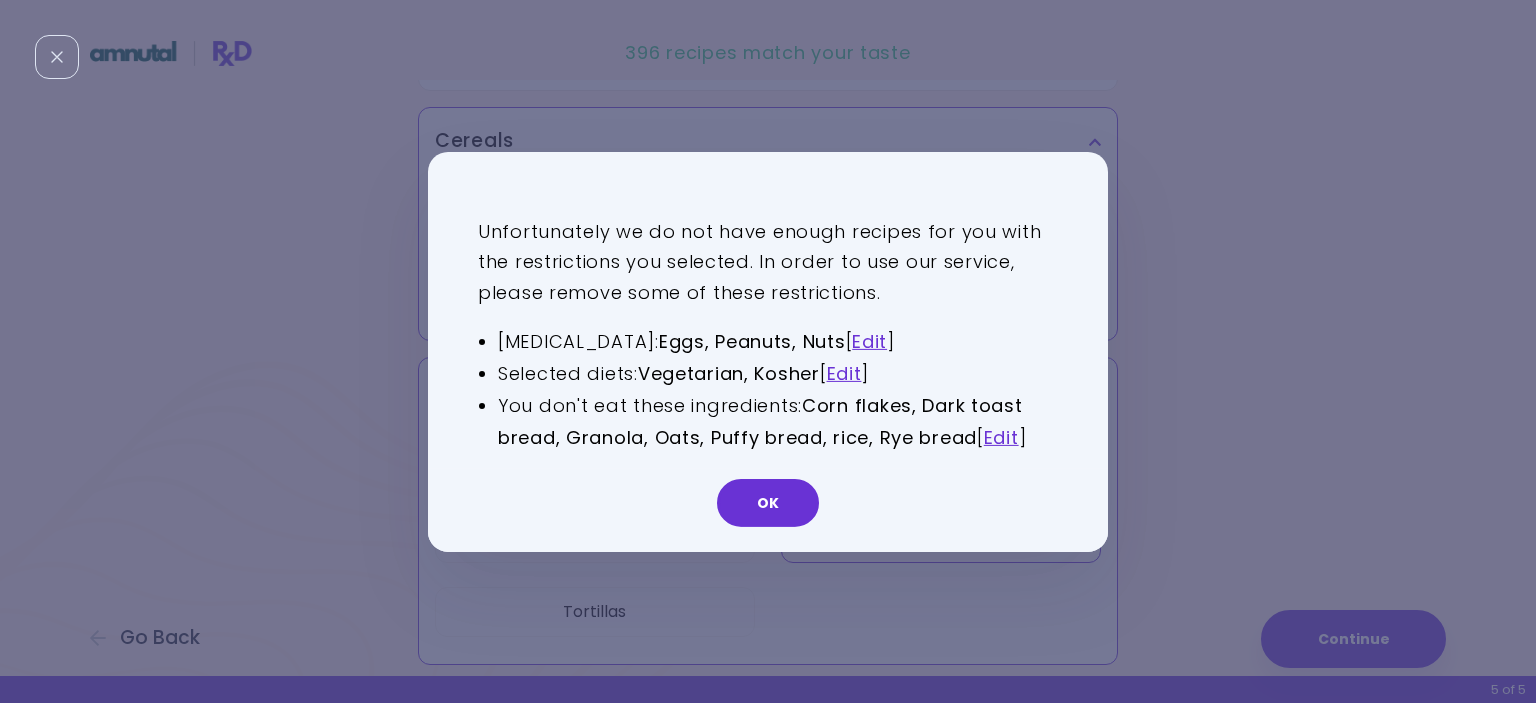click on "OK" at bounding box center (768, 510) 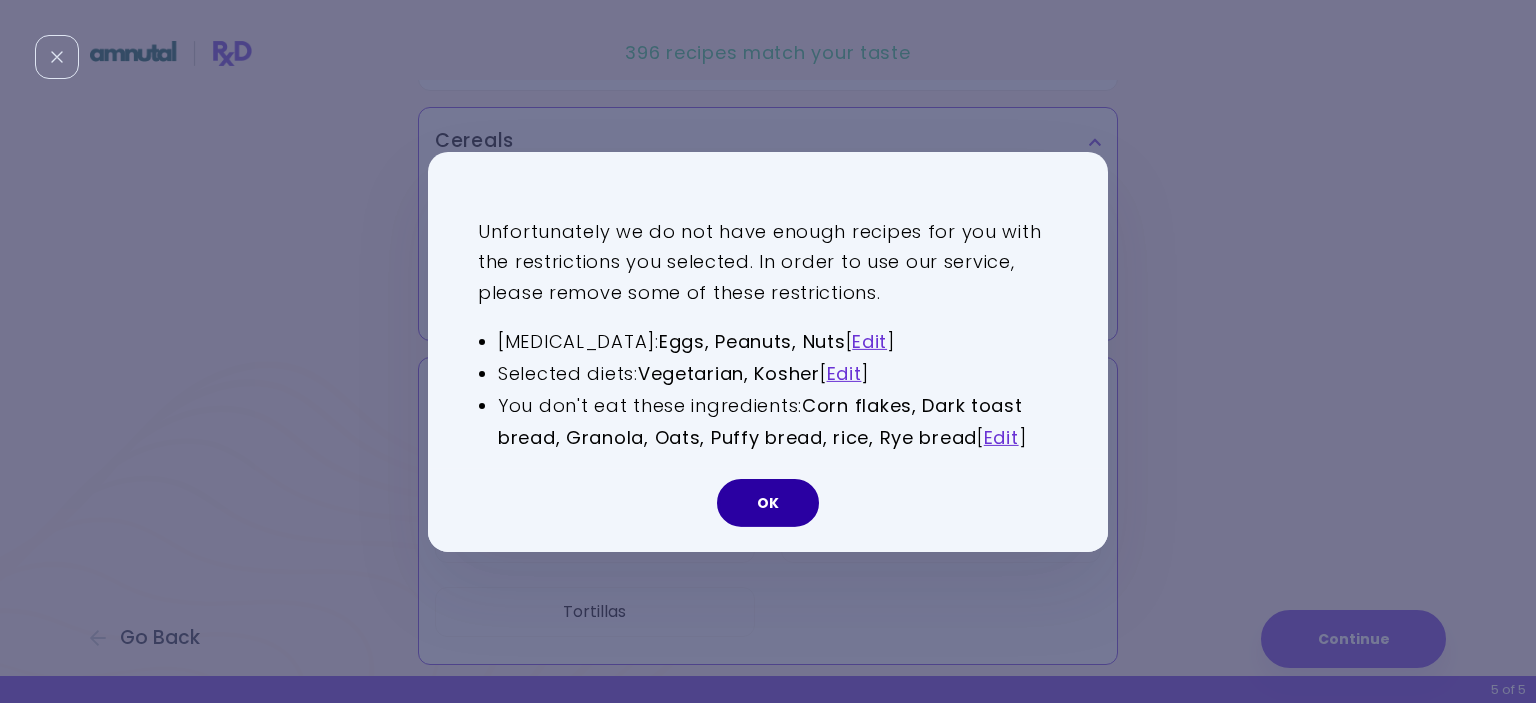 click on "OK" at bounding box center [768, 503] 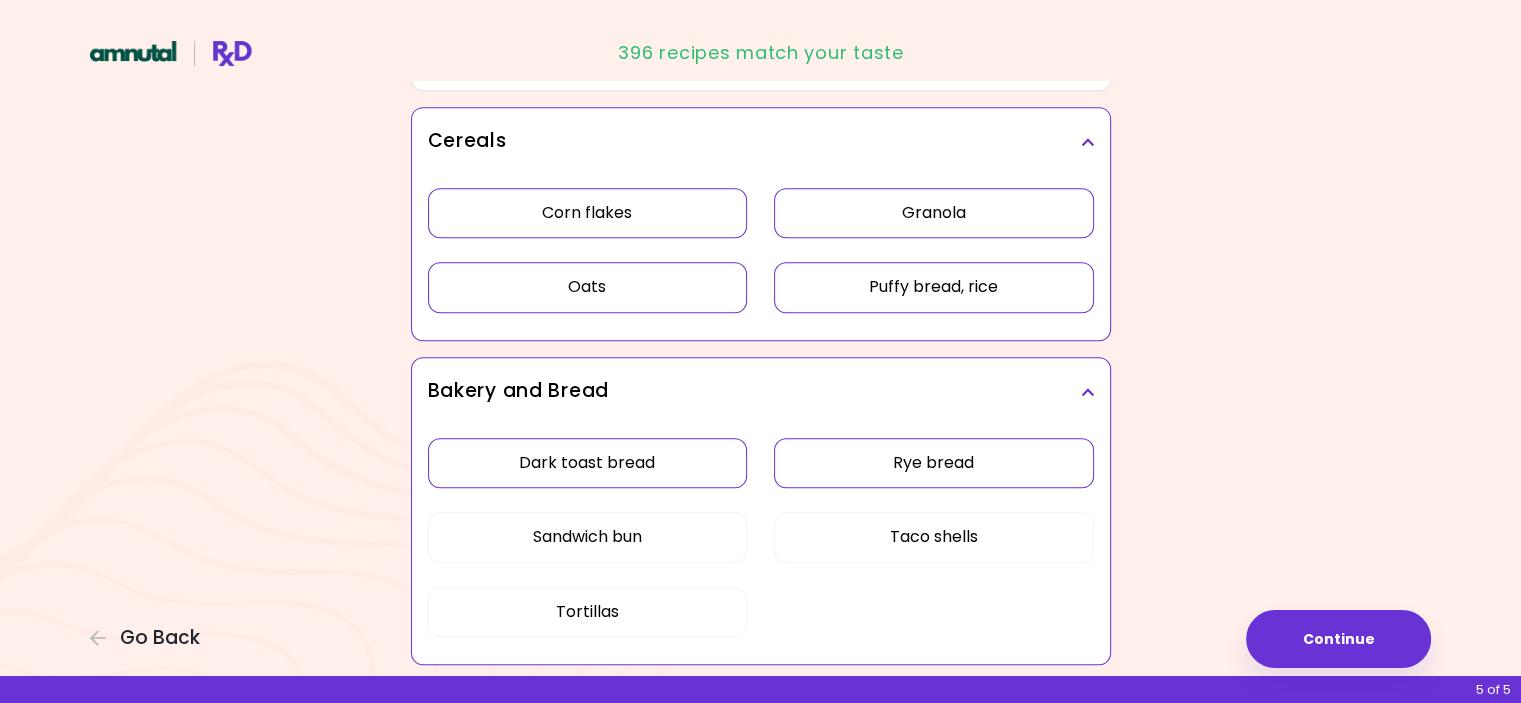 click on "Dark toast bread" at bounding box center [588, 463] 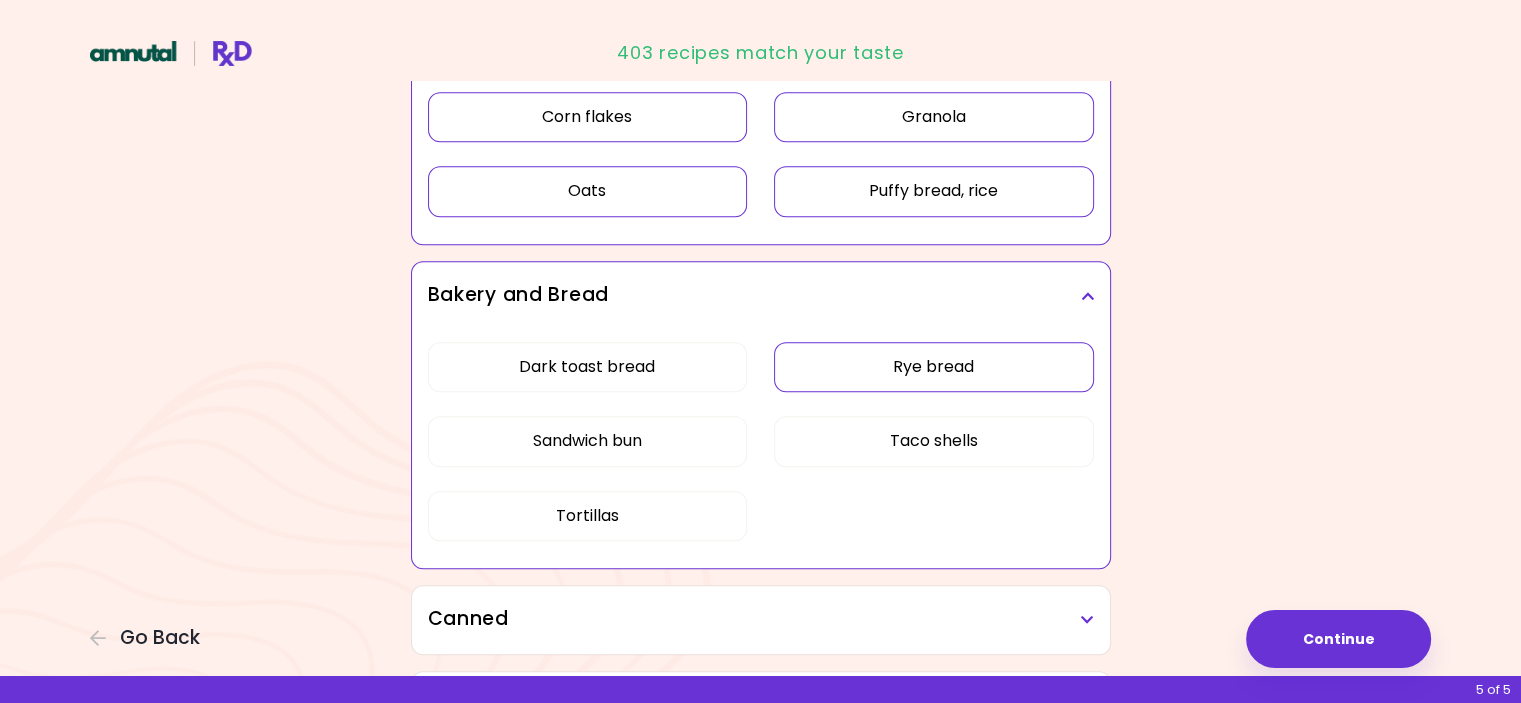 scroll, scrollTop: 1229, scrollLeft: 0, axis: vertical 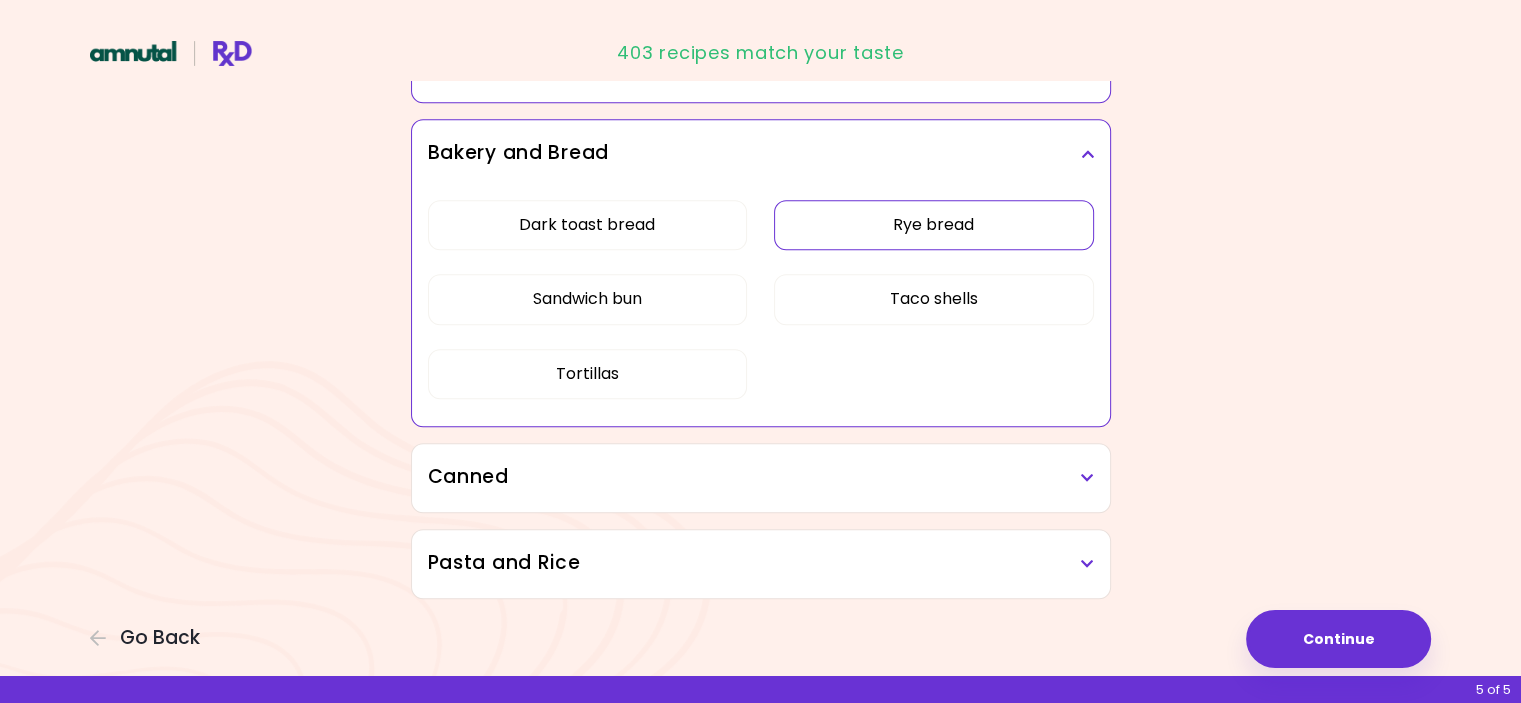 click on "Canned" at bounding box center [761, 477] 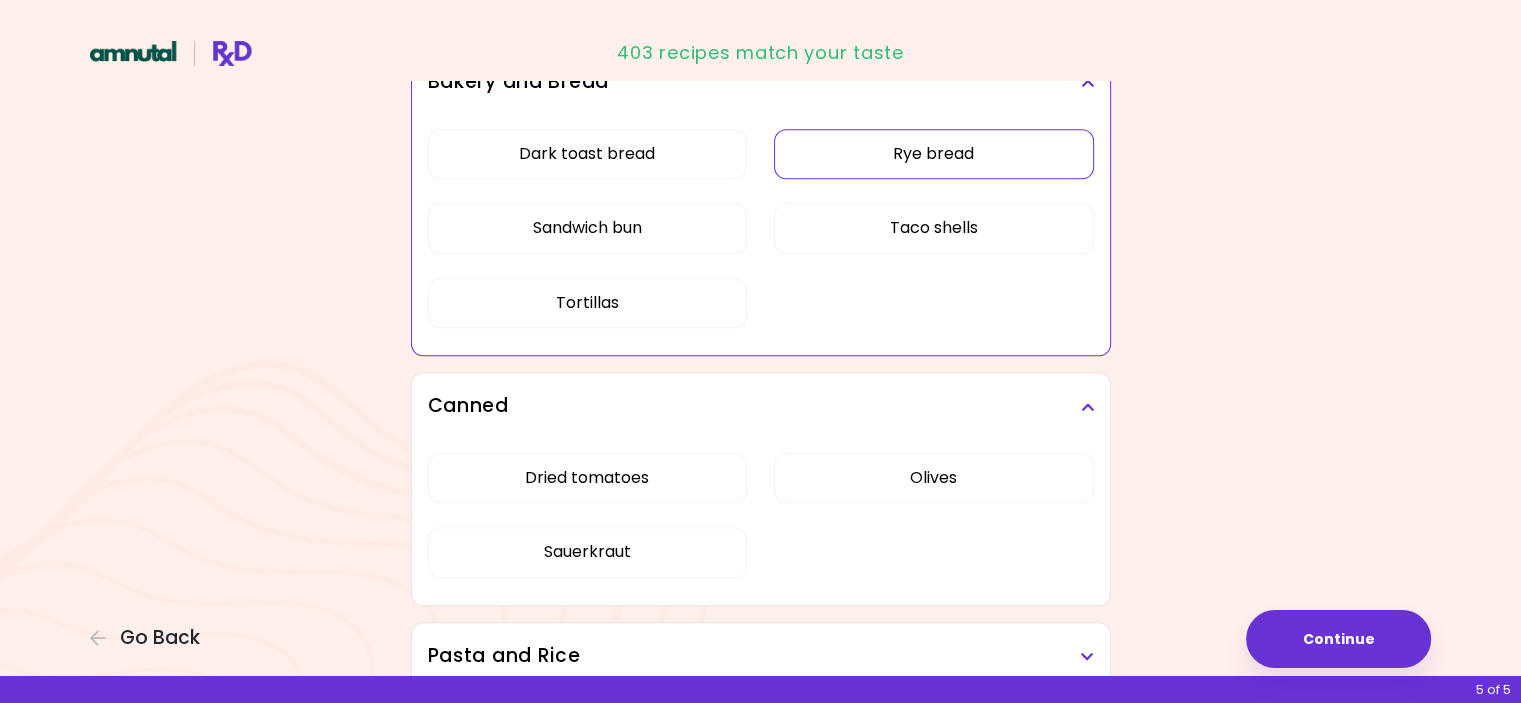 scroll, scrollTop: 1393, scrollLeft: 0, axis: vertical 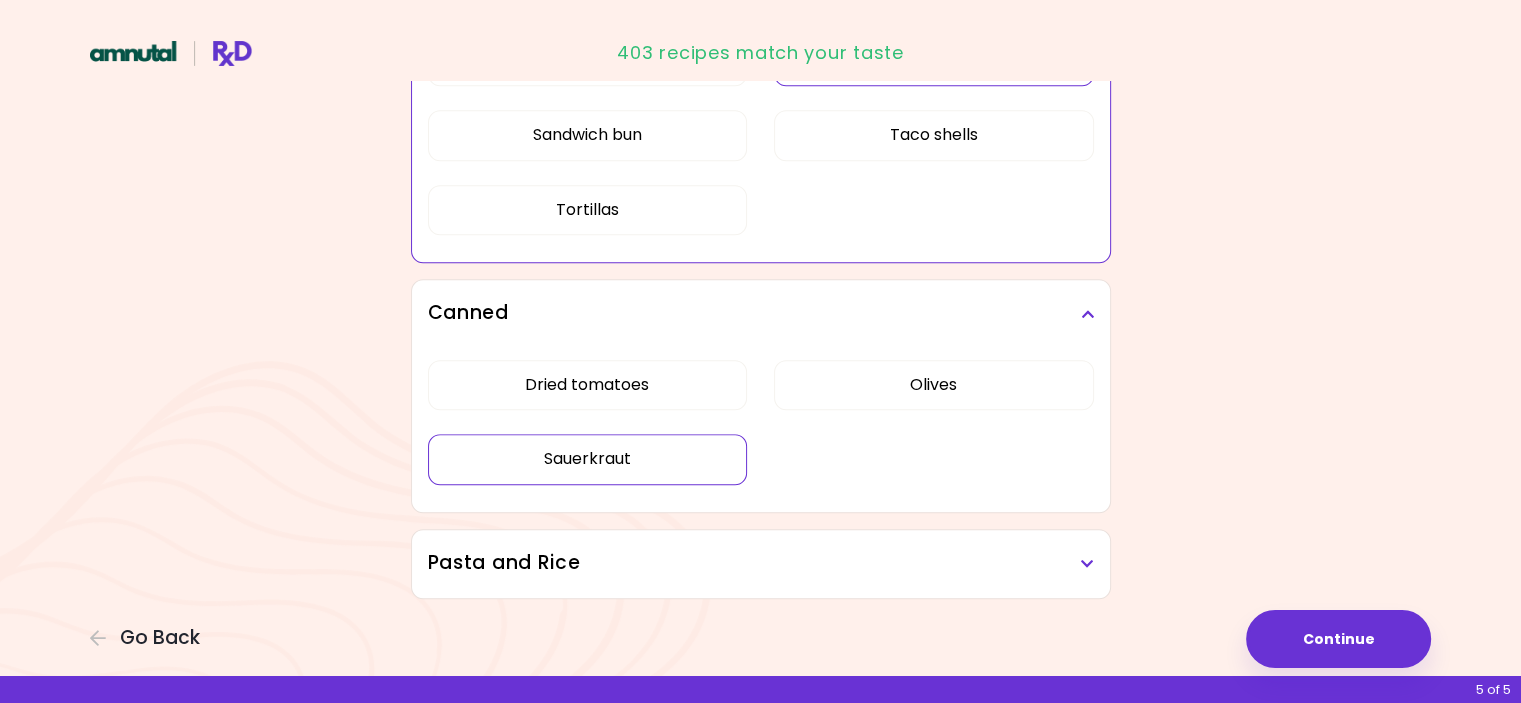 click on "Sauerkraut" at bounding box center (588, 459) 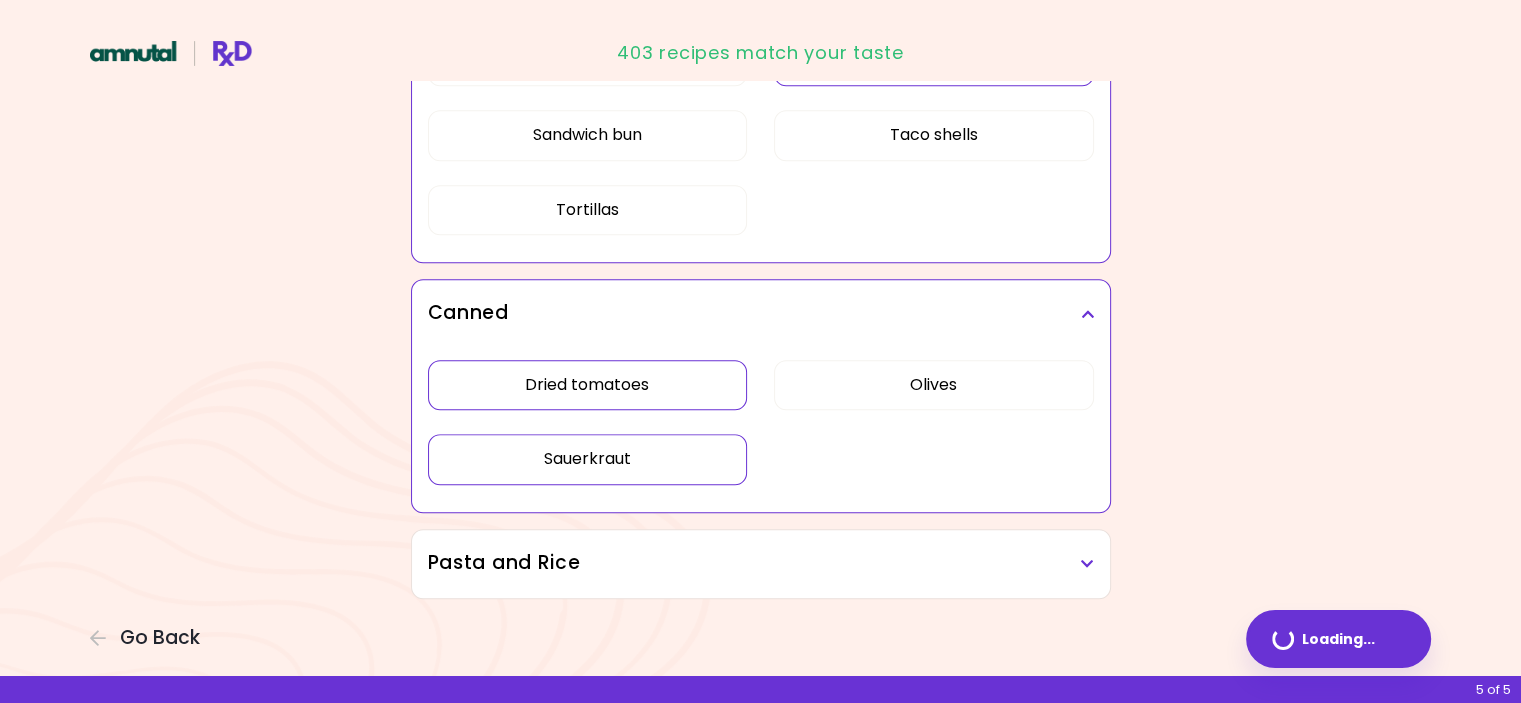 click on "Dried tomatoes" at bounding box center (588, 385) 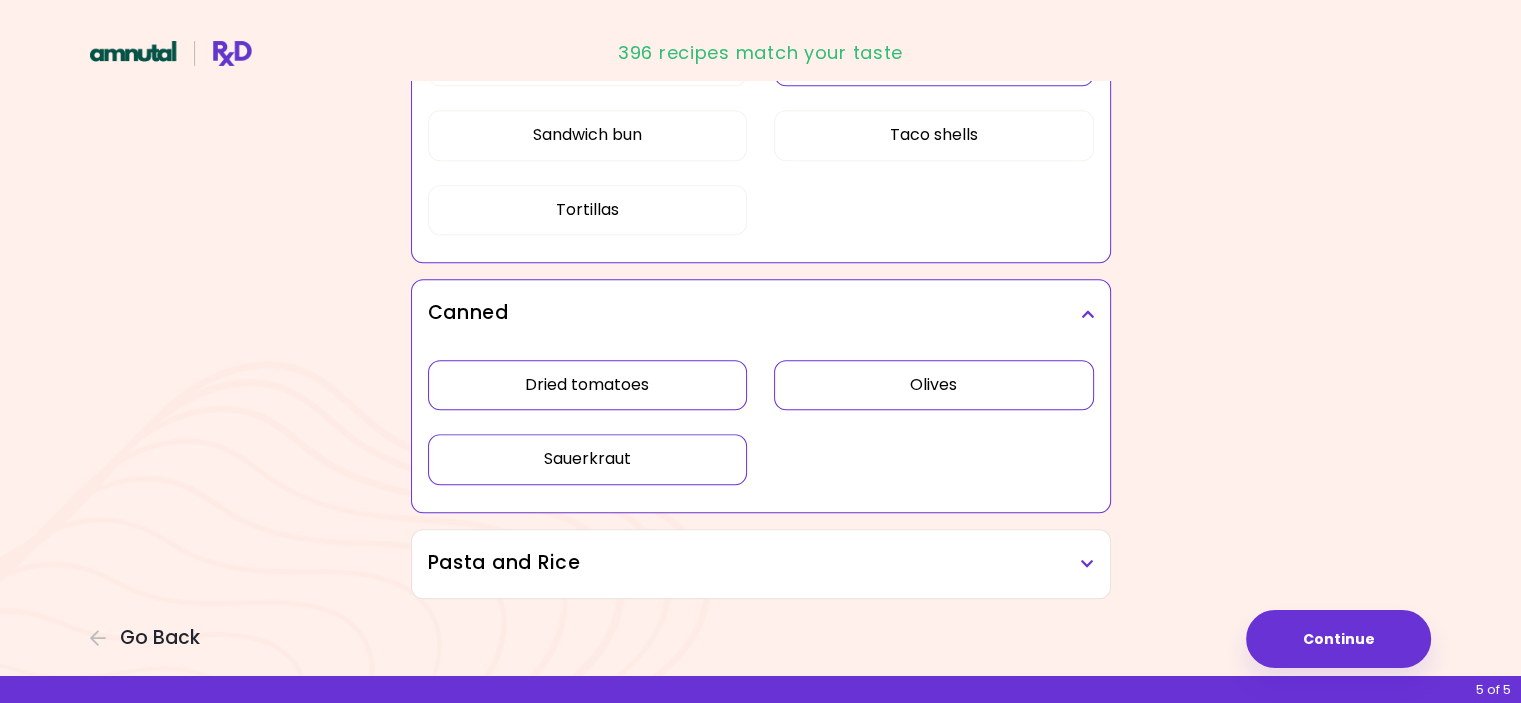 click on "Olives" at bounding box center (934, 385) 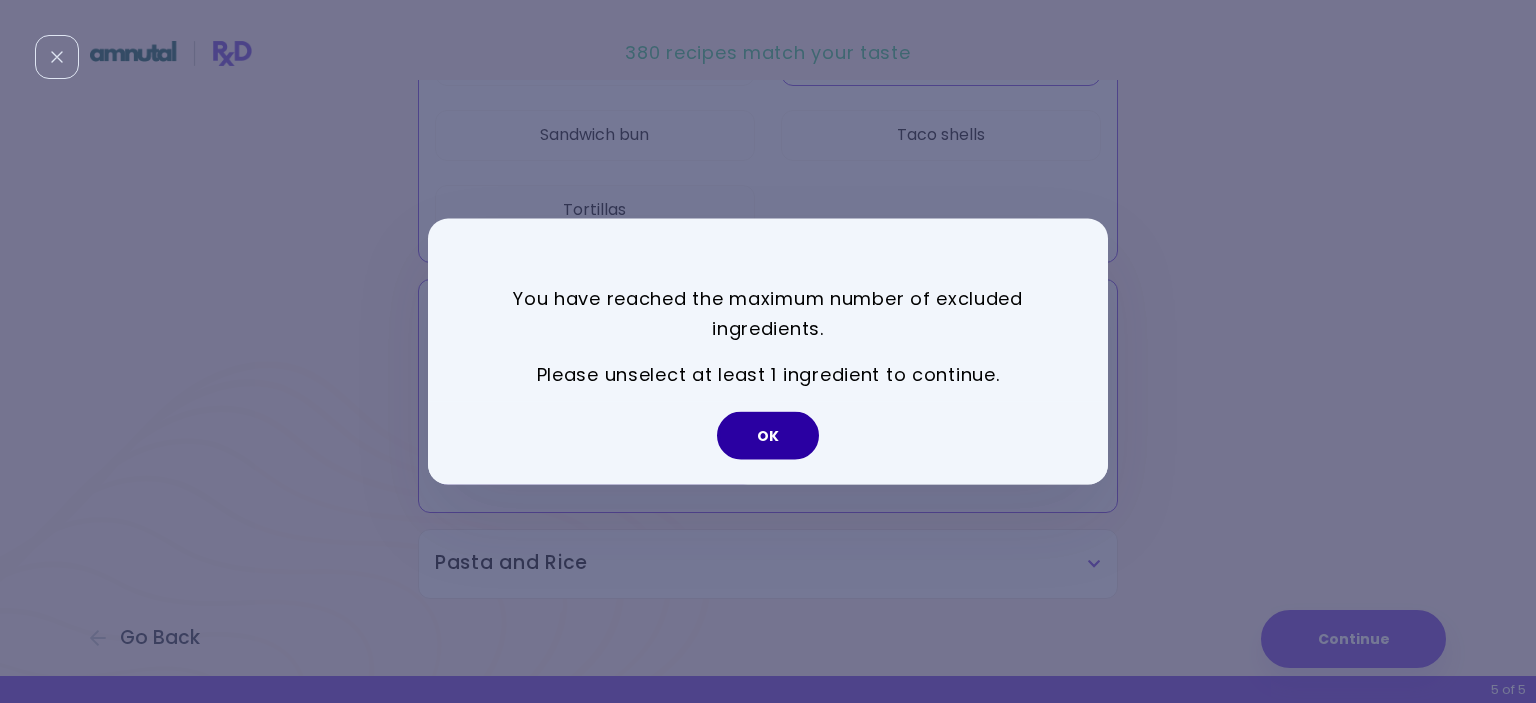 click on "OK" at bounding box center (768, 436) 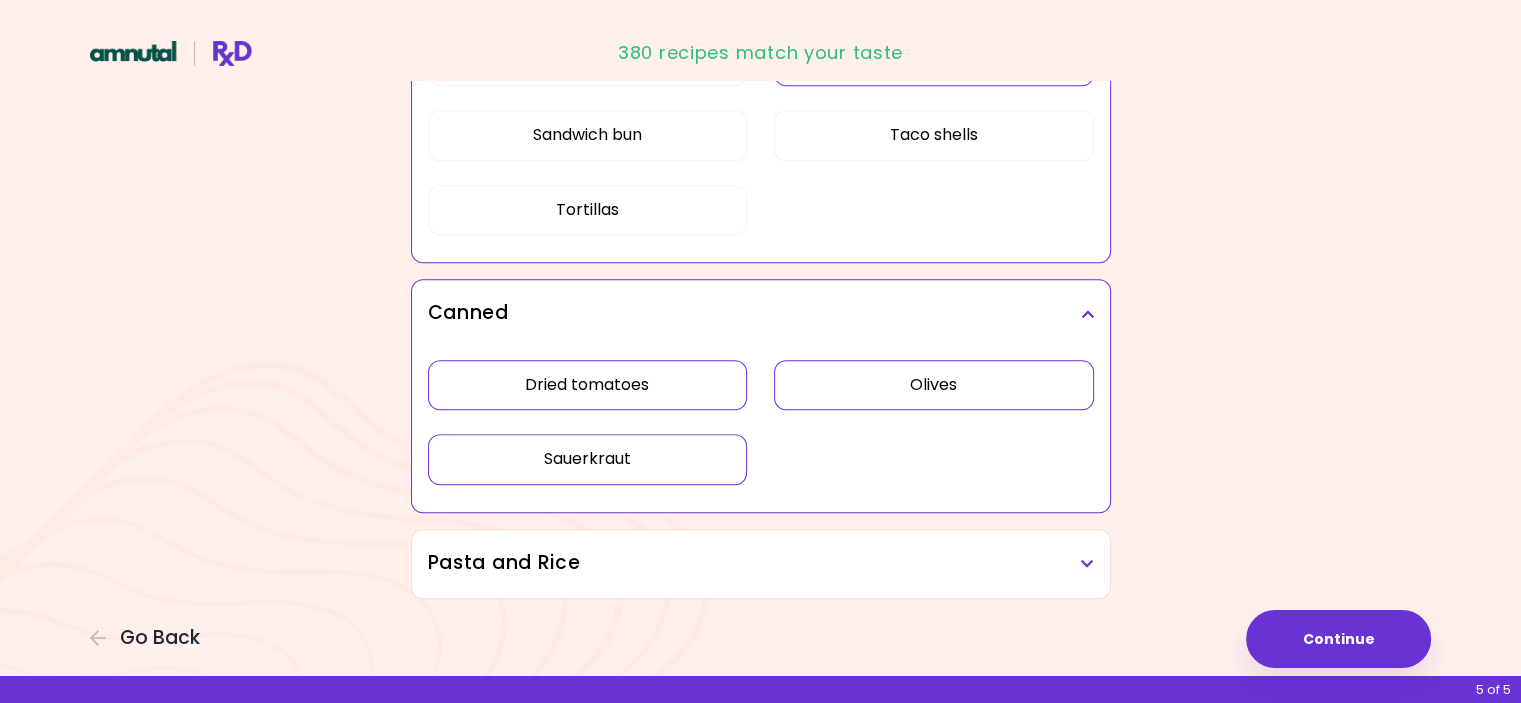 click on "Olives" at bounding box center [934, 385] 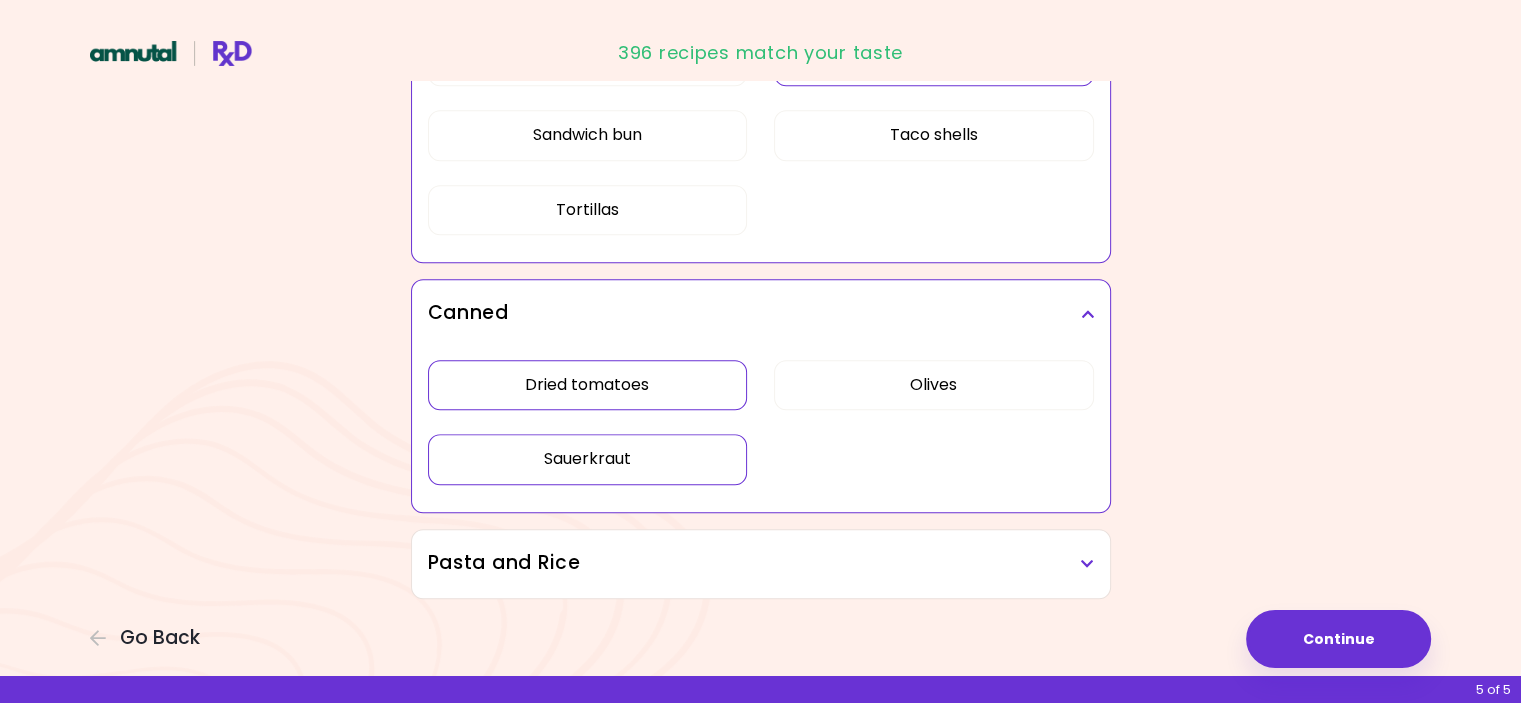 click on "Pasta and Rice" at bounding box center (761, 563) 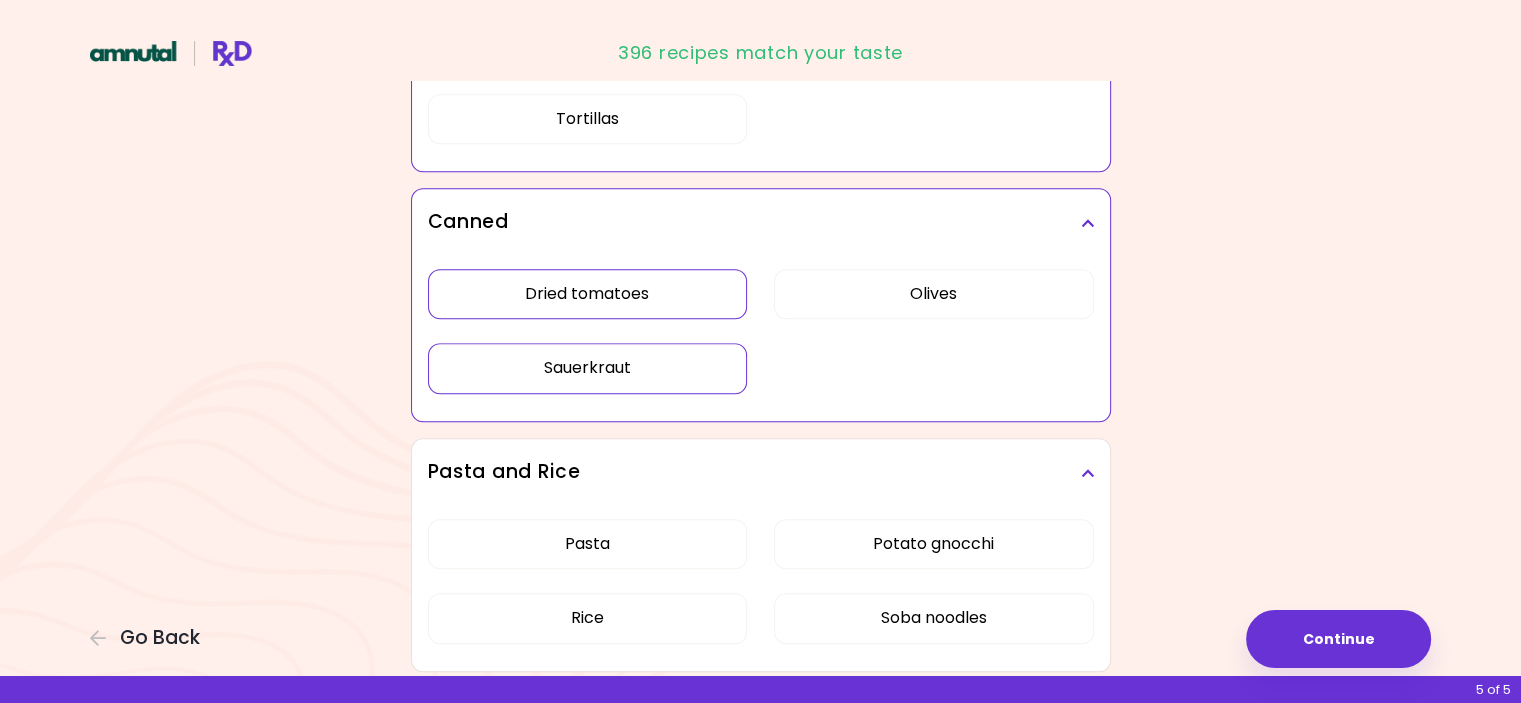 scroll, scrollTop: 1557, scrollLeft: 0, axis: vertical 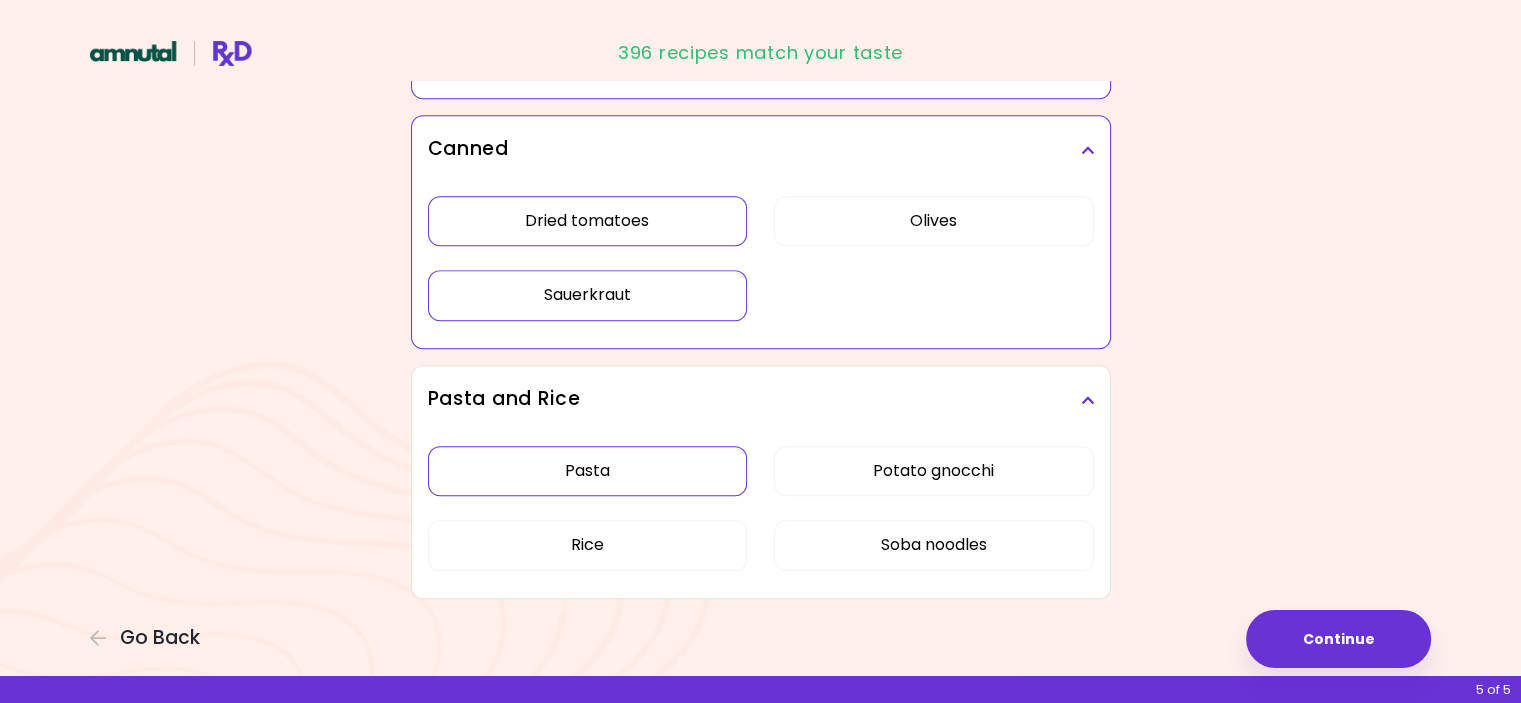 click on "Pasta" at bounding box center (588, 471) 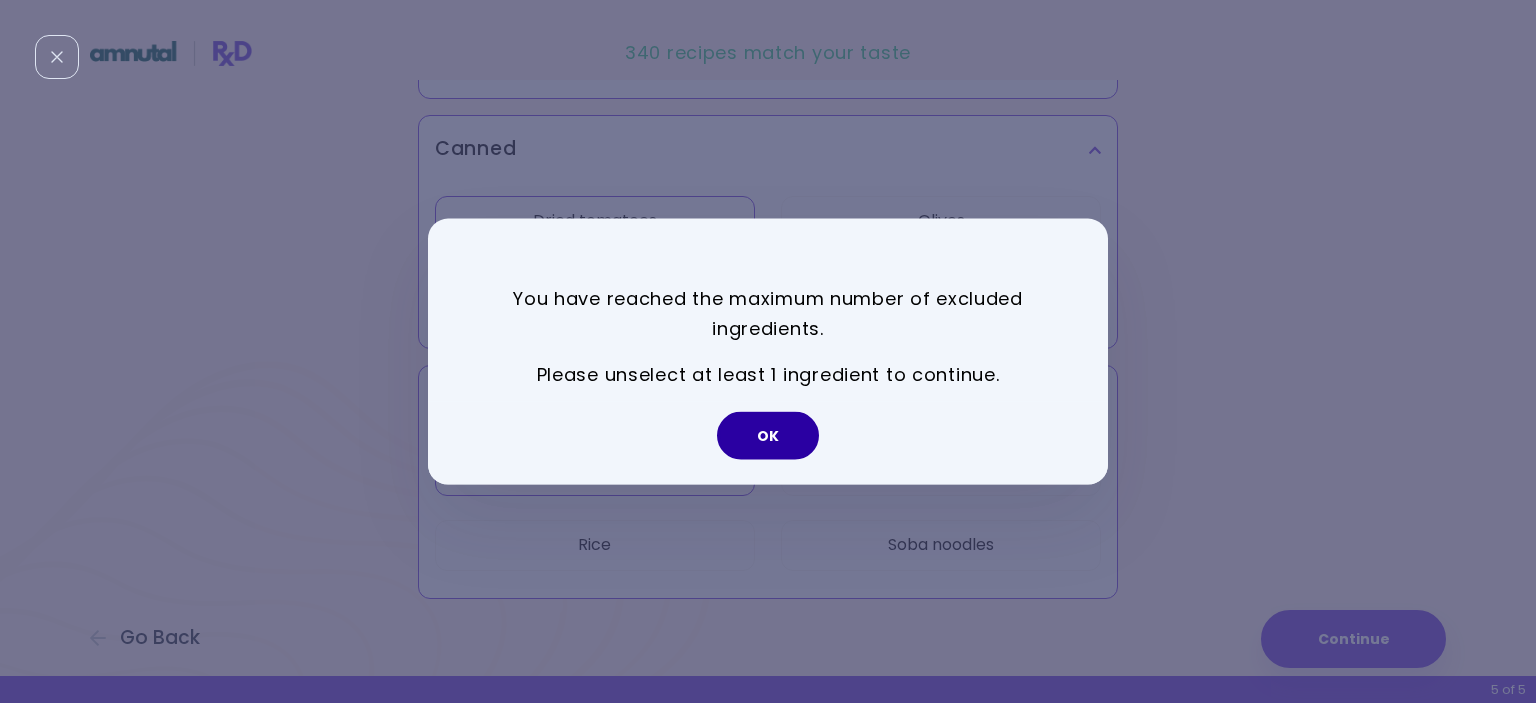 click on "OK" at bounding box center (768, 436) 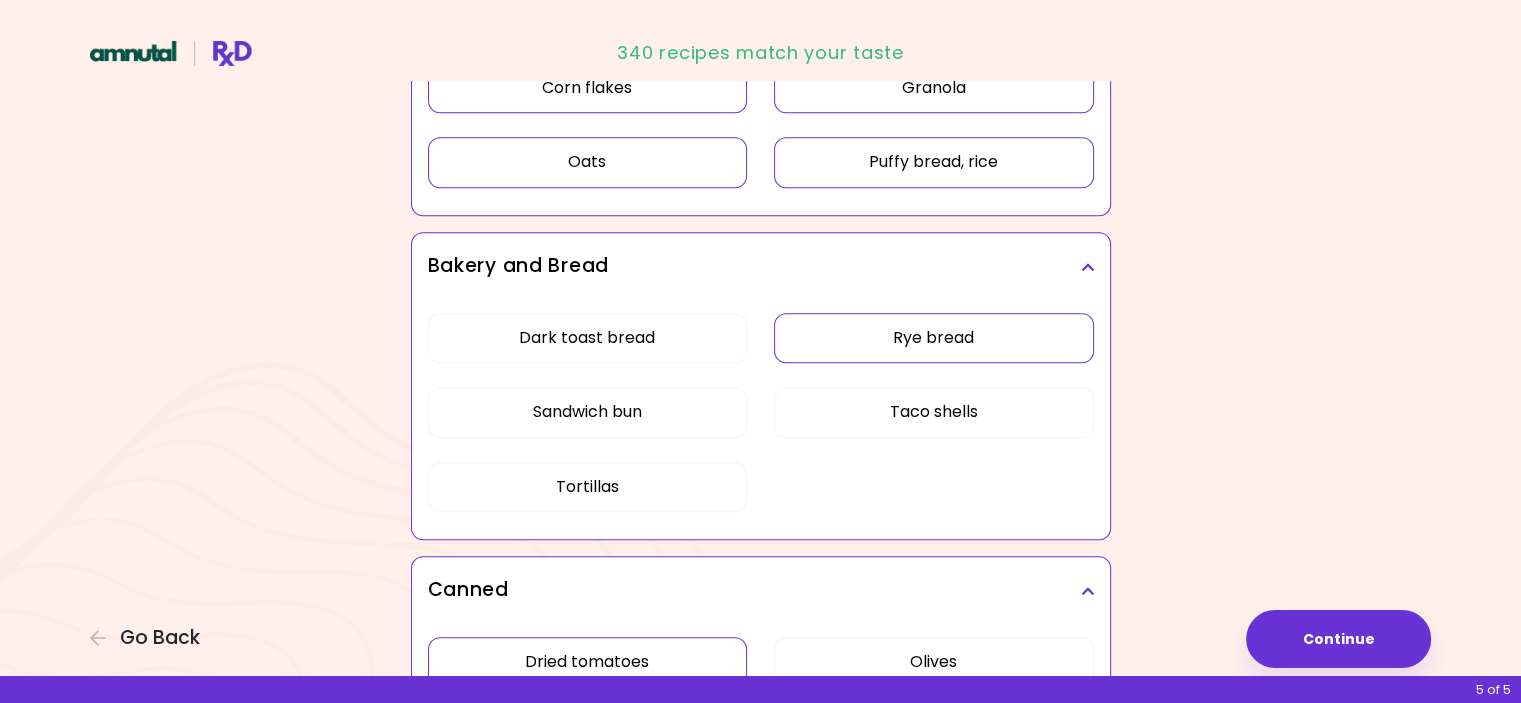 scroll, scrollTop: 1057, scrollLeft: 0, axis: vertical 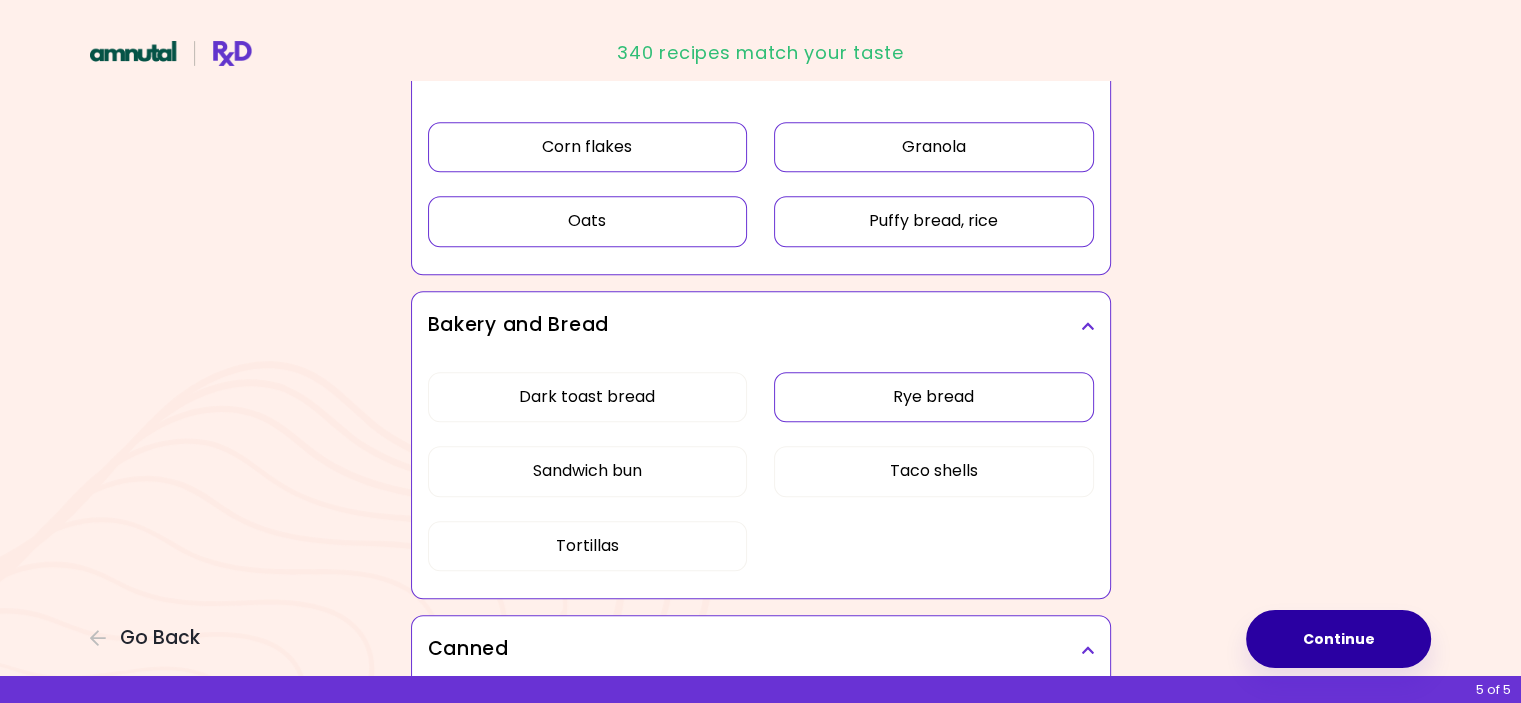 click on "Continue" at bounding box center (1338, 639) 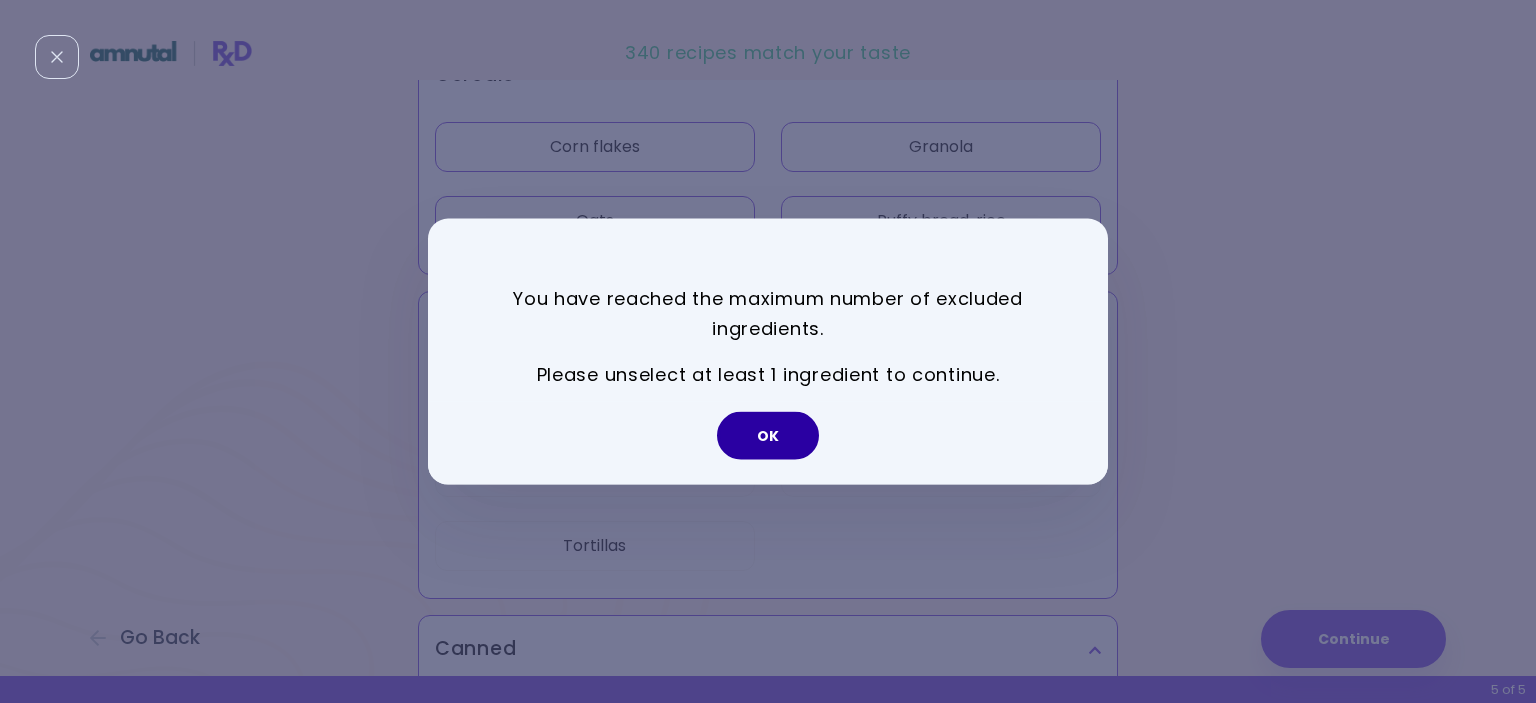click on "OK" at bounding box center [768, 436] 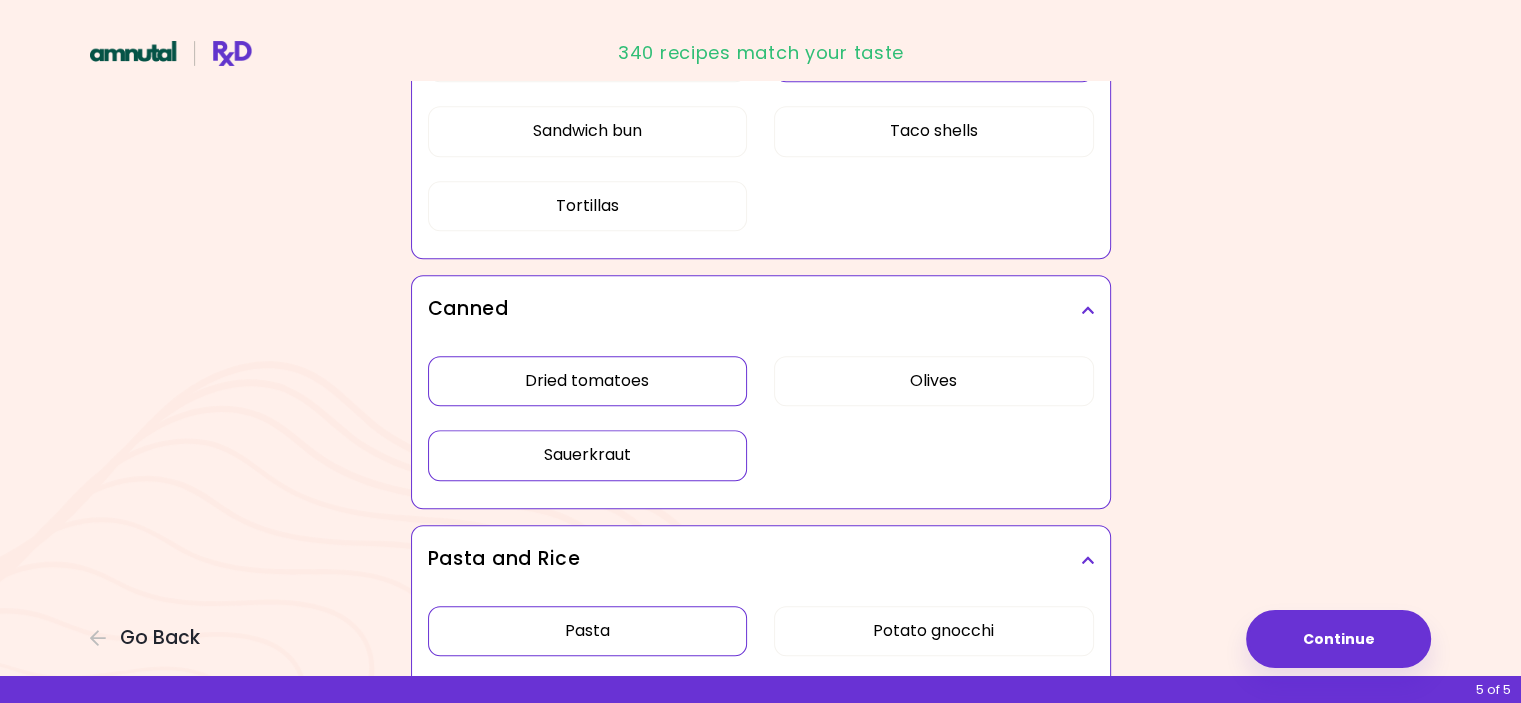 scroll, scrollTop: 1557, scrollLeft: 0, axis: vertical 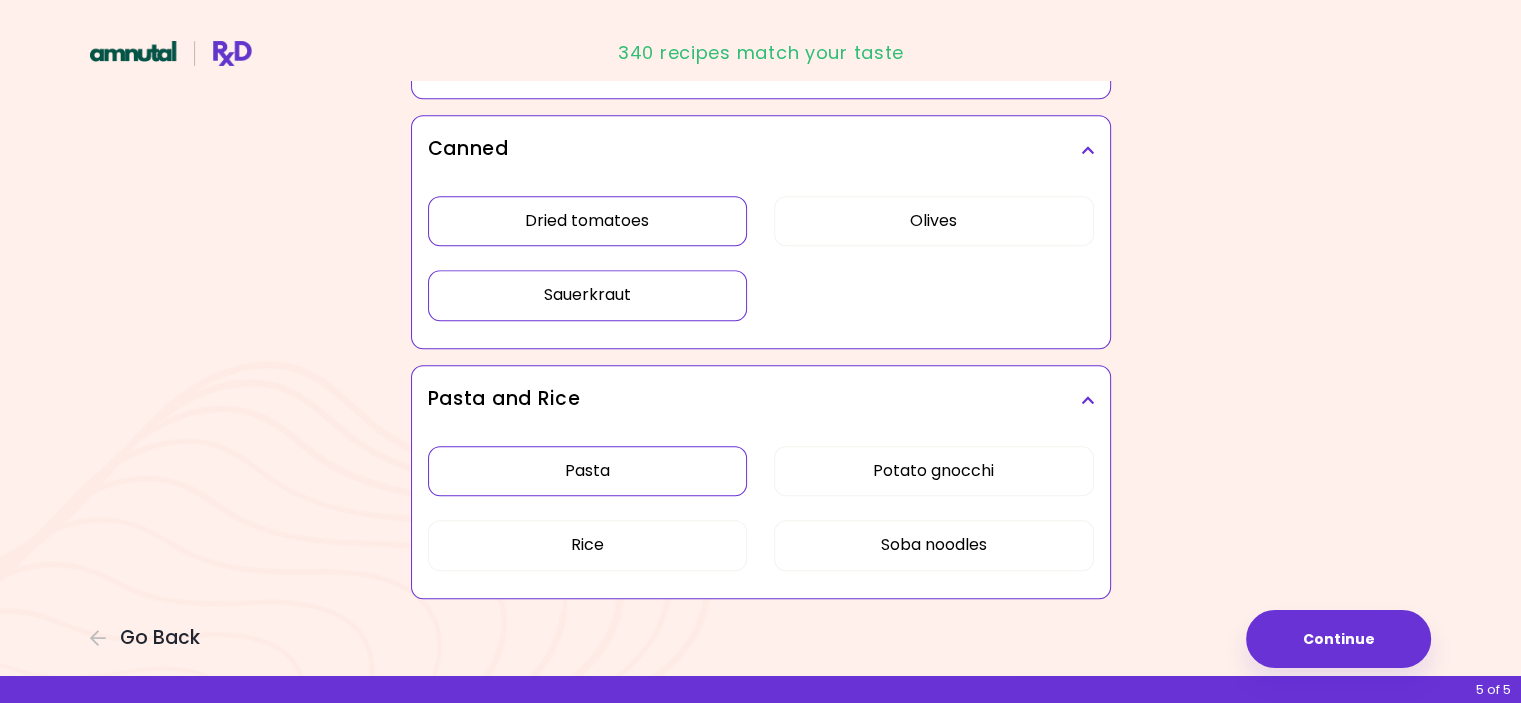 click on "Pasta" at bounding box center [588, 471] 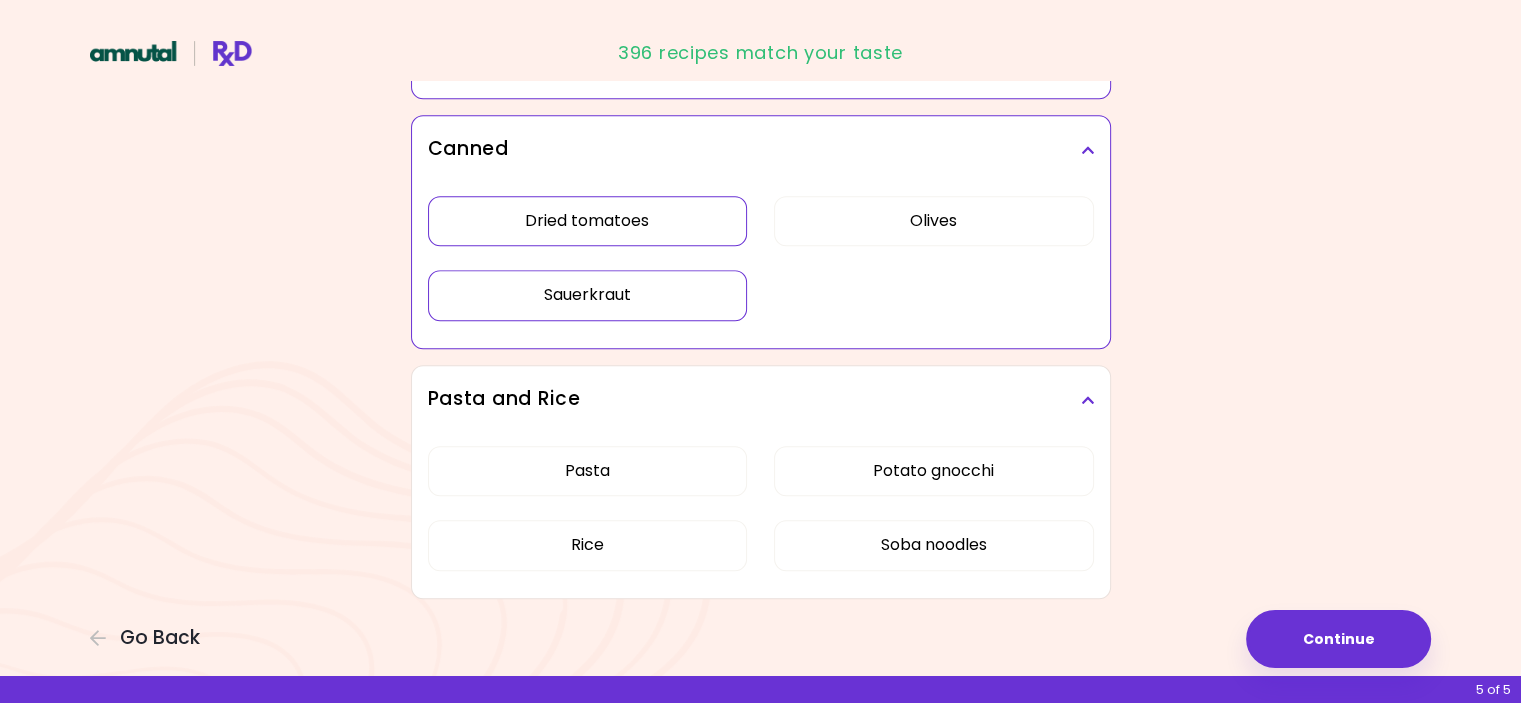 click on "Sauerkraut" at bounding box center (588, 295) 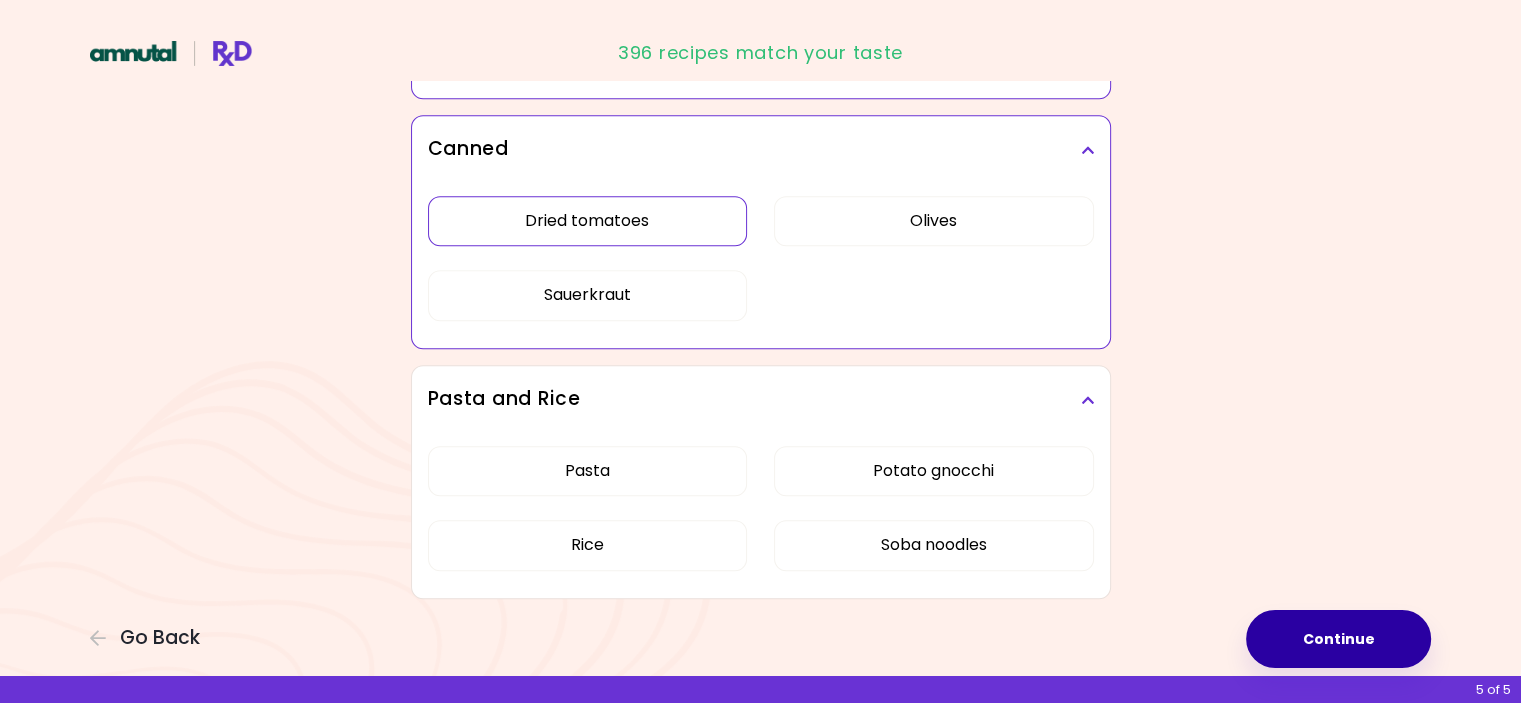 click on "Continue" at bounding box center [1338, 639] 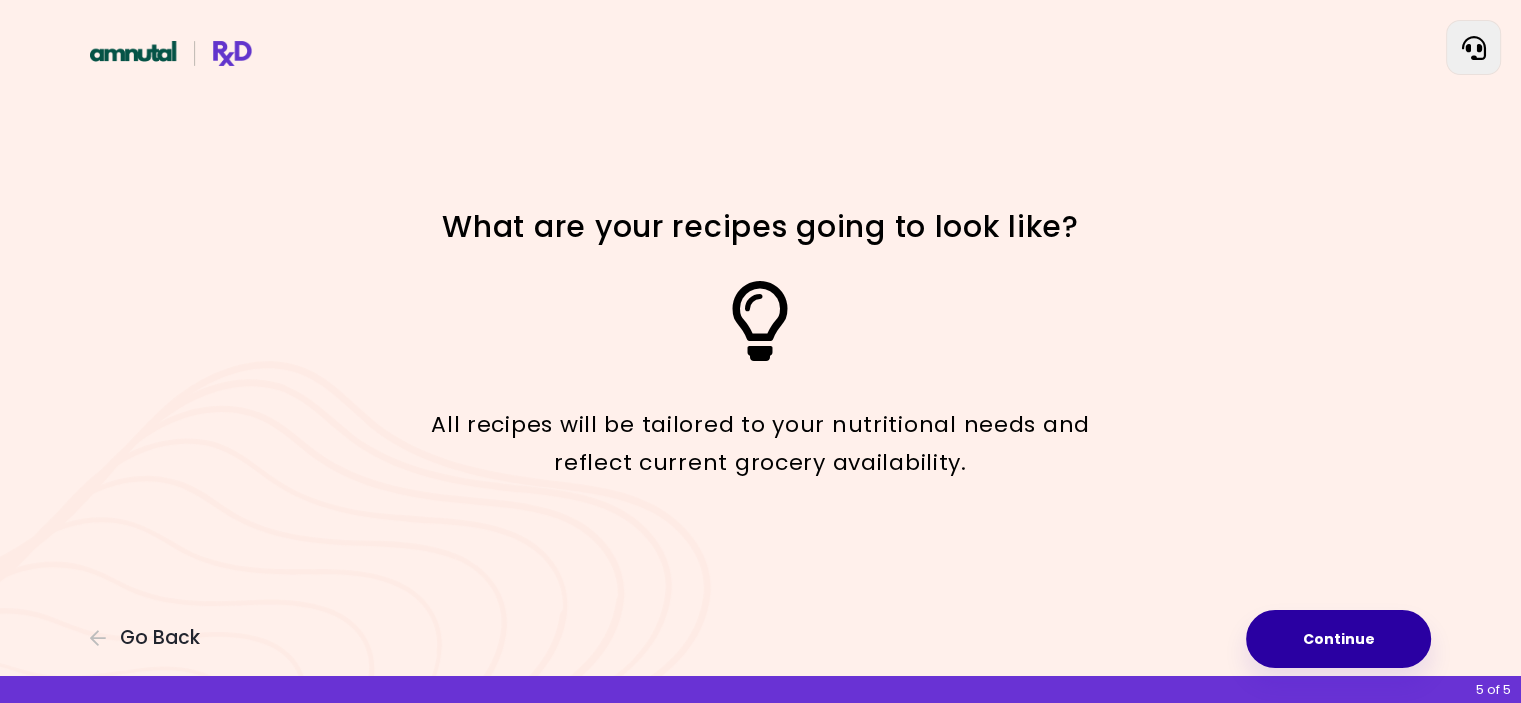 scroll, scrollTop: 0, scrollLeft: 0, axis: both 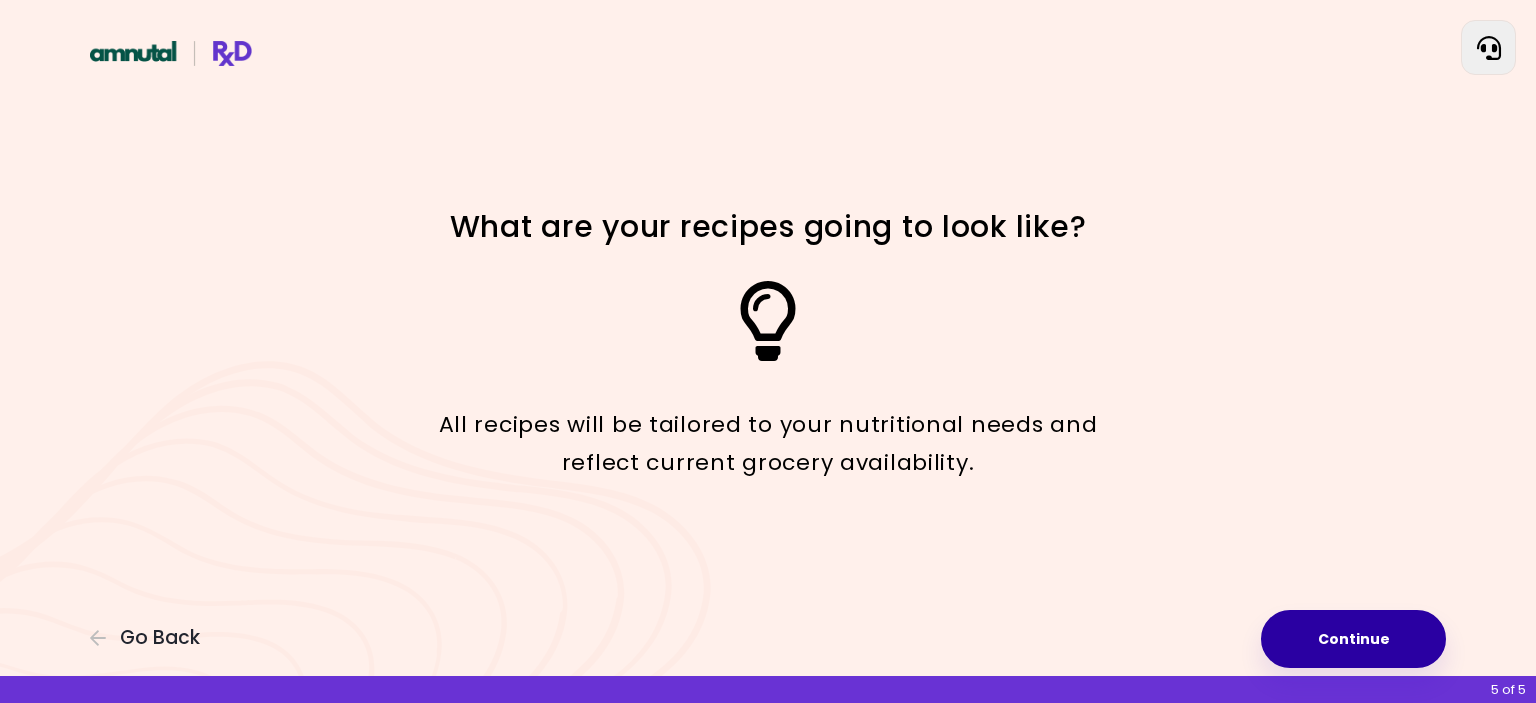 click on "Continue" at bounding box center (1353, 639) 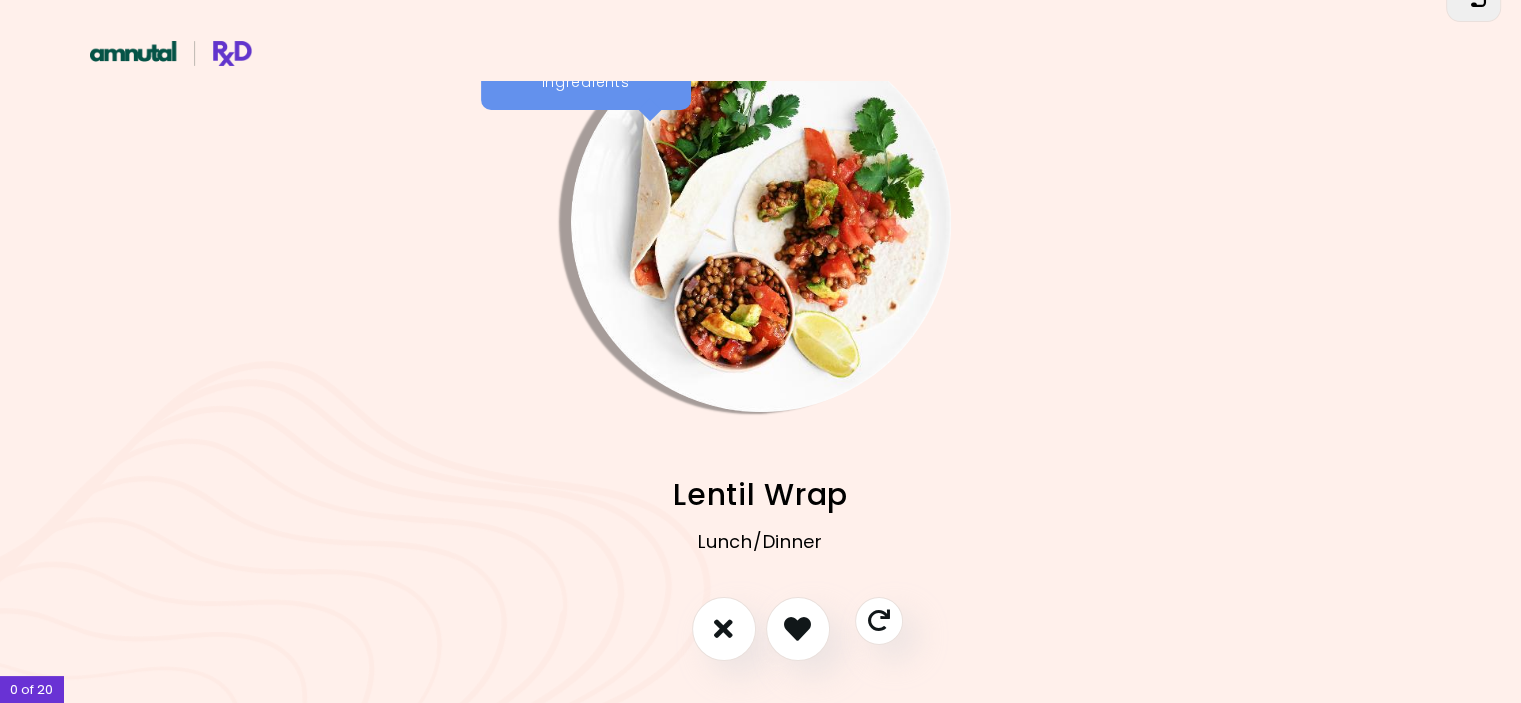 scroll, scrollTop: 100, scrollLeft: 0, axis: vertical 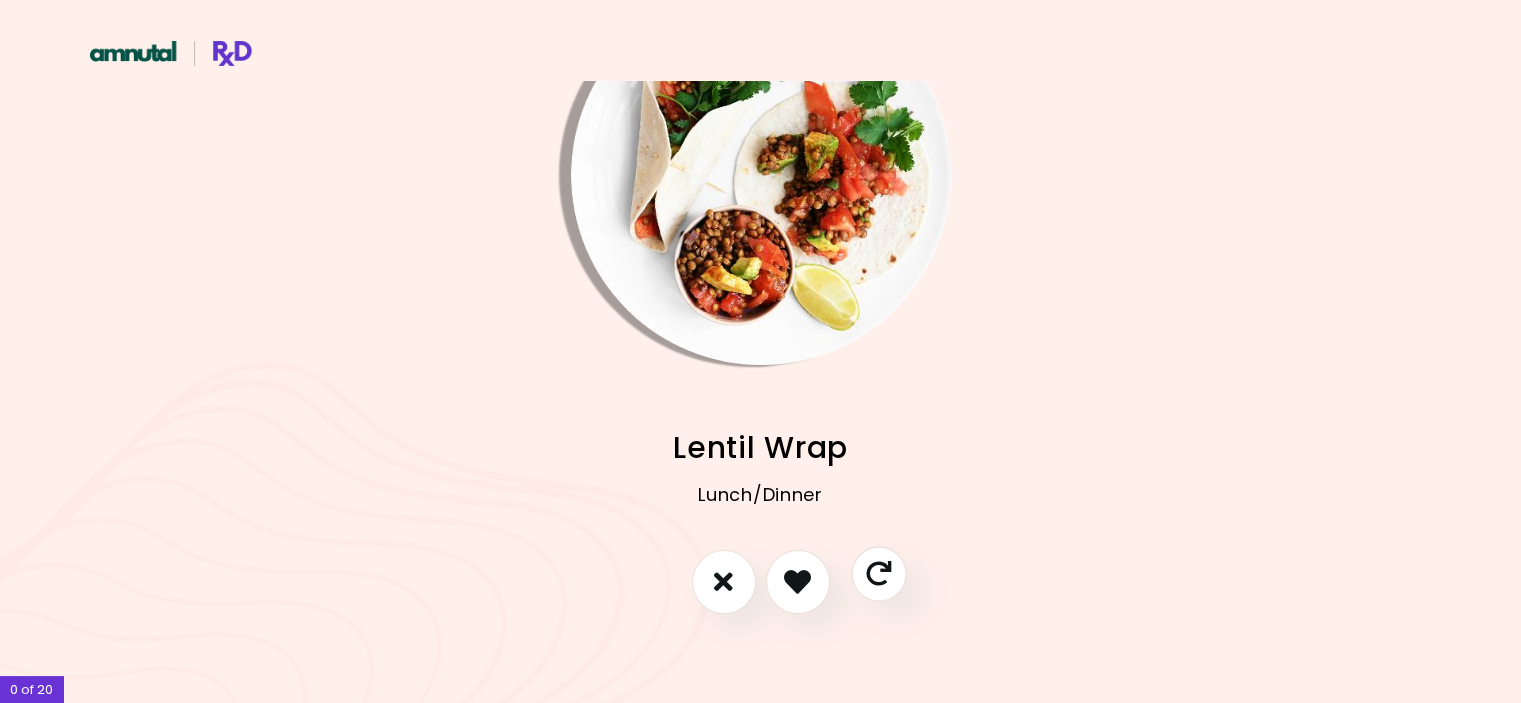 click at bounding box center (878, 573) 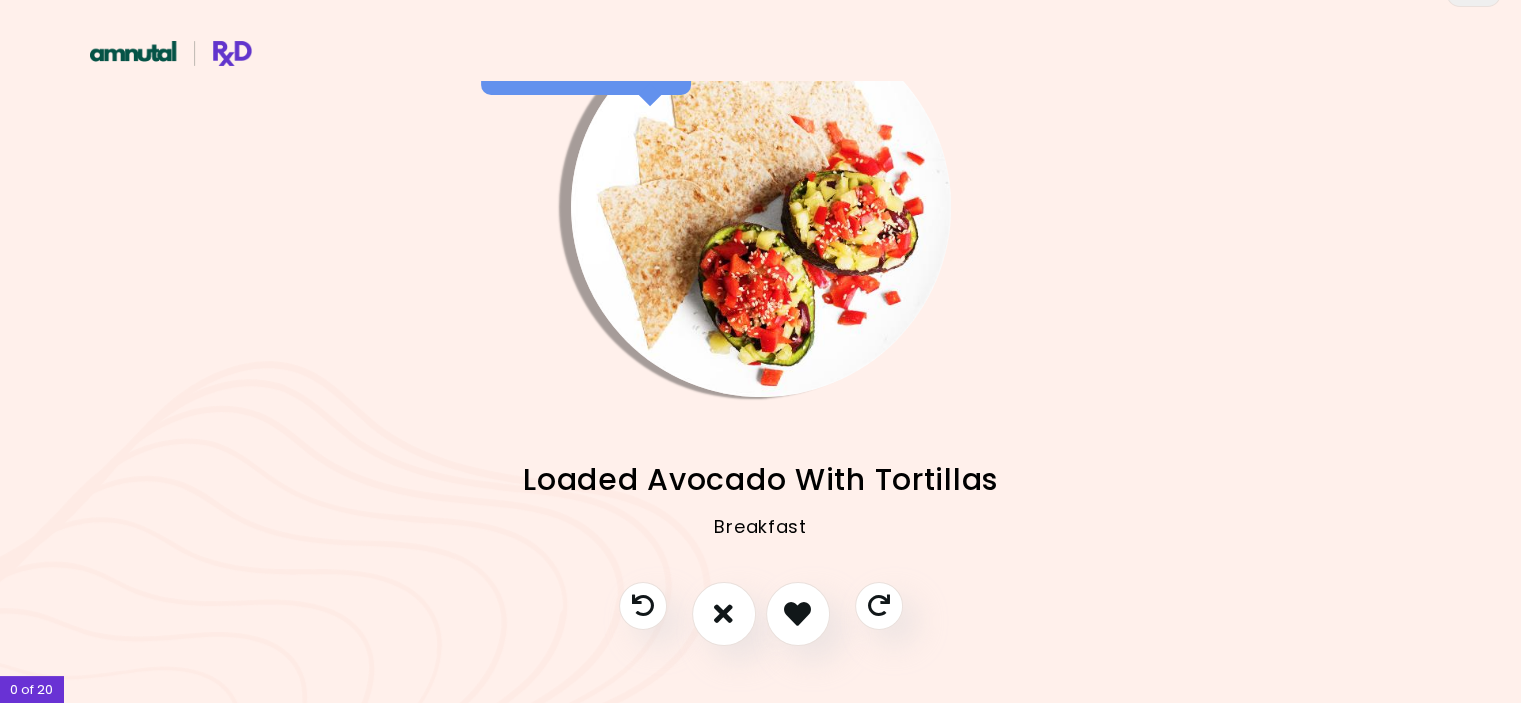 scroll, scrollTop: 100, scrollLeft: 0, axis: vertical 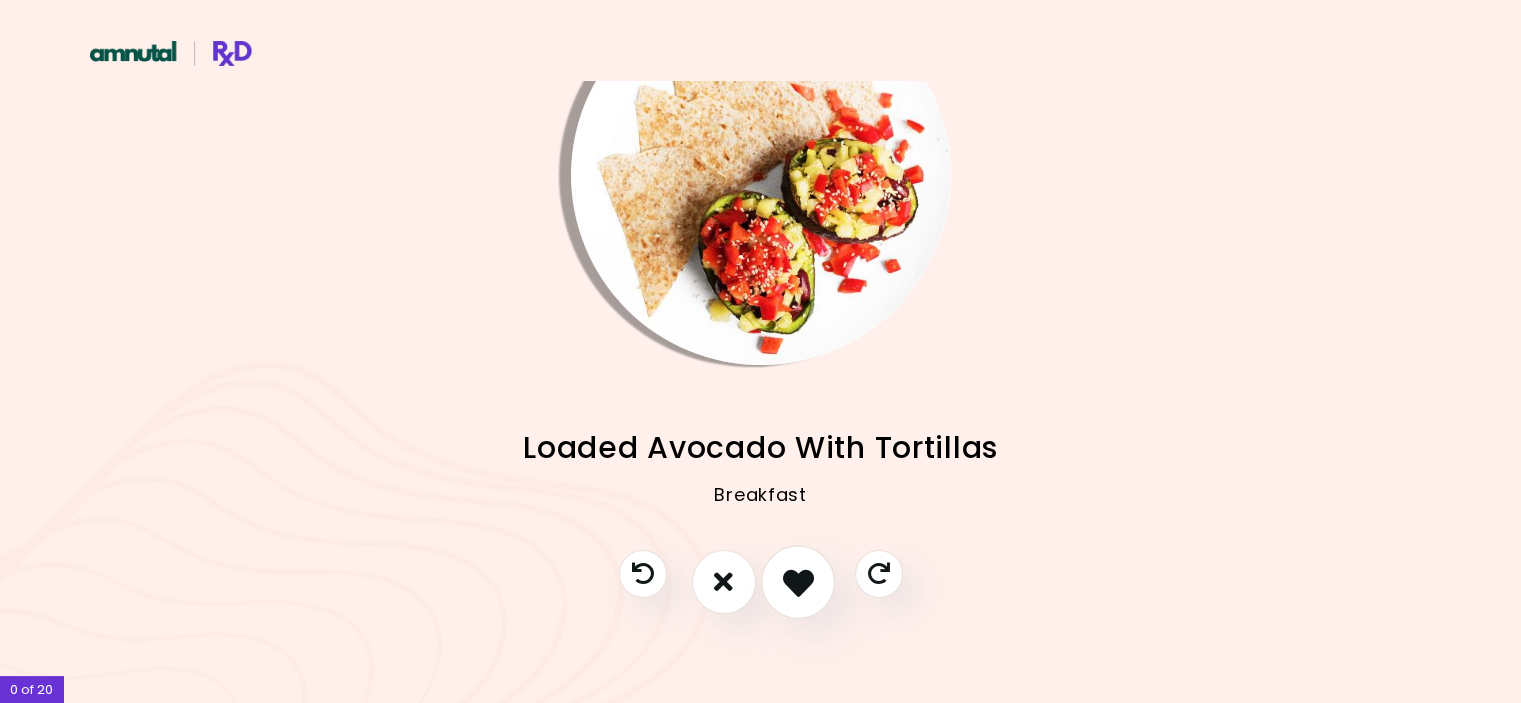 click at bounding box center [797, 581] 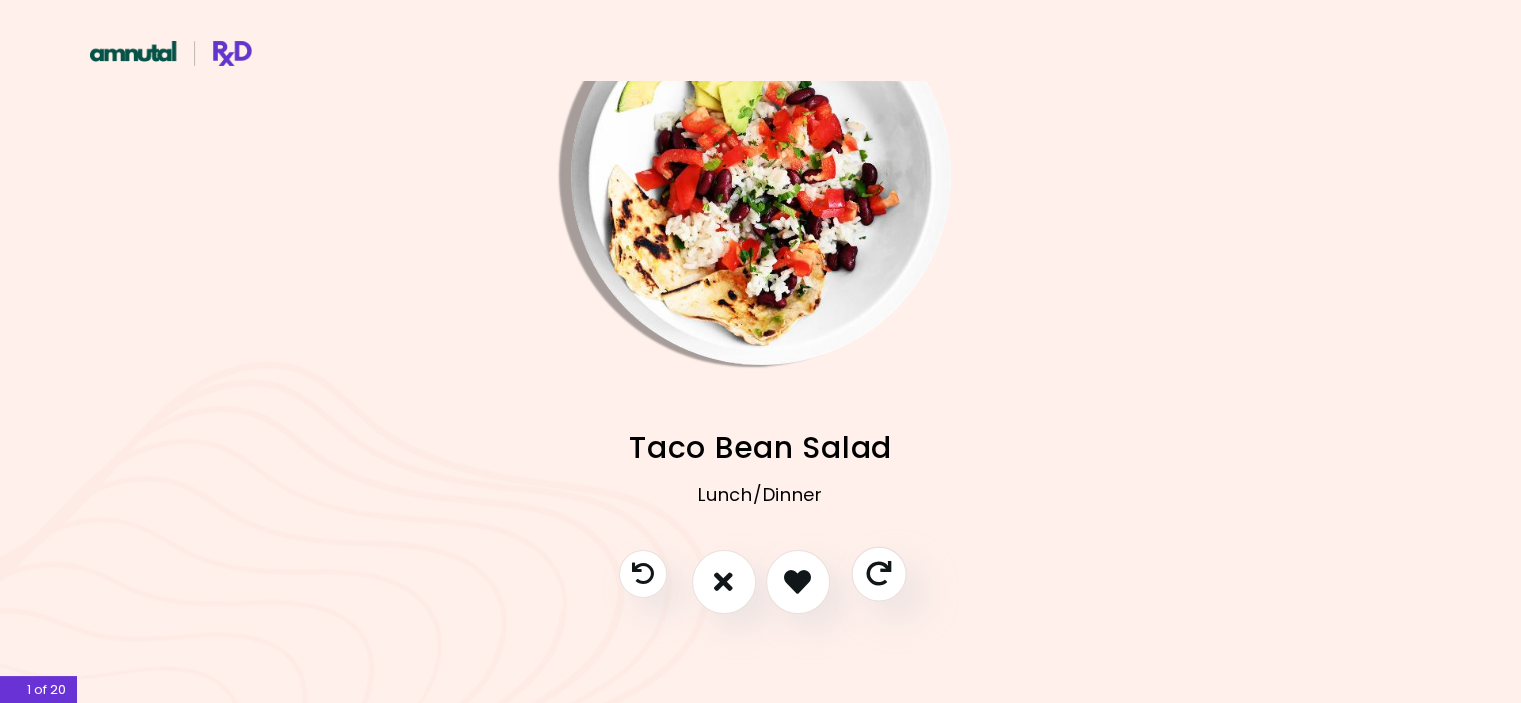 click at bounding box center (878, 573) 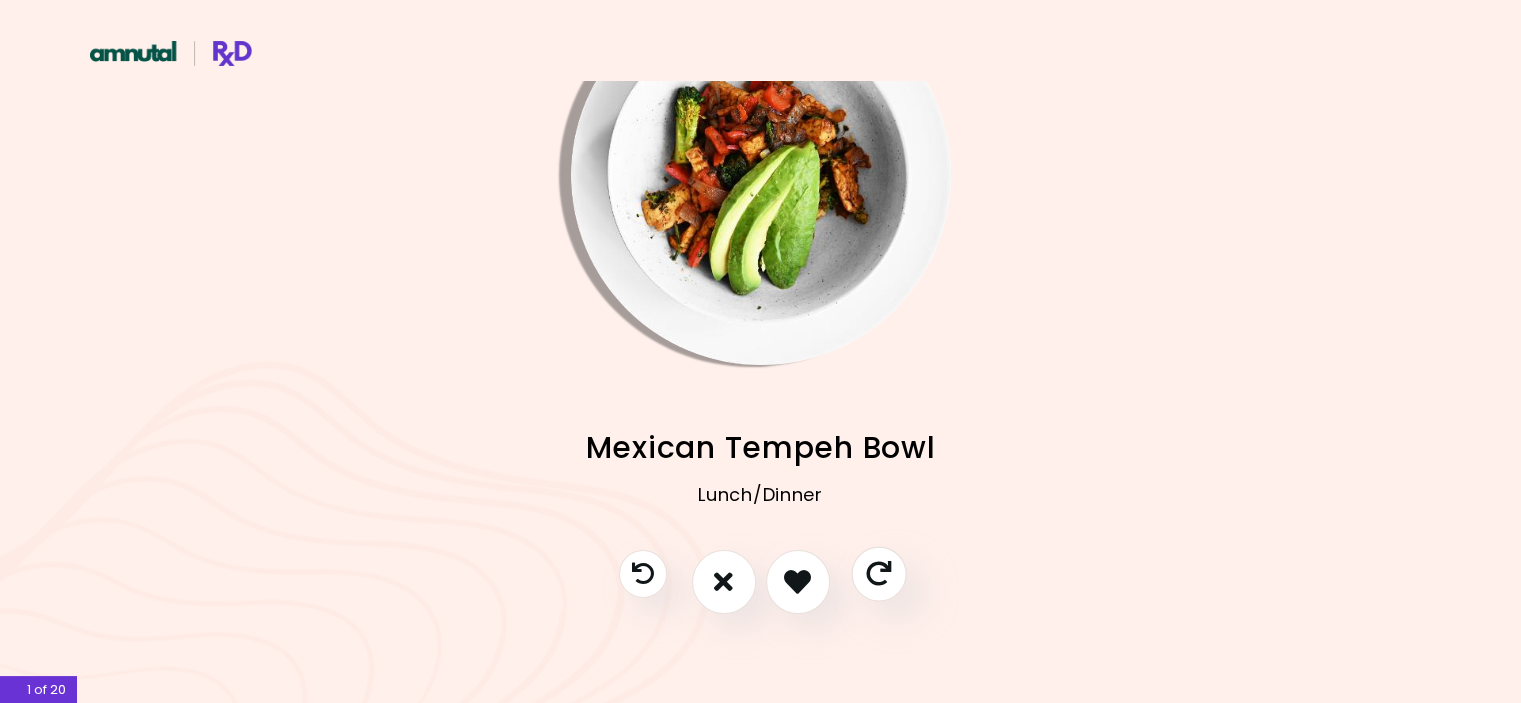 click at bounding box center [878, 573] 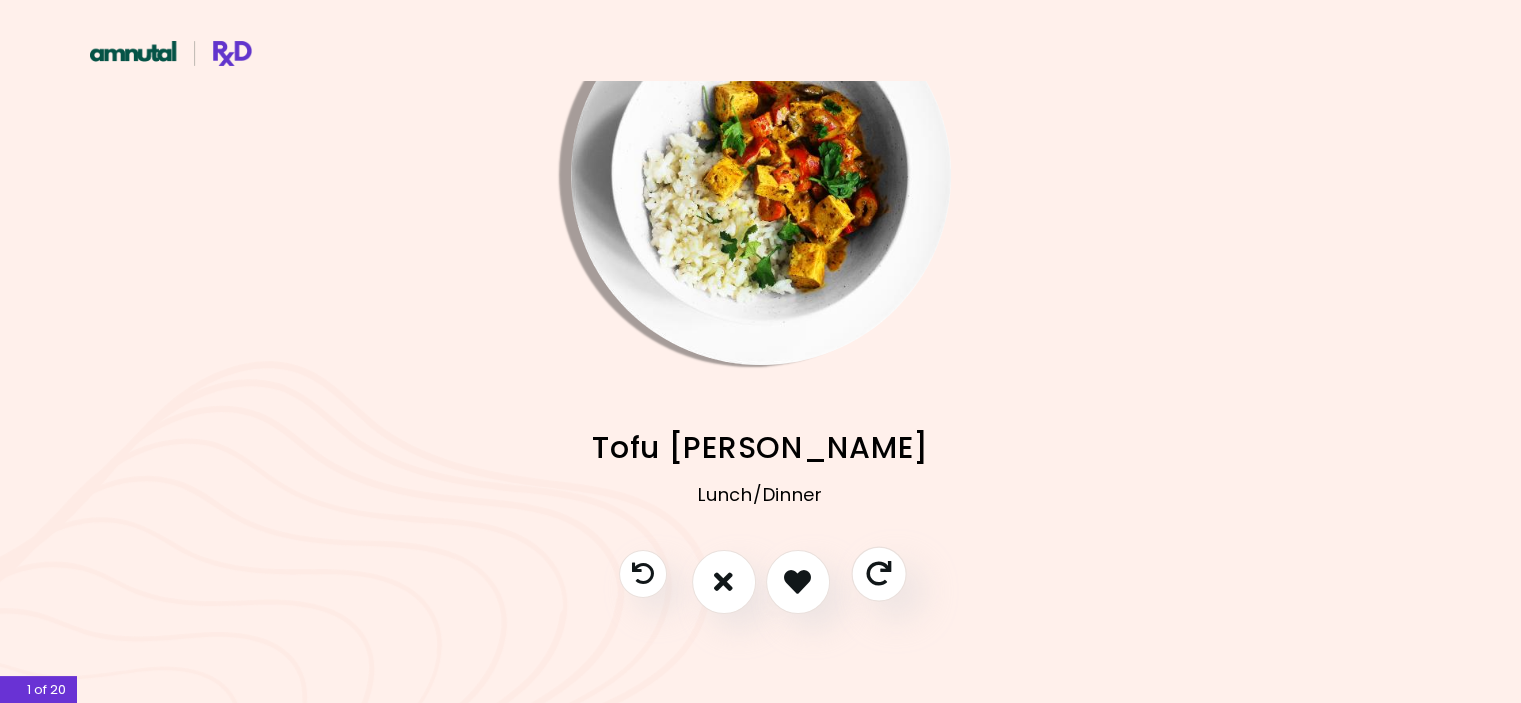click at bounding box center (878, 573) 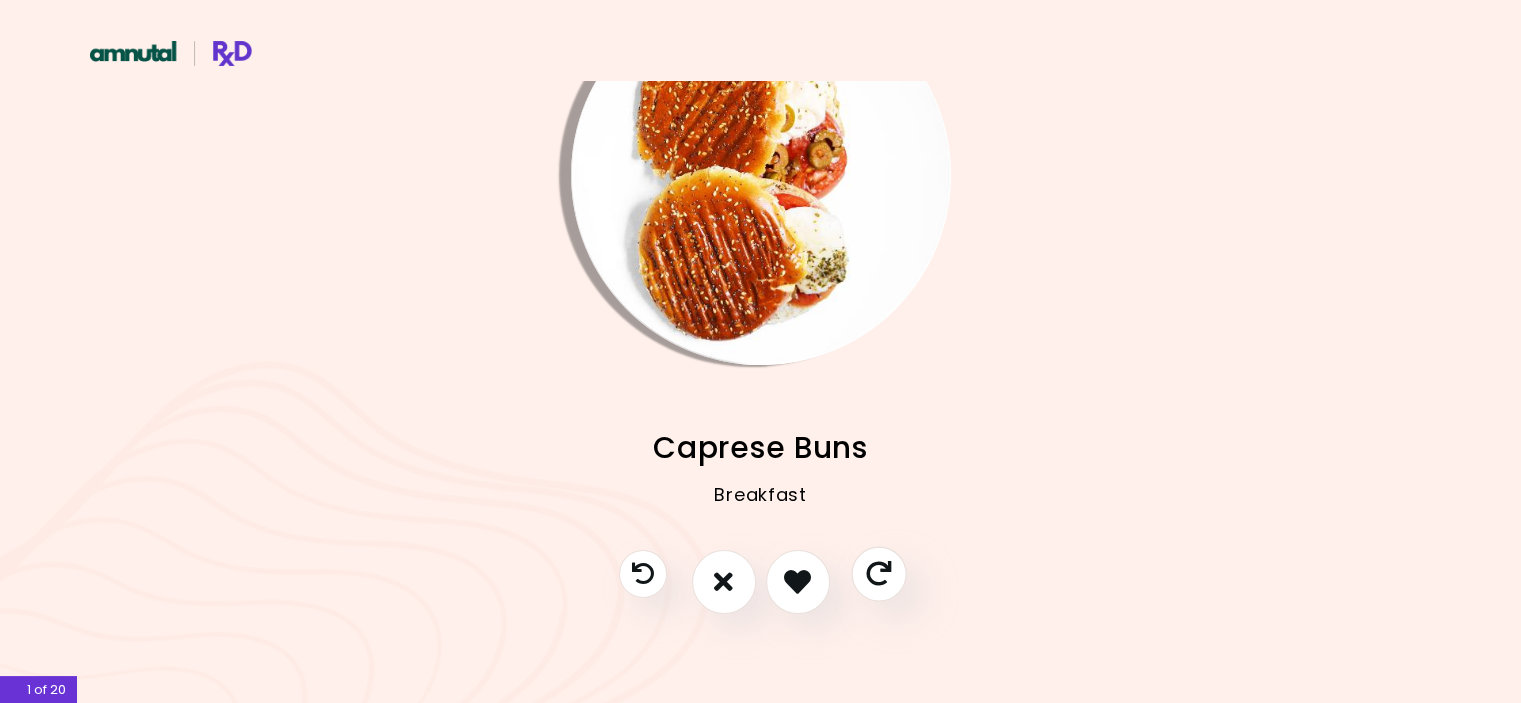 click at bounding box center [878, 573] 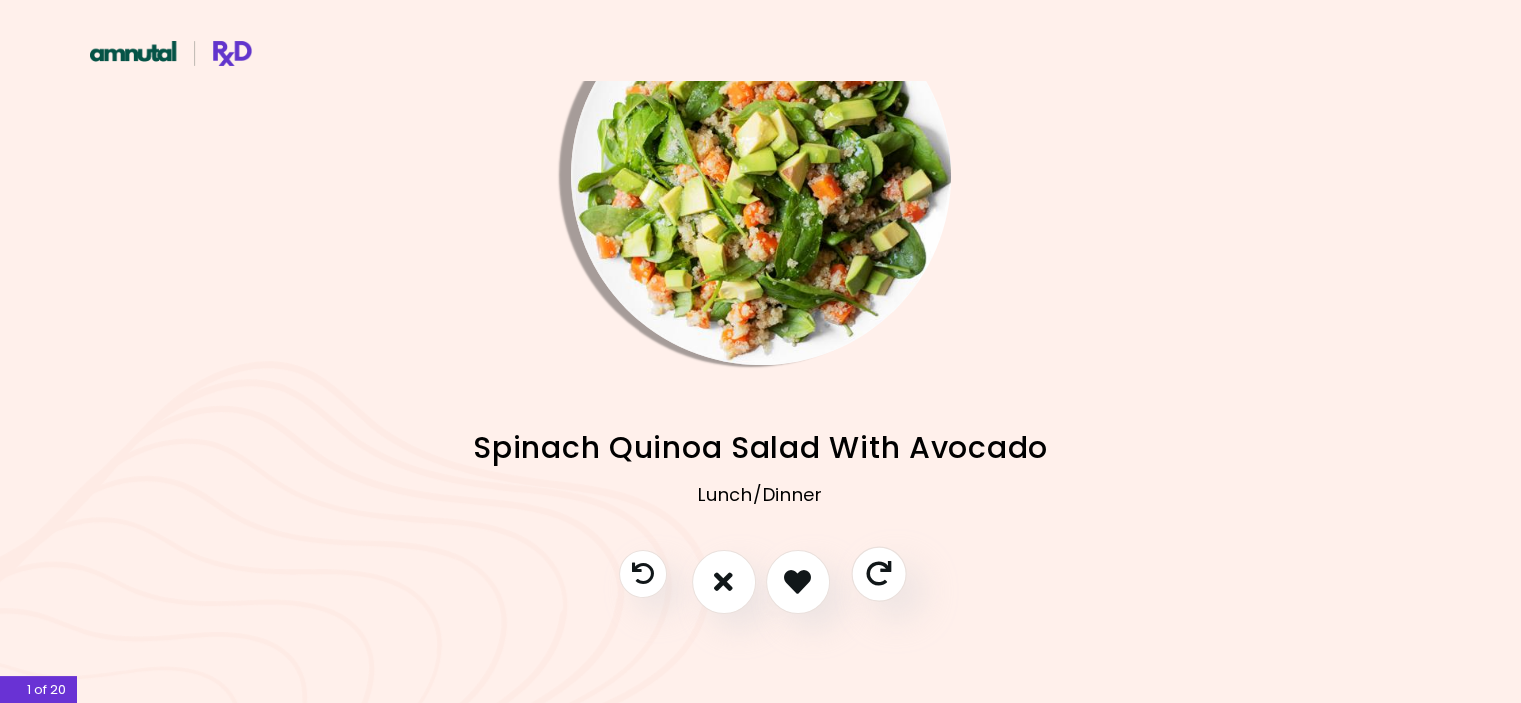 click at bounding box center (878, 573) 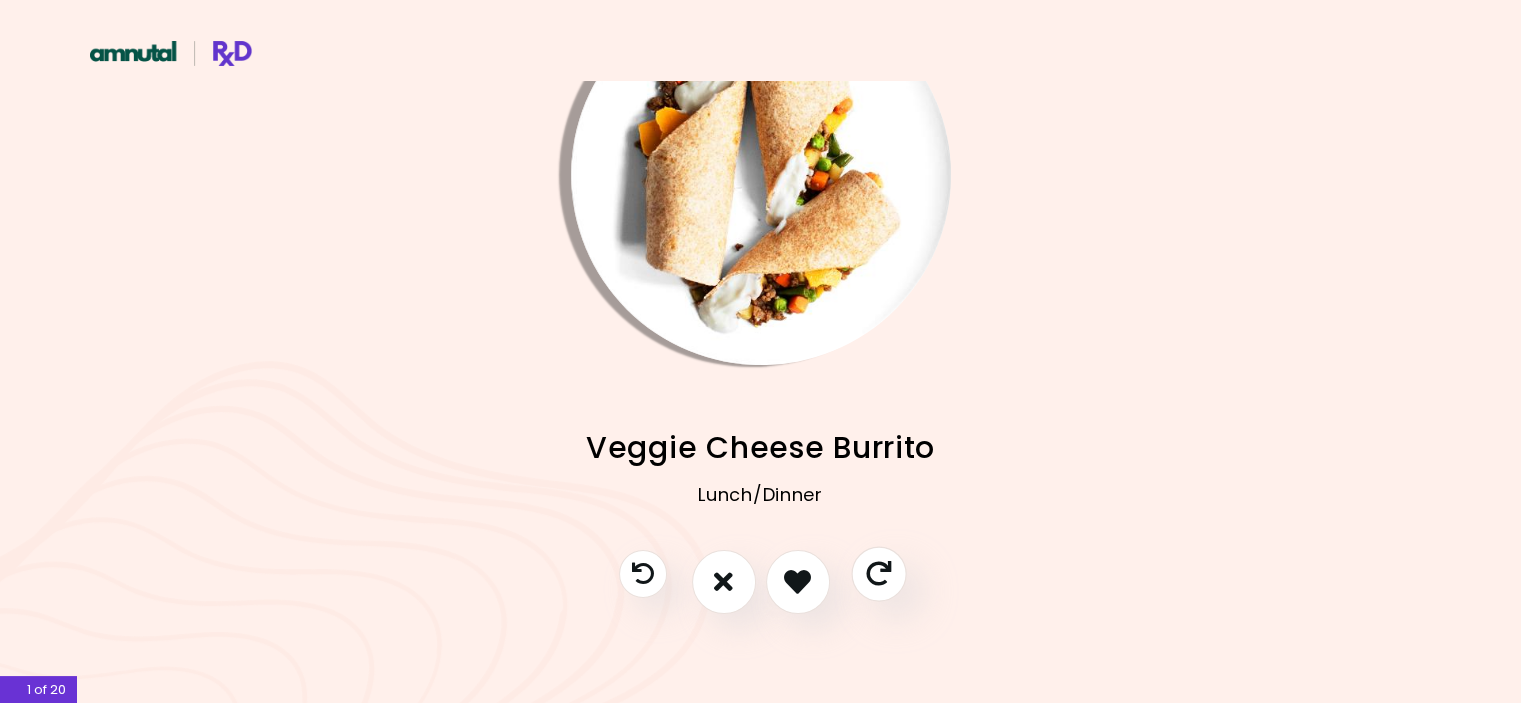 click at bounding box center (878, 573) 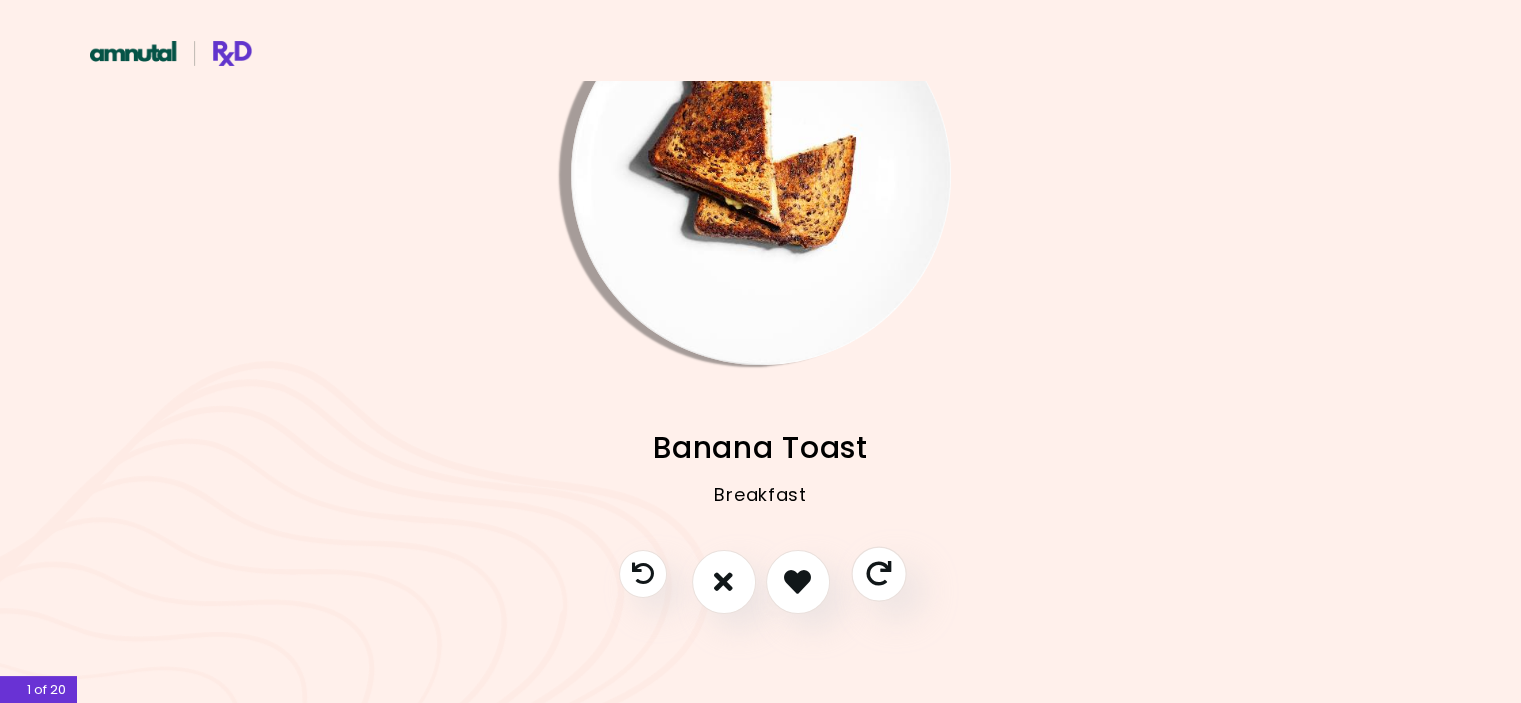 click at bounding box center (878, 573) 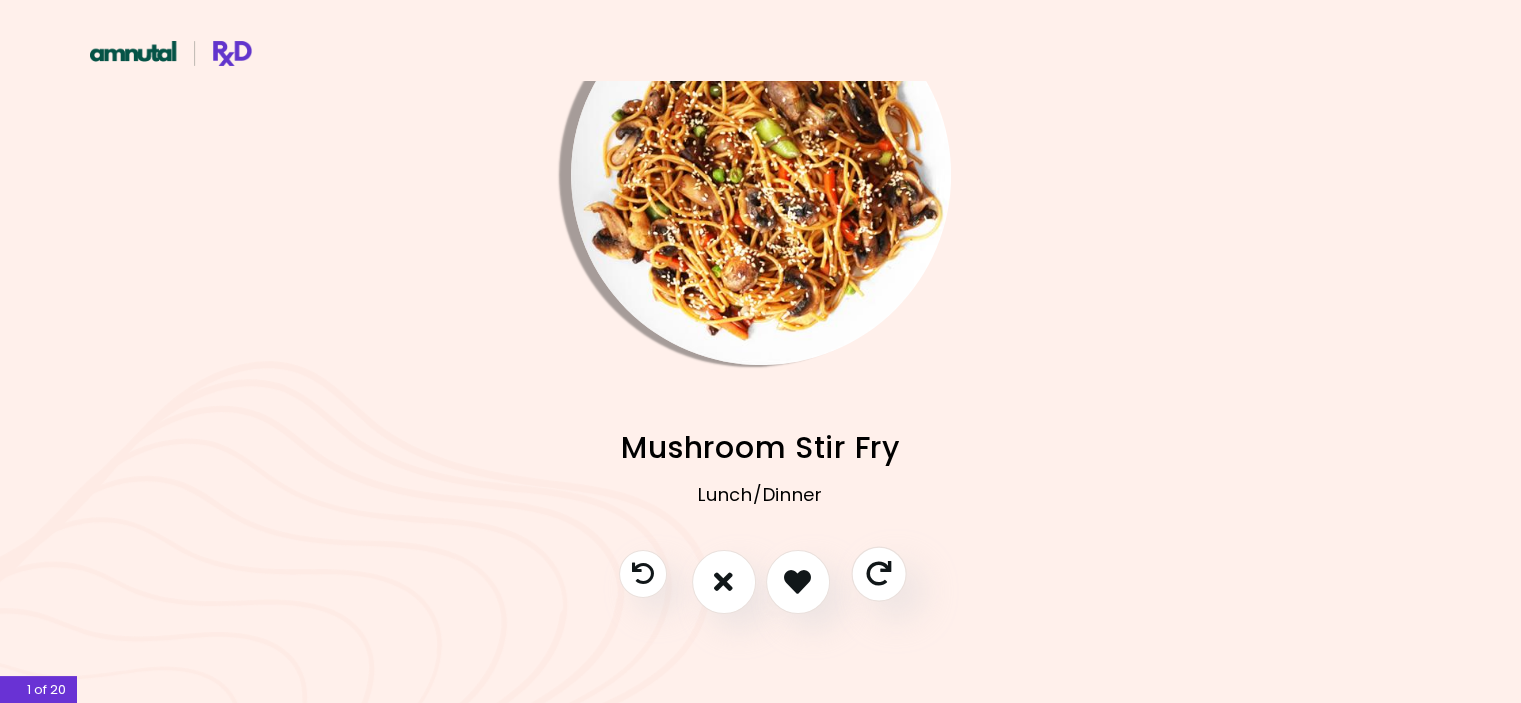click at bounding box center (878, 573) 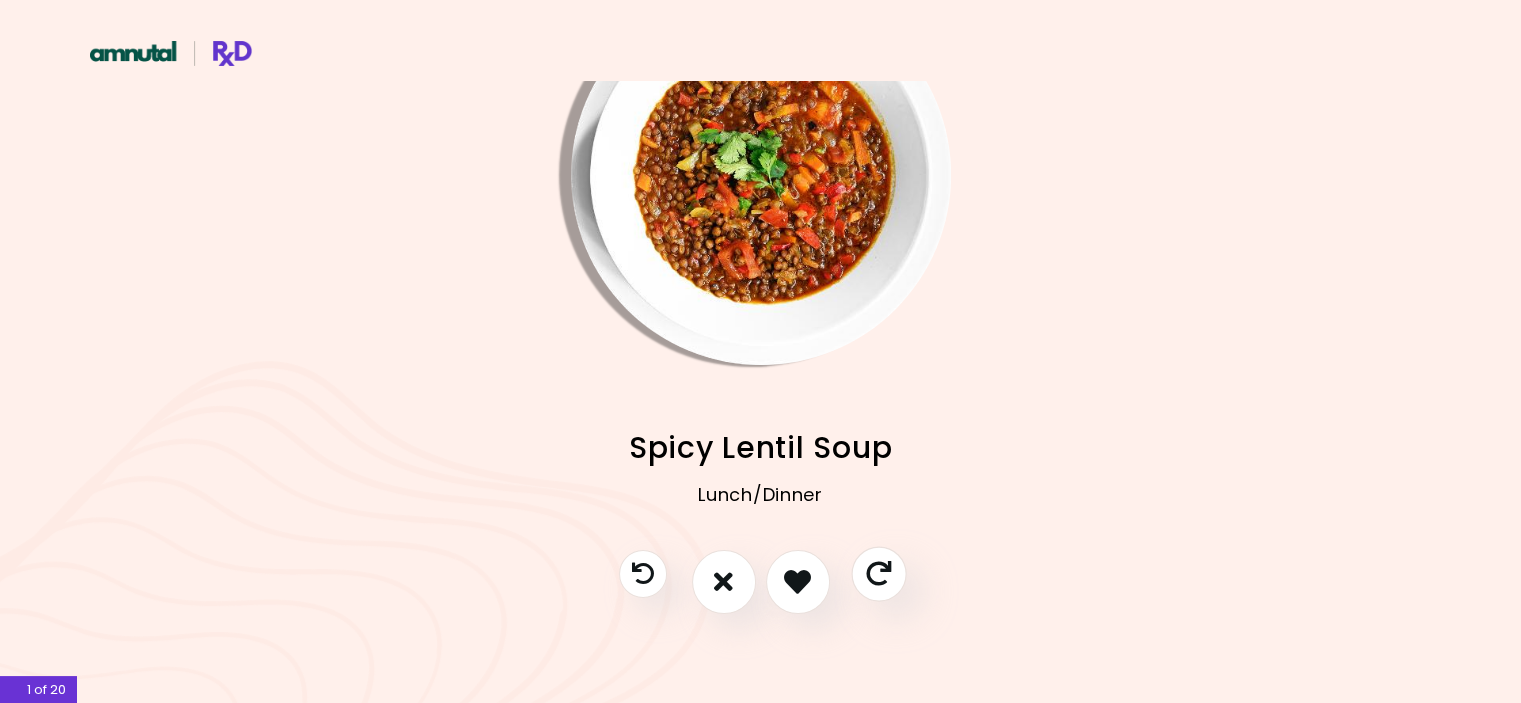click at bounding box center (878, 573) 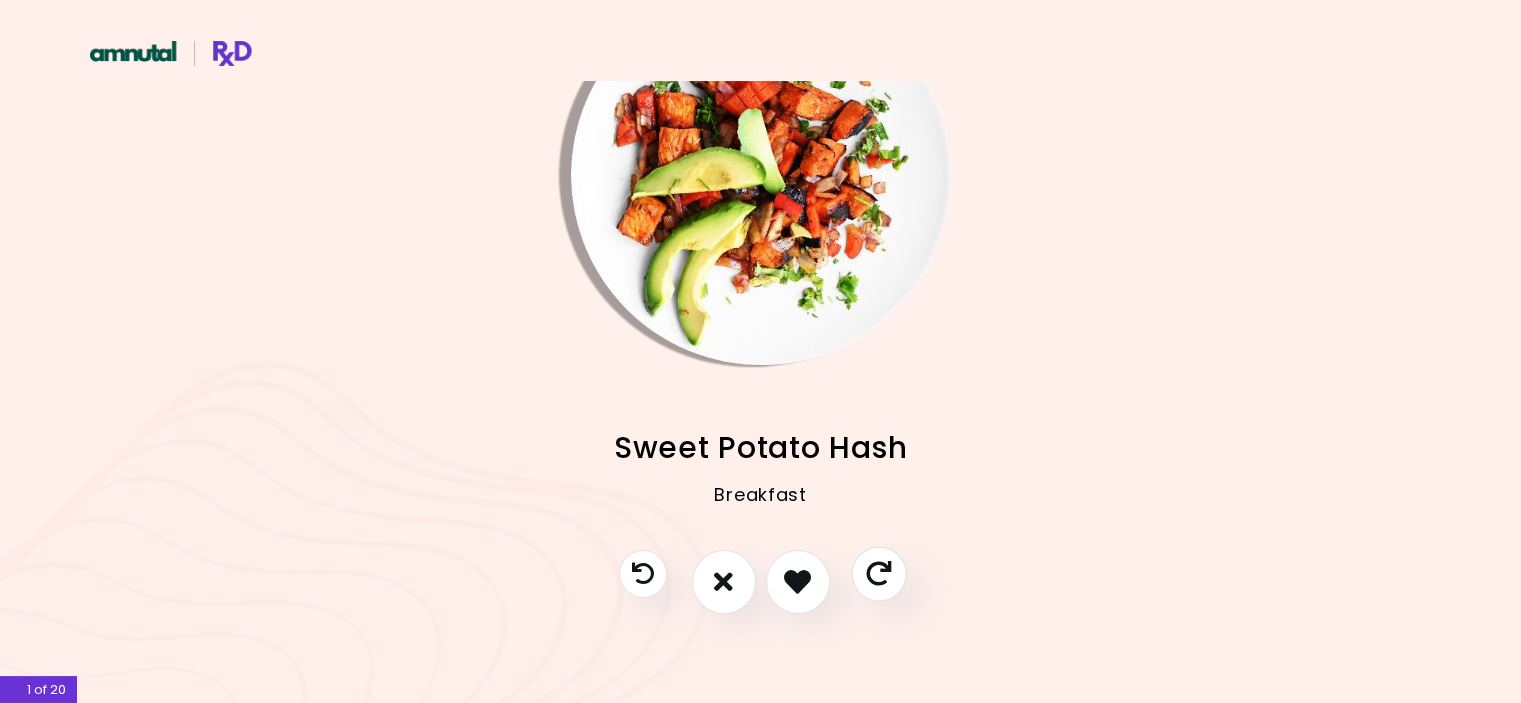click at bounding box center (878, 573) 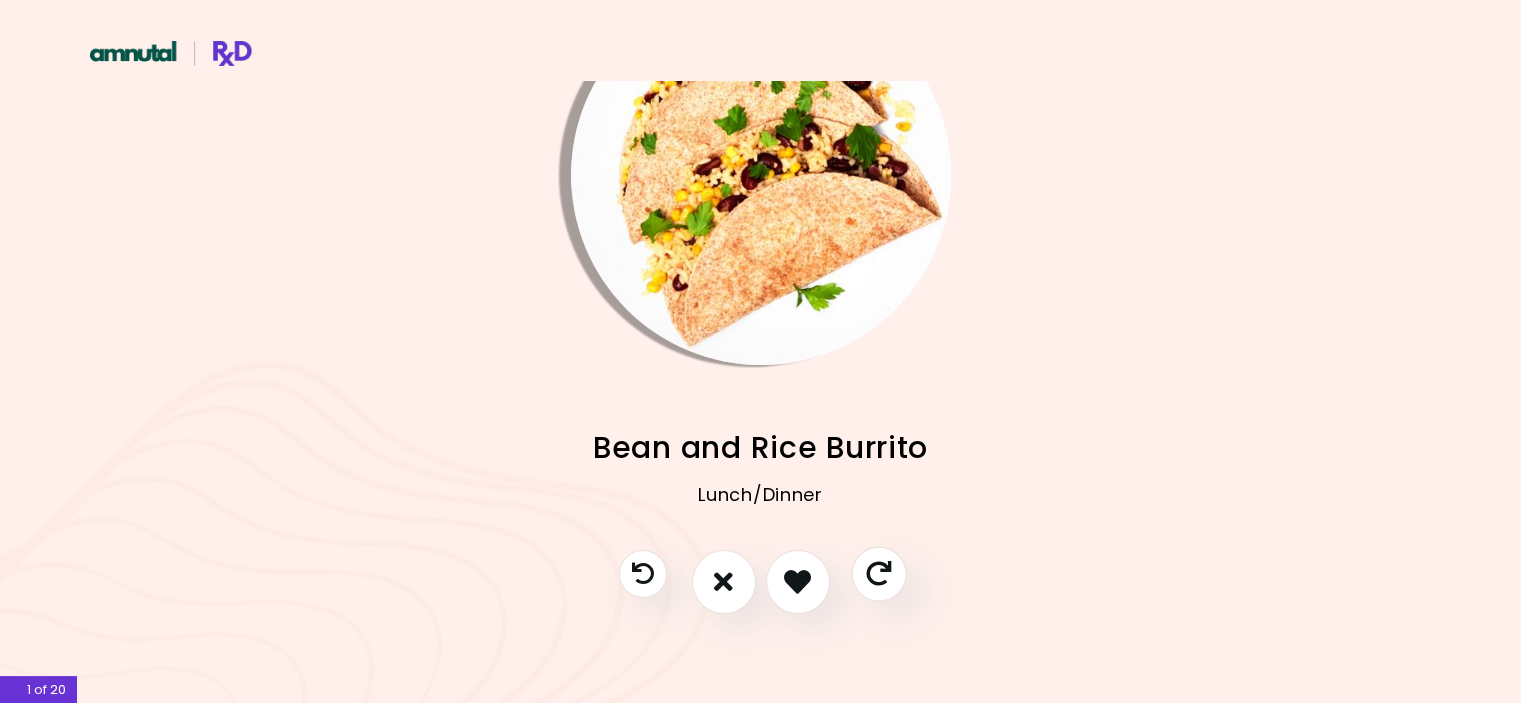 click at bounding box center (878, 573) 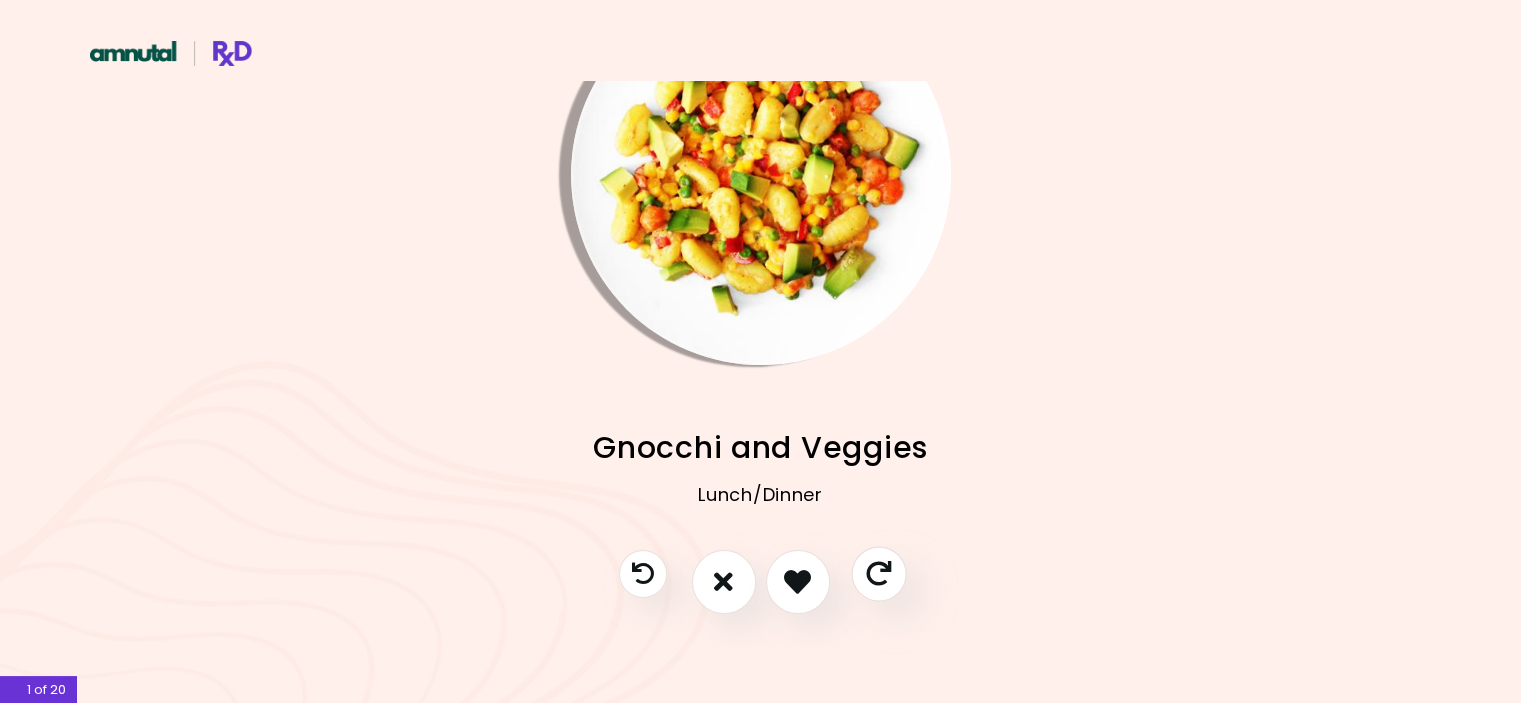 click at bounding box center (878, 573) 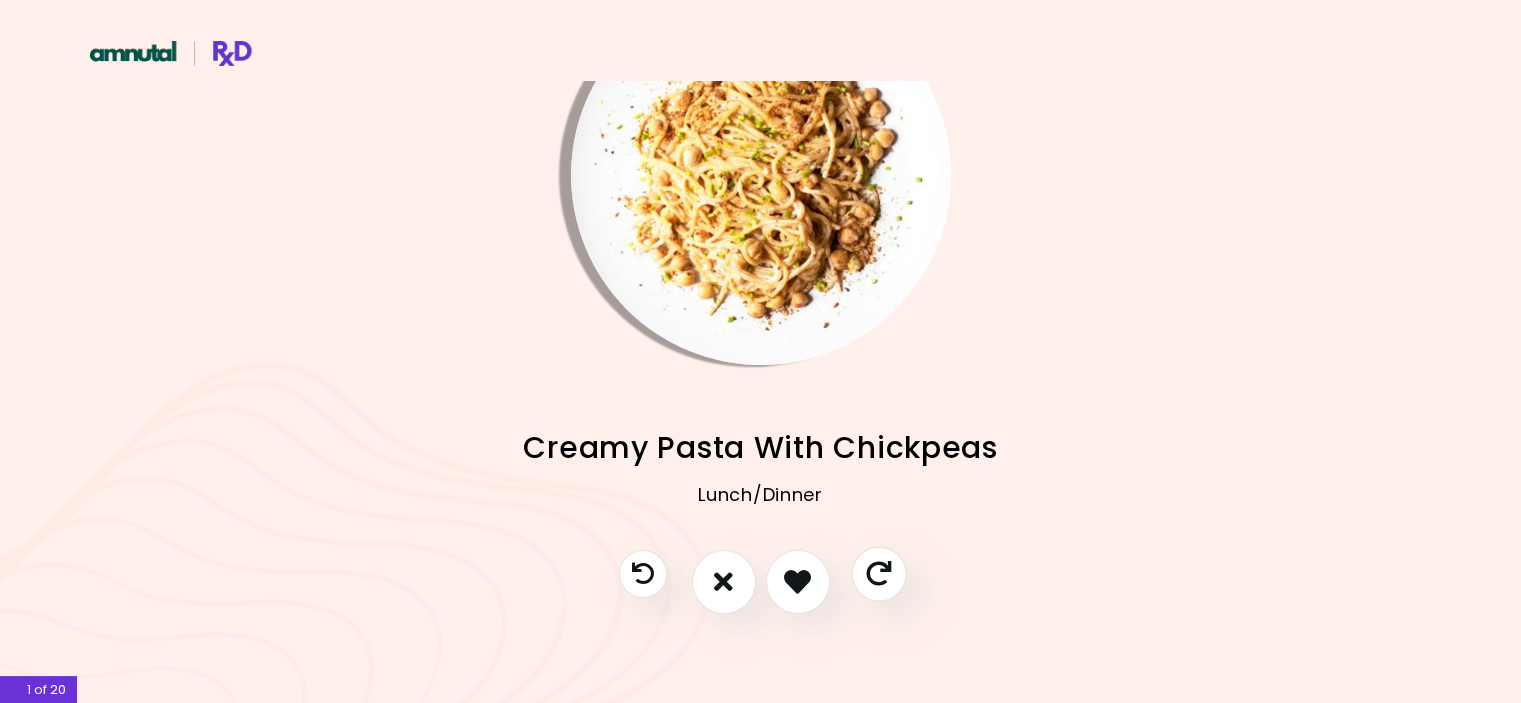 click at bounding box center [878, 573] 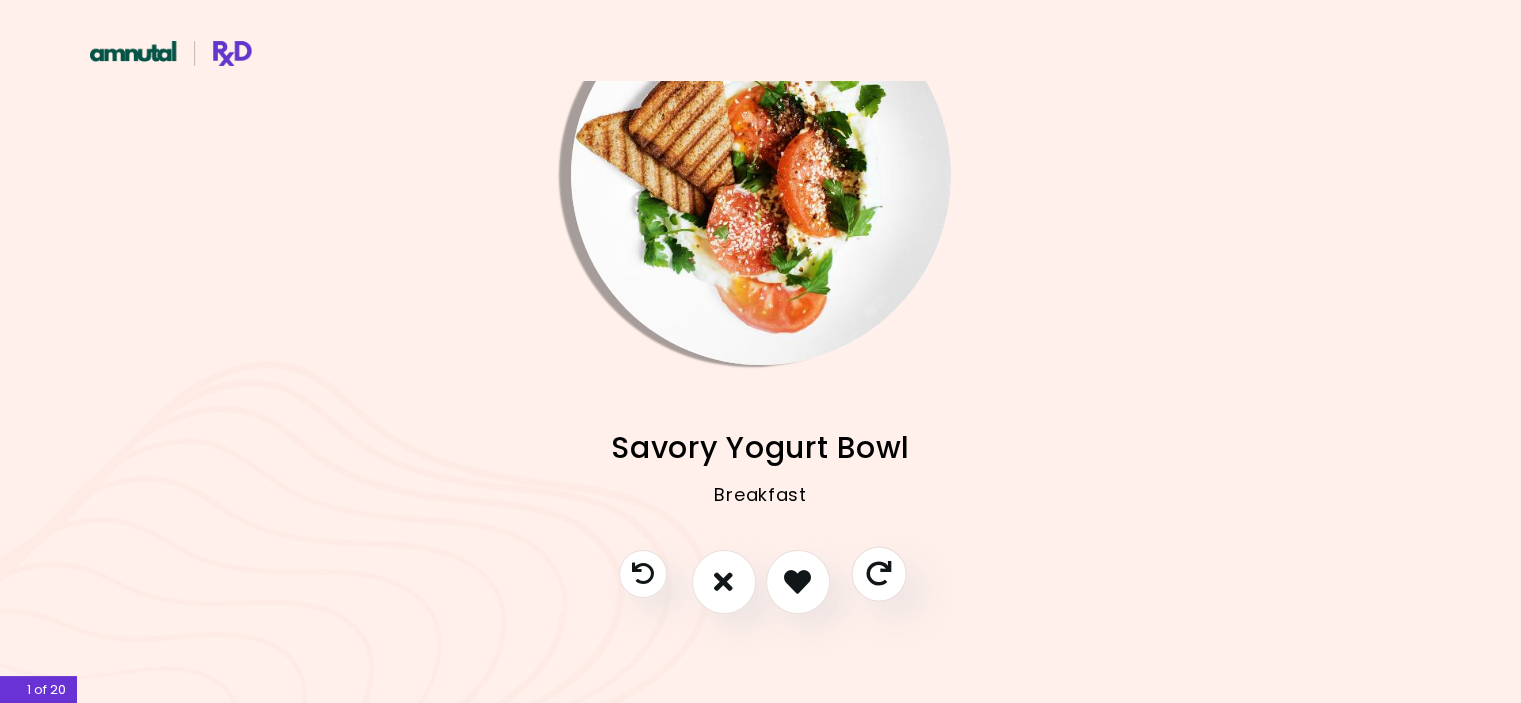 click at bounding box center (878, 573) 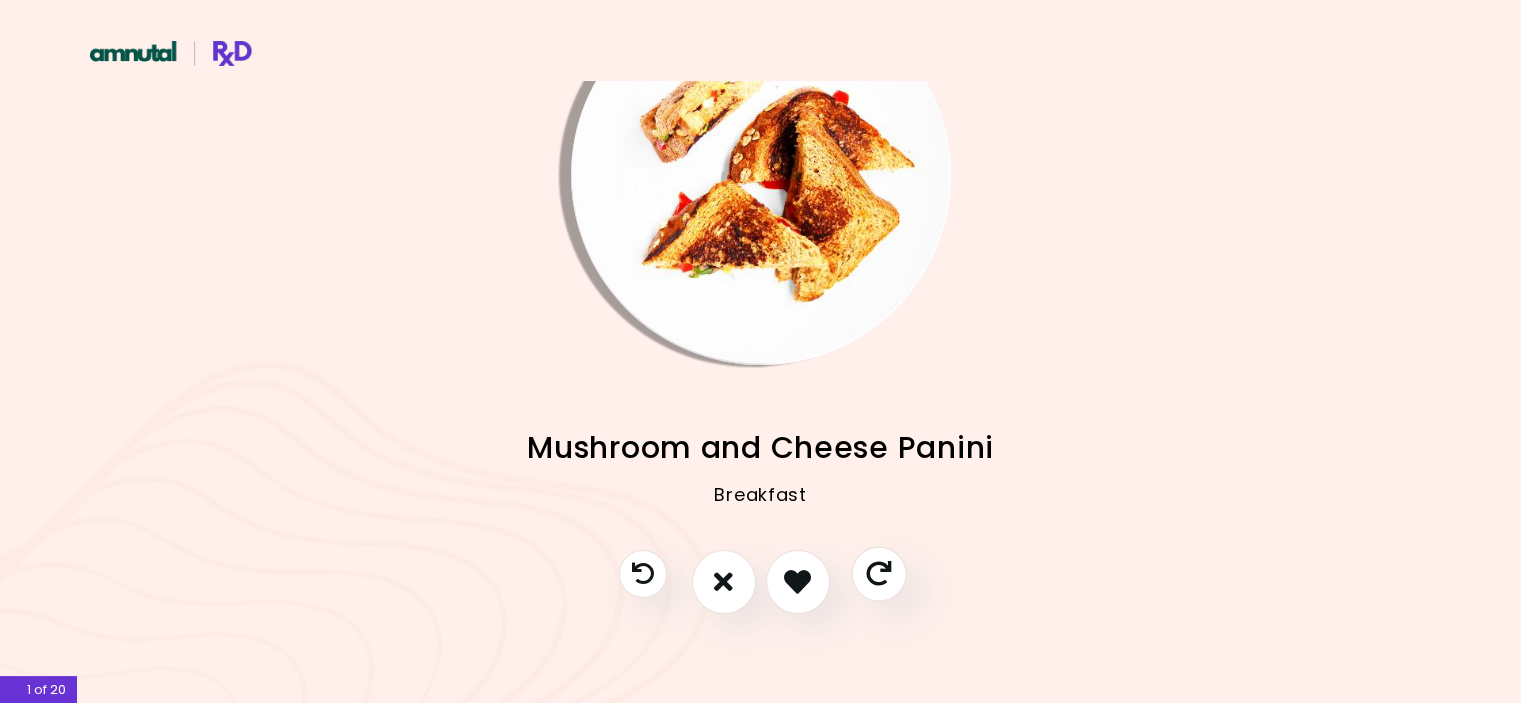 click at bounding box center [878, 573] 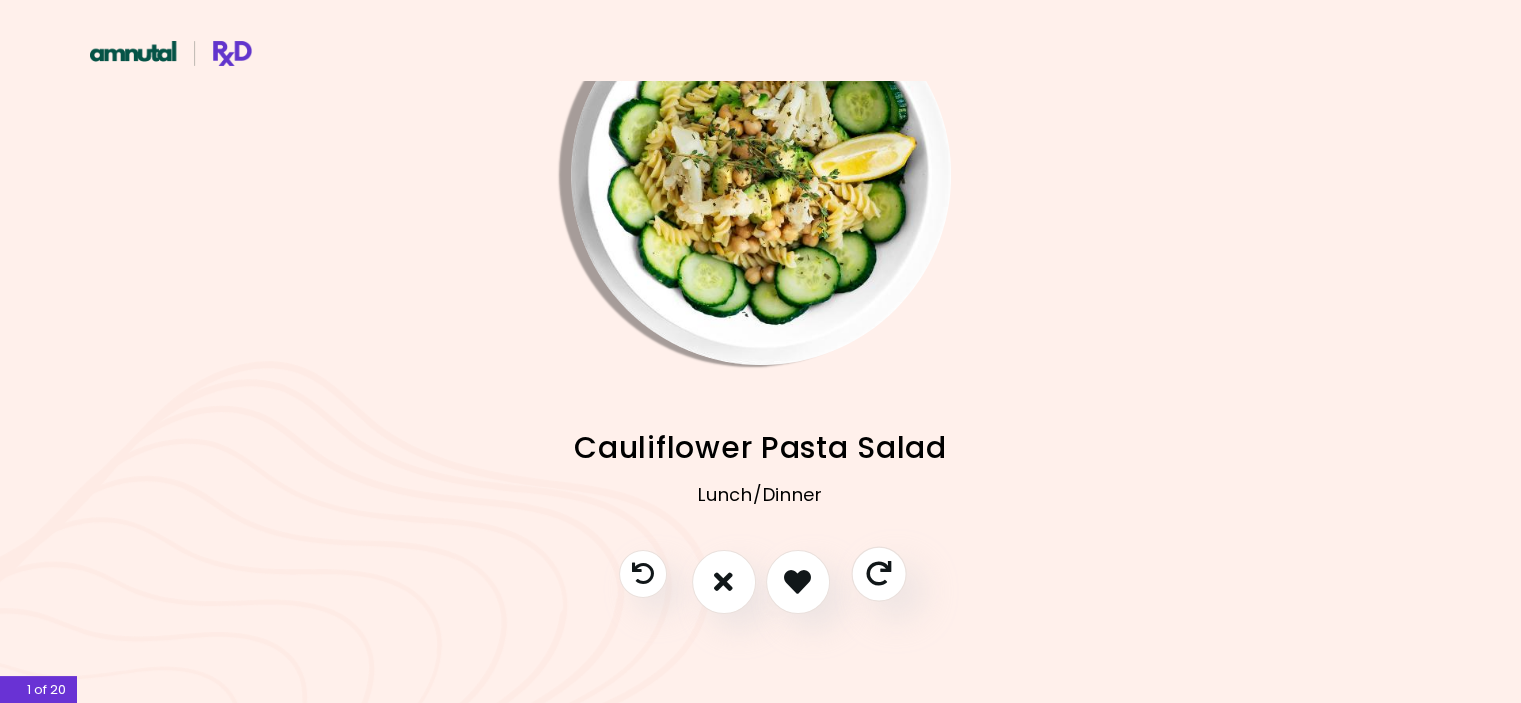 click at bounding box center [878, 573] 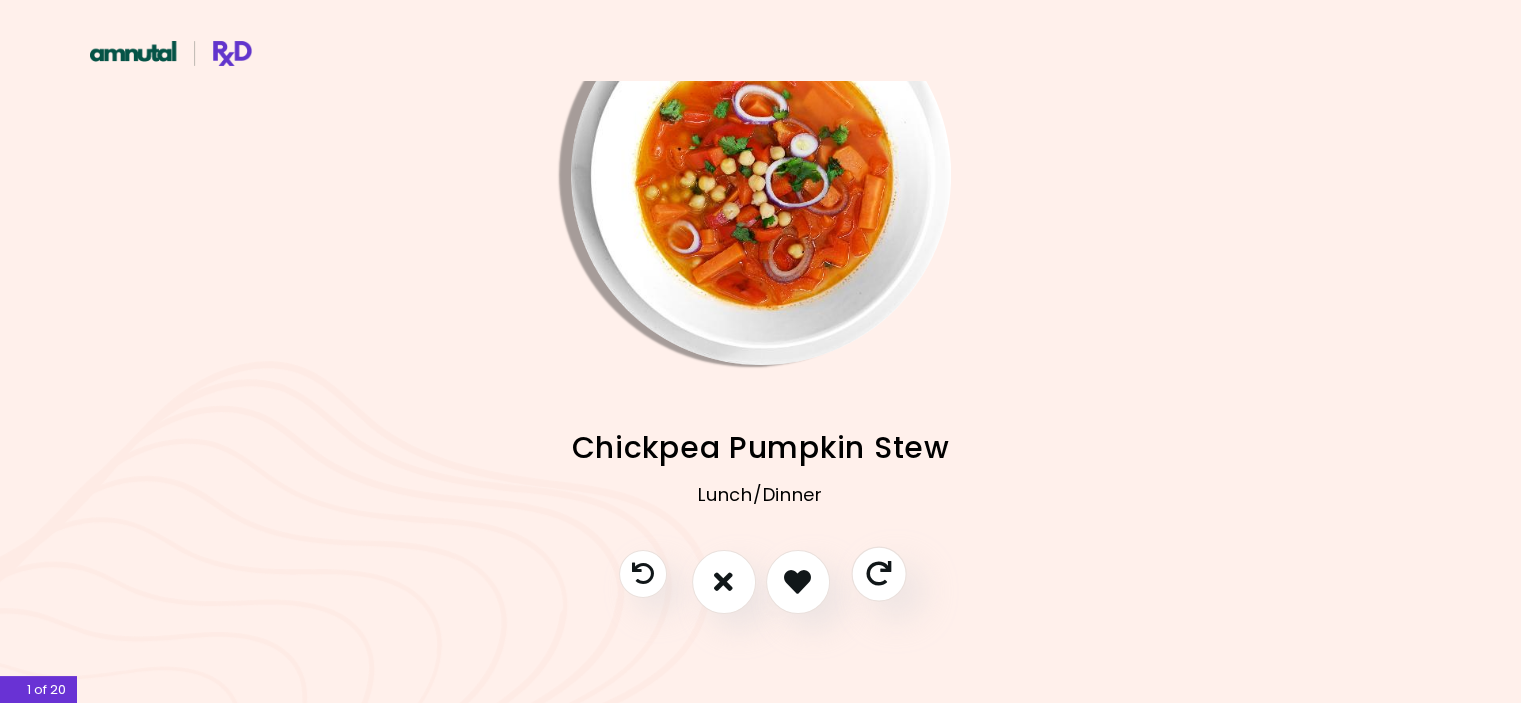 click at bounding box center (878, 573) 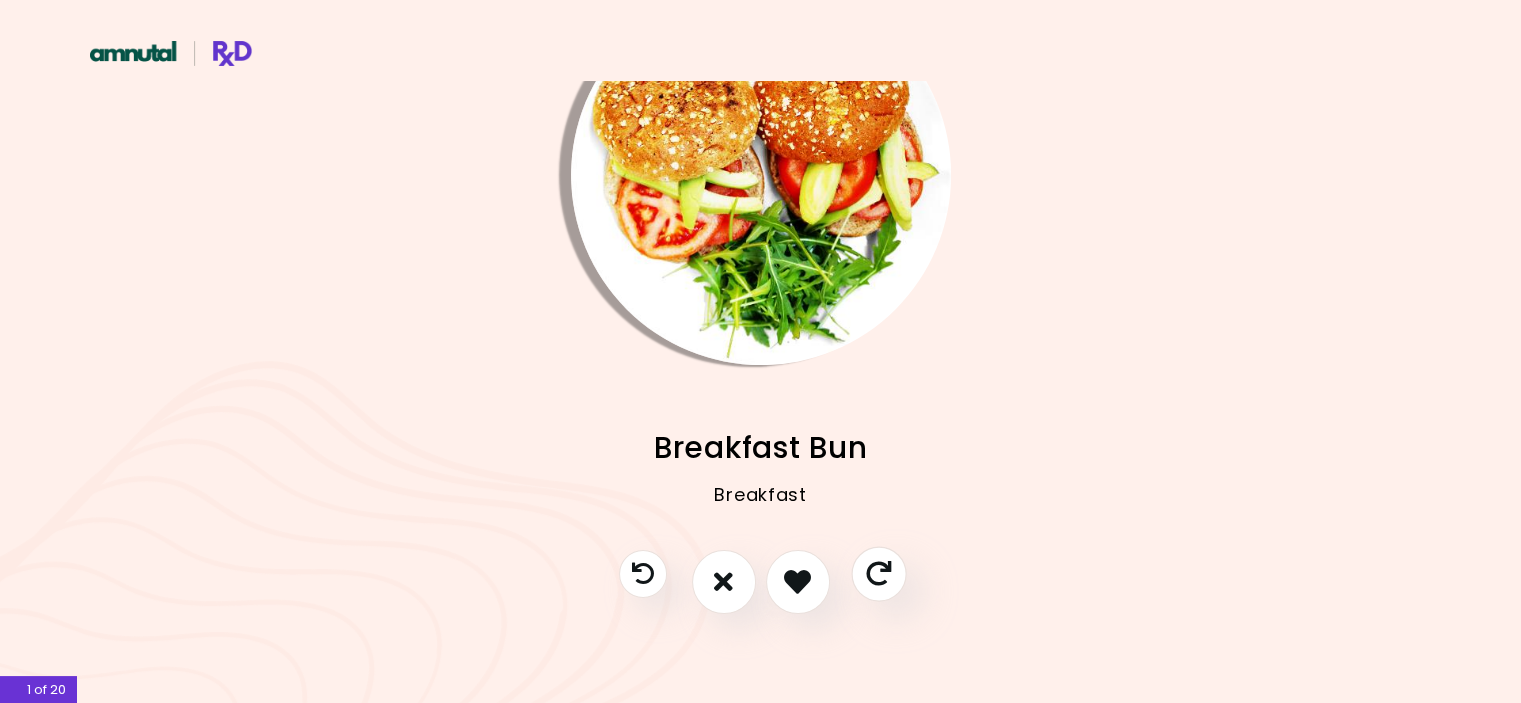 click at bounding box center (878, 573) 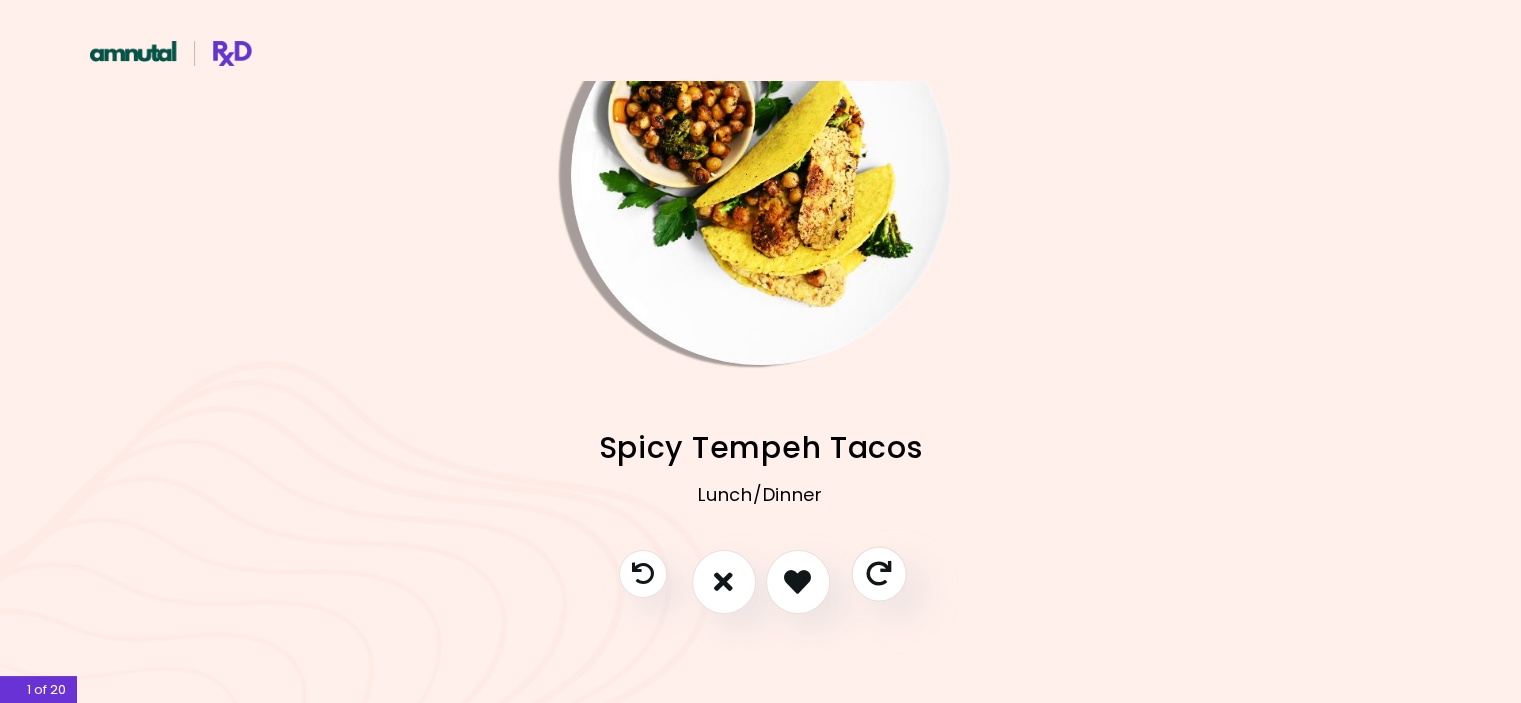 click at bounding box center (878, 573) 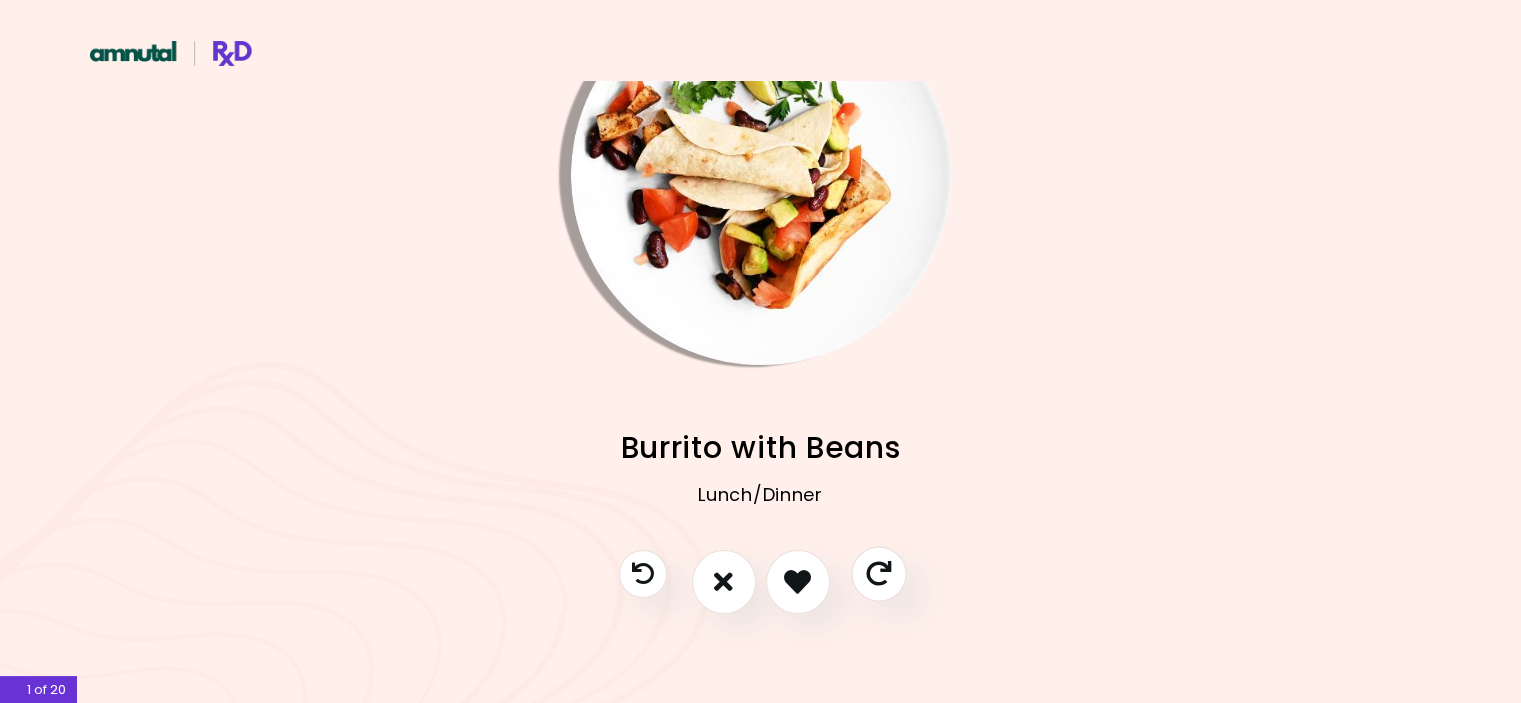 click at bounding box center [878, 573] 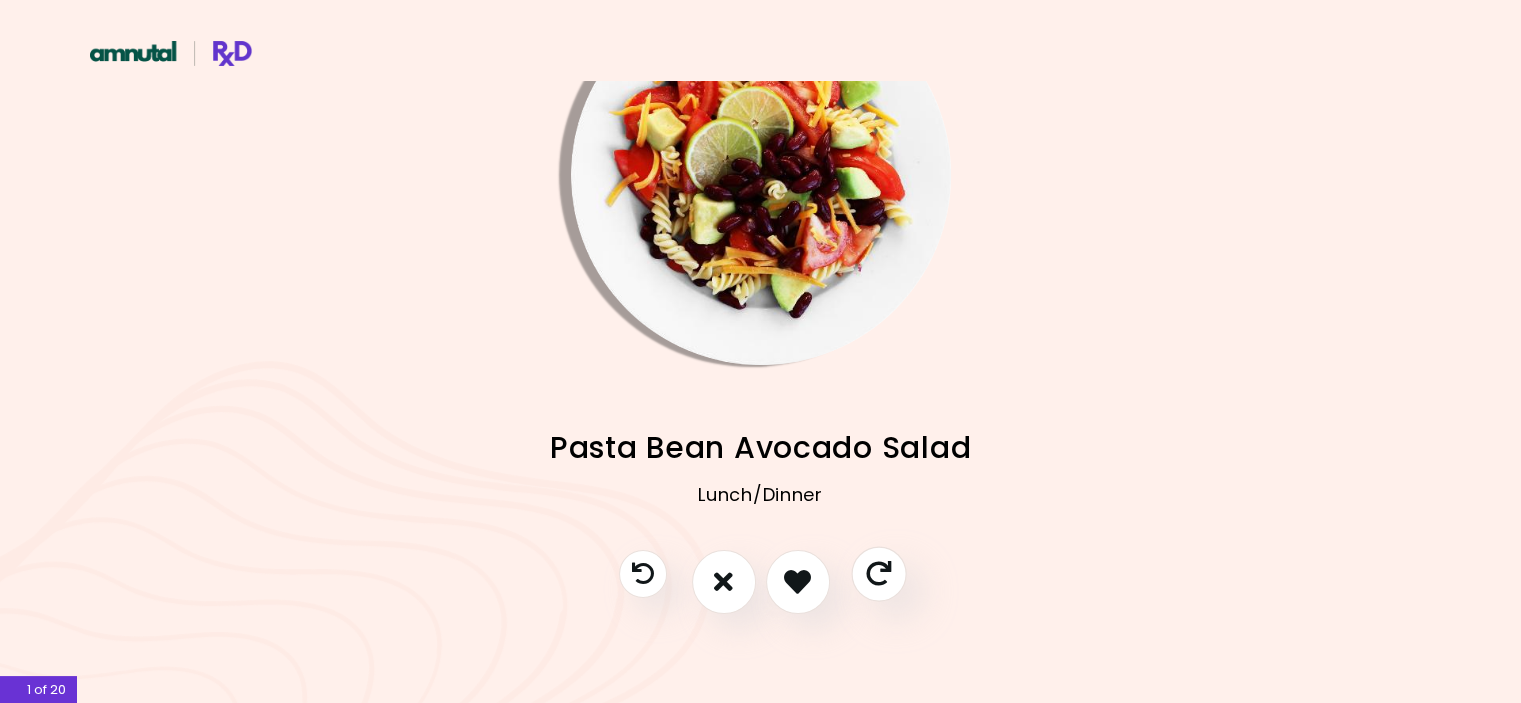 click at bounding box center [878, 573] 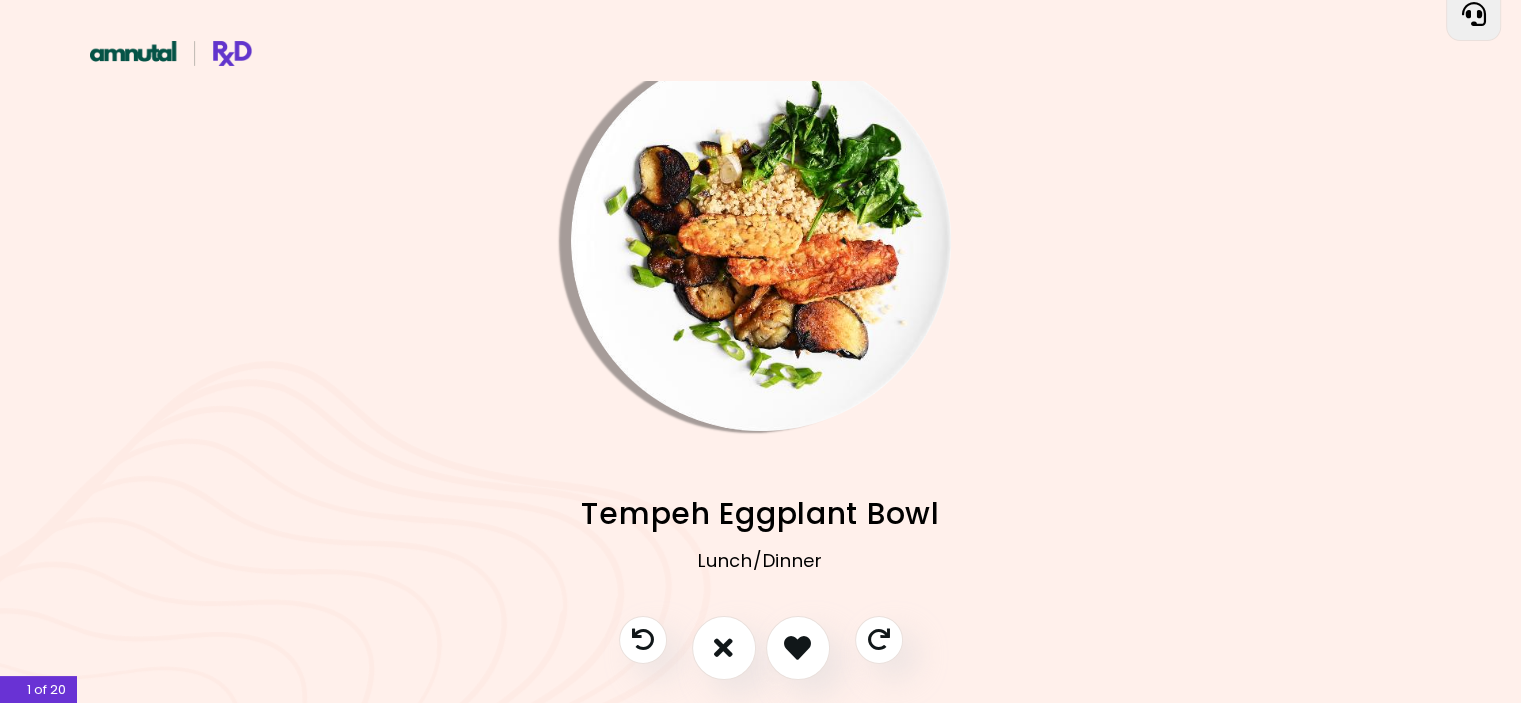 scroll, scrollTop: 0, scrollLeft: 0, axis: both 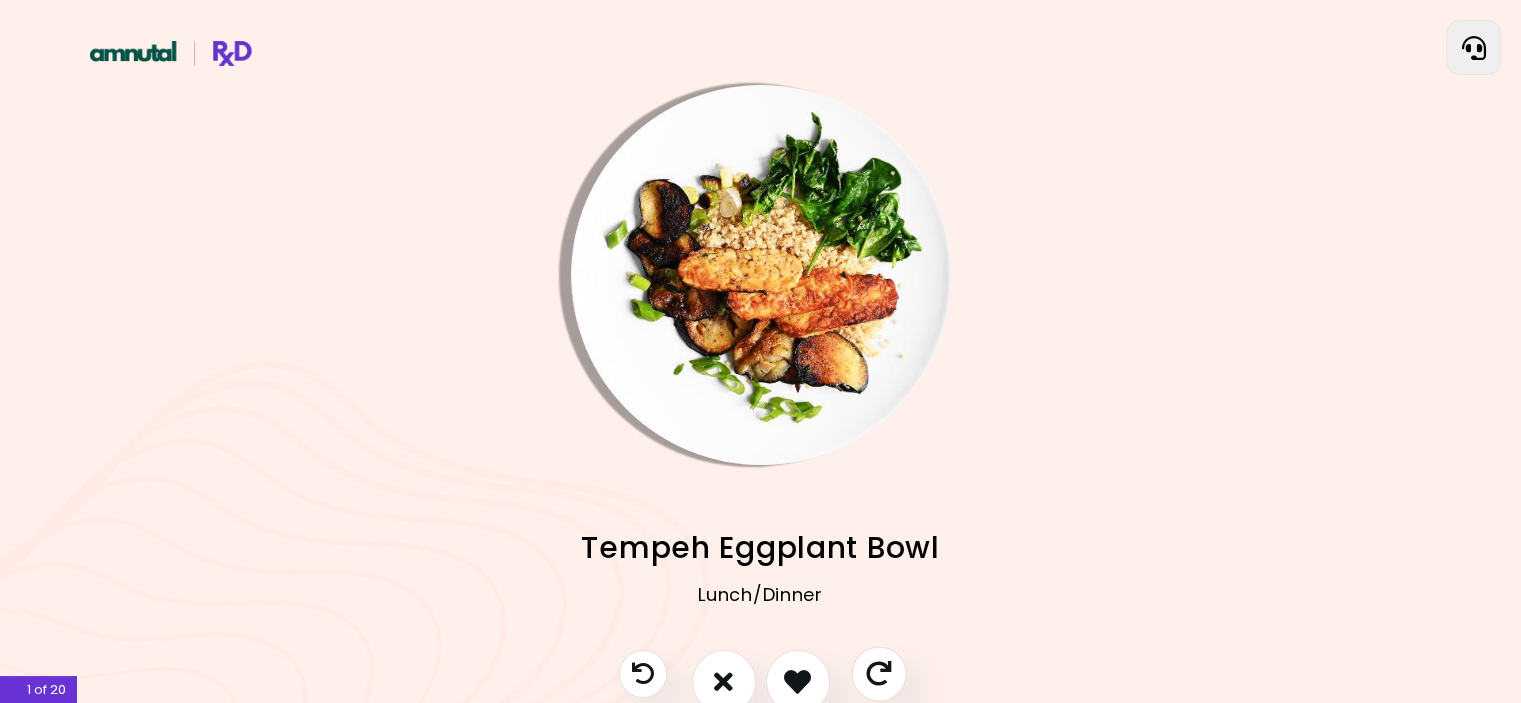 click at bounding box center (878, 673) 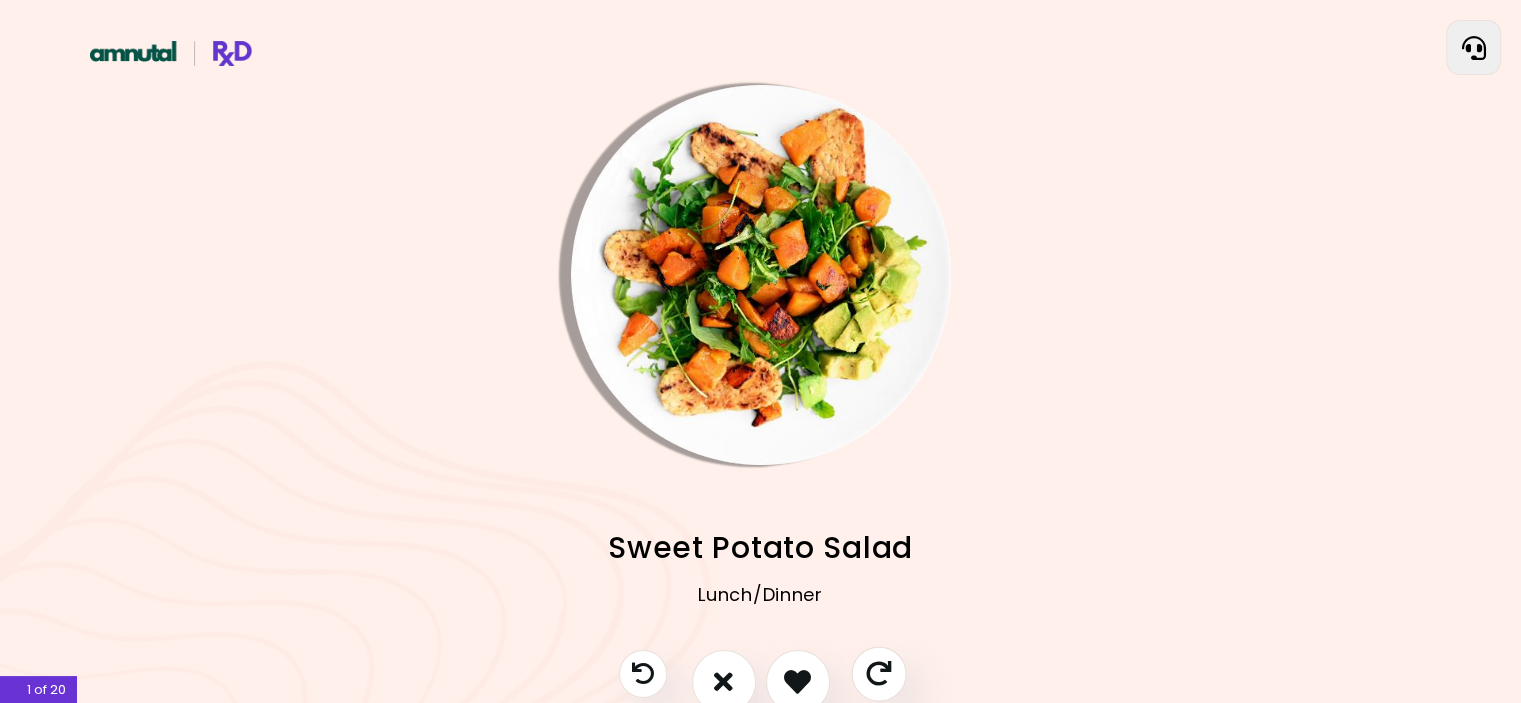 click at bounding box center (878, 673) 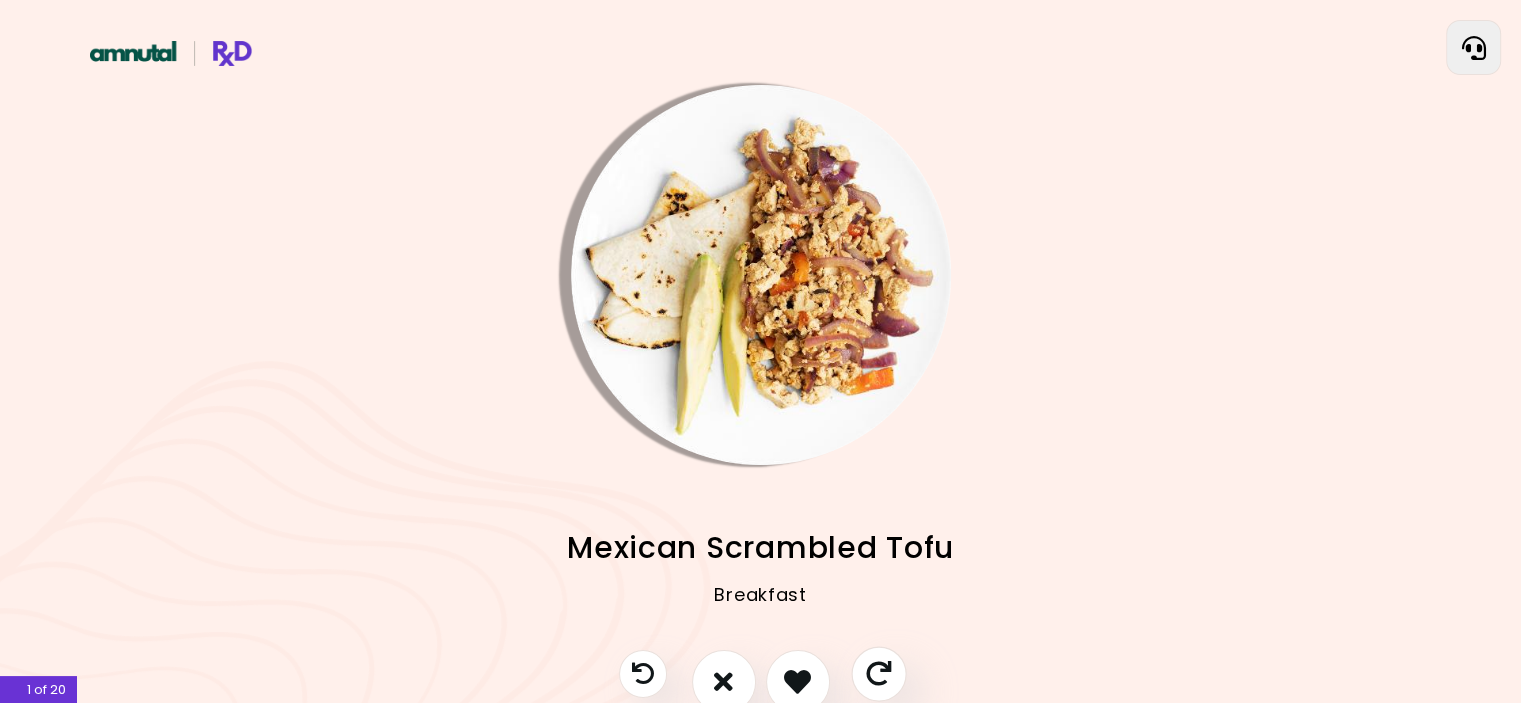 click at bounding box center (878, 673) 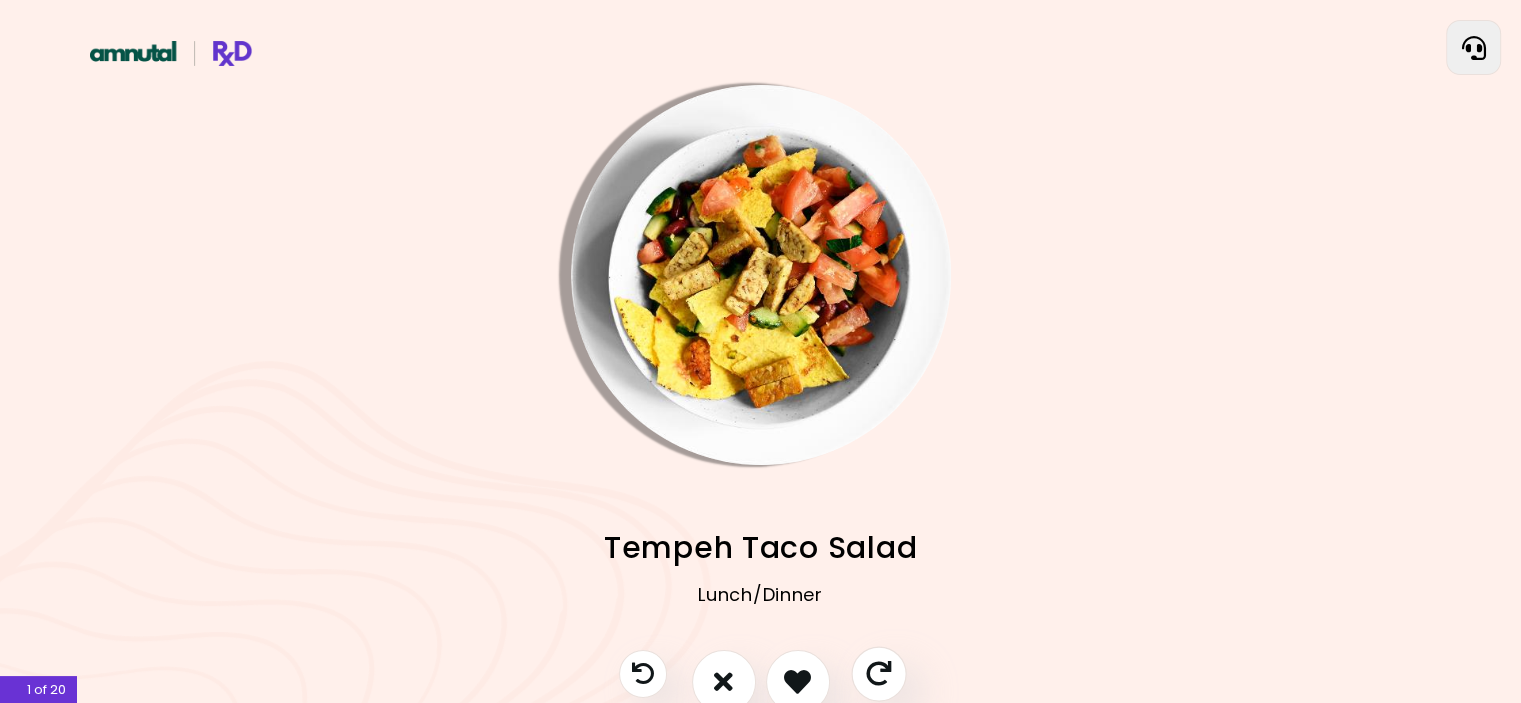 click at bounding box center (878, 673) 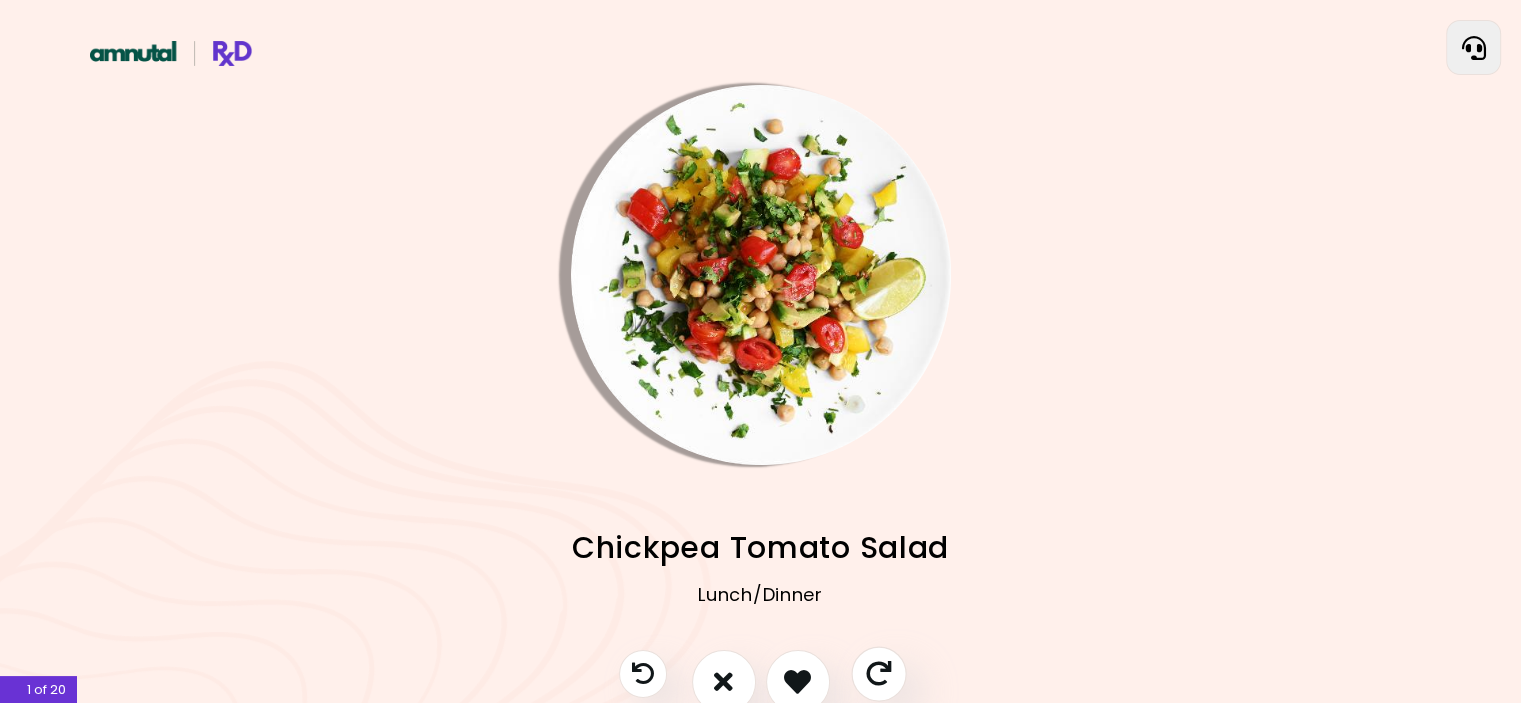 click at bounding box center [878, 673] 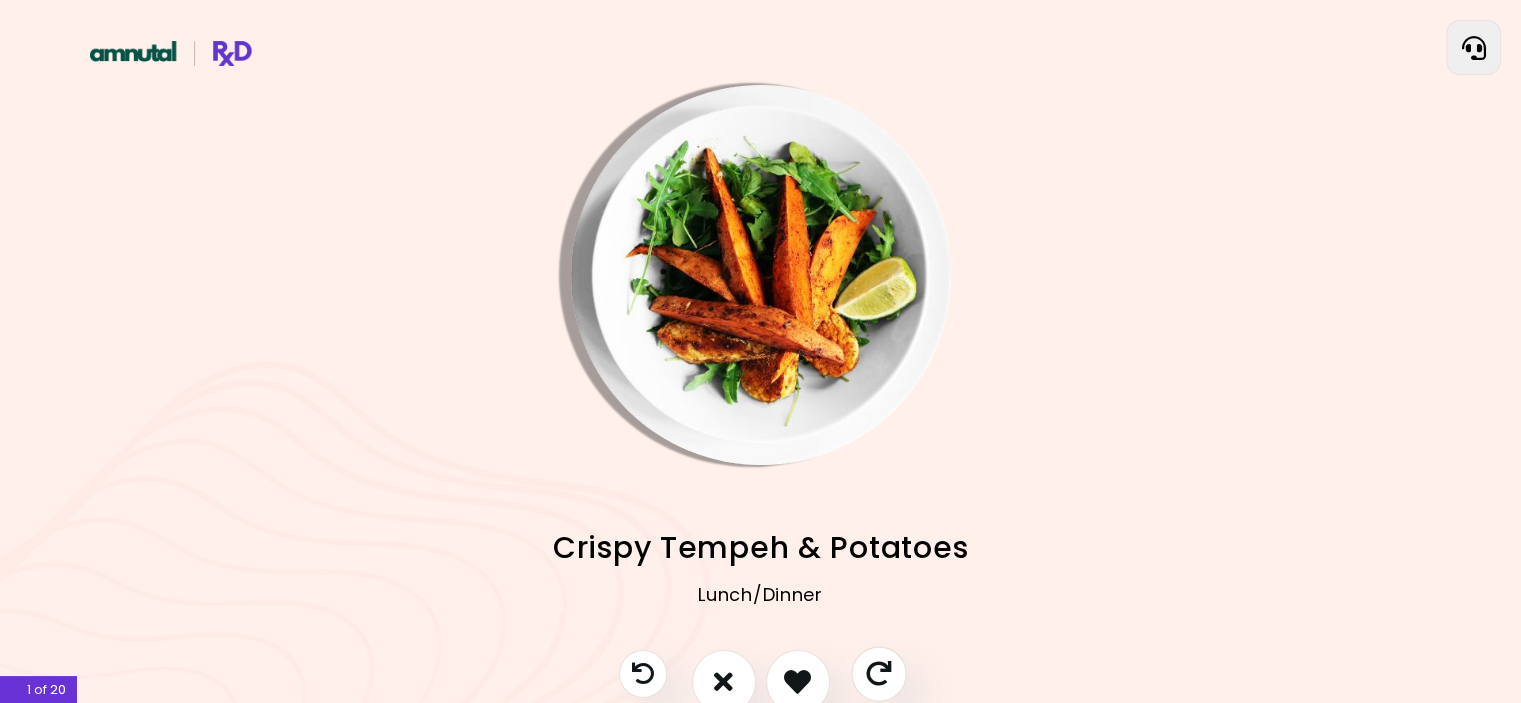click at bounding box center (878, 673) 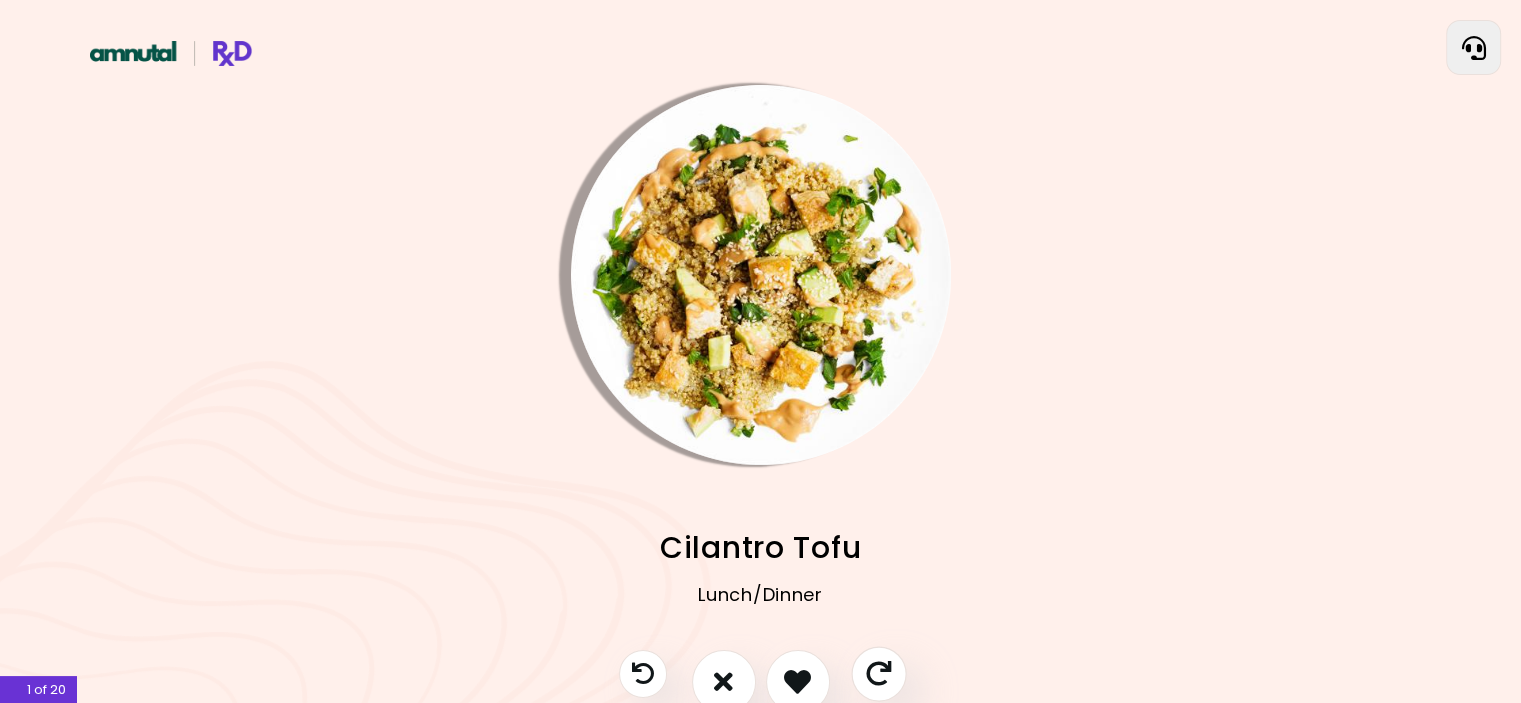 click at bounding box center (878, 673) 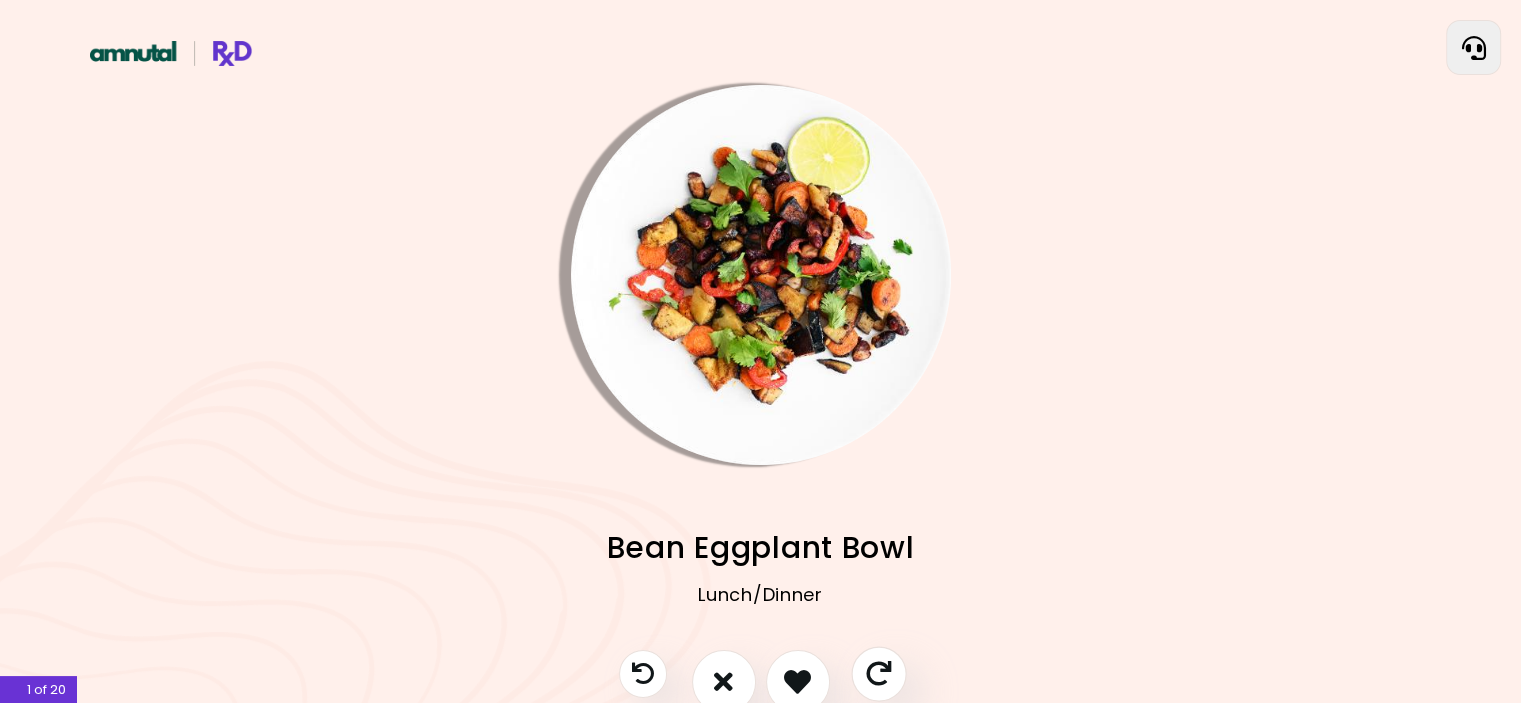 click at bounding box center [878, 673] 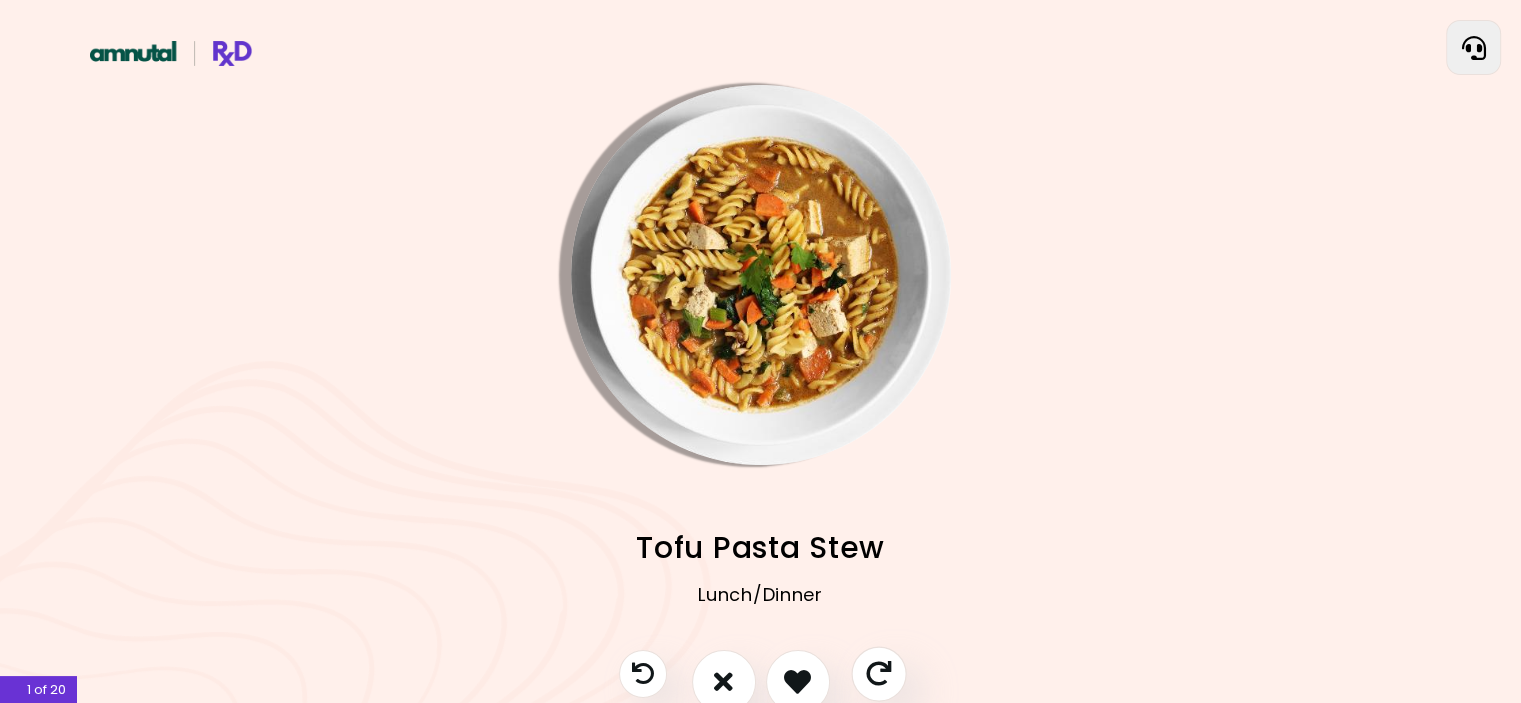 click at bounding box center [878, 673] 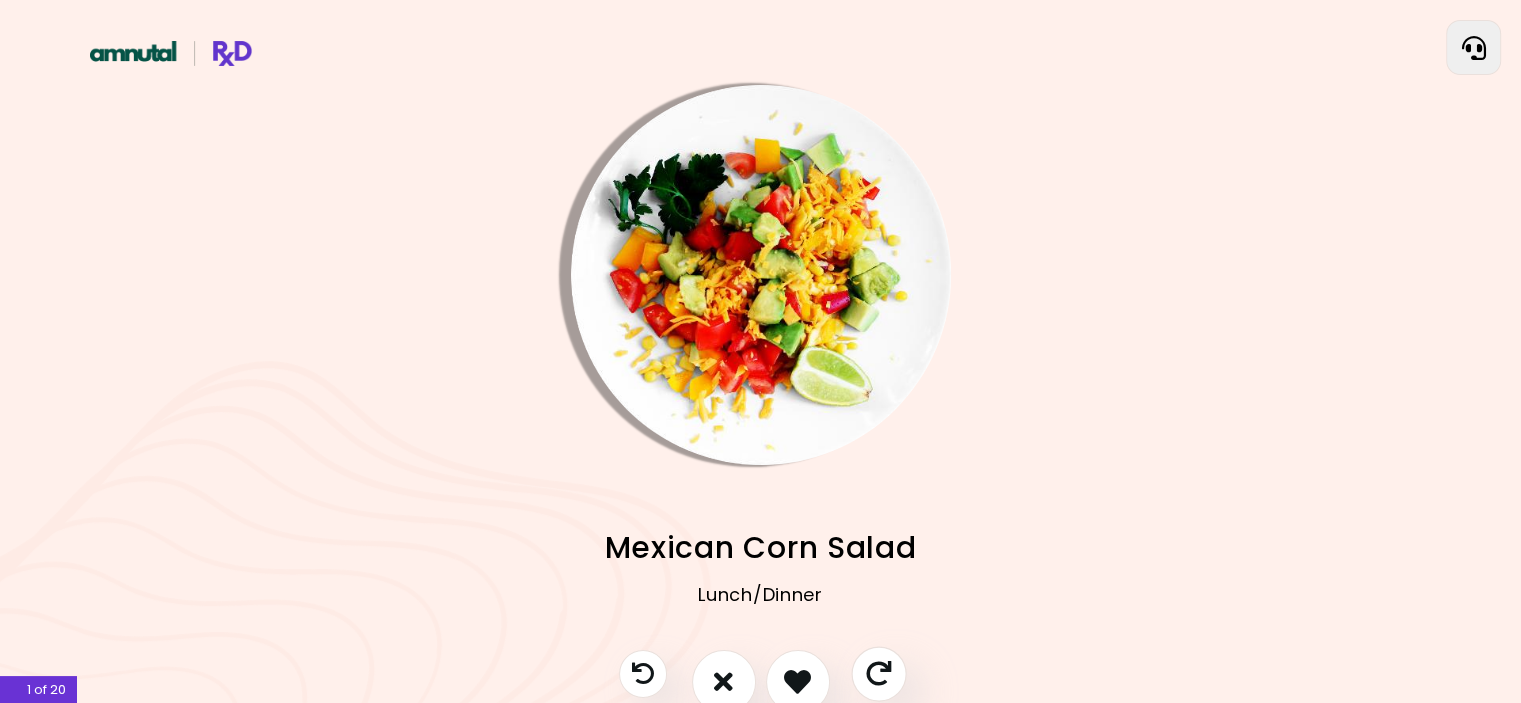 click at bounding box center [878, 673] 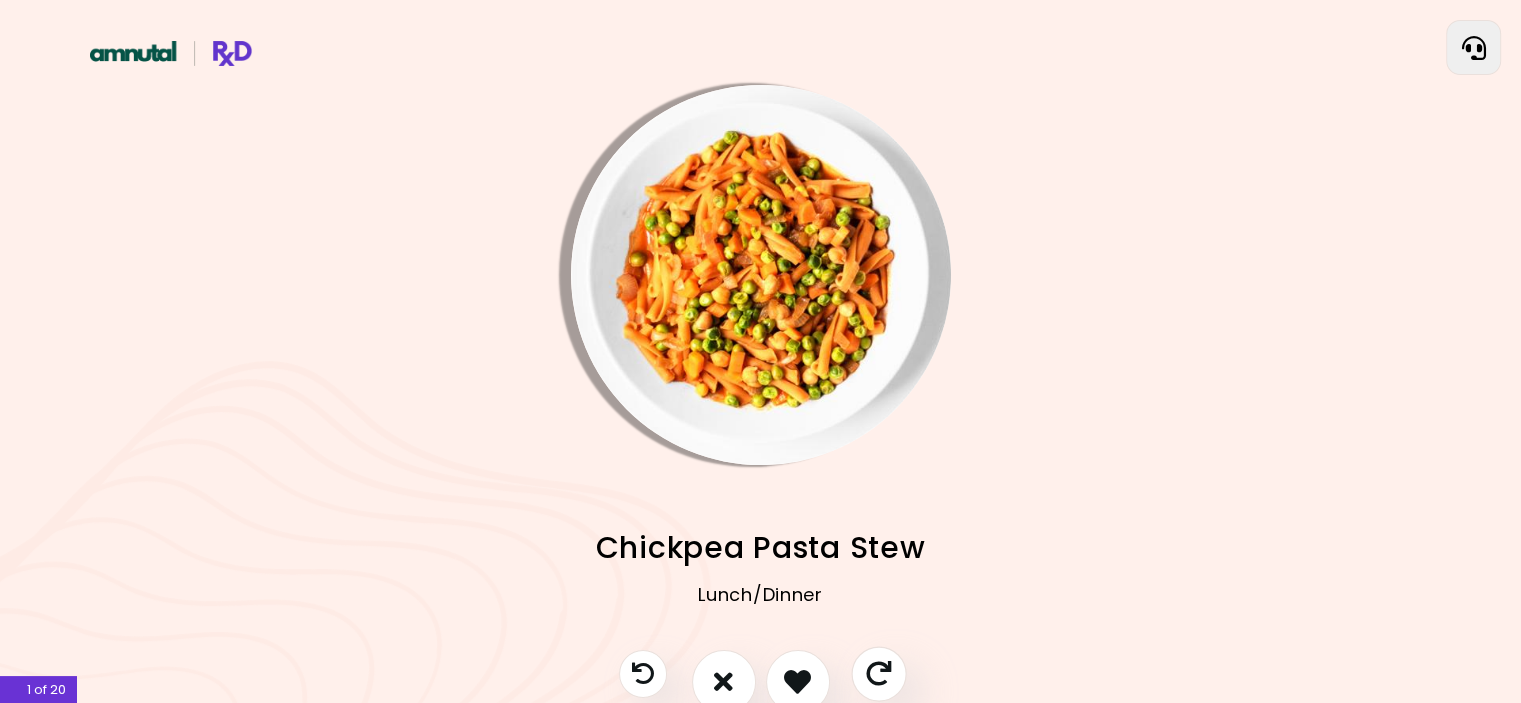 click at bounding box center [878, 673] 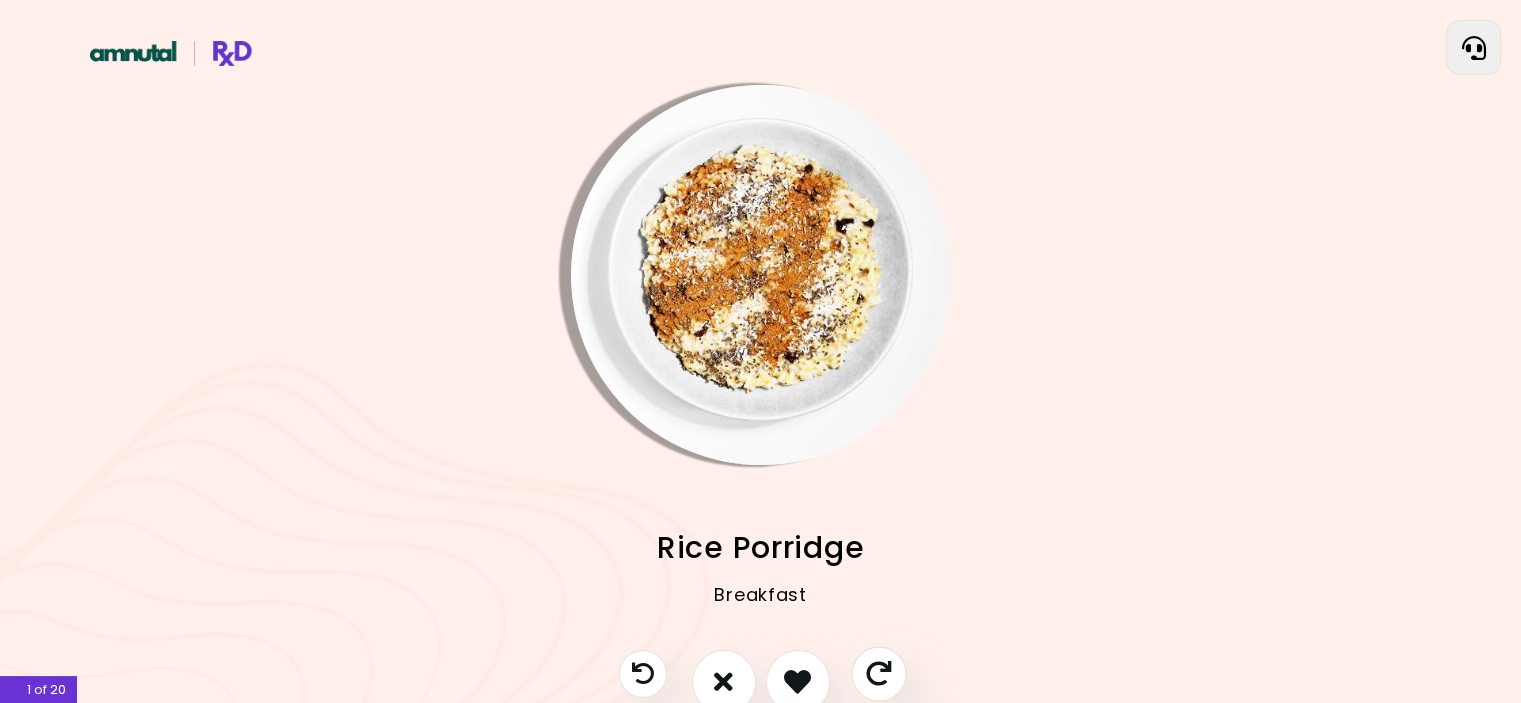 click at bounding box center (878, 673) 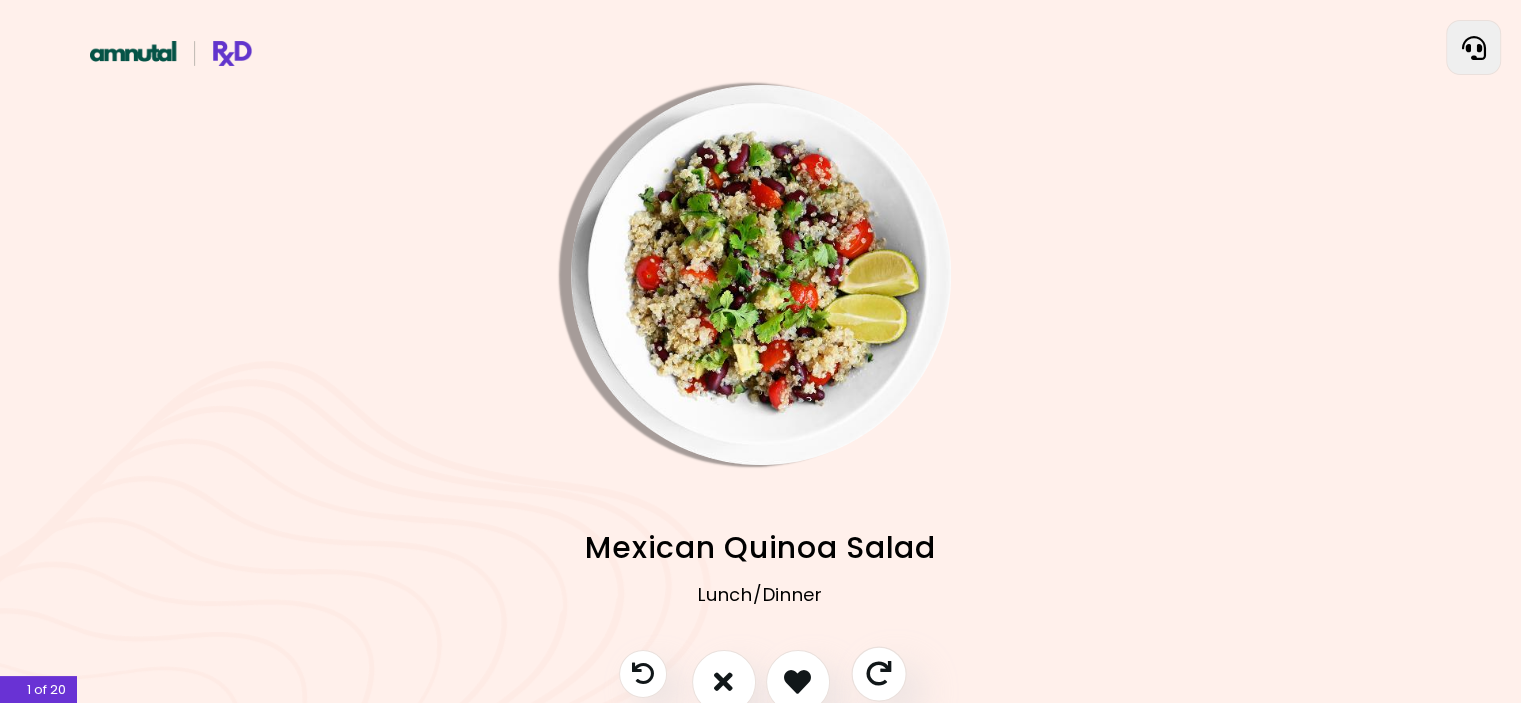click at bounding box center [878, 673] 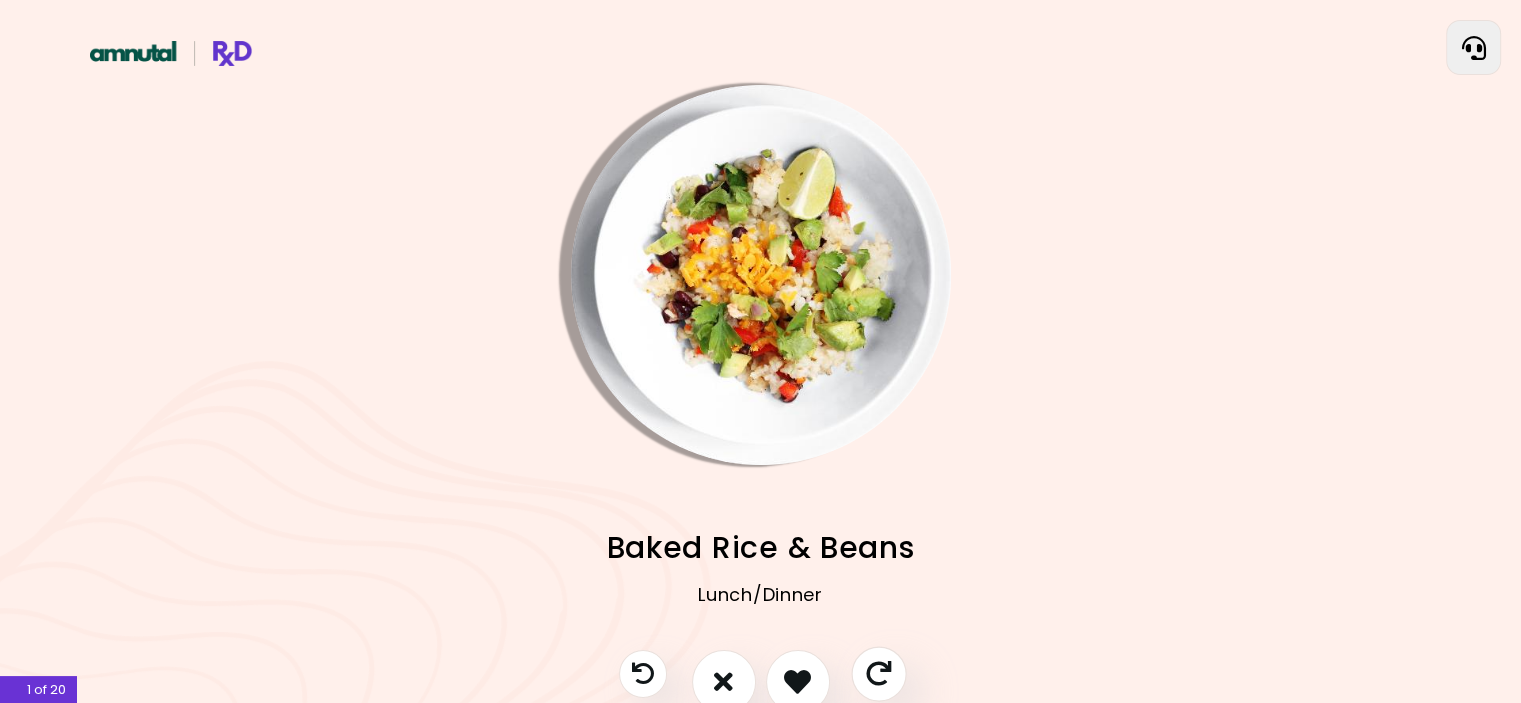 click at bounding box center [878, 673] 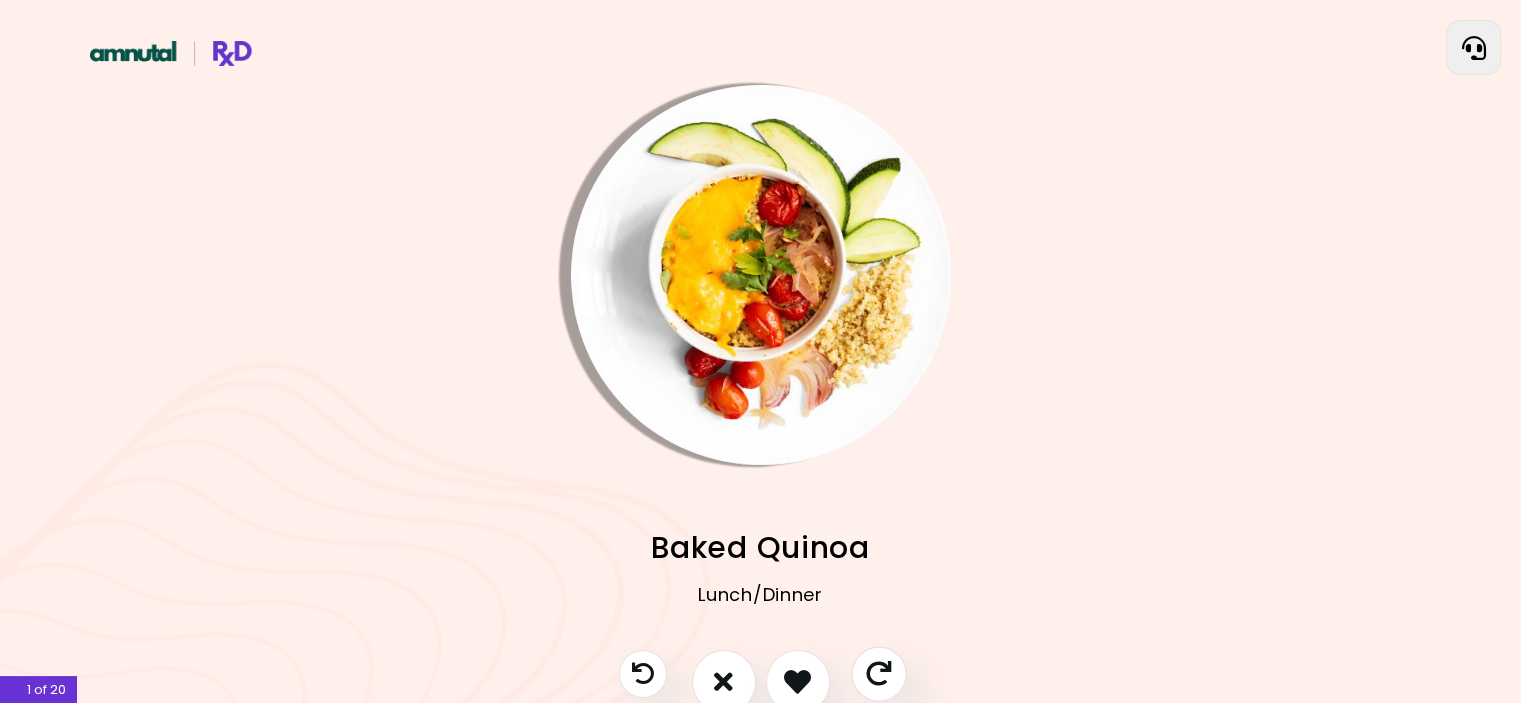 click at bounding box center (878, 673) 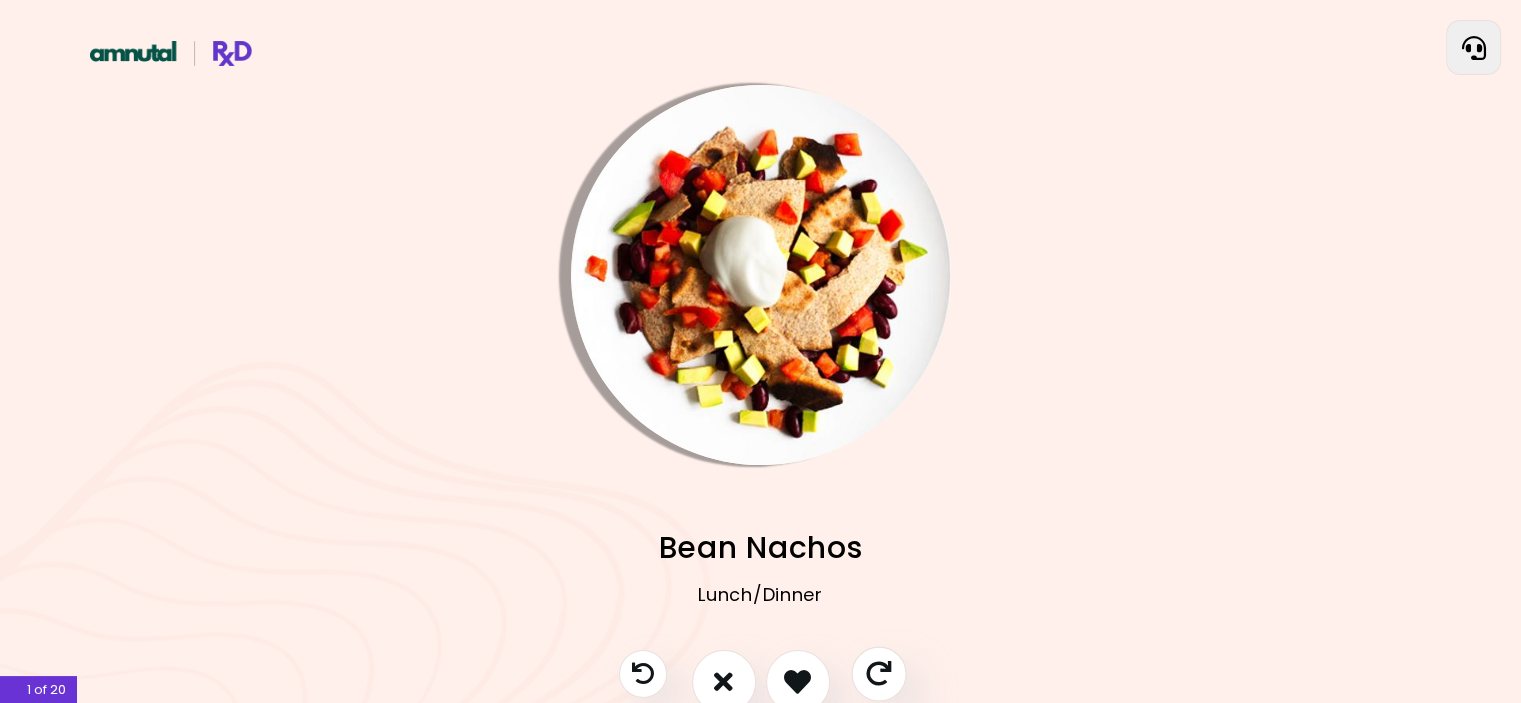 click at bounding box center [878, 673] 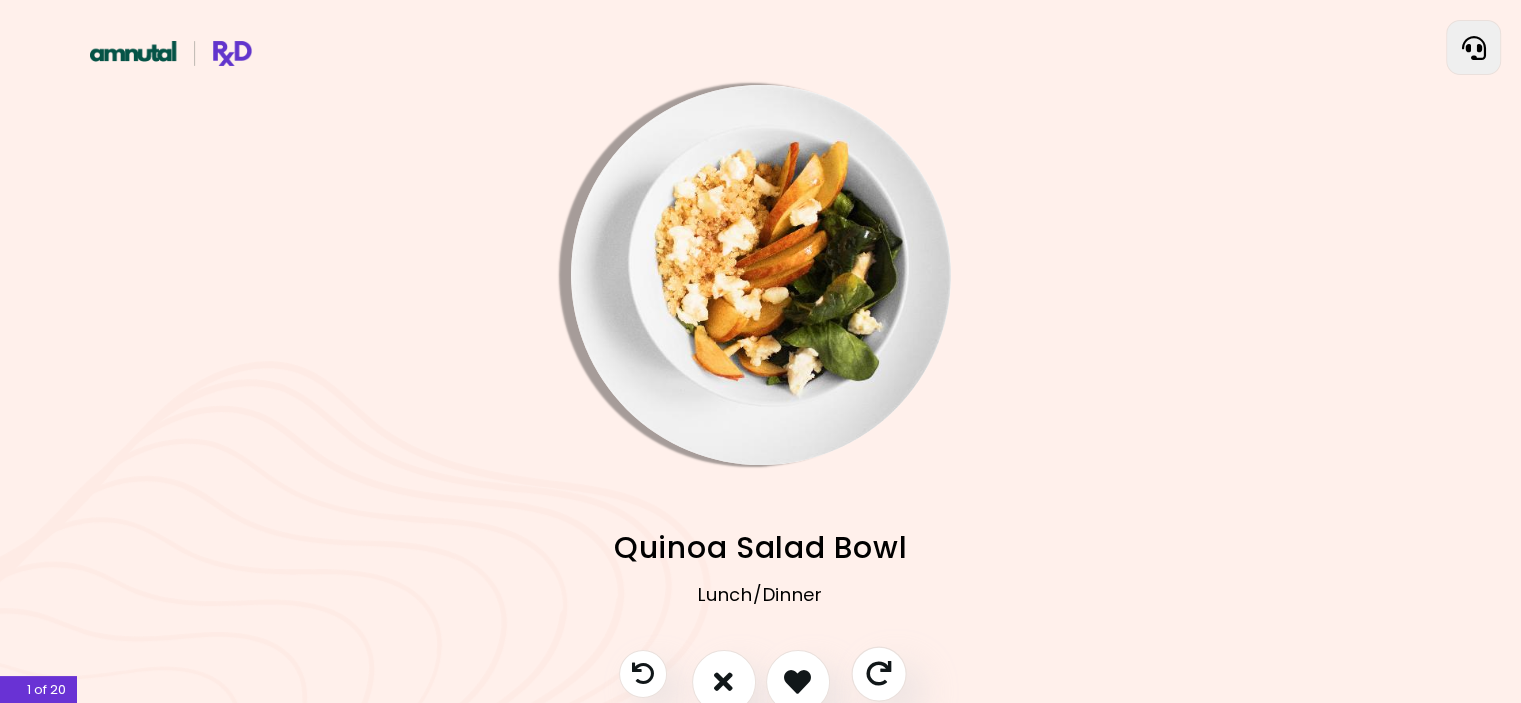 click at bounding box center [878, 673] 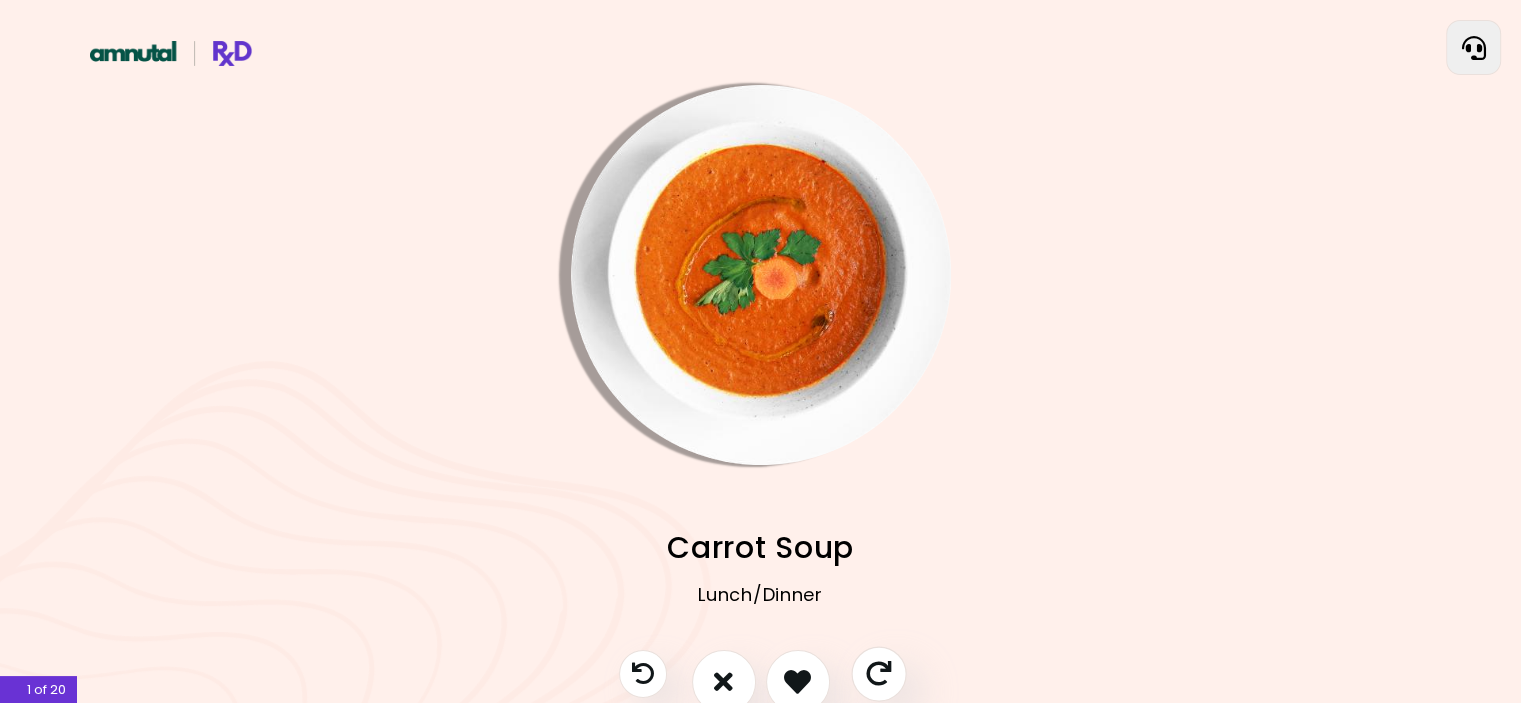 click at bounding box center (878, 673) 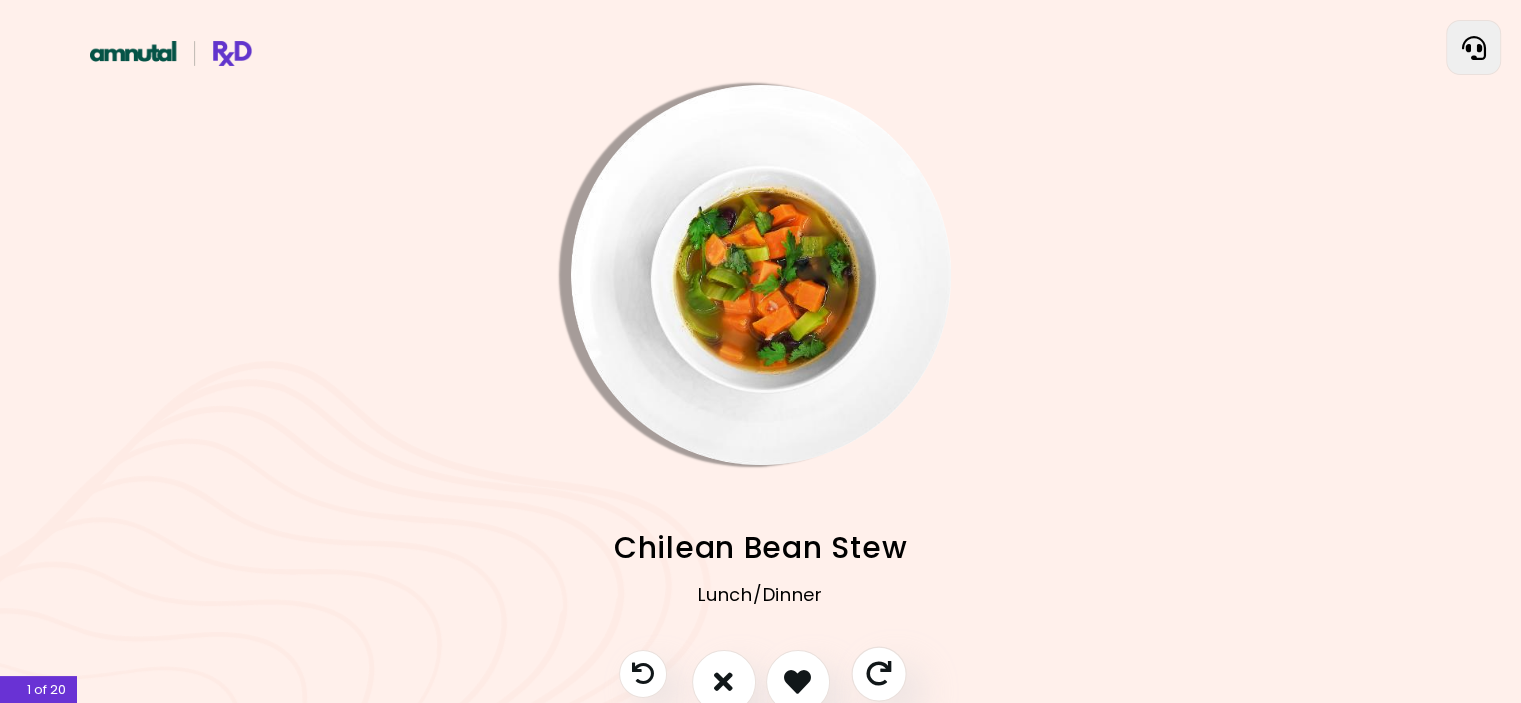click at bounding box center (878, 673) 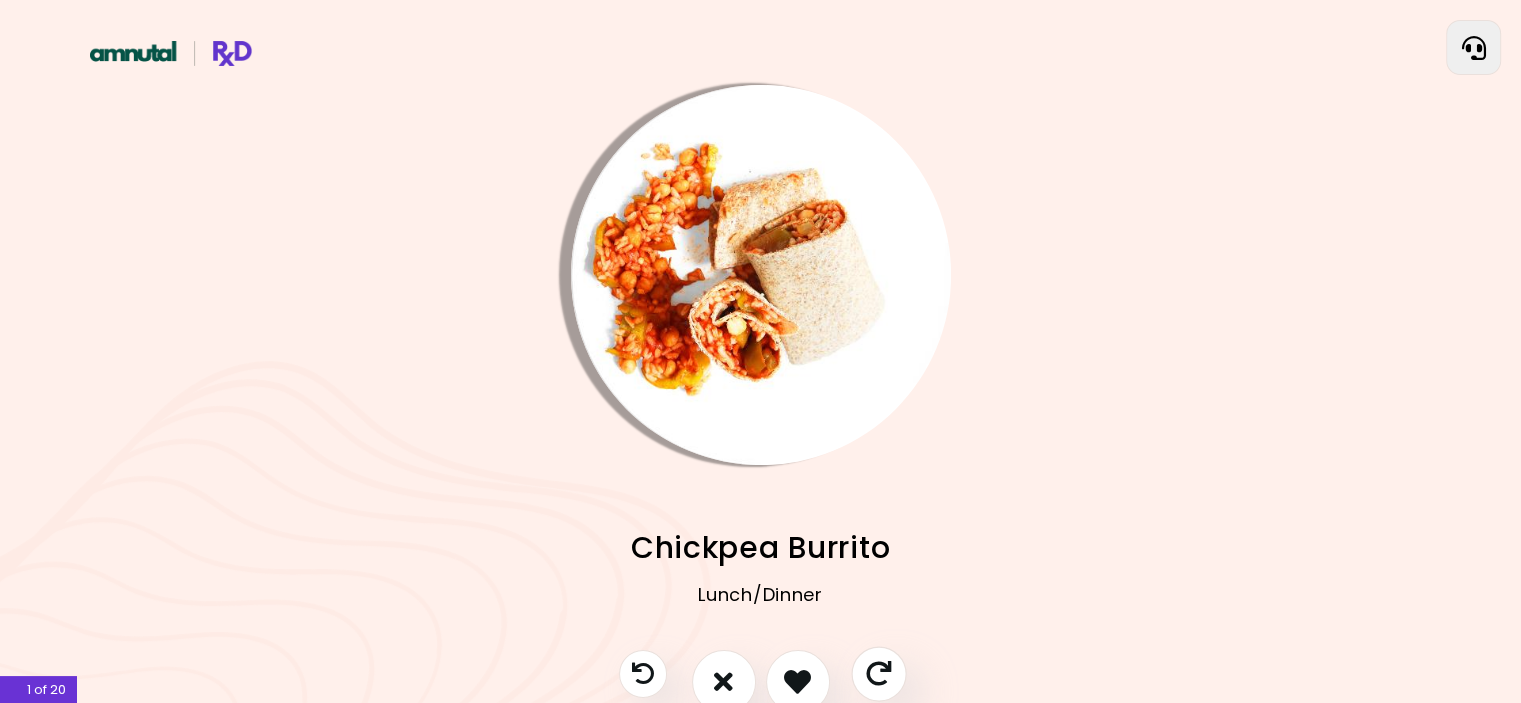 click at bounding box center [878, 673] 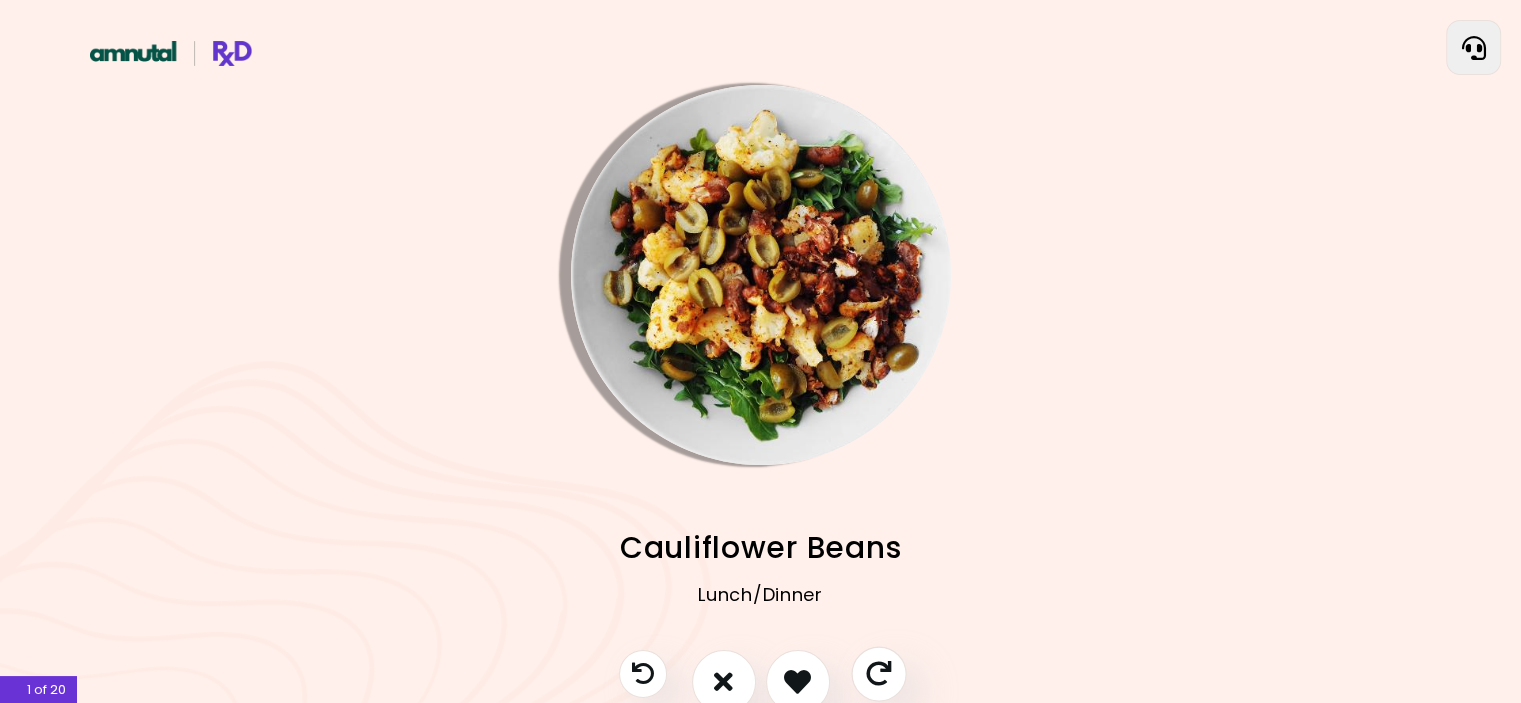 click at bounding box center [878, 673] 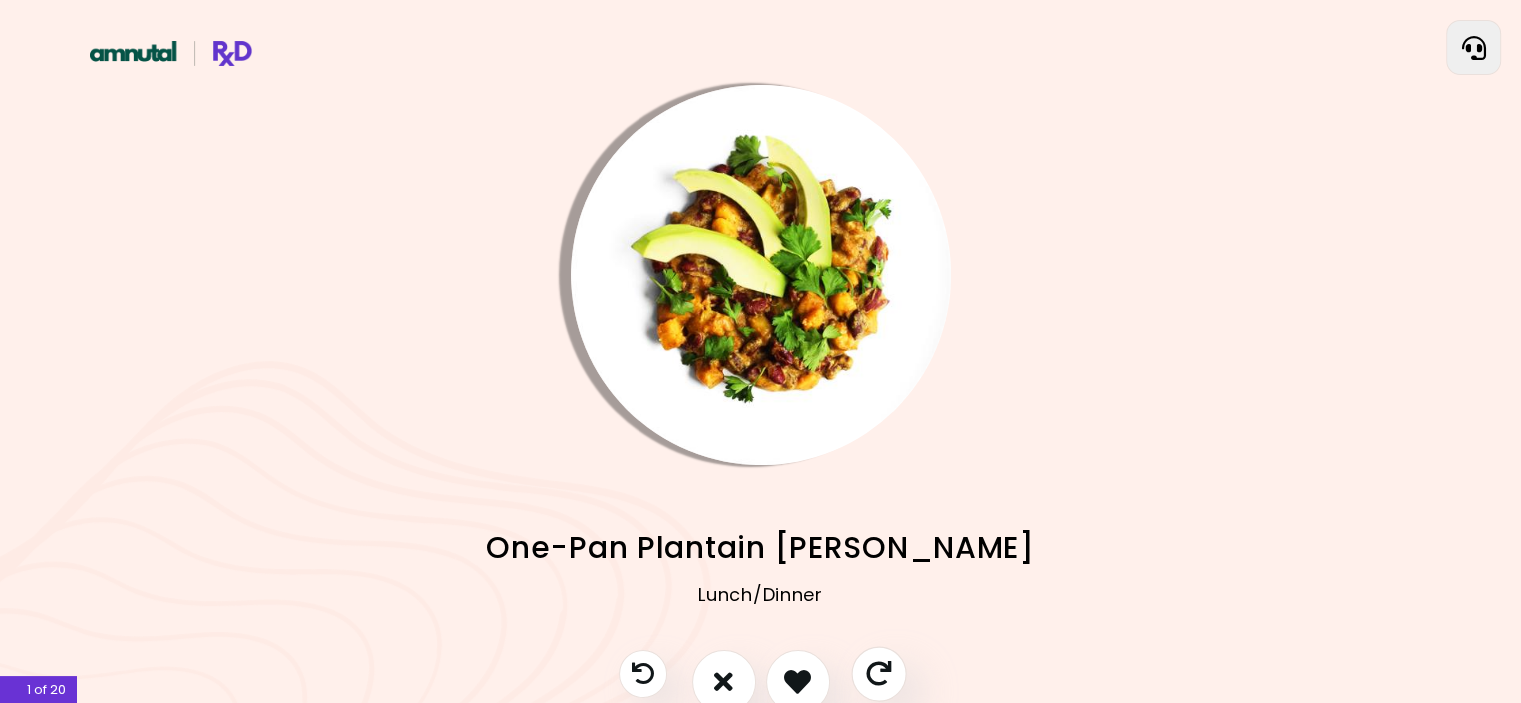 click at bounding box center (878, 673) 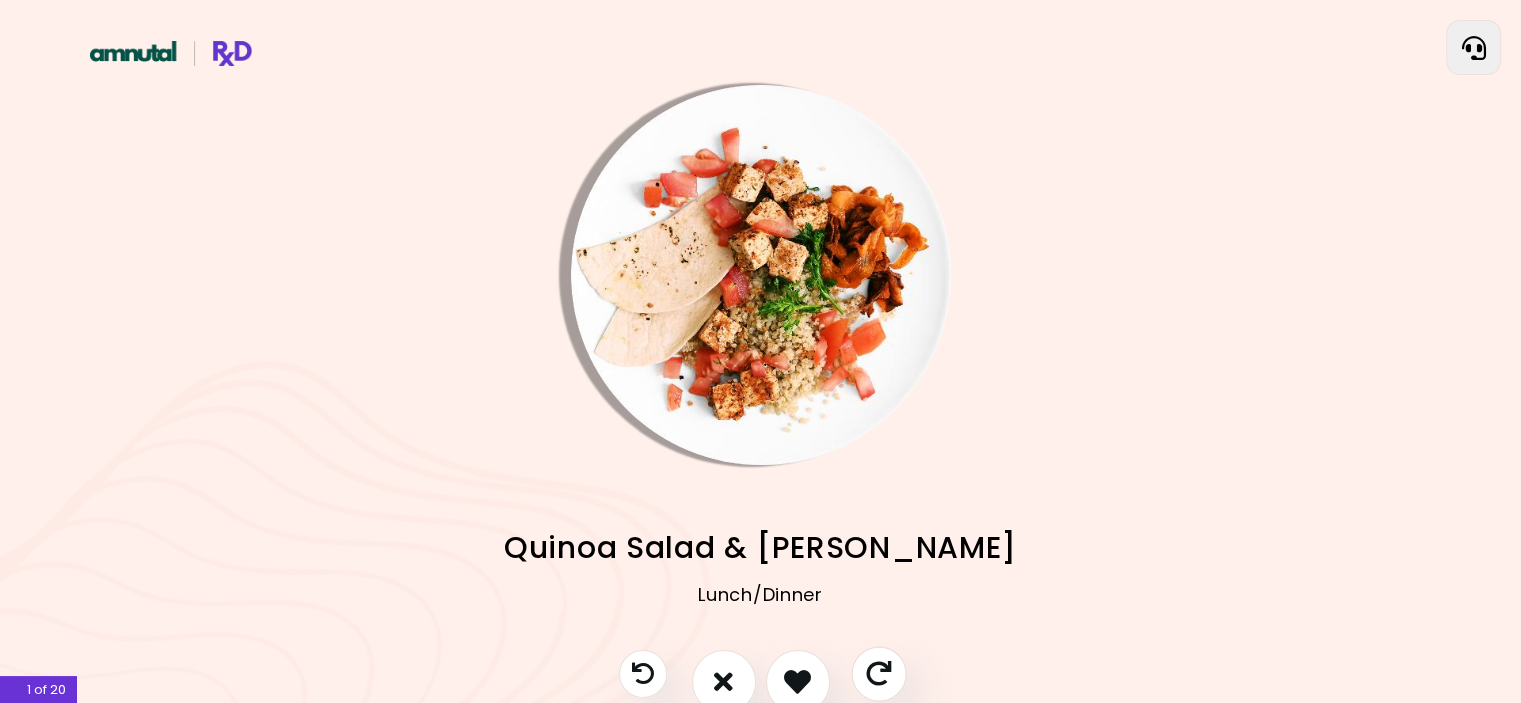 click at bounding box center [878, 673] 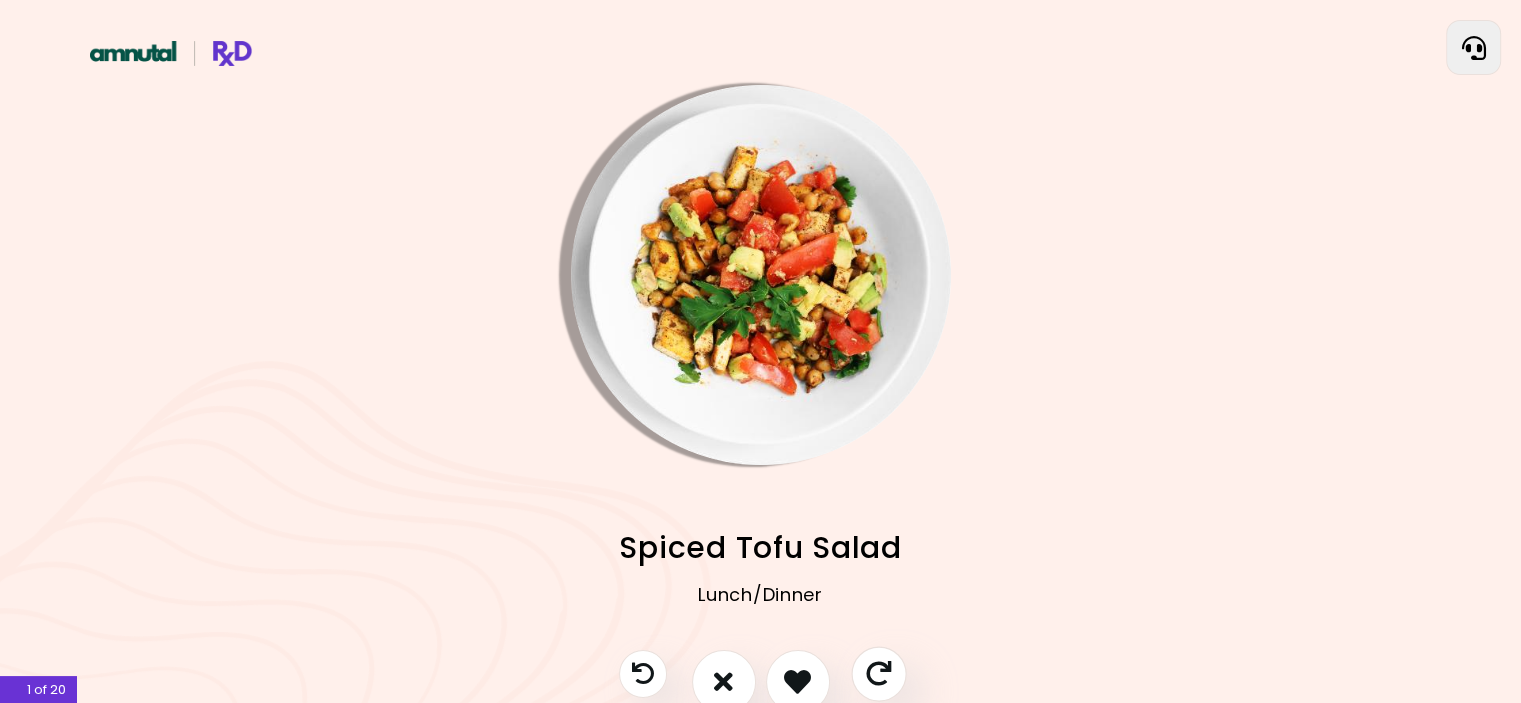 click at bounding box center (878, 673) 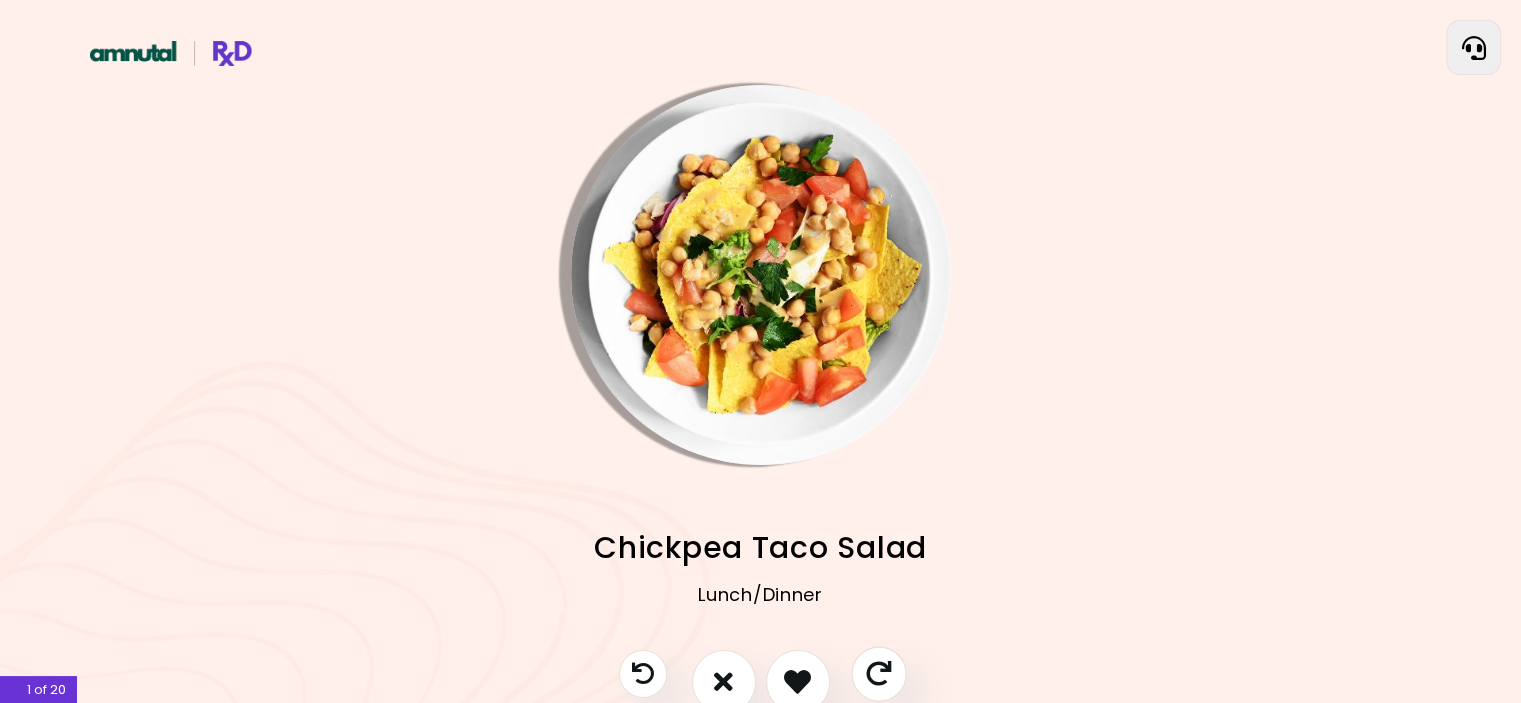 click at bounding box center [878, 673] 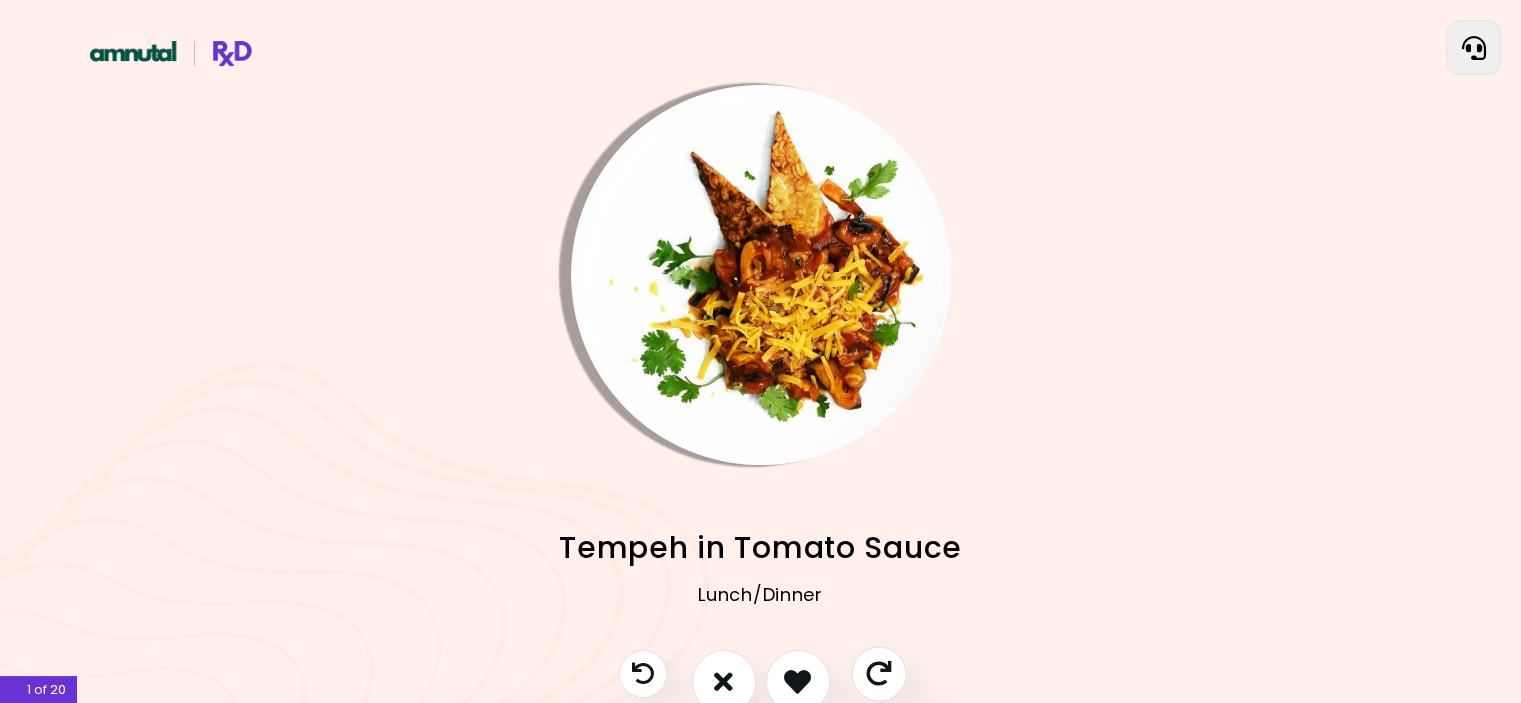click at bounding box center (878, 673) 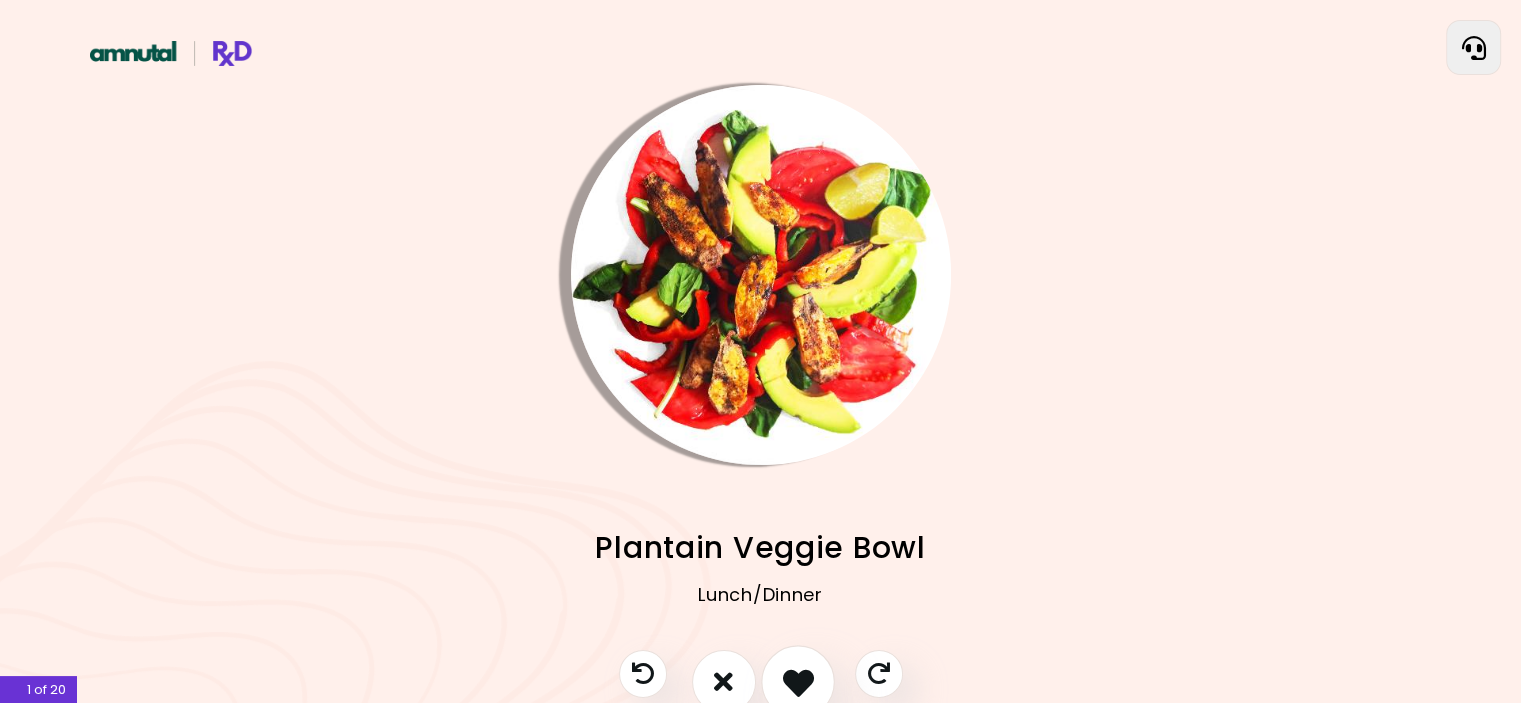 click at bounding box center (797, 681) 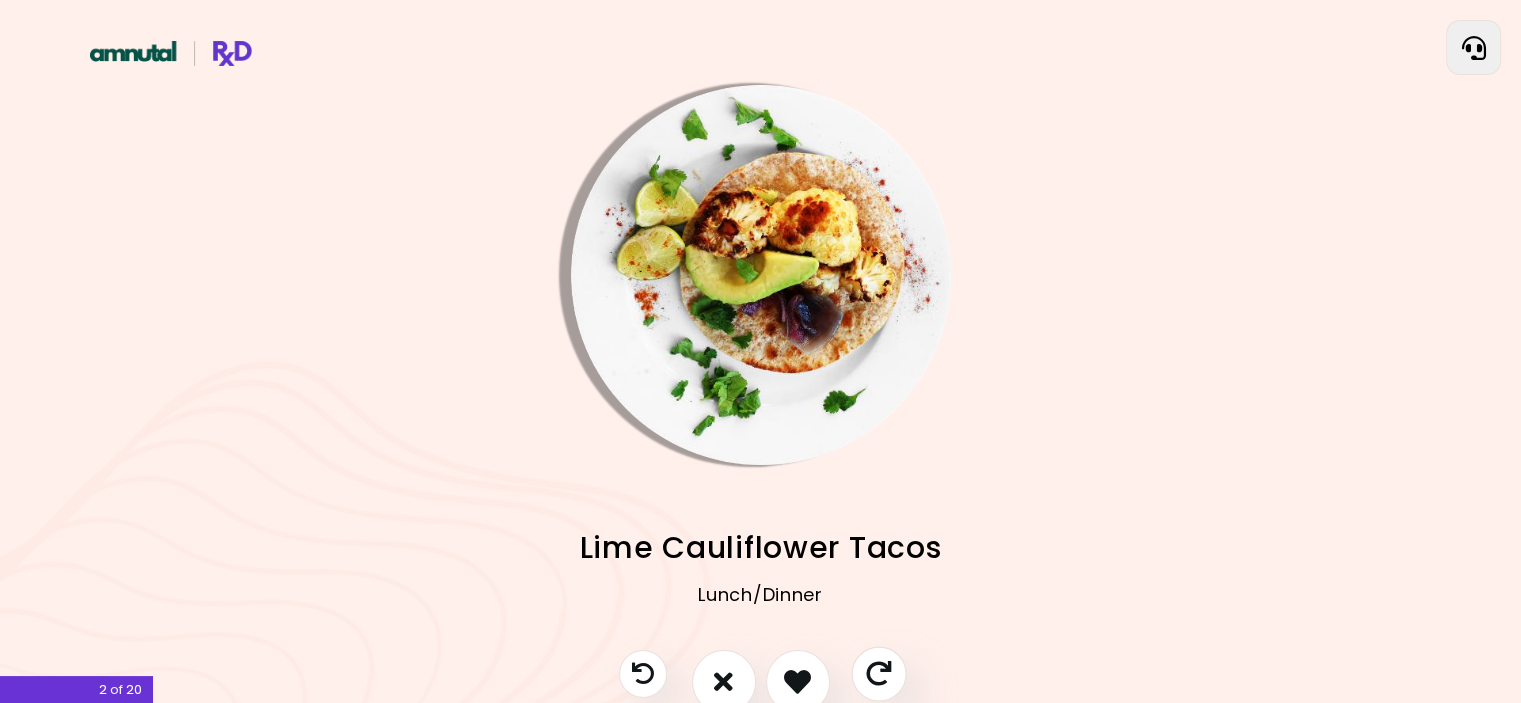 click at bounding box center [878, 673] 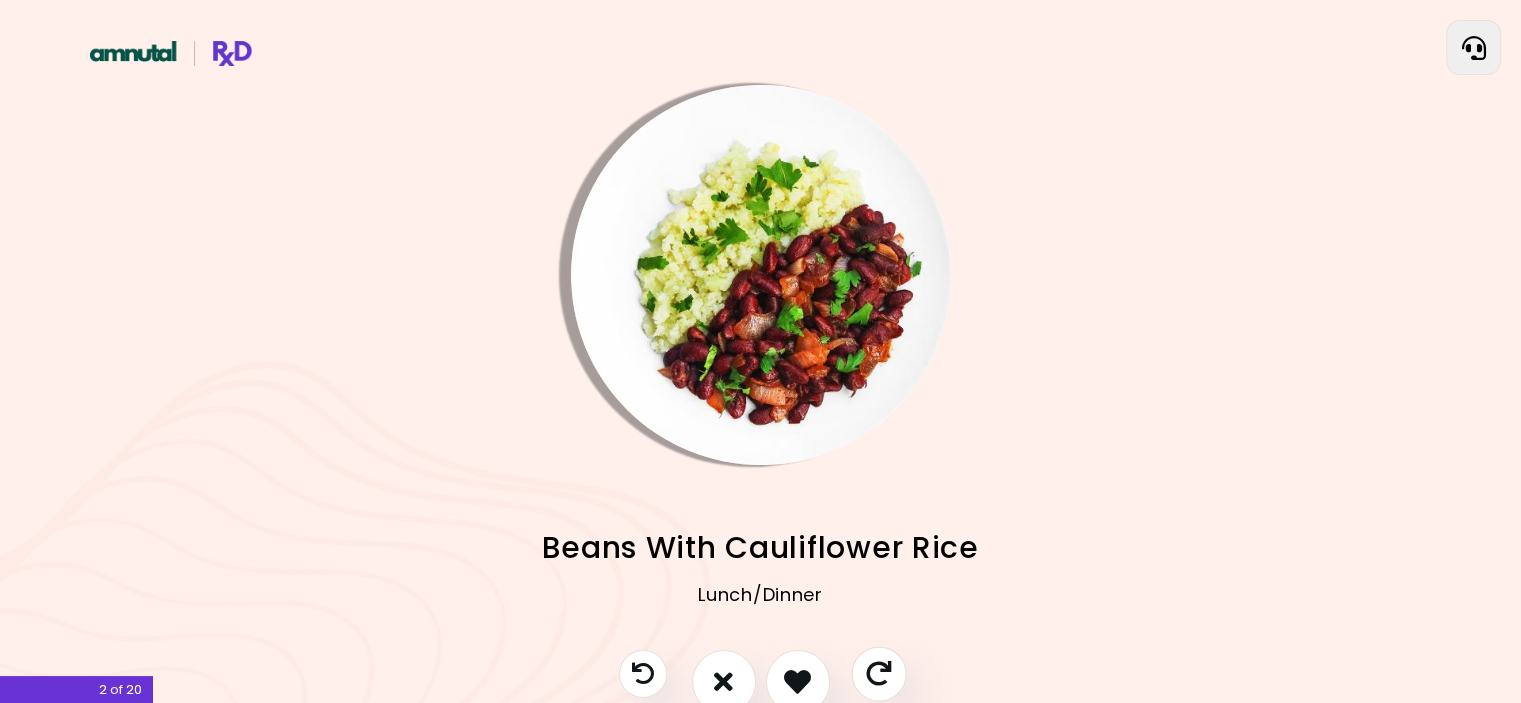 click at bounding box center (878, 673) 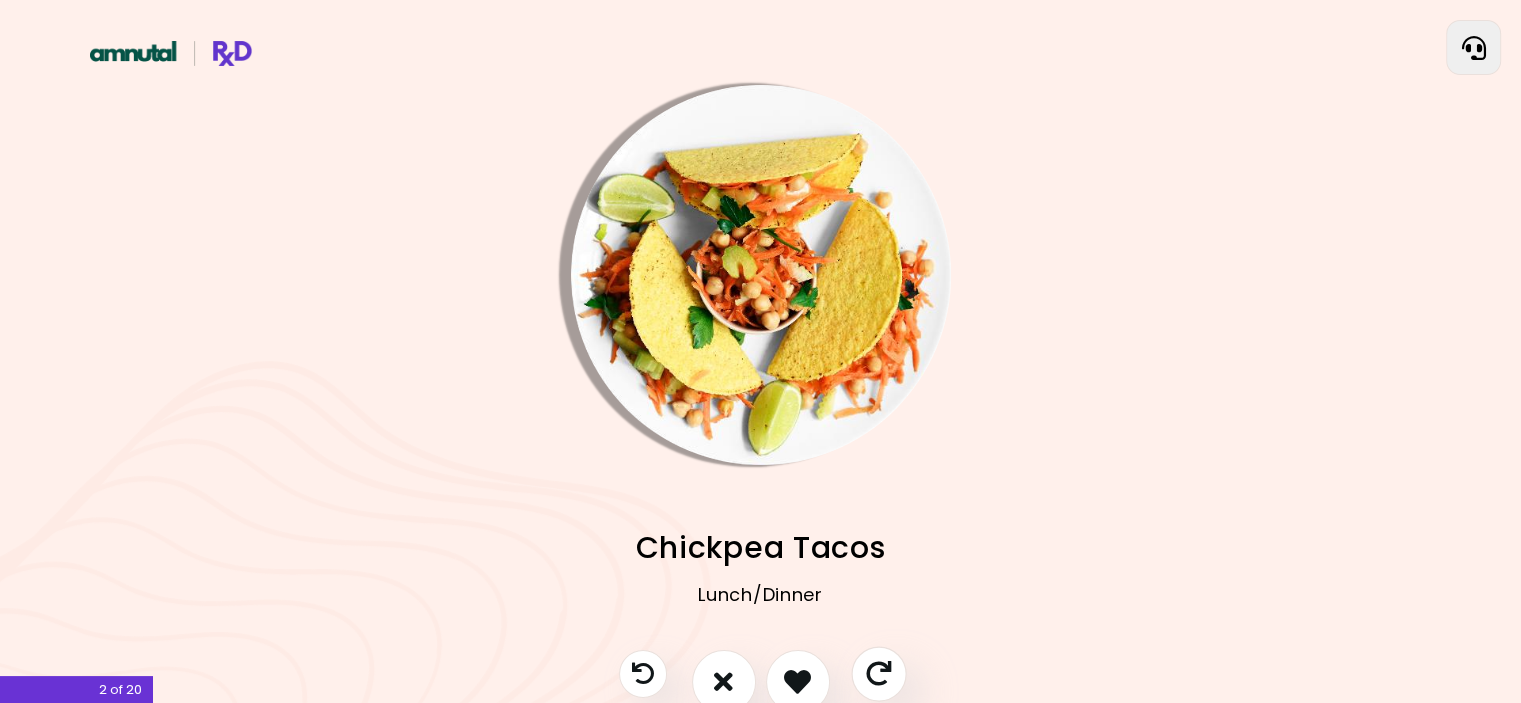 click at bounding box center [878, 673] 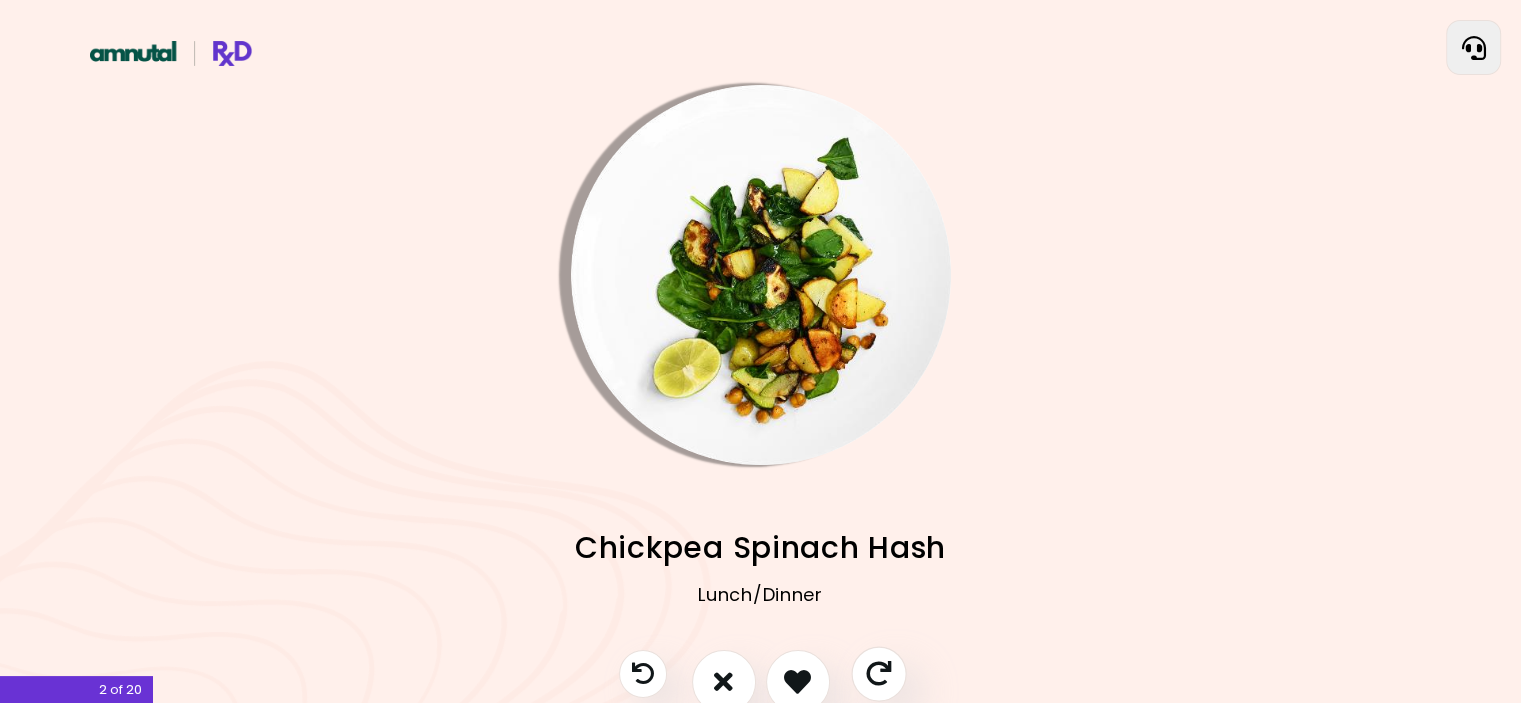 click at bounding box center [878, 673] 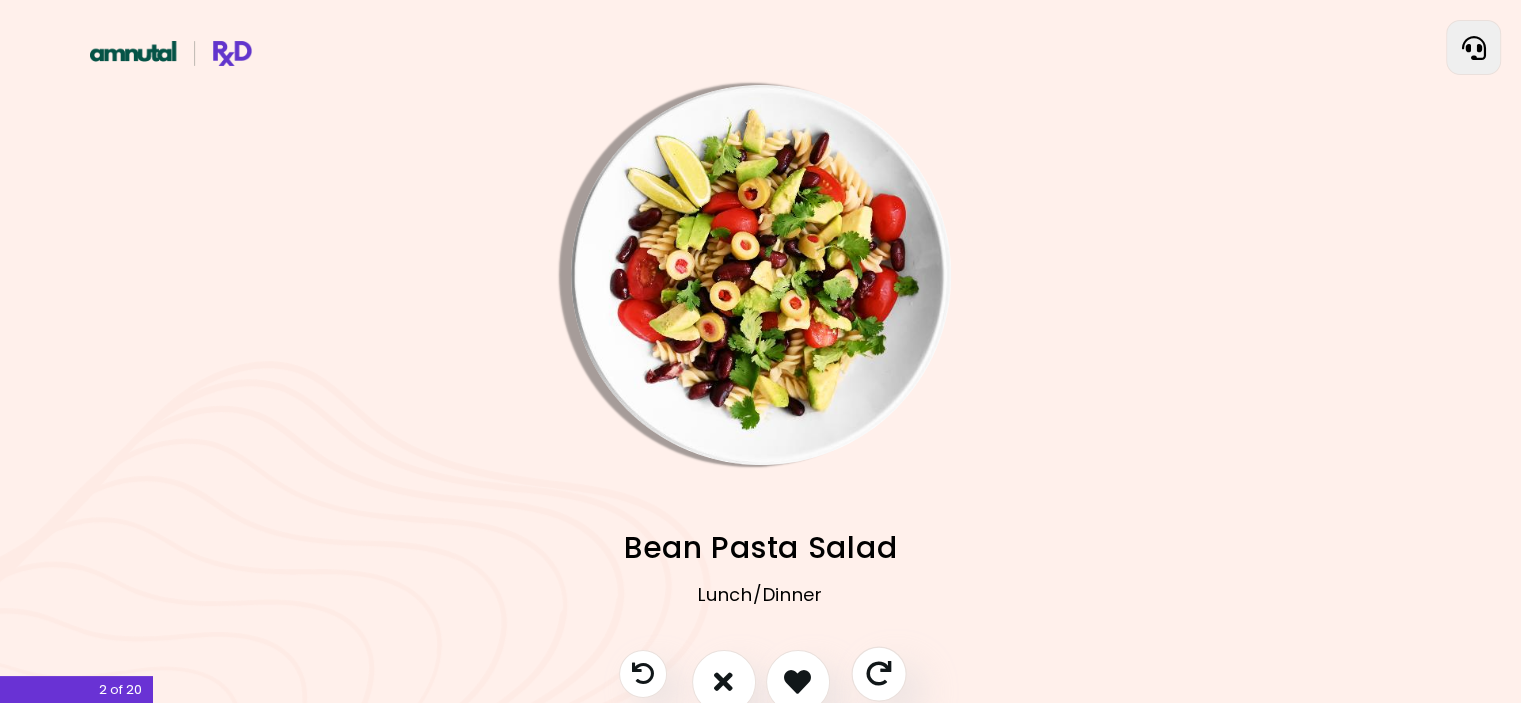 click at bounding box center (878, 673) 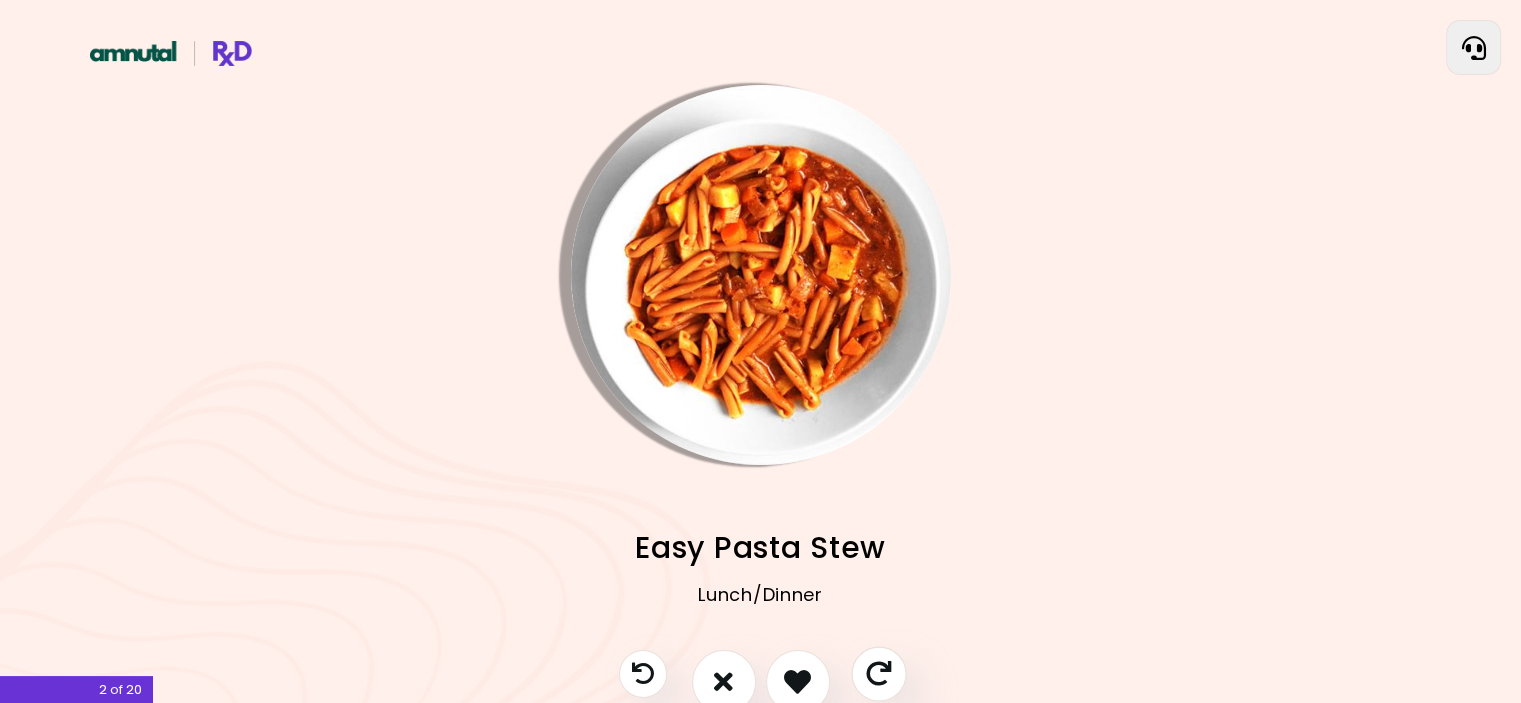click at bounding box center [878, 673] 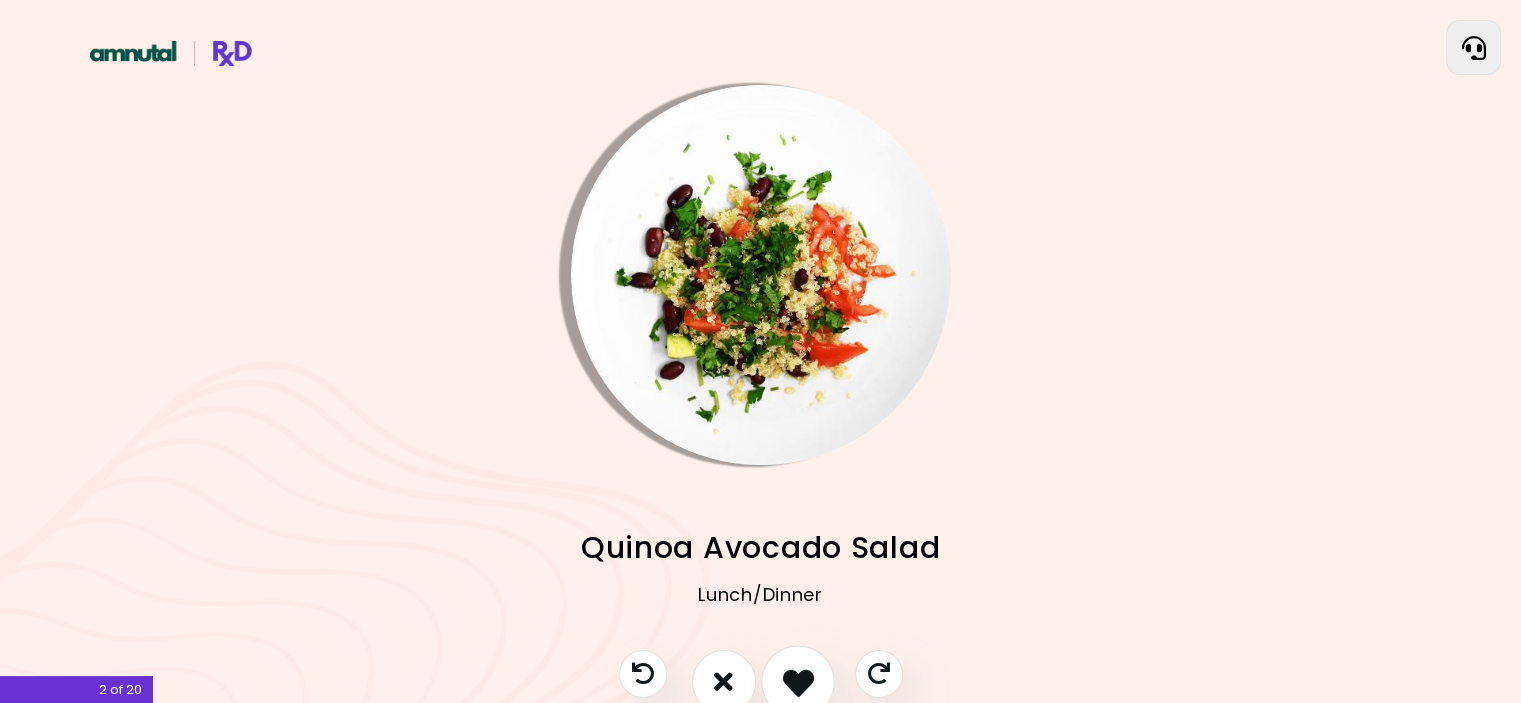click at bounding box center (797, 681) 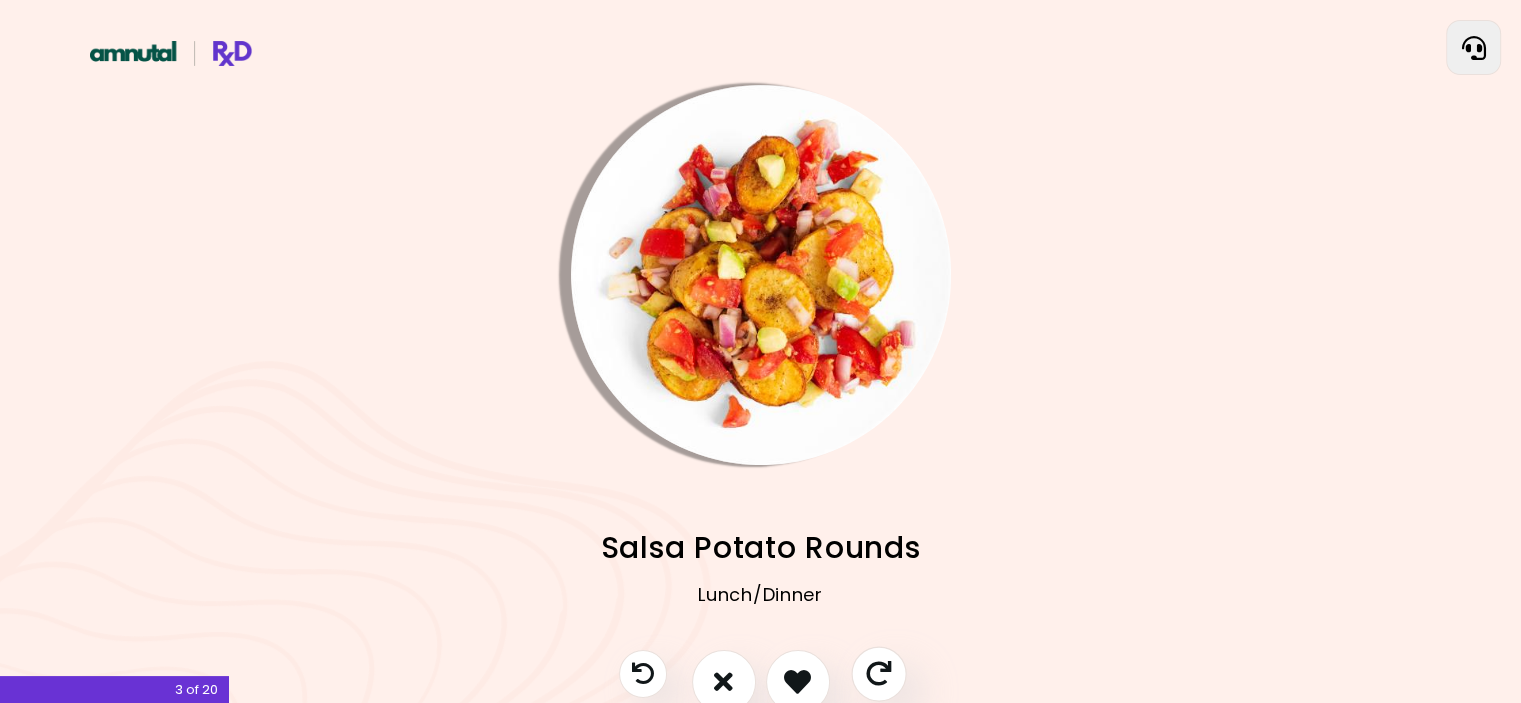 click at bounding box center [878, 673] 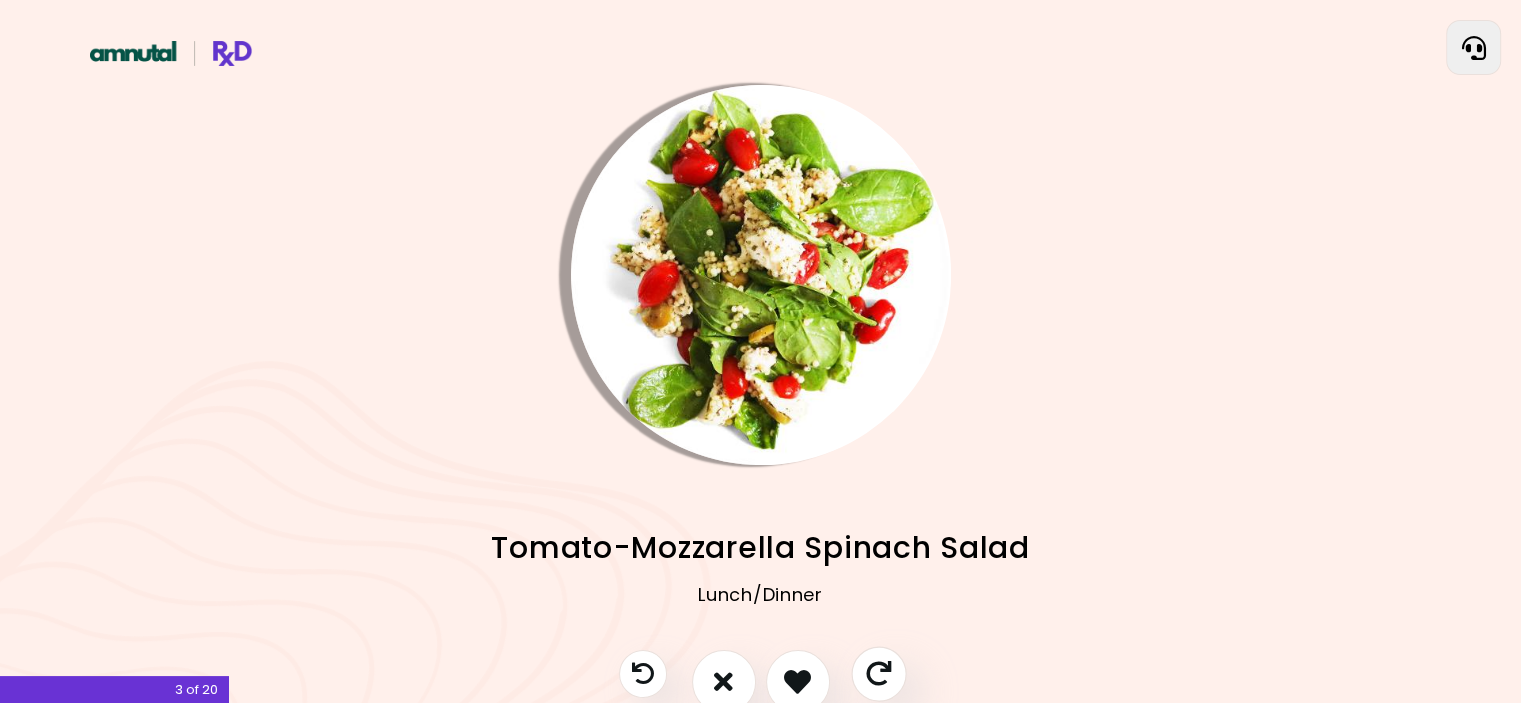 click at bounding box center [878, 673] 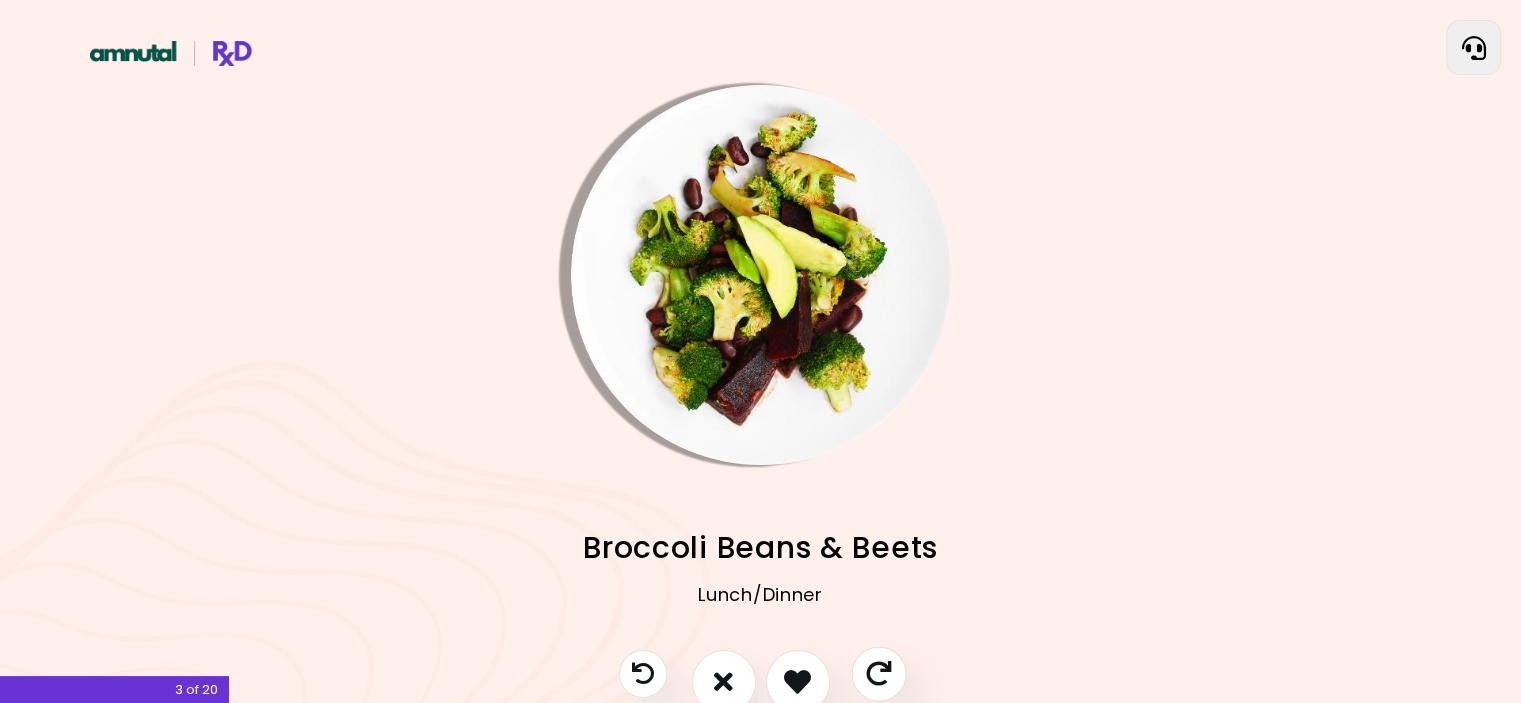 click at bounding box center (878, 673) 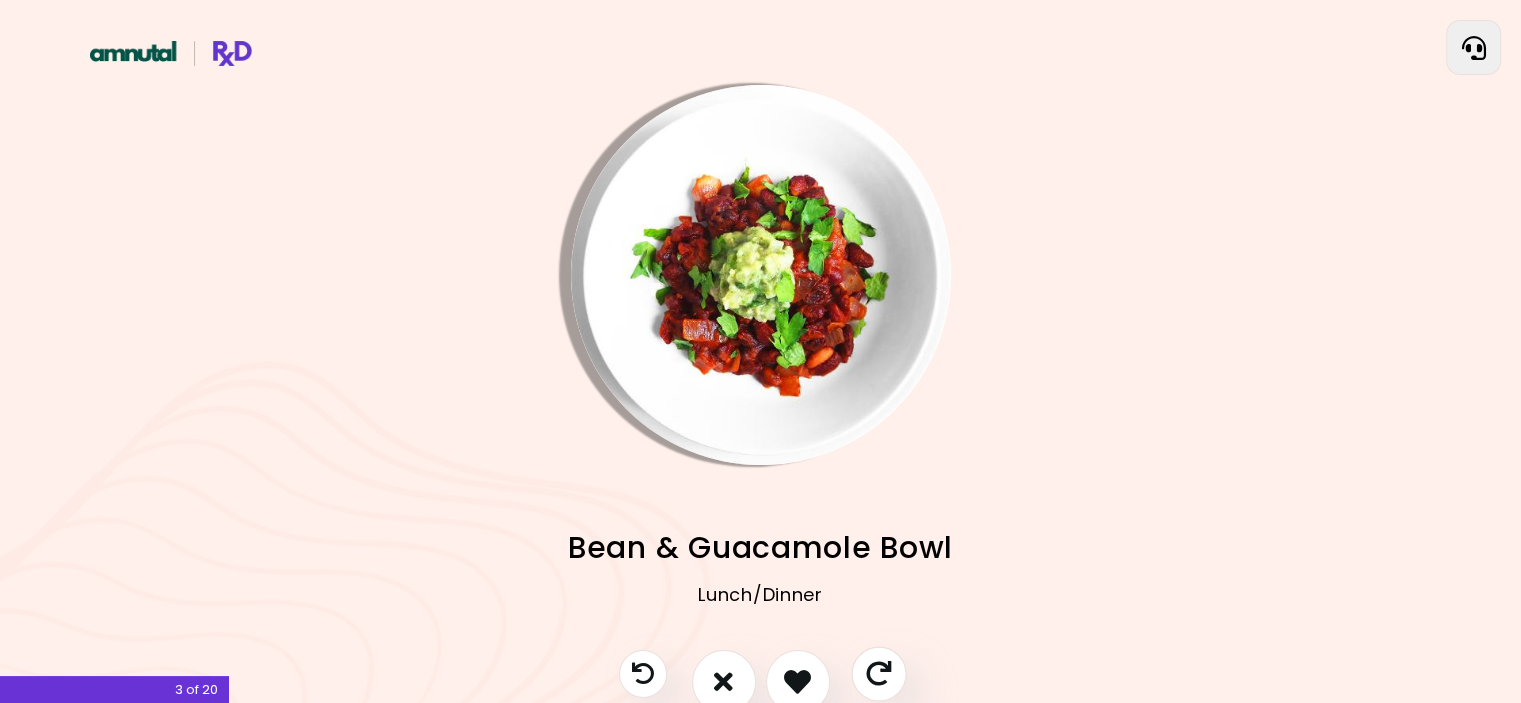 click at bounding box center [878, 673] 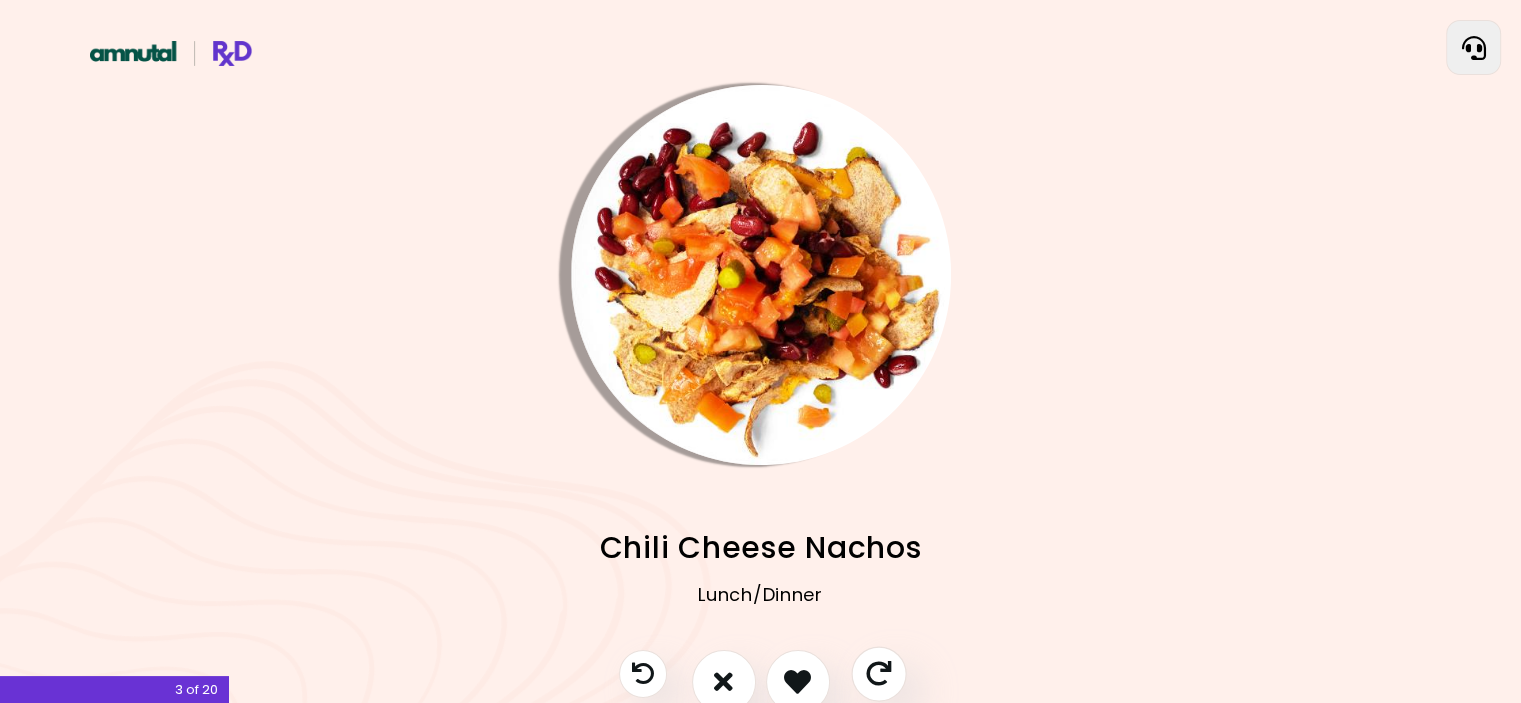 click at bounding box center [878, 673] 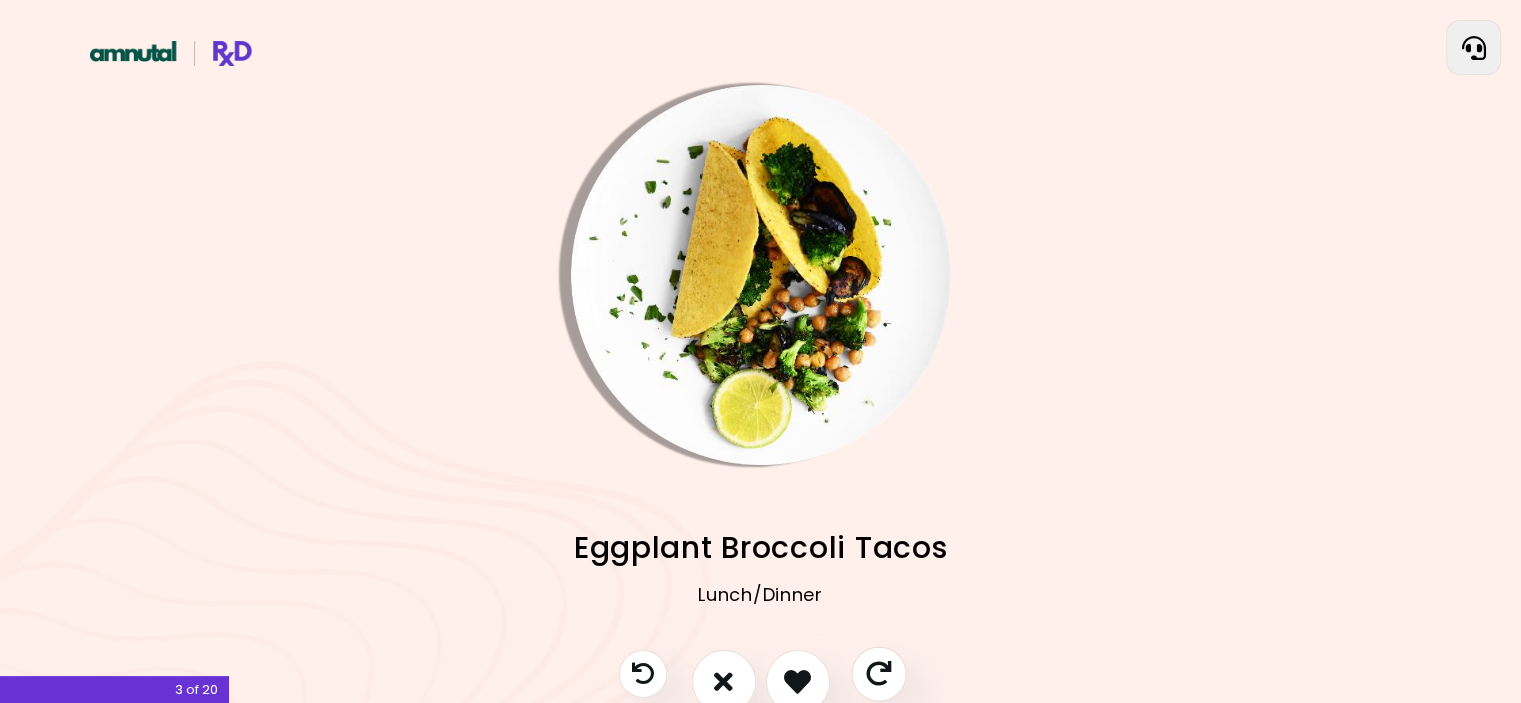 click at bounding box center [878, 673] 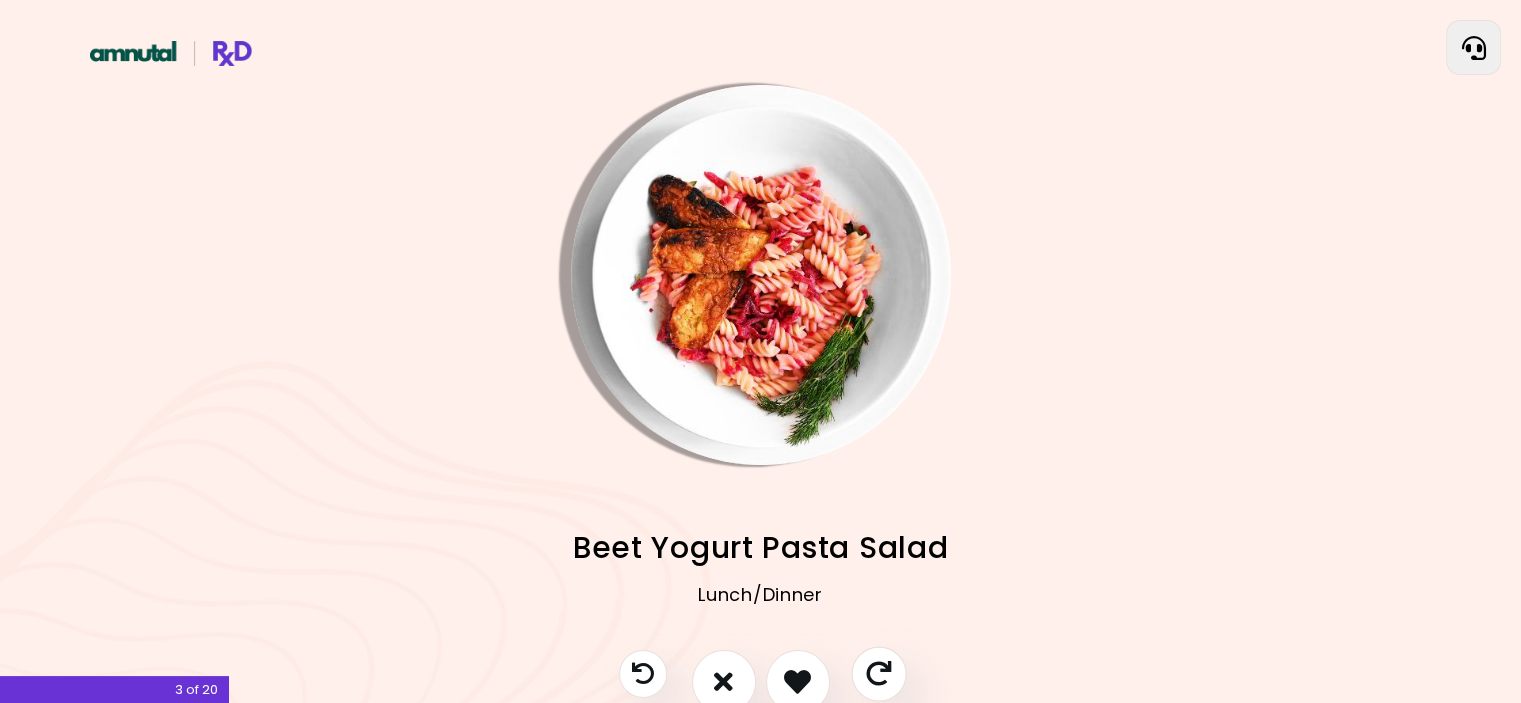 click at bounding box center (878, 673) 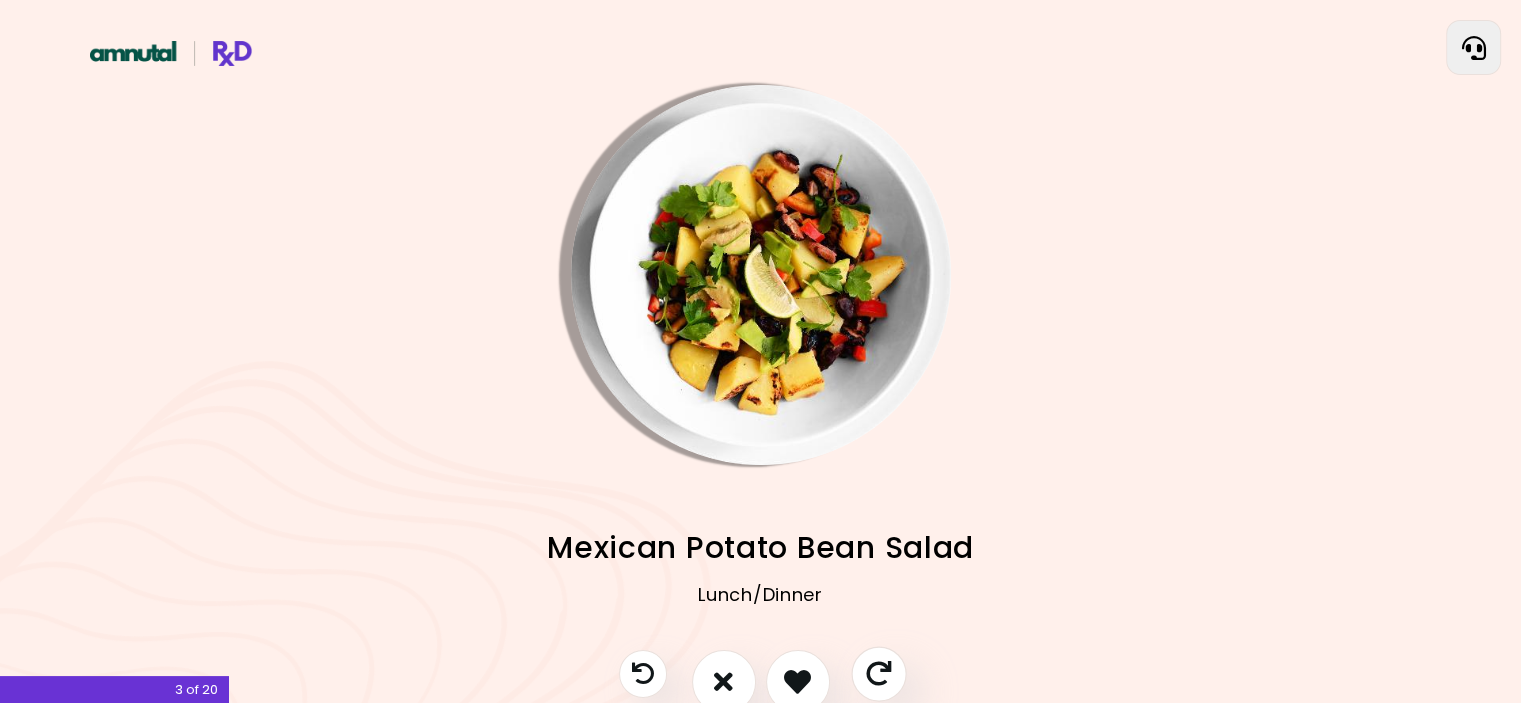 click at bounding box center (878, 673) 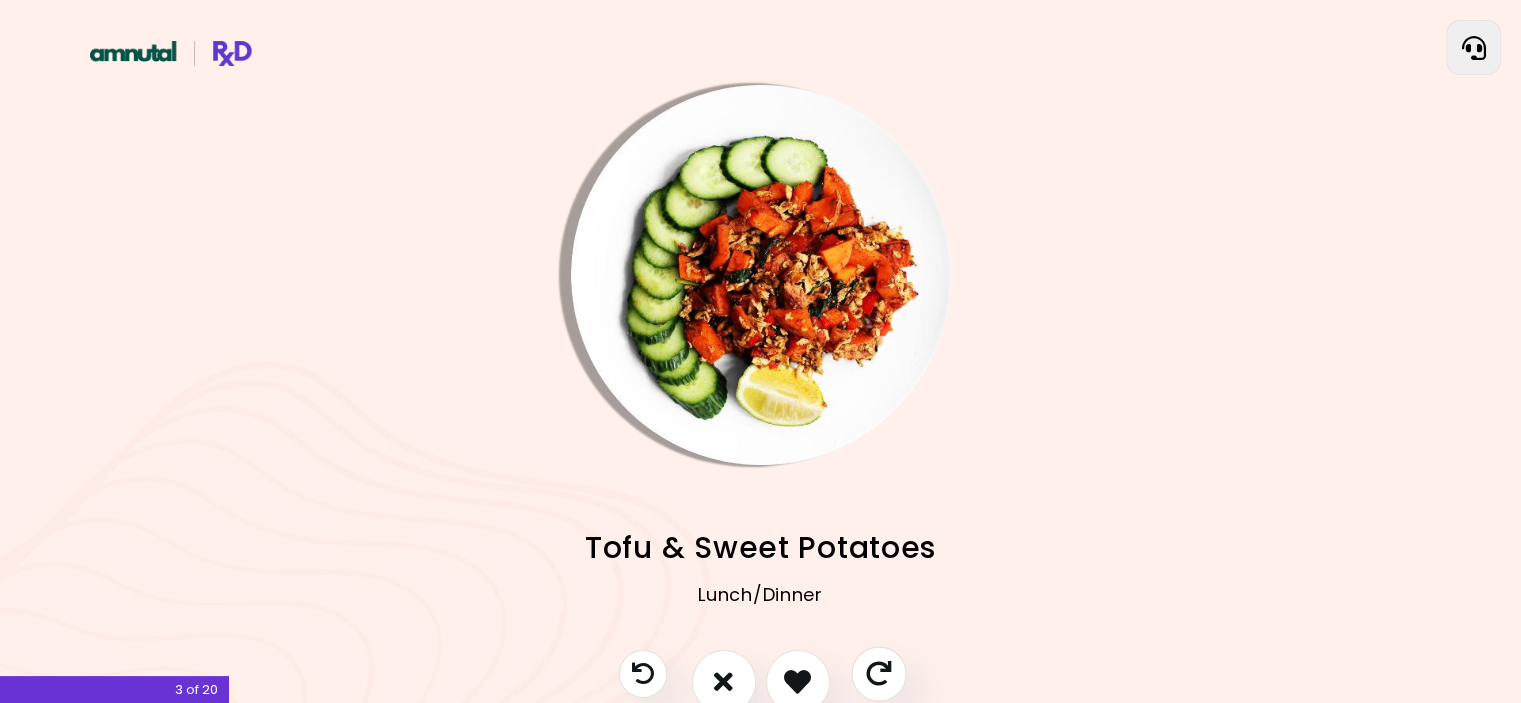 click at bounding box center [878, 673] 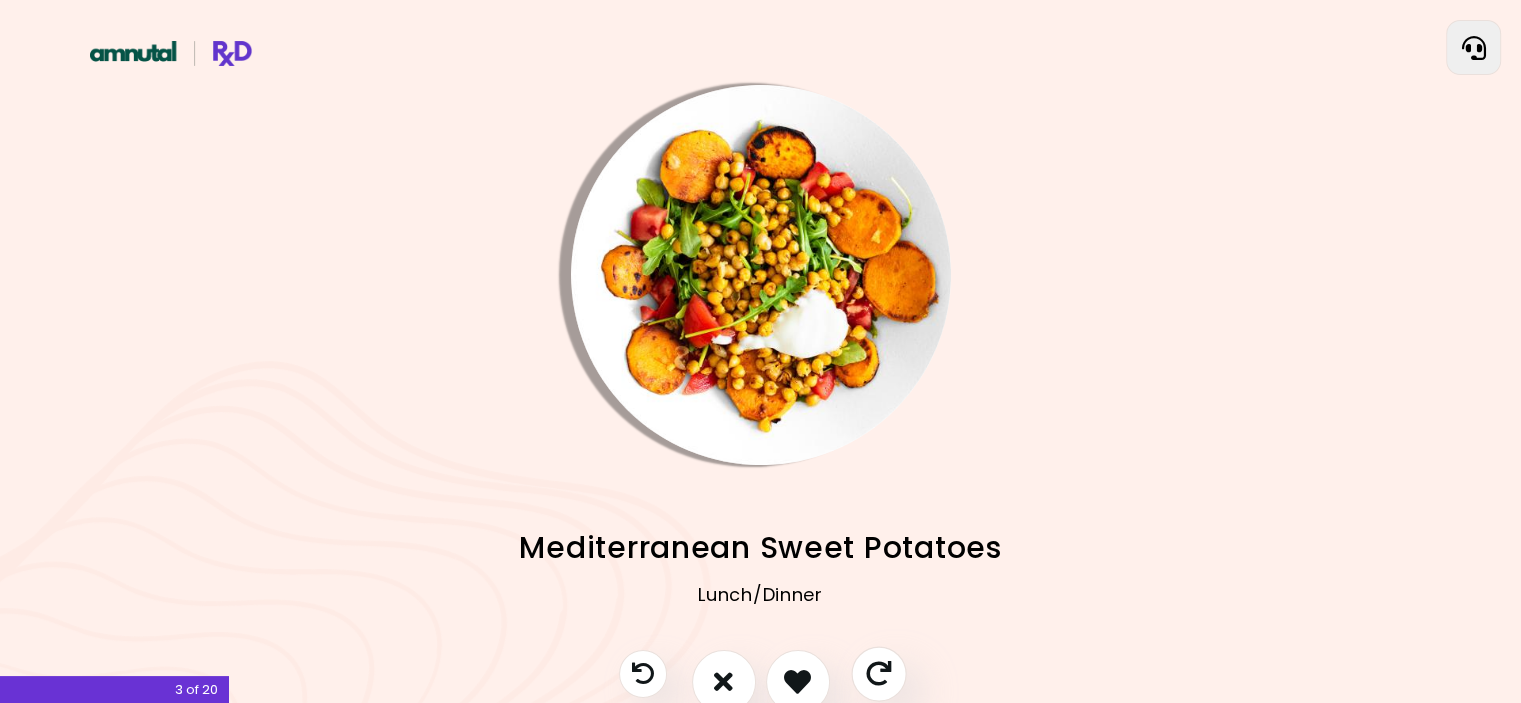 click at bounding box center (878, 673) 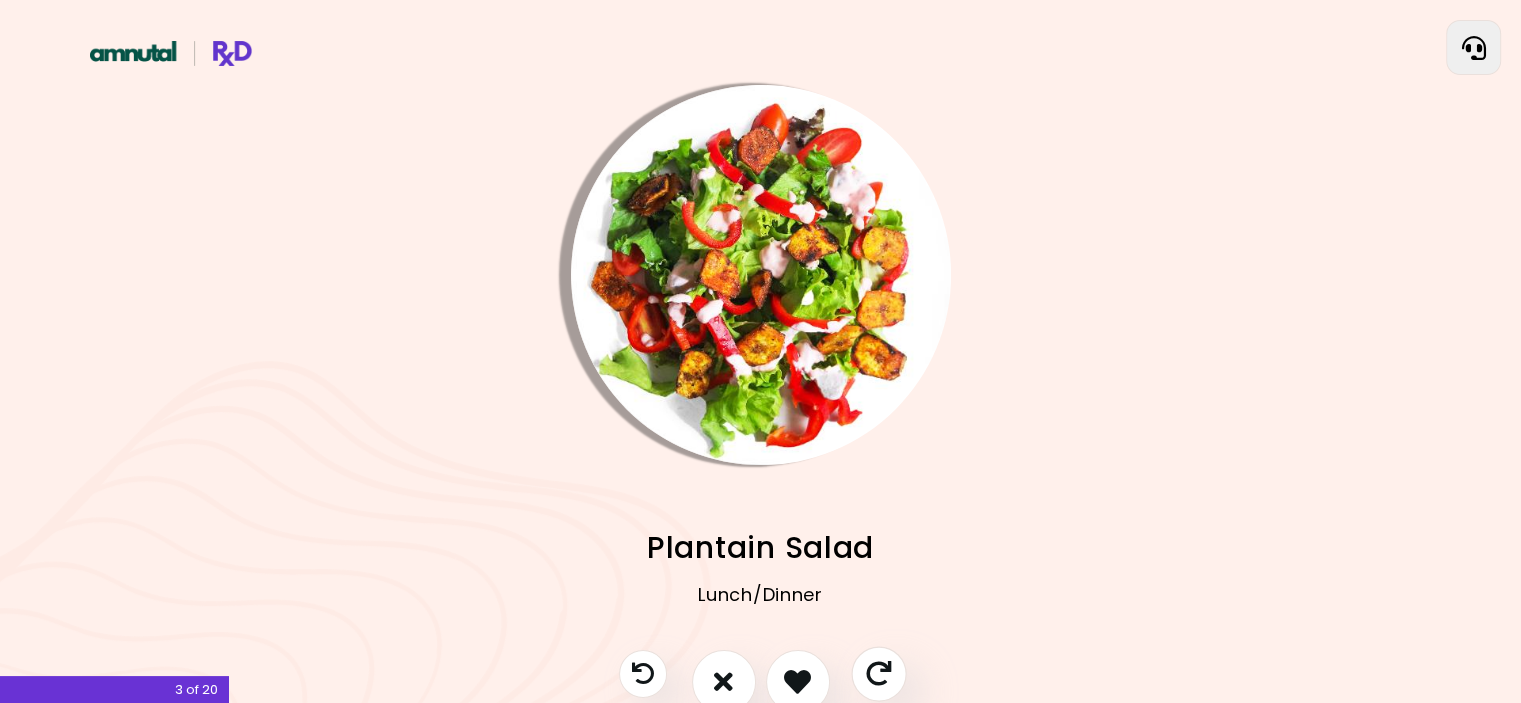 click at bounding box center [878, 673] 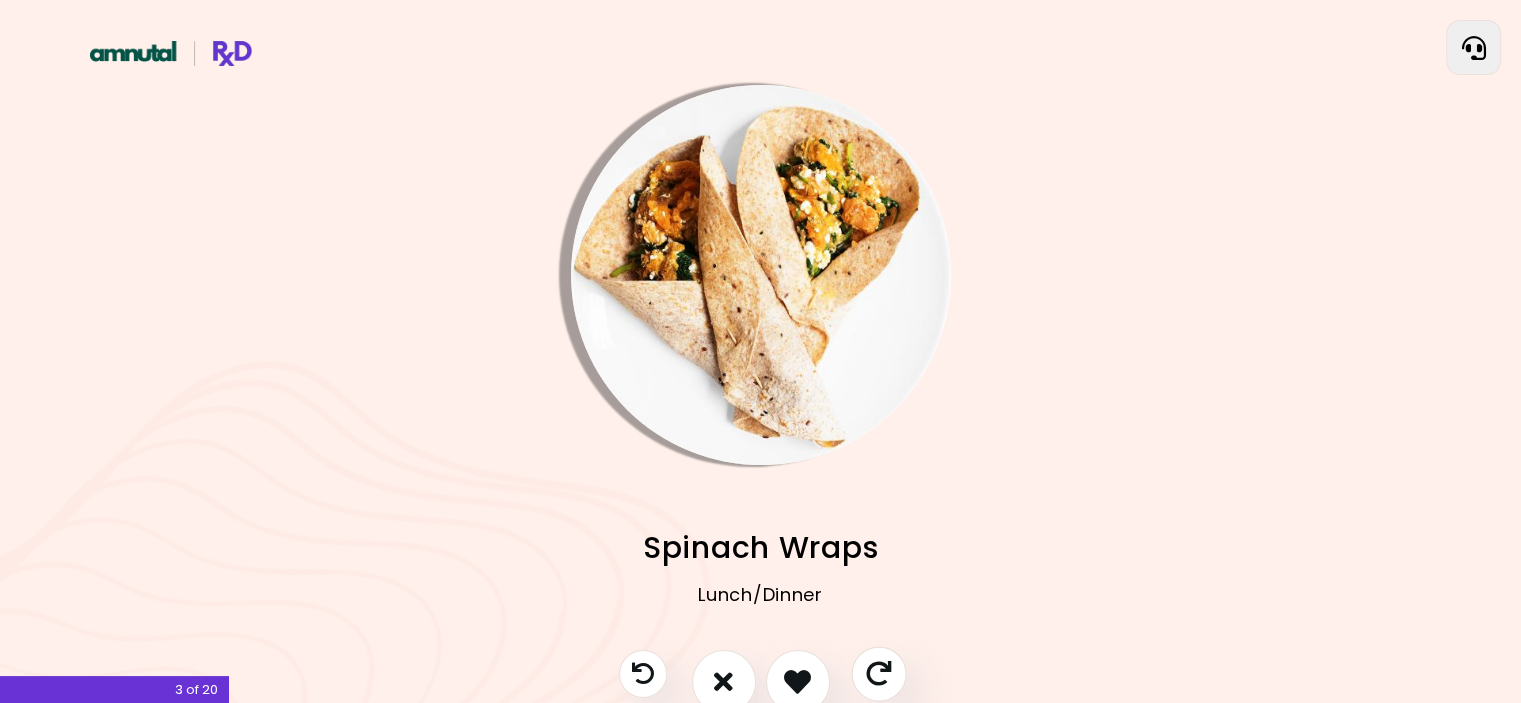 click at bounding box center (878, 673) 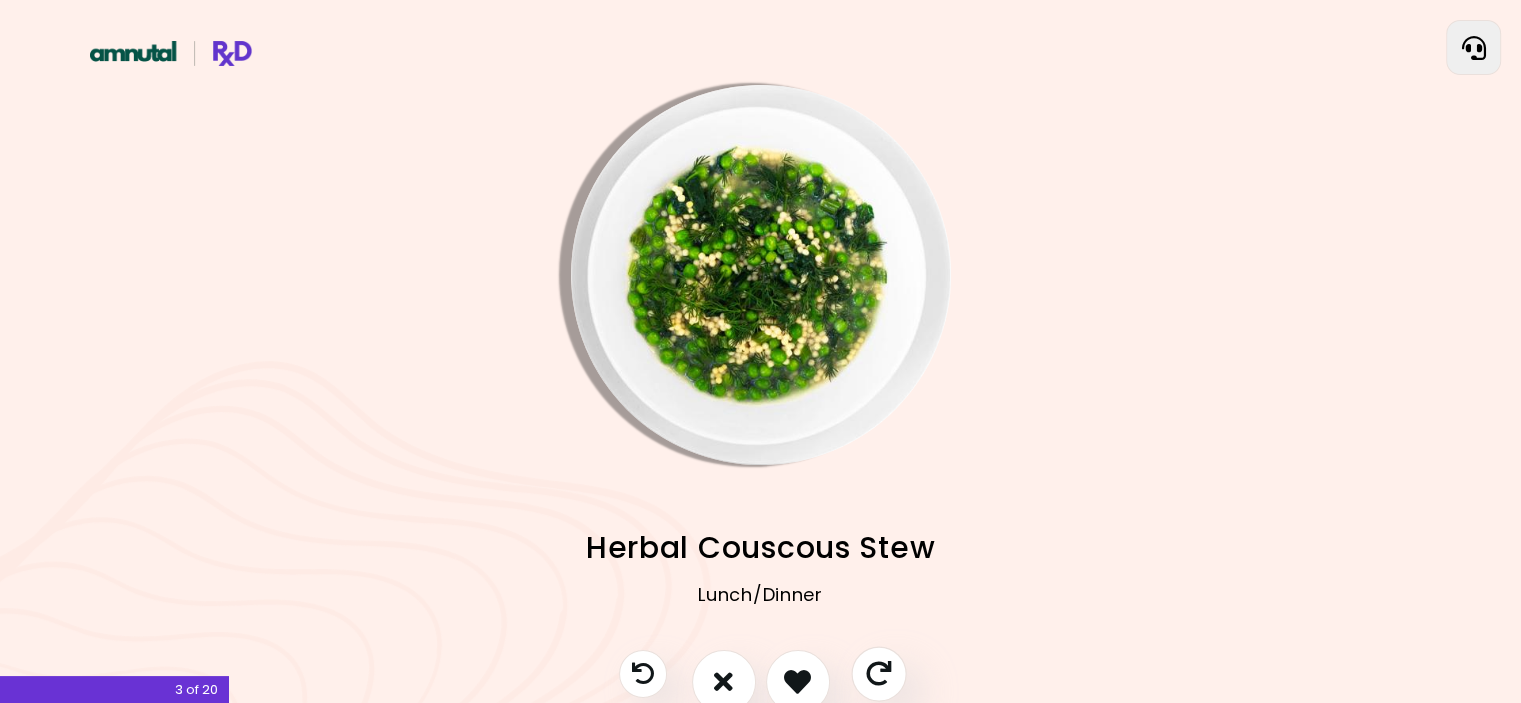 click at bounding box center [878, 673] 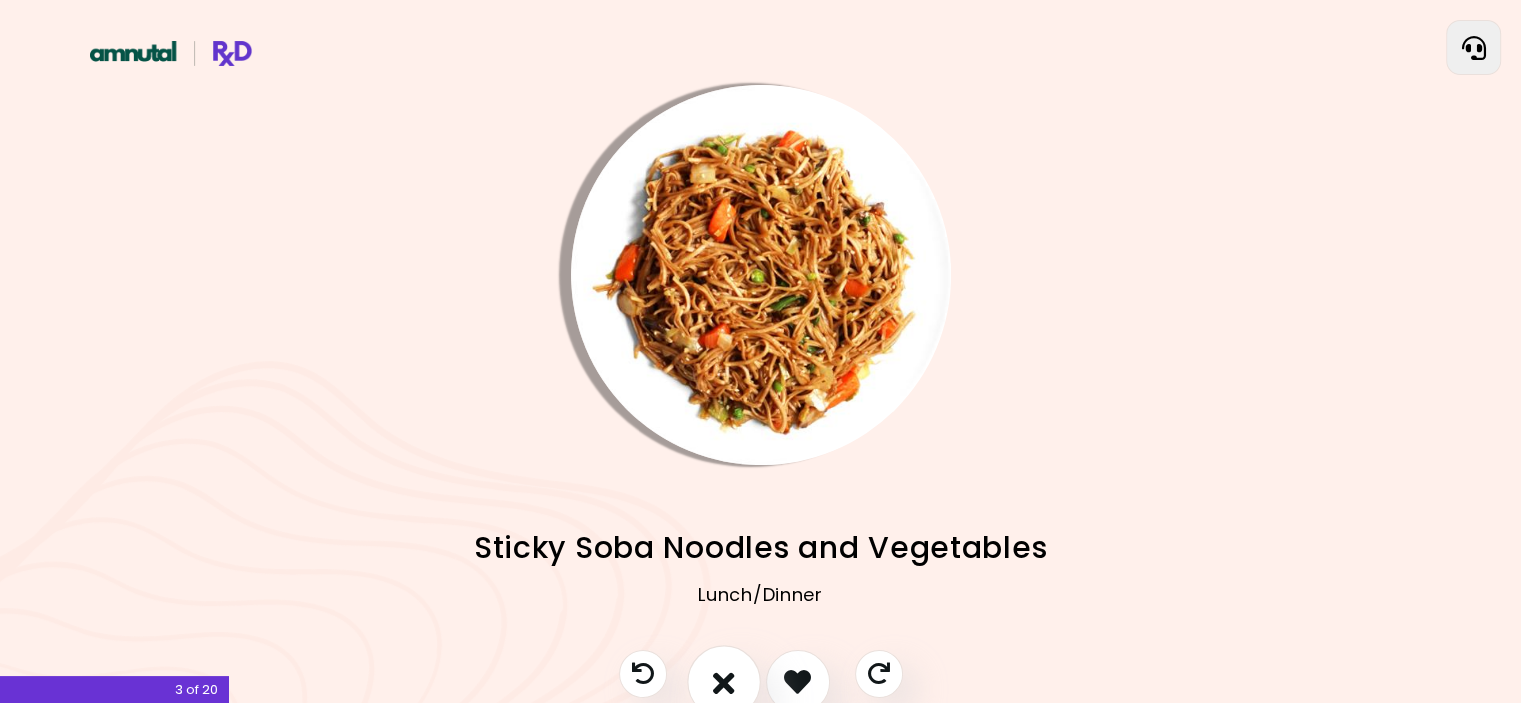 click at bounding box center (724, 681) 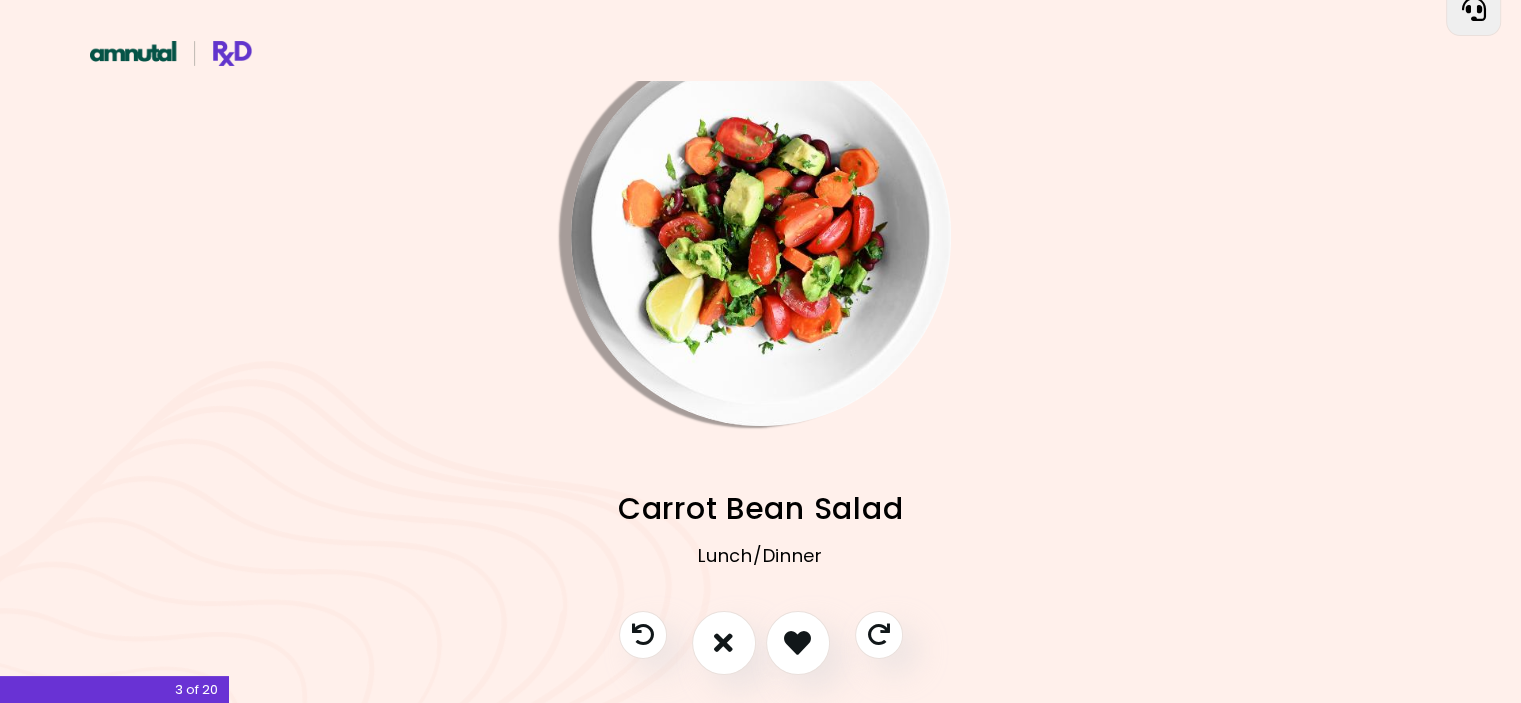 scroll, scrollTop: 100, scrollLeft: 0, axis: vertical 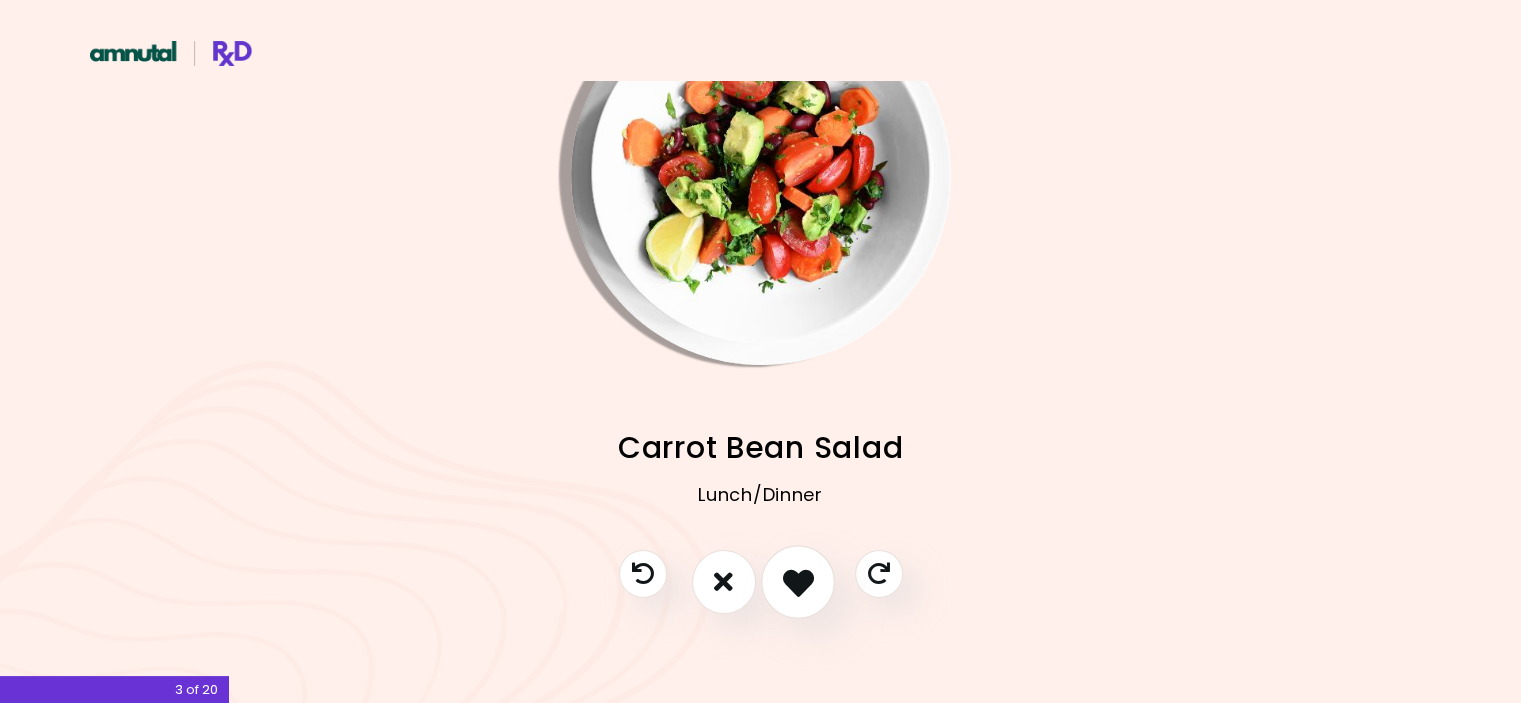 click at bounding box center (797, 581) 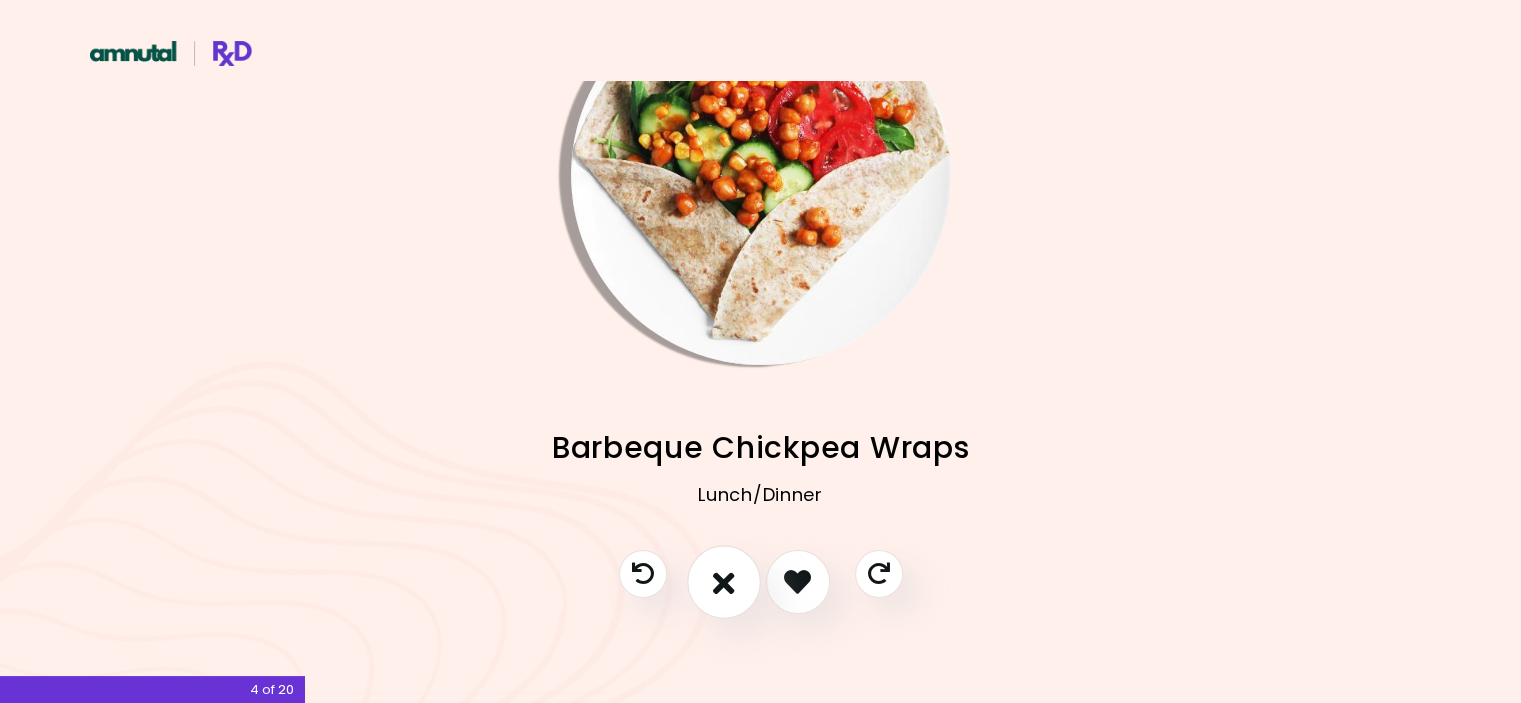 click at bounding box center (724, 581) 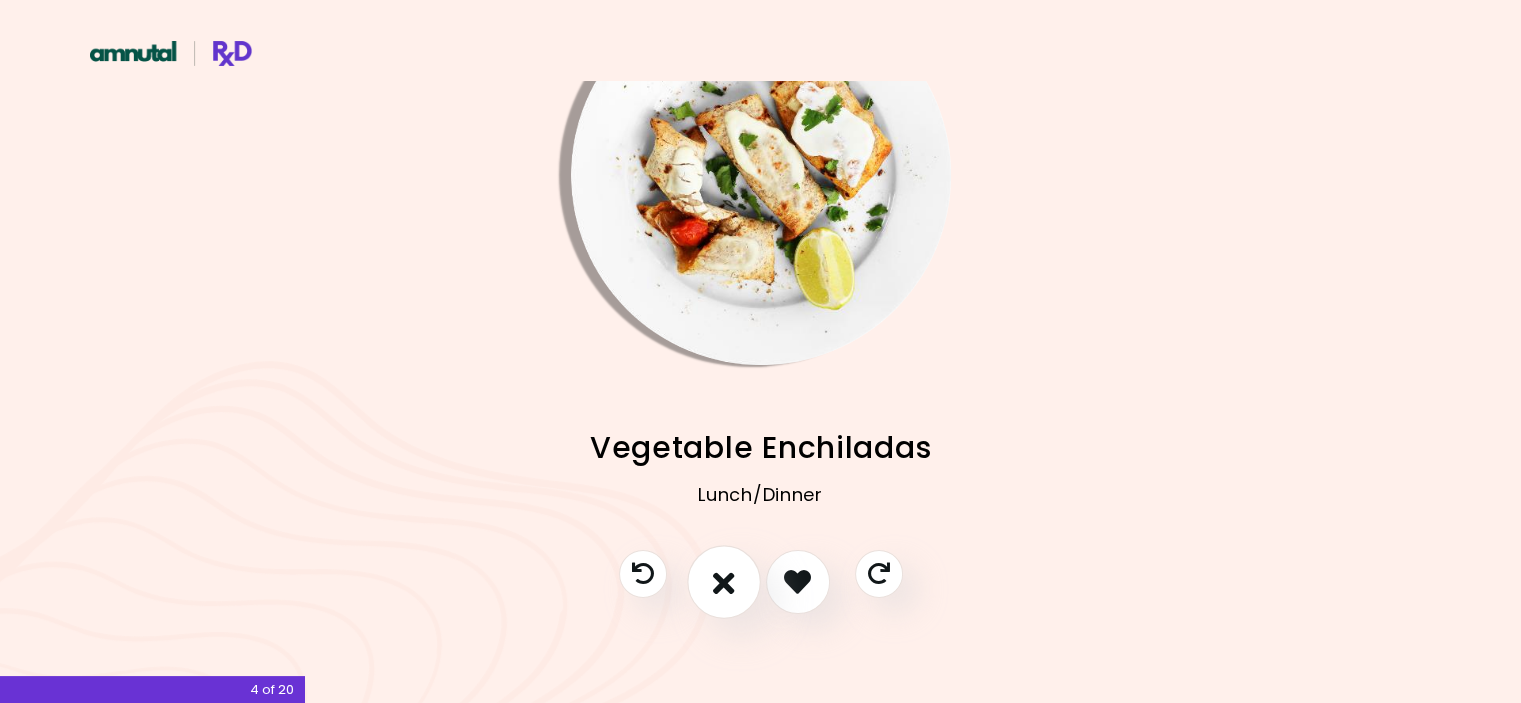 click at bounding box center (724, 581) 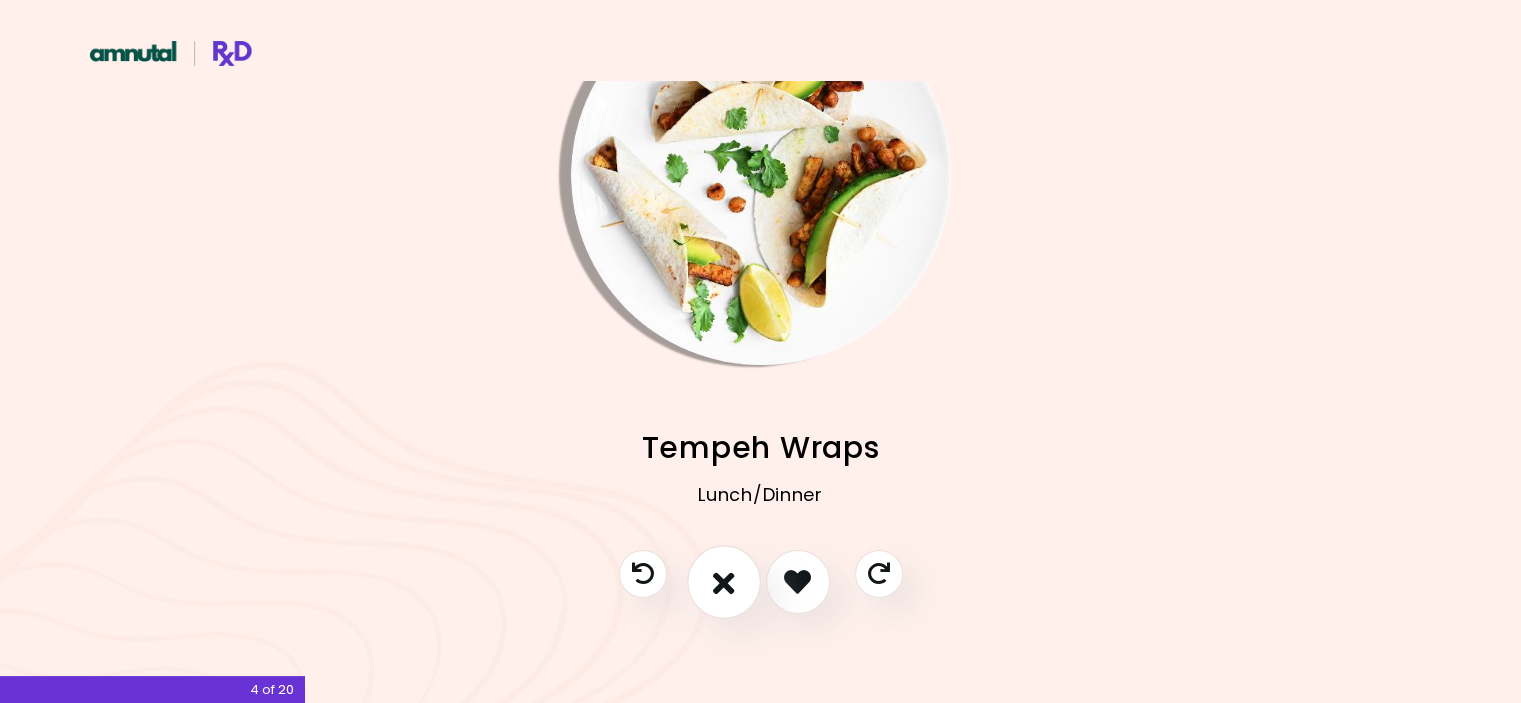 click at bounding box center (724, 581) 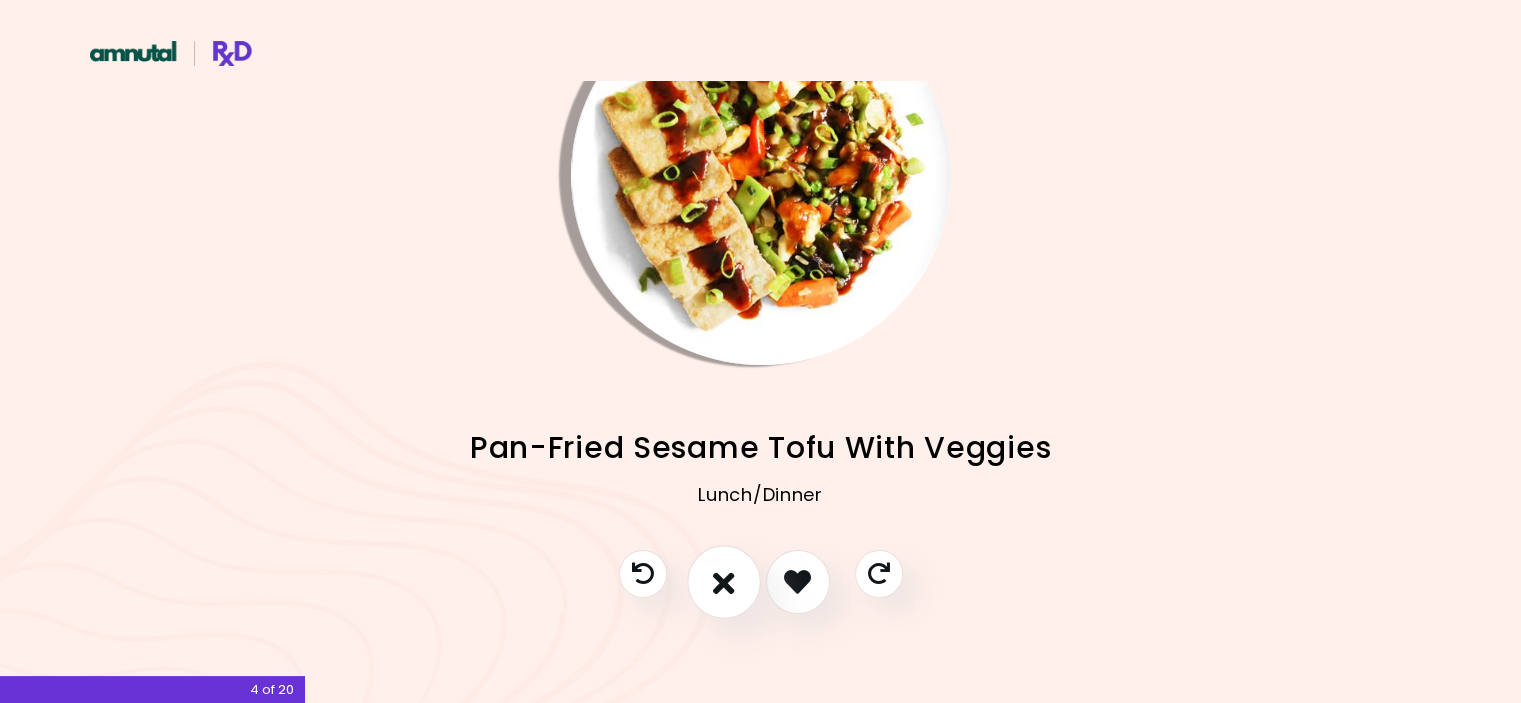 click at bounding box center (724, 581) 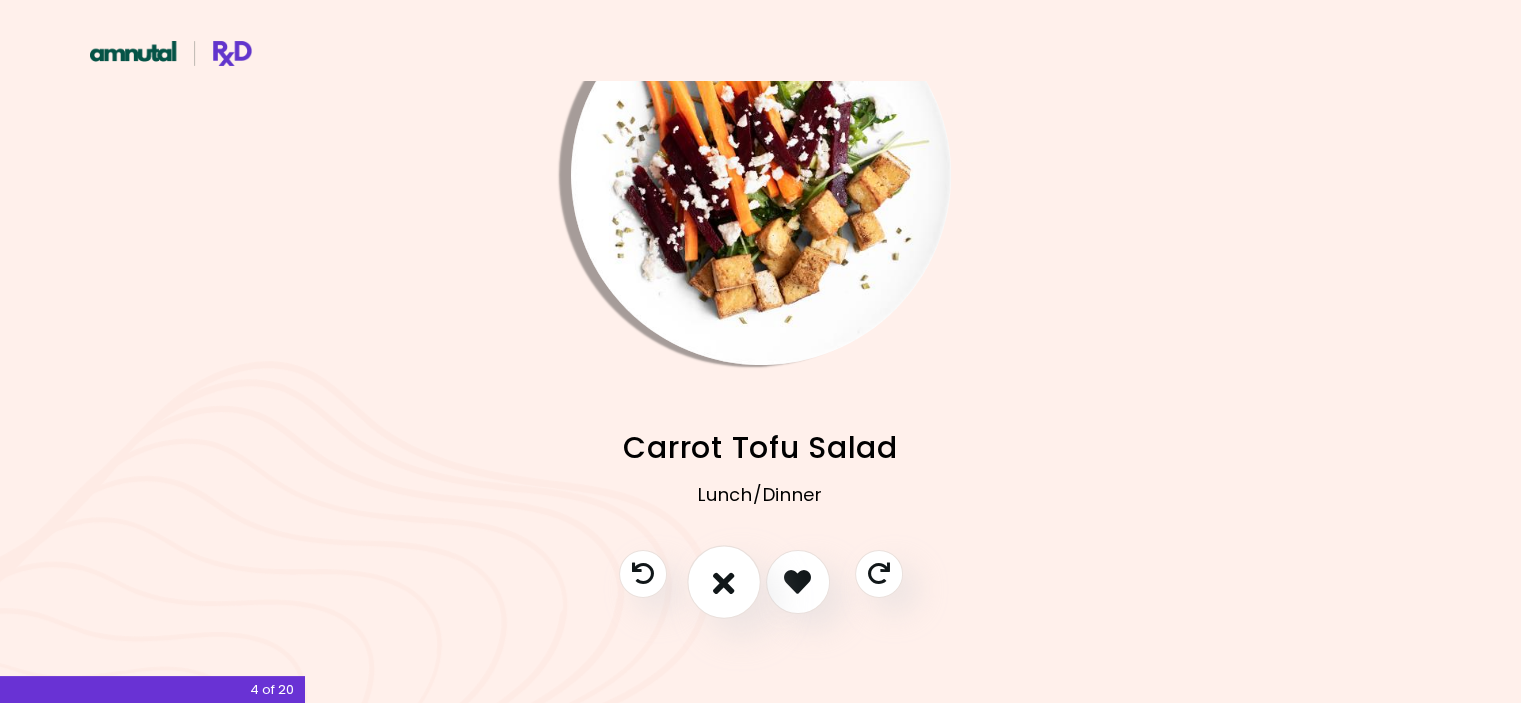 click at bounding box center [724, 581] 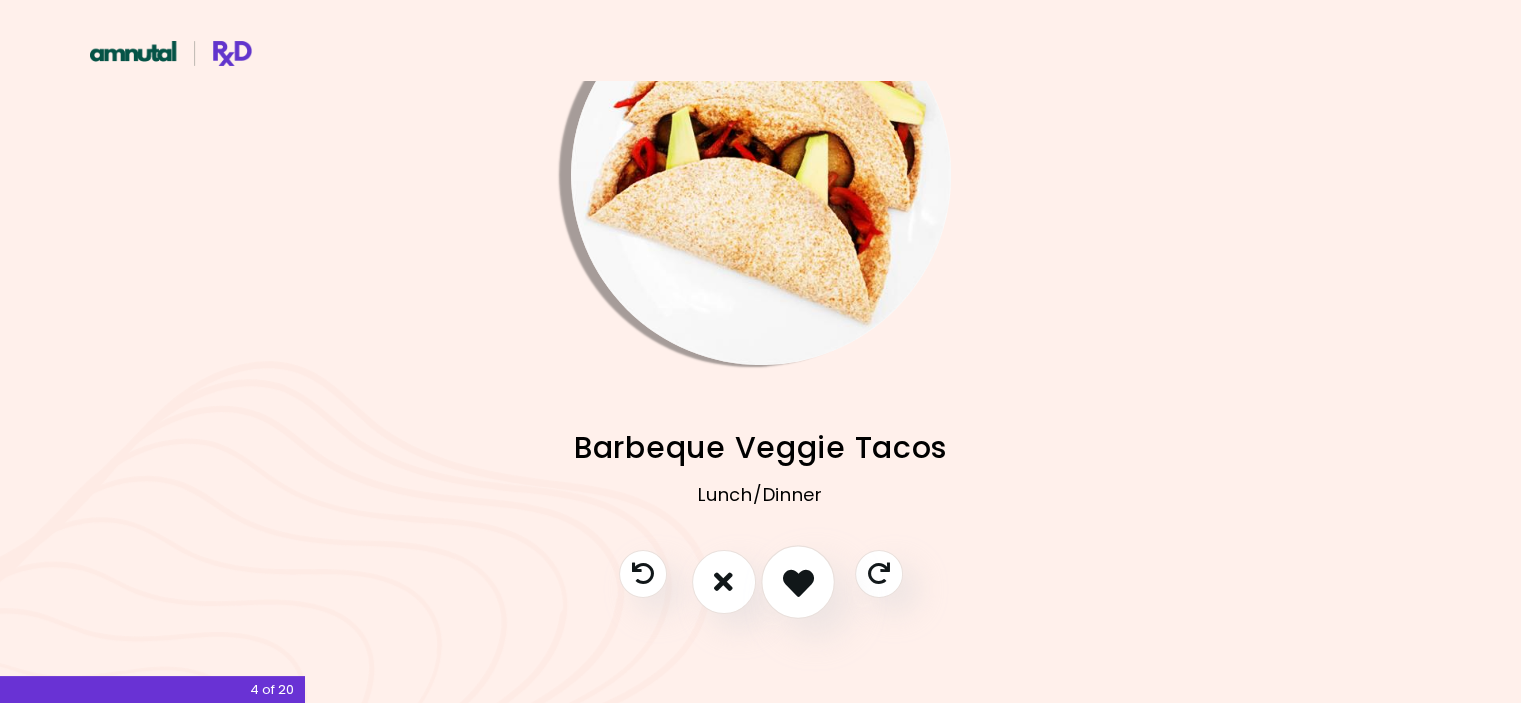 click at bounding box center [797, 581] 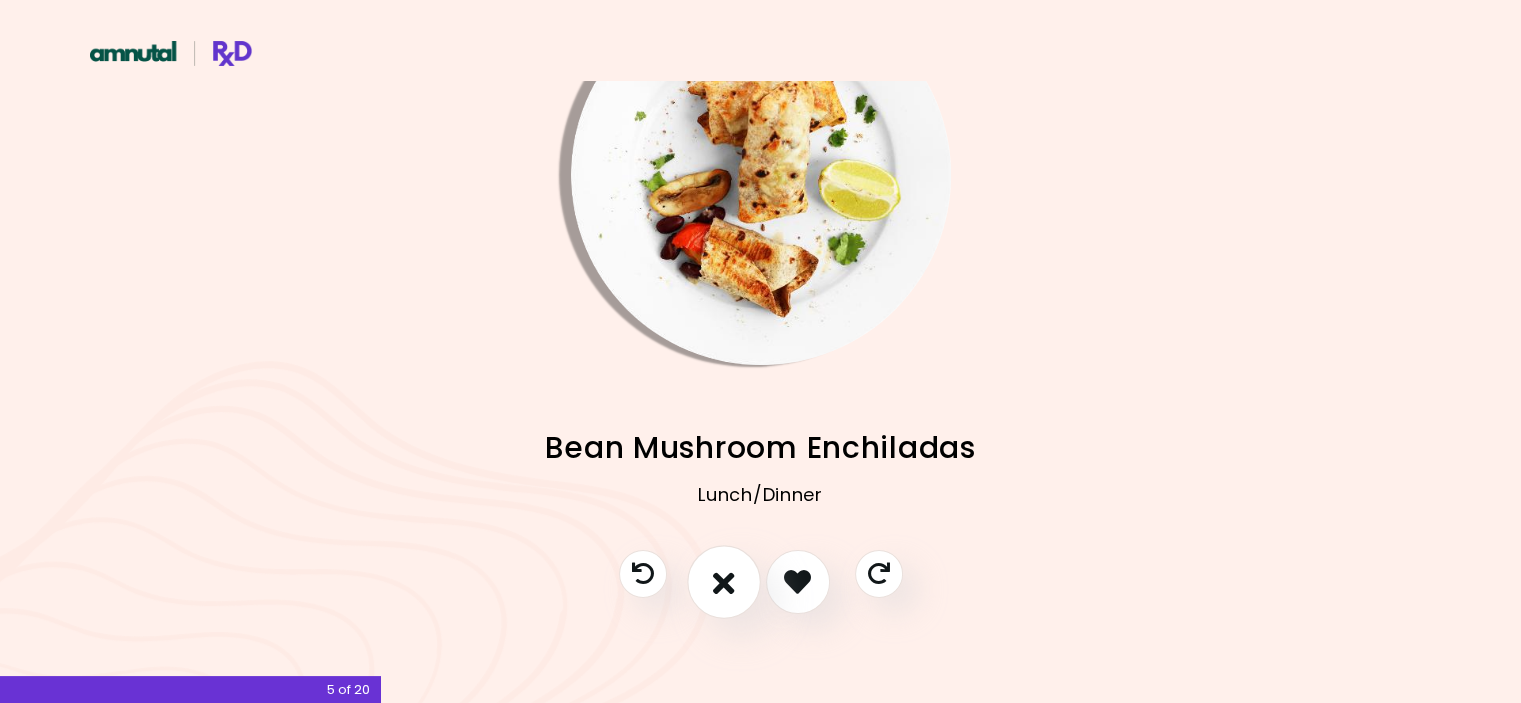 click at bounding box center (724, 582) 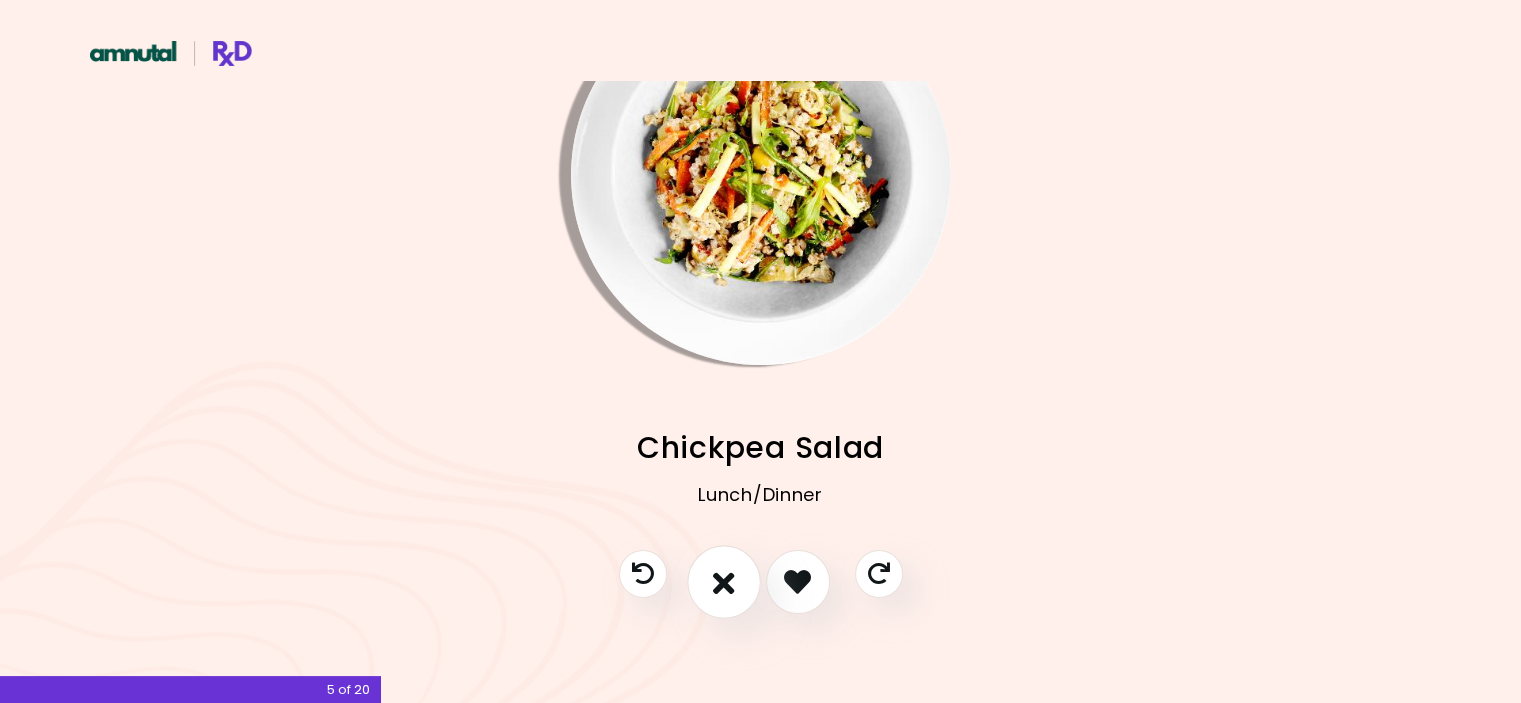 click at bounding box center (724, 582) 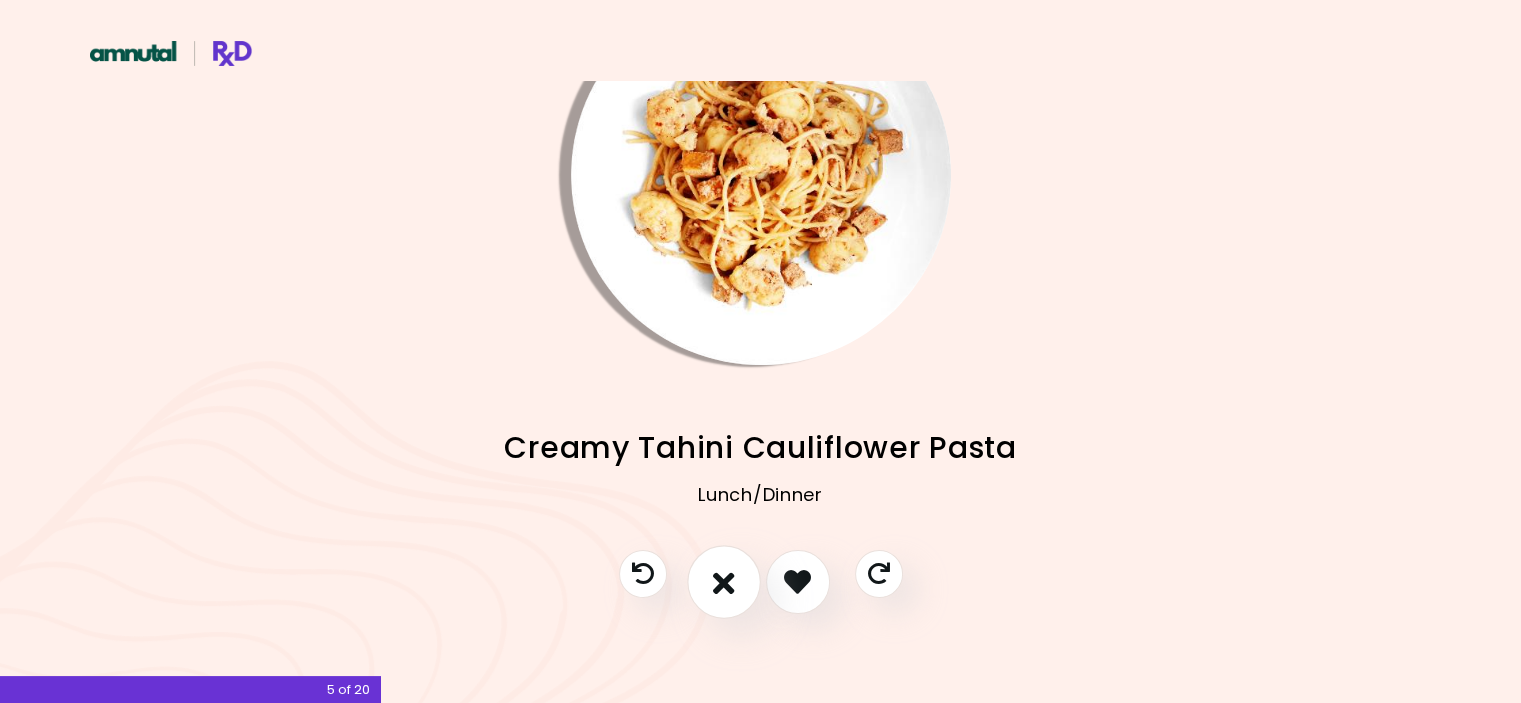 click at bounding box center (724, 582) 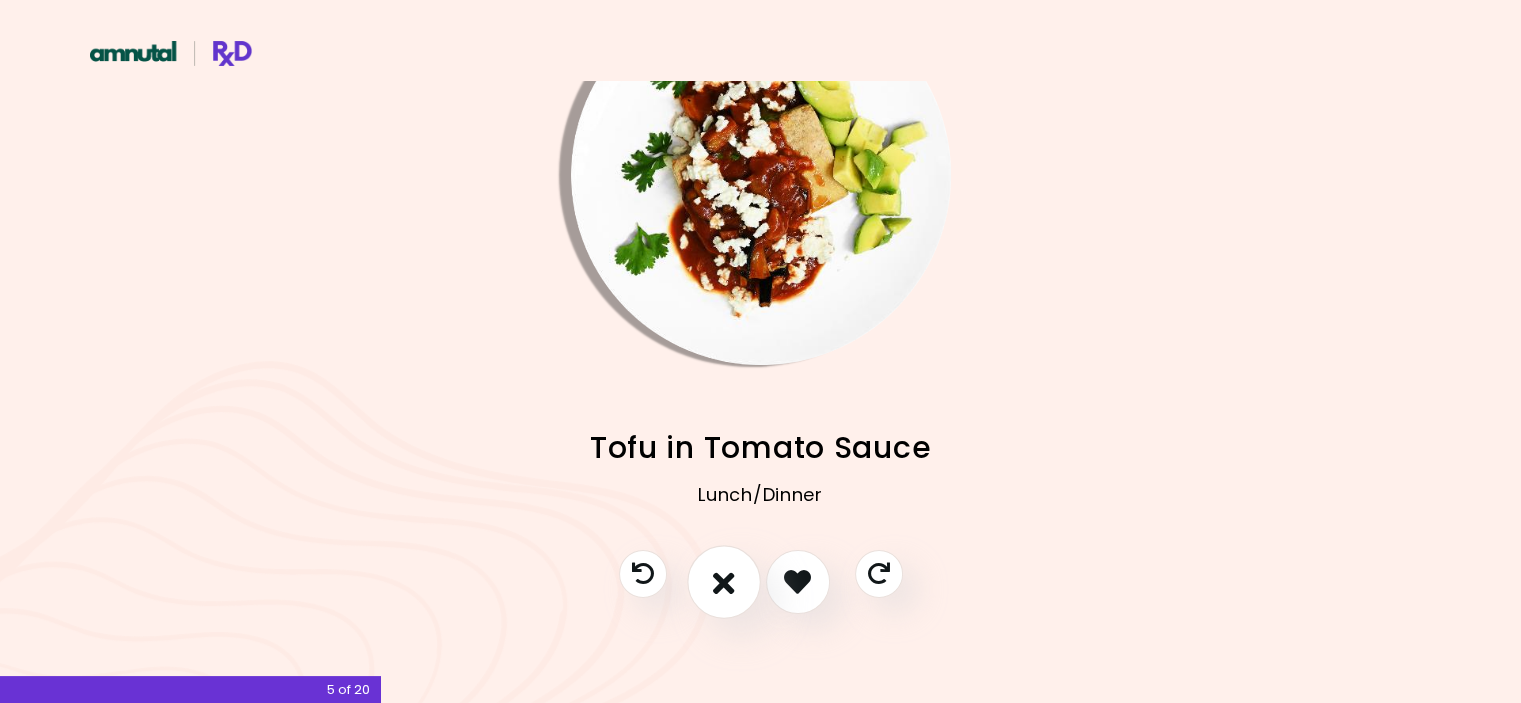 click at bounding box center (724, 582) 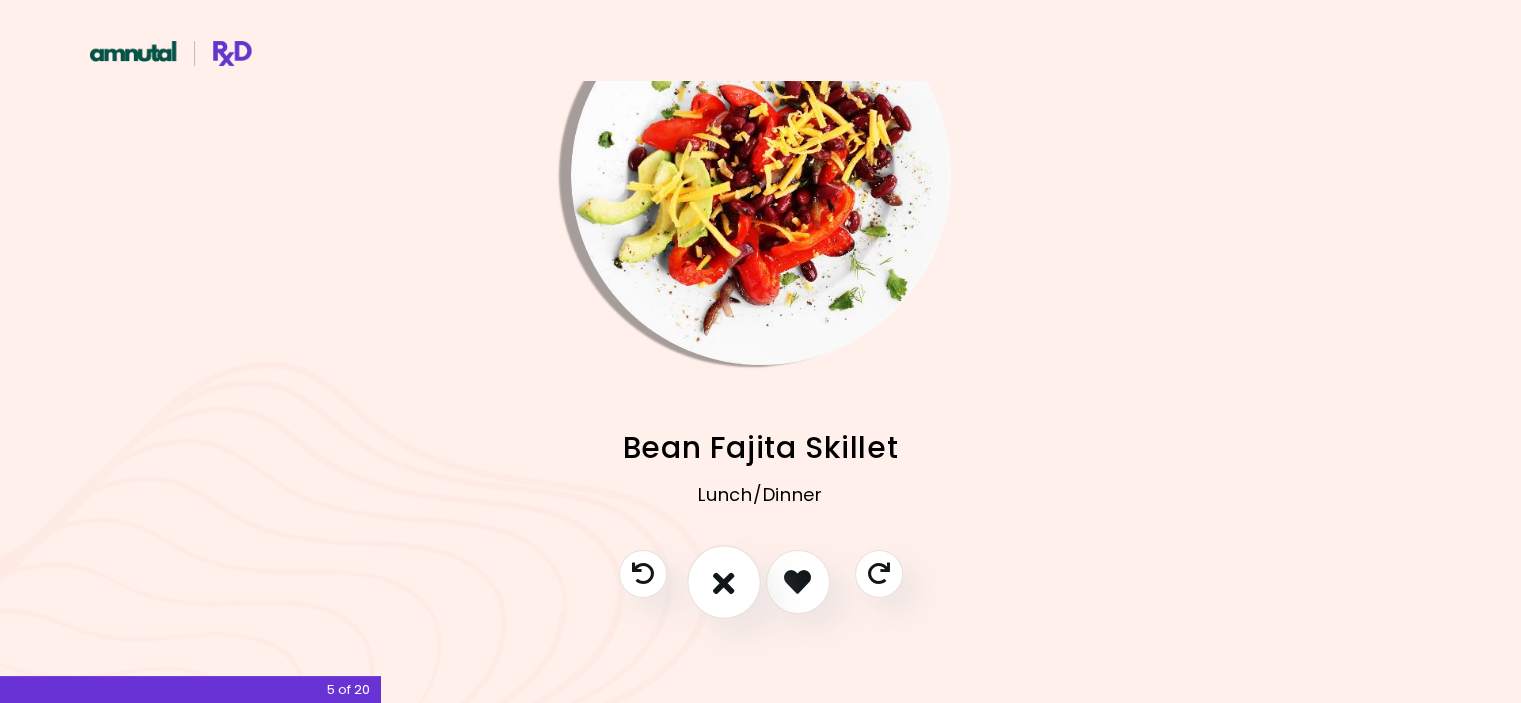 click at bounding box center [724, 582] 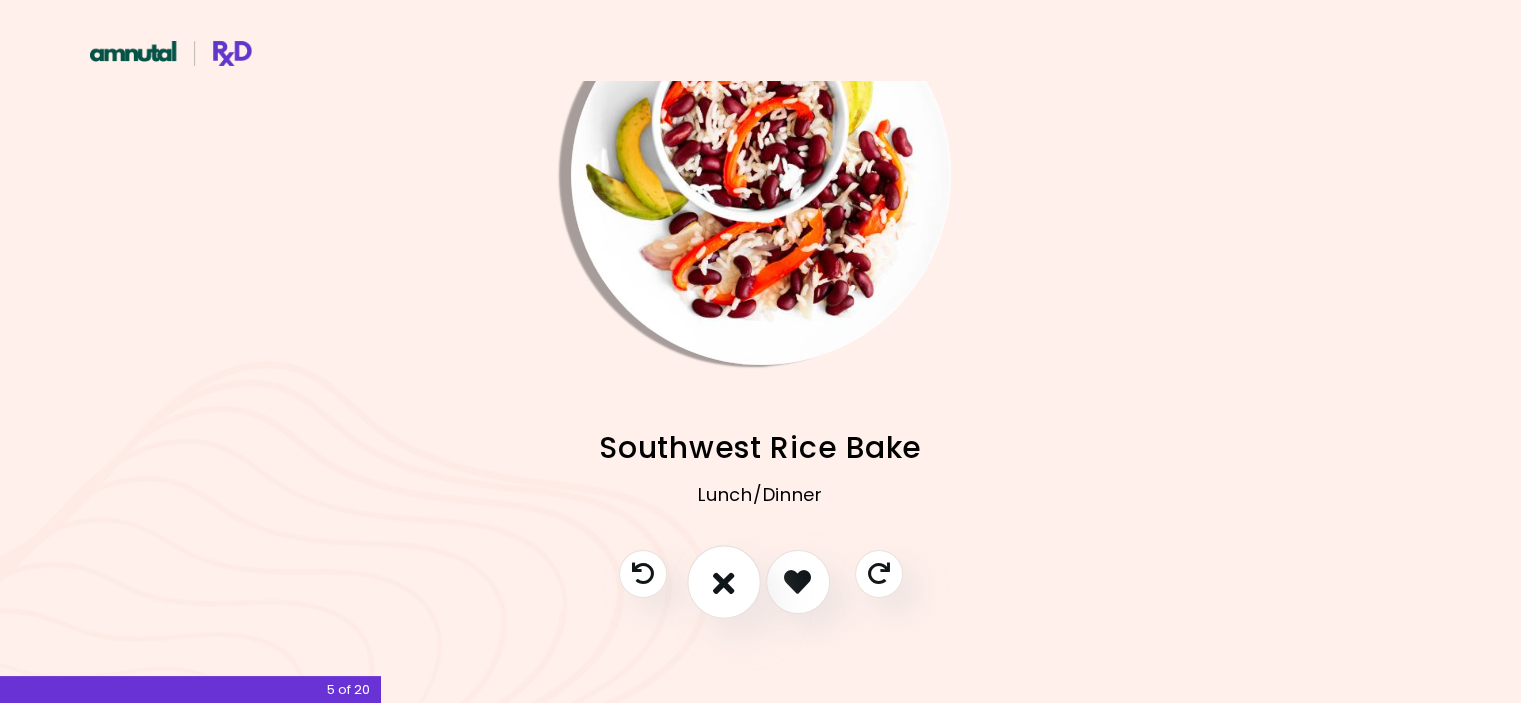 click at bounding box center [724, 582] 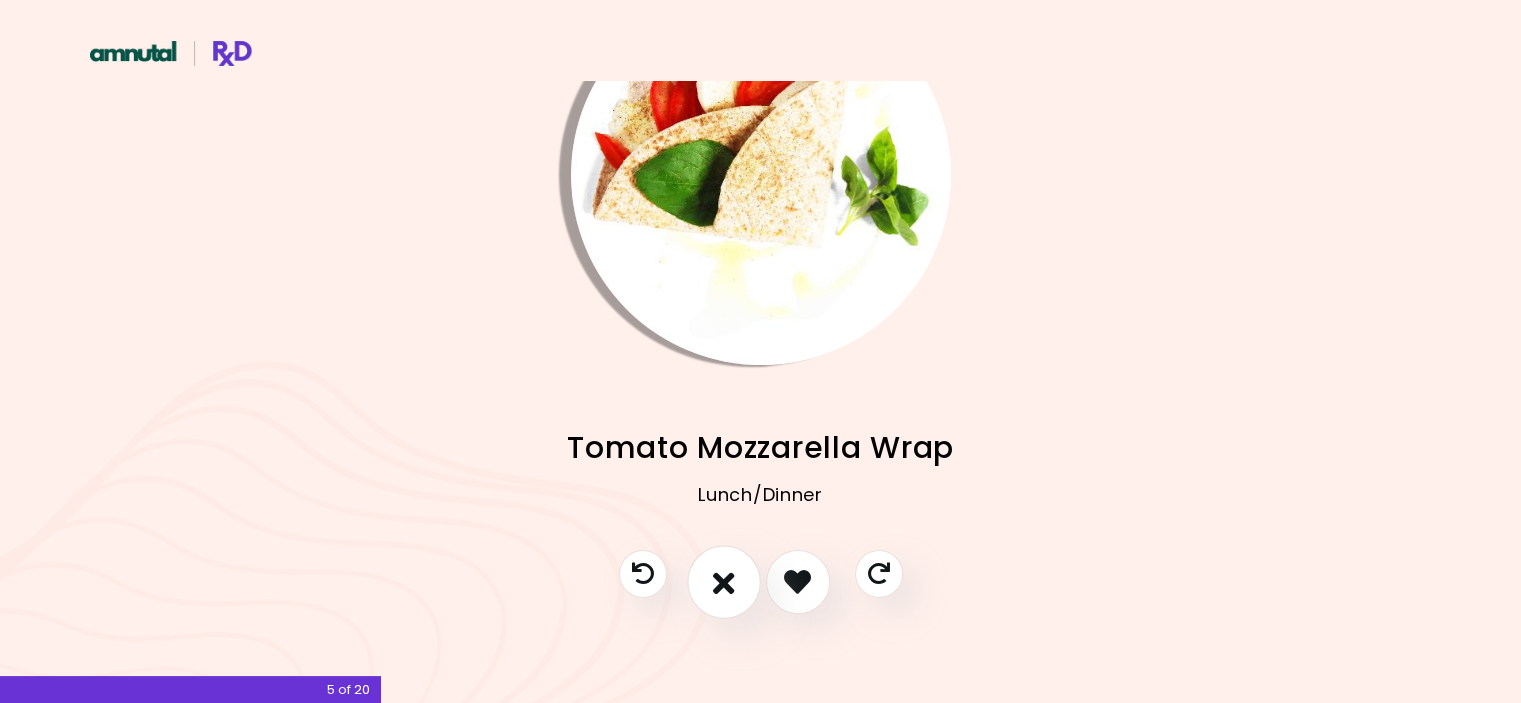 click at bounding box center (724, 582) 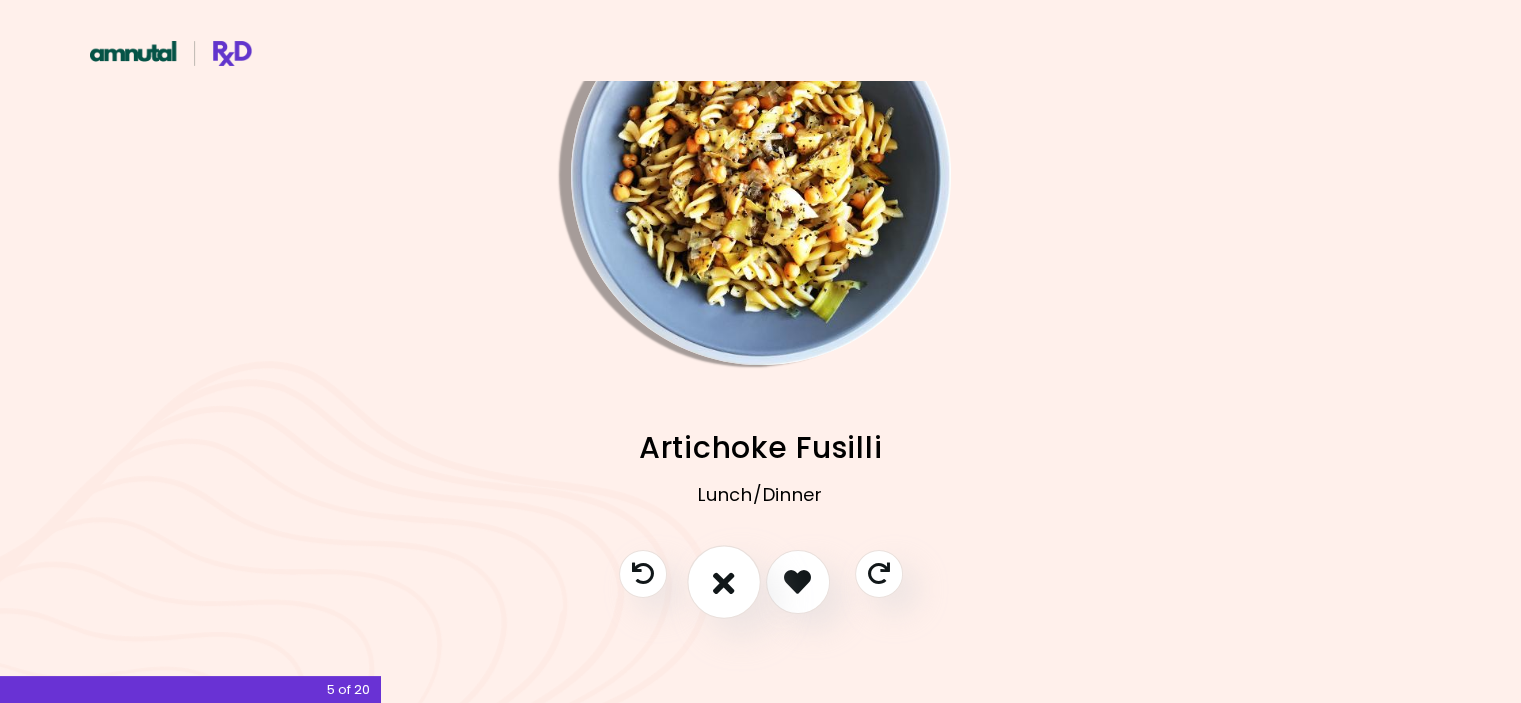 click at bounding box center [724, 582] 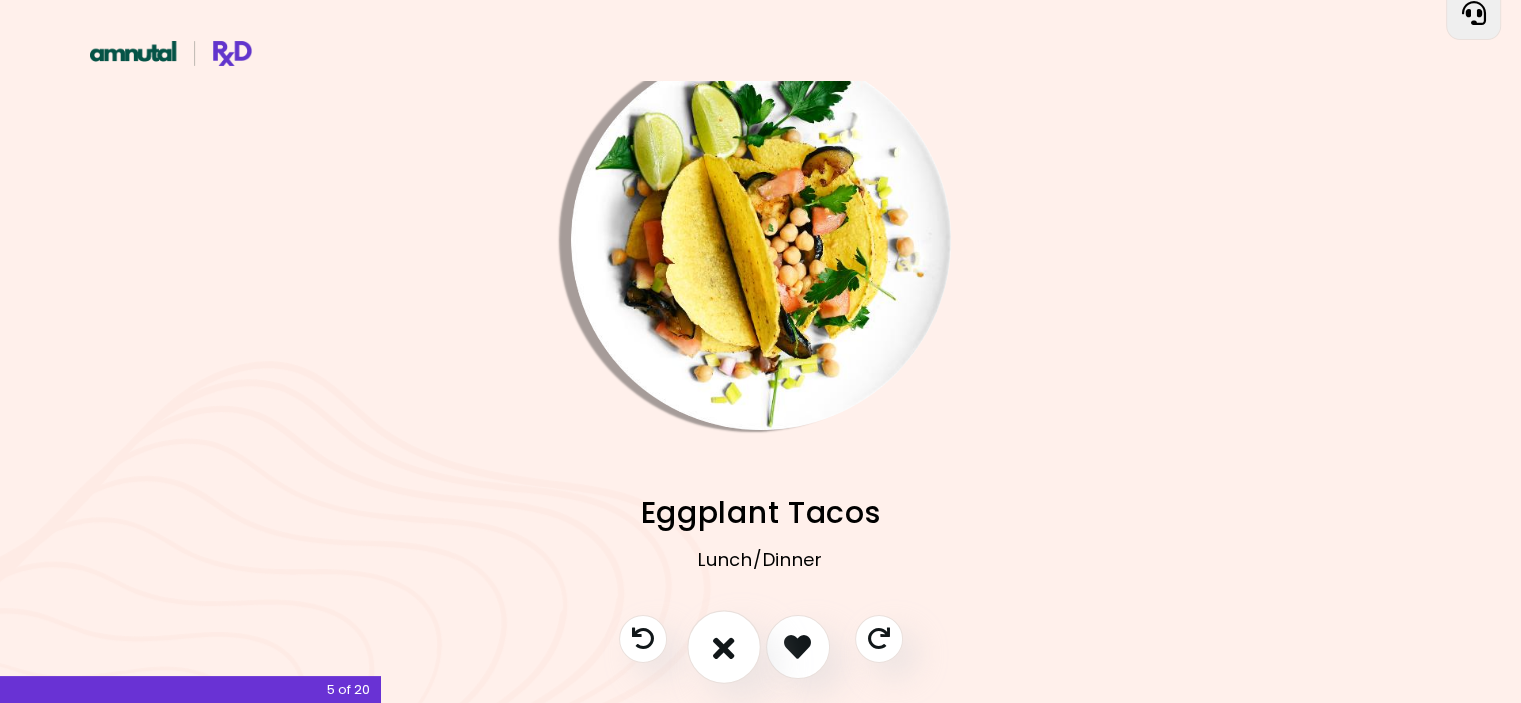 scroll, scrollTop: 0, scrollLeft: 0, axis: both 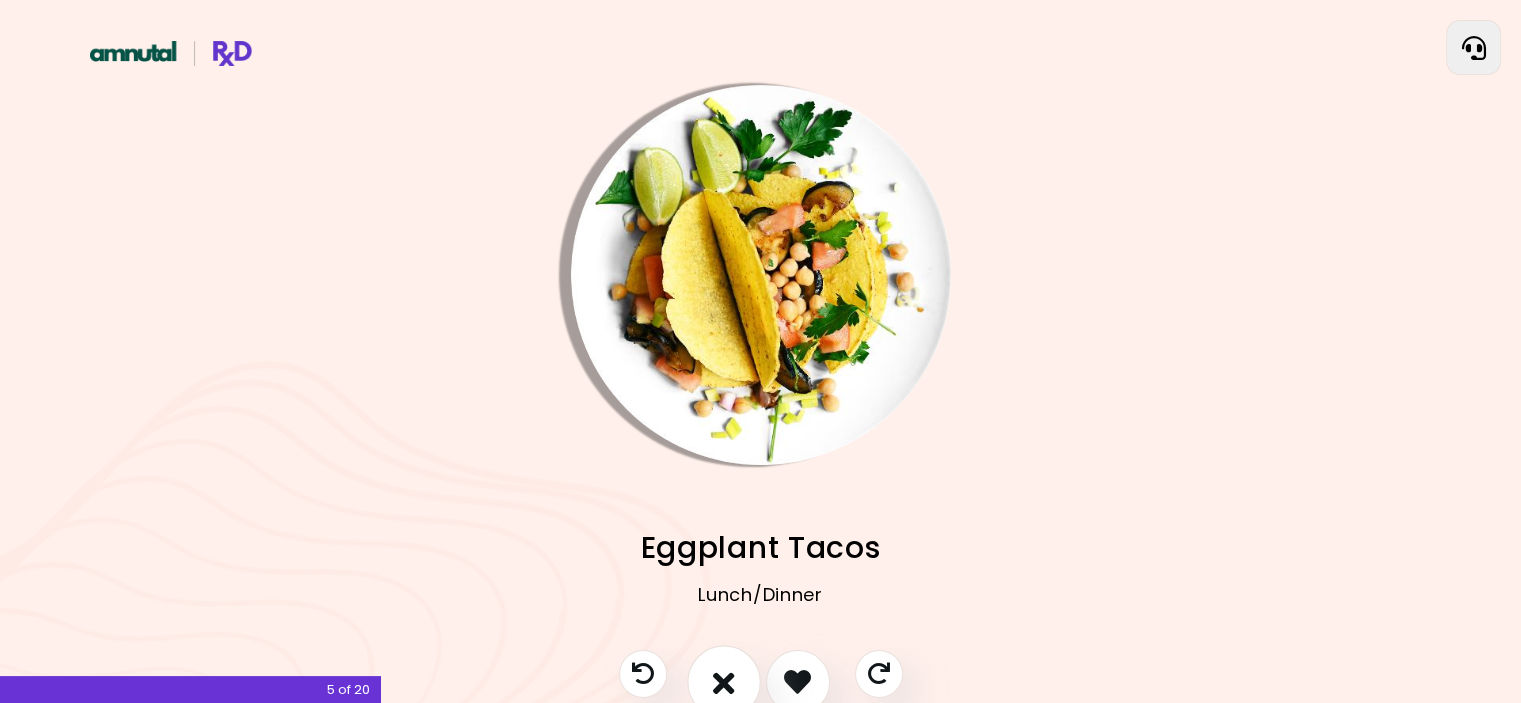 click at bounding box center [724, 682] 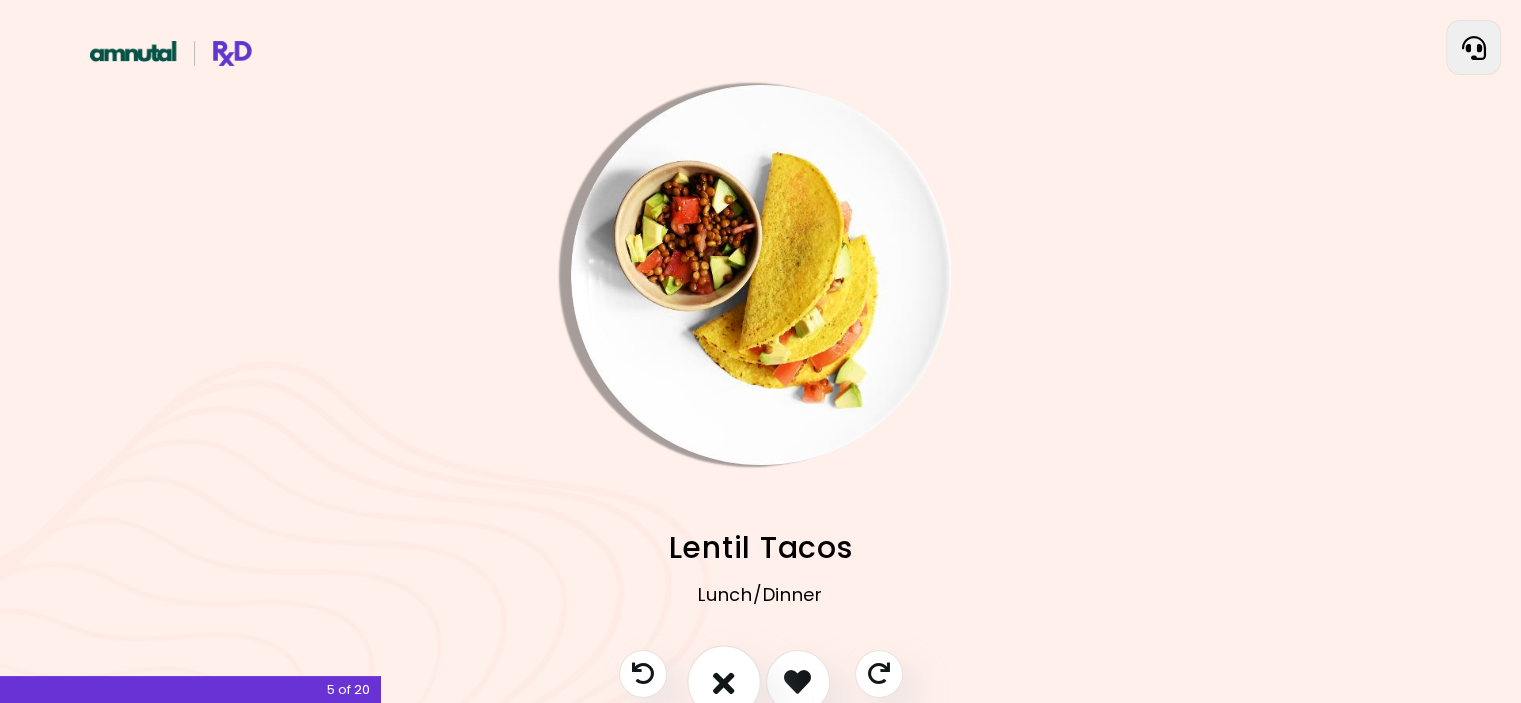 click at bounding box center (724, 681) 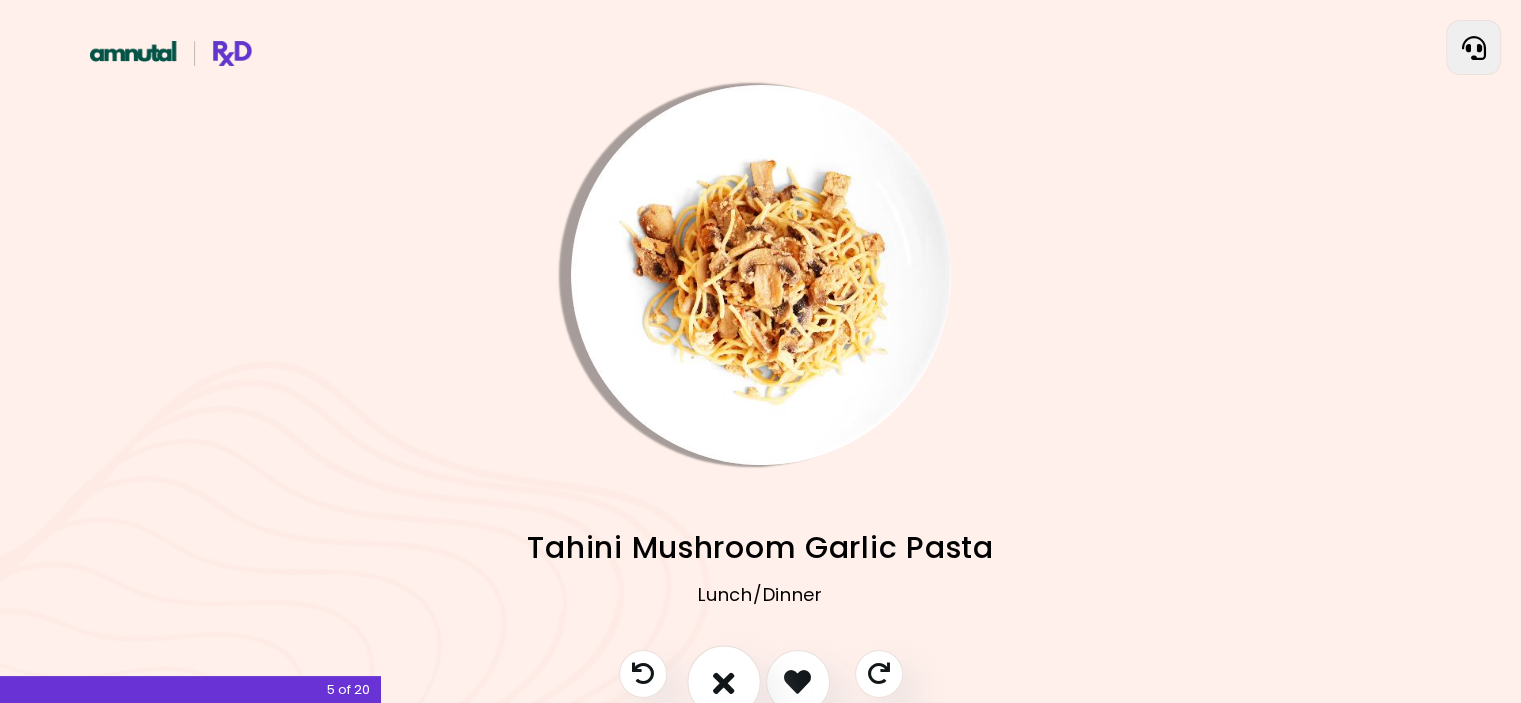 click at bounding box center [724, 681] 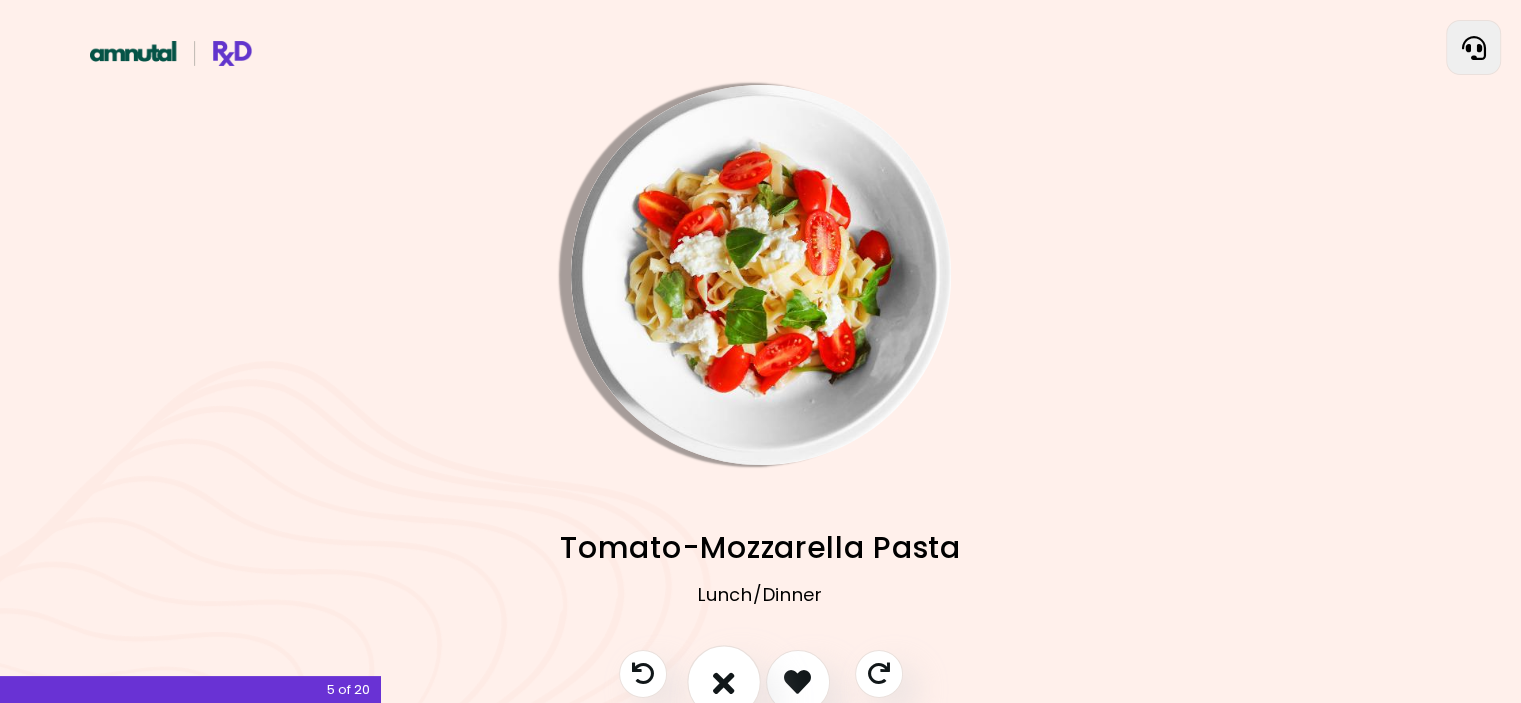 click at bounding box center [724, 681] 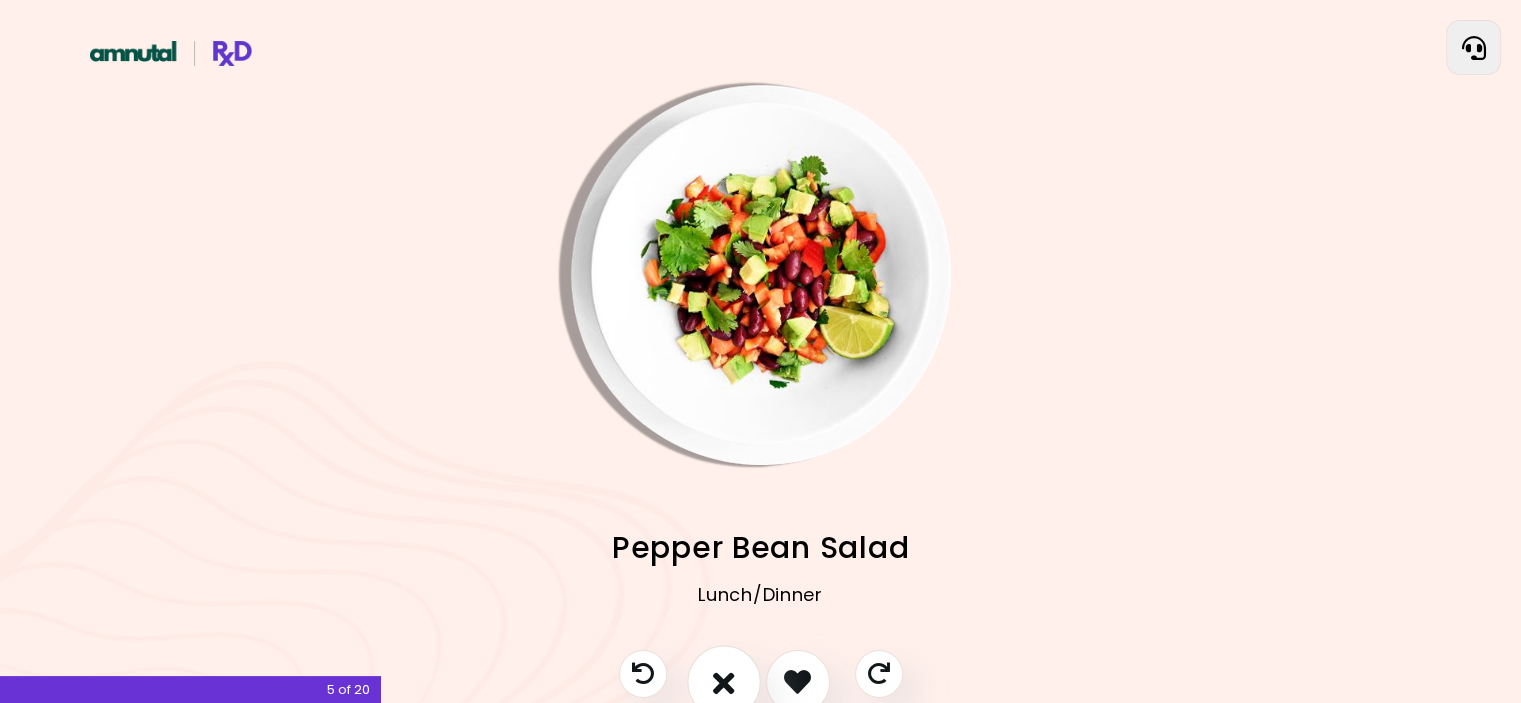 click at bounding box center (724, 681) 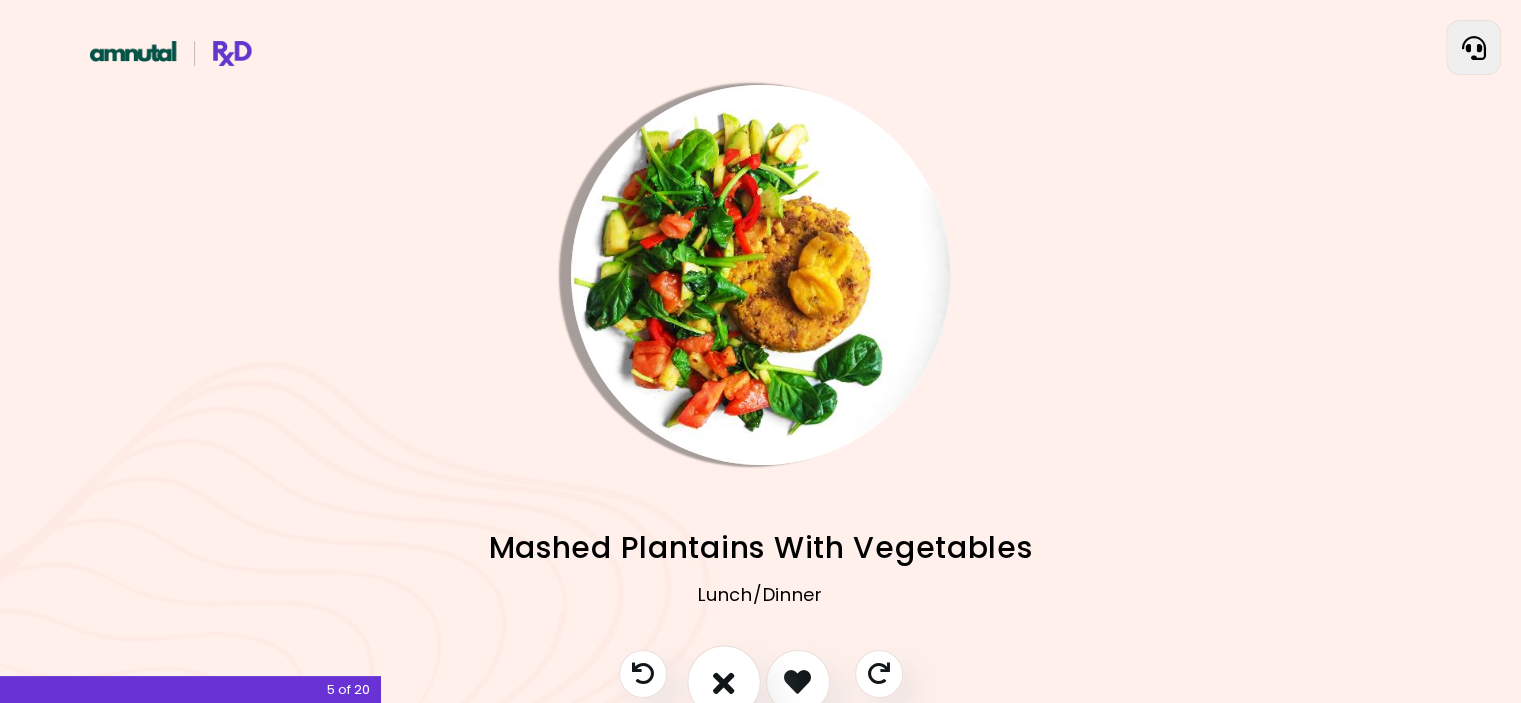 click at bounding box center [724, 681] 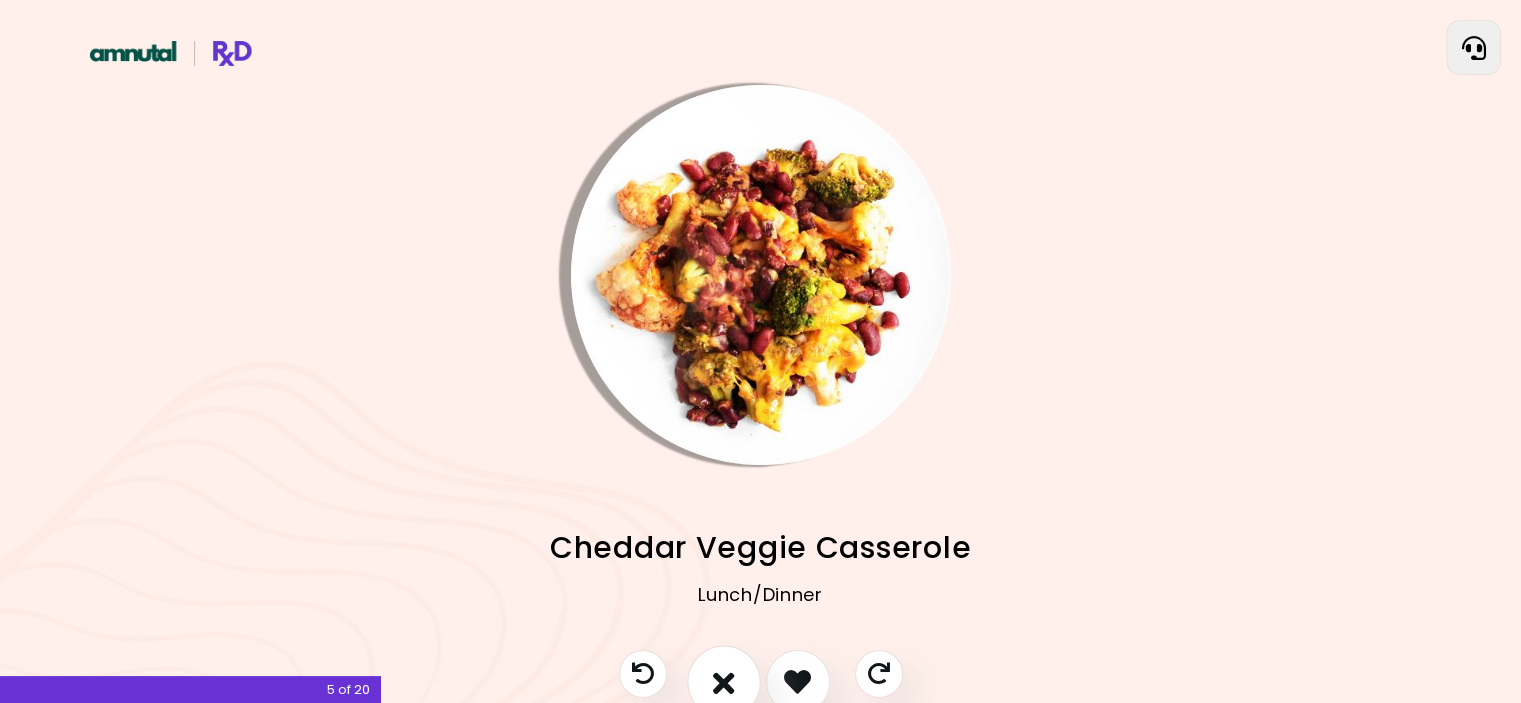 click at bounding box center [724, 681] 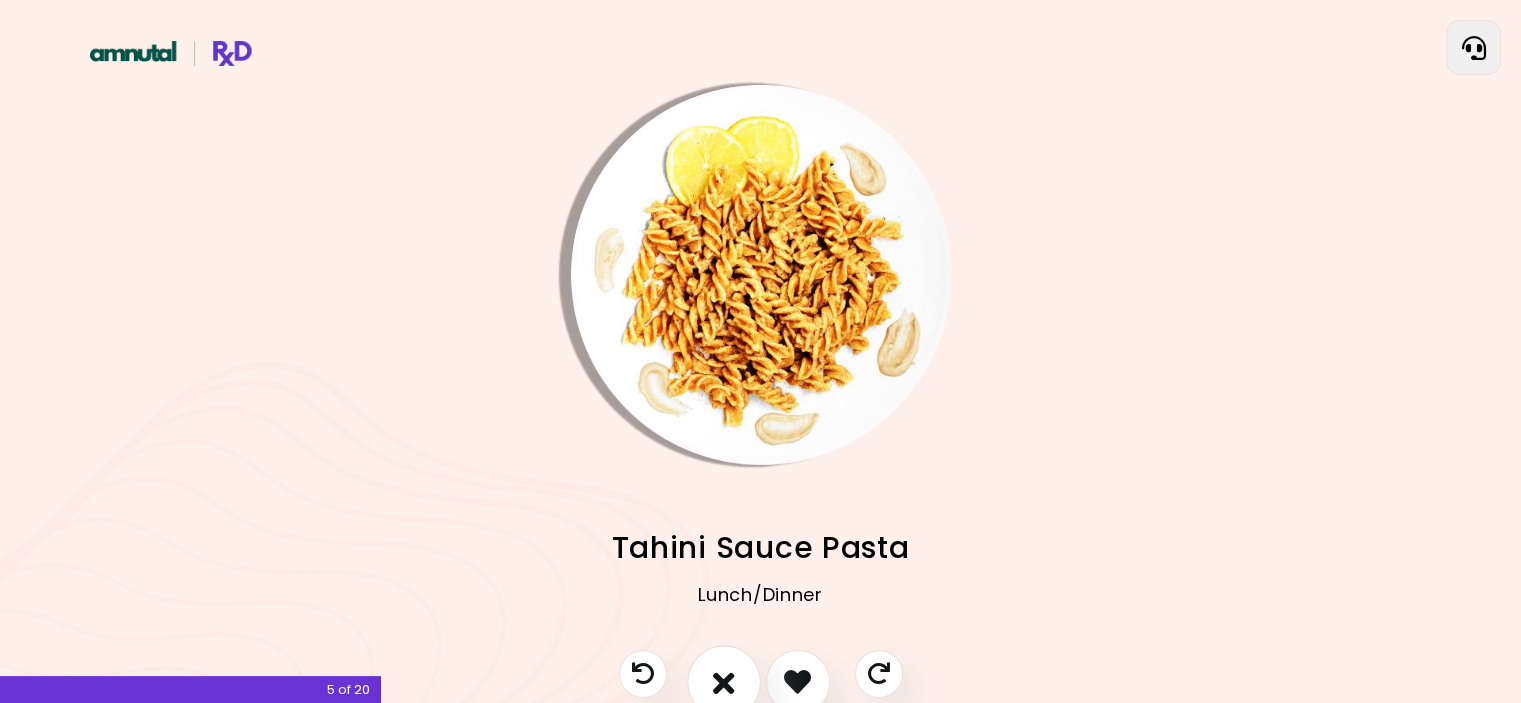 click at bounding box center (724, 681) 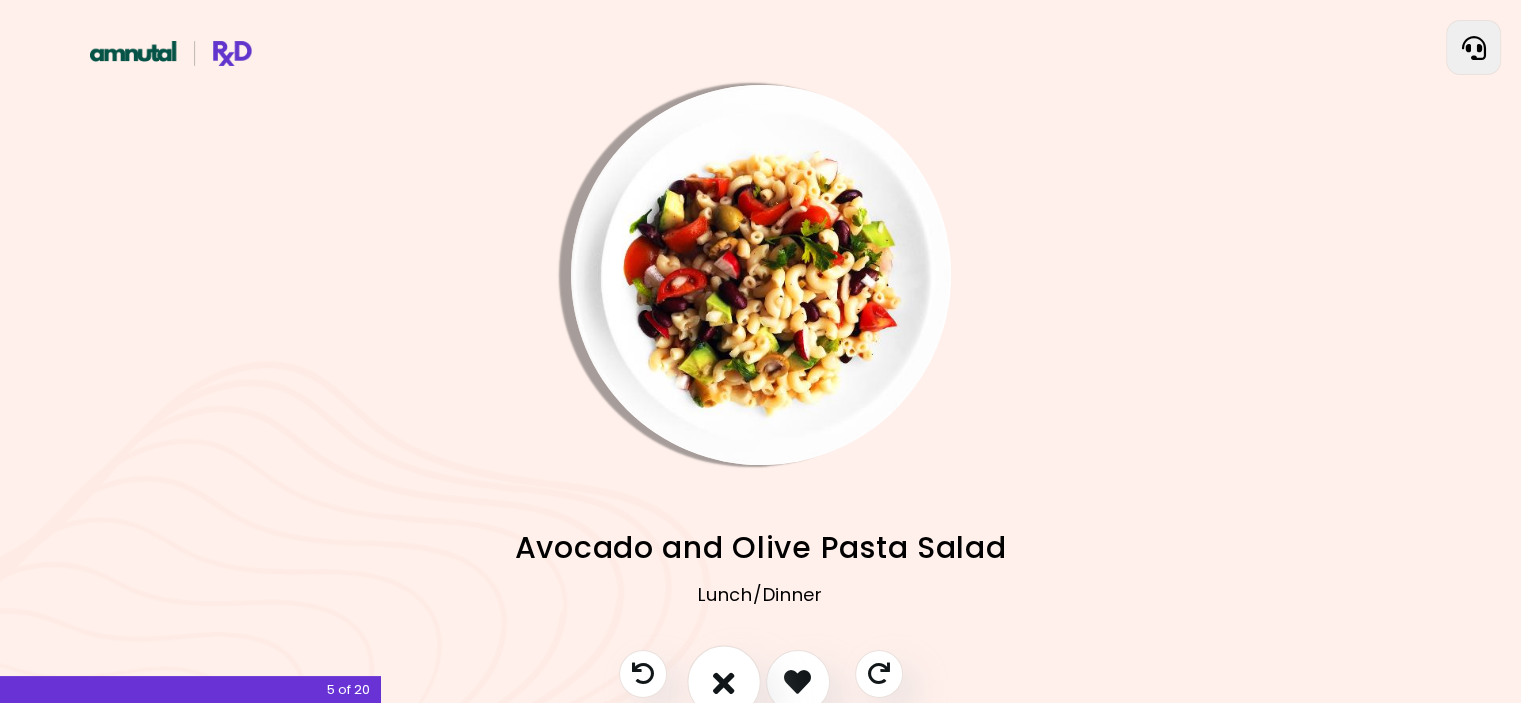click at bounding box center [724, 681] 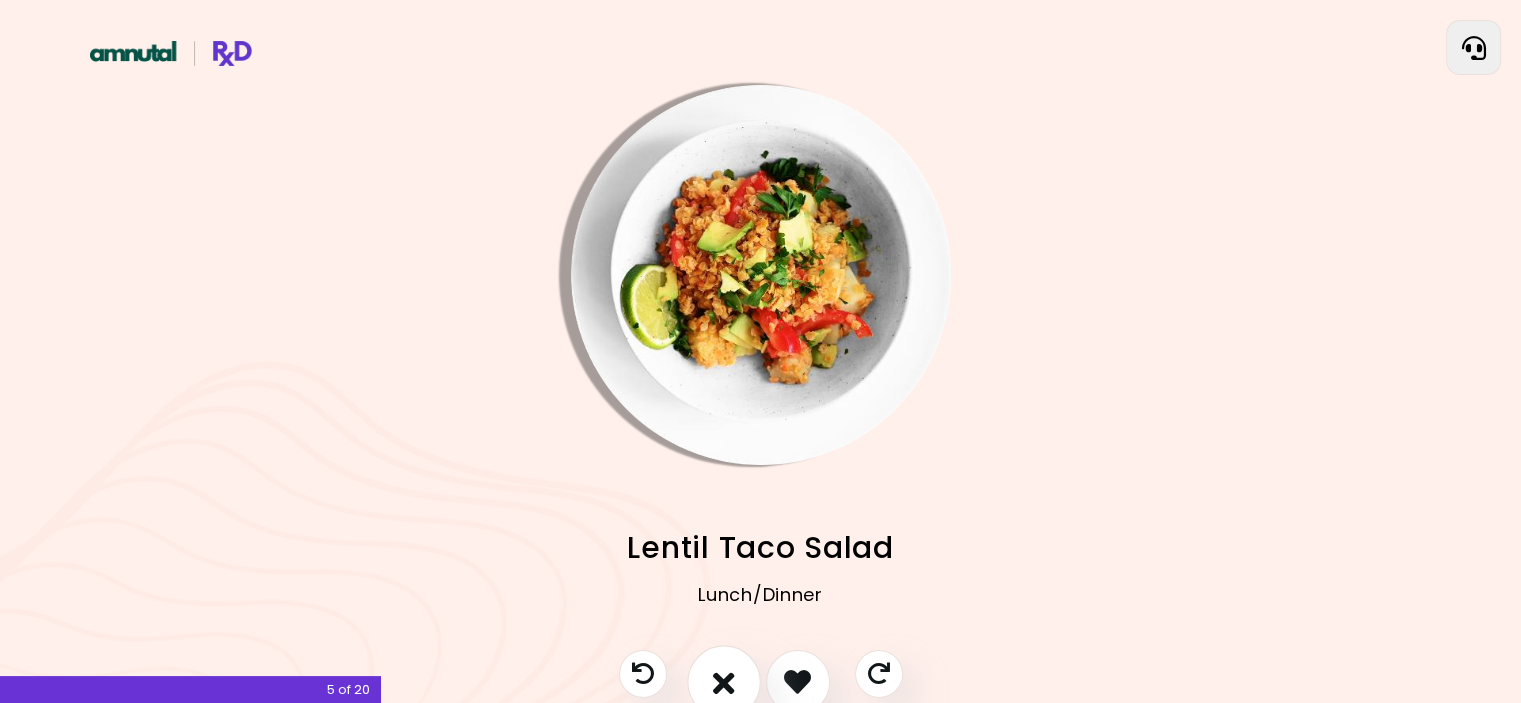 click at bounding box center [724, 681] 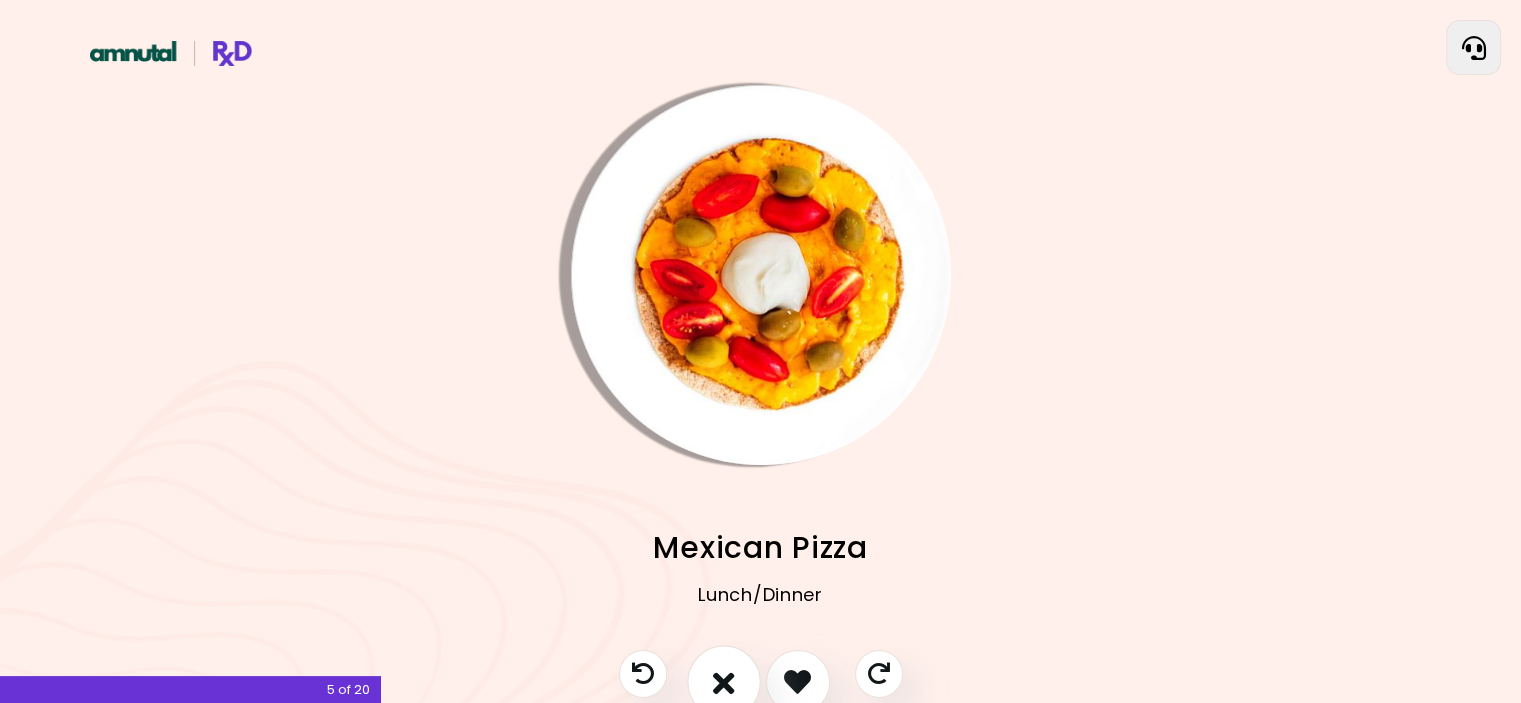 click at bounding box center (724, 681) 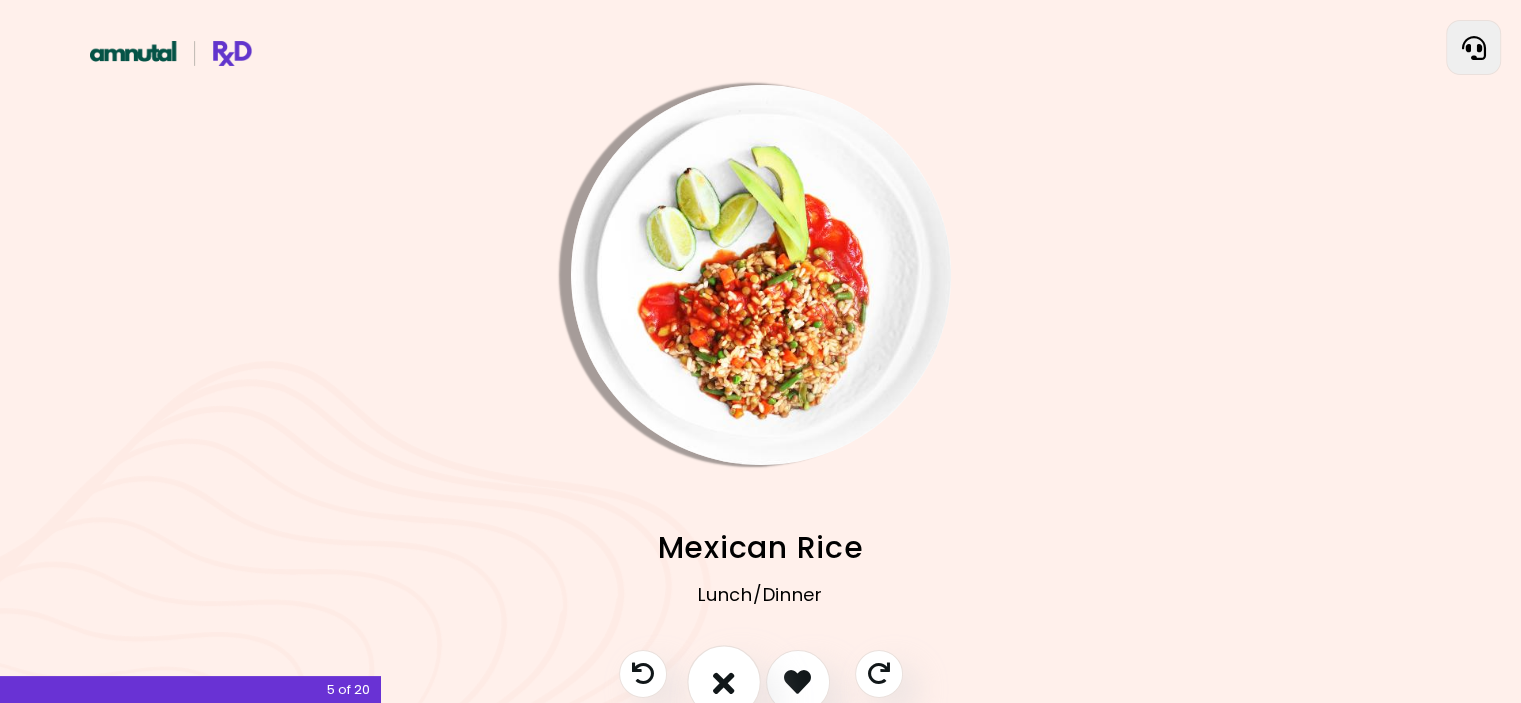 click at bounding box center (724, 681) 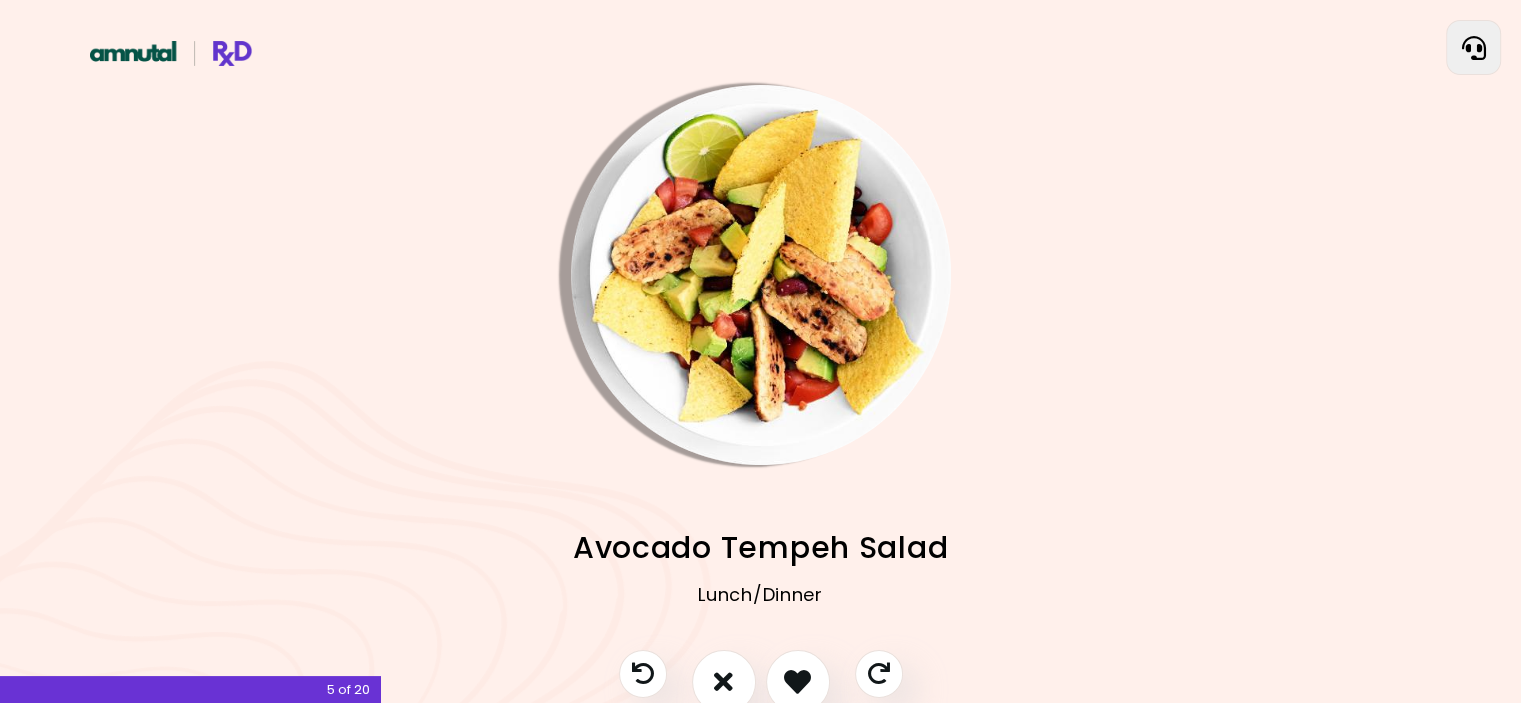 drag, startPoint x: 718, startPoint y: 676, endPoint x: 1044, endPoint y: 676, distance: 326 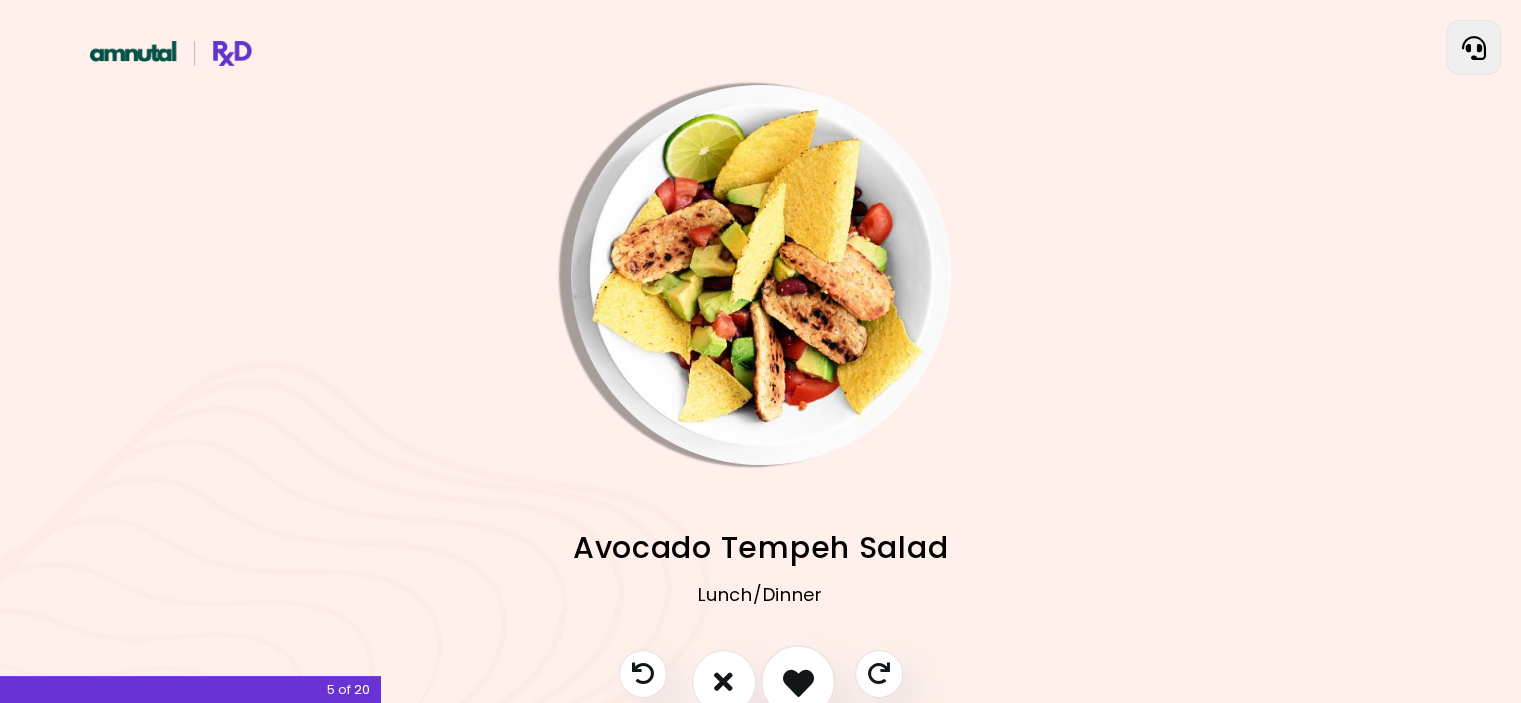 click at bounding box center [797, 681] 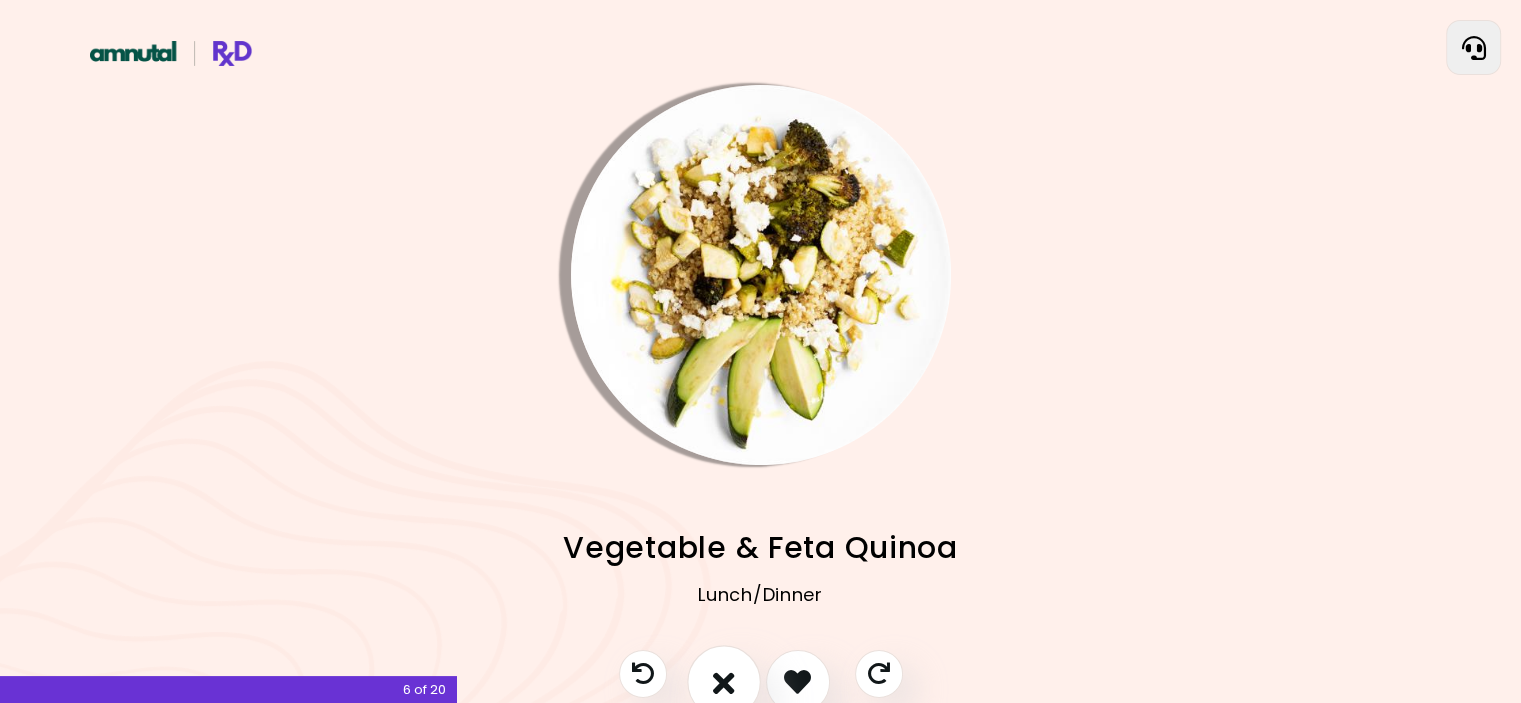 click at bounding box center (724, 681) 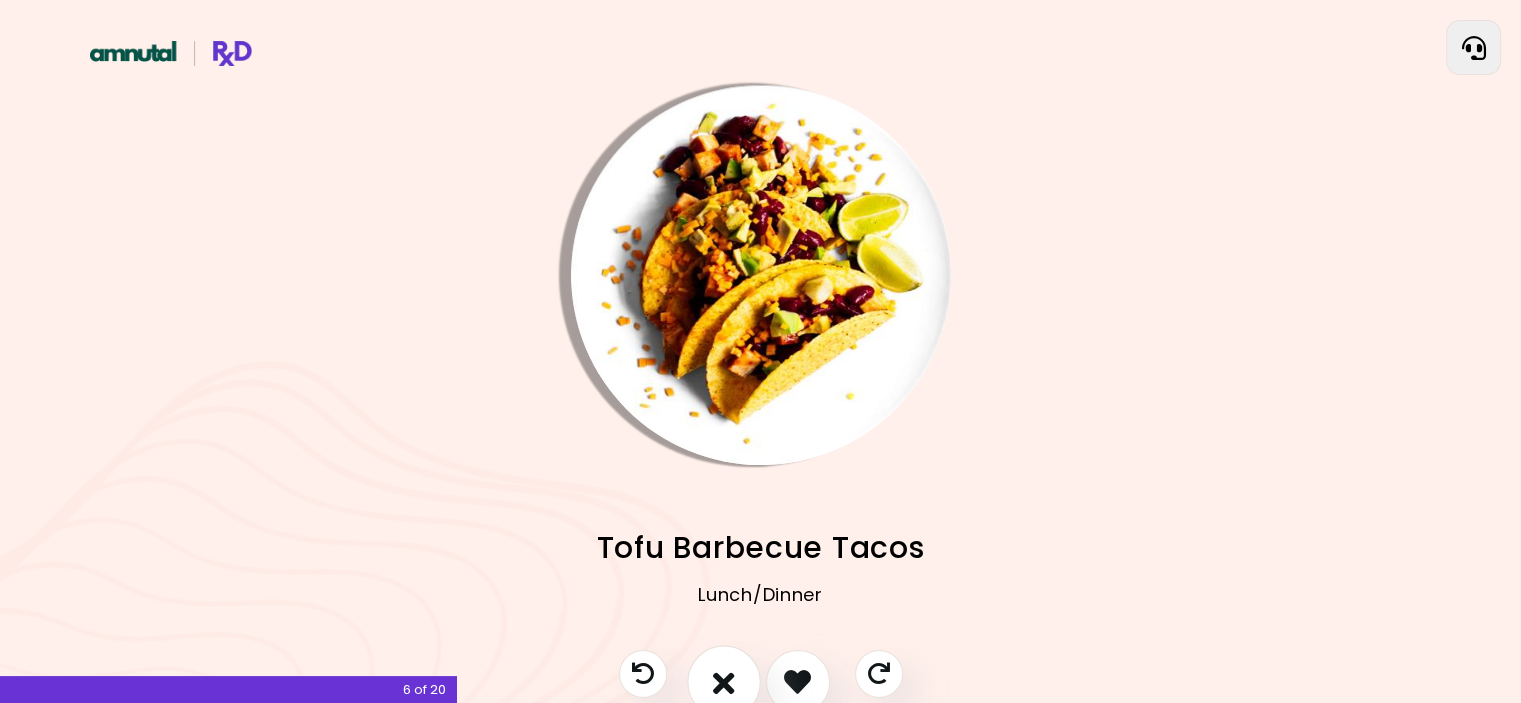 click at bounding box center [724, 681] 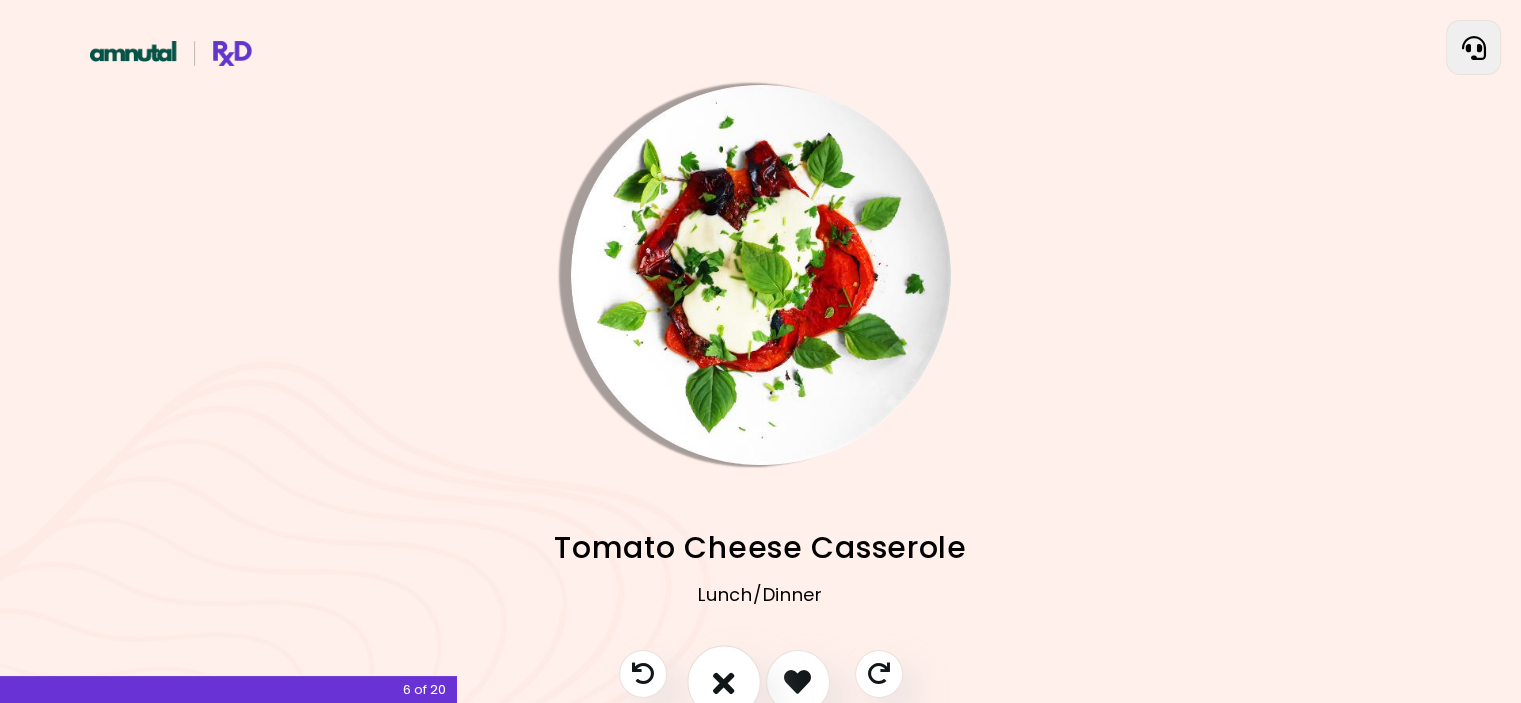 click at bounding box center [724, 681] 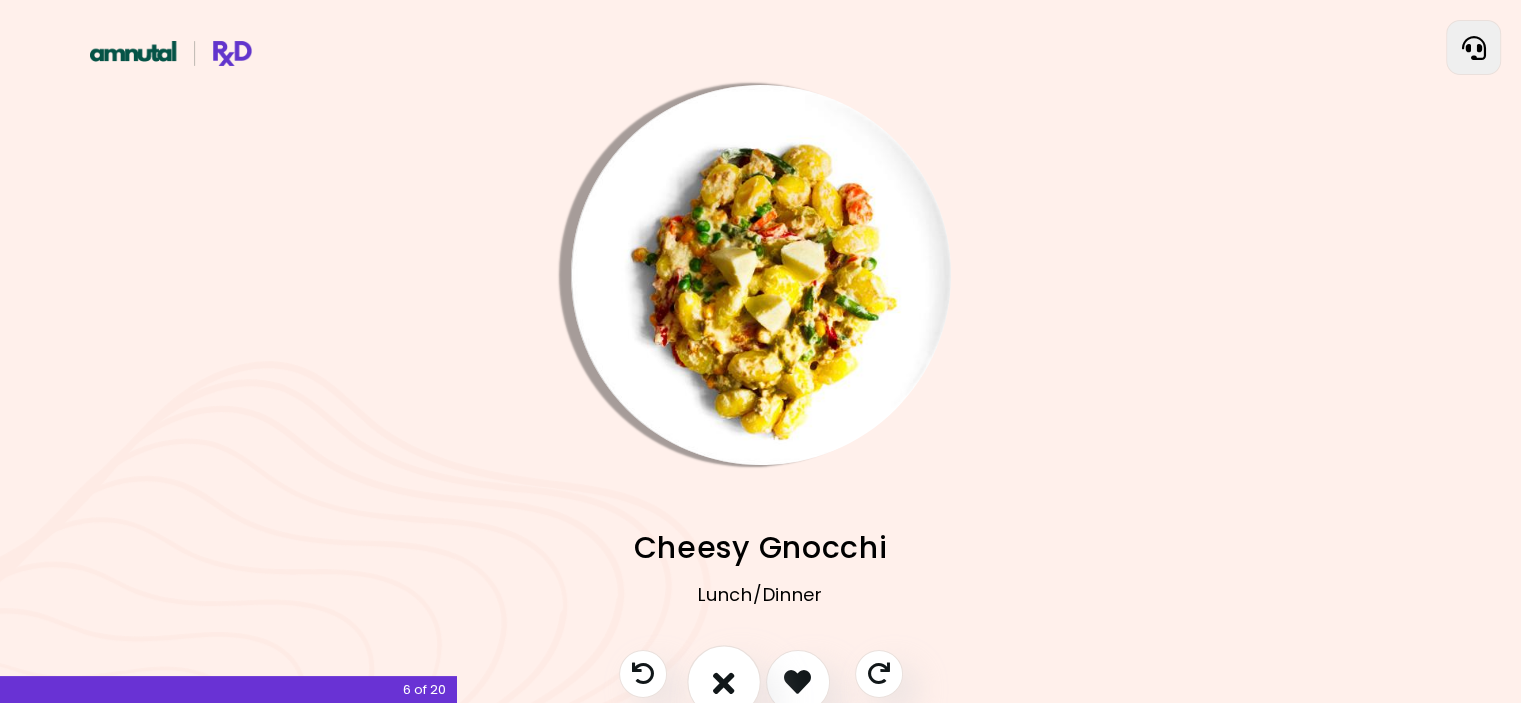 click at bounding box center [724, 681] 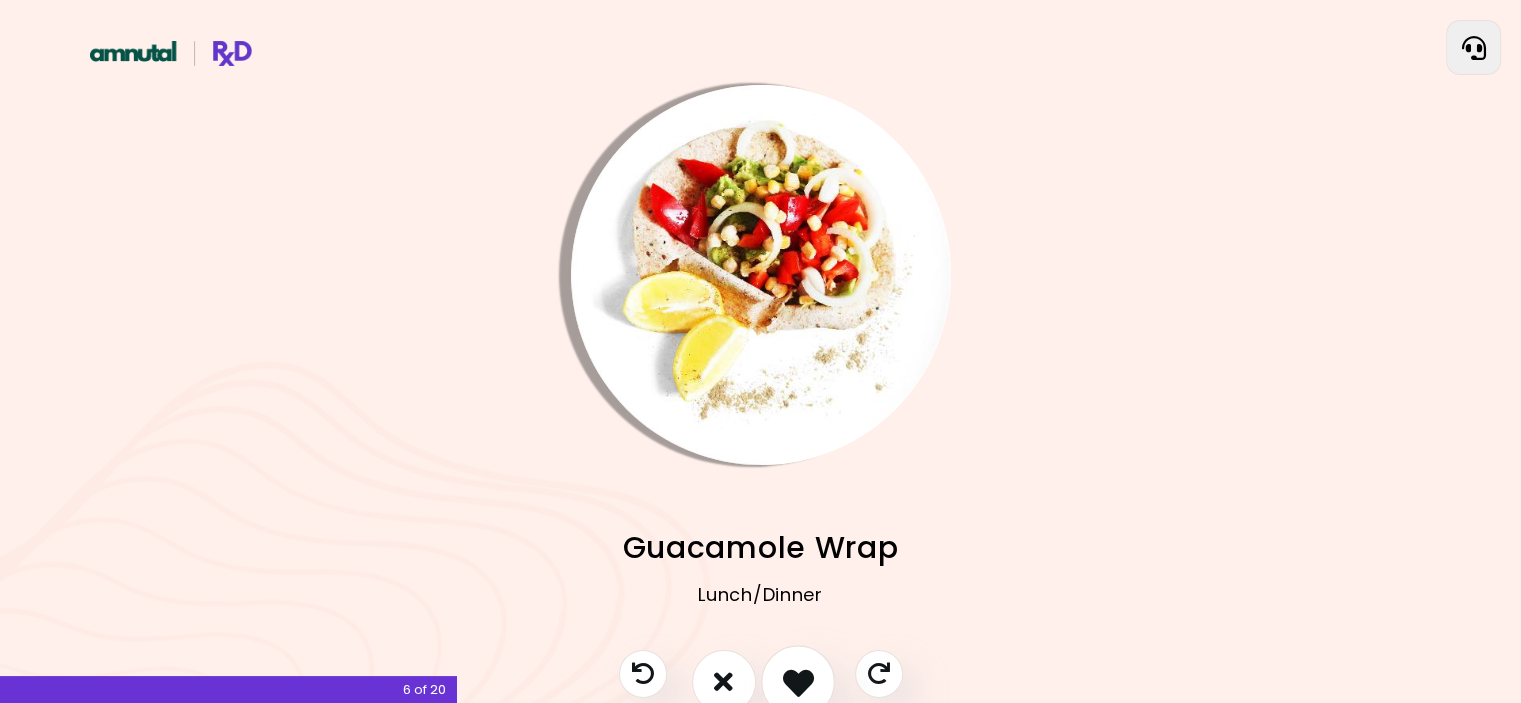 click at bounding box center [797, 681] 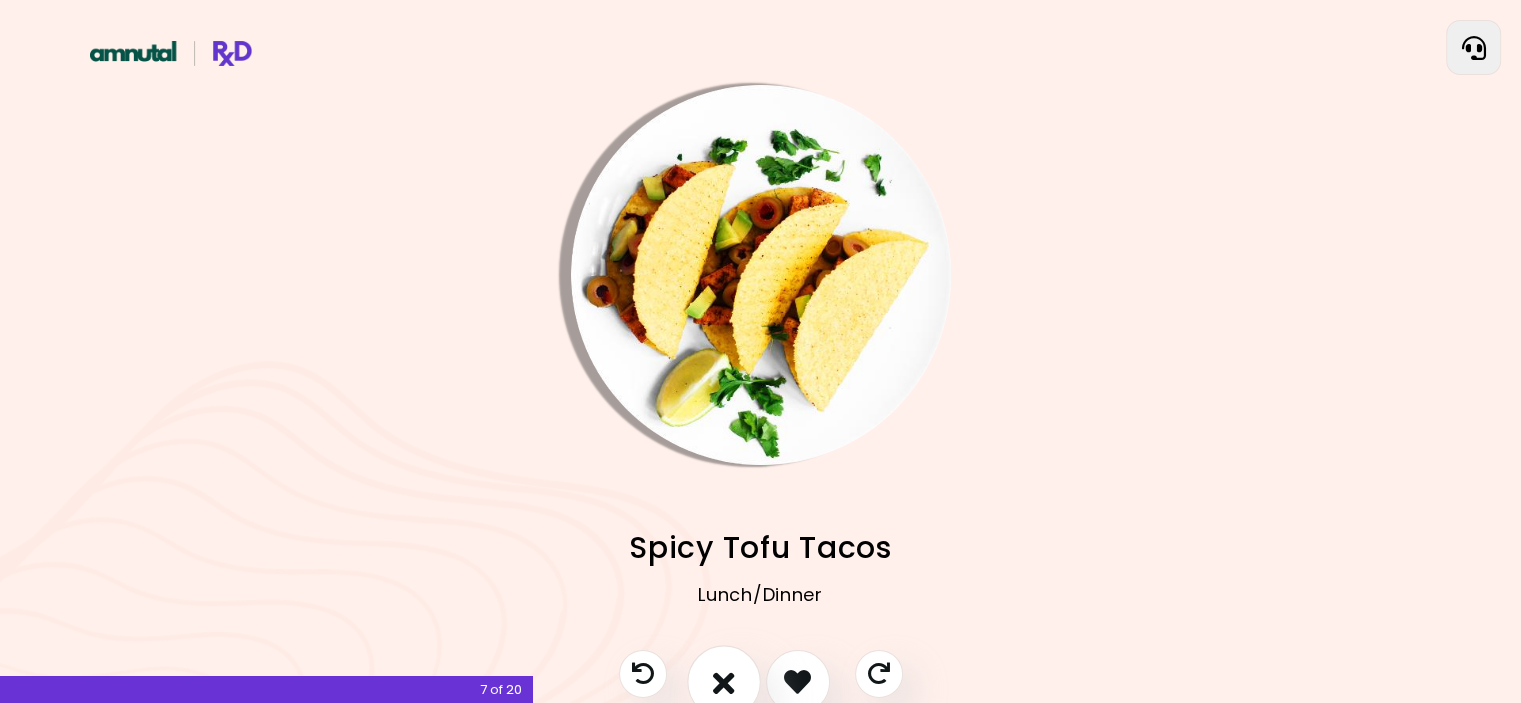 click at bounding box center [724, 681] 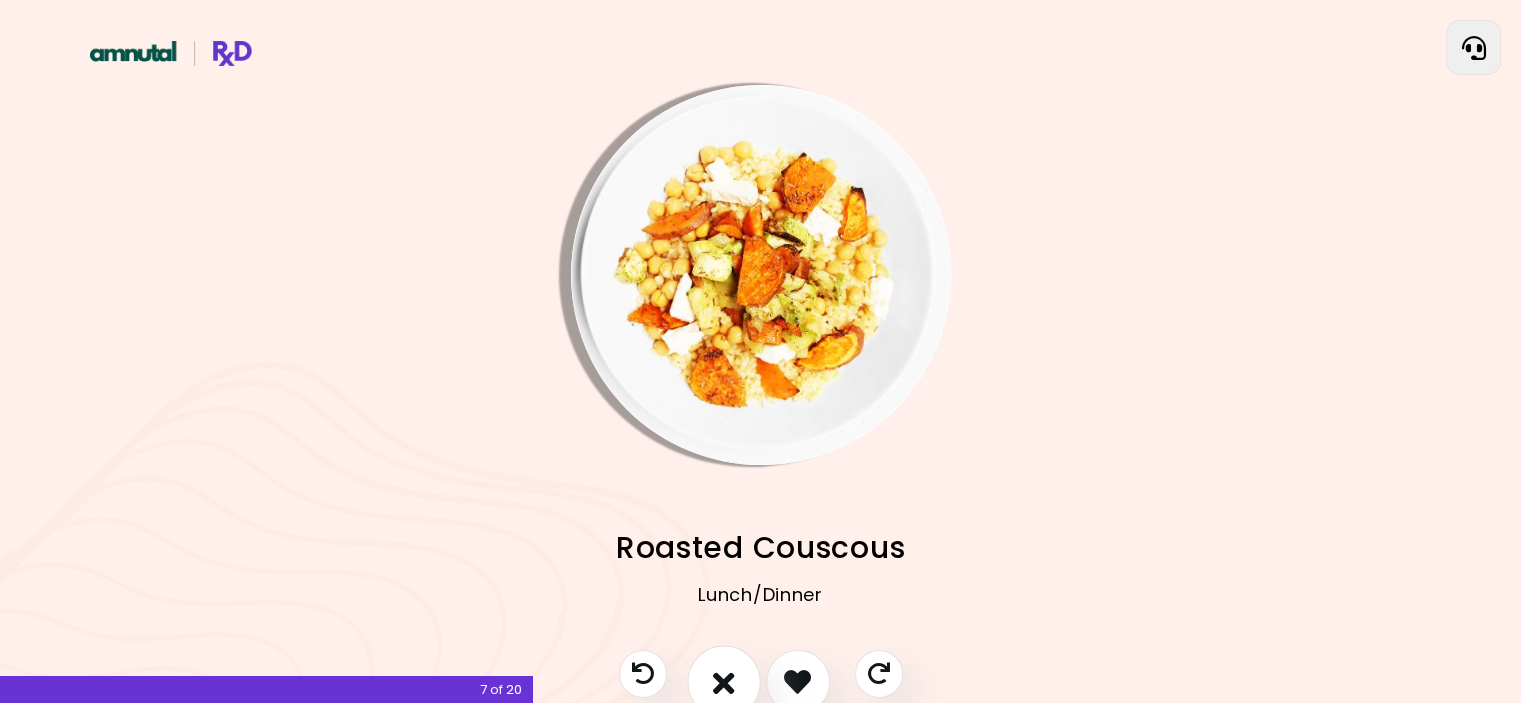 click at bounding box center (724, 681) 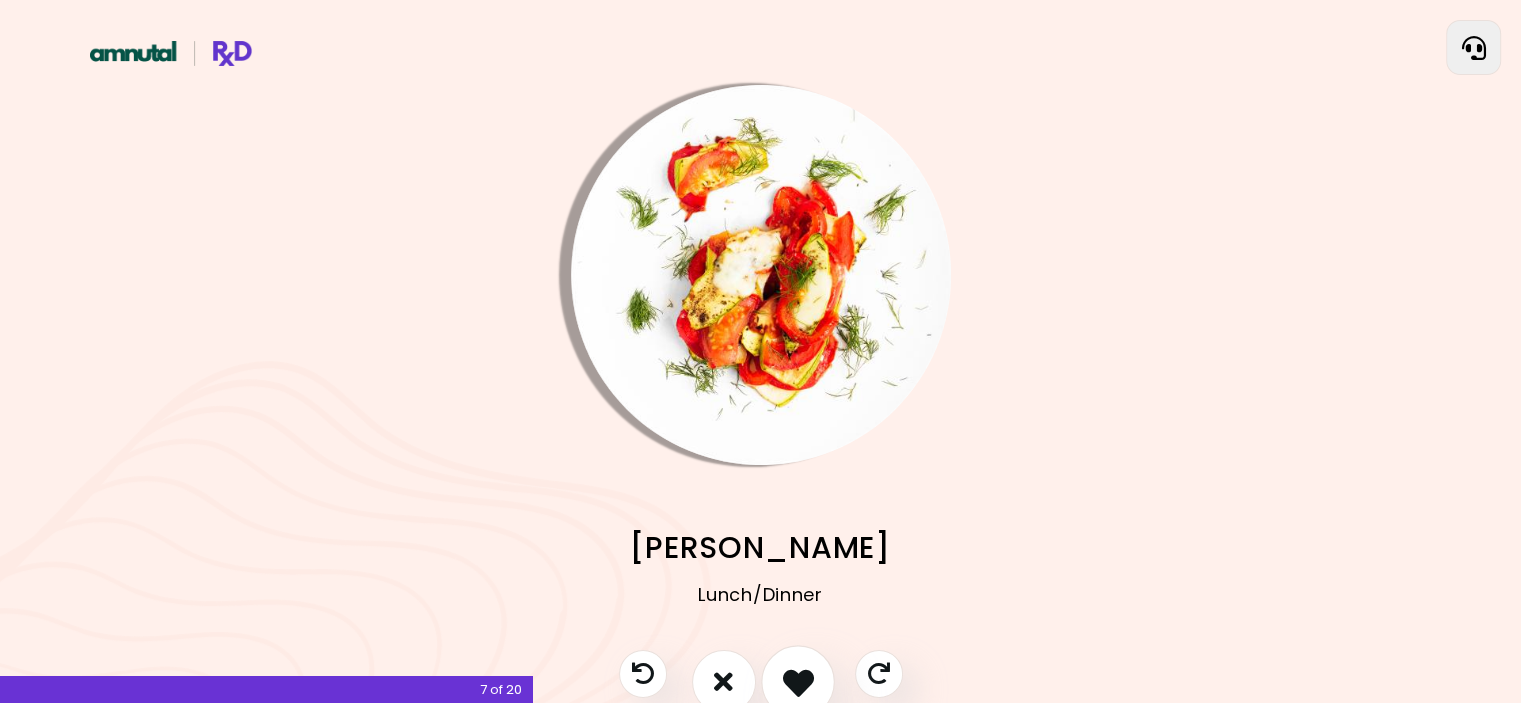 click at bounding box center (797, 681) 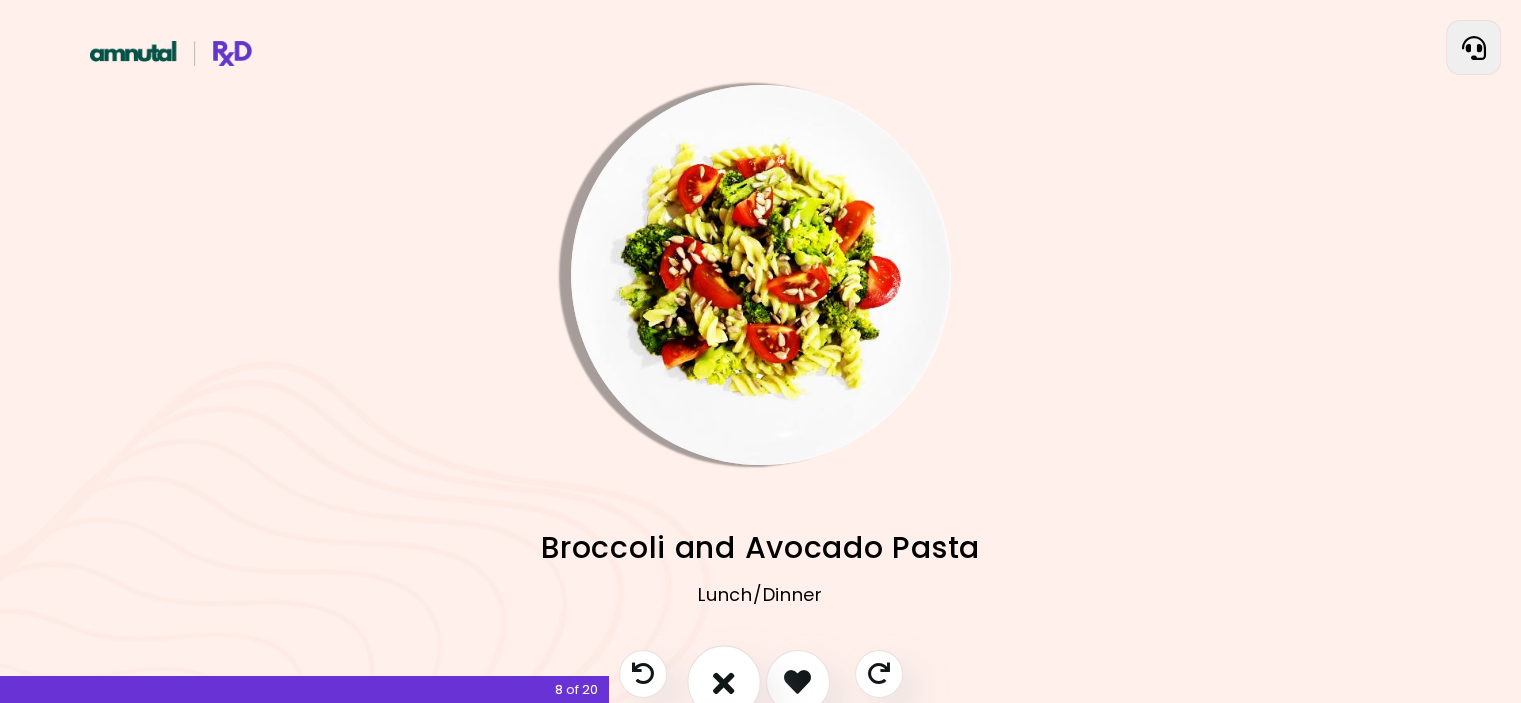 click at bounding box center [724, 681] 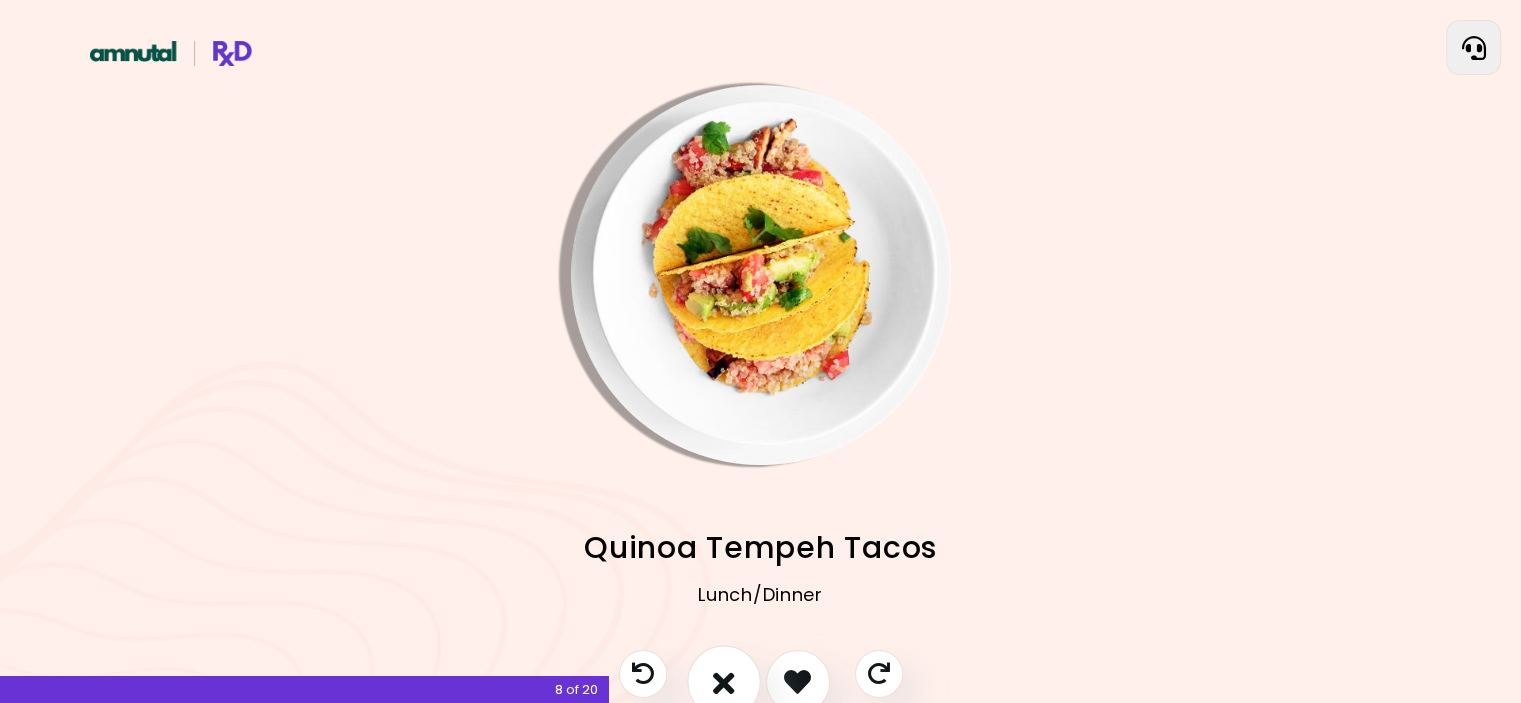 click at bounding box center (724, 681) 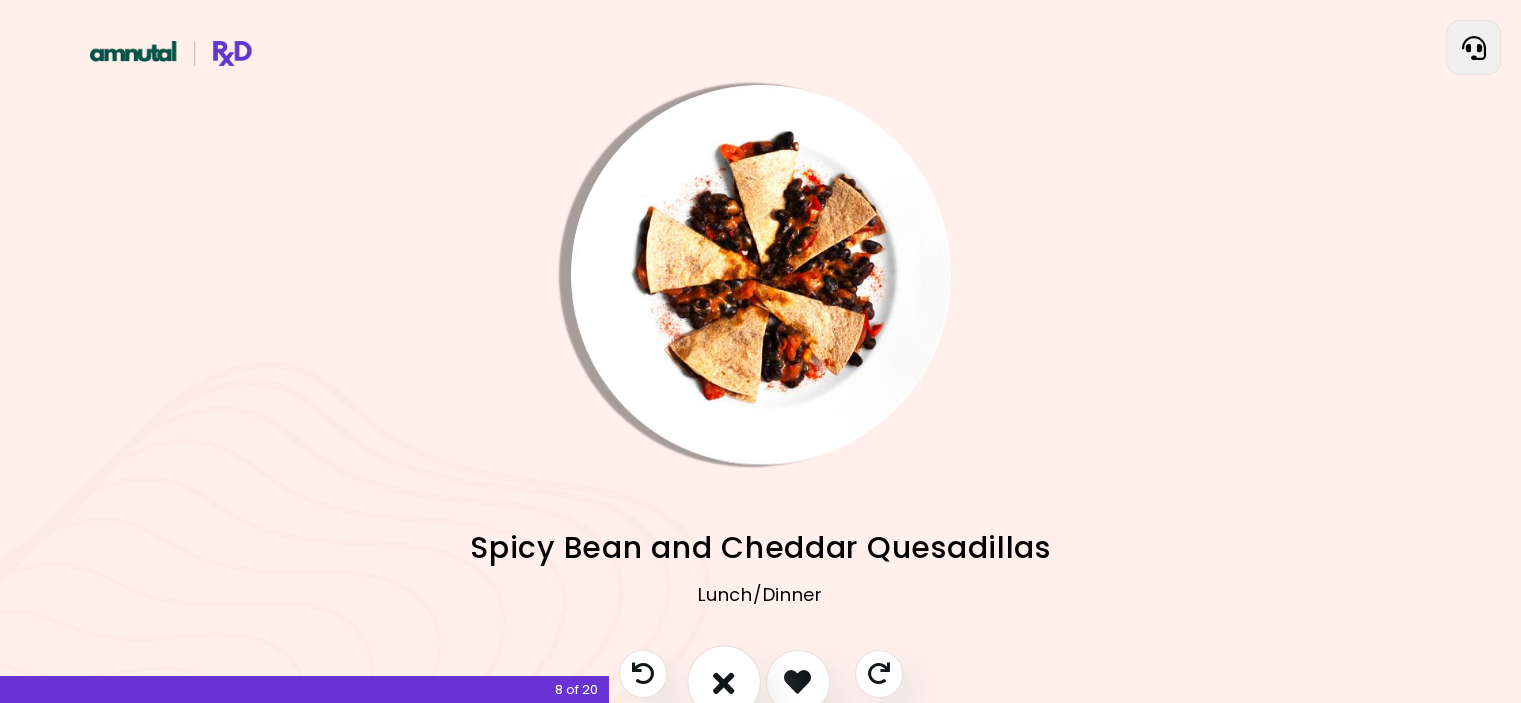click at bounding box center [724, 681] 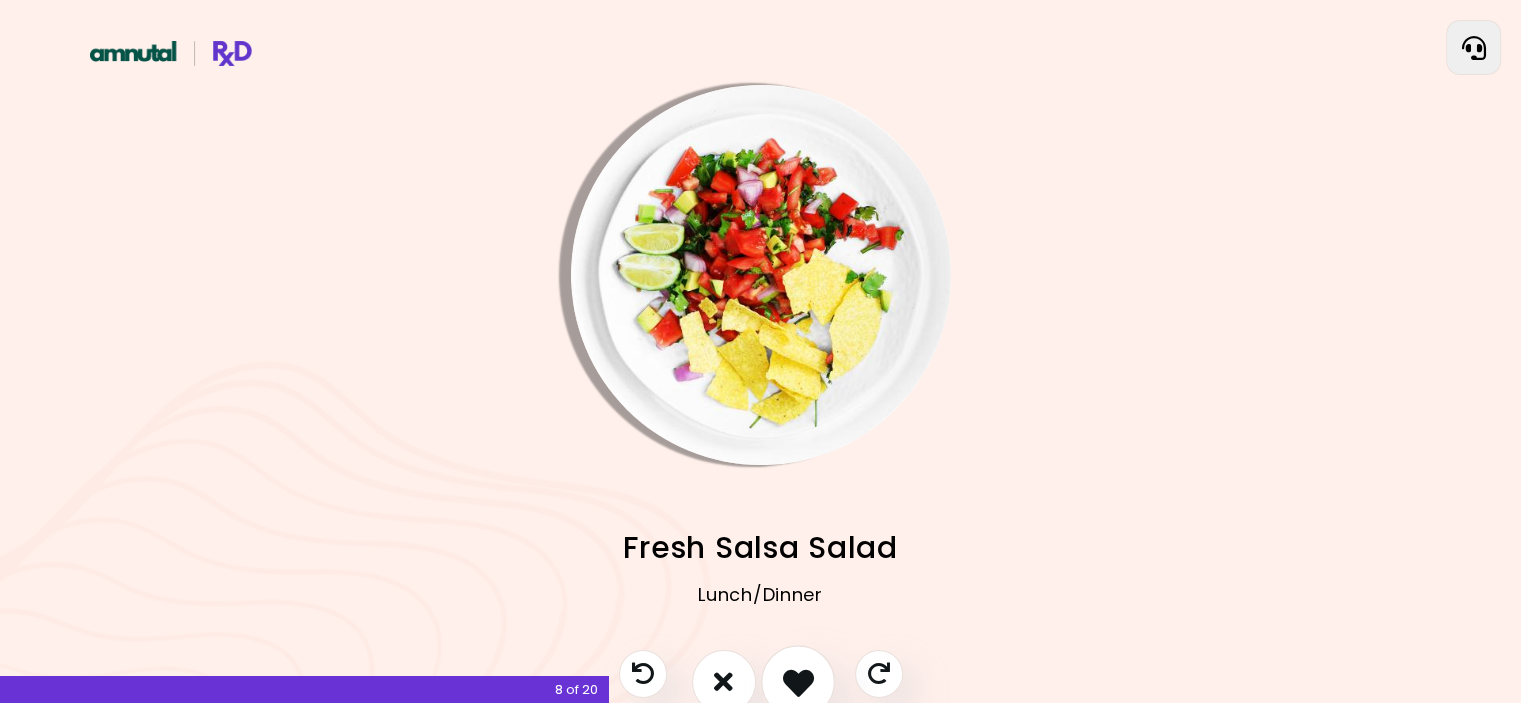 click at bounding box center [797, 681] 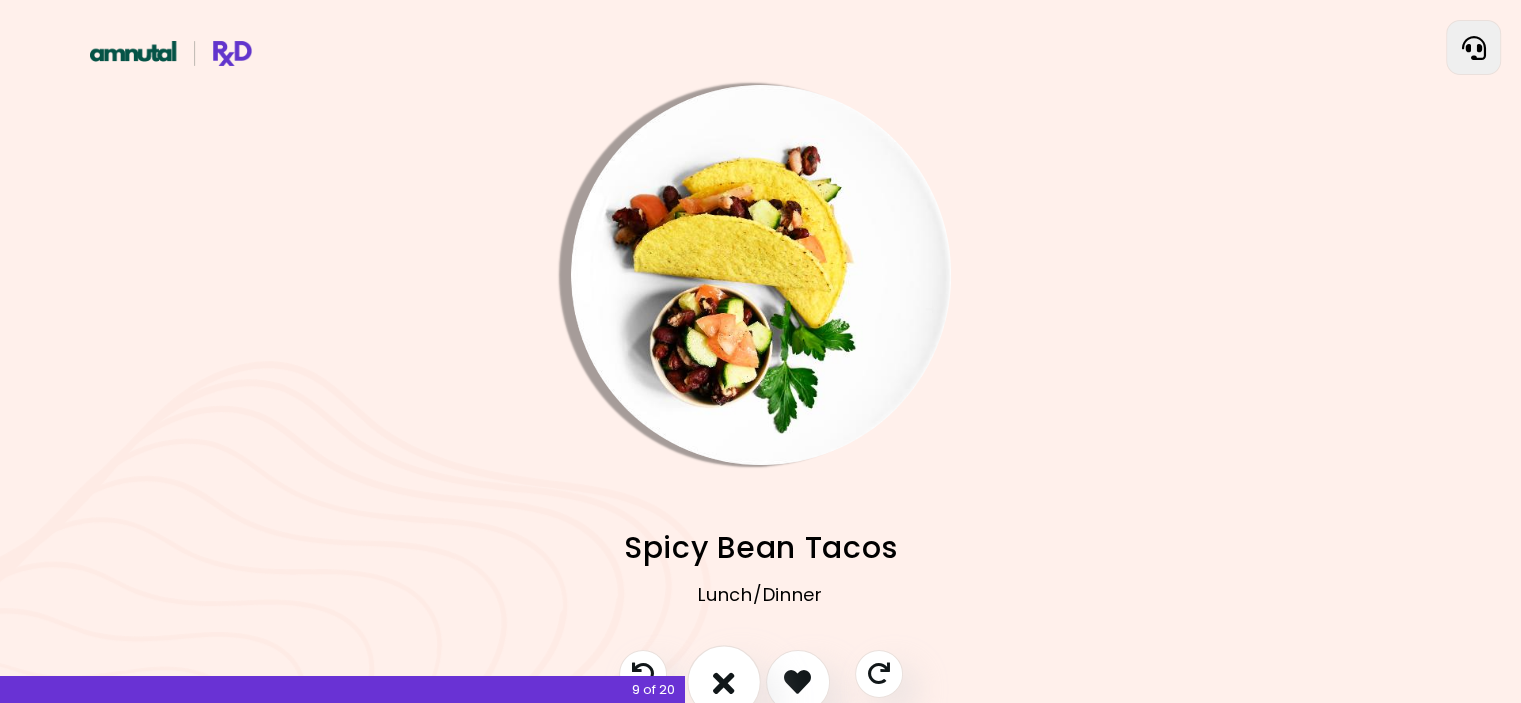 click at bounding box center [724, 681] 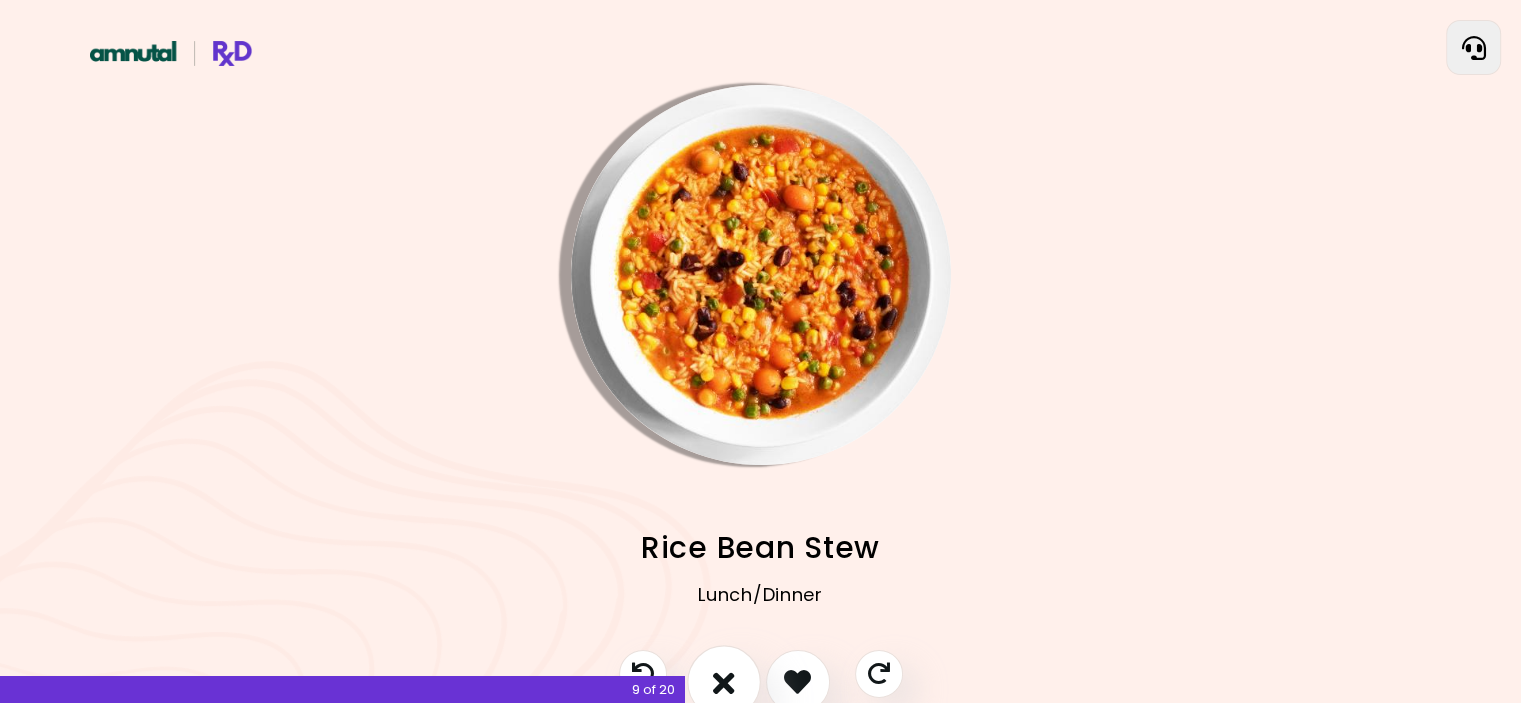 click at bounding box center [724, 681] 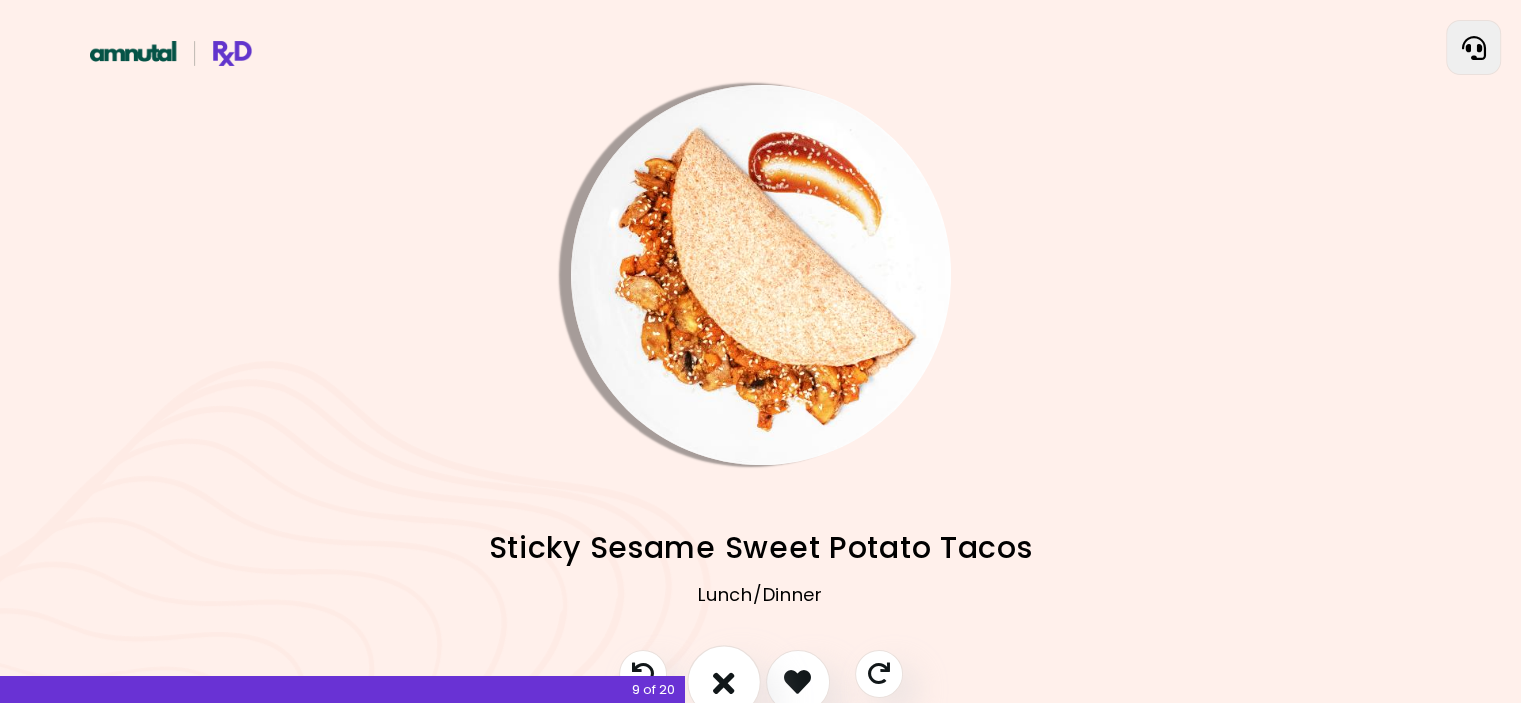 click at bounding box center (724, 681) 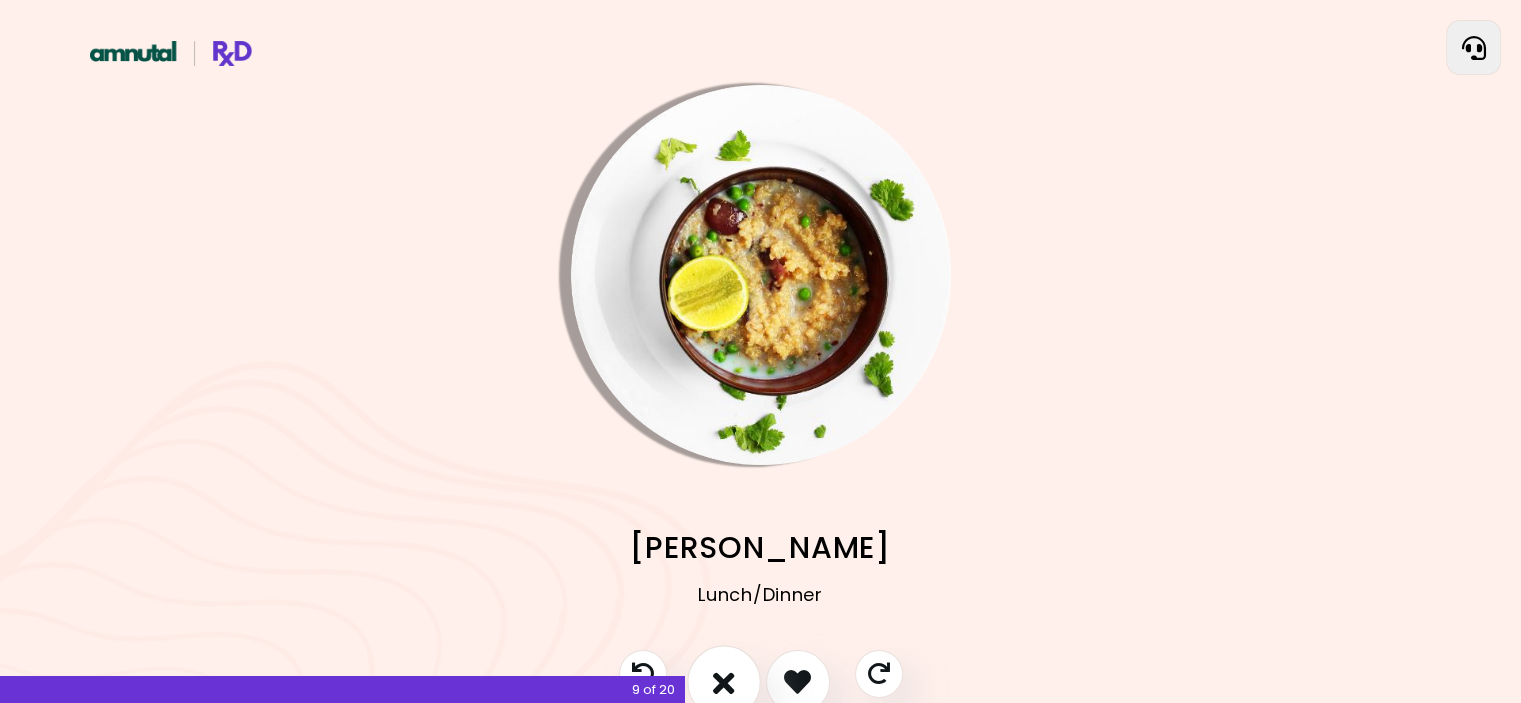 click at bounding box center (724, 681) 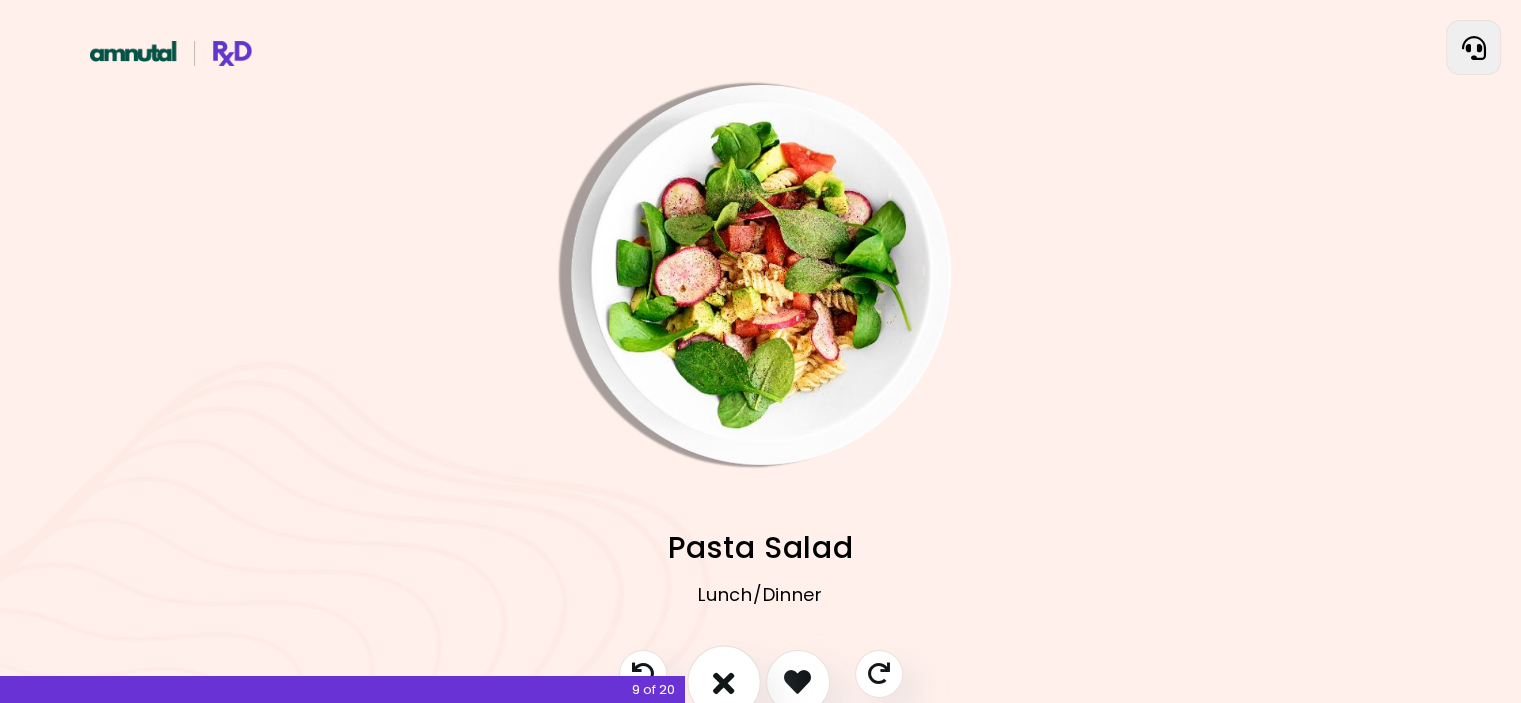 click at bounding box center (724, 681) 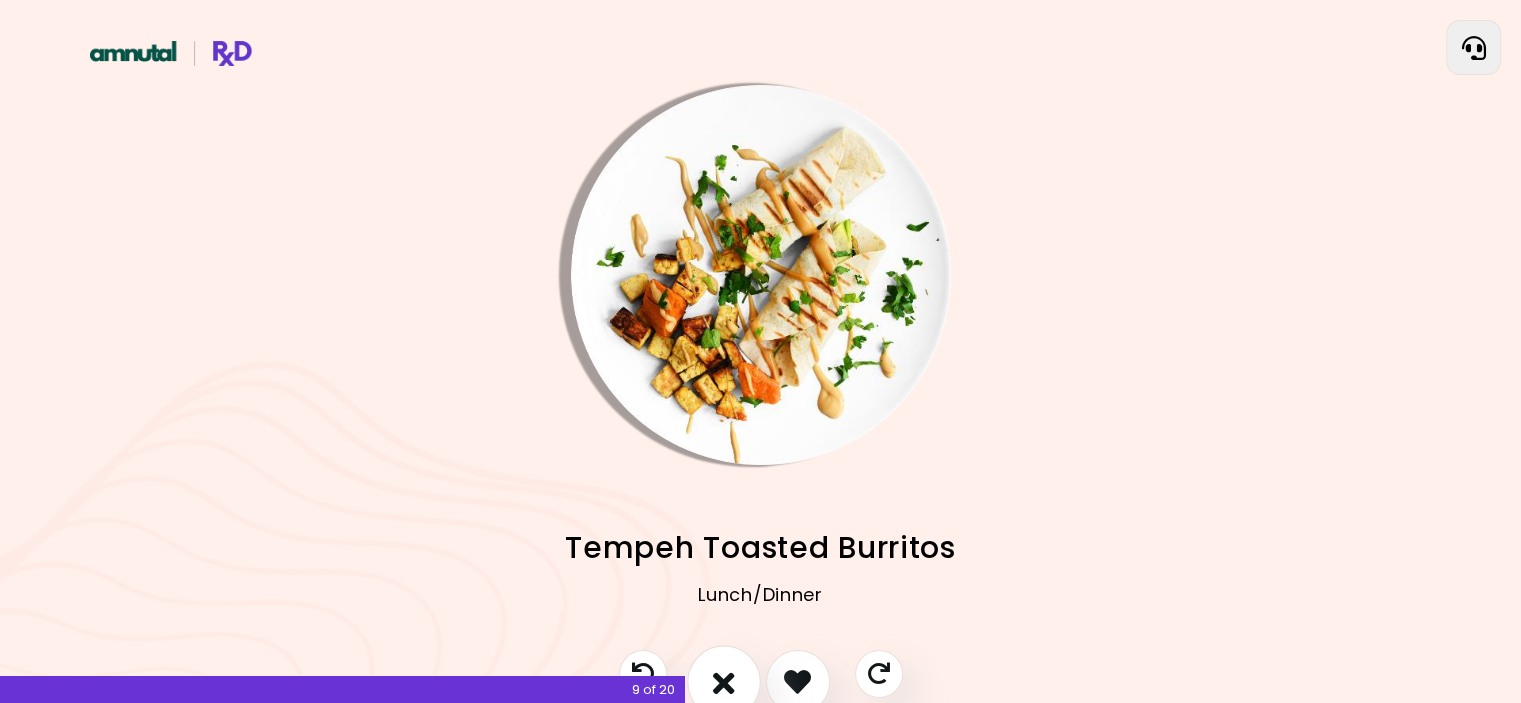 click at bounding box center (724, 681) 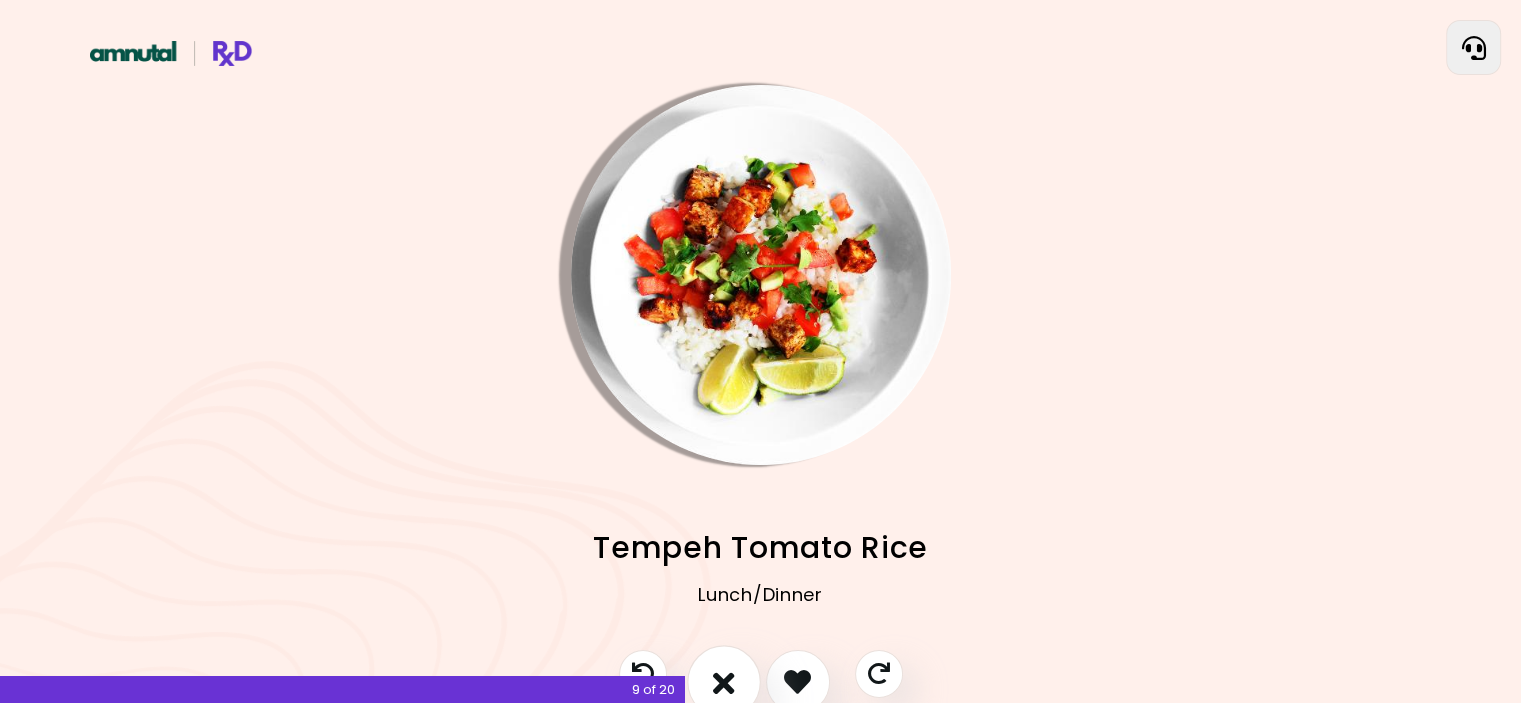 click at bounding box center (724, 681) 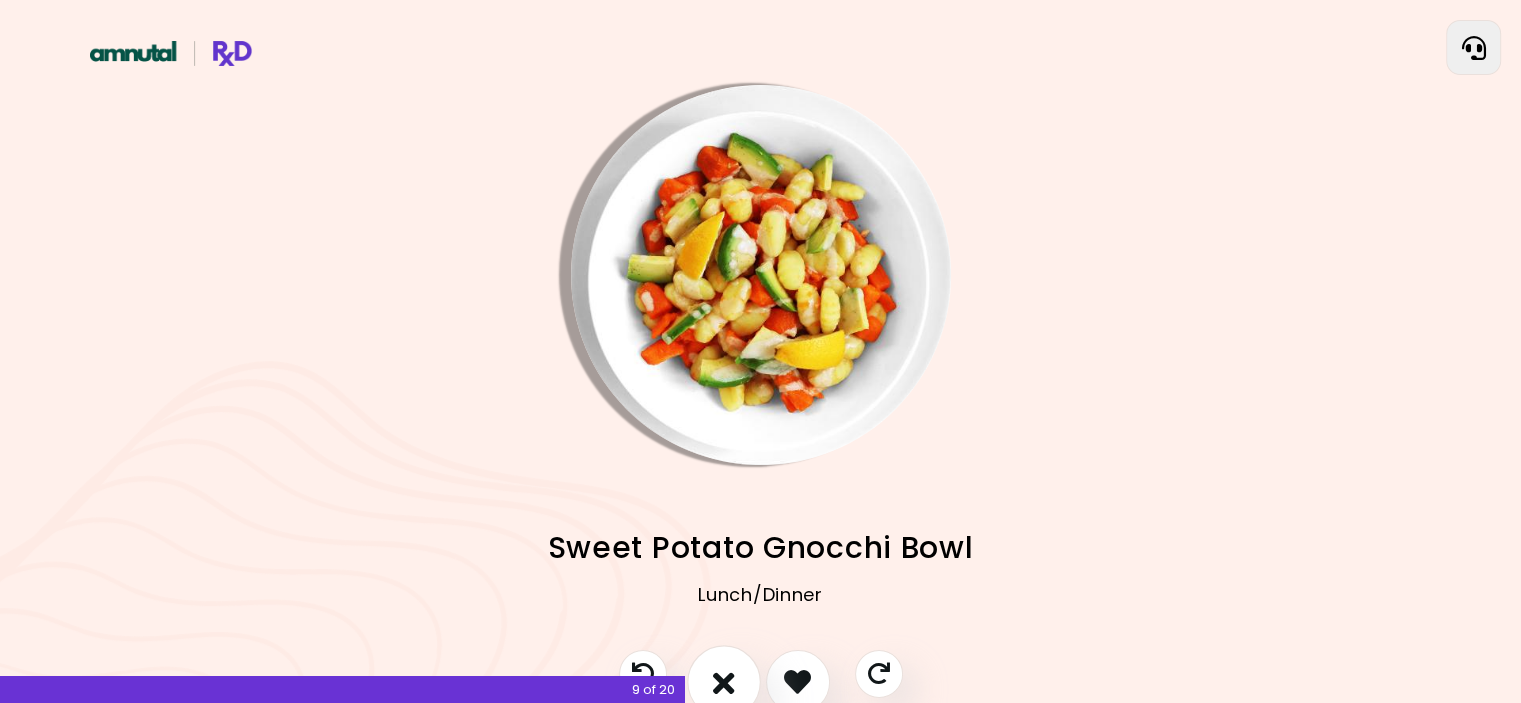 click at bounding box center [724, 681] 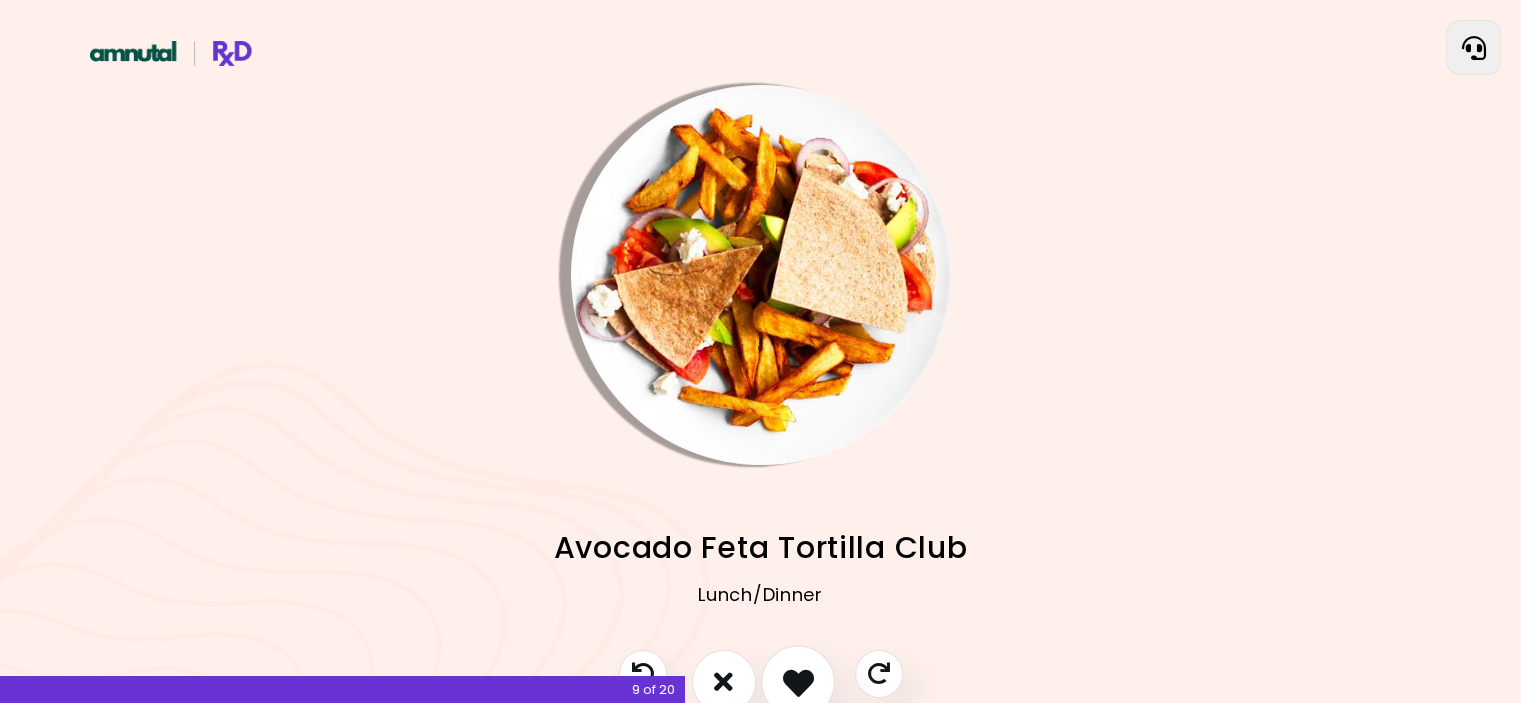 click at bounding box center [798, 682] 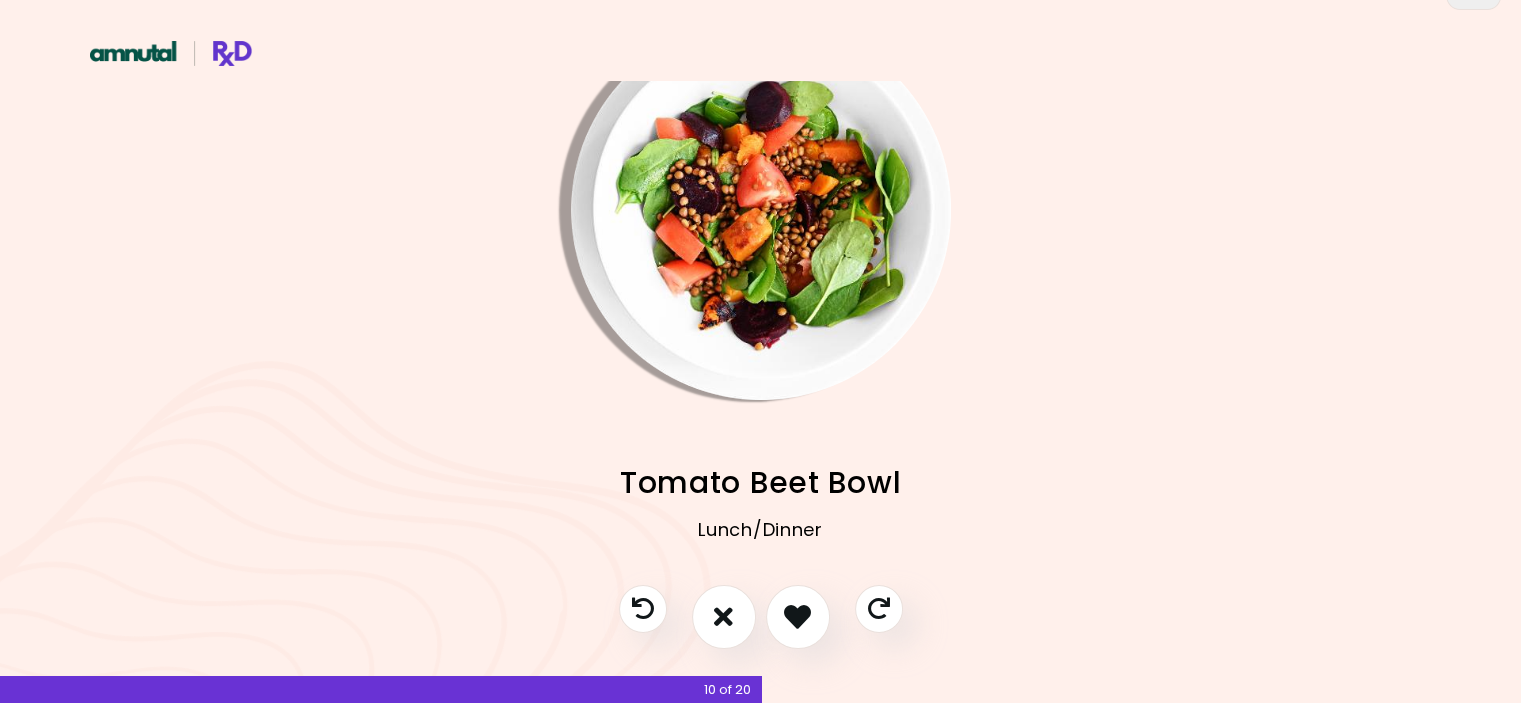 scroll, scrollTop: 100, scrollLeft: 0, axis: vertical 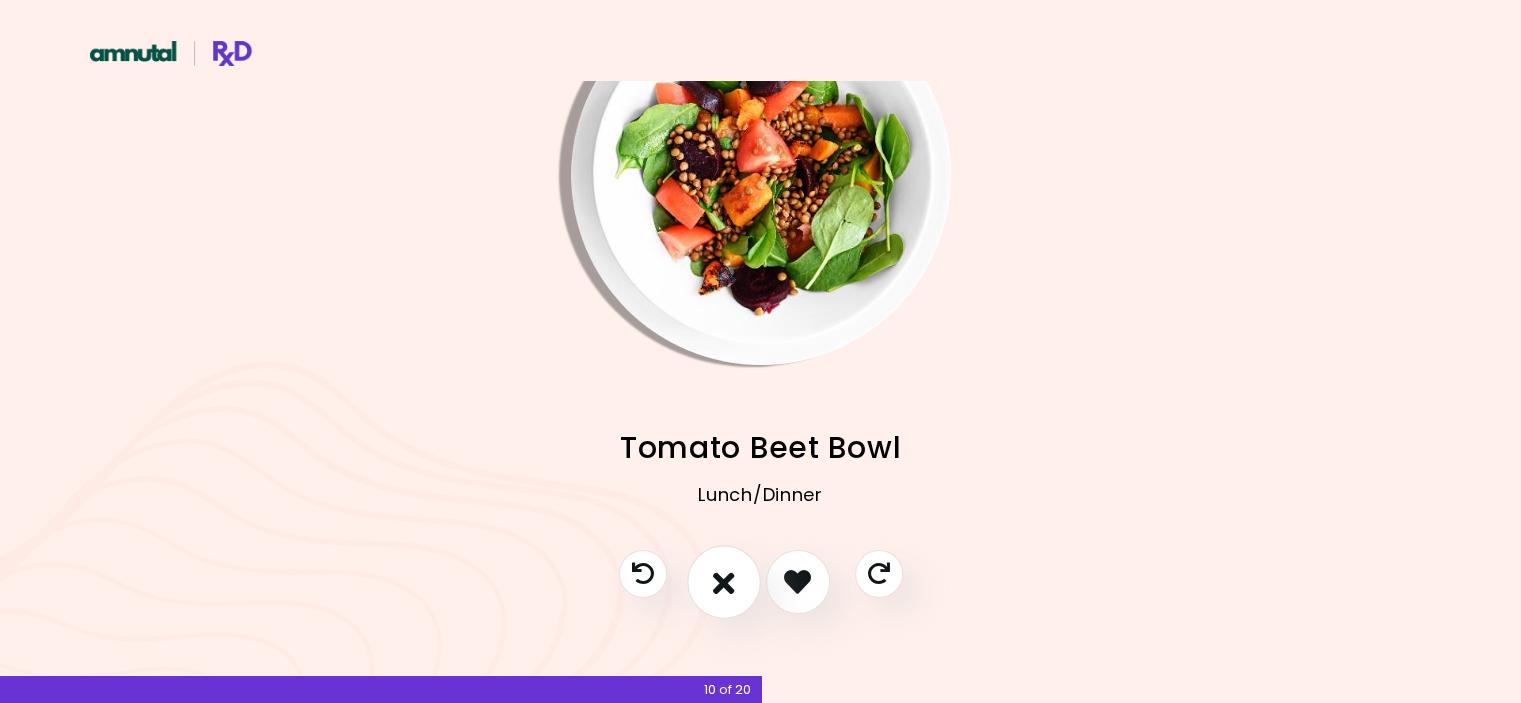 click at bounding box center [724, 582] 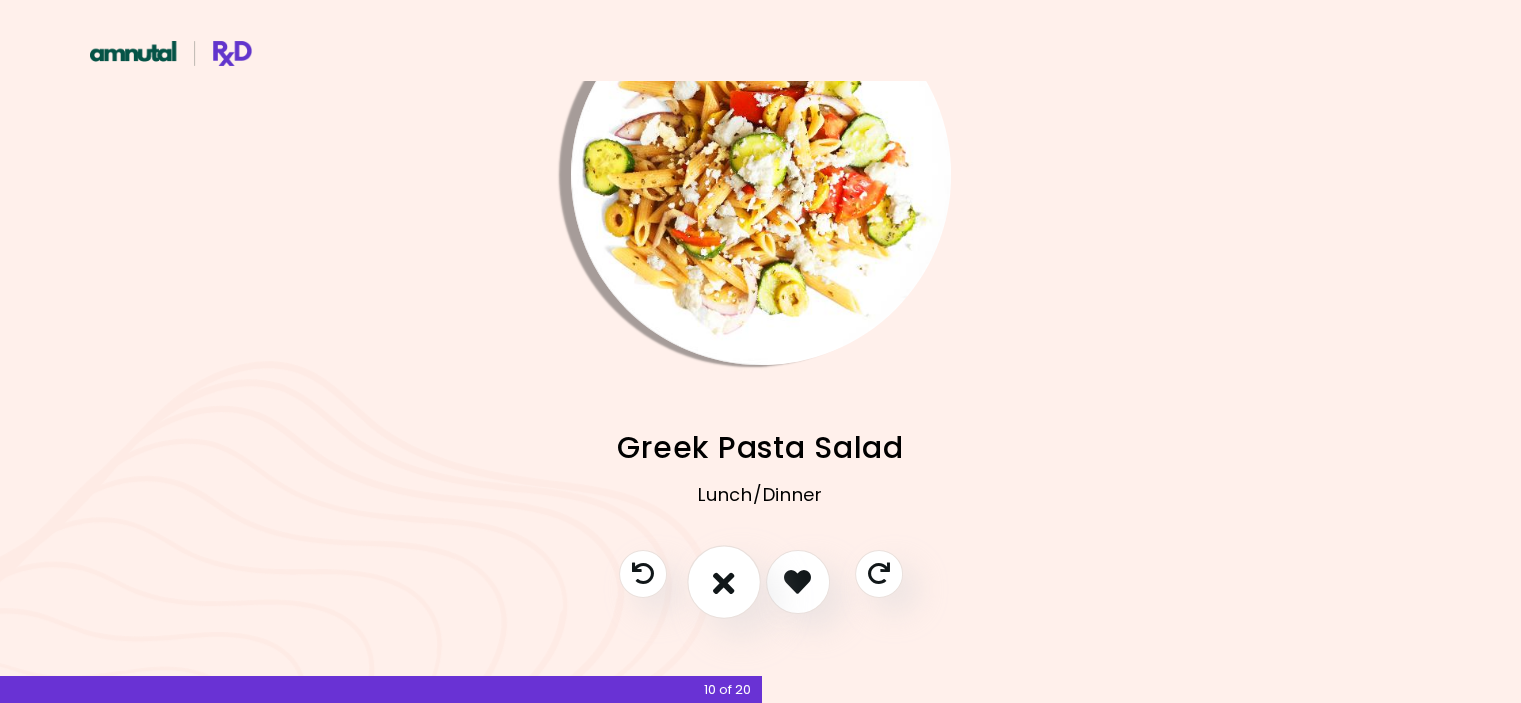 click at bounding box center (724, 581) 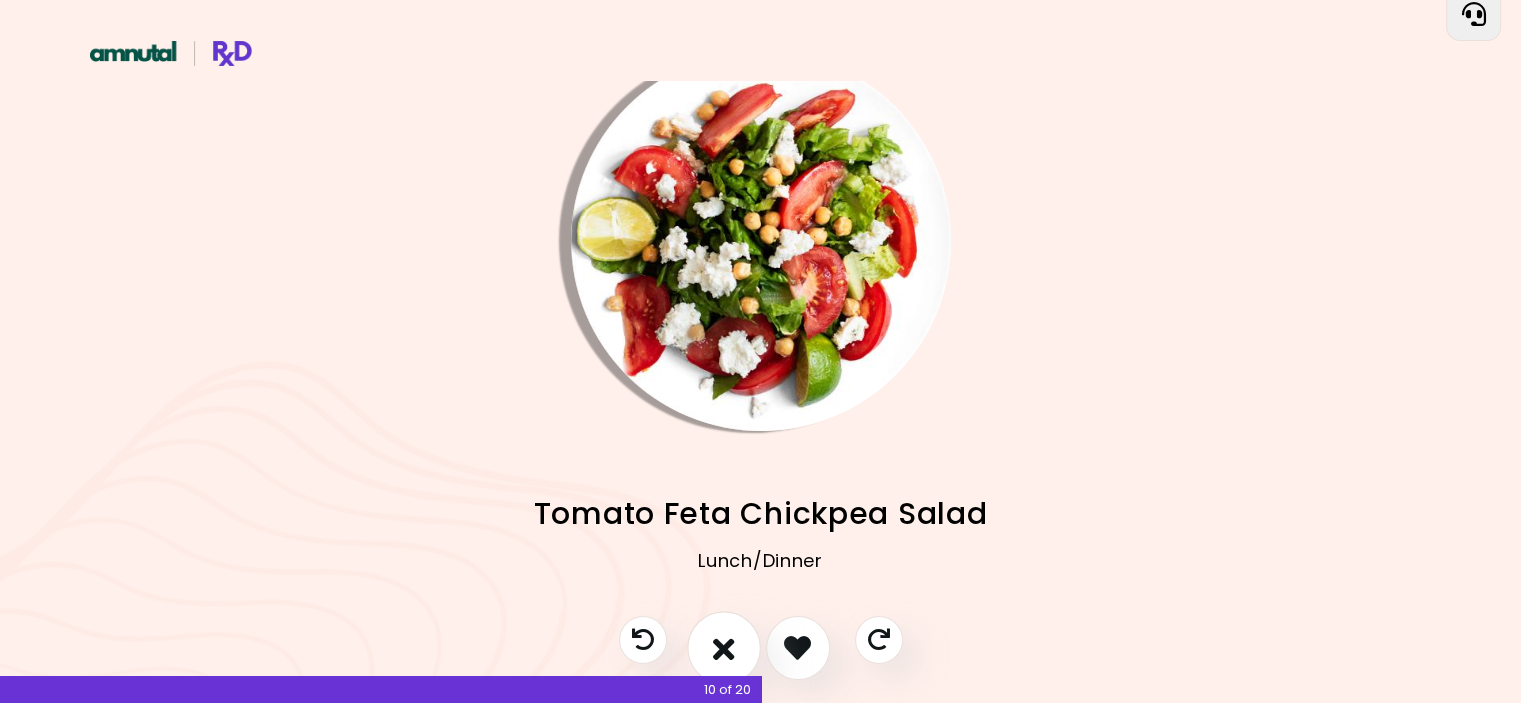 scroll, scrollTop: 0, scrollLeft: 0, axis: both 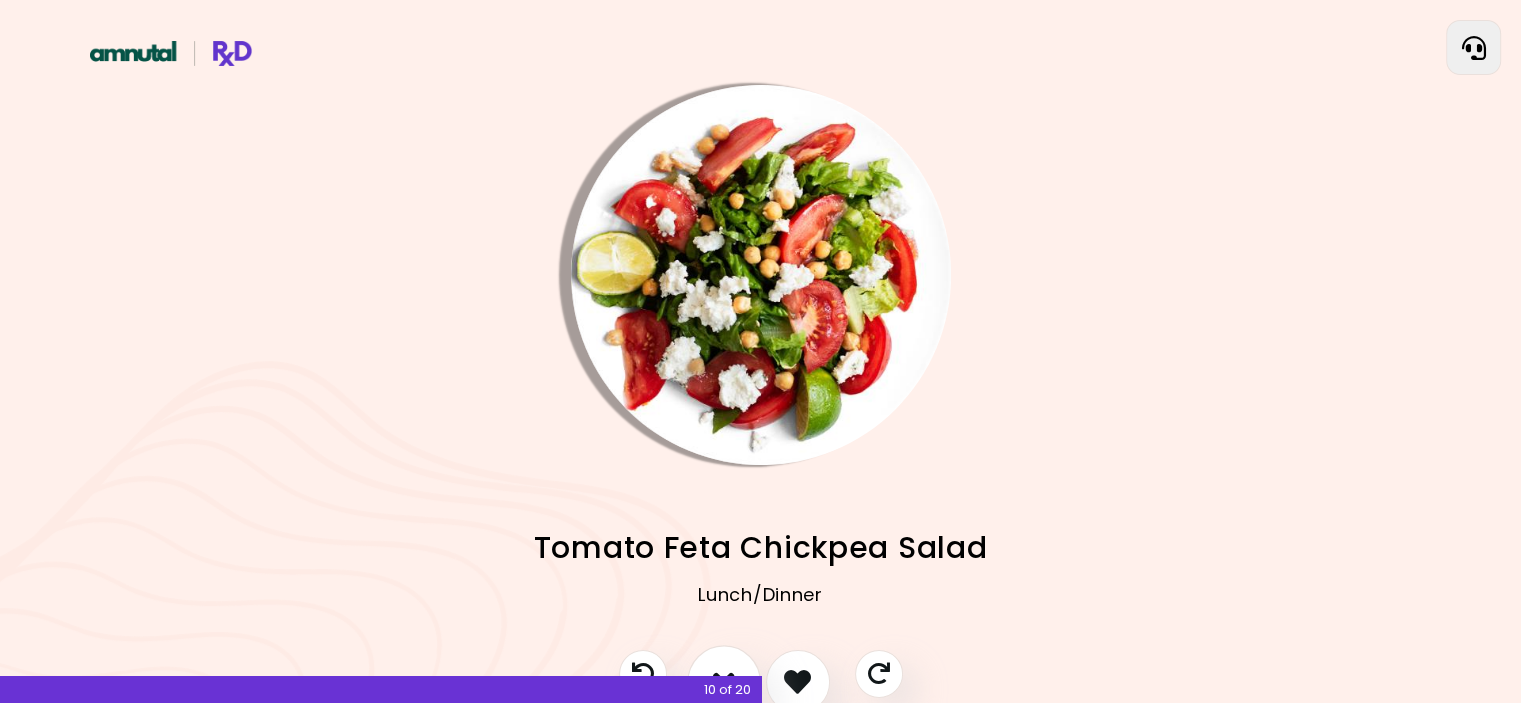 click at bounding box center (724, 682) 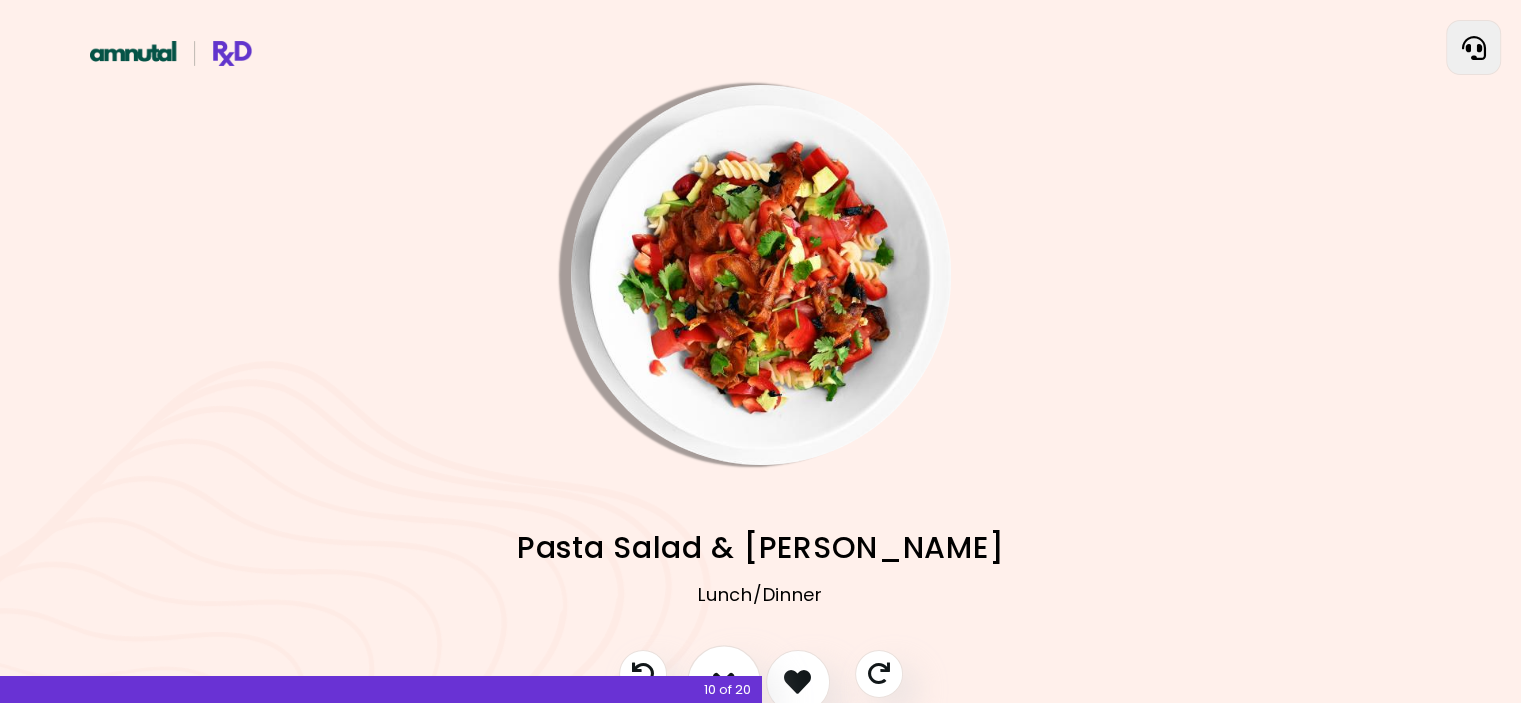 click at bounding box center (724, 682) 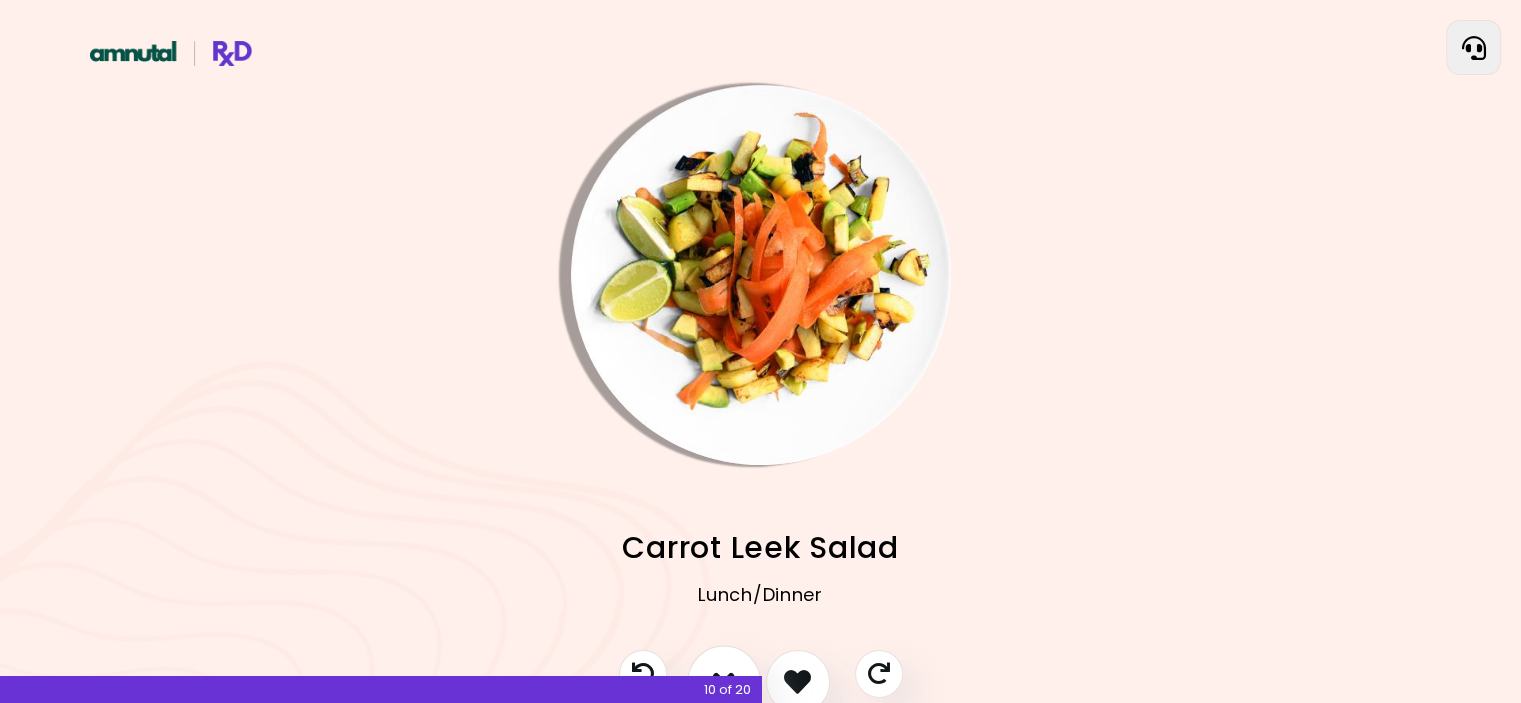 click at bounding box center (724, 682) 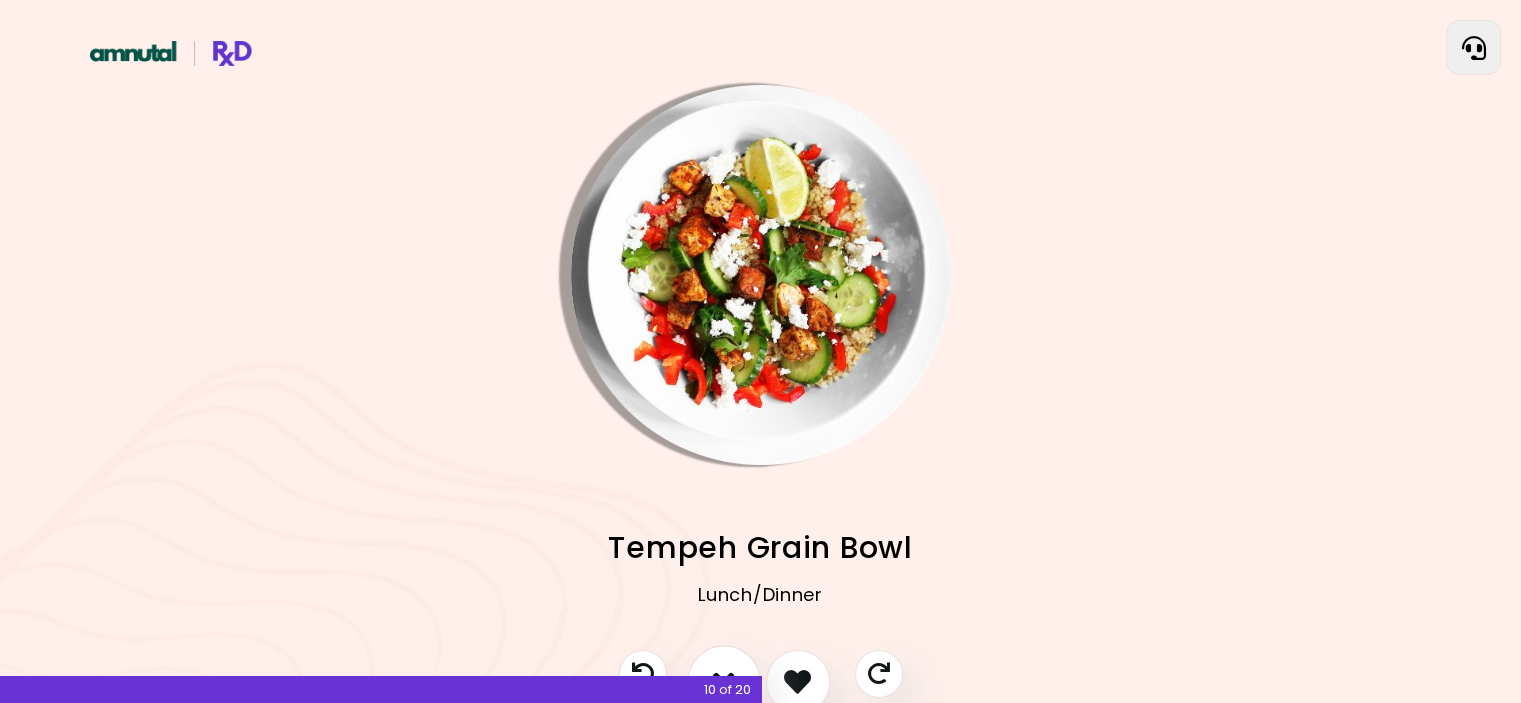 click at bounding box center [724, 682] 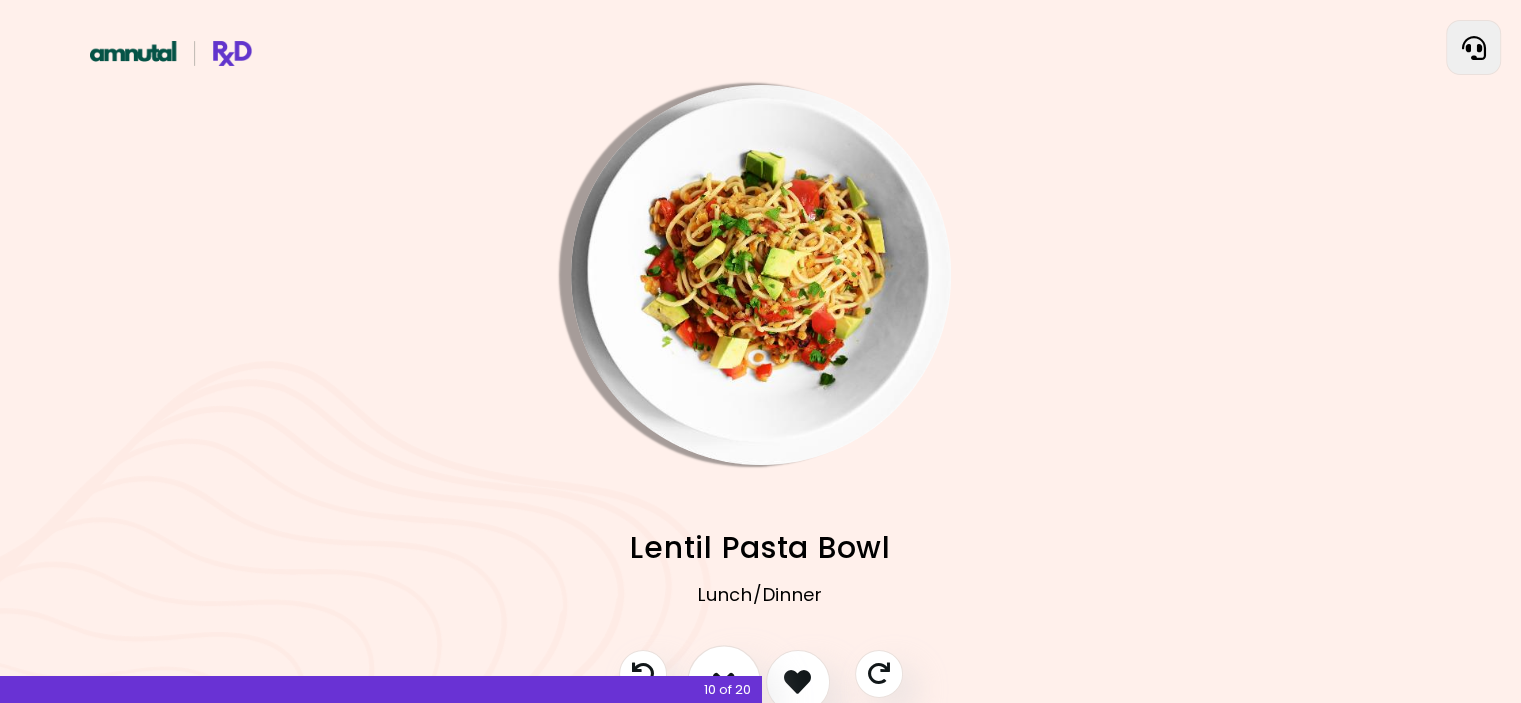 click at bounding box center [724, 682] 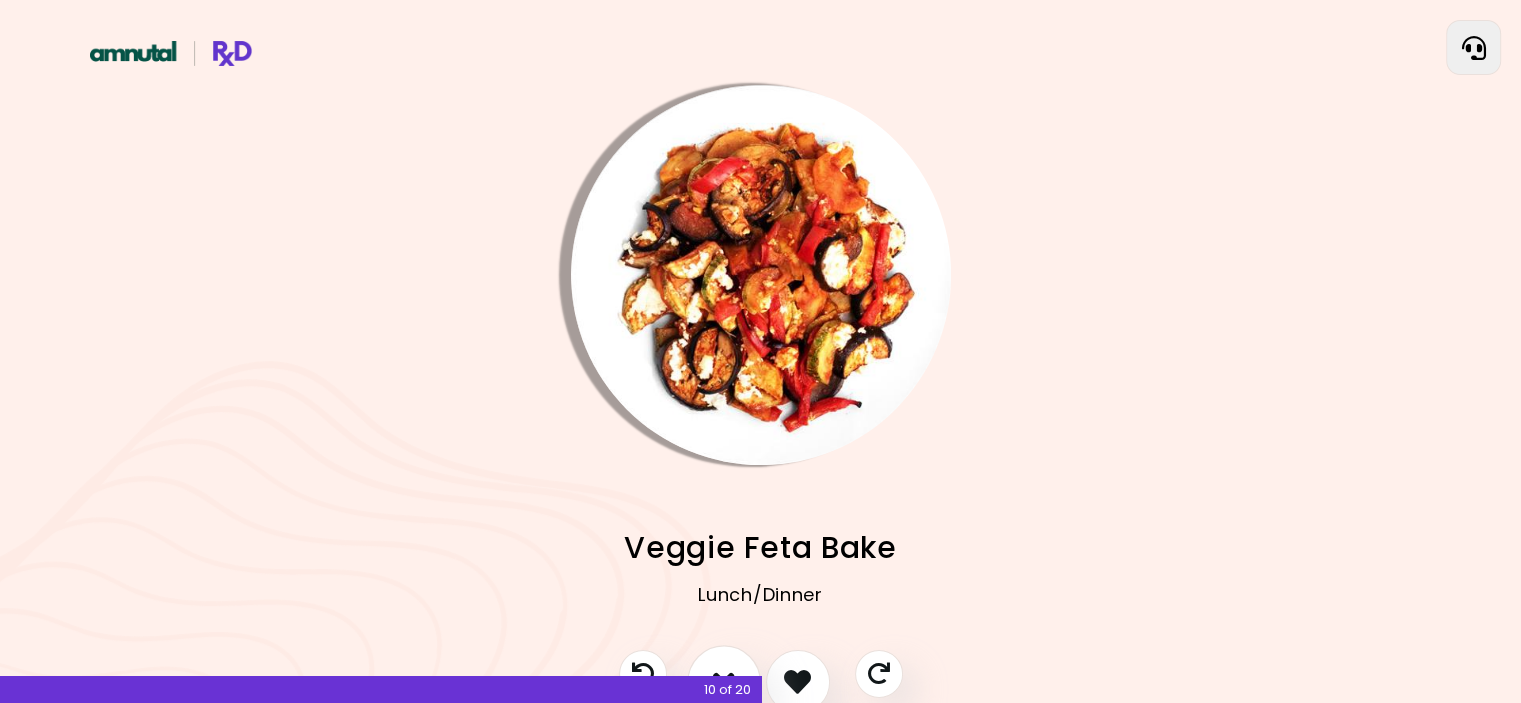 click at bounding box center (724, 682) 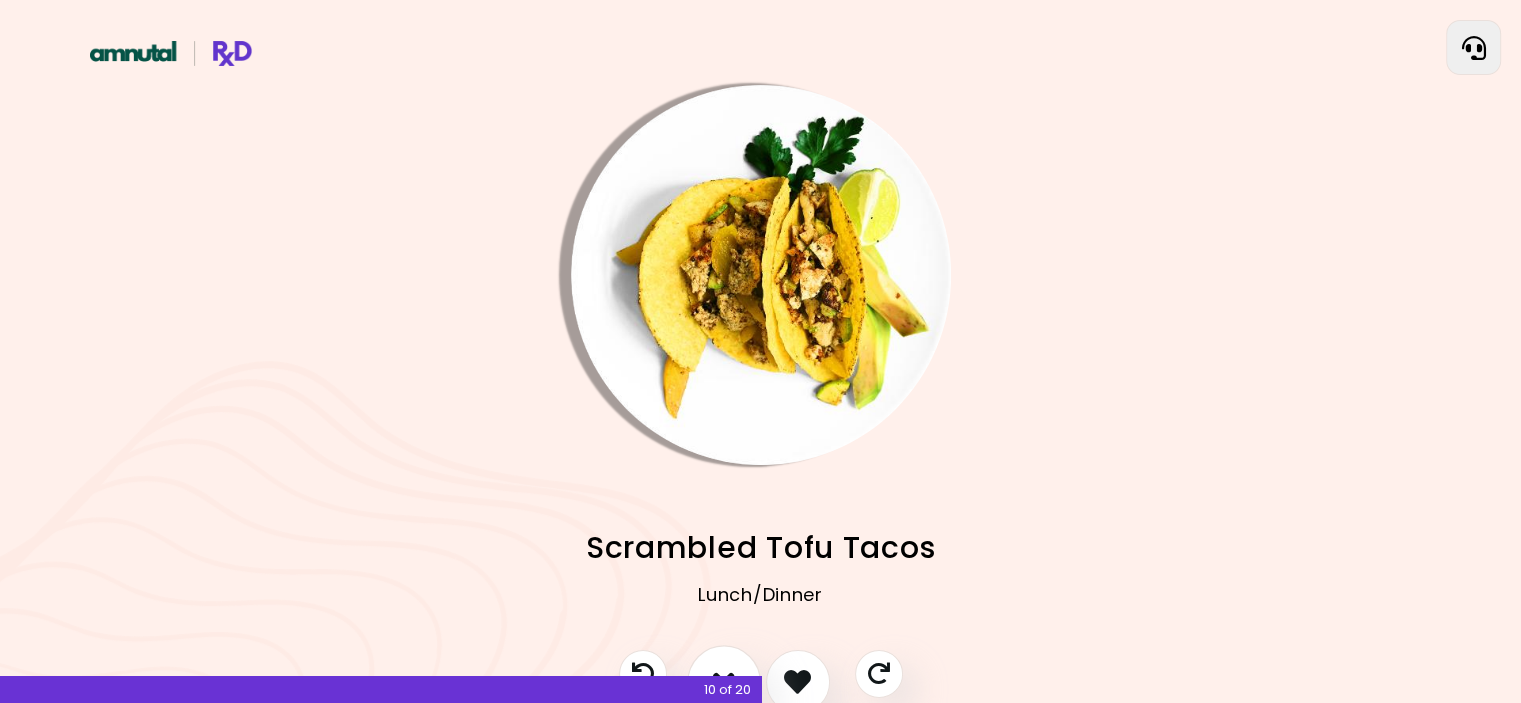 click at bounding box center (724, 682) 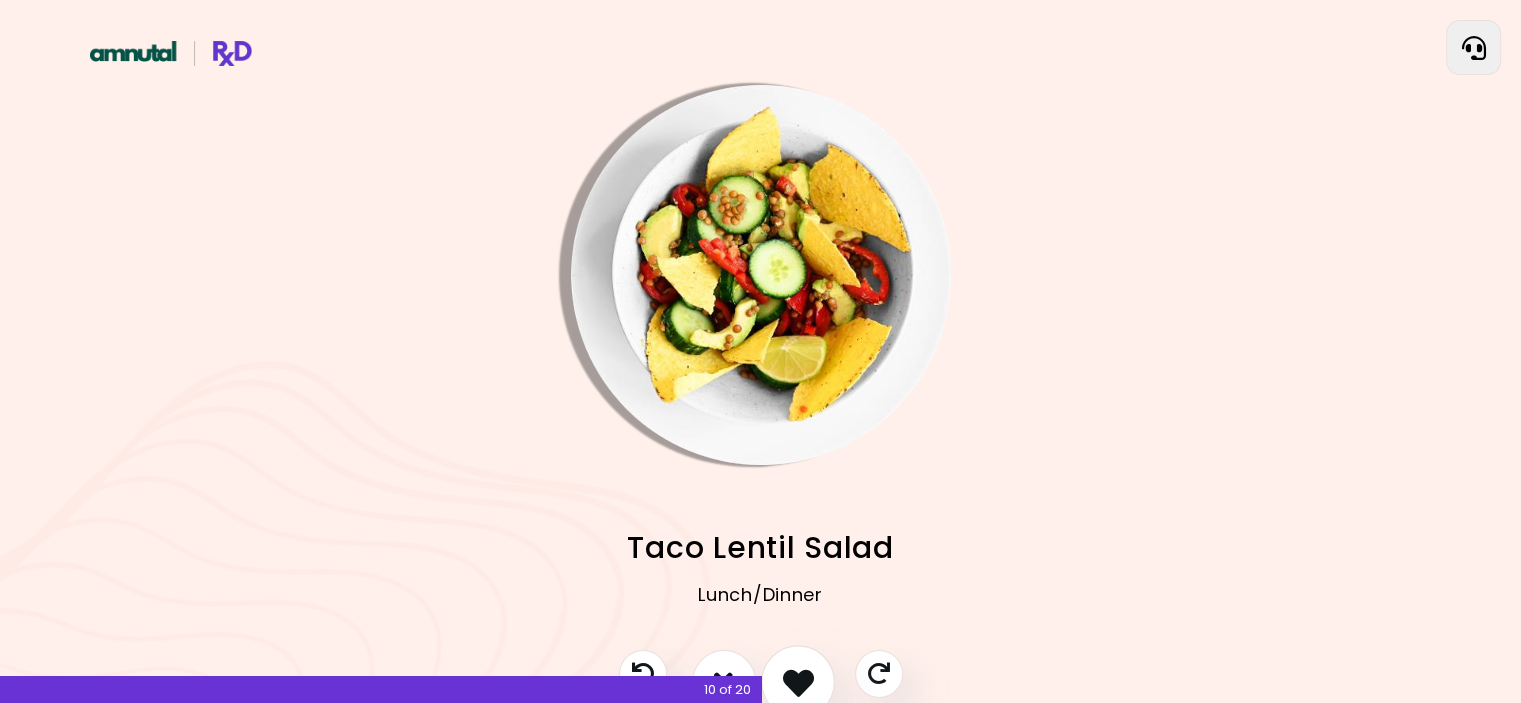 click at bounding box center [798, 682] 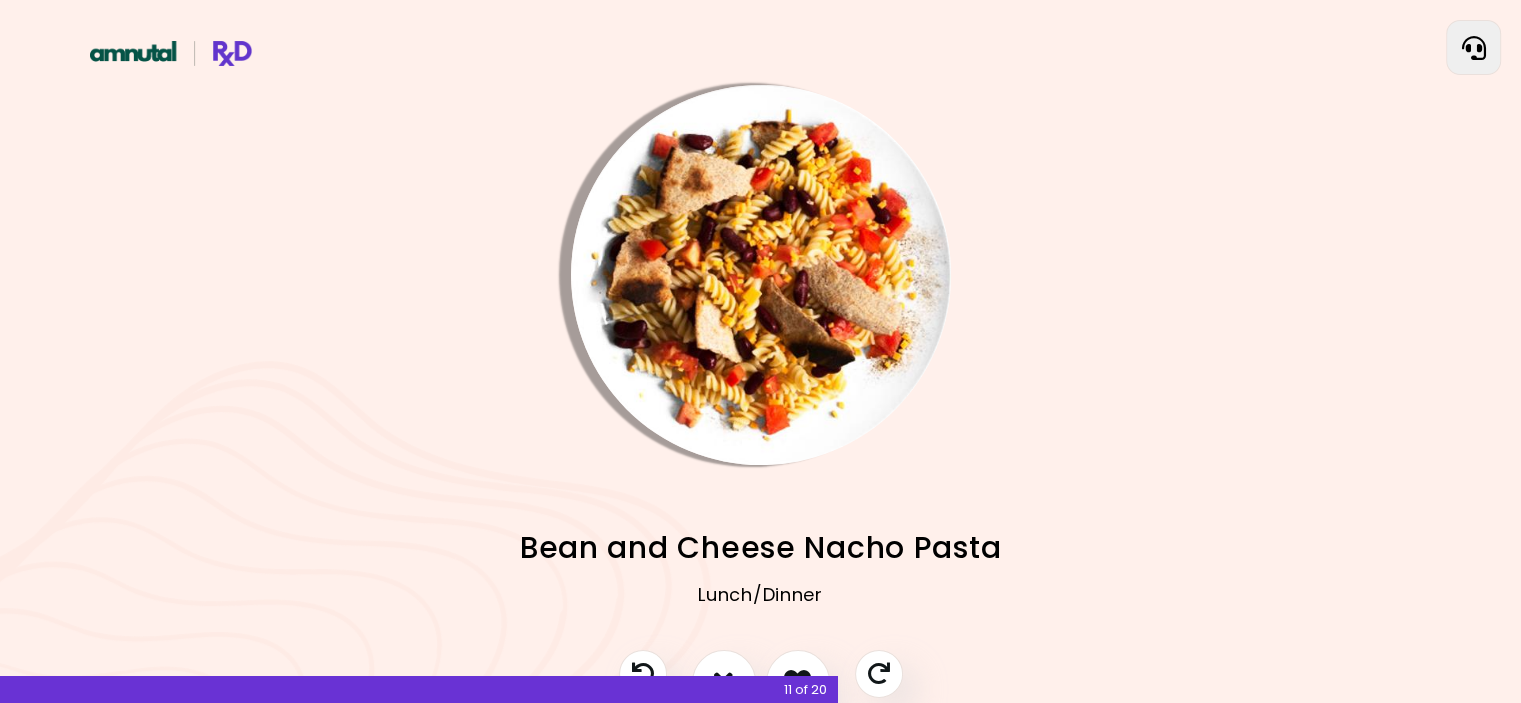 scroll, scrollTop: 100, scrollLeft: 0, axis: vertical 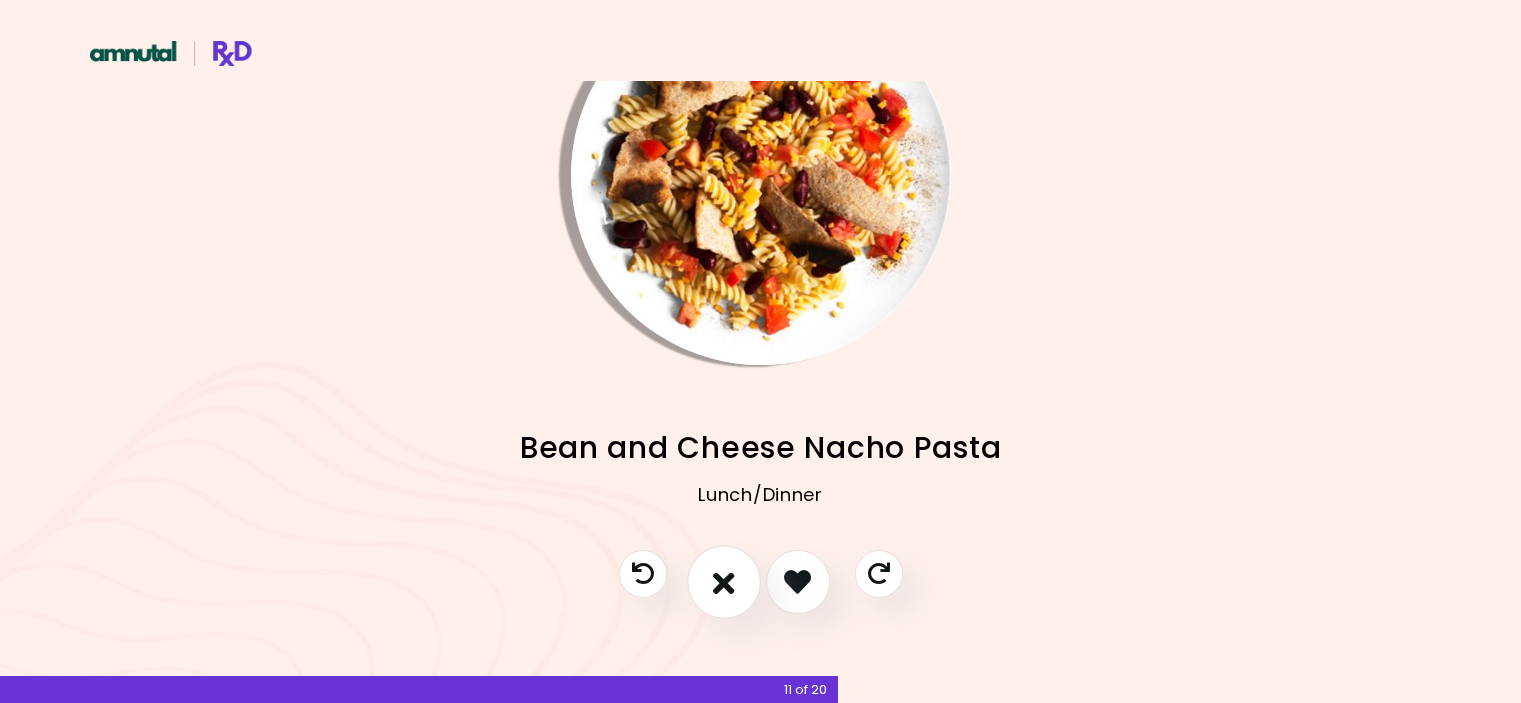 click at bounding box center [724, 581] 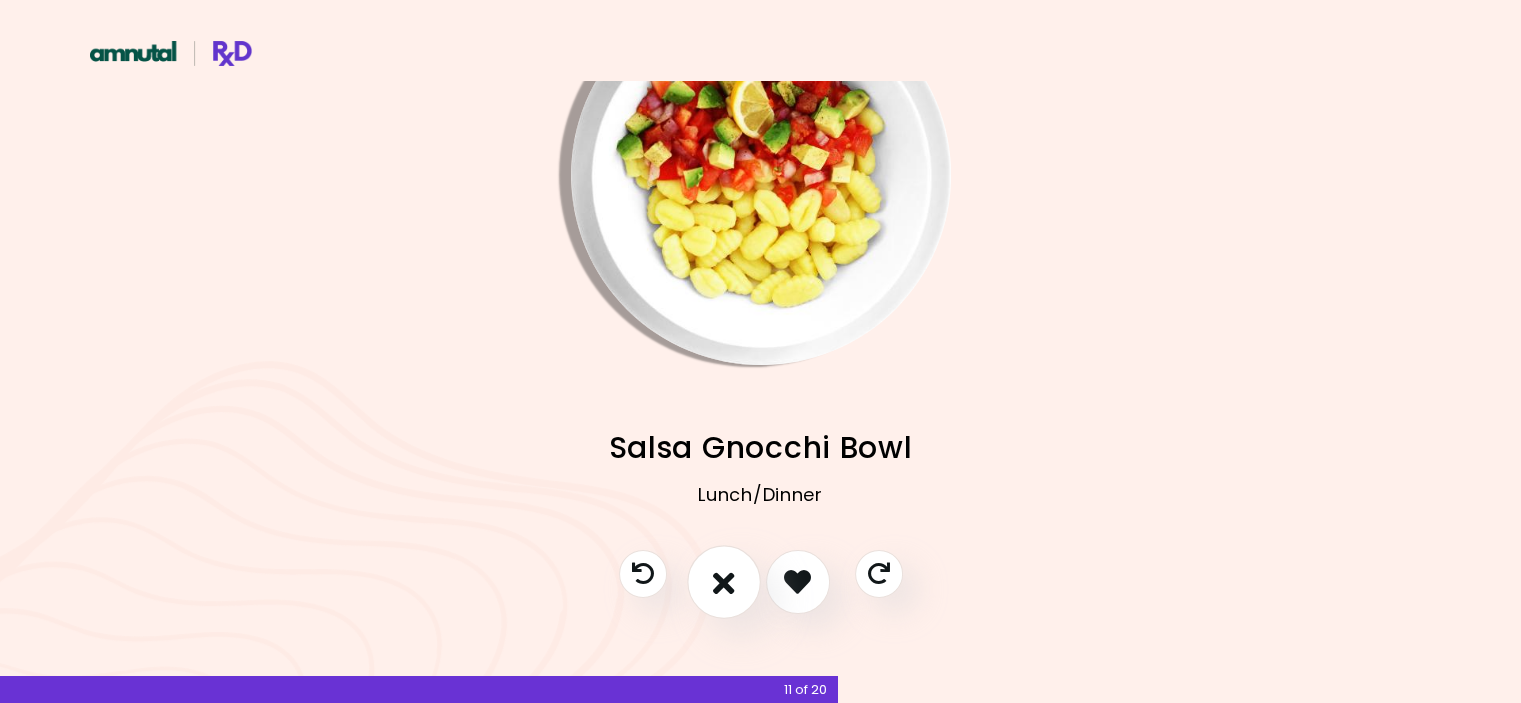 click at bounding box center (724, 581) 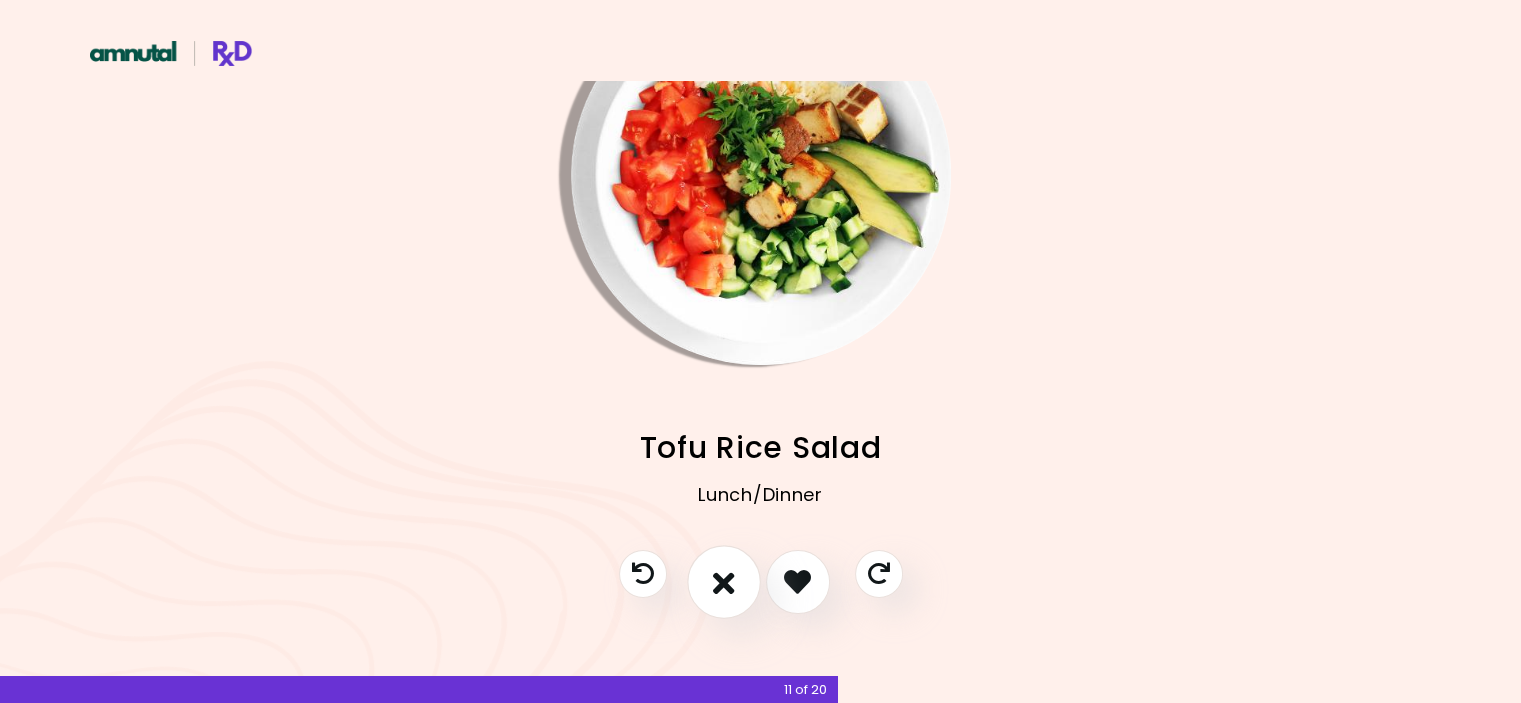 click at bounding box center [724, 581] 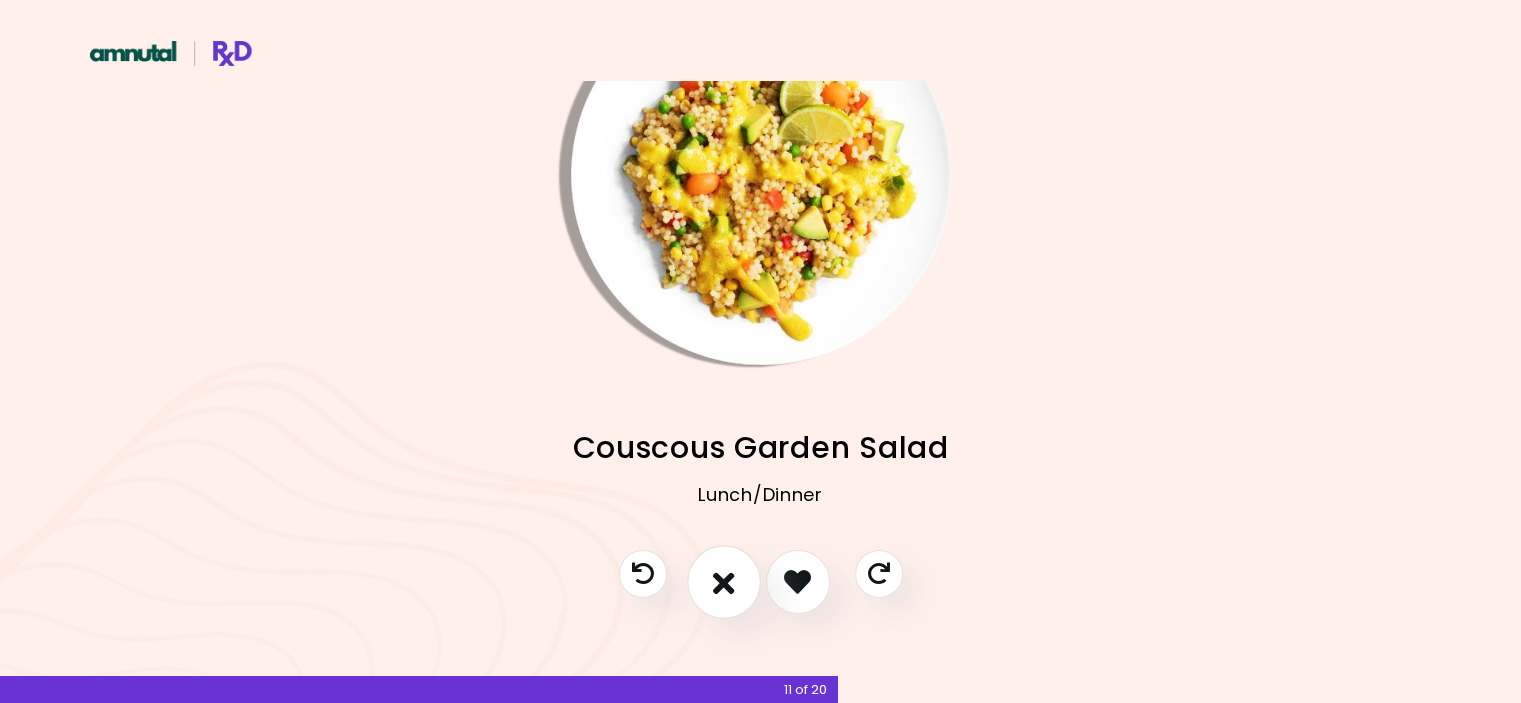 click at bounding box center (724, 581) 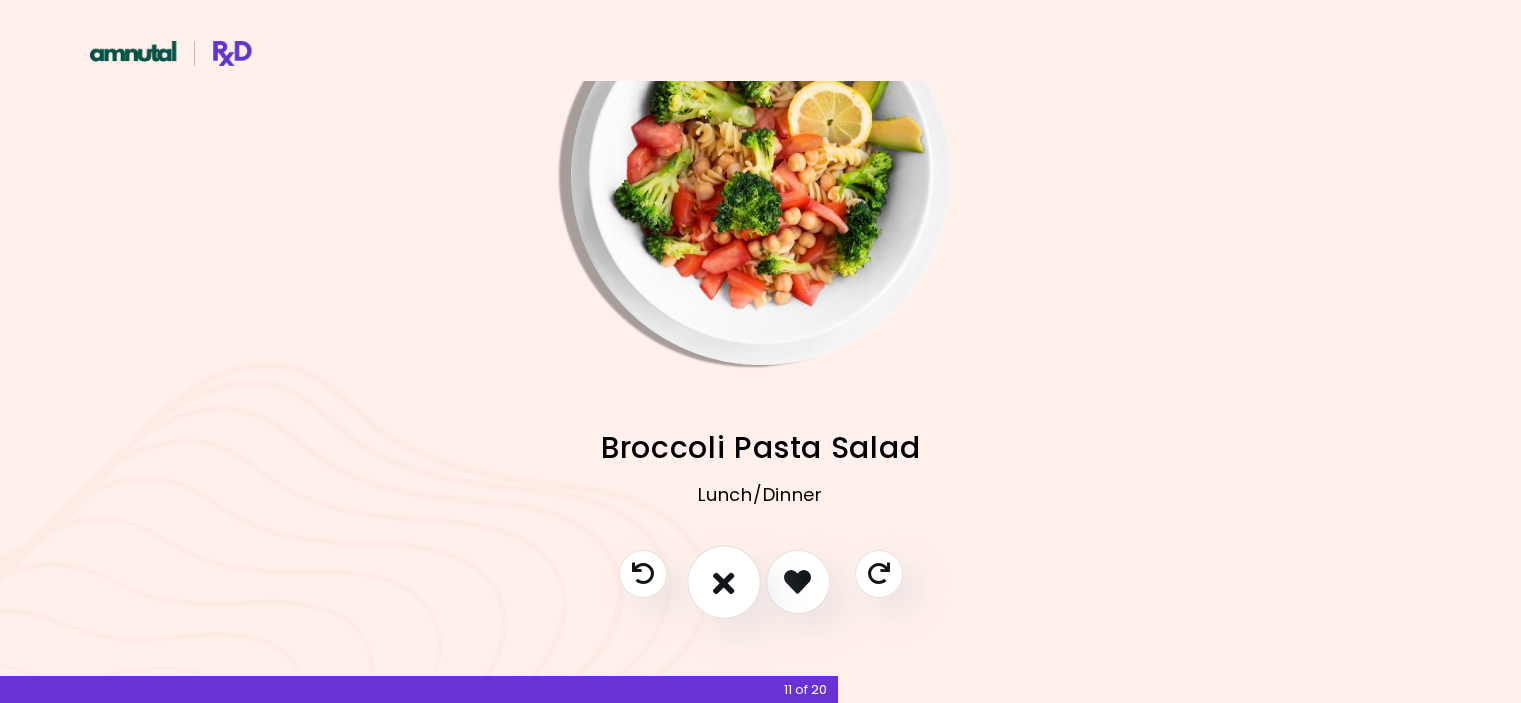 click at bounding box center [724, 581] 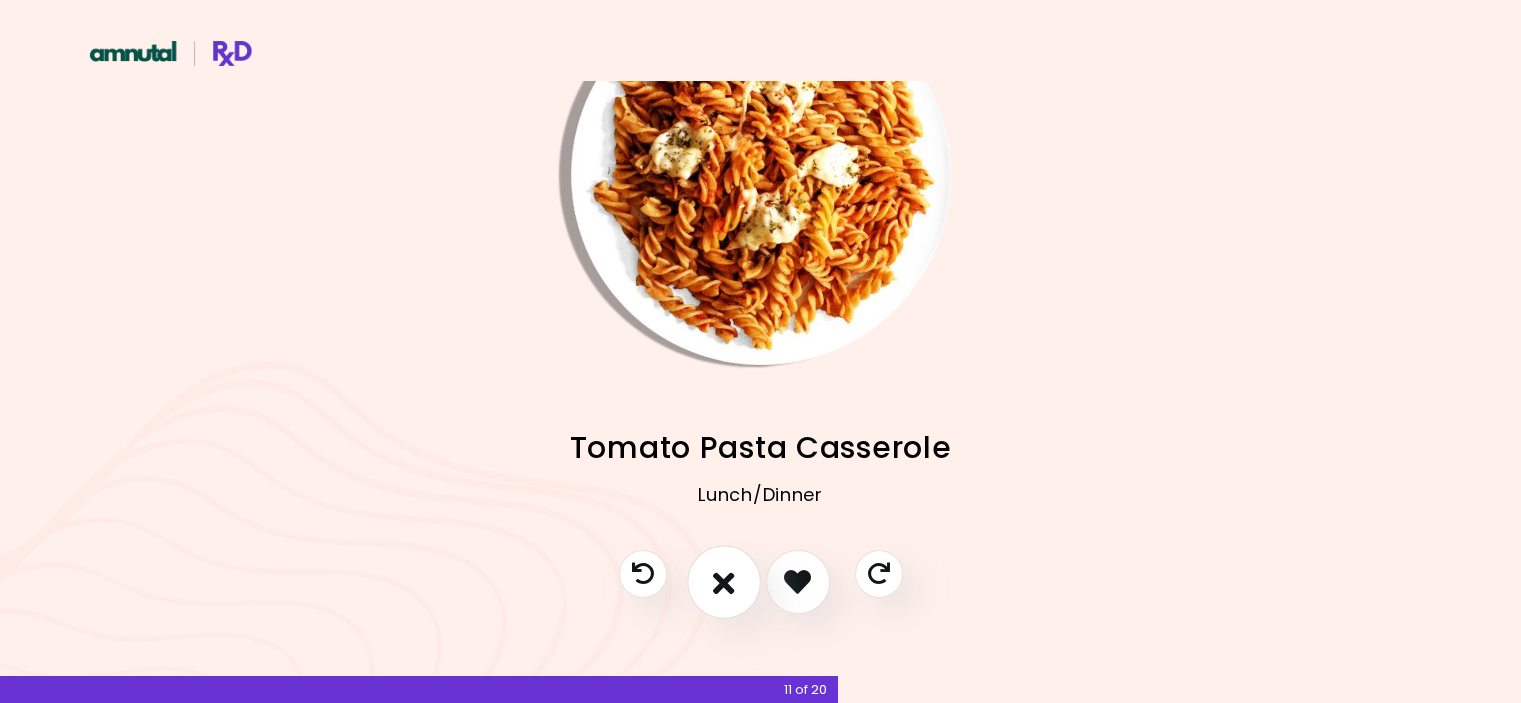 click at bounding box center (724, 581) 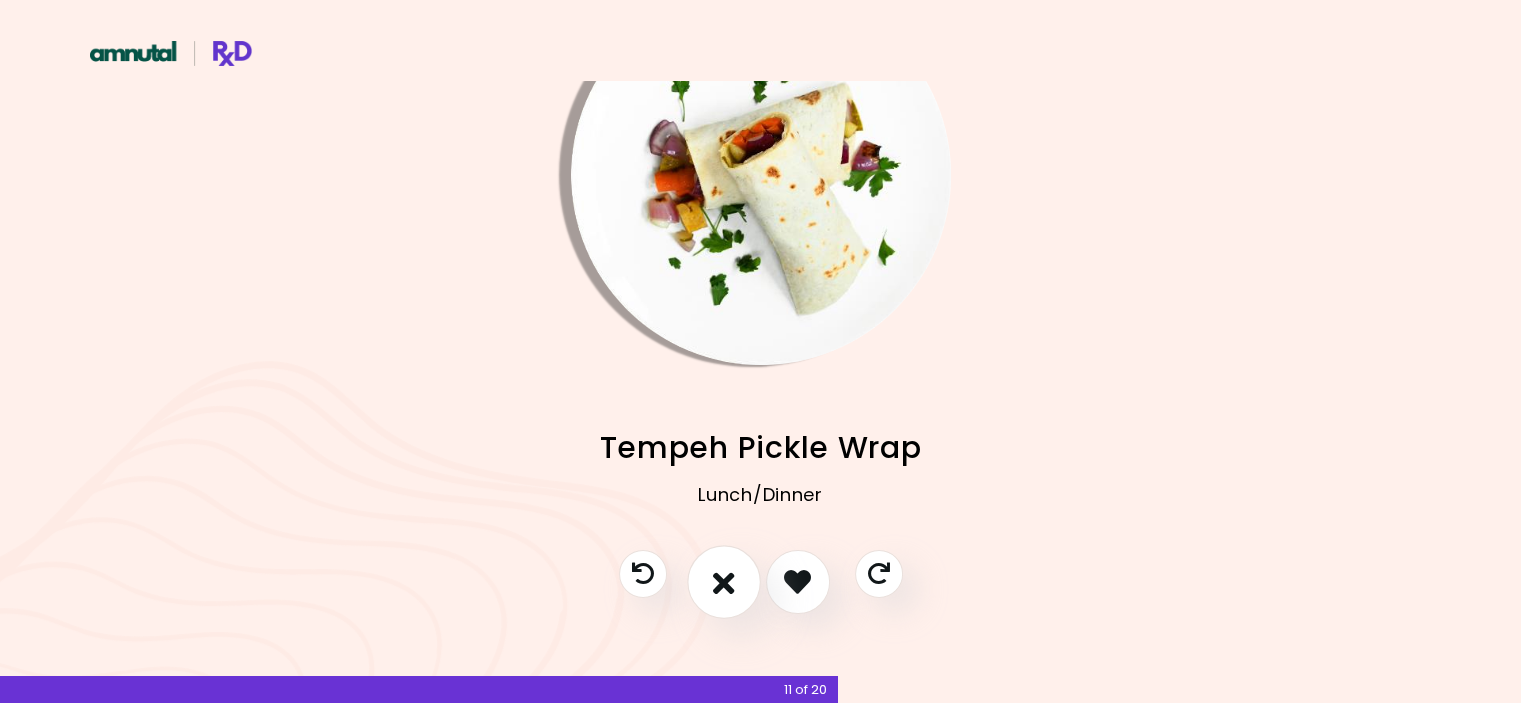 click at bounding box center (724, 581) 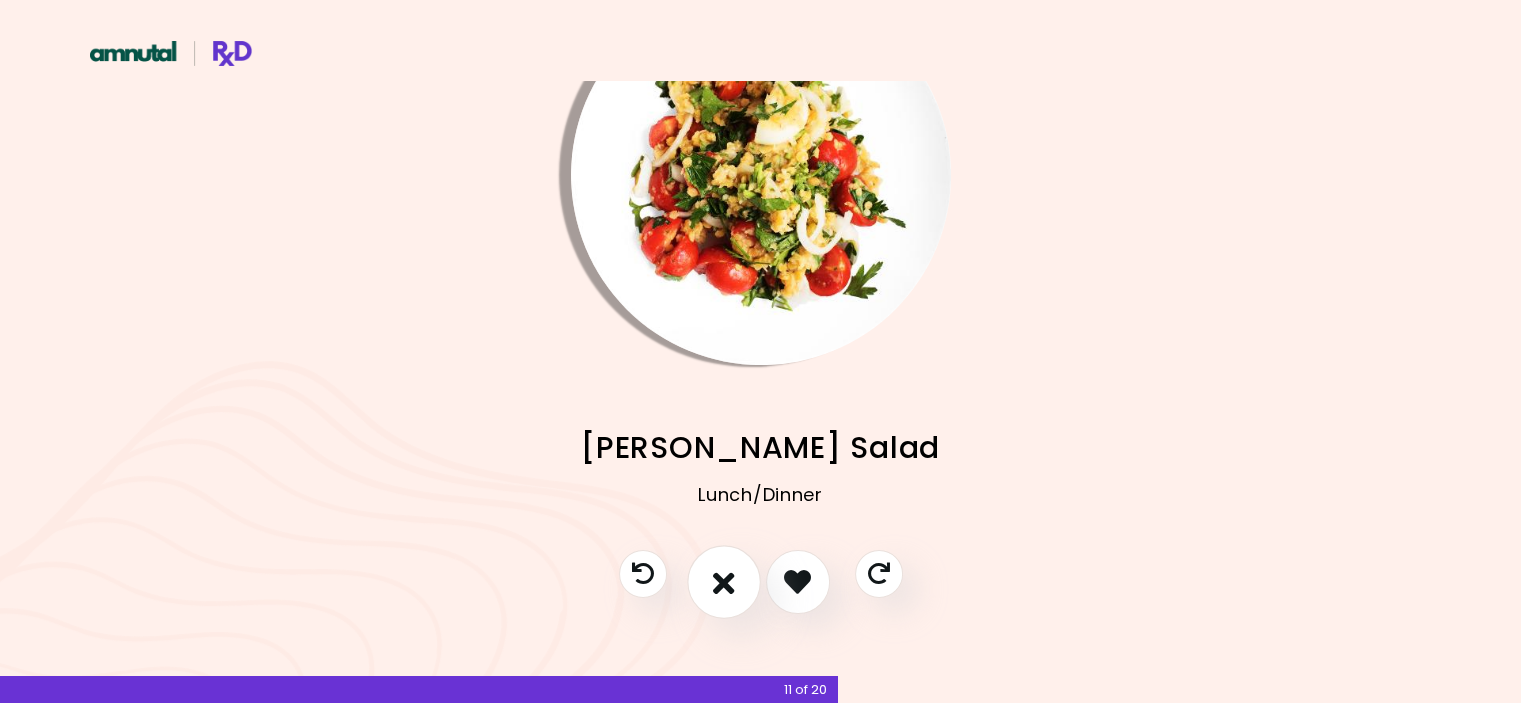 click at bounding box center (724, 581) 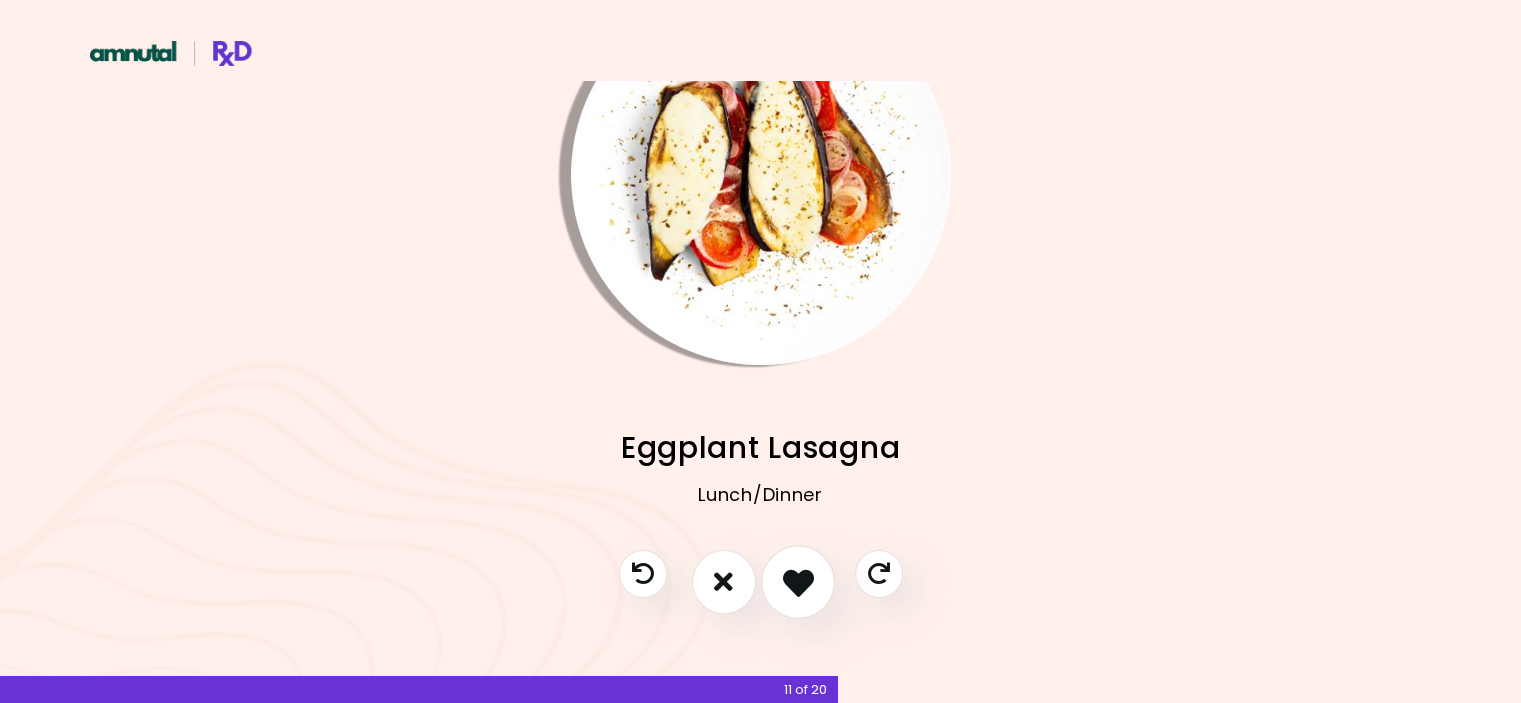 click at bounding box center (797, 581) 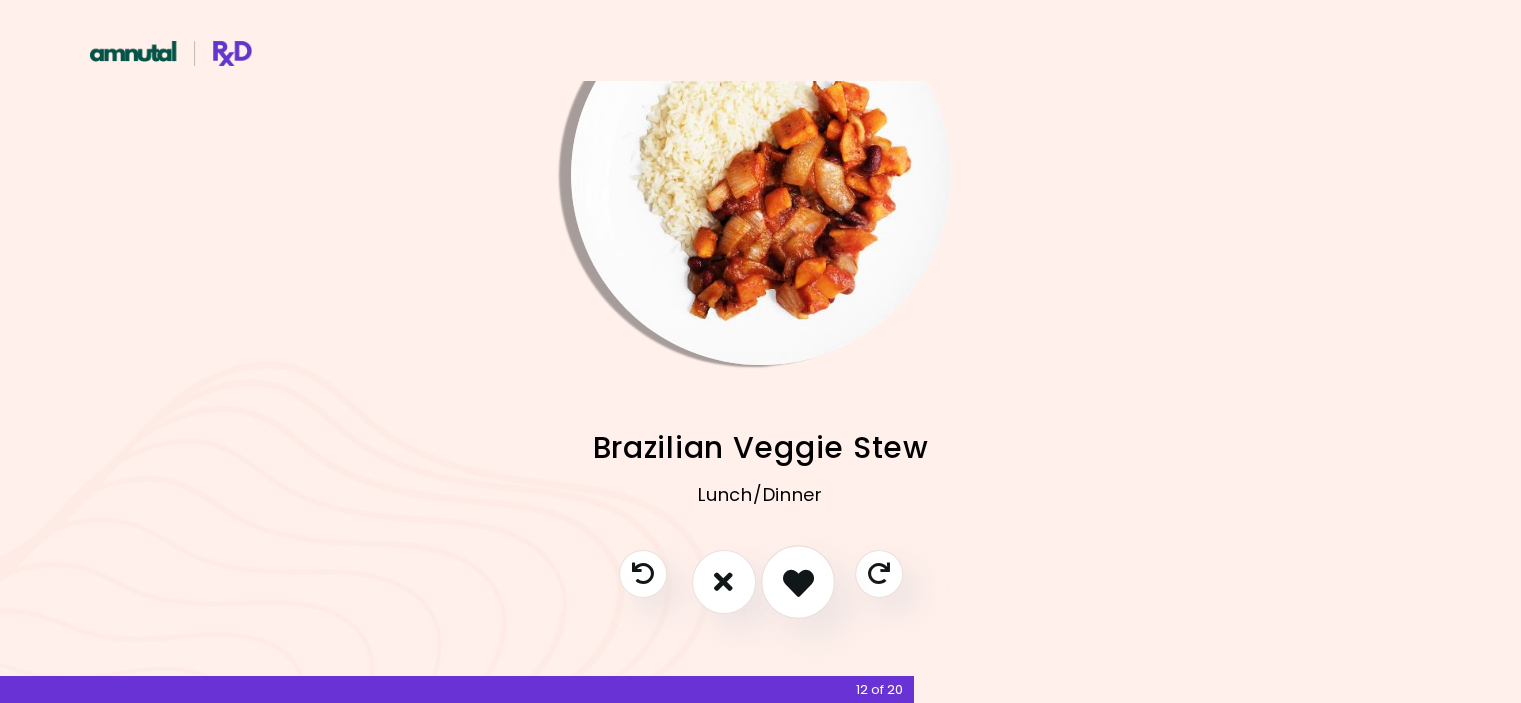 click at bounding box center (798, 582) 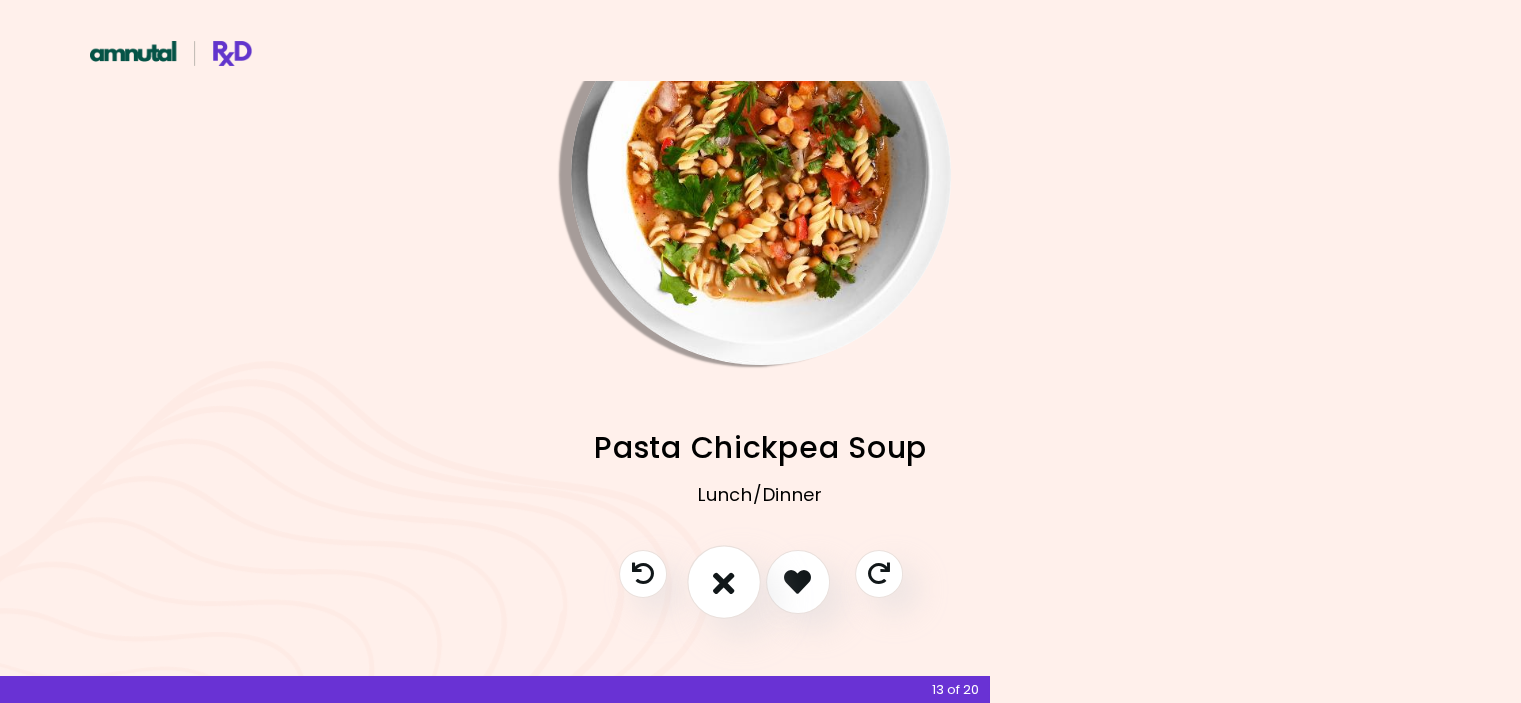 click at bounding box center [724, 582] 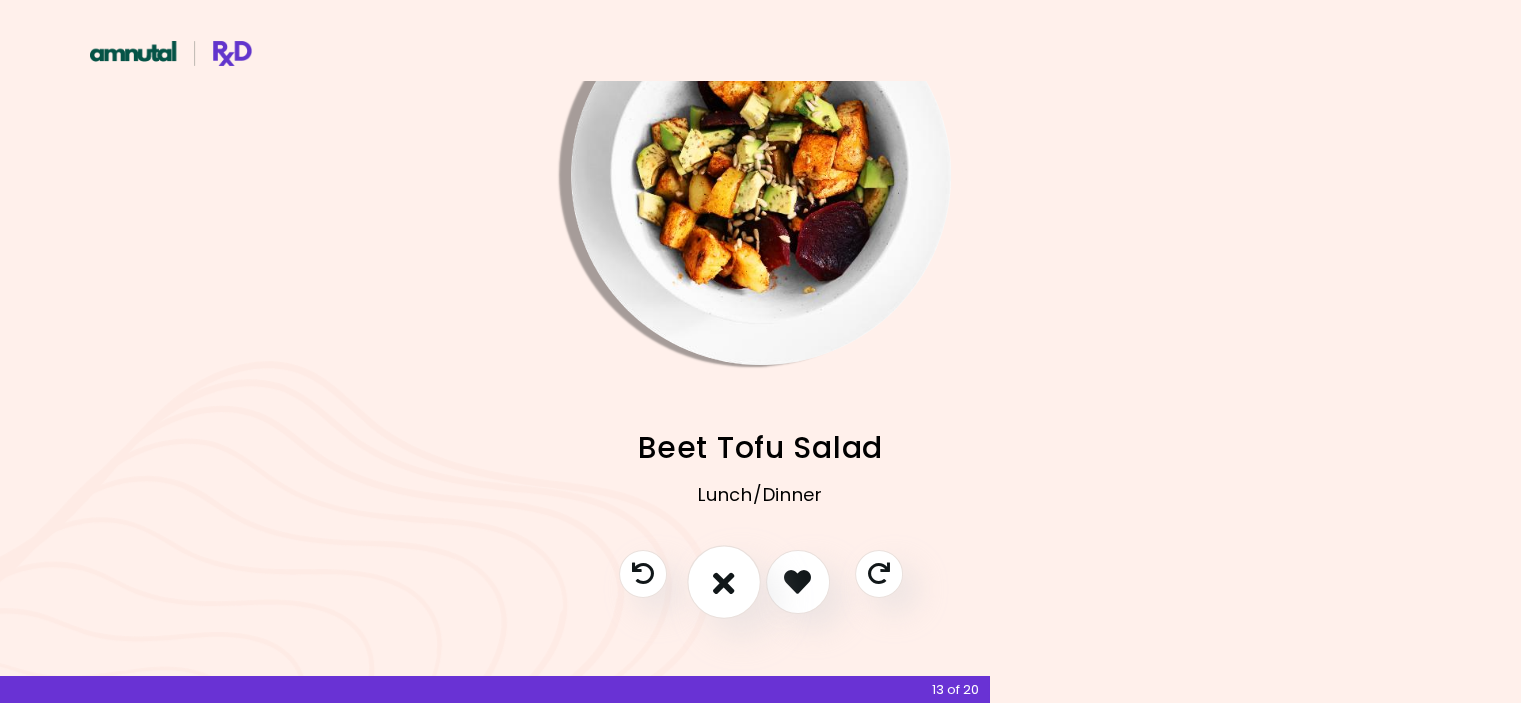 click at bounding box center [724, 582] 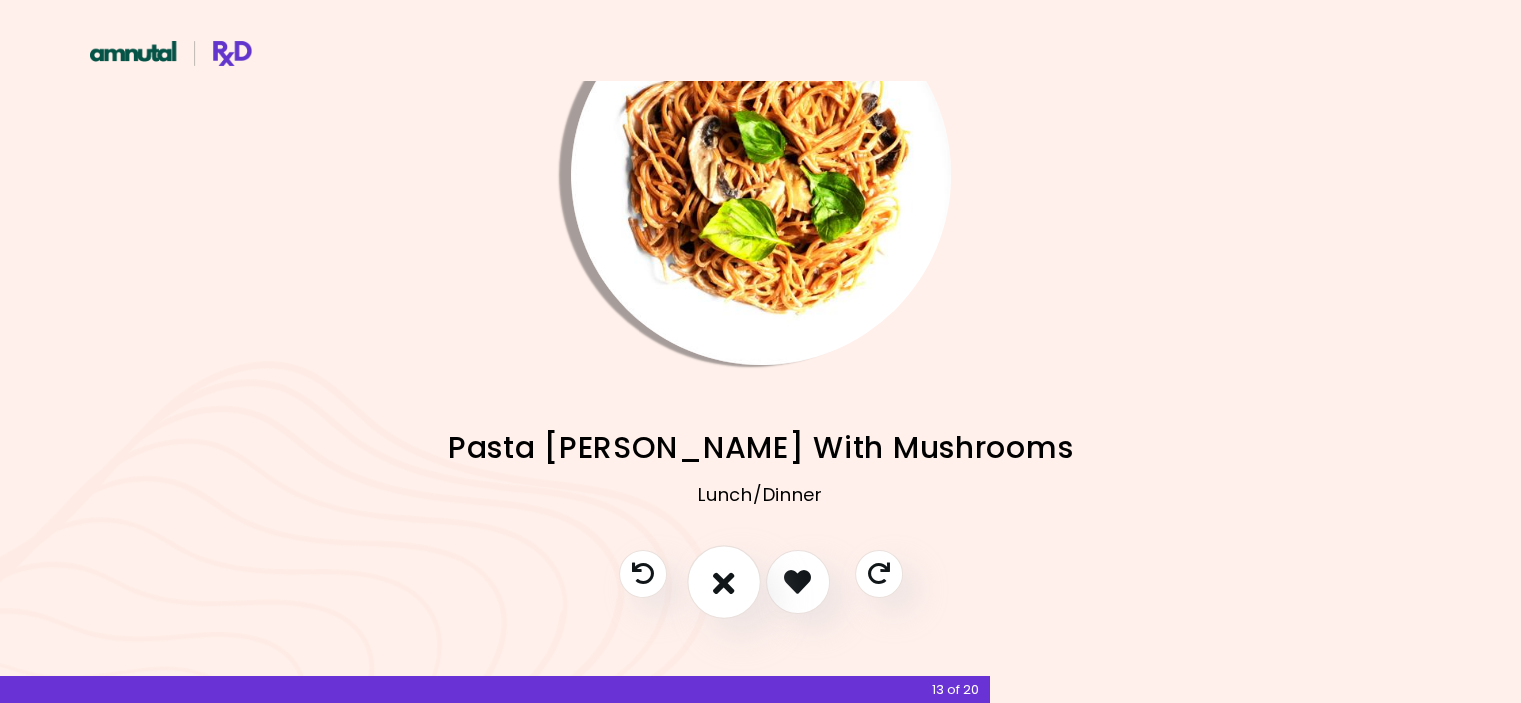 click at bounding box center [724, 582] 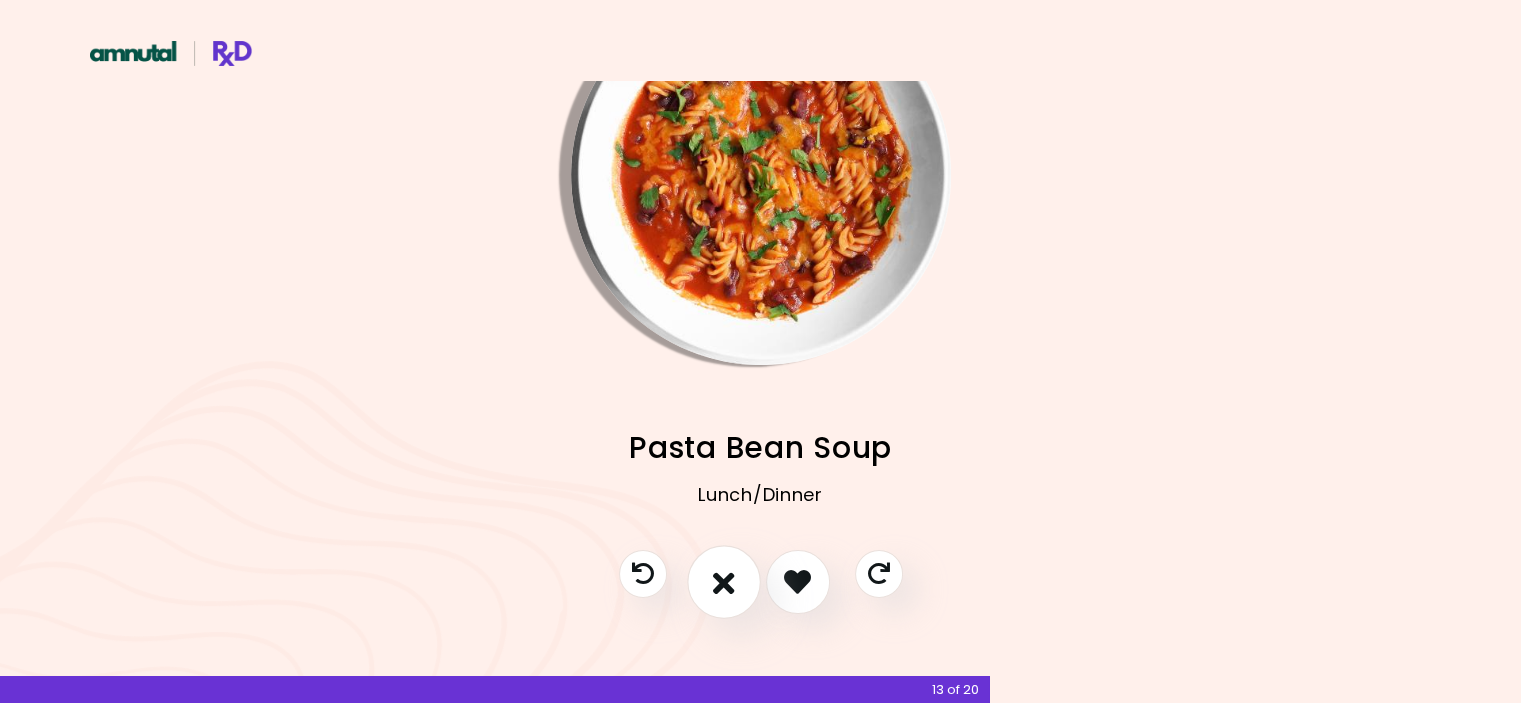 click at bounding box center (724, 582) 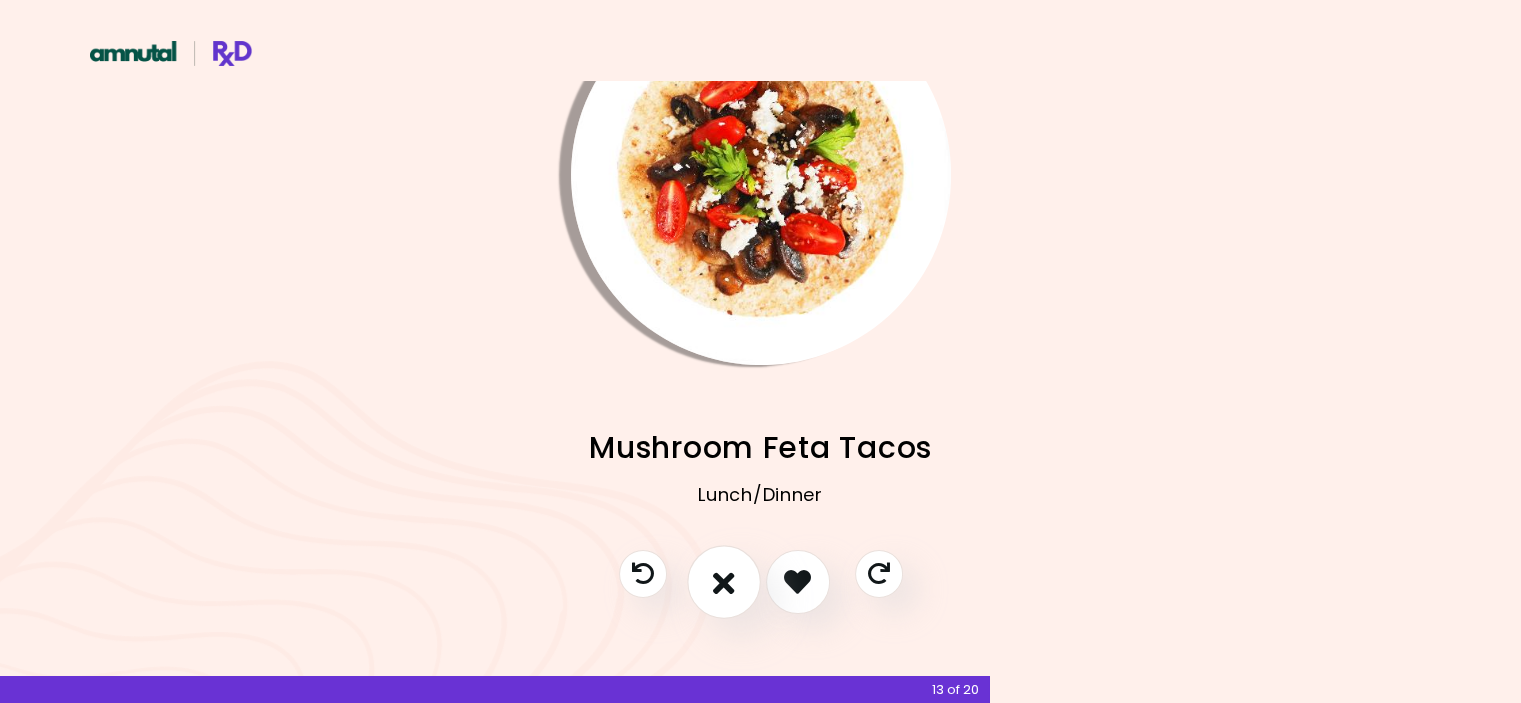 click at bounding box center [724, 582] 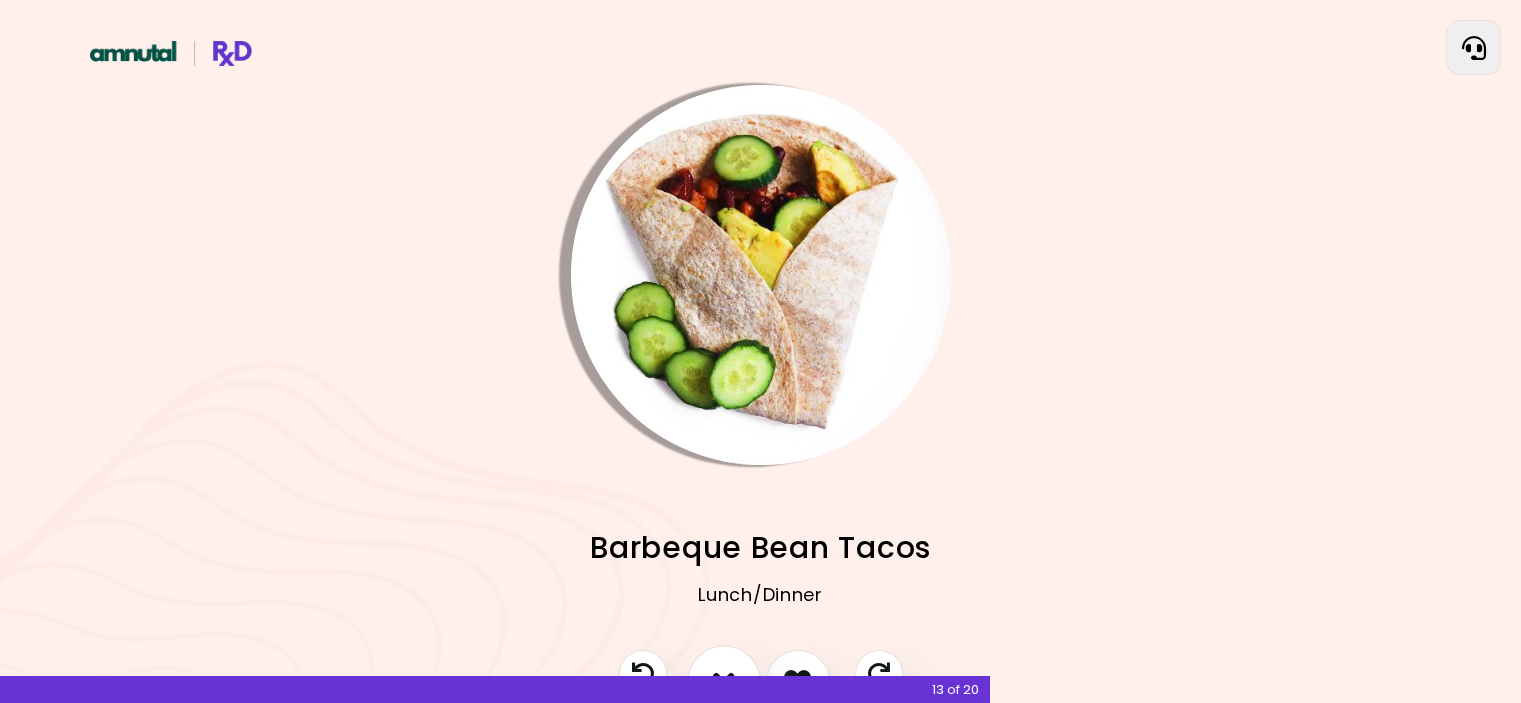 scroll, scrollTop: 100, scrollLeft: 0, axis: vertical 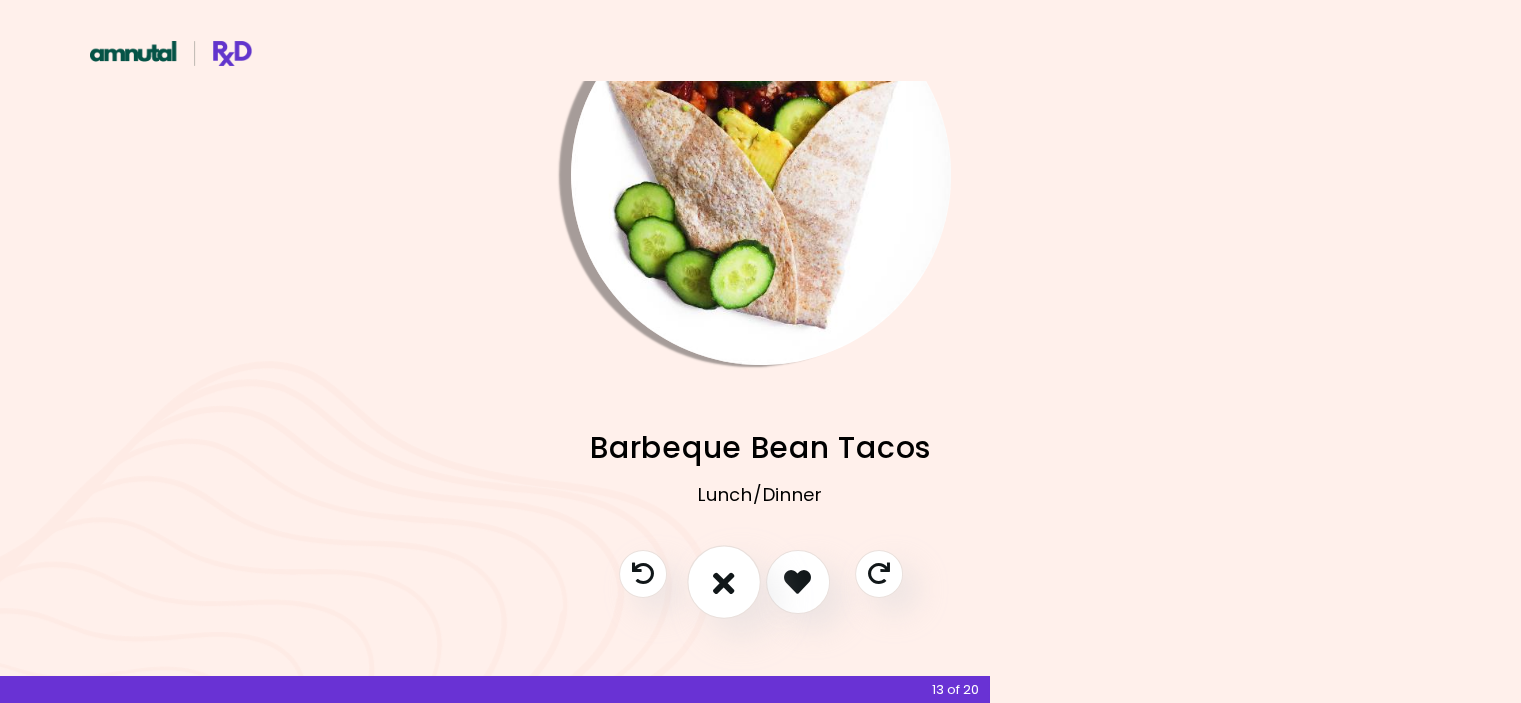 click at bounding box center (724, 582) 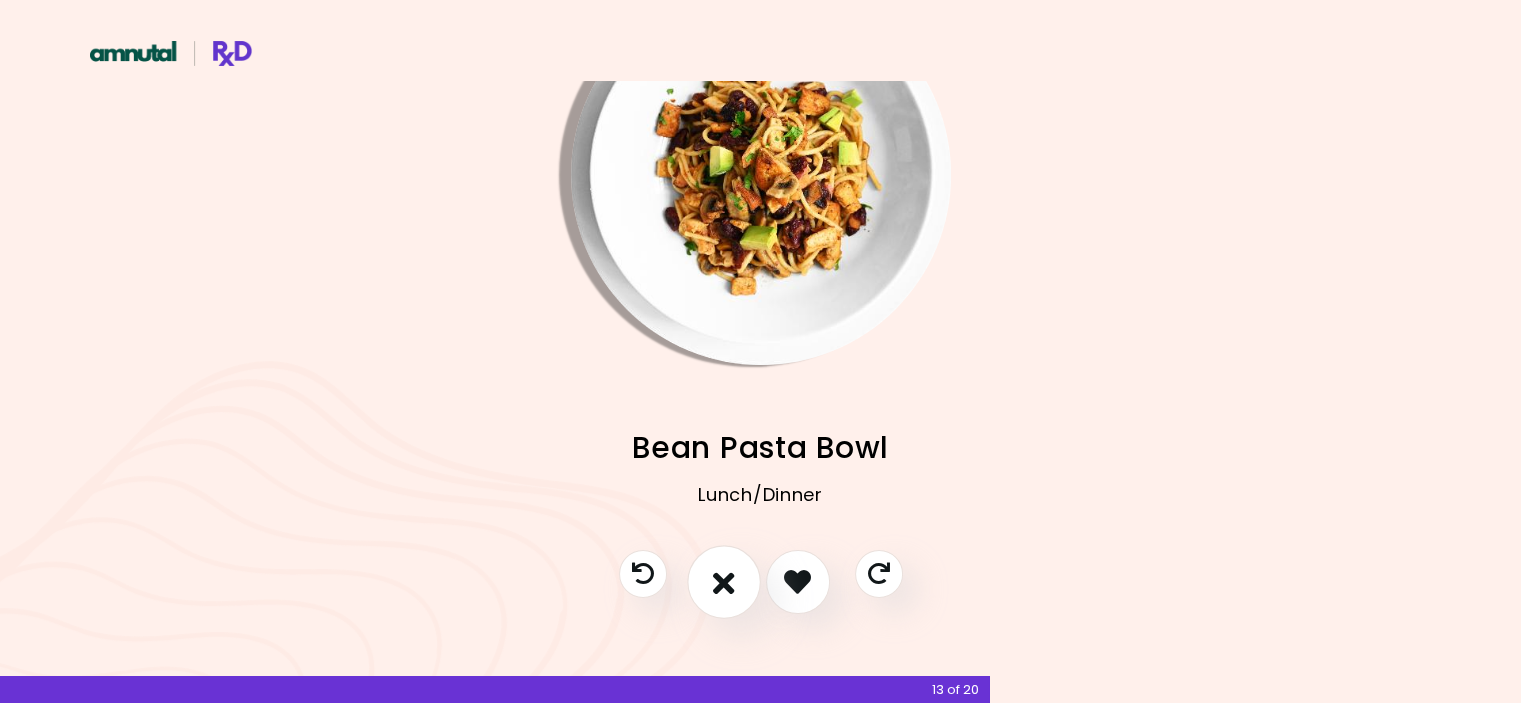 click at bounding box center [724, 582] 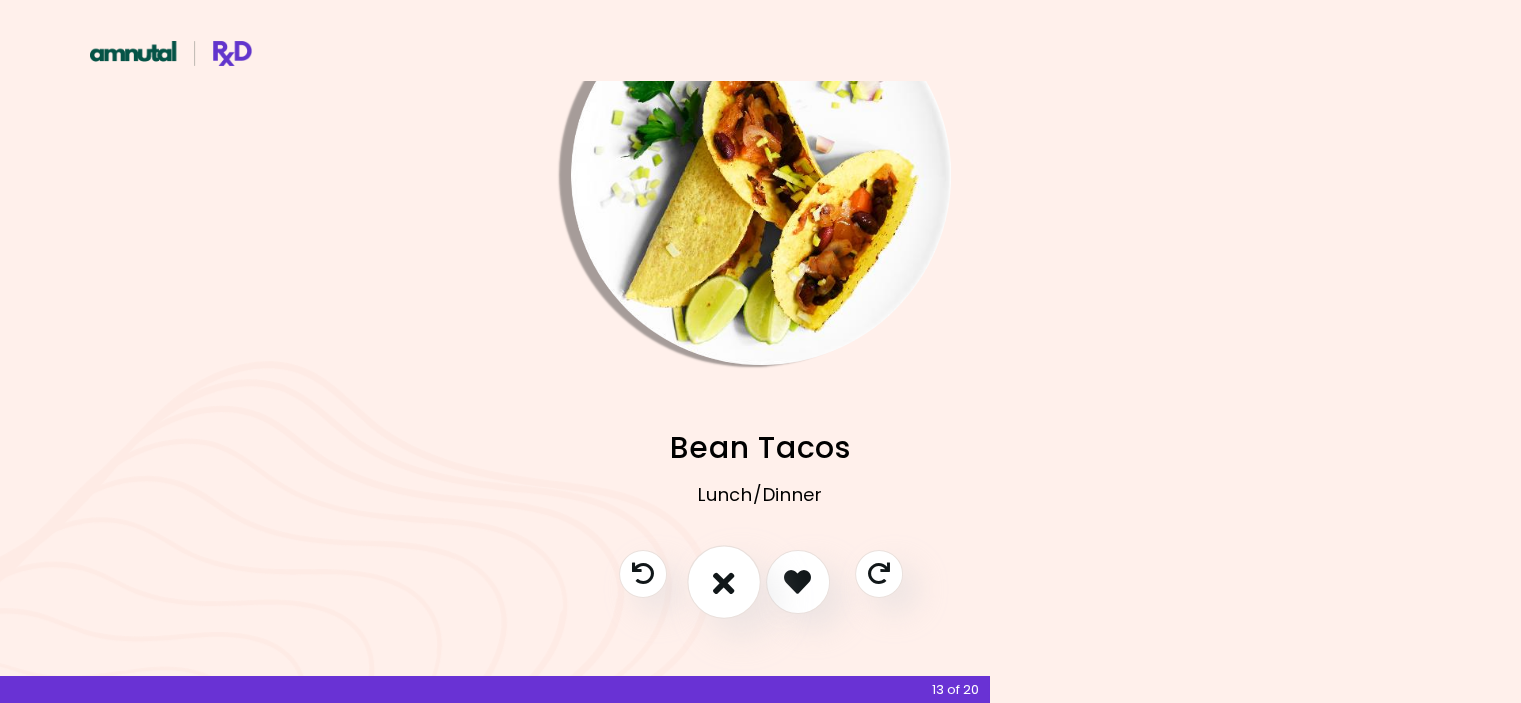 click at bounding box center [724, 582] 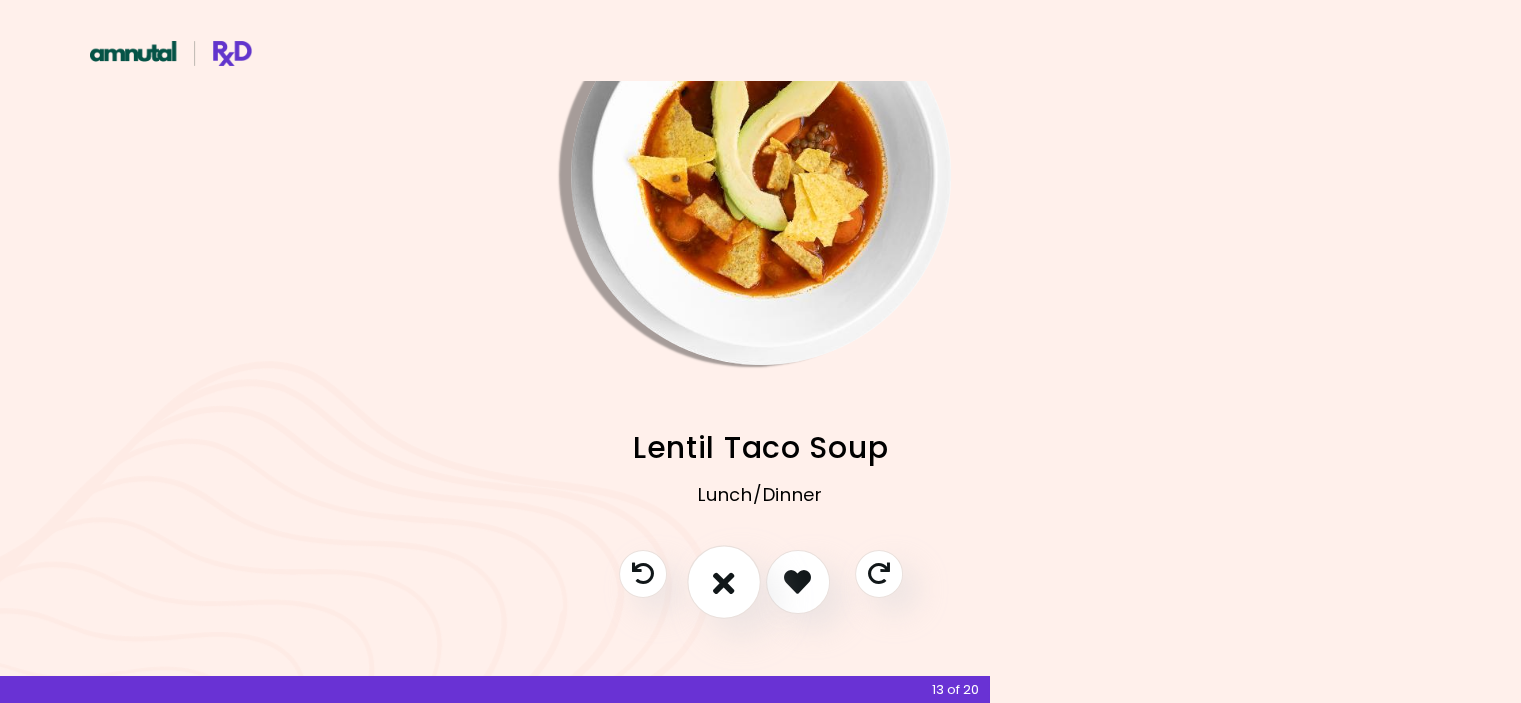 click at bounding box center [724, 582] 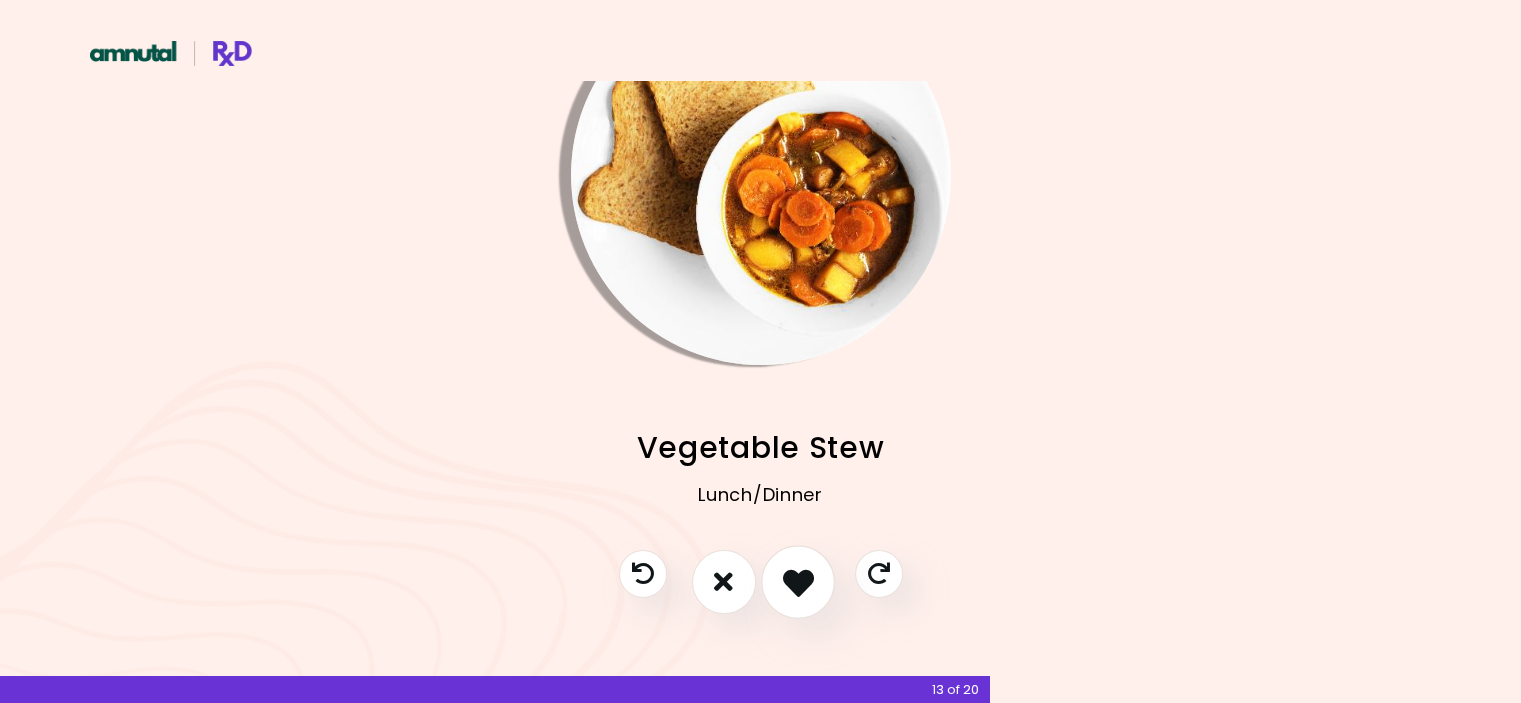 click at bounding box center [797, 581] 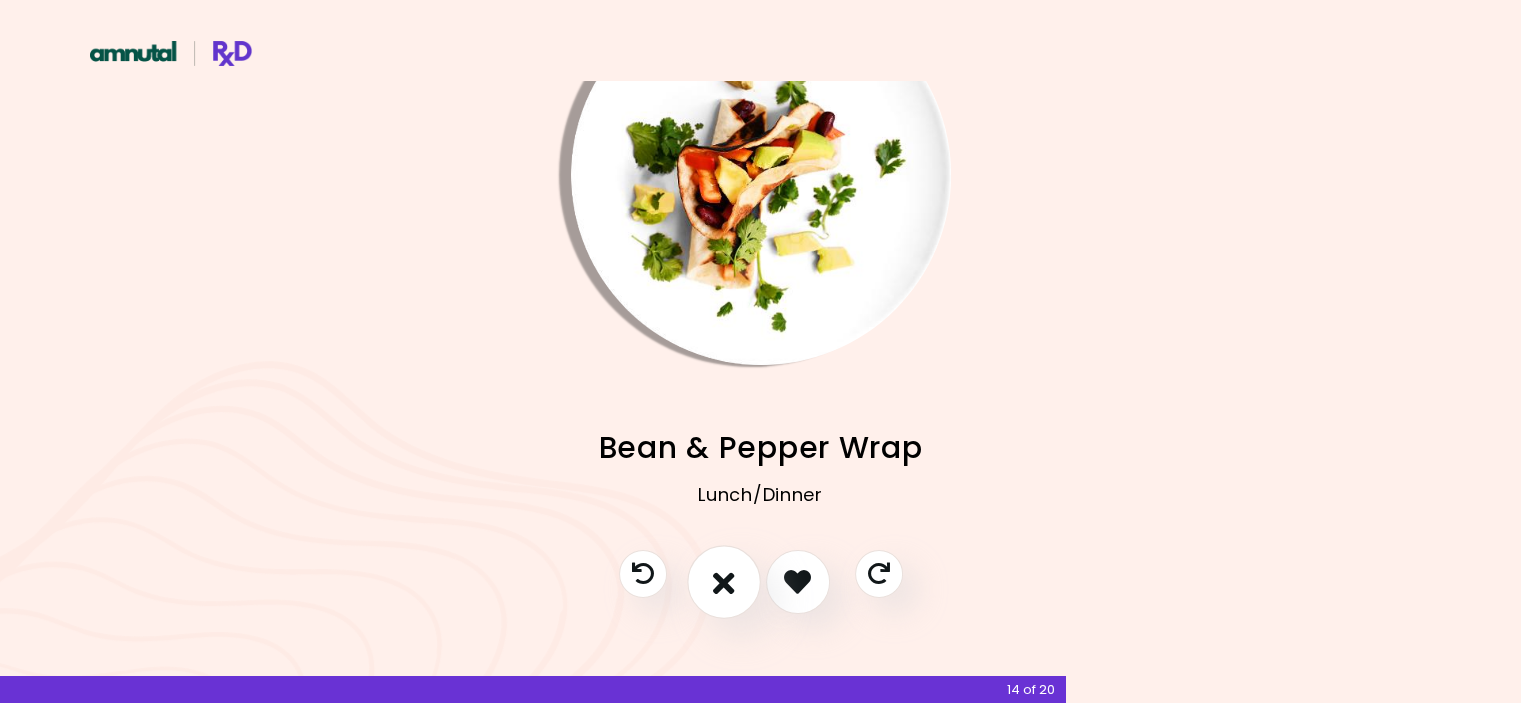 click at bounding box center [724, 581] 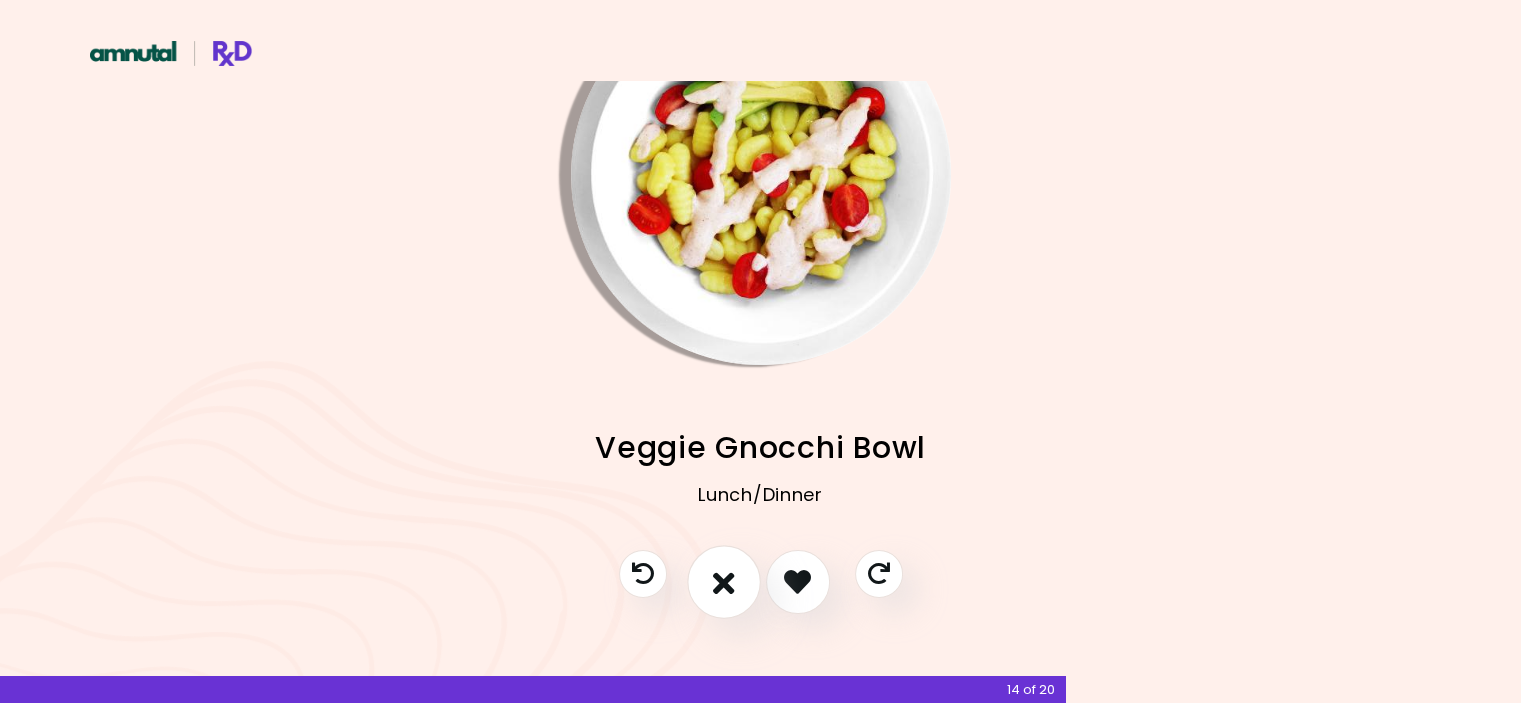 click at bounding box center [724, 581] 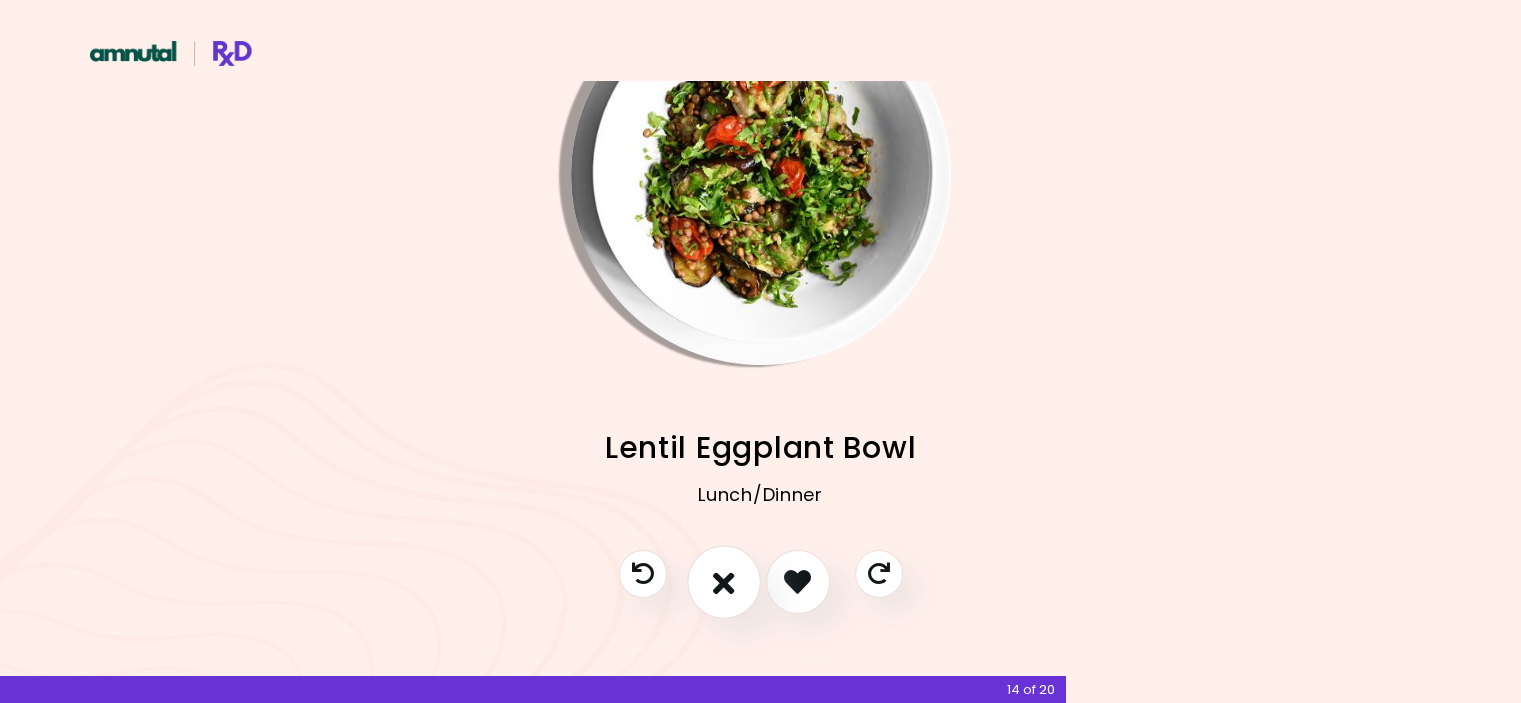 click at bounding box center [724, 581] 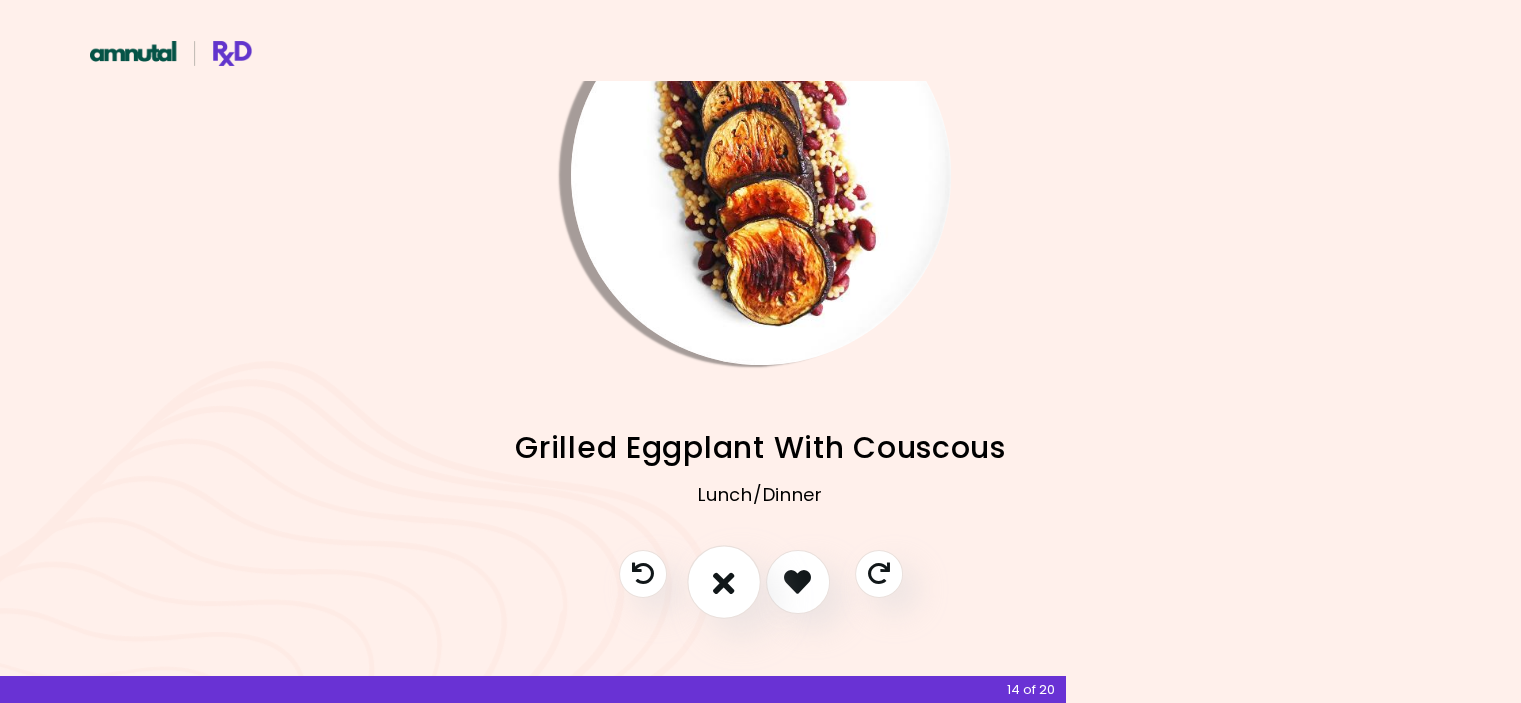 click at bounding box center (724, 581) 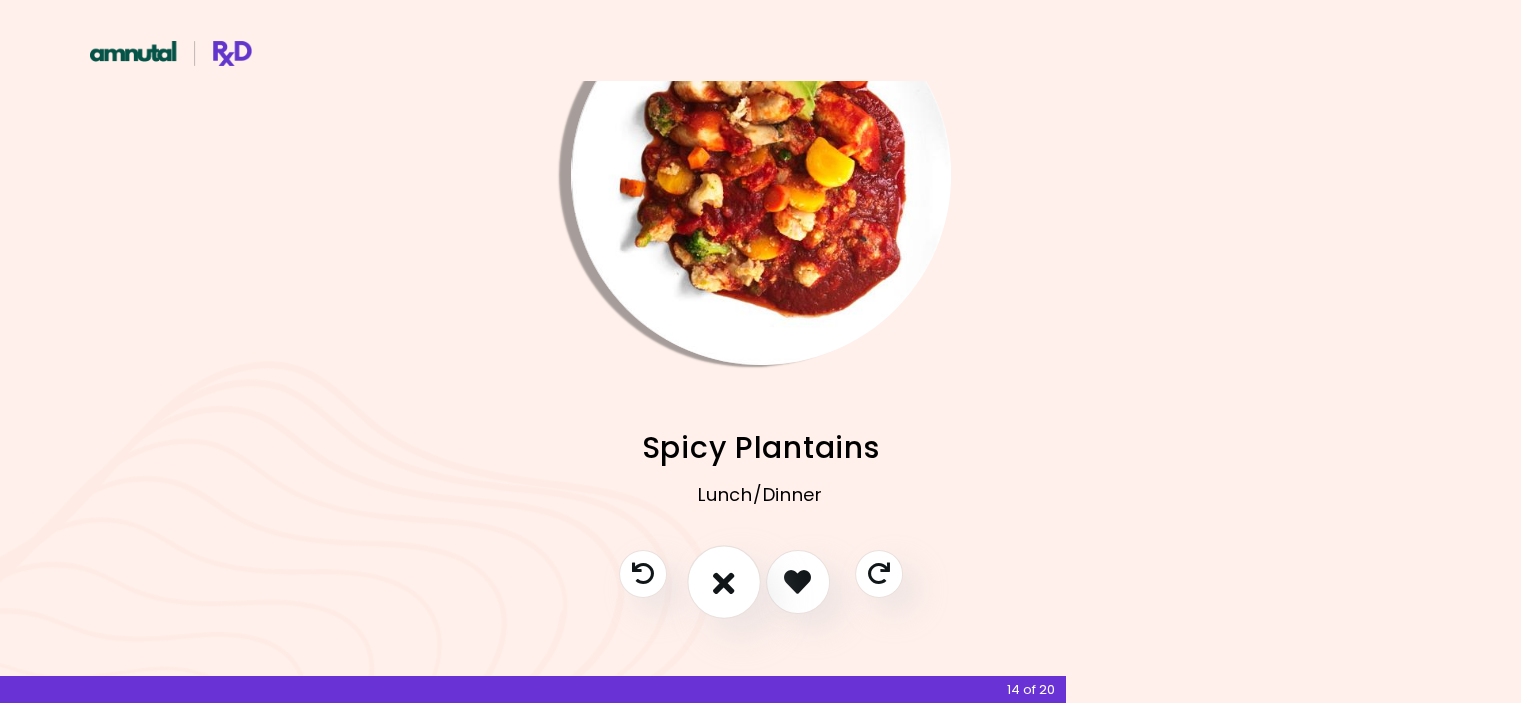 click at bounding box center (724, 581) 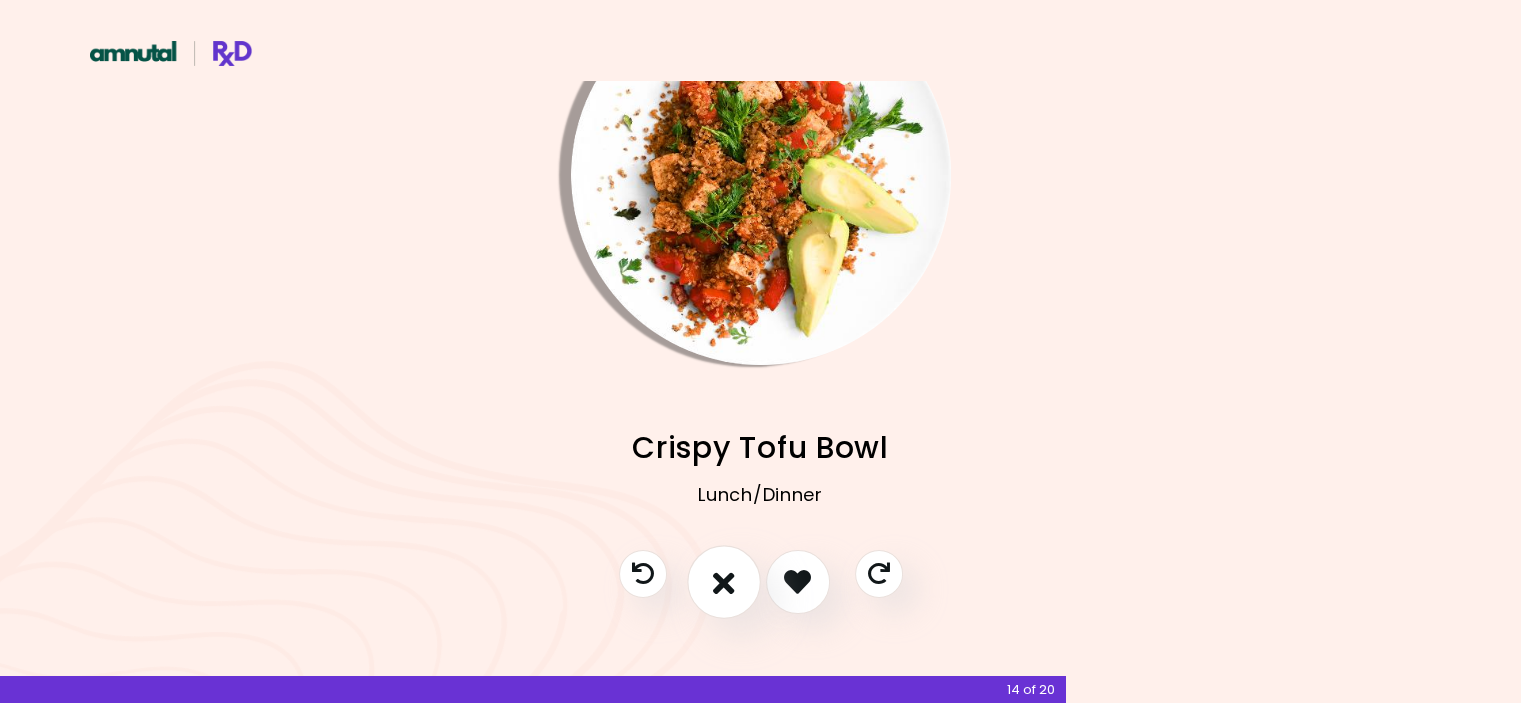 click at bounding box center [724, 581] 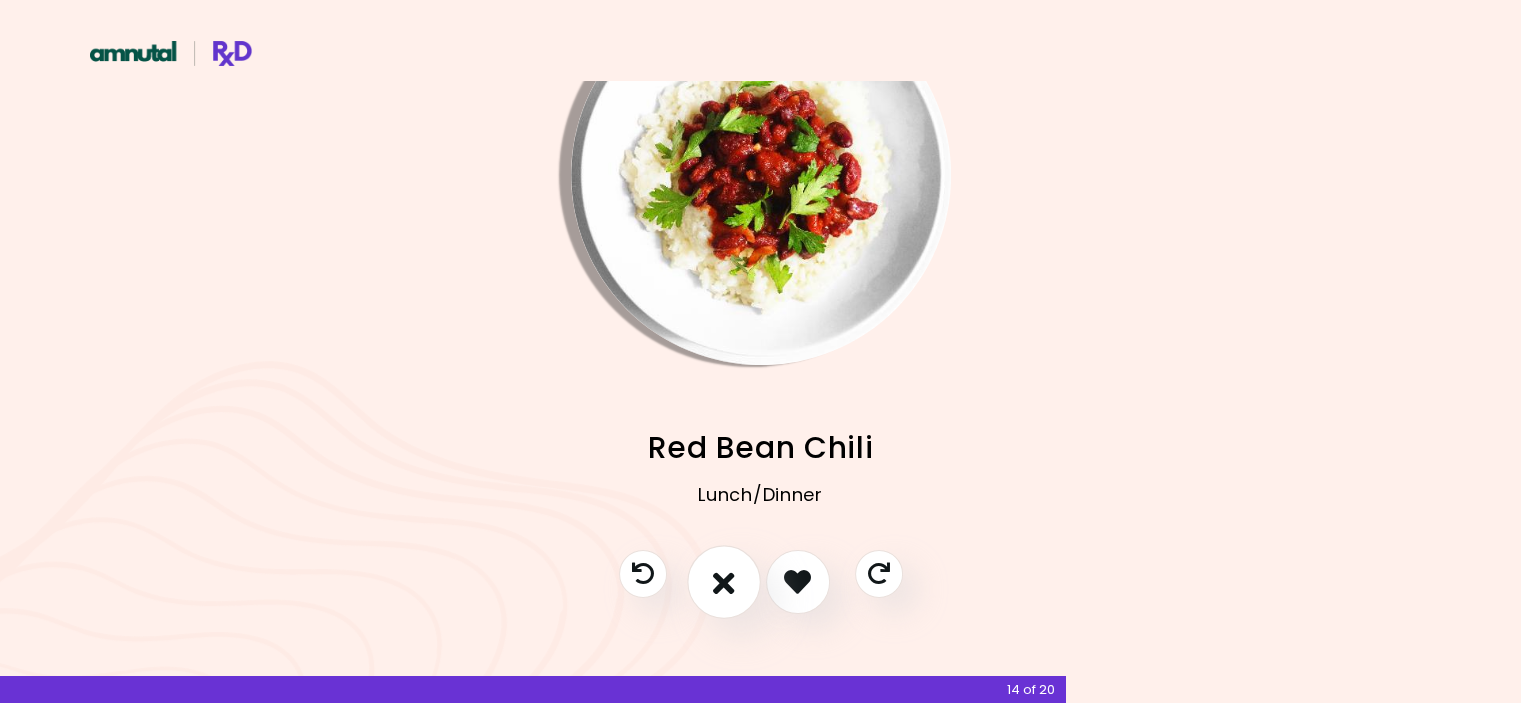 click at bounding box center [724, 581] 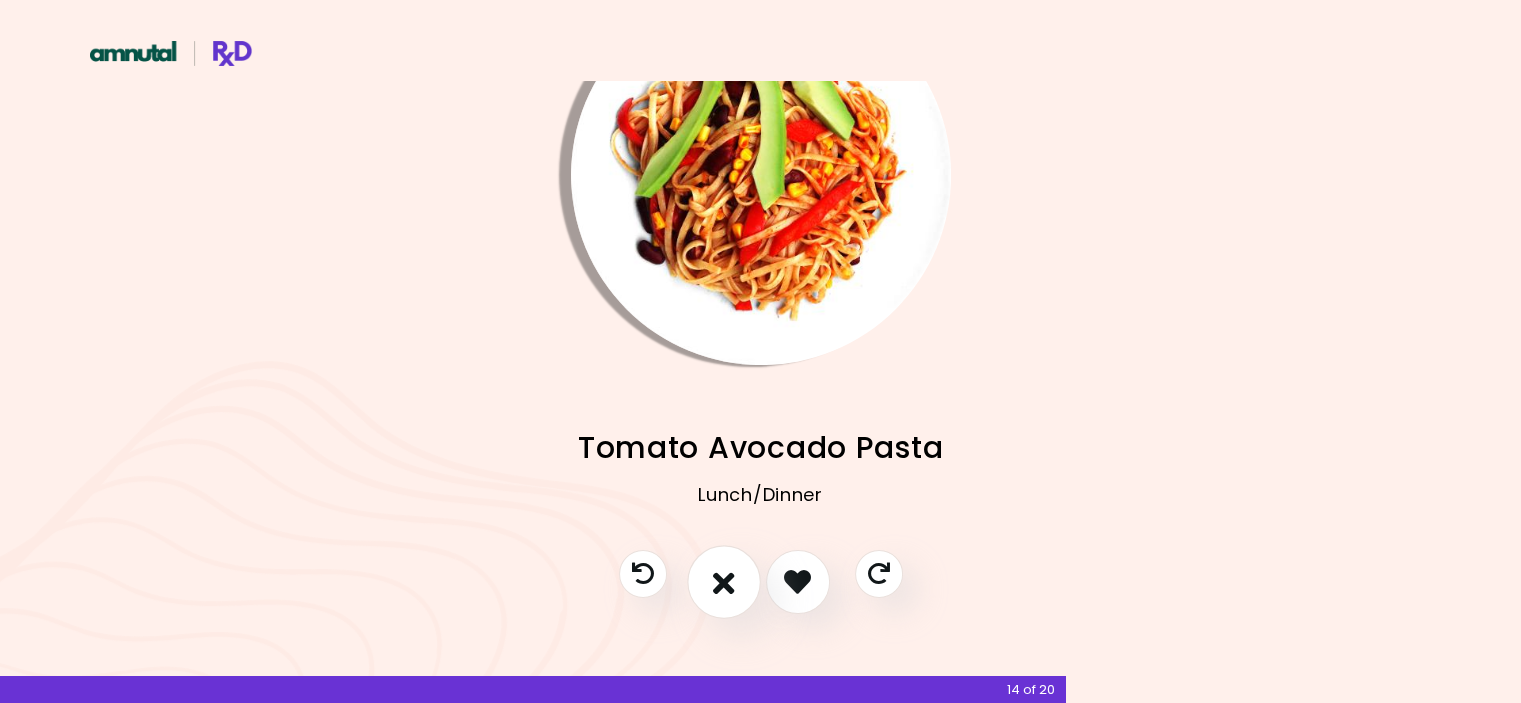 click at bounding box center (724, 581) 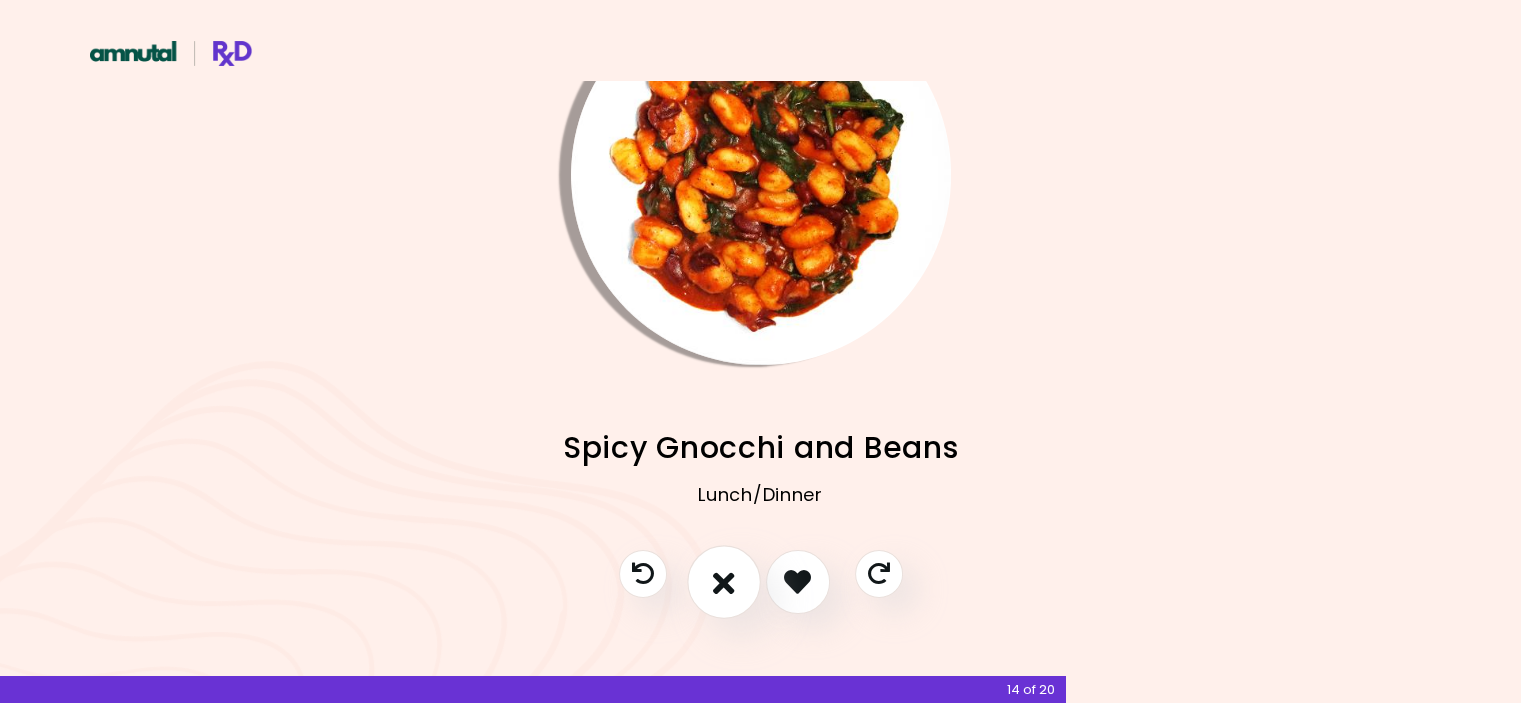 click at bounding box center (724, 581) 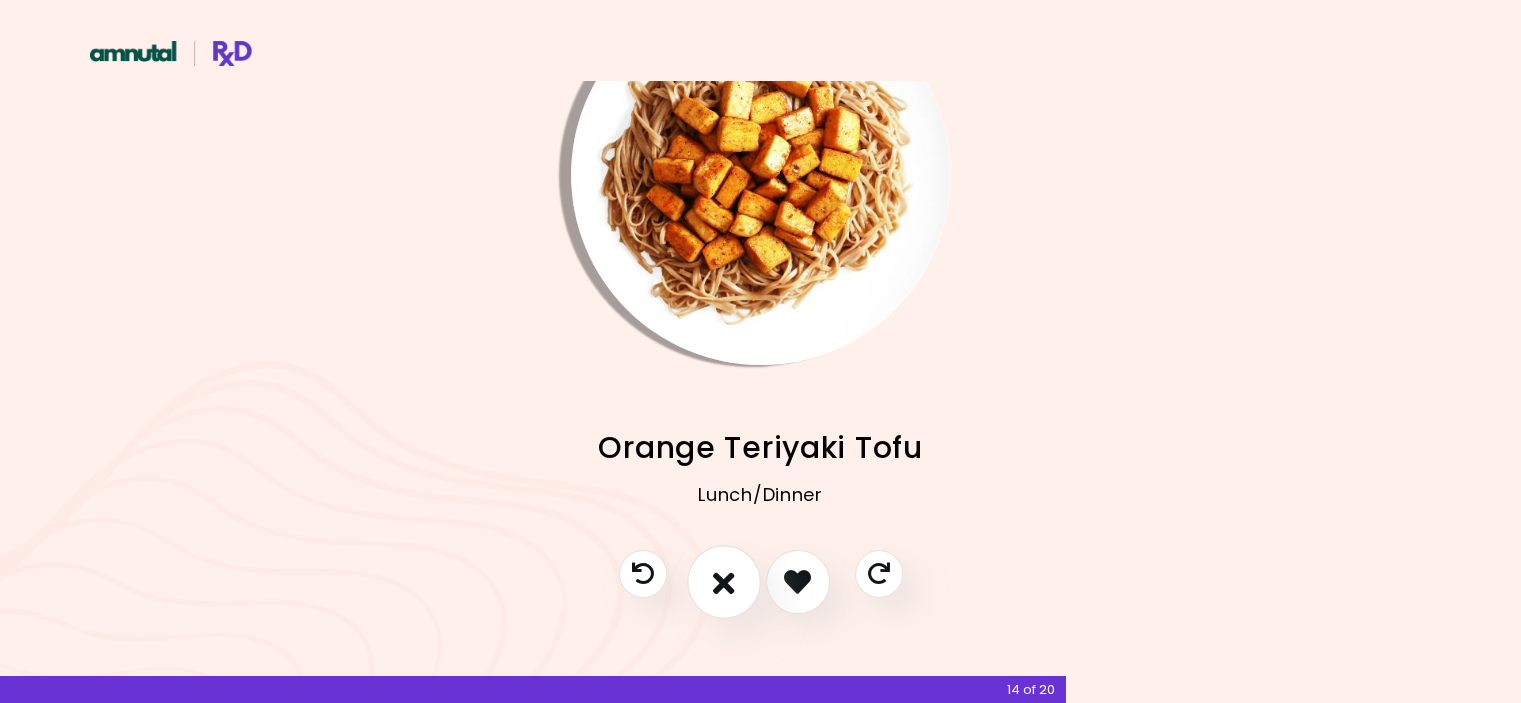 click at bounding box center [724, 581] 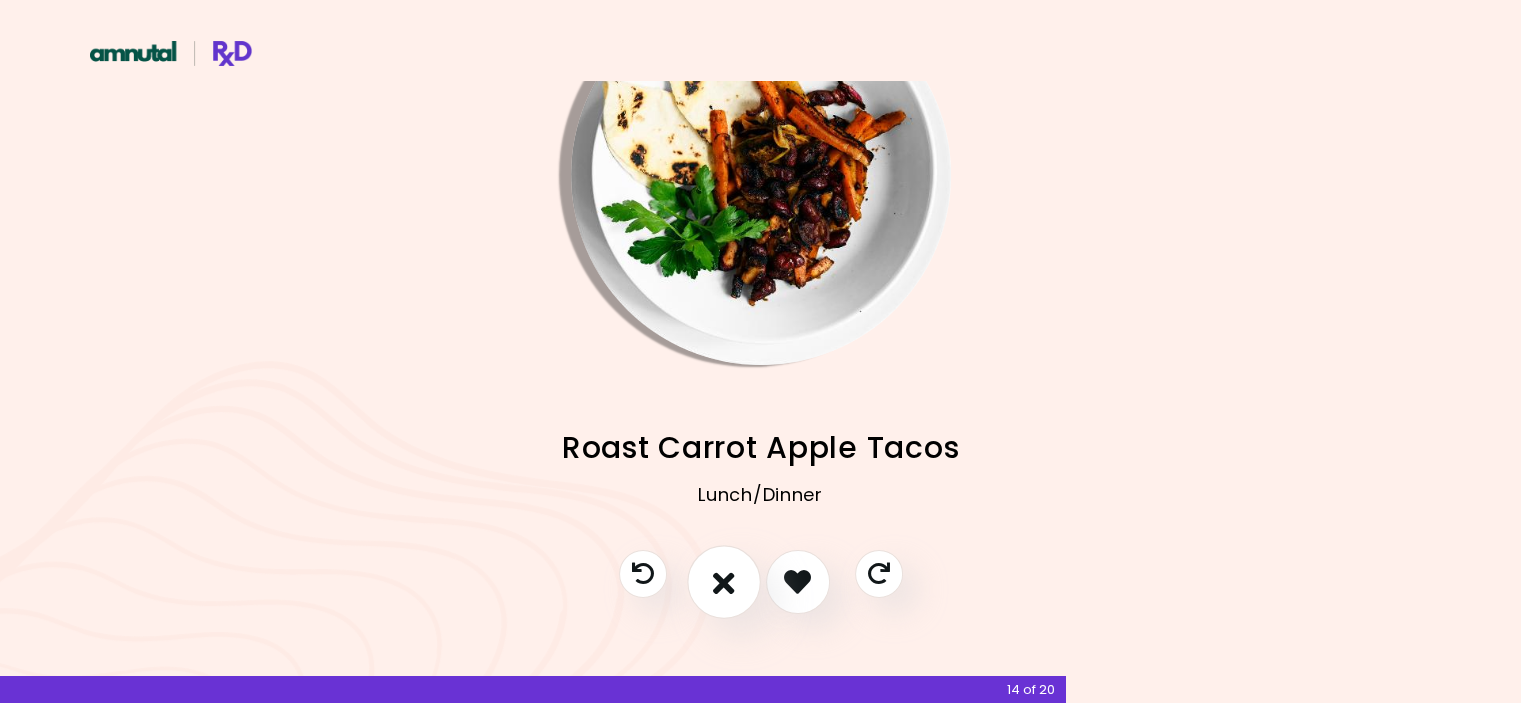 click at bounding box center [724, 582] 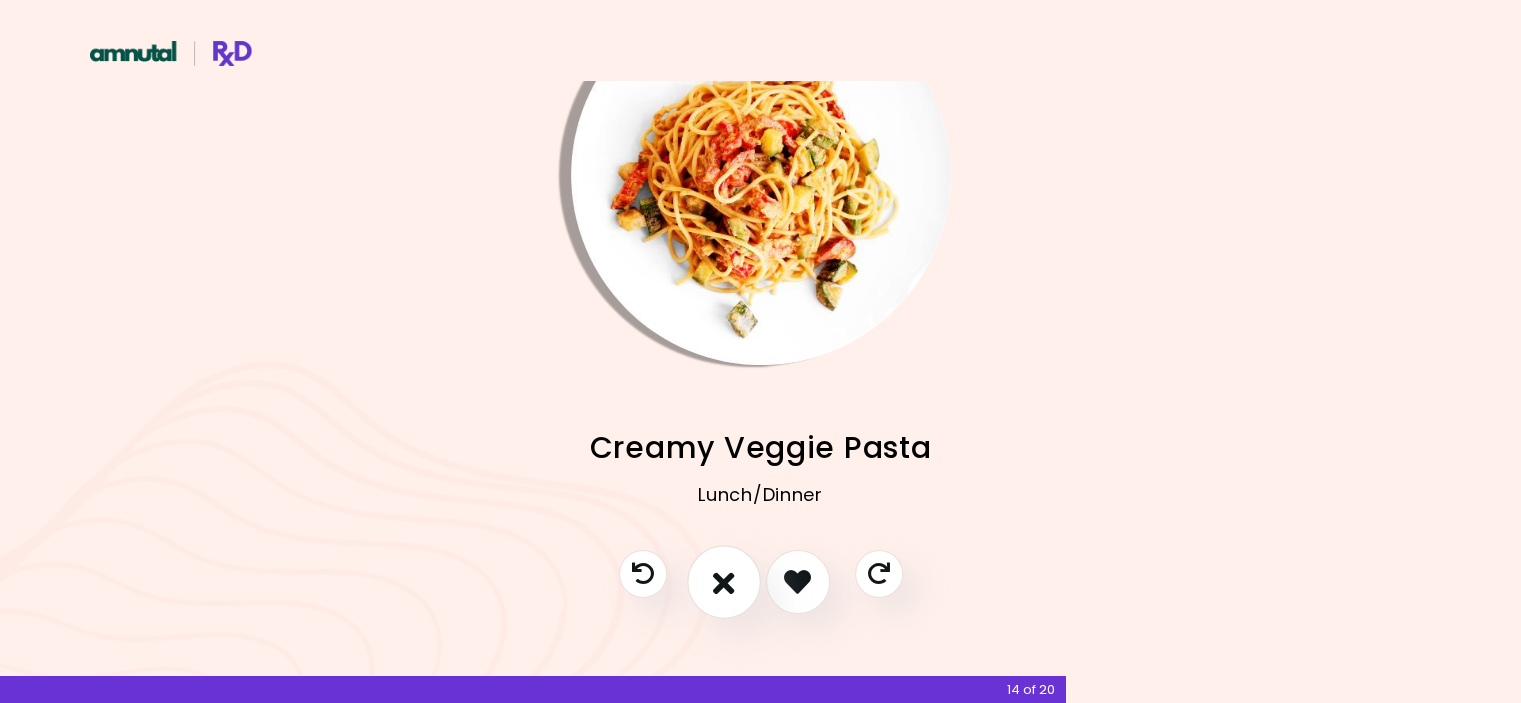 click at bounding box center (724, 582) 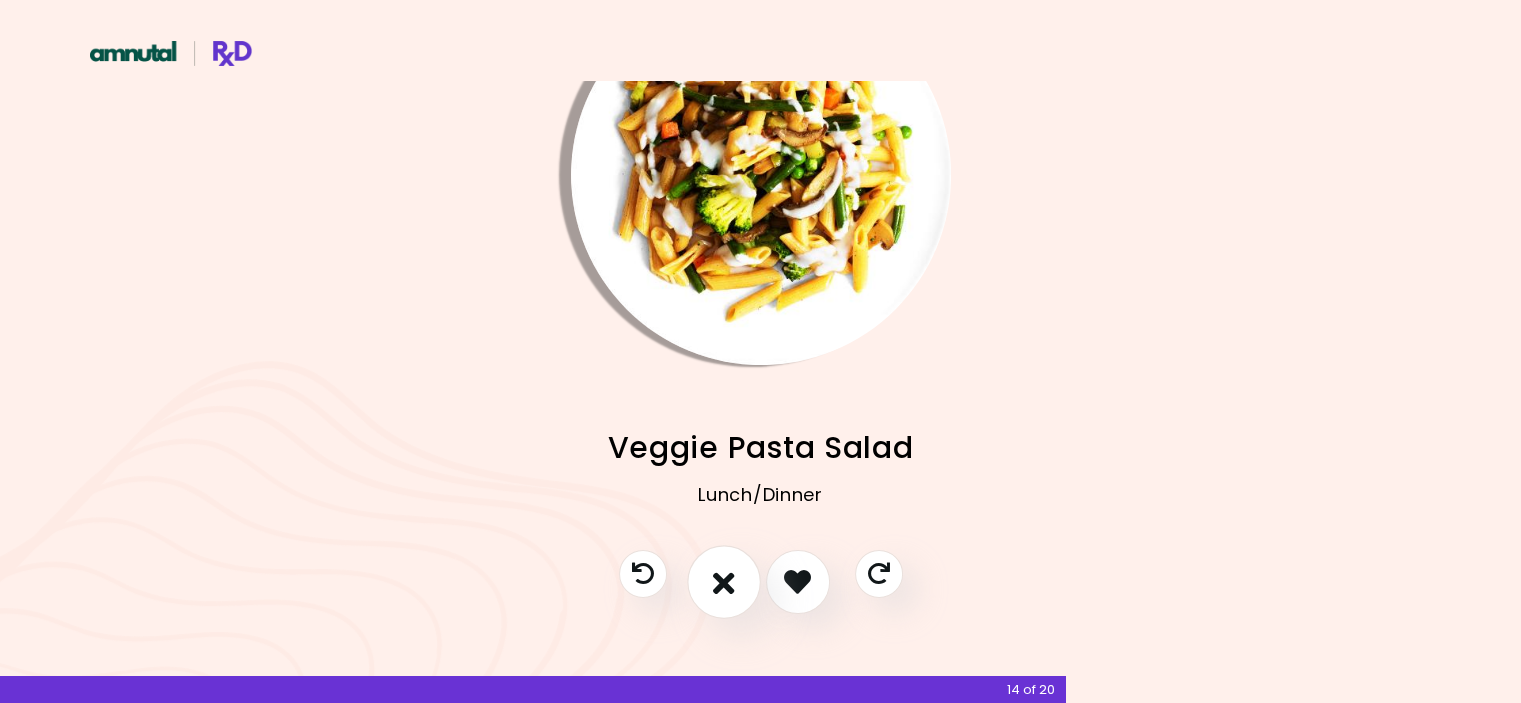 click at bounding box center [724, 582] 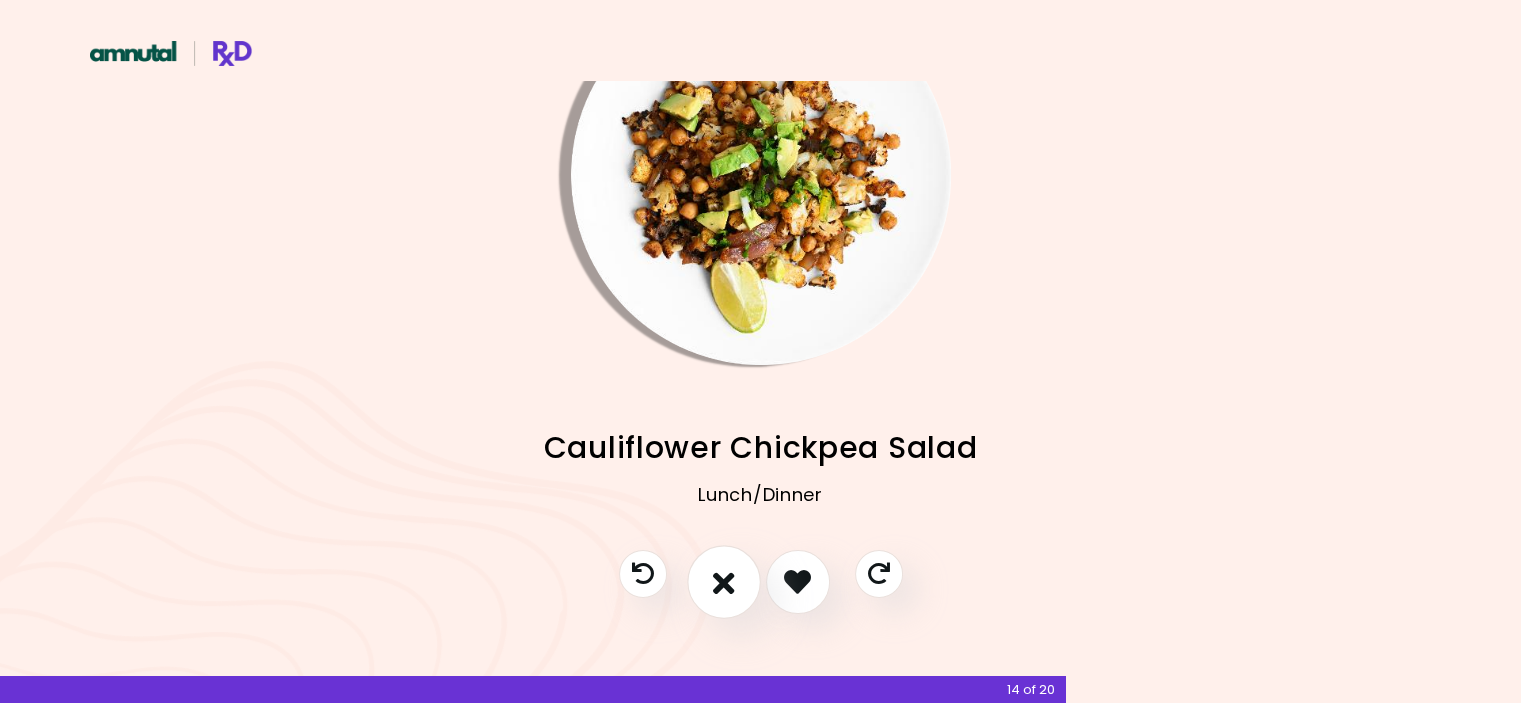 click at bounding box center [724, 582] 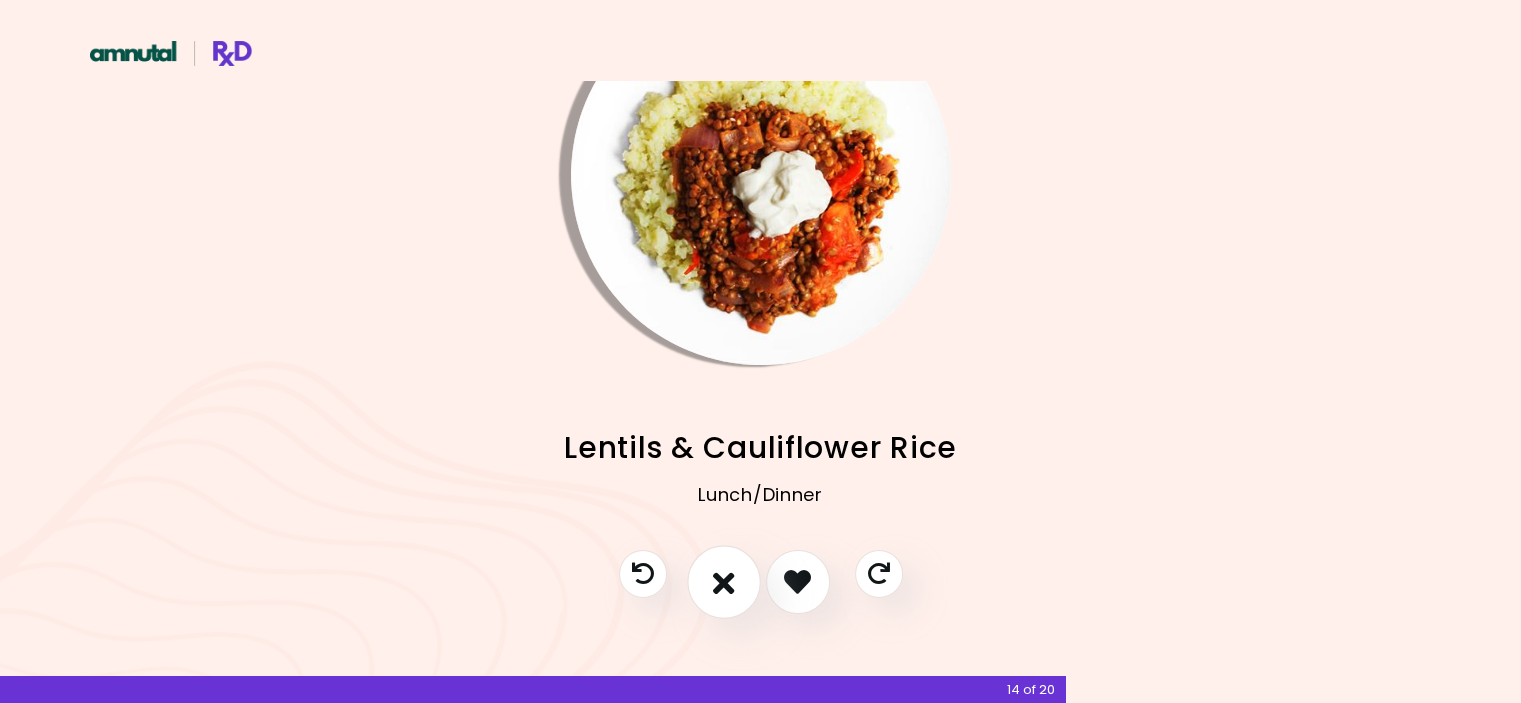 click at bounding box center [724, 581] 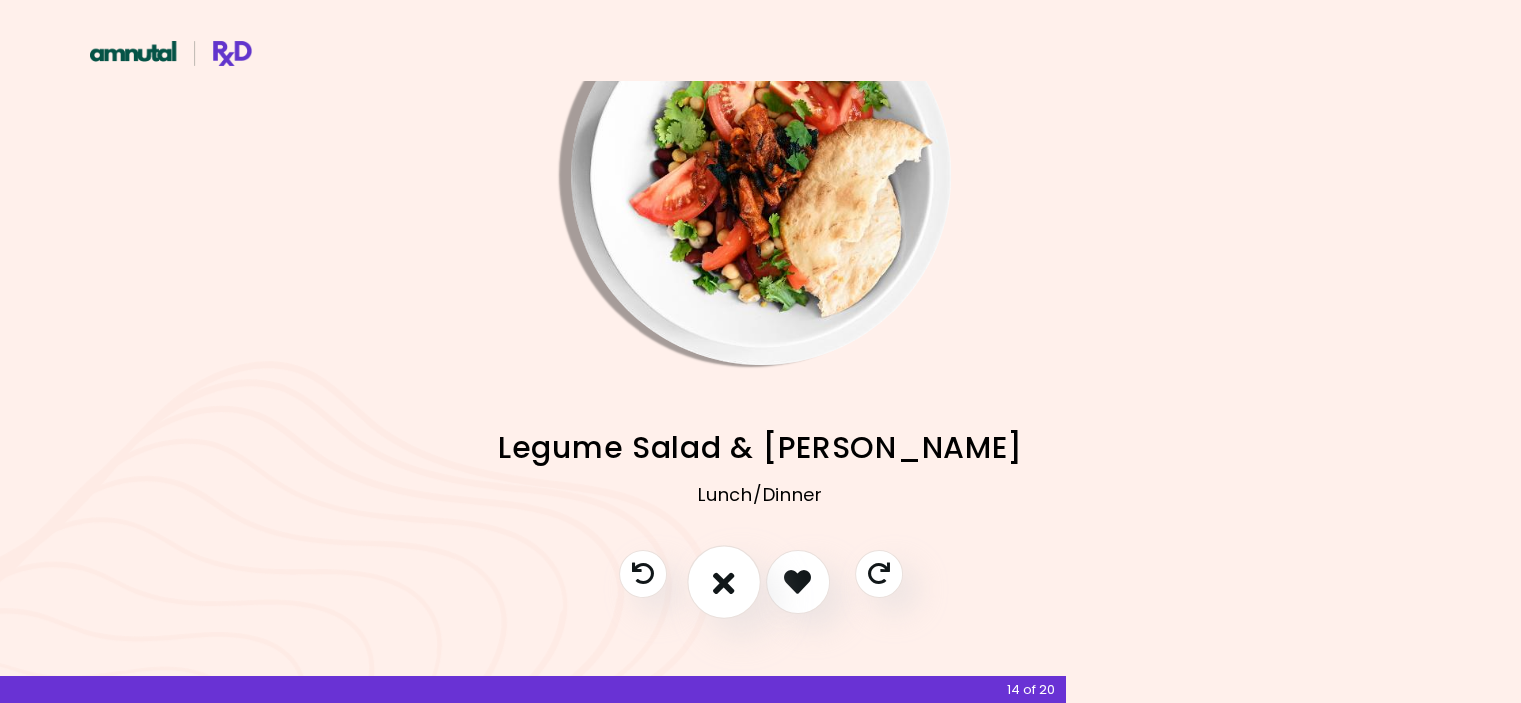 click at bounding box center [724, 581] 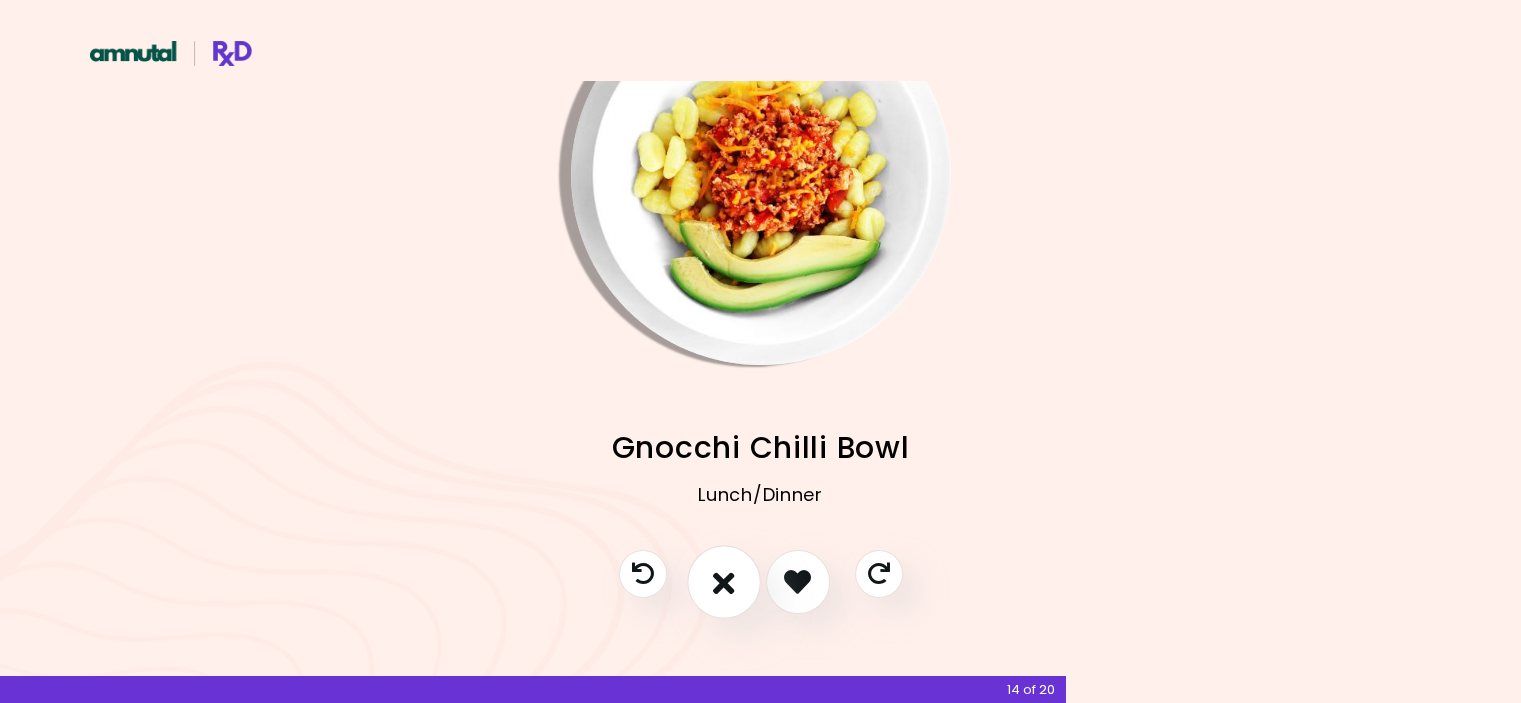 click at bounding box center [724, 581] 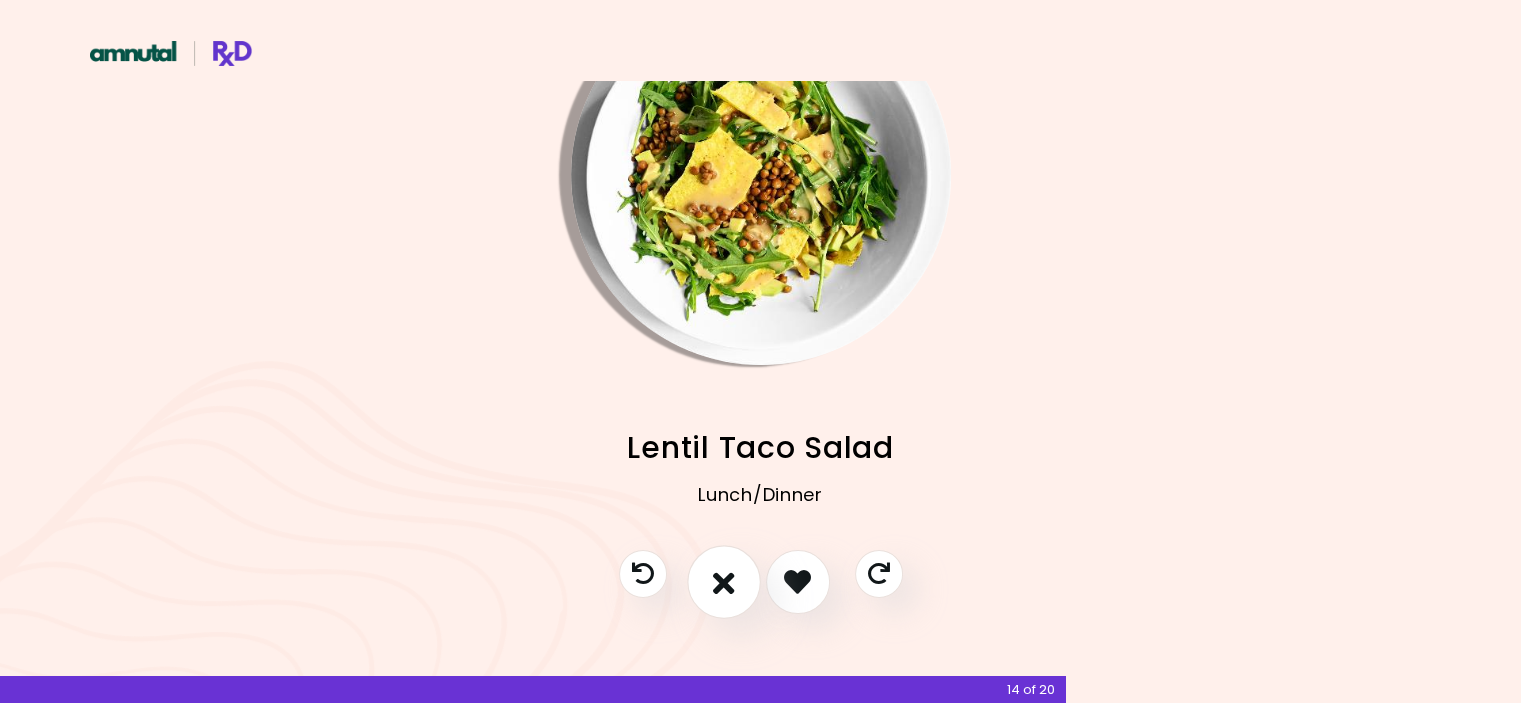 click at bounding box center (724, 581) 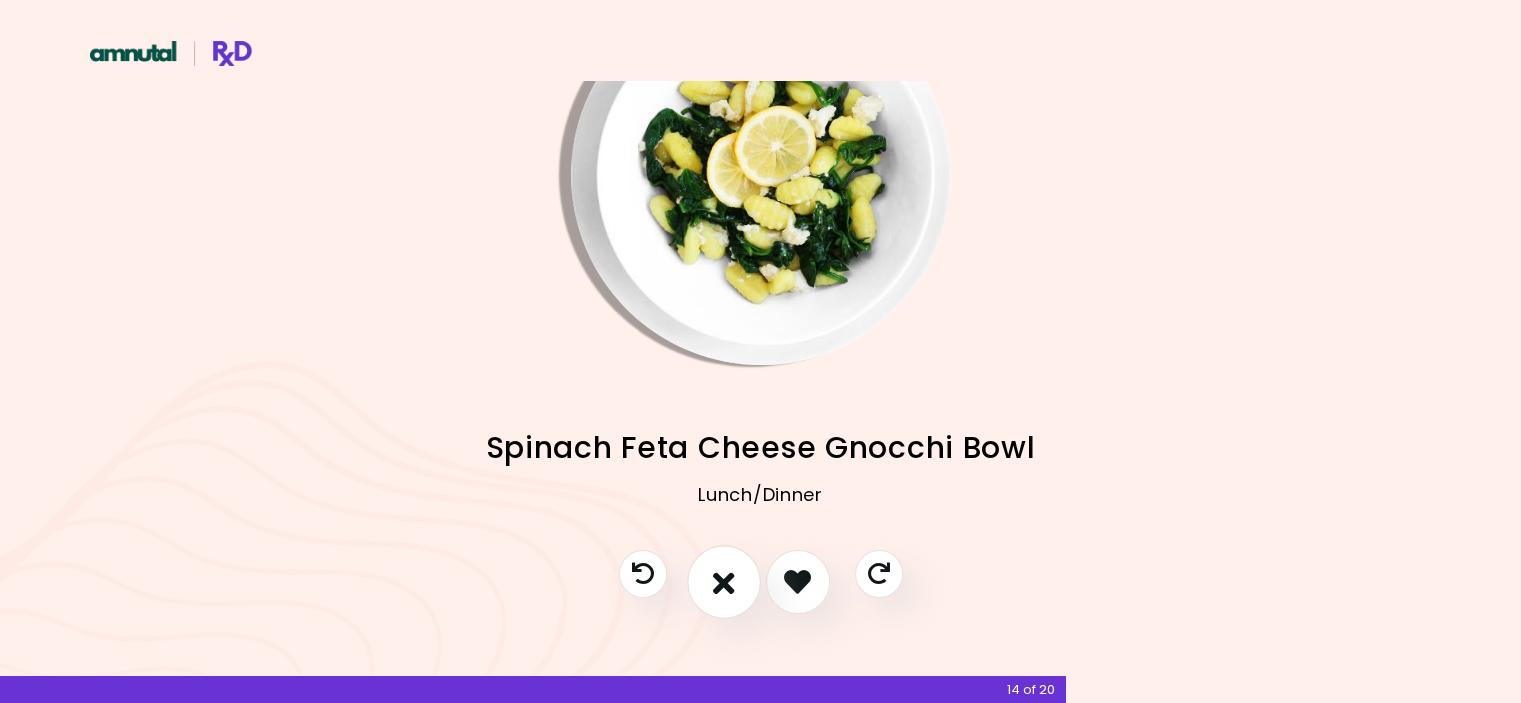 click at bounding box center [724, 581] 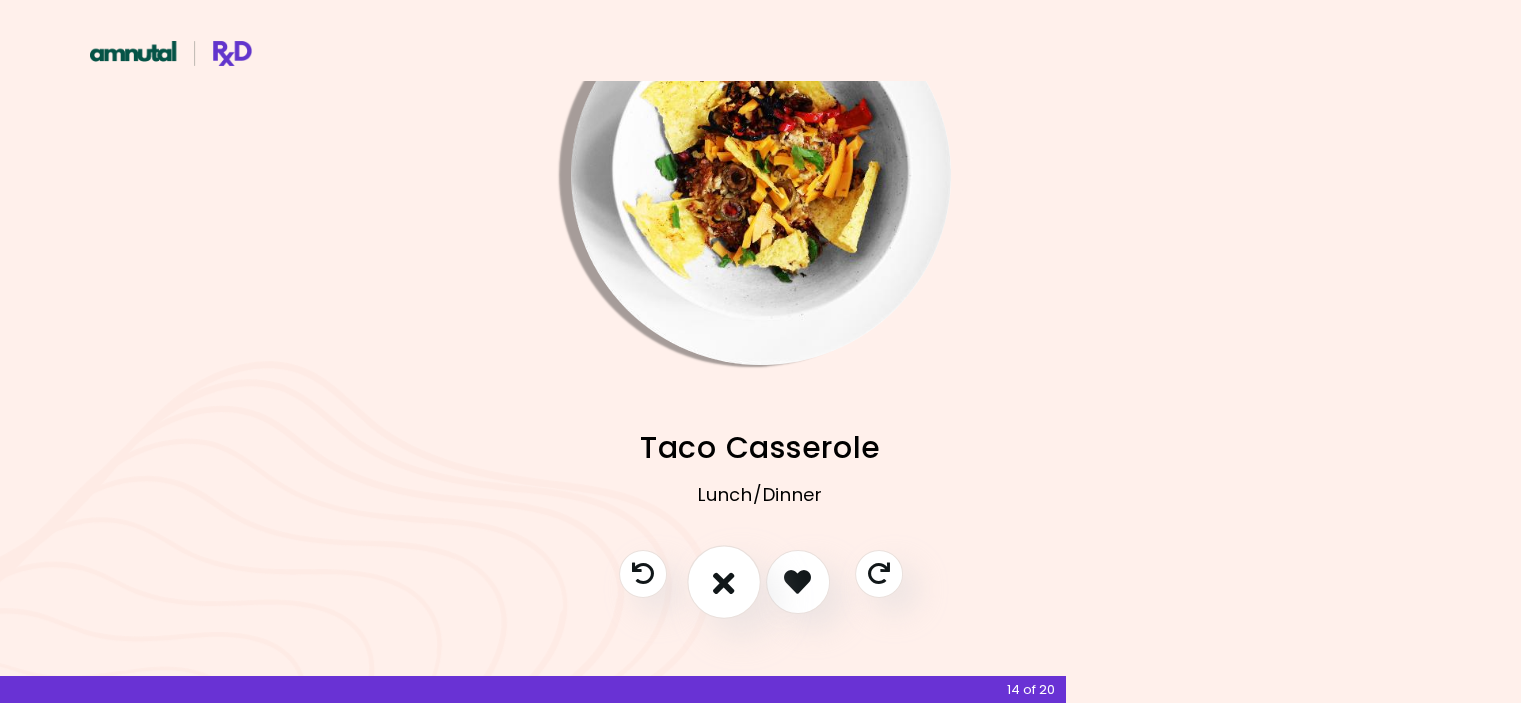 click at bounding box center [724, 581] 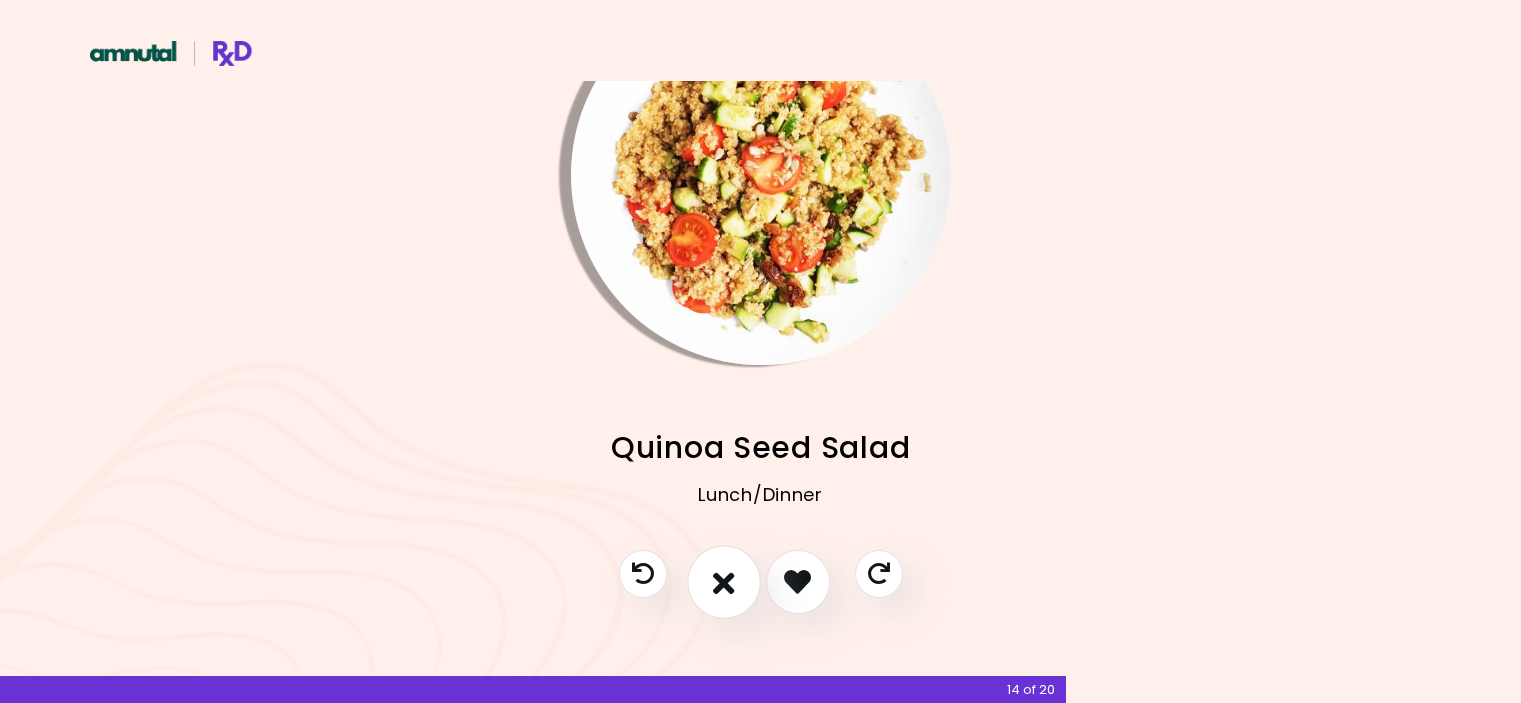 click at bounding box center [724, 581] 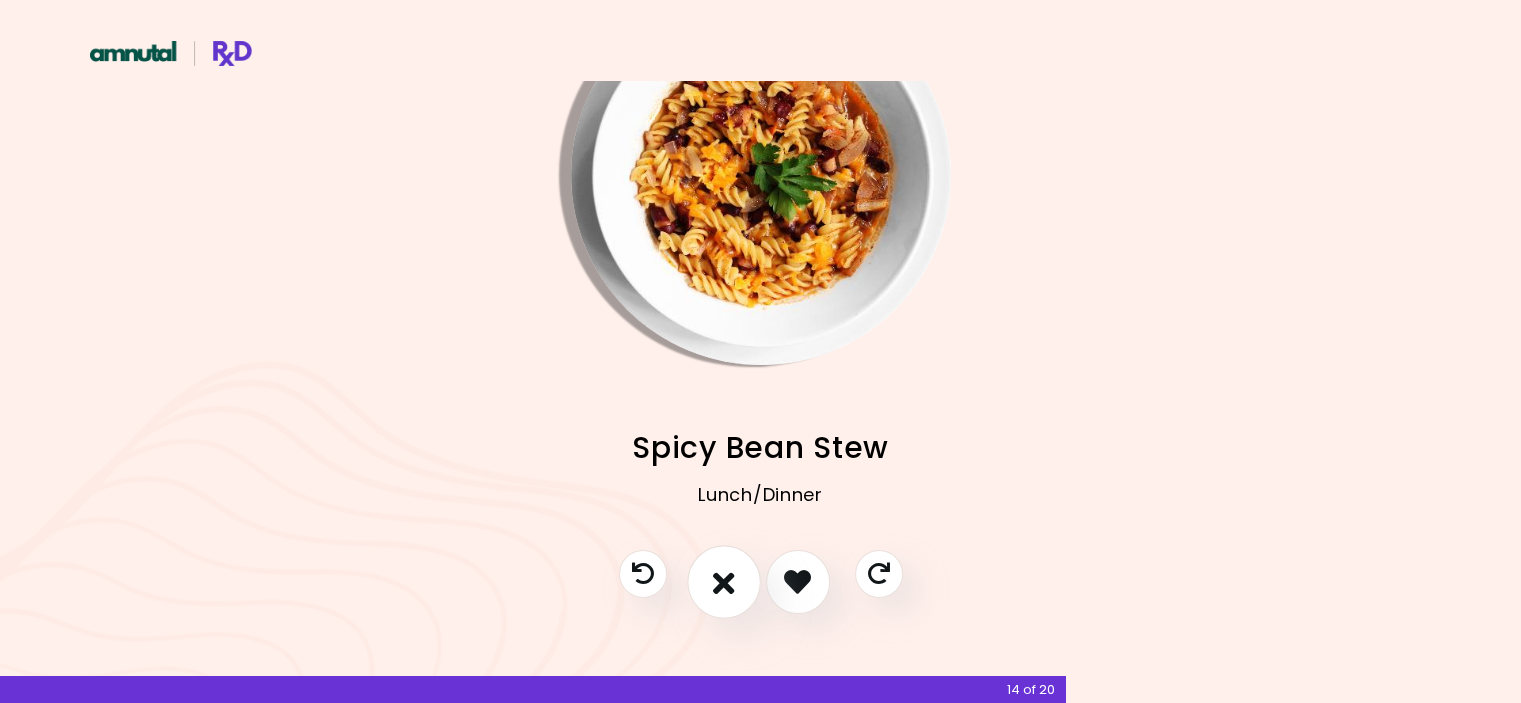 click at bounding box center (724, 581) 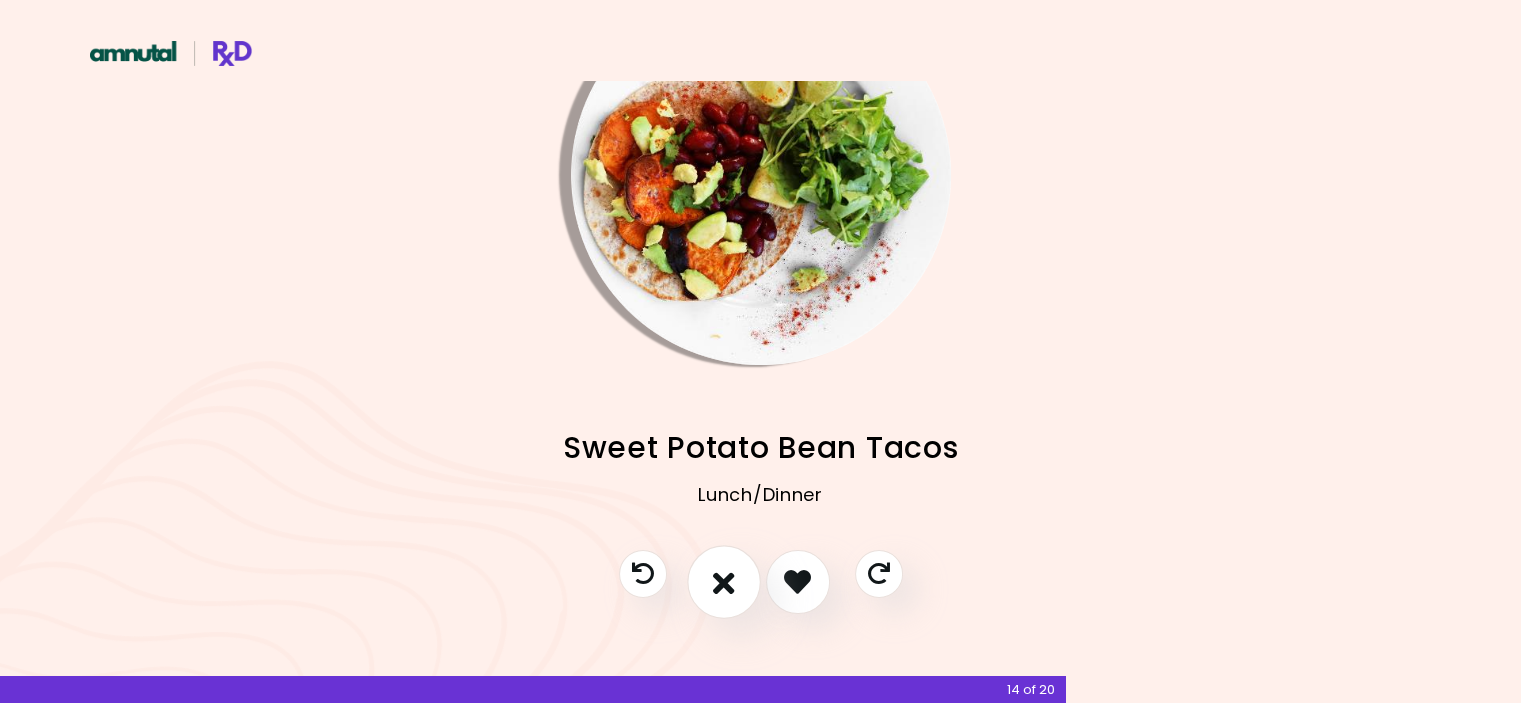 click at bounding box center [724, 581] 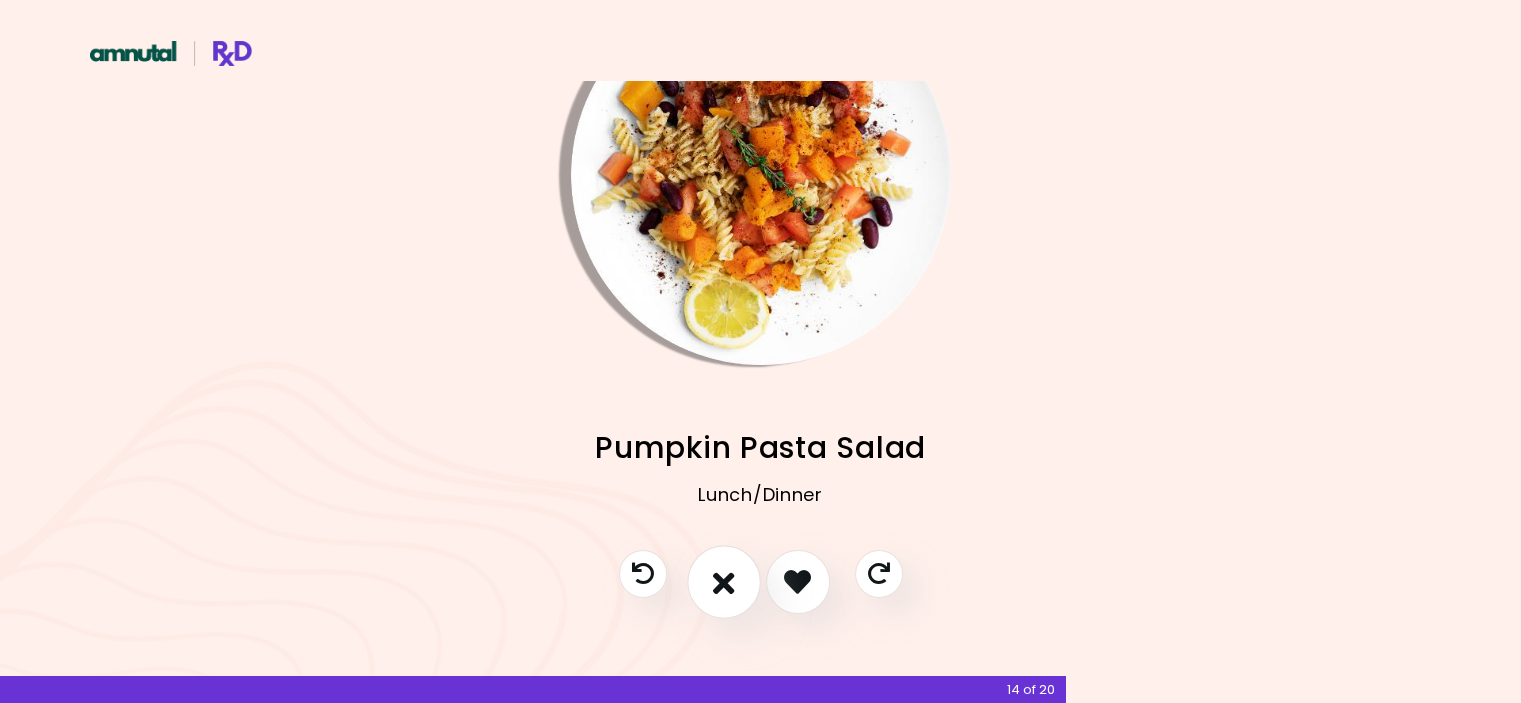 click at bounding box center (724, 581) 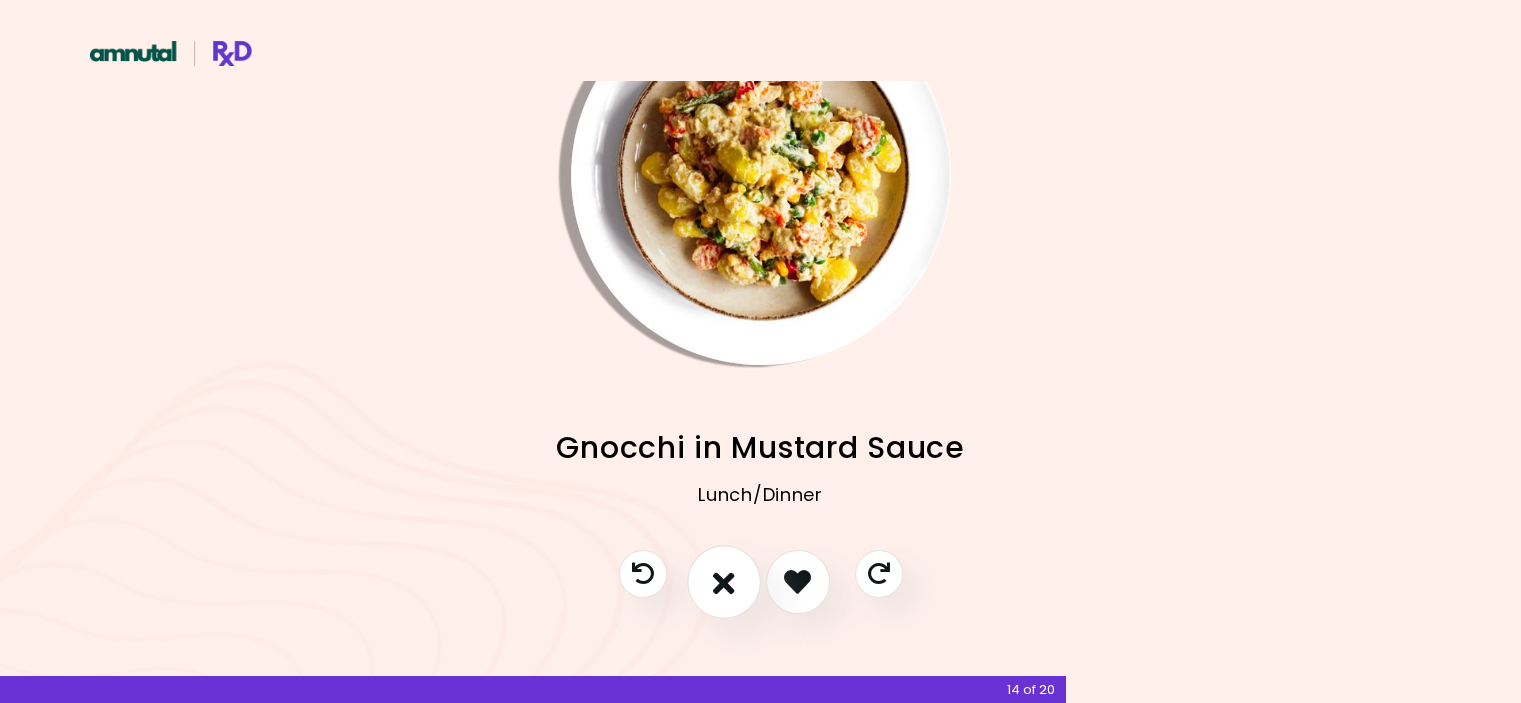 click at bounding box center [724, 581] 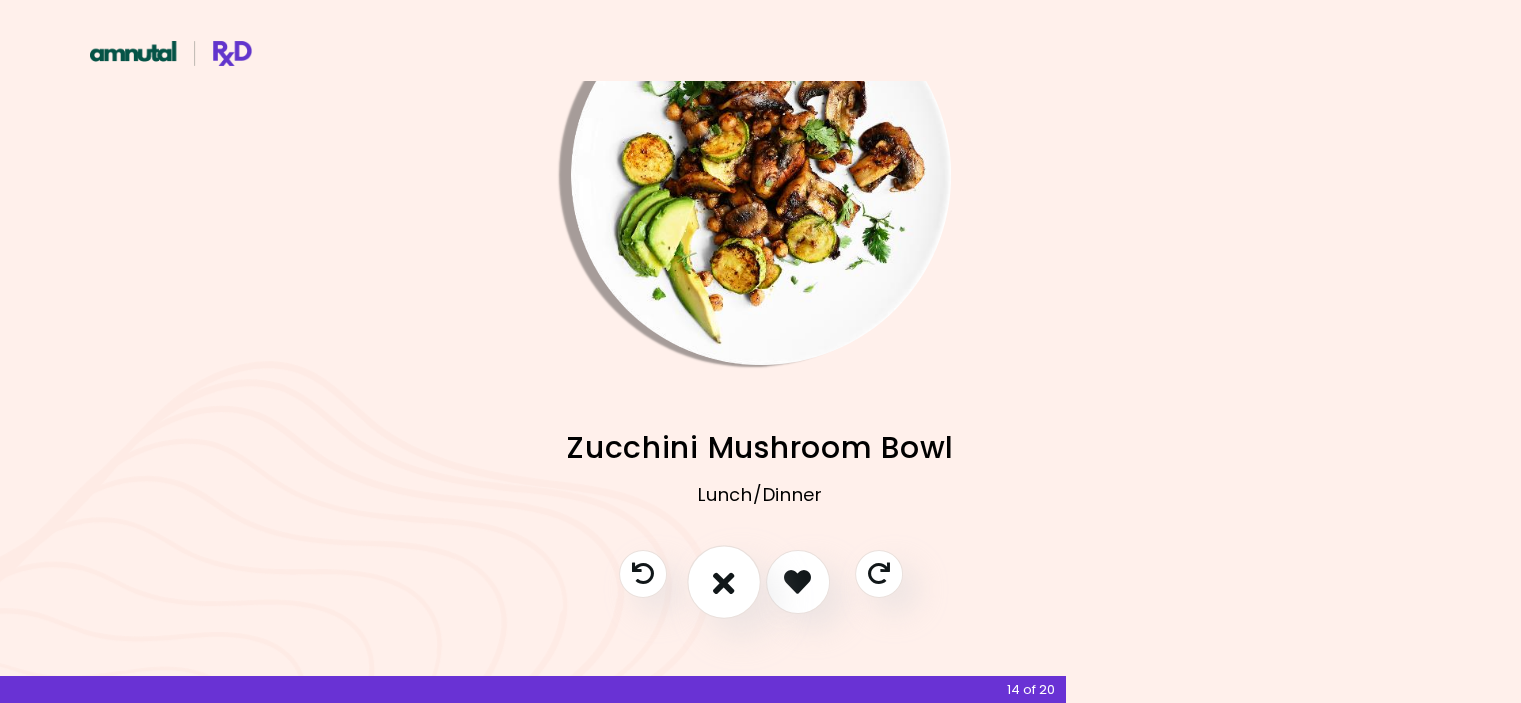 click at bounding box center (724, 581) 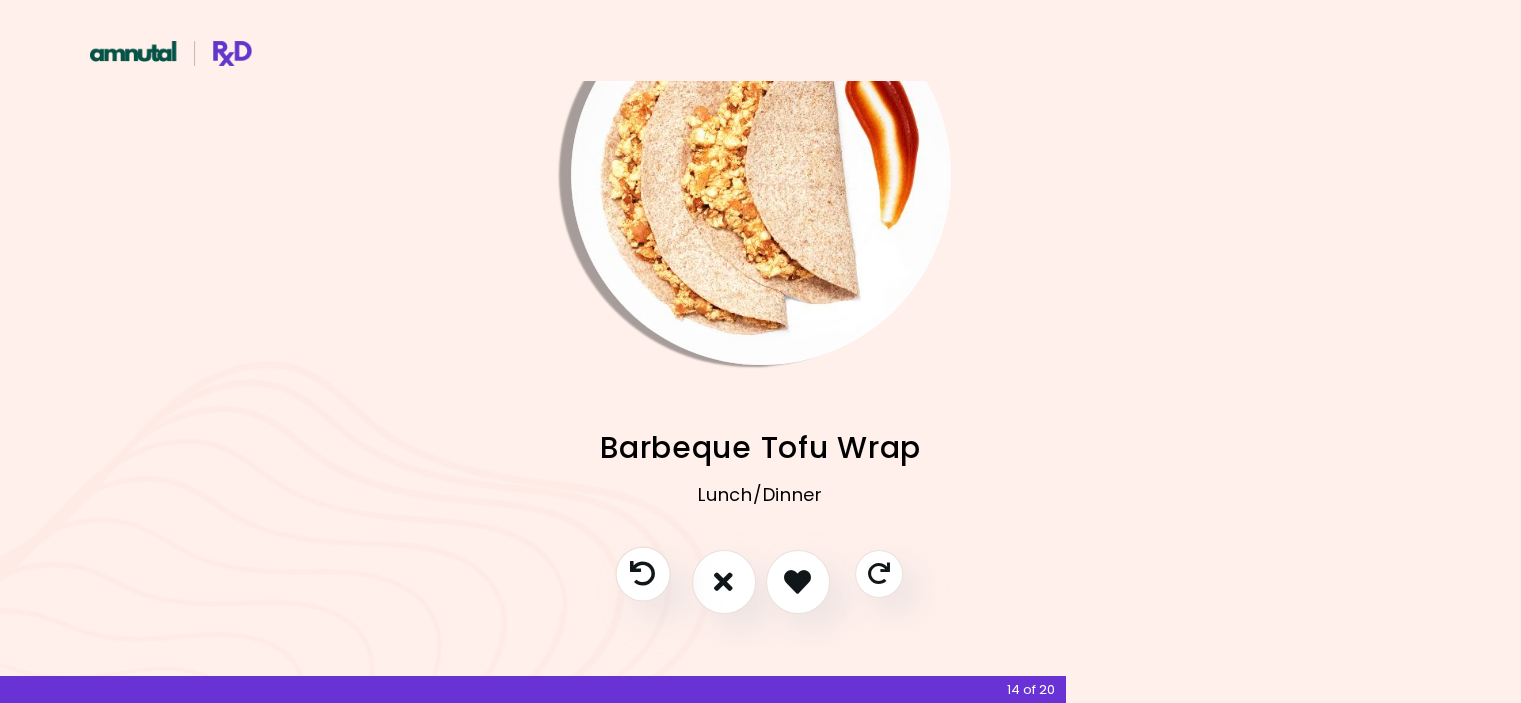 click at bounding box center (642, 573) 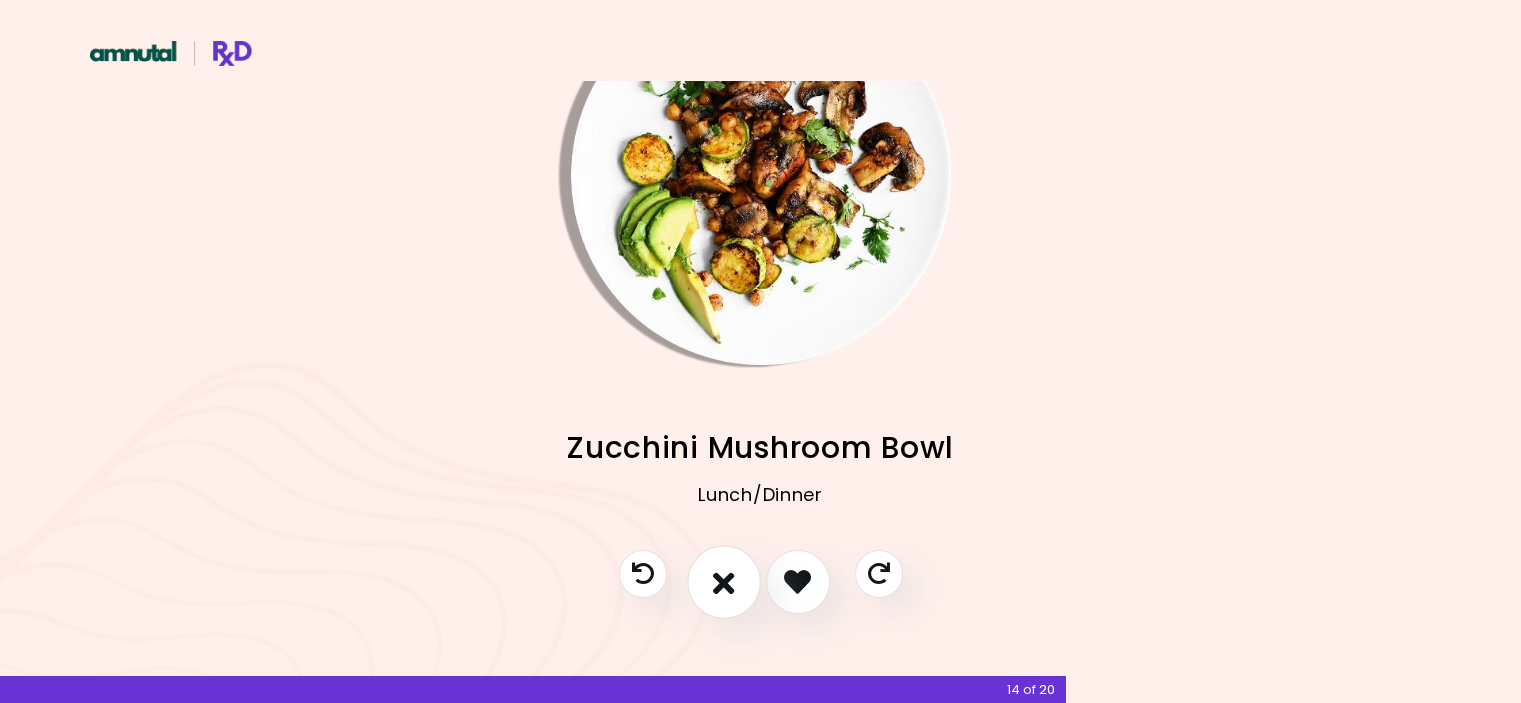 click at bounding box center (724, 582) 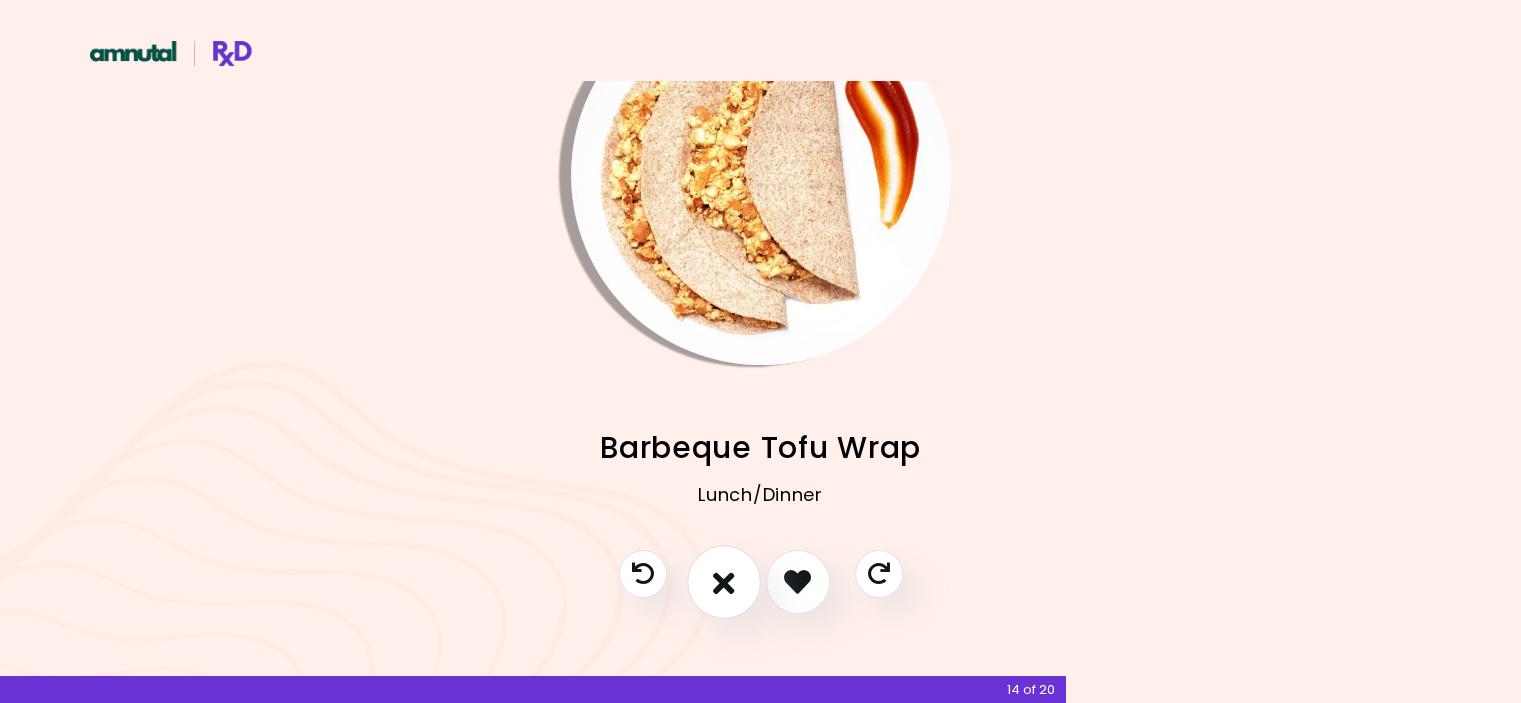 click at bounding box center [724, 582] 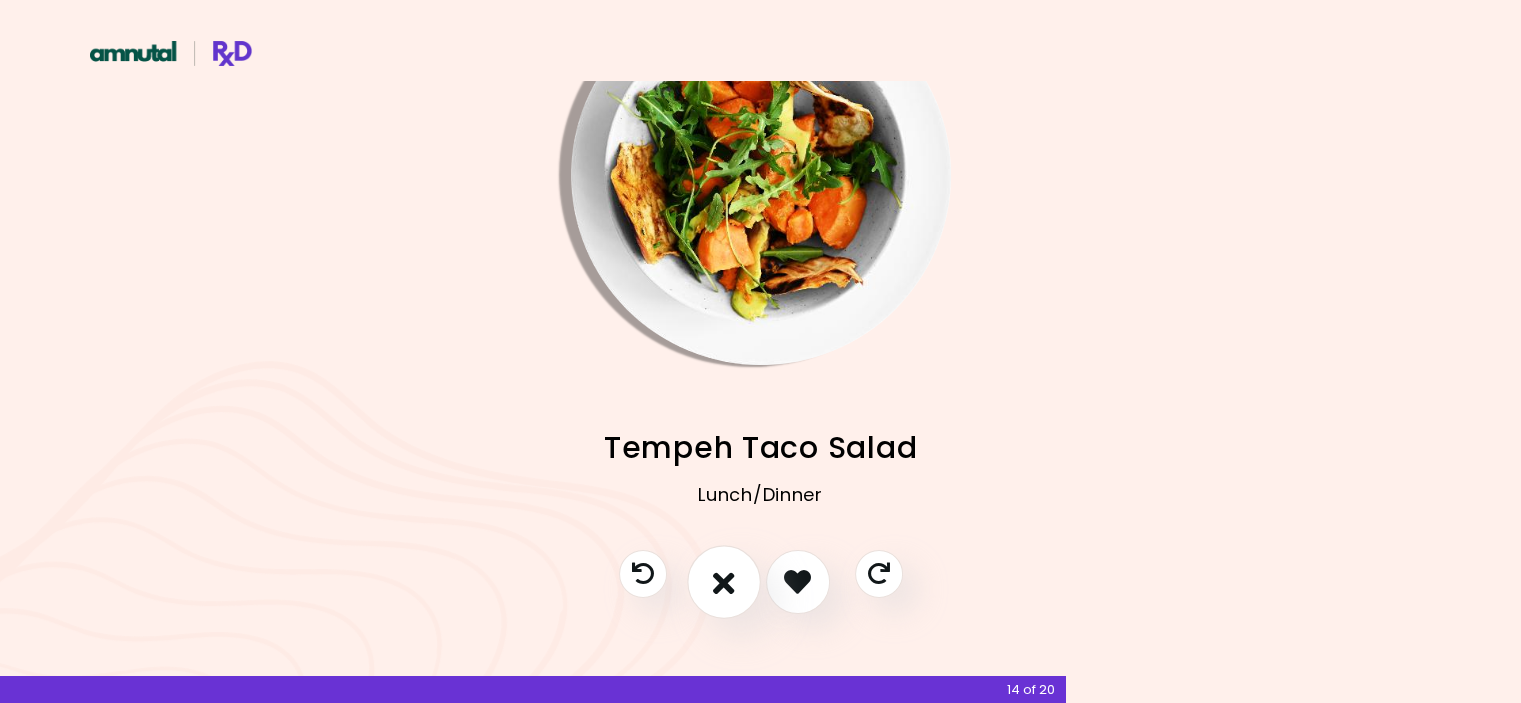 click at bounding box center (724, 582) 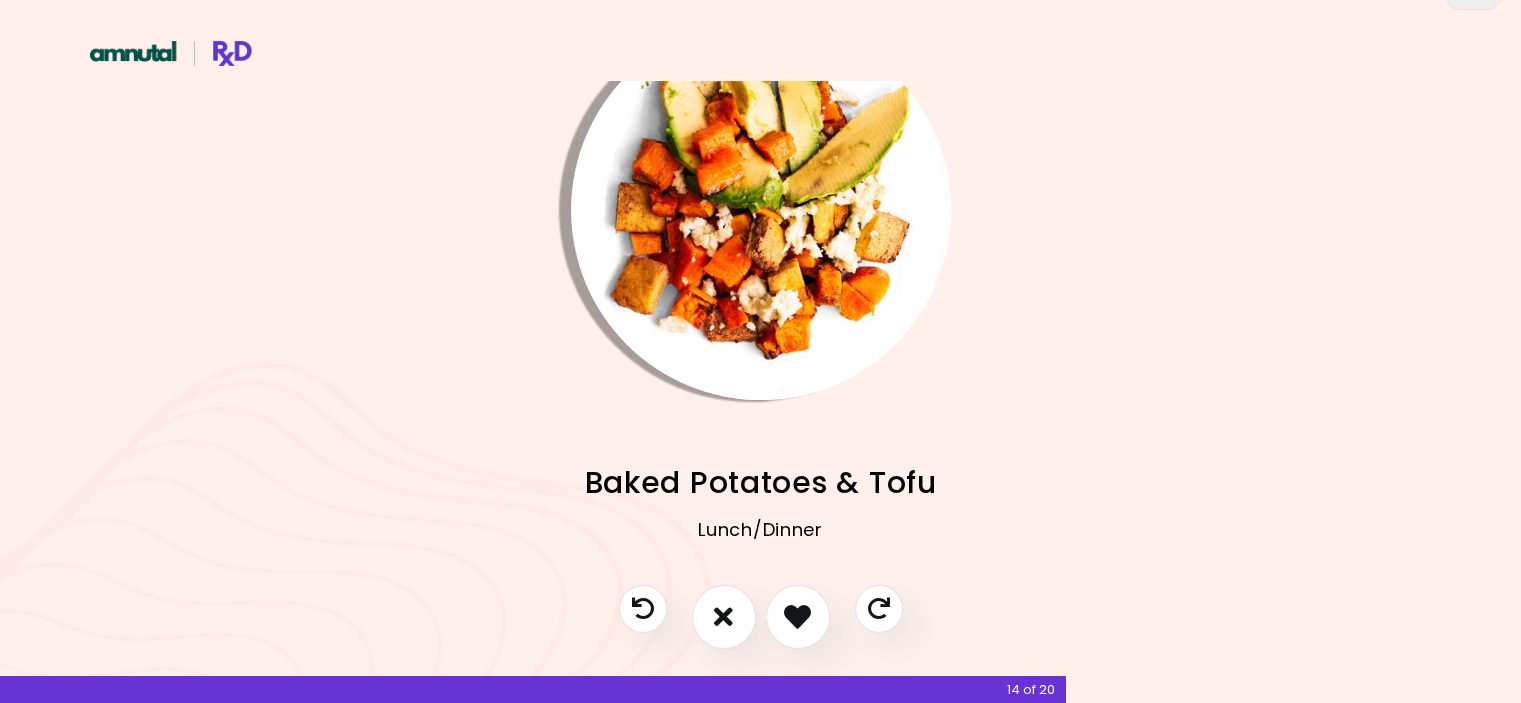 scroll, scrollTop: 100, scrollLeft: 0, axis: vertical 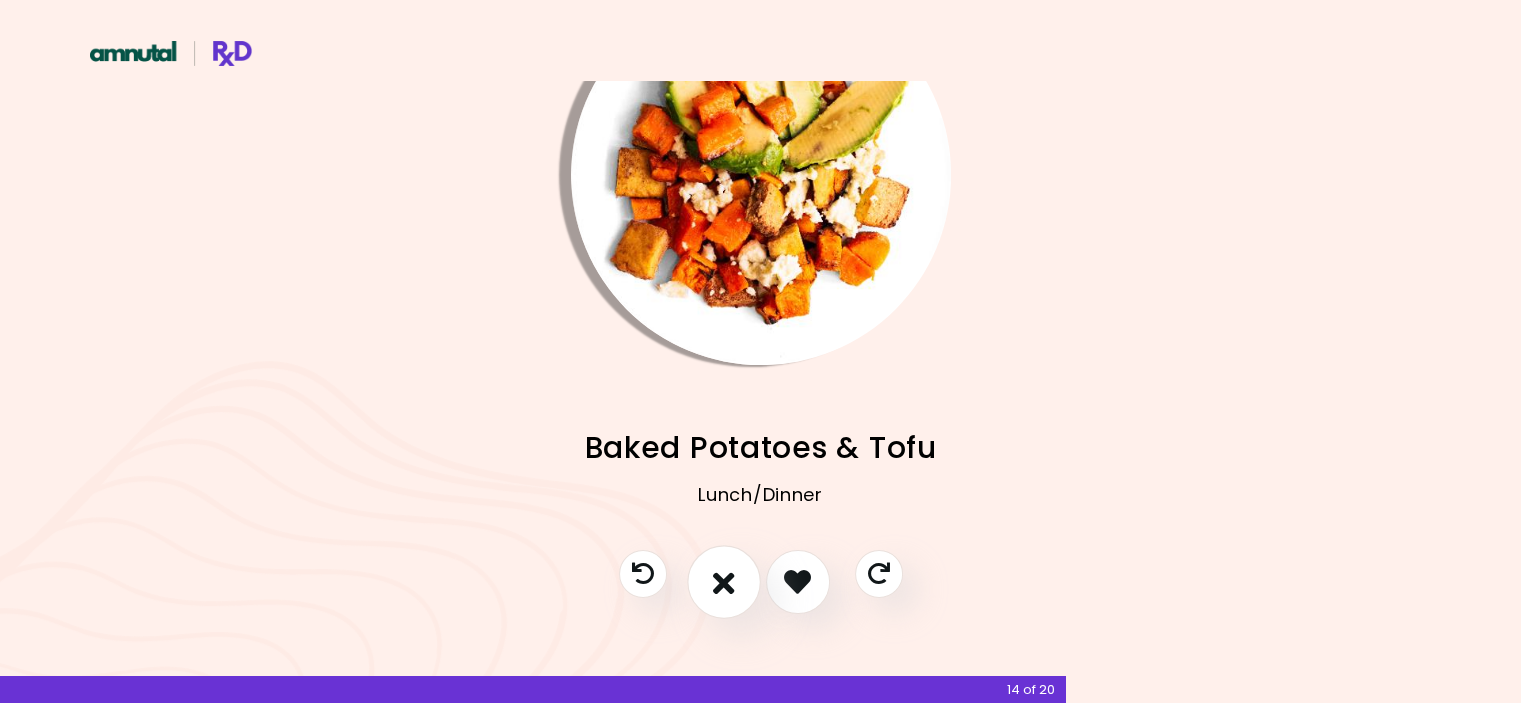 click at bounding box center (724, 581) 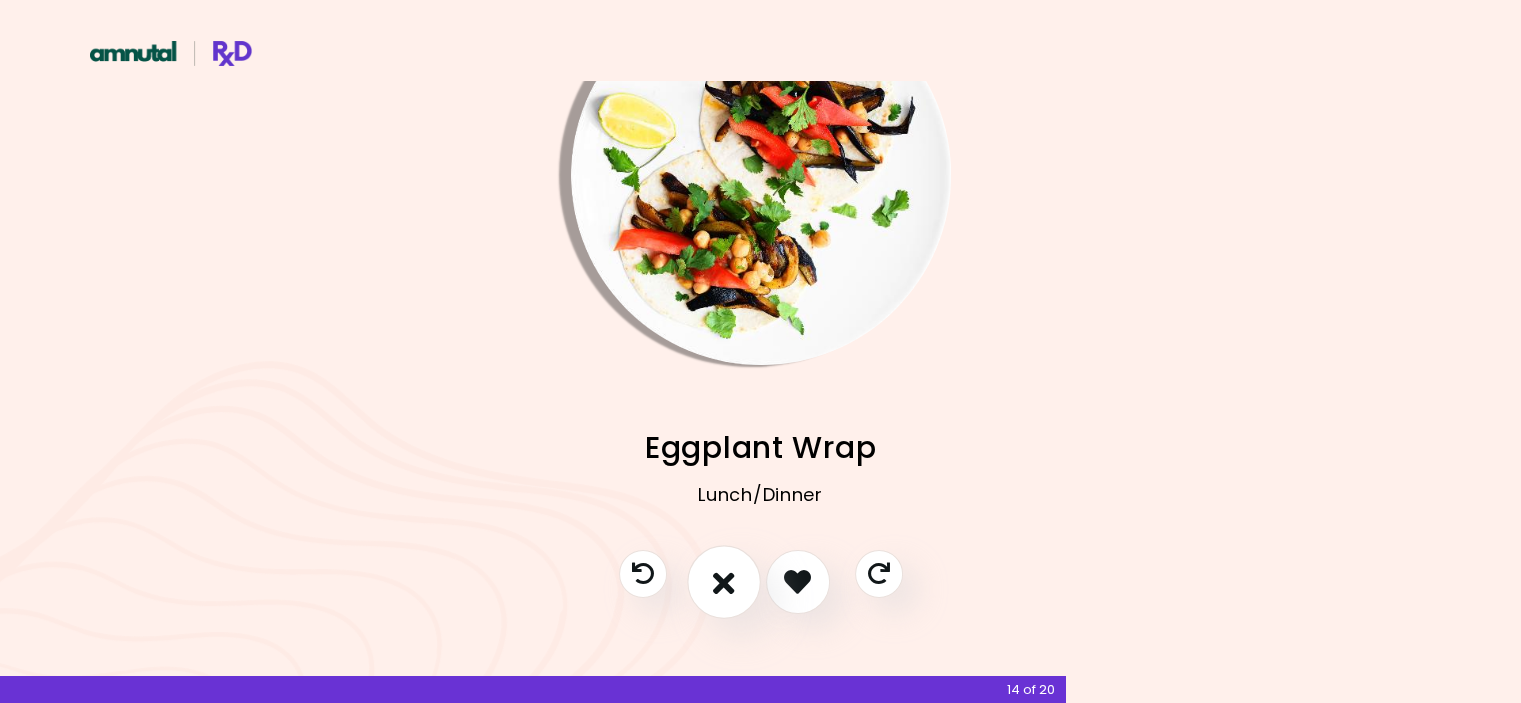 click at bounding box center [724, 581] 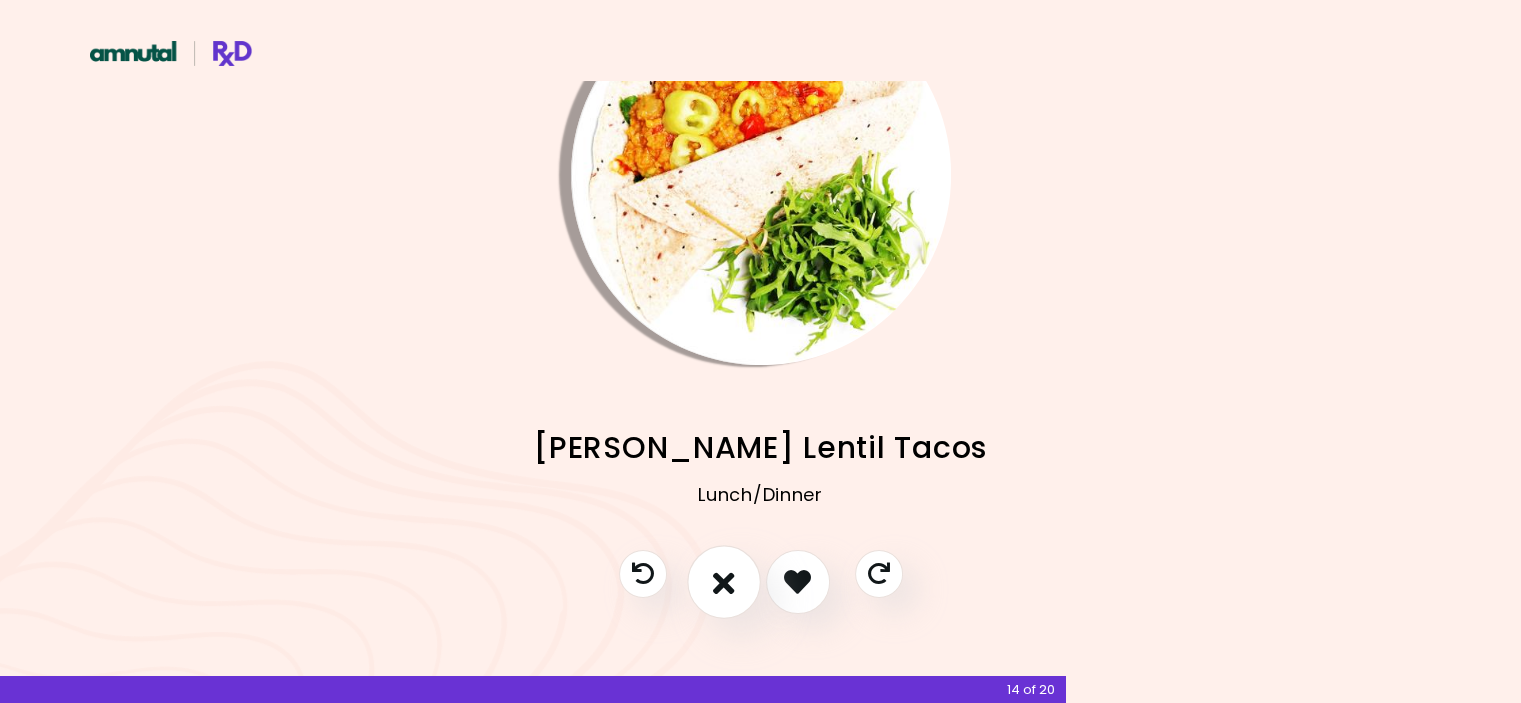 click at bounding box center [724, 581] 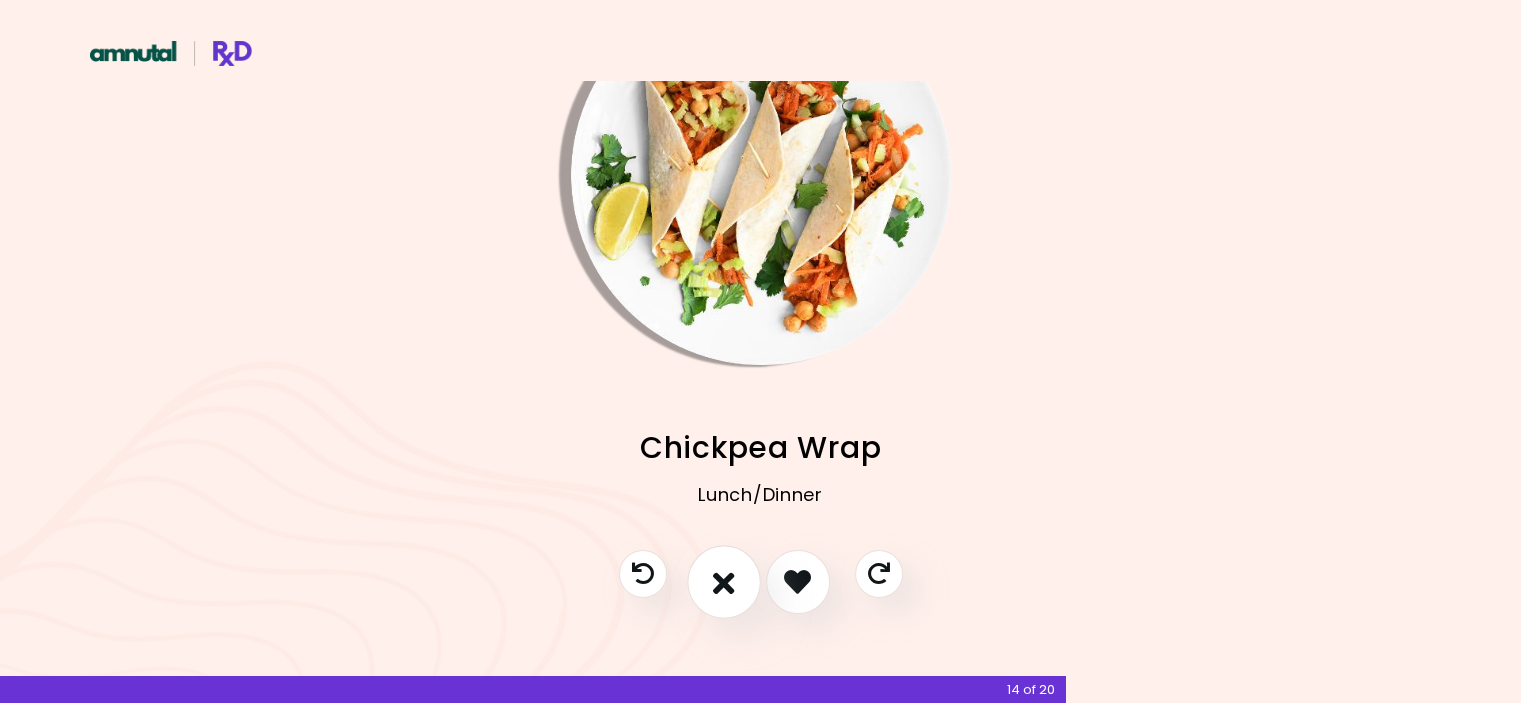 click at bounding box center (724, 581) 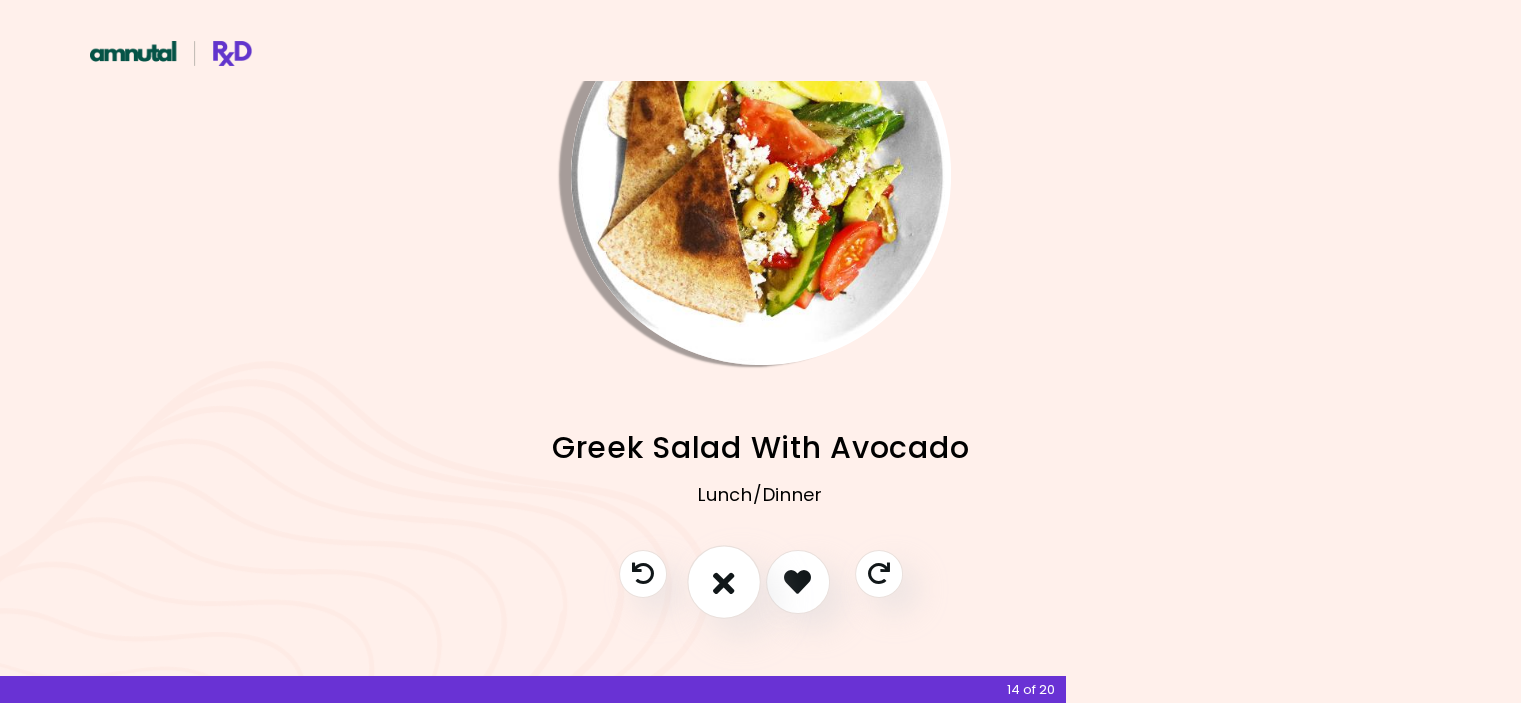 click at bounding box center [724, 581] 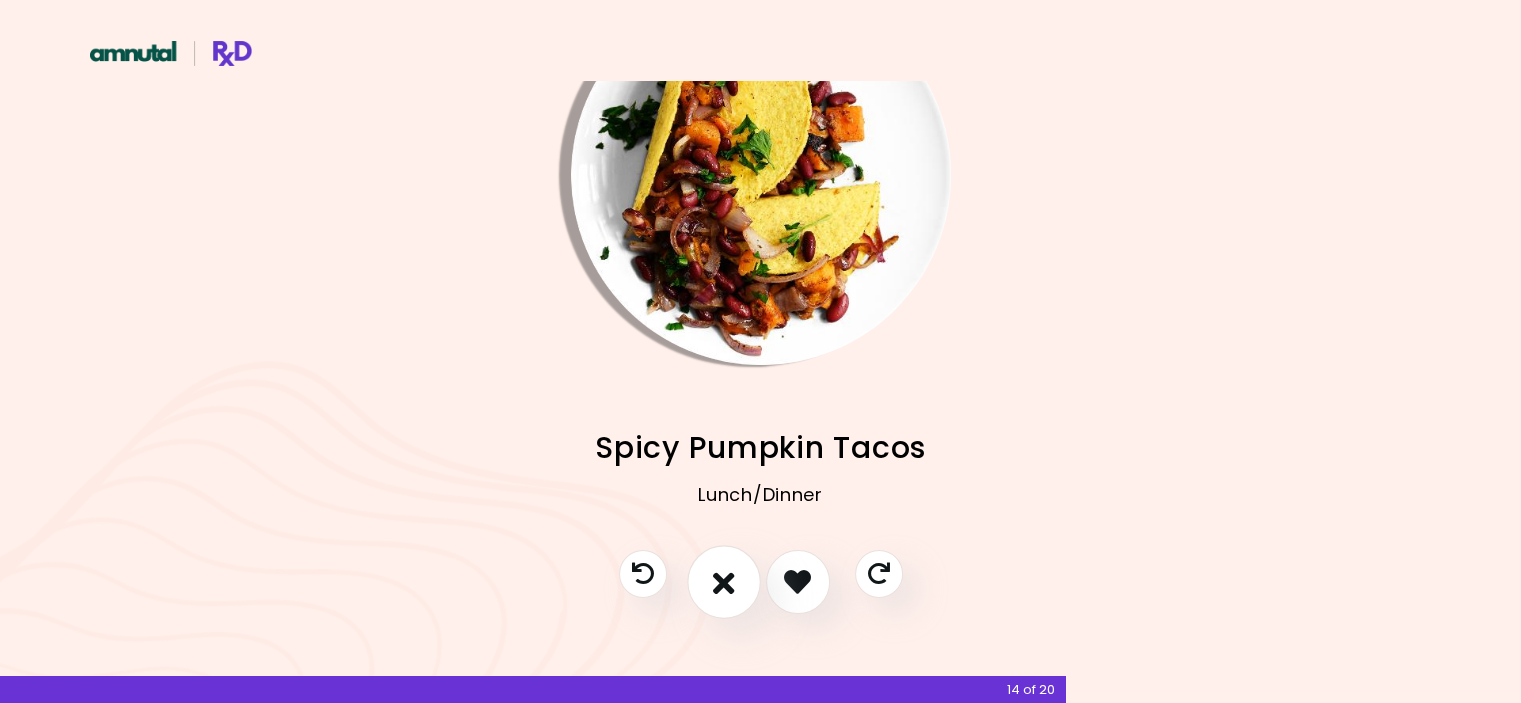 click at bounding box center (724, 581) 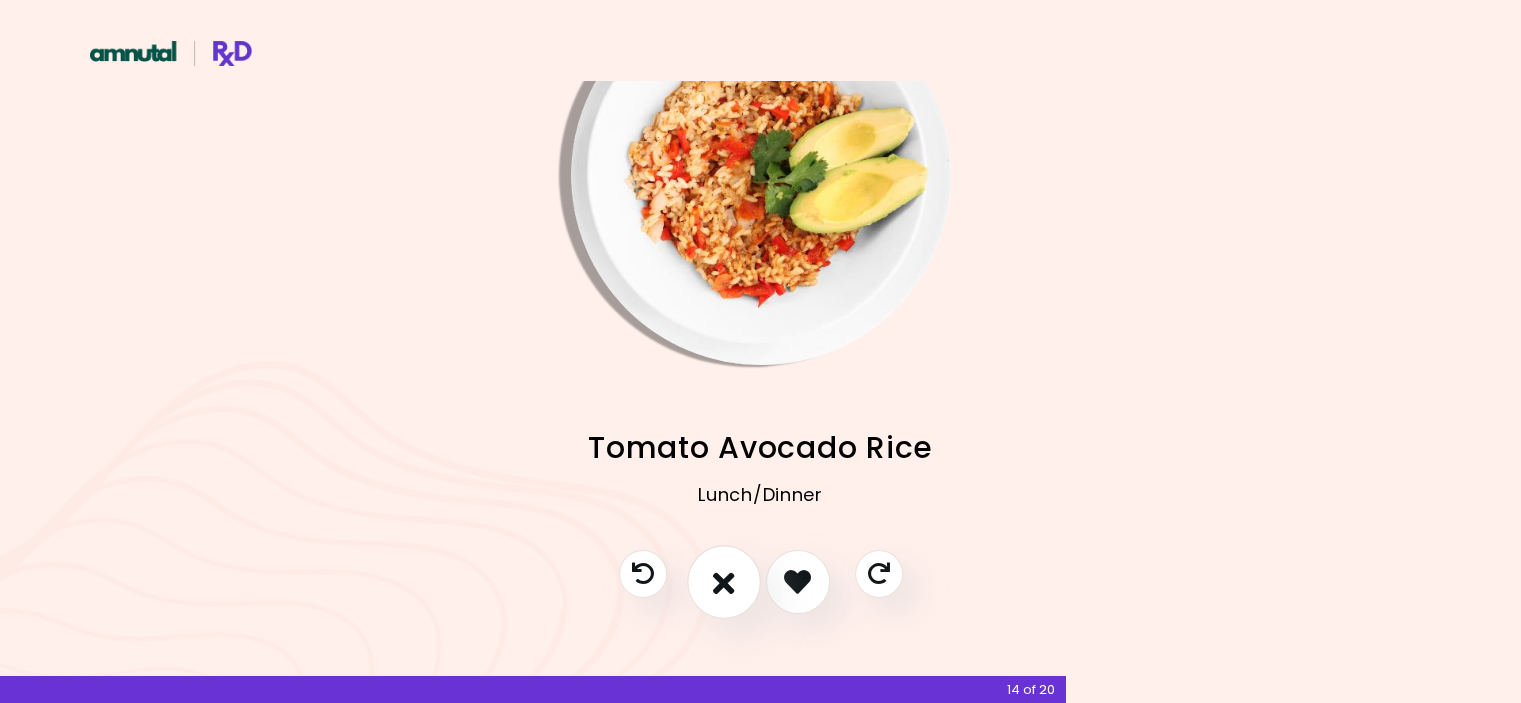 click at bounding box center (724, 581) 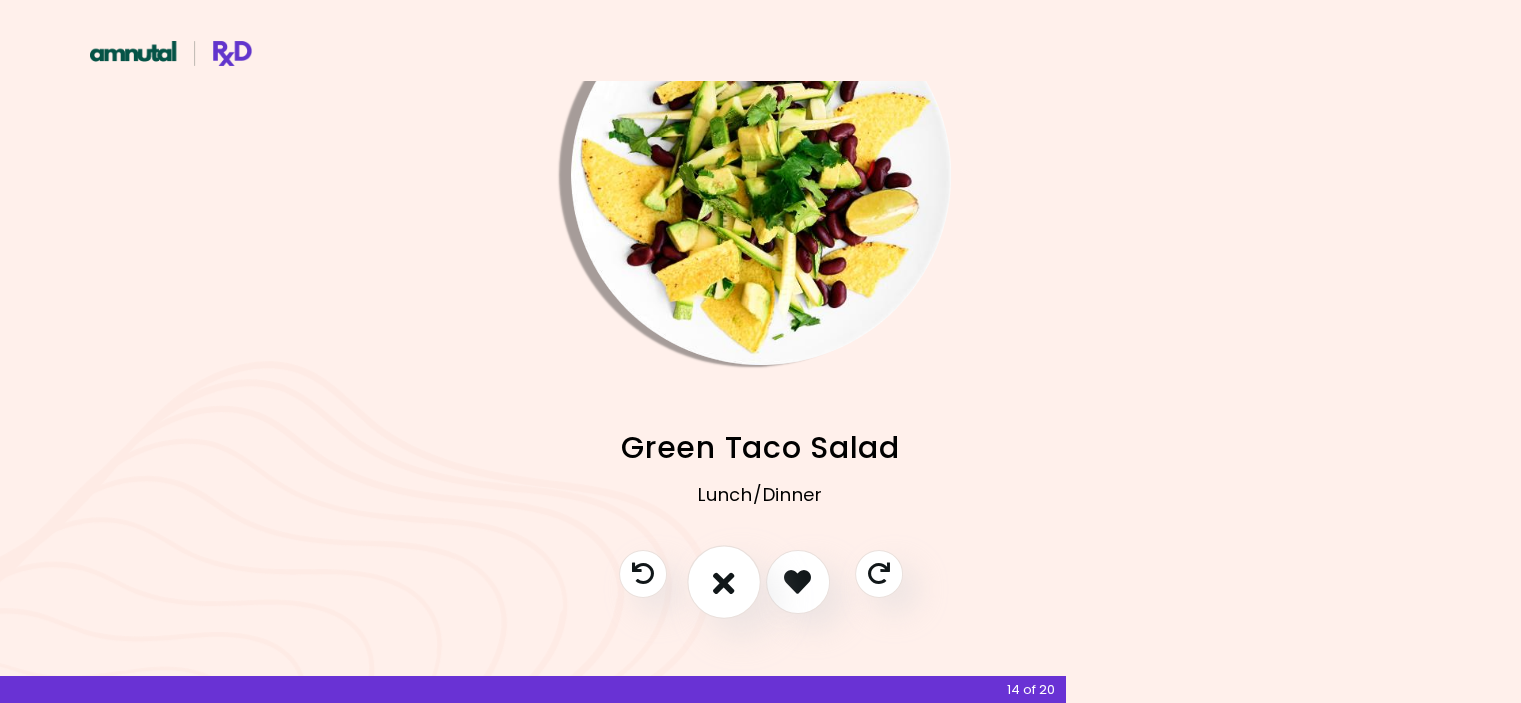 click at bounding box center (724, 581) 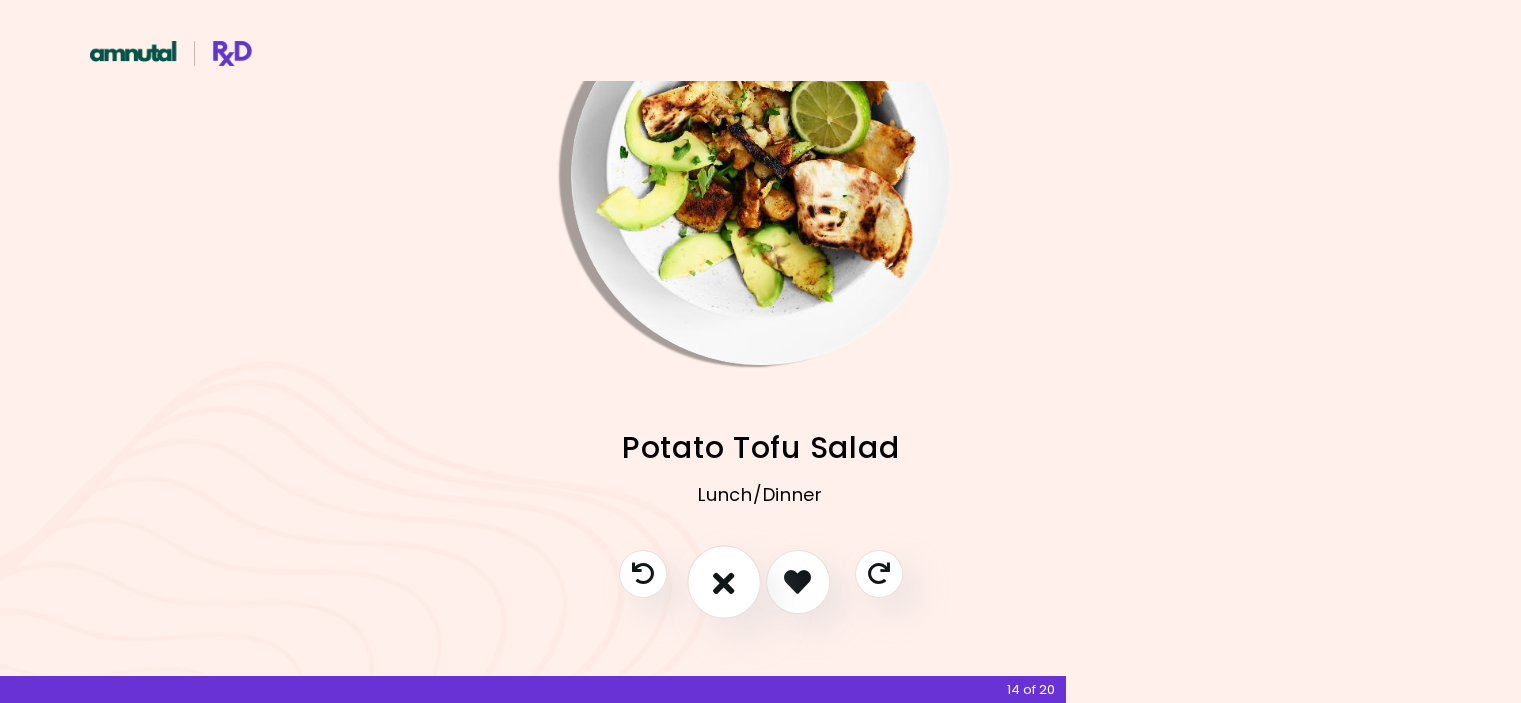 click at bounding box center (724, 581) 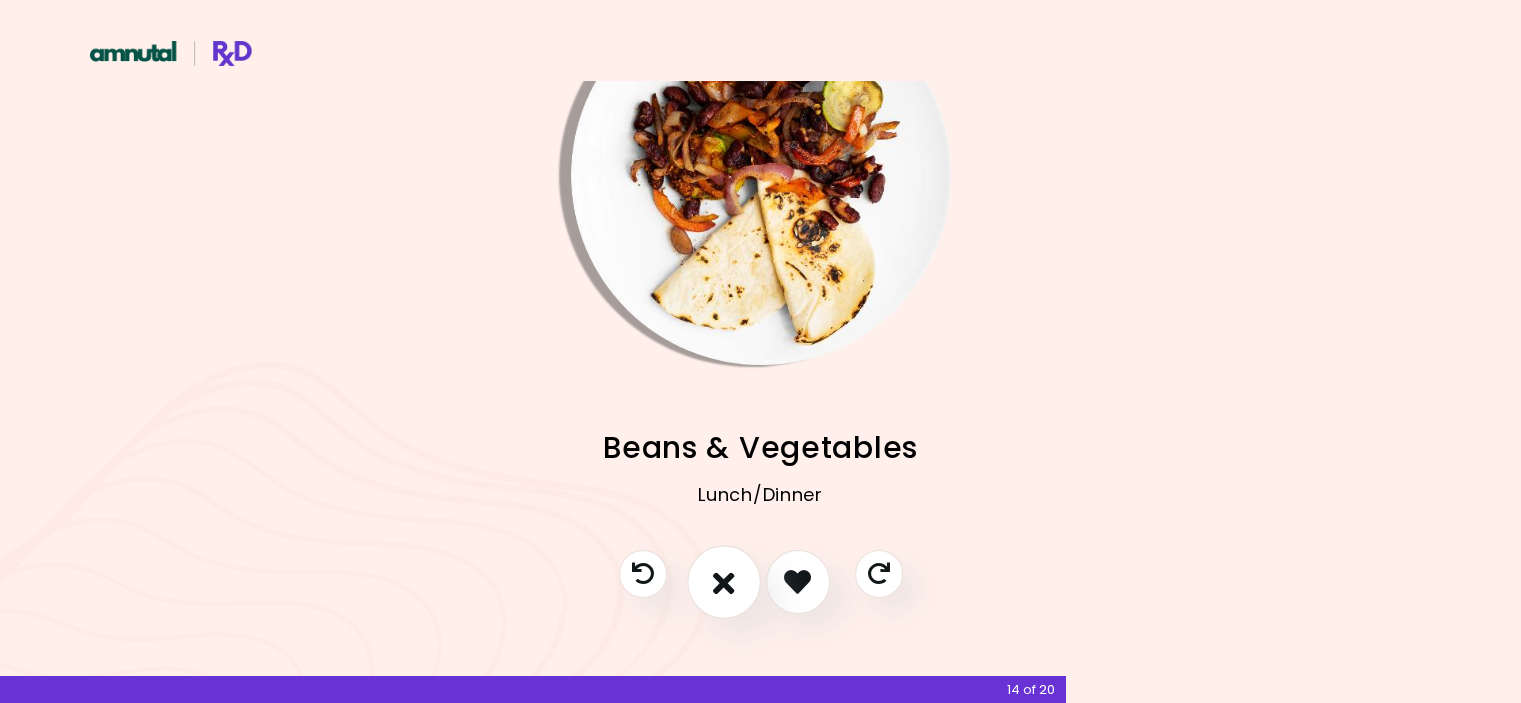 click at bounding box center [724, 581] 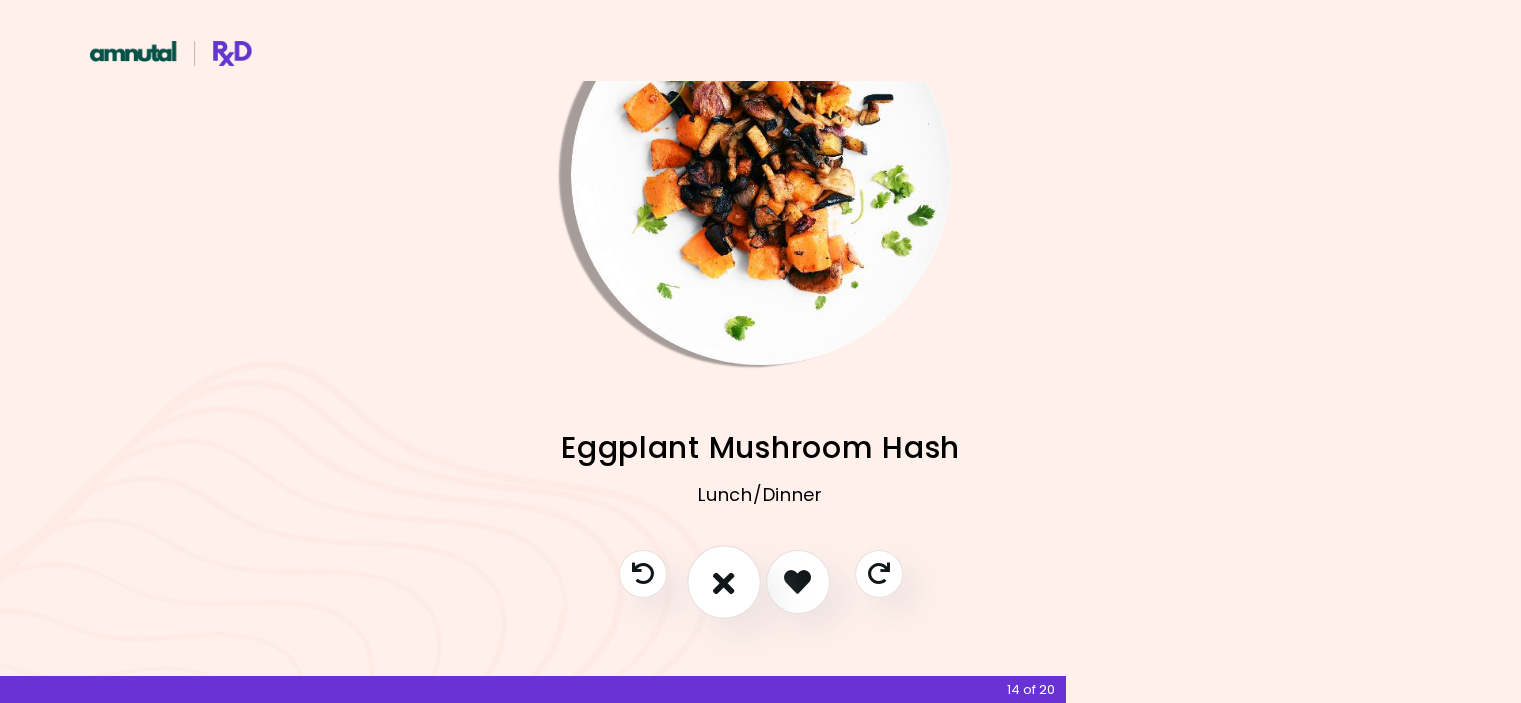 click at bounding box center (724, 581) 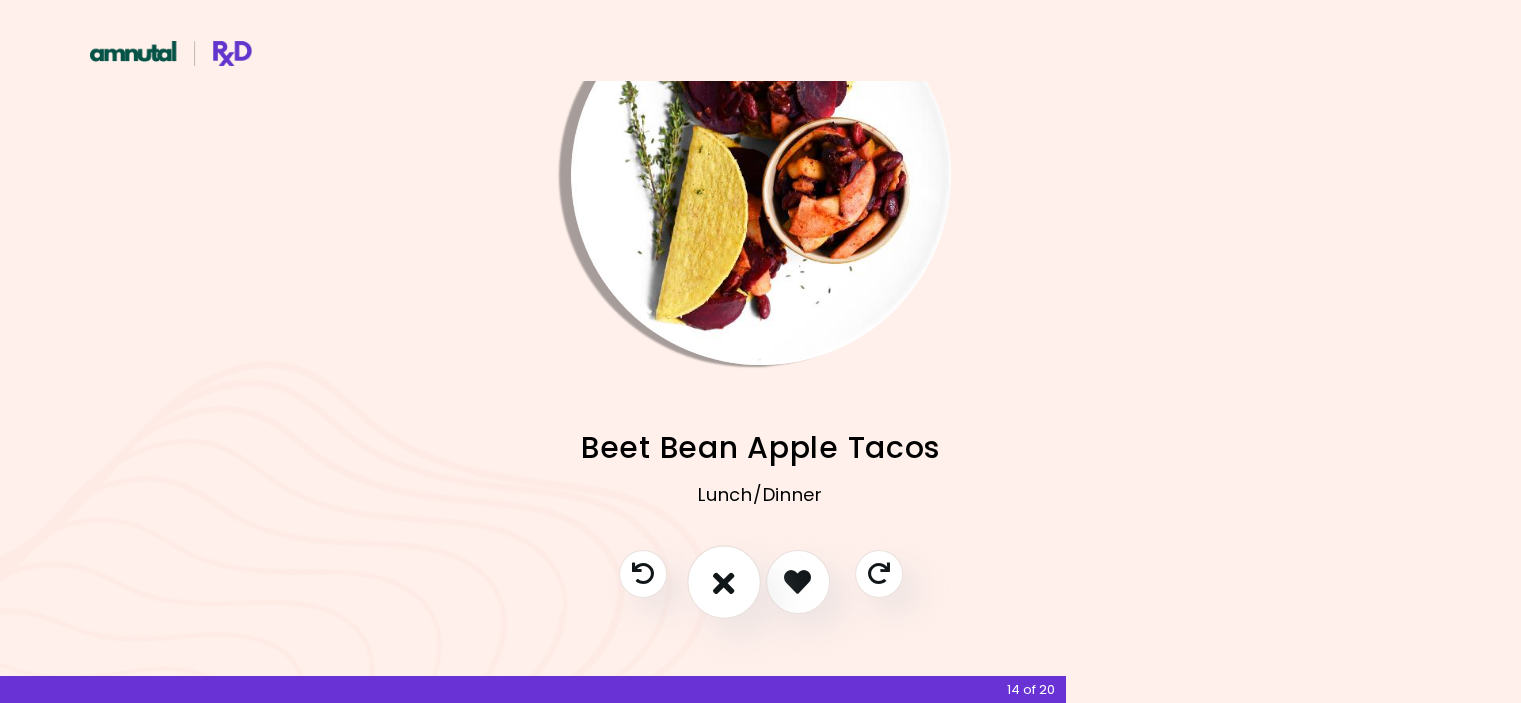 click at bounding box center [724, 581] 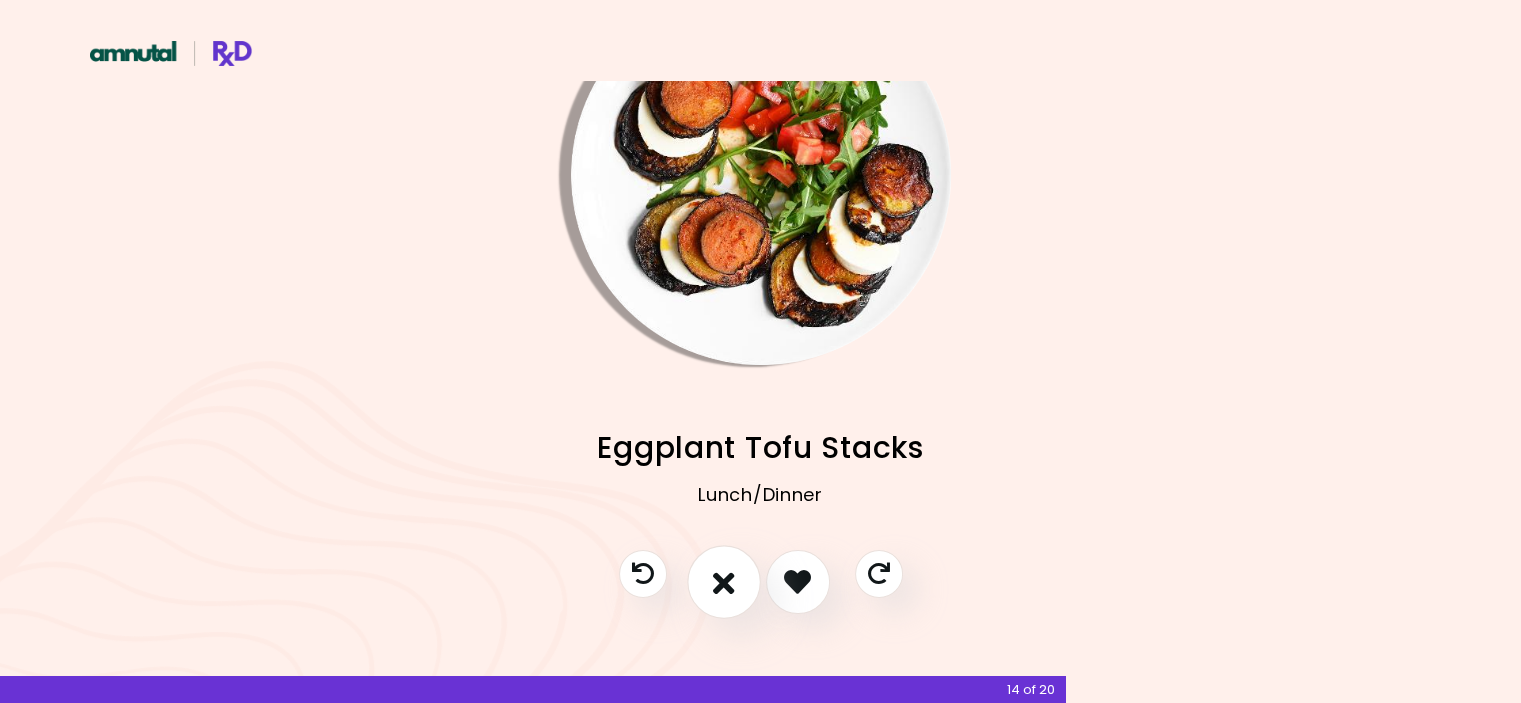click at bounding box center [724, 581] 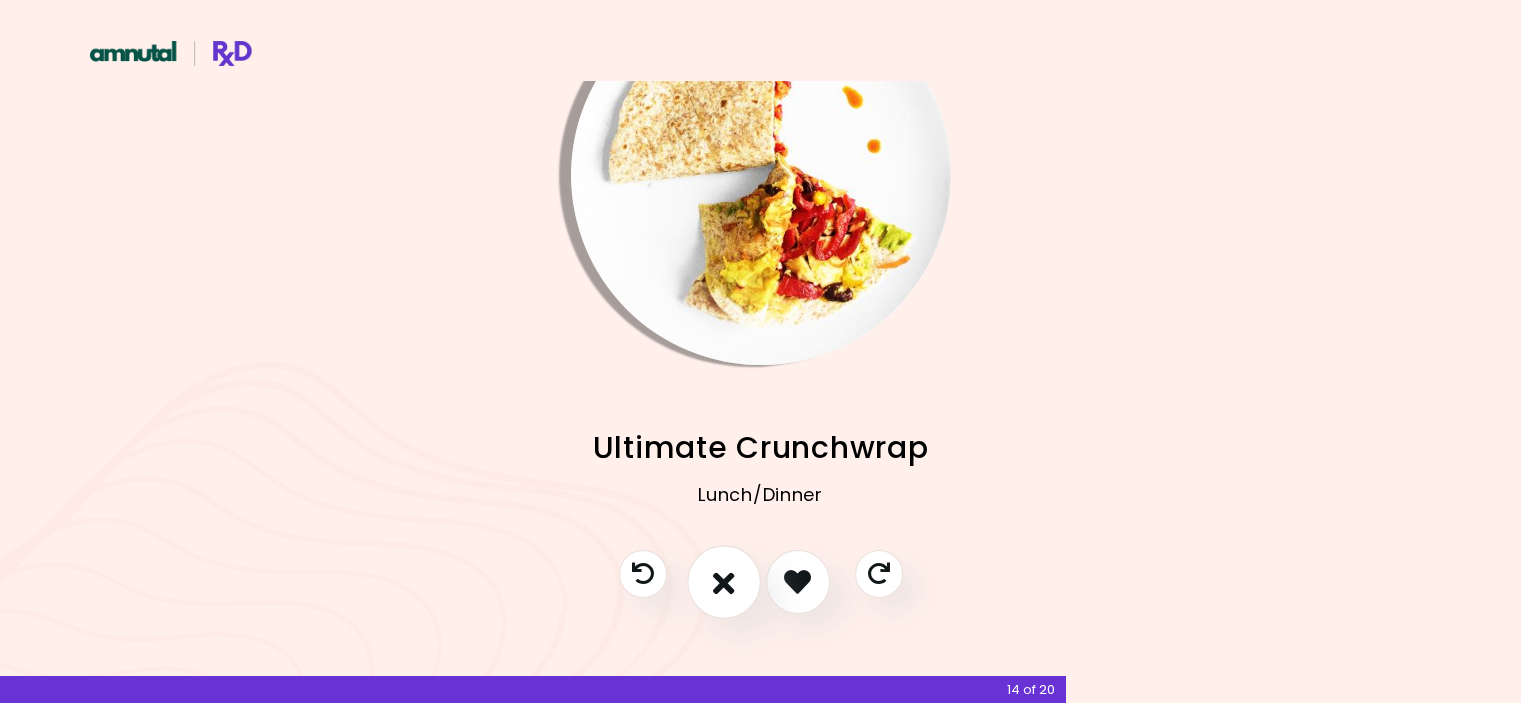 click at bounding box center [724, 581] 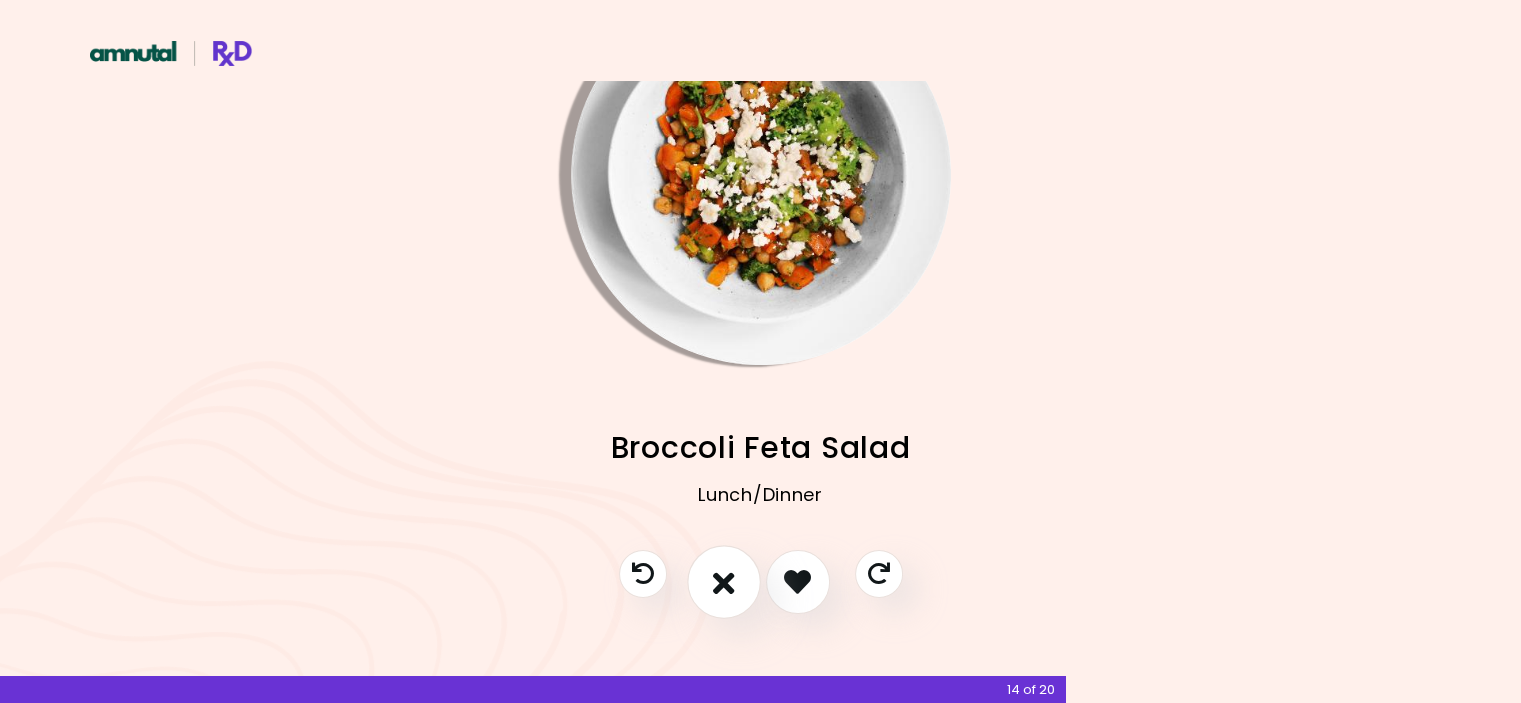 click at bounding box center (724, 581) 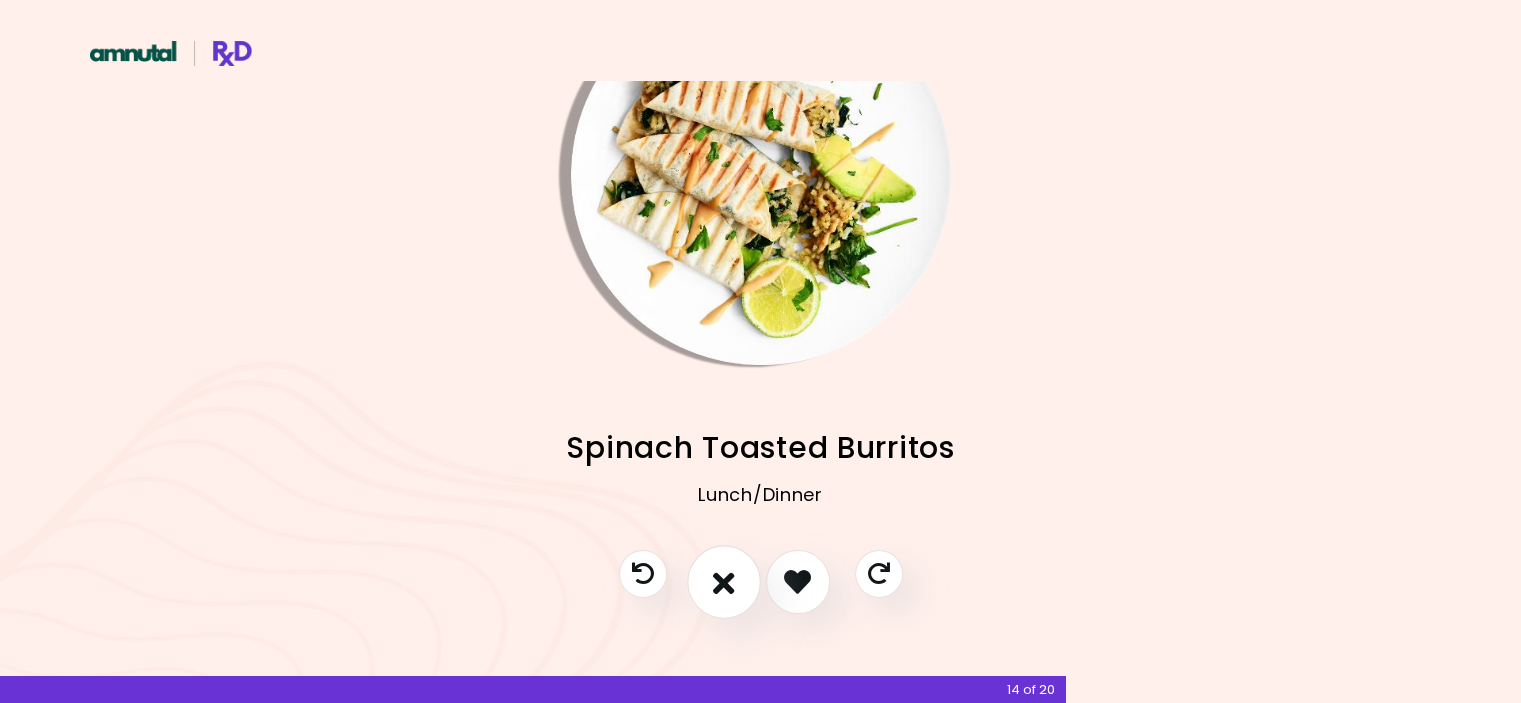 click at bounding box center [724, 581] 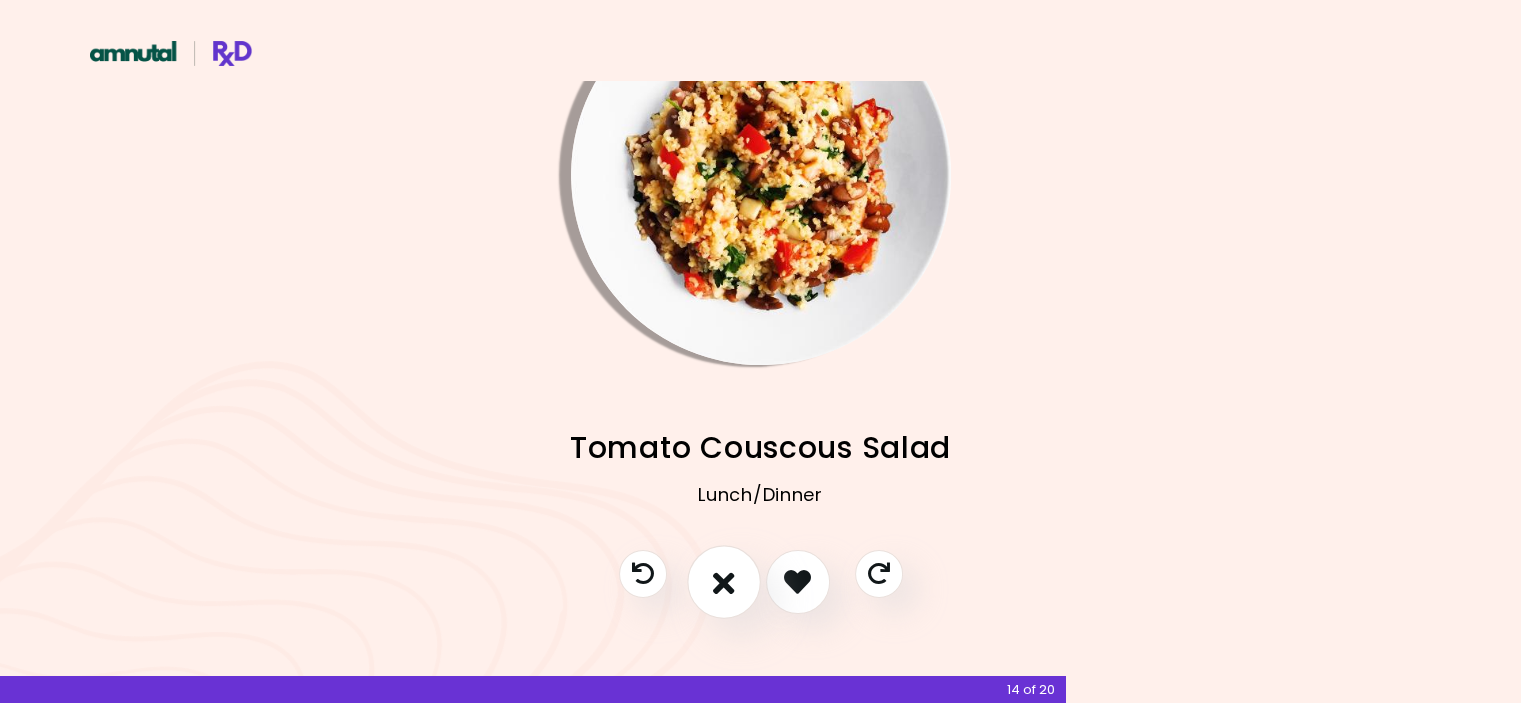 click at bounding box center (724, 581) 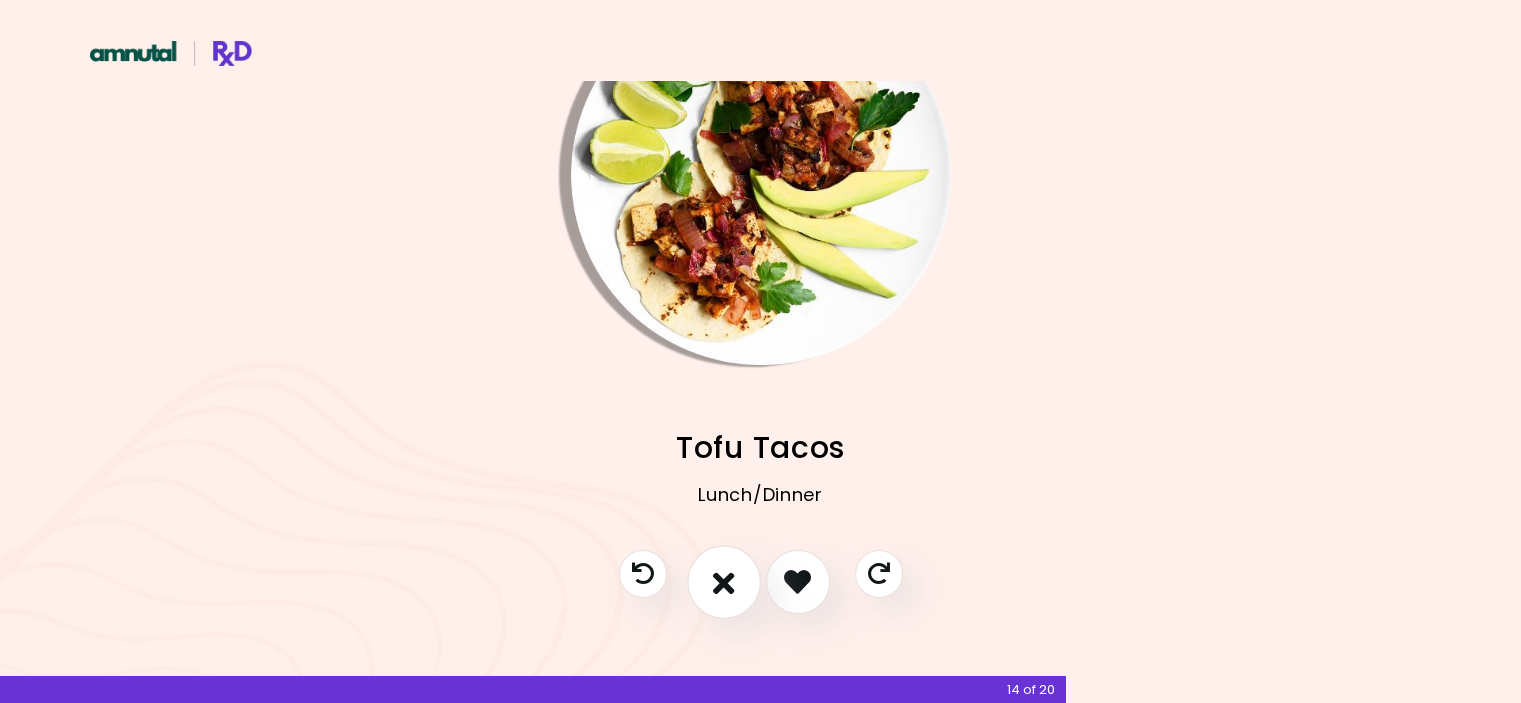click at bounding box center [724, 581] 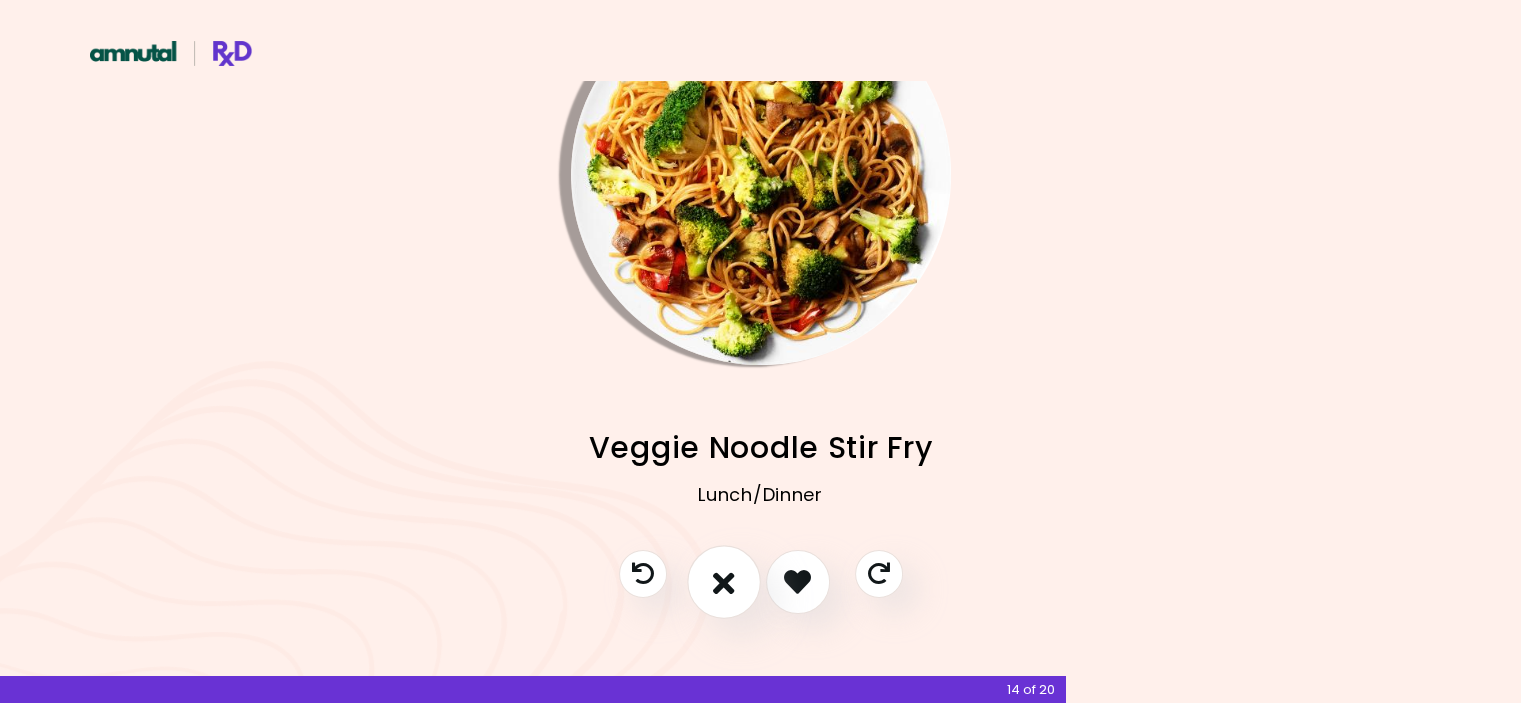click at bounding box center (724, 581) 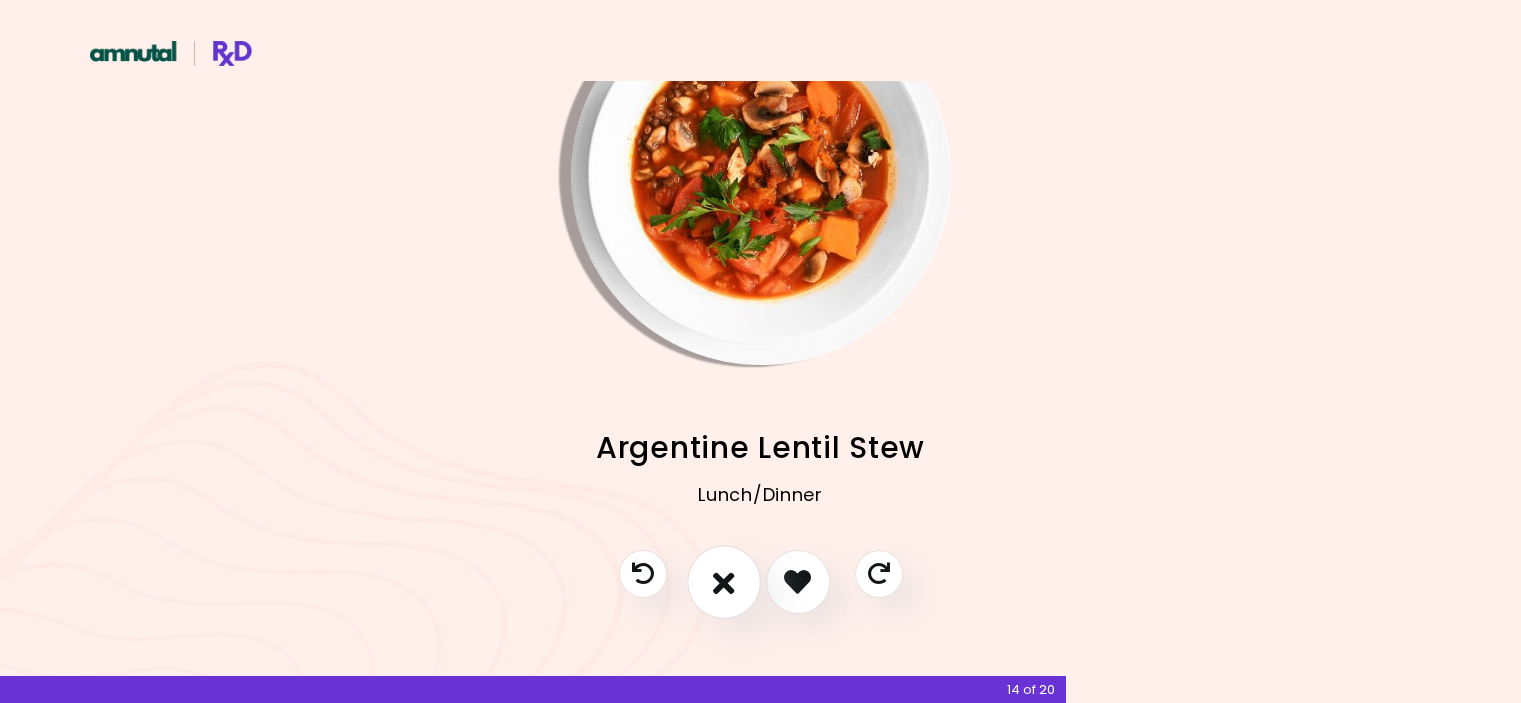 click at bounding box center [724, 581] 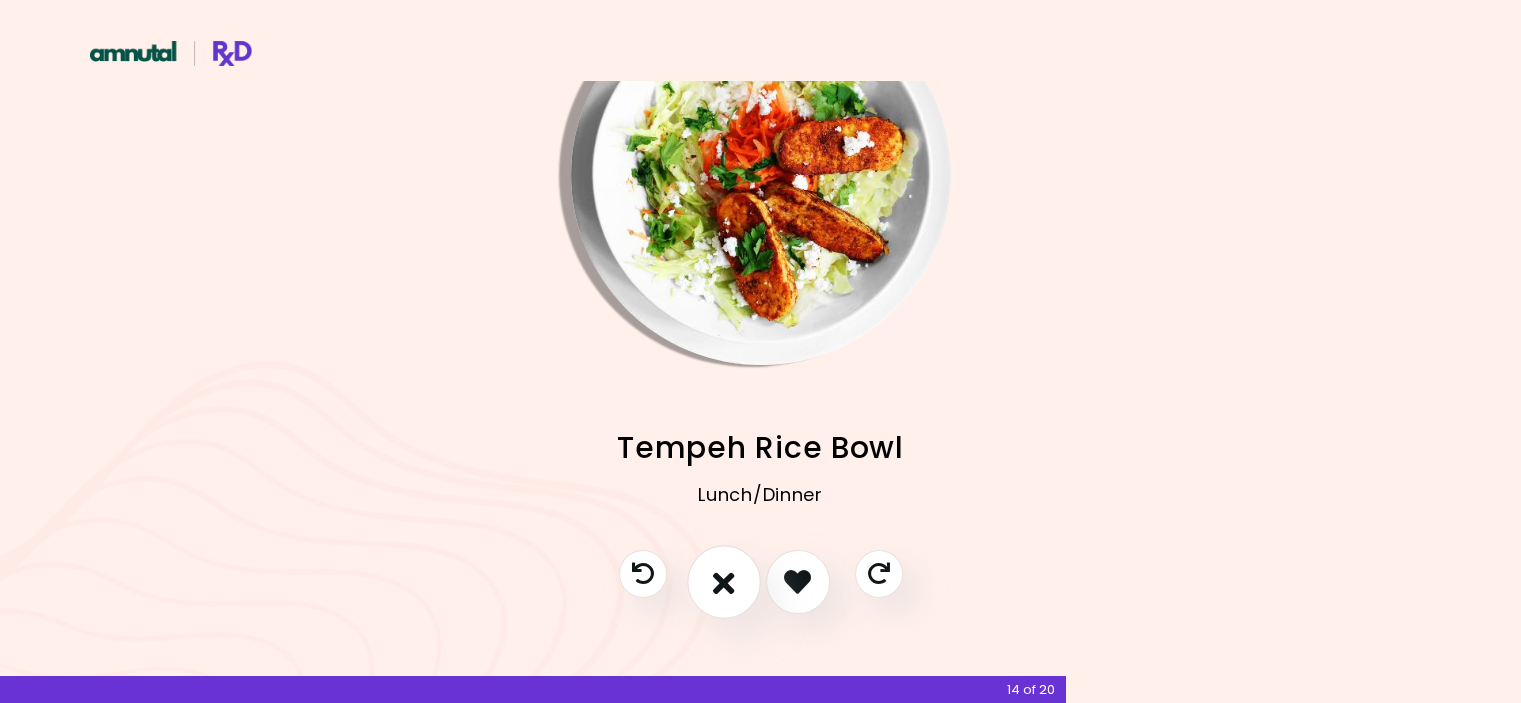 click at bounding box center [724, 581] 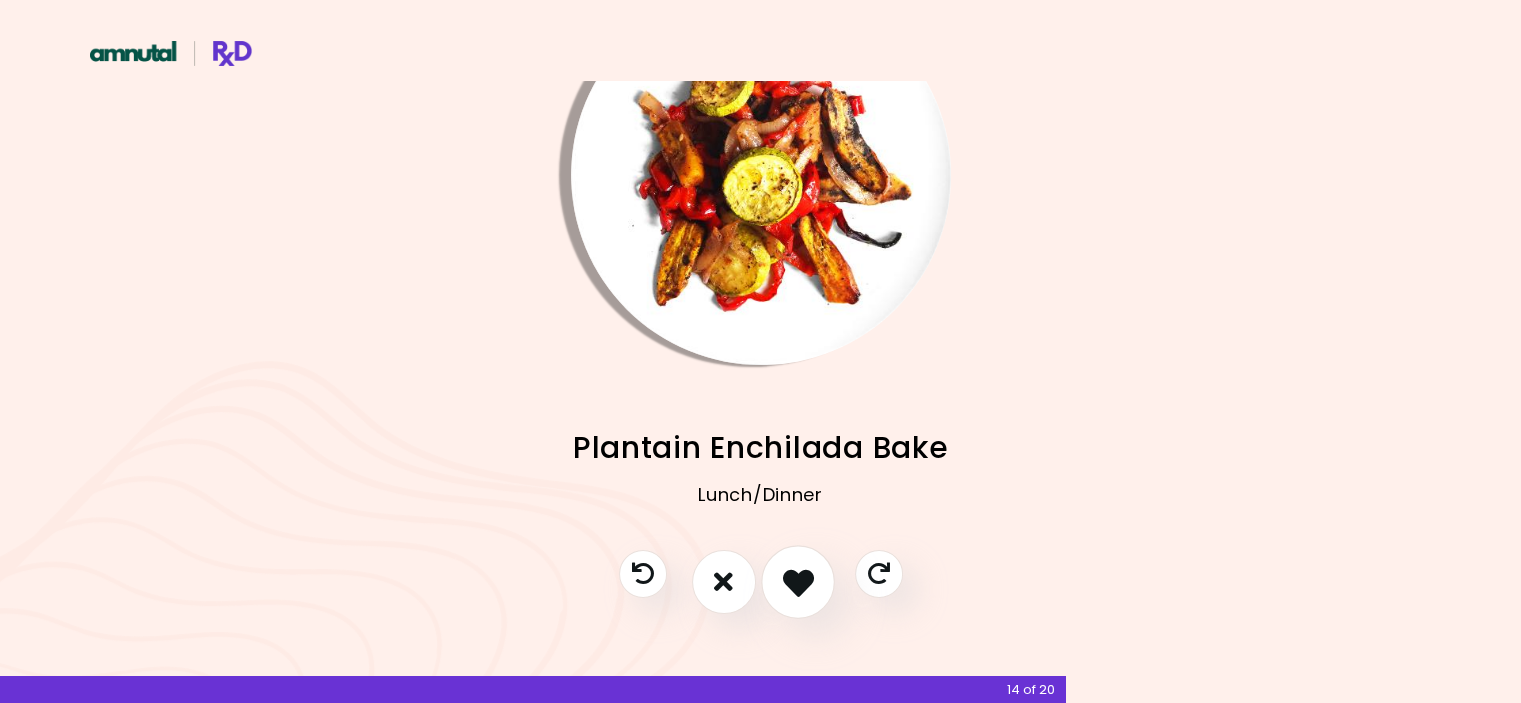 click at bounding box center [798, 582] 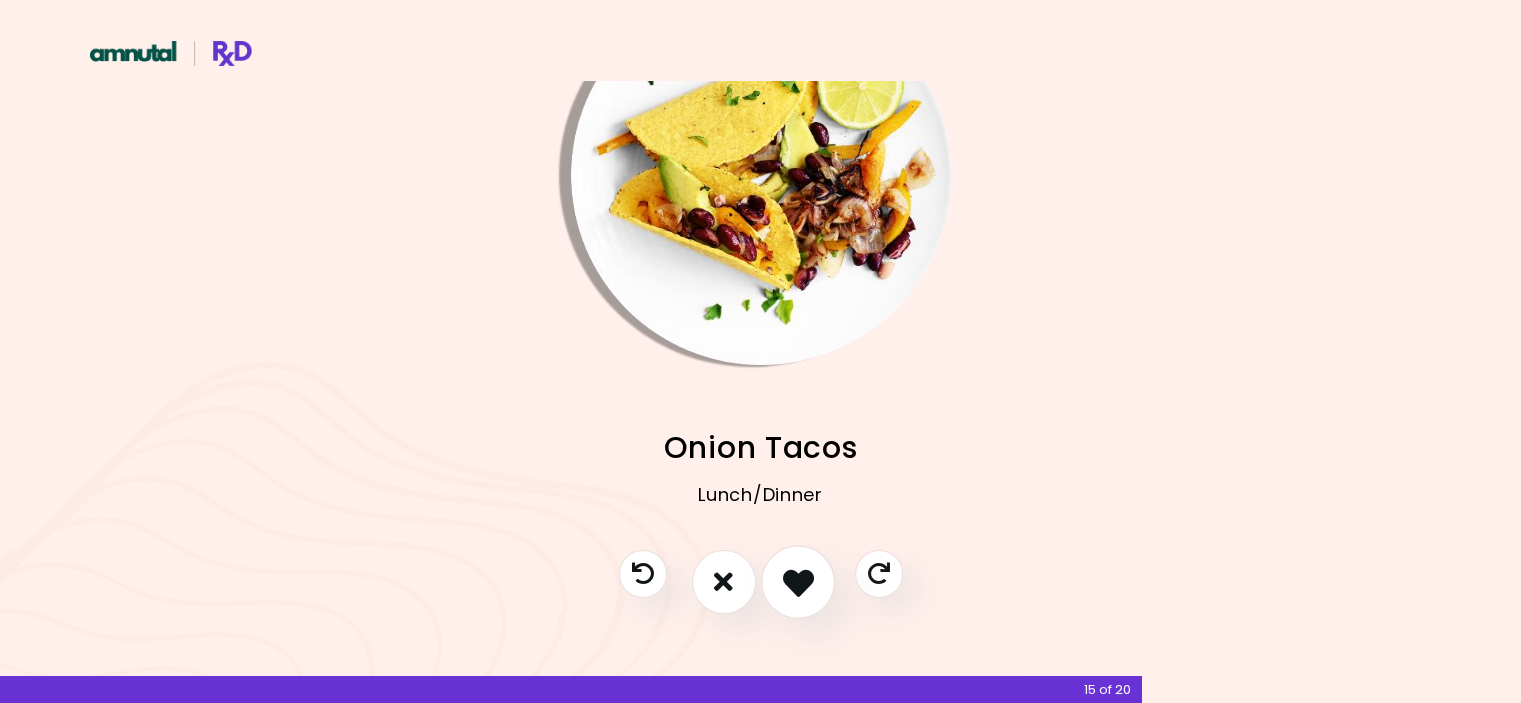 click at bounding box center [798, 582] 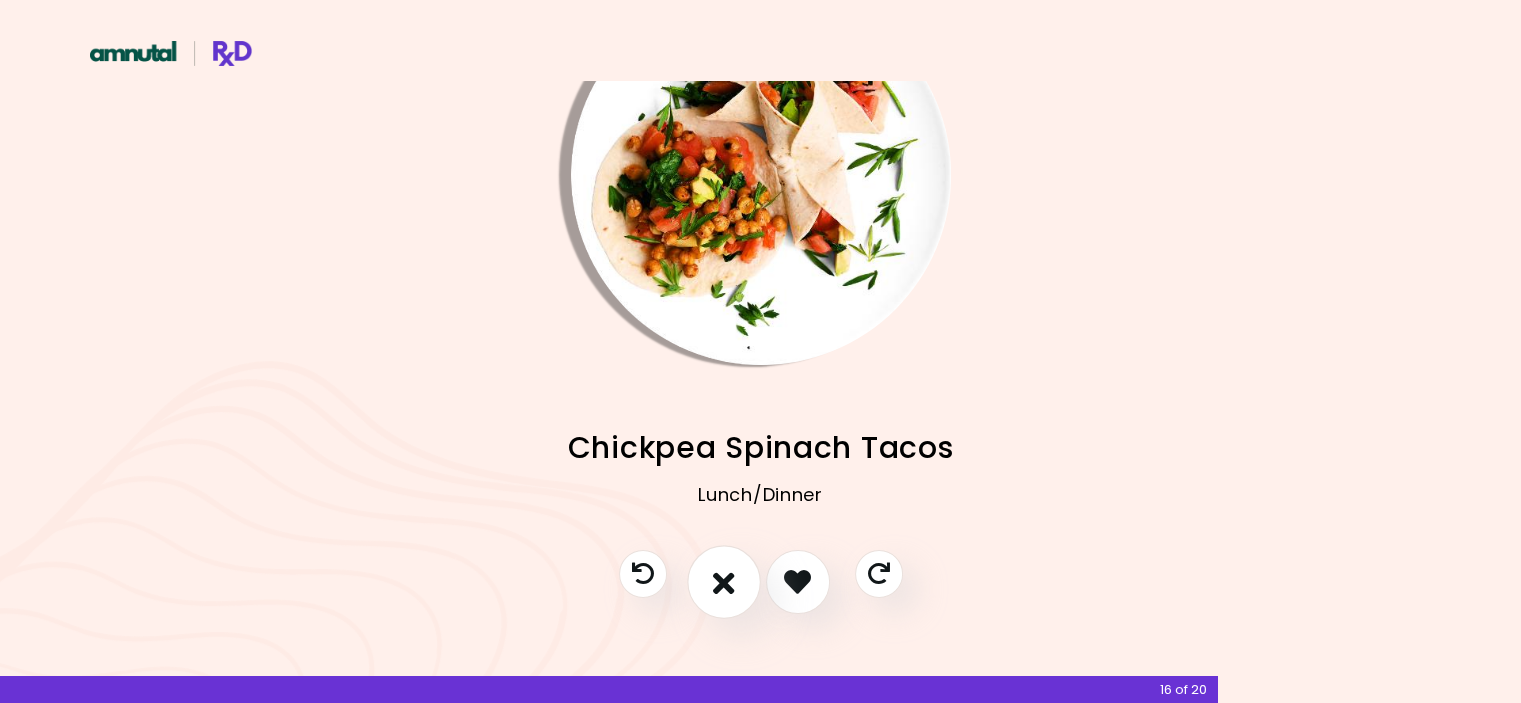 click at bounding box center [724, 582] 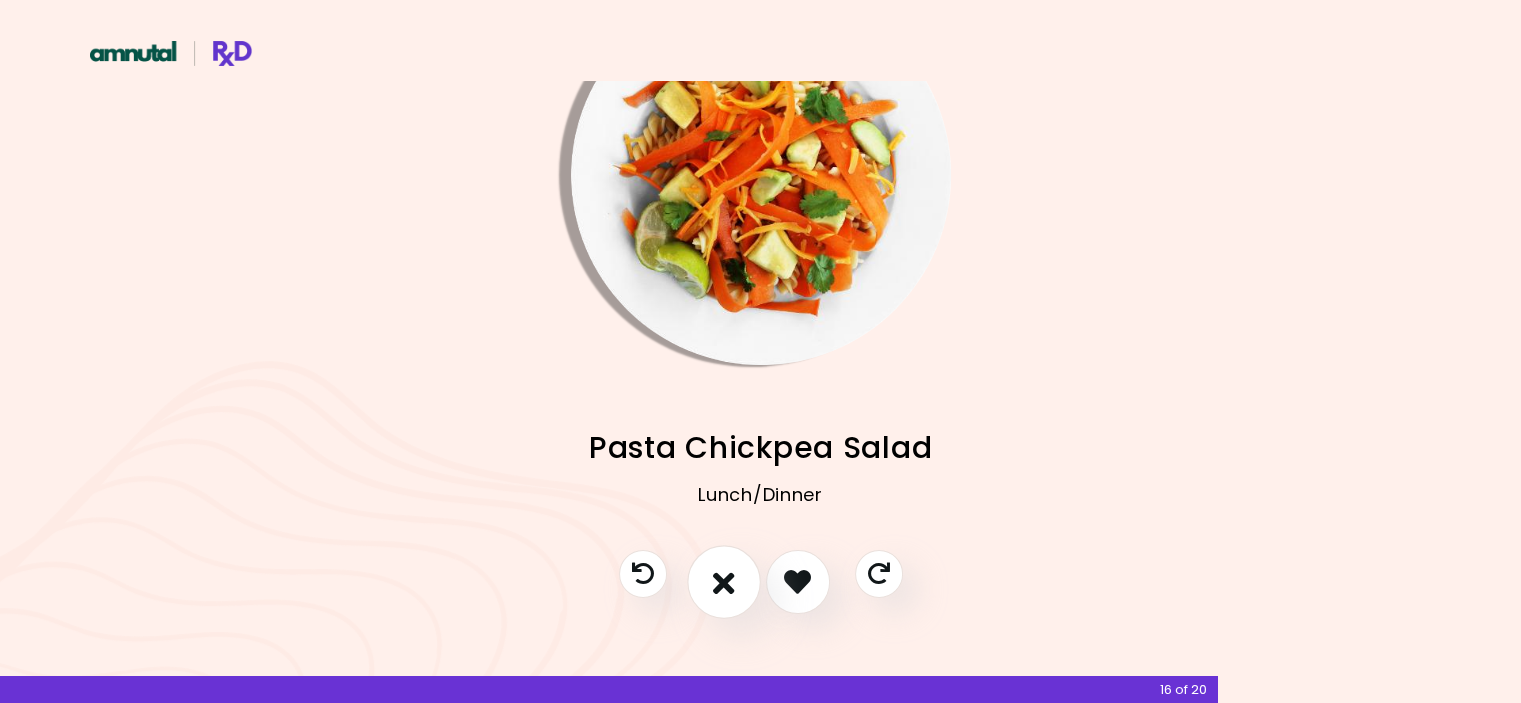 click at bounding box center [724, 582] 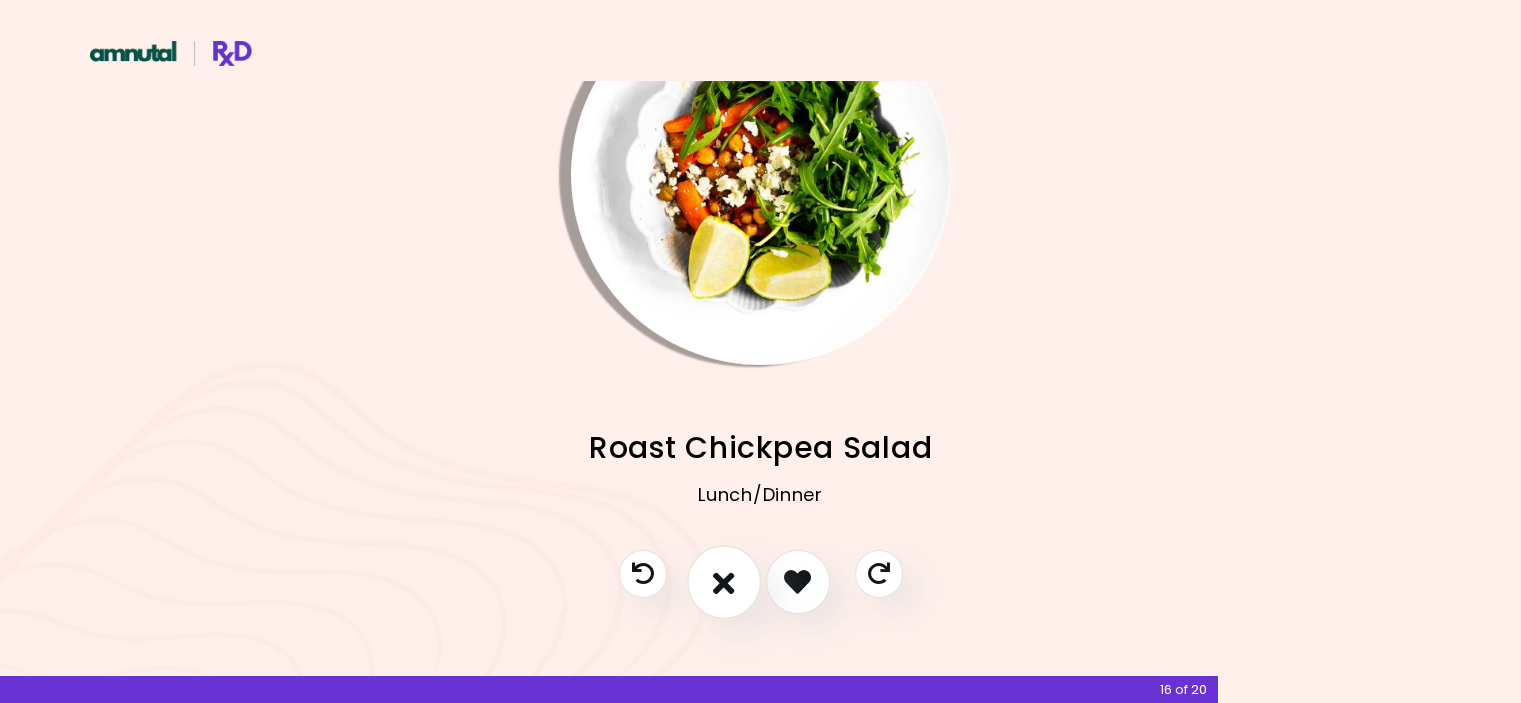 click at bounding box center (724, 582) 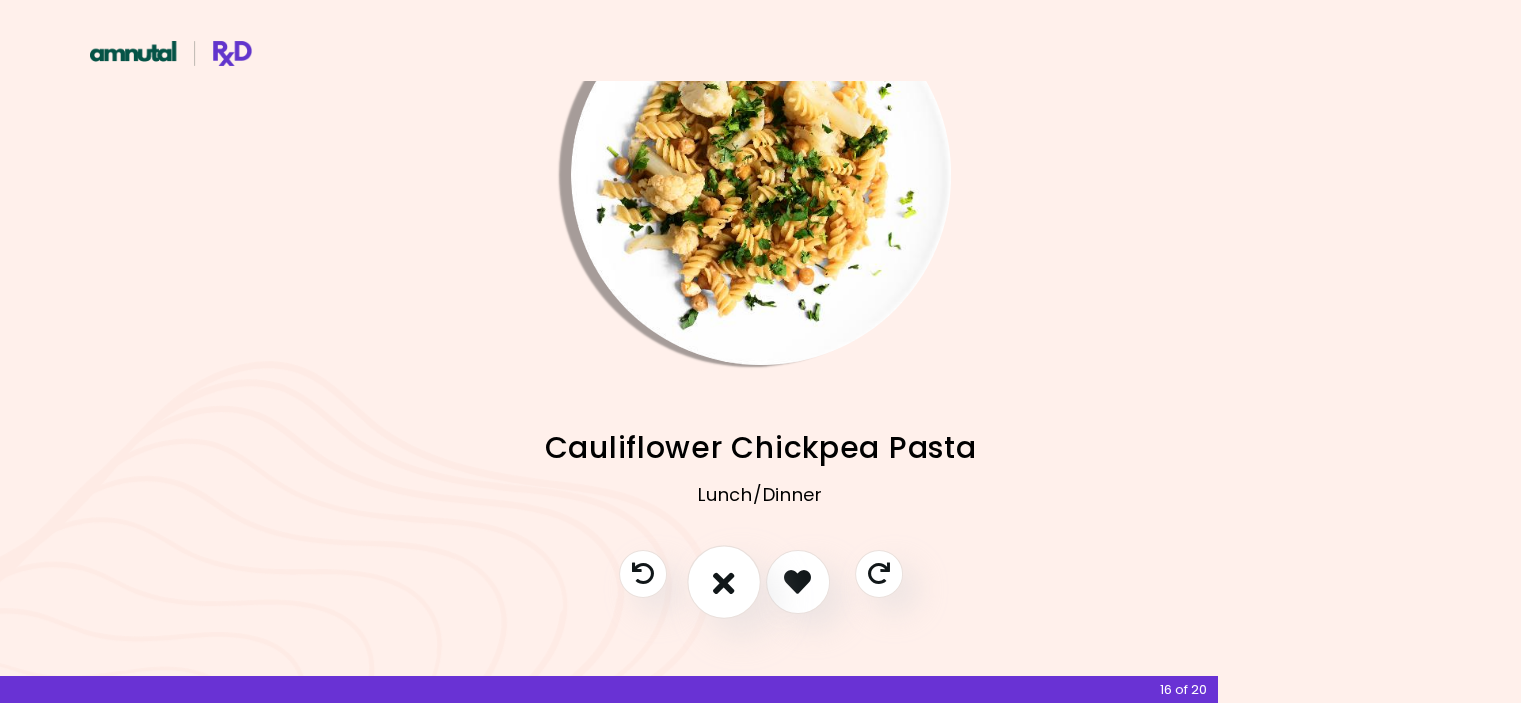 click at bounding box center [724, 582] 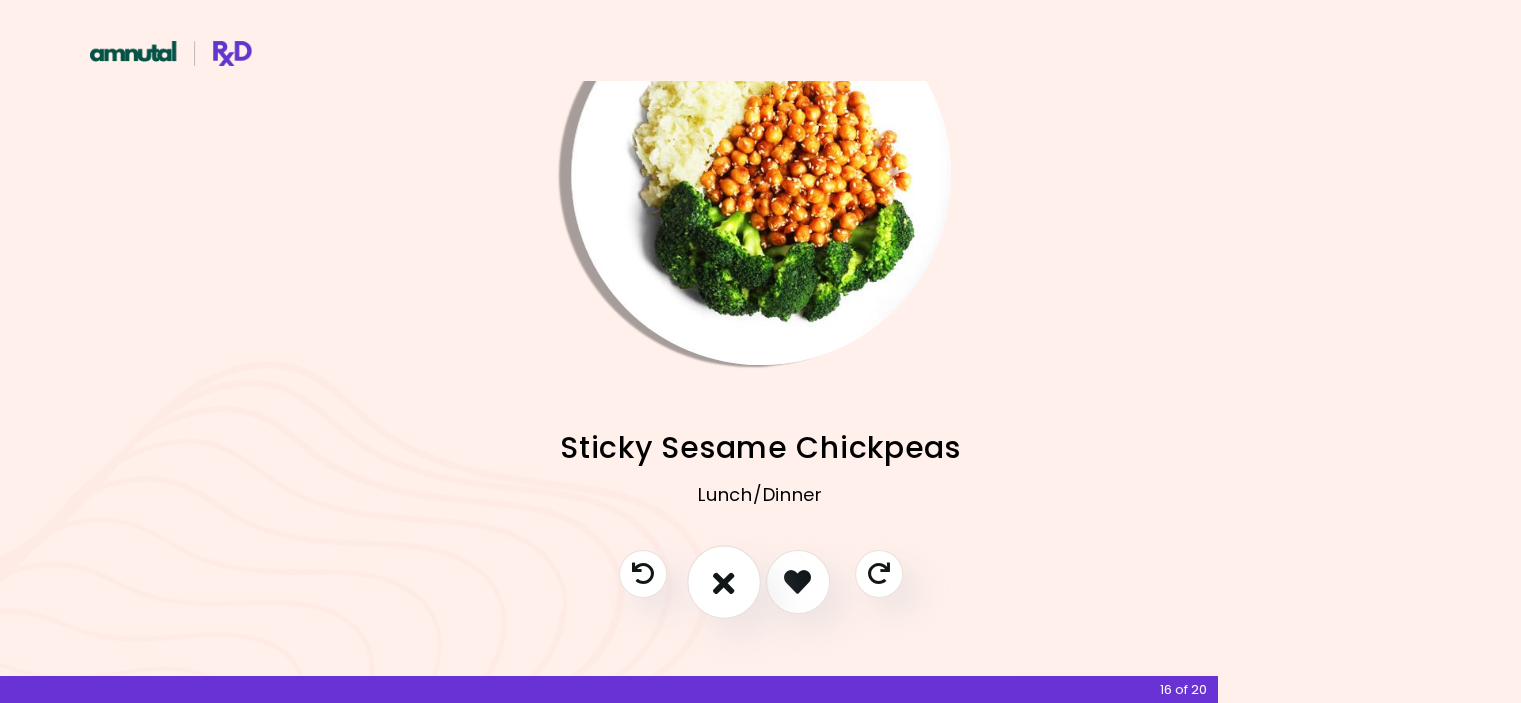 click at bounding box center [724, 582] 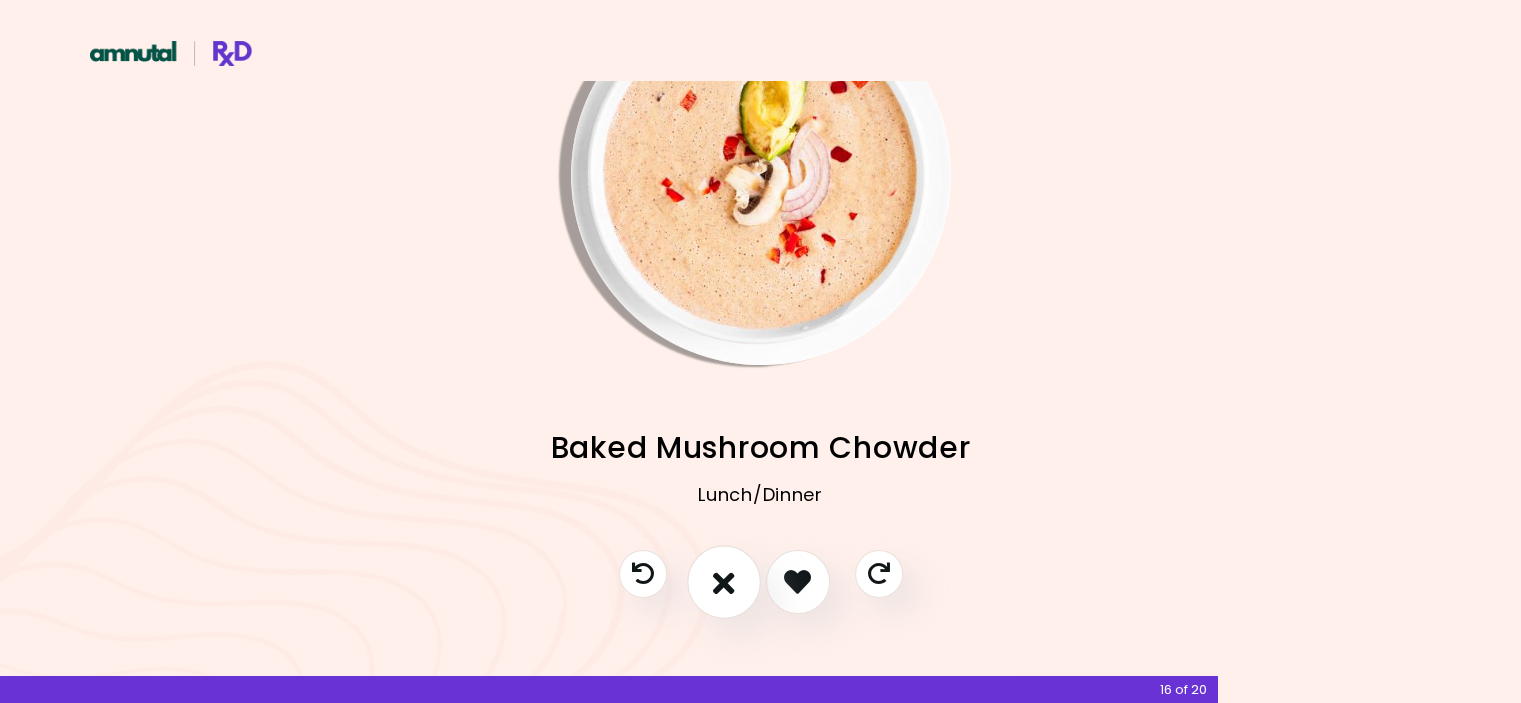click at bounding box center (724, 582) 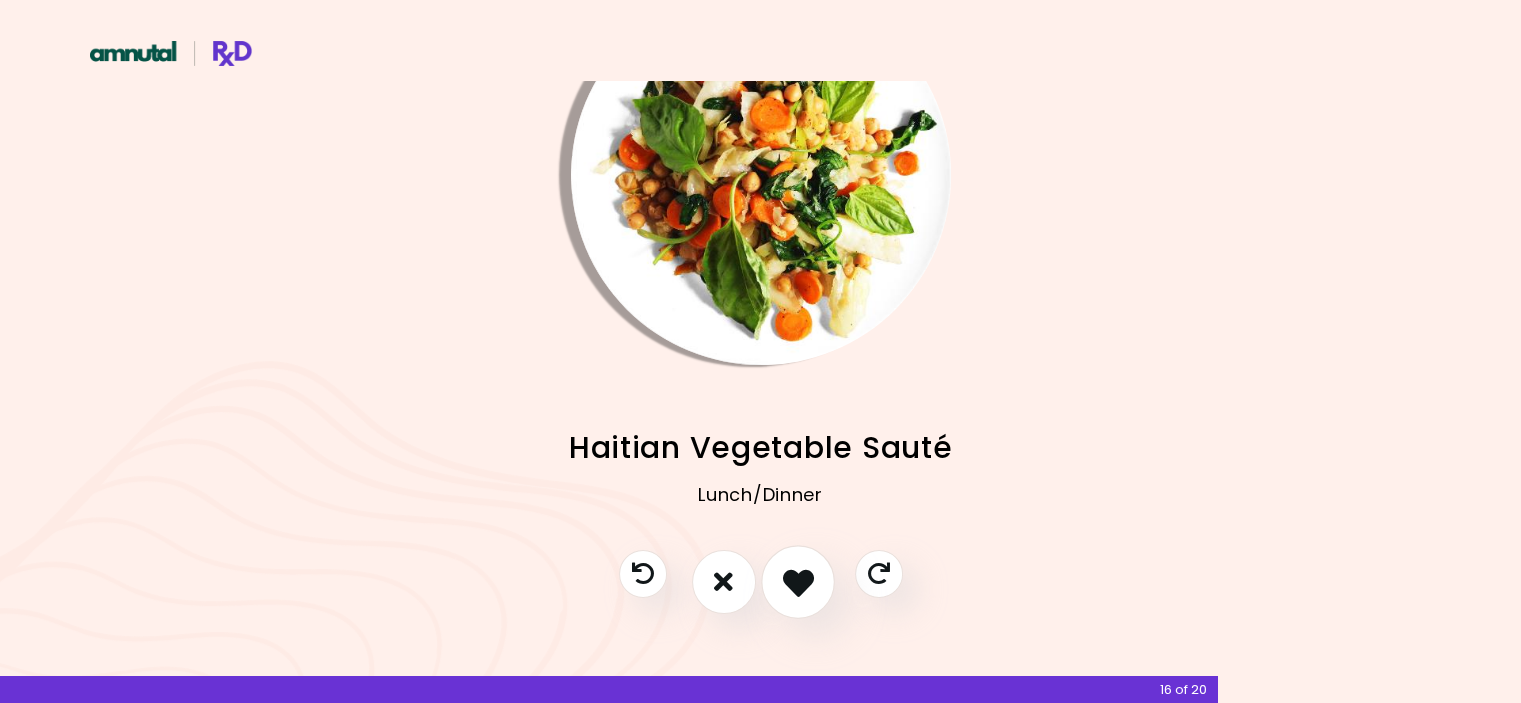 click at bounding box center (798, 582) 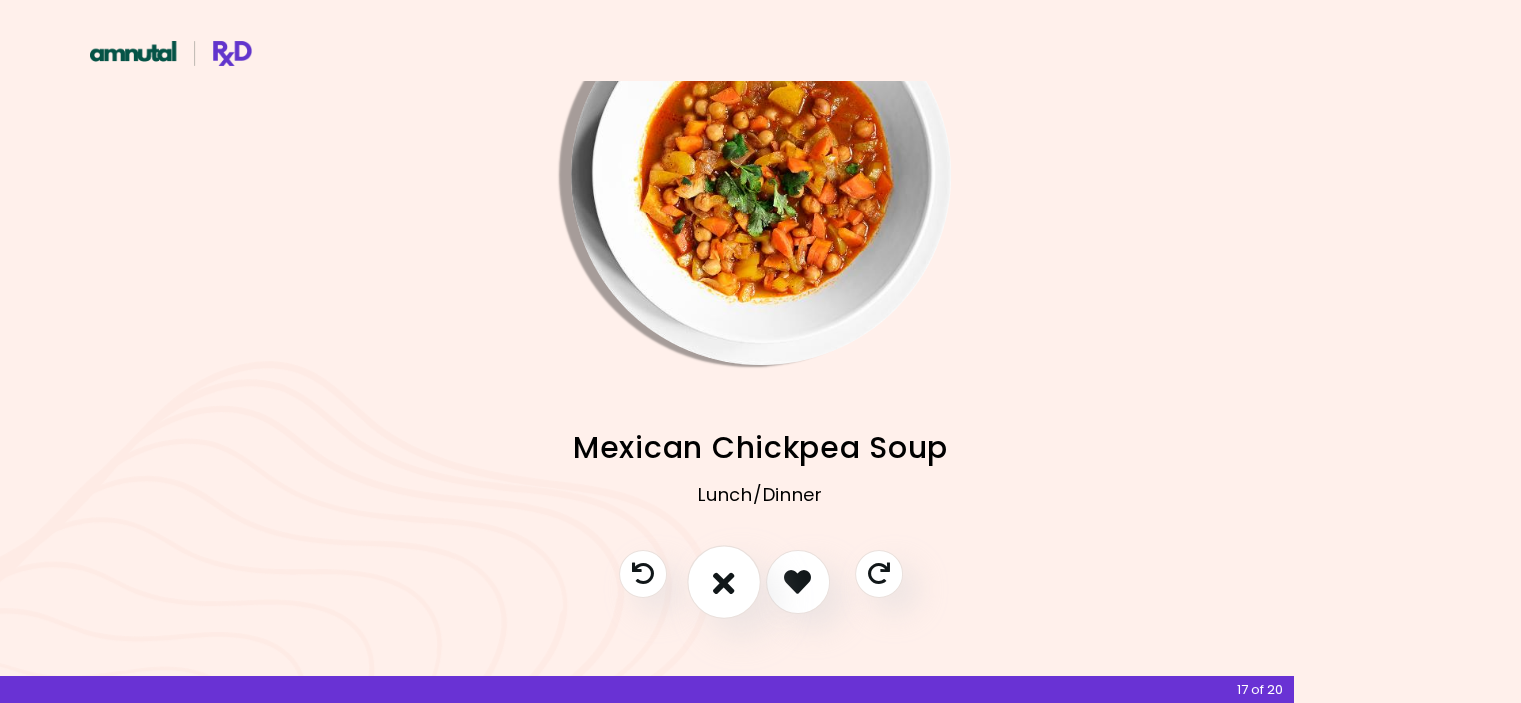 click at bounding box center [724, 581] 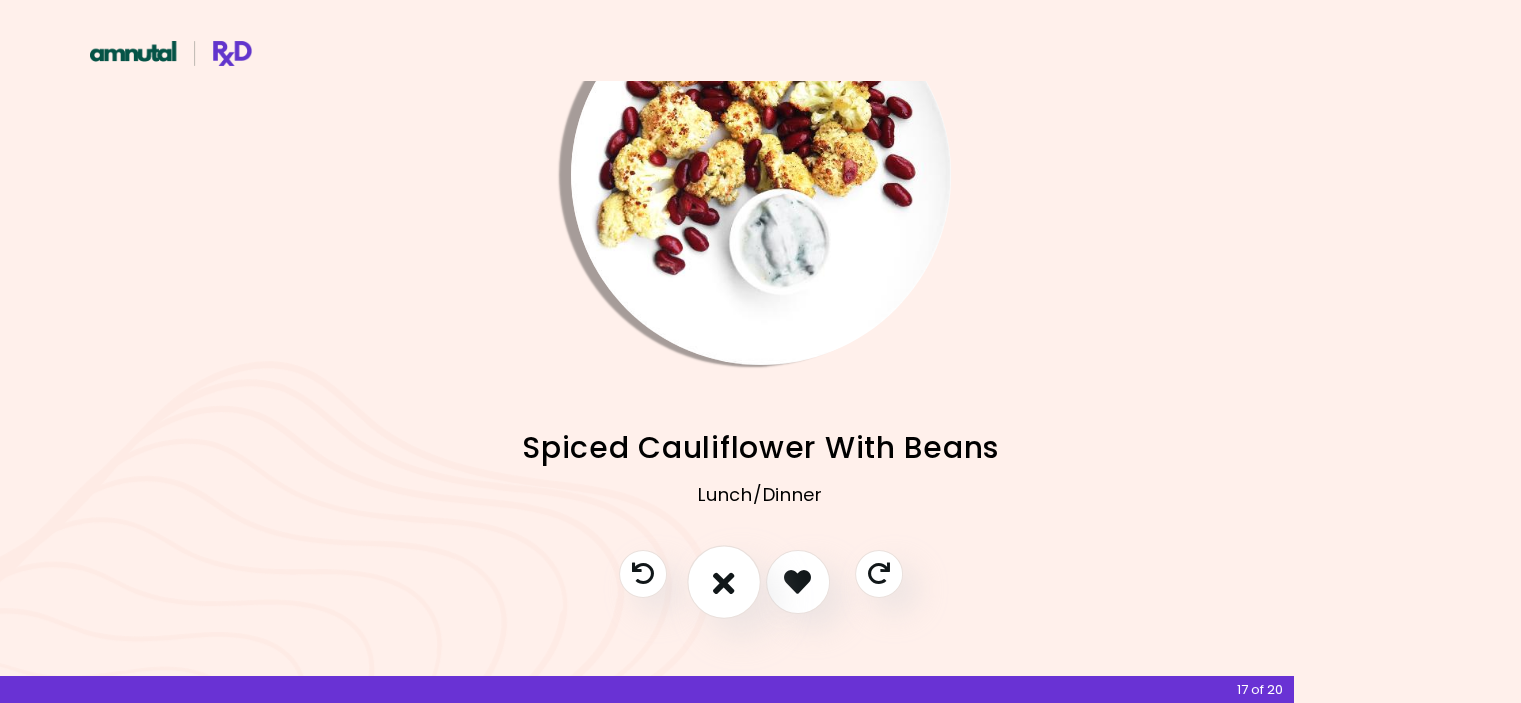 click at bounding box center (724, 581) 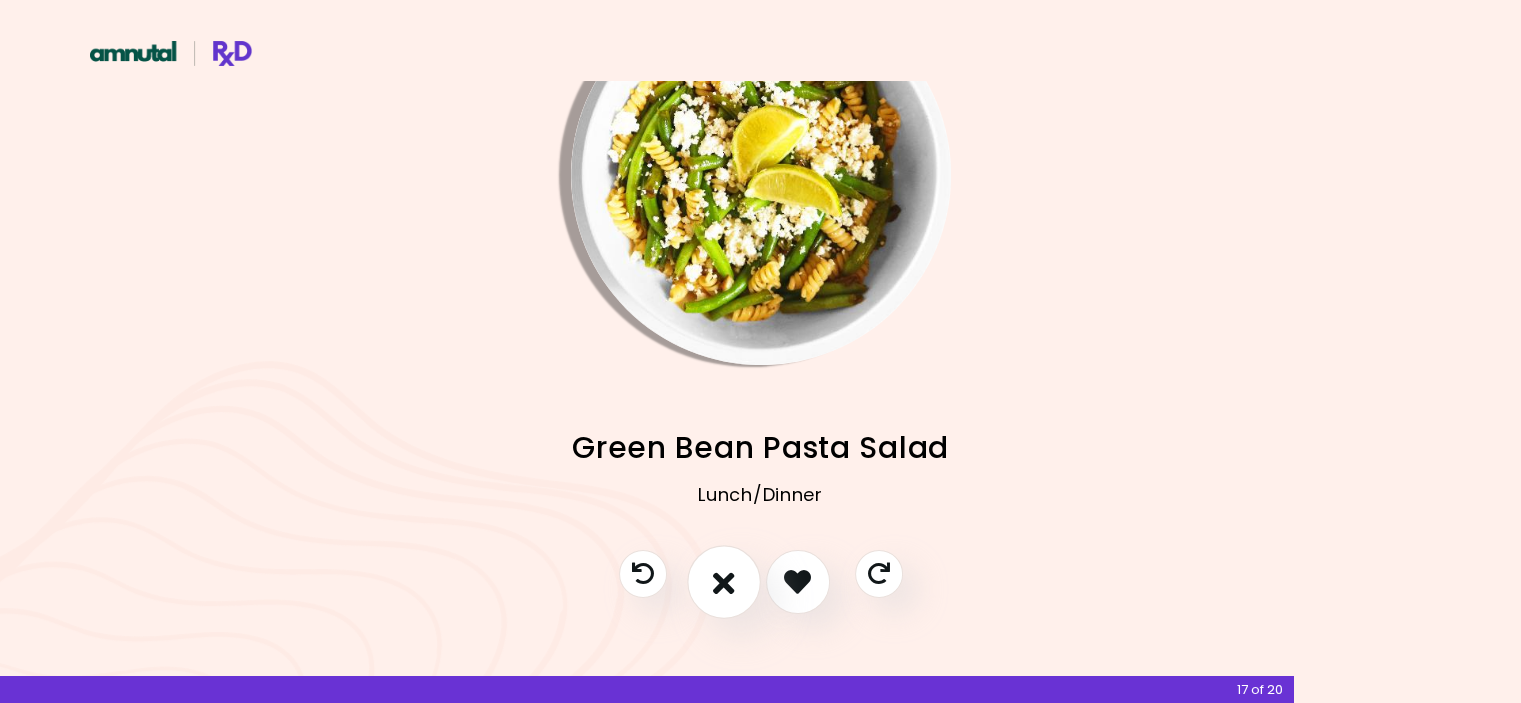 click at bounding box center (724, 581) 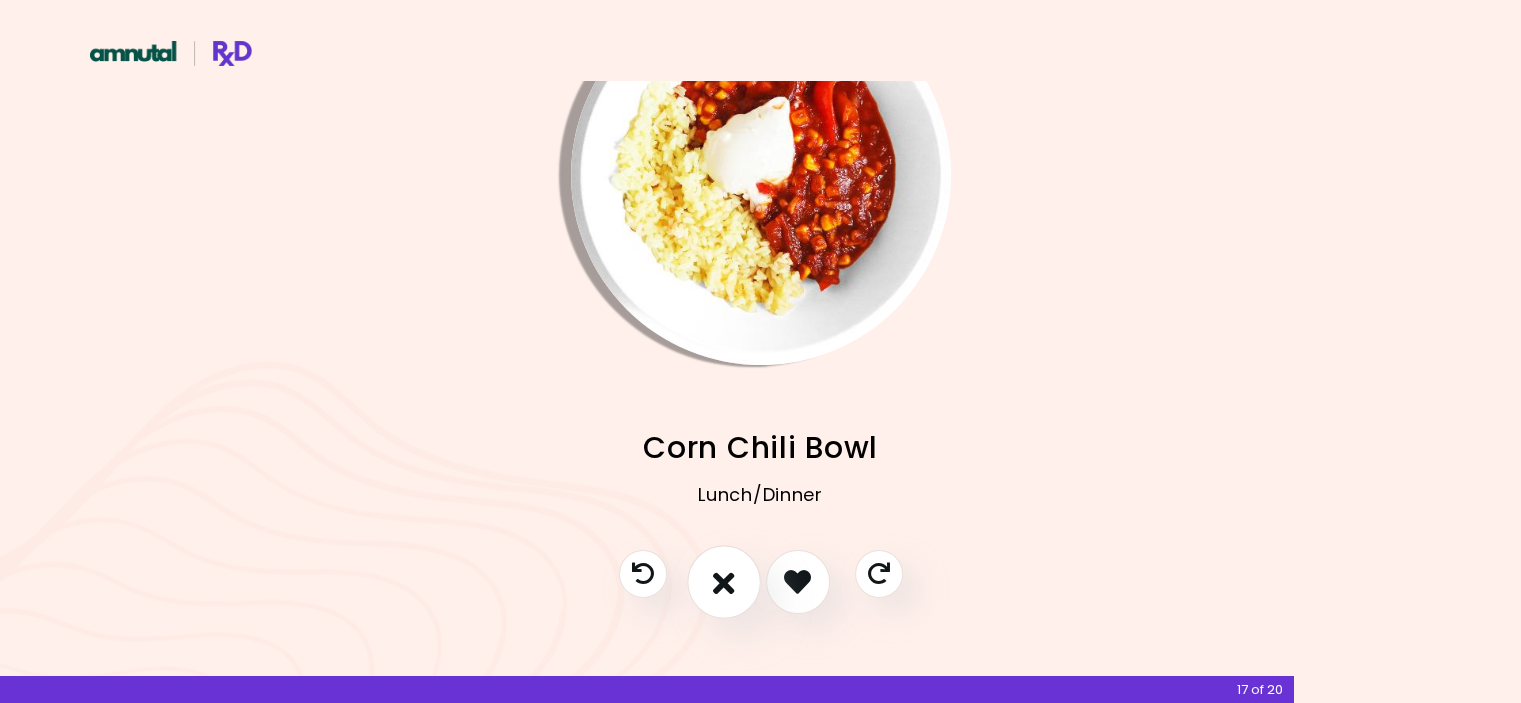 click at bounding box center [724, 581] 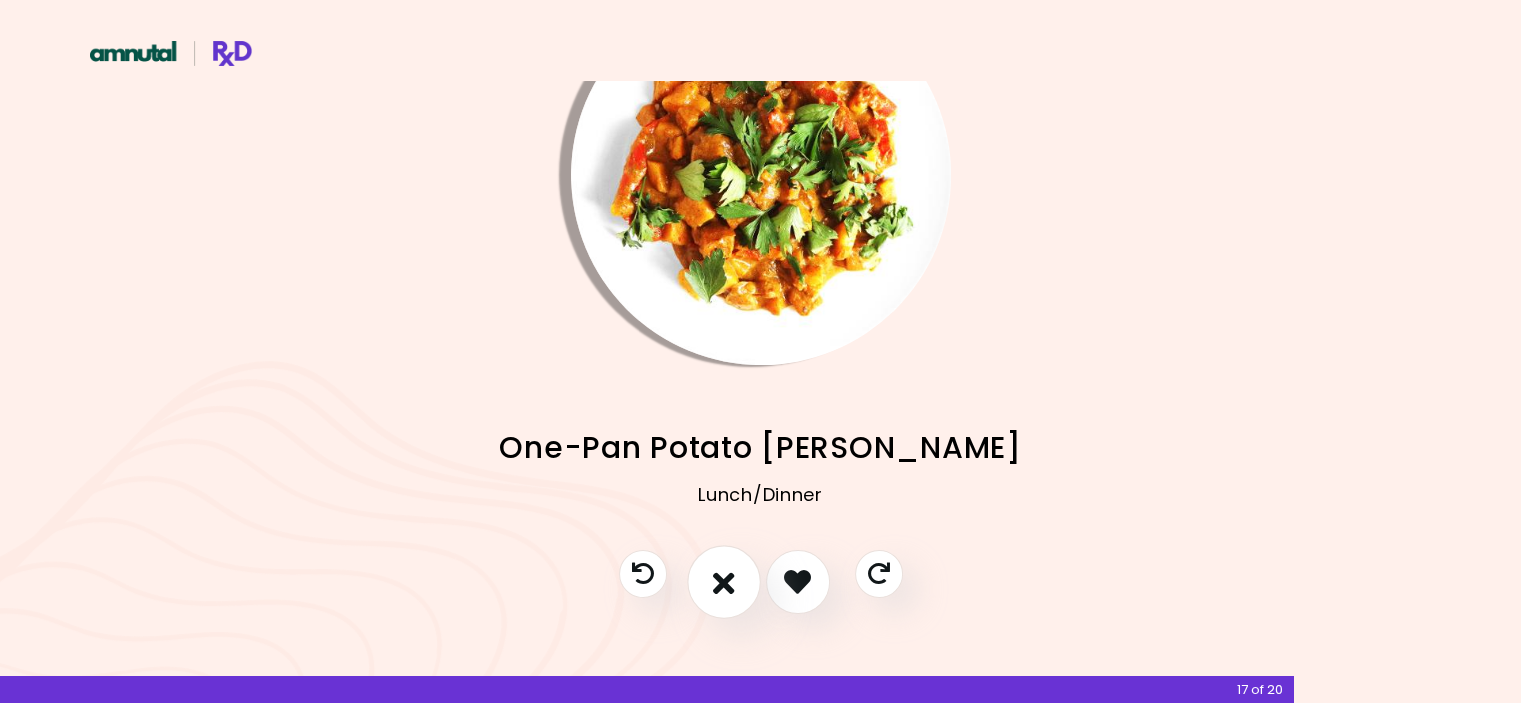 click at bounding box center (724, 581) 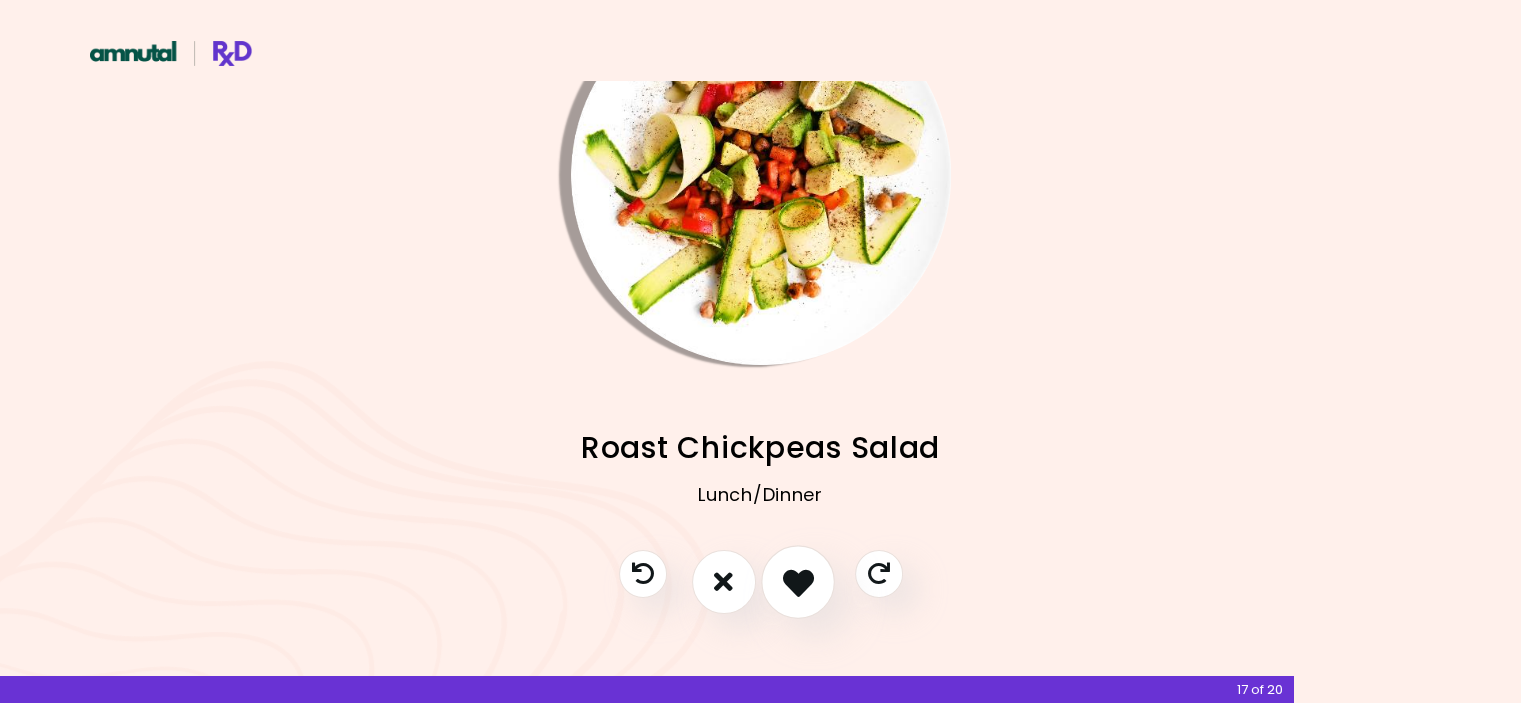 click at bounding box center [798, 582] 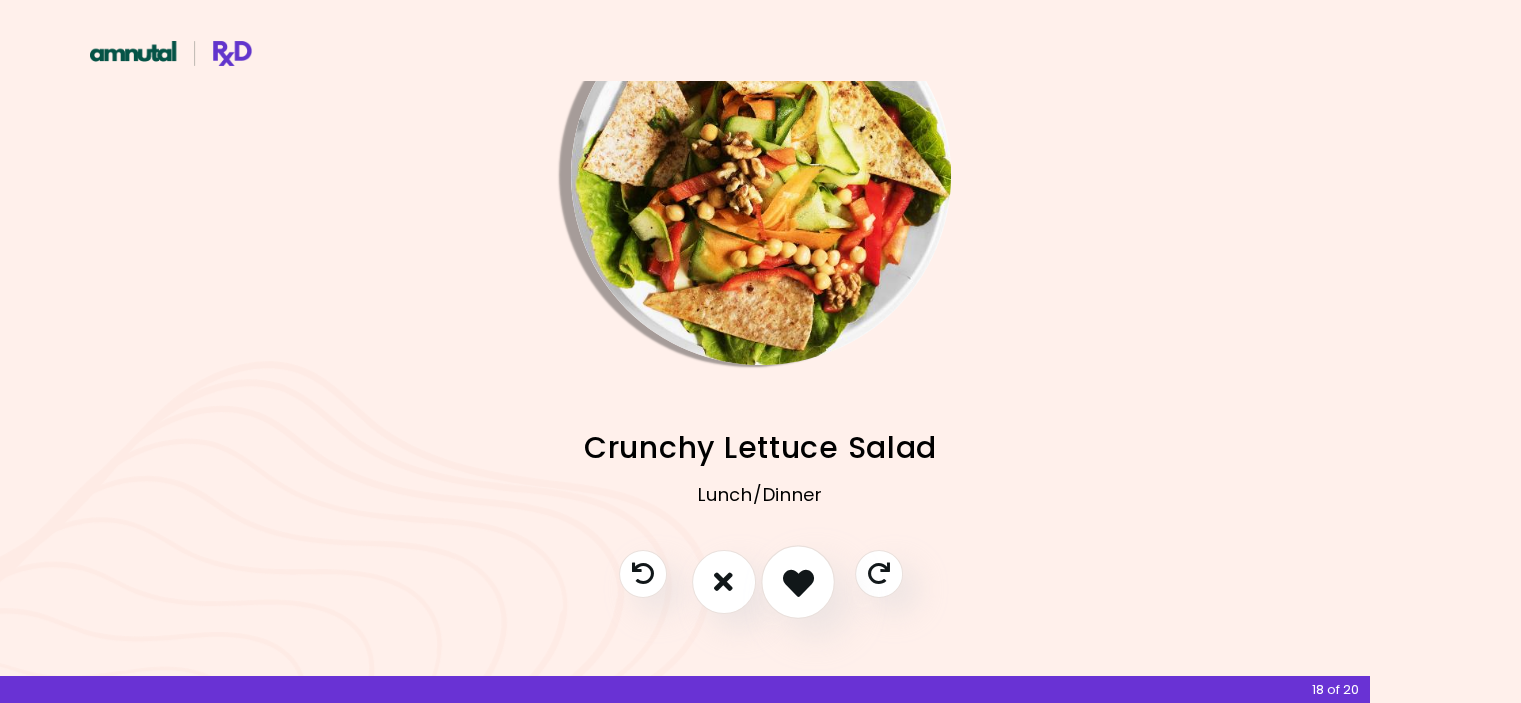 scroll, scrollTop: 0, scrollLeft: 0, axis: both 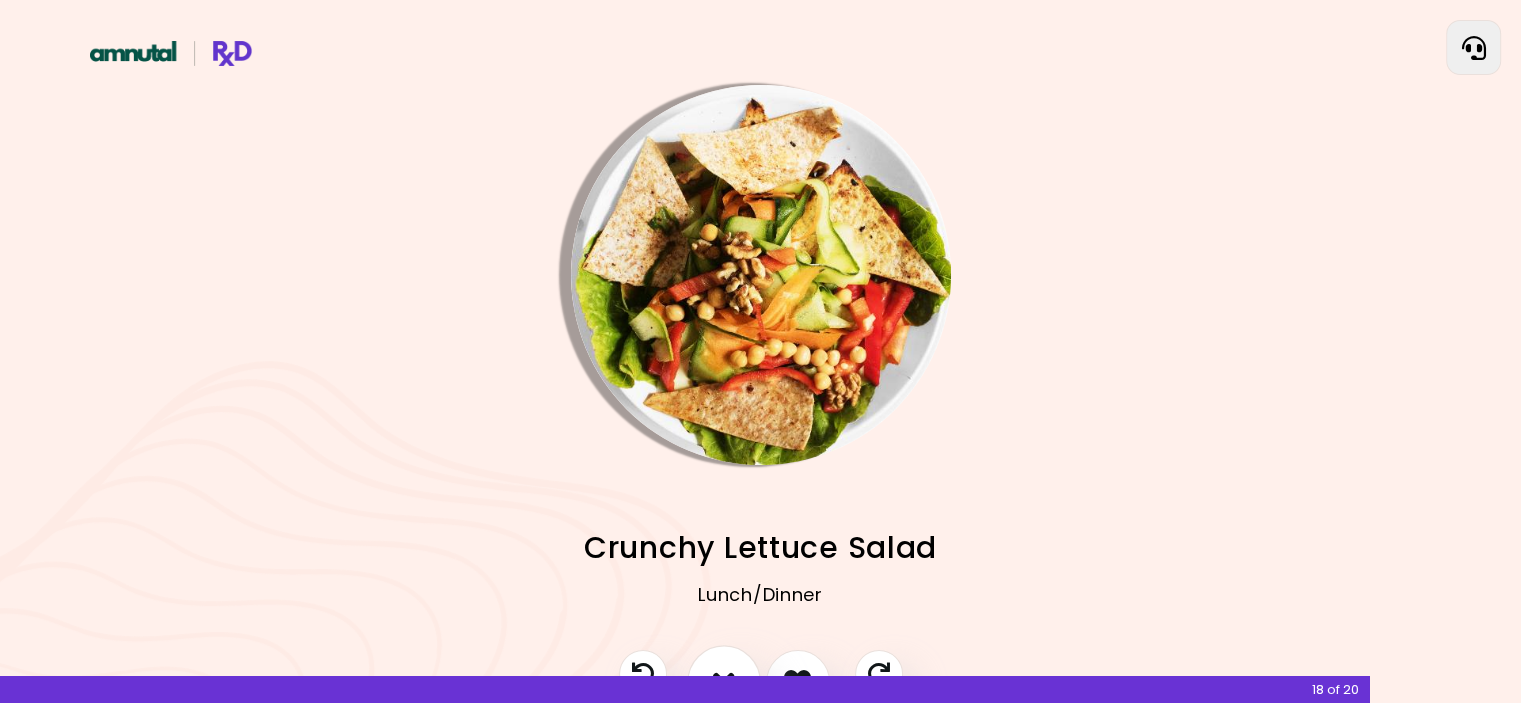 click at bounding box center [724, 682] 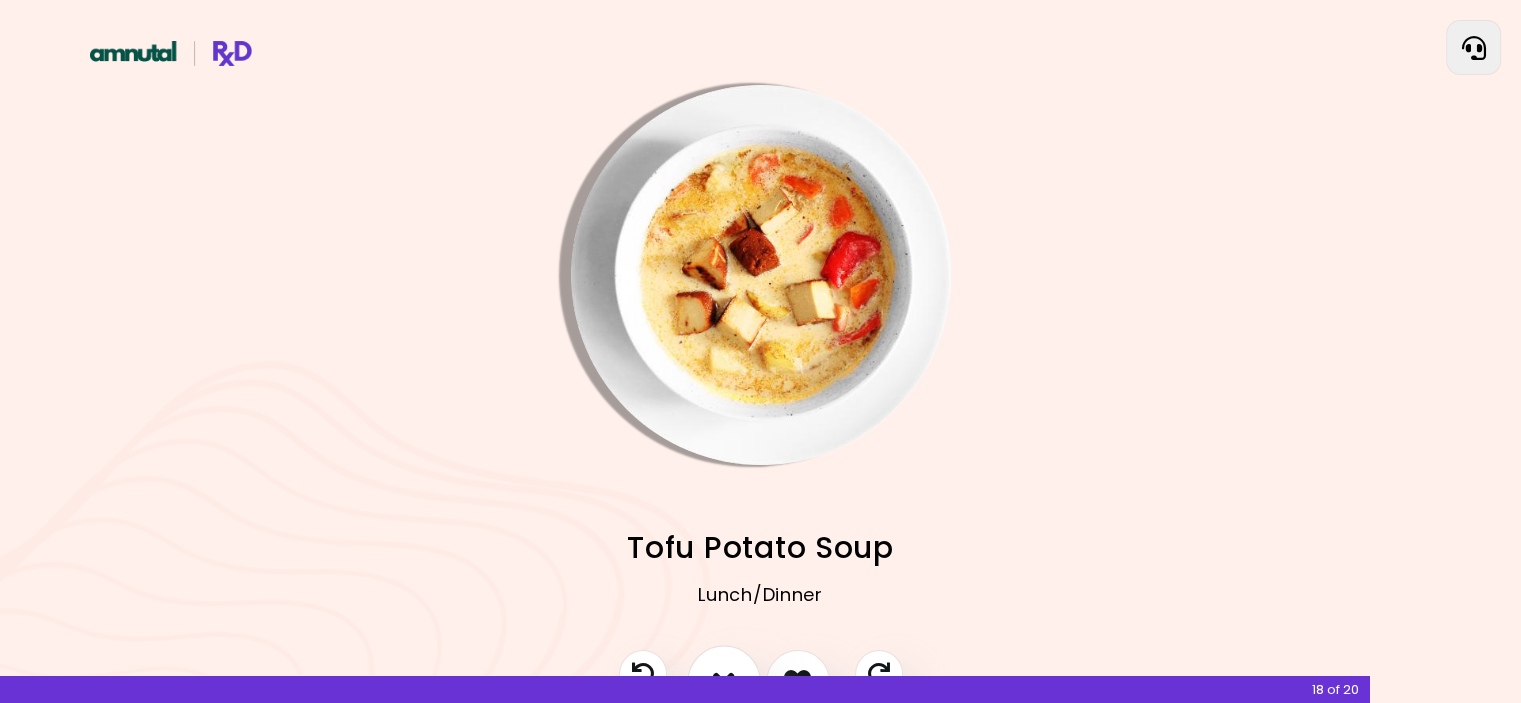 click at bounding box center (724, 682) 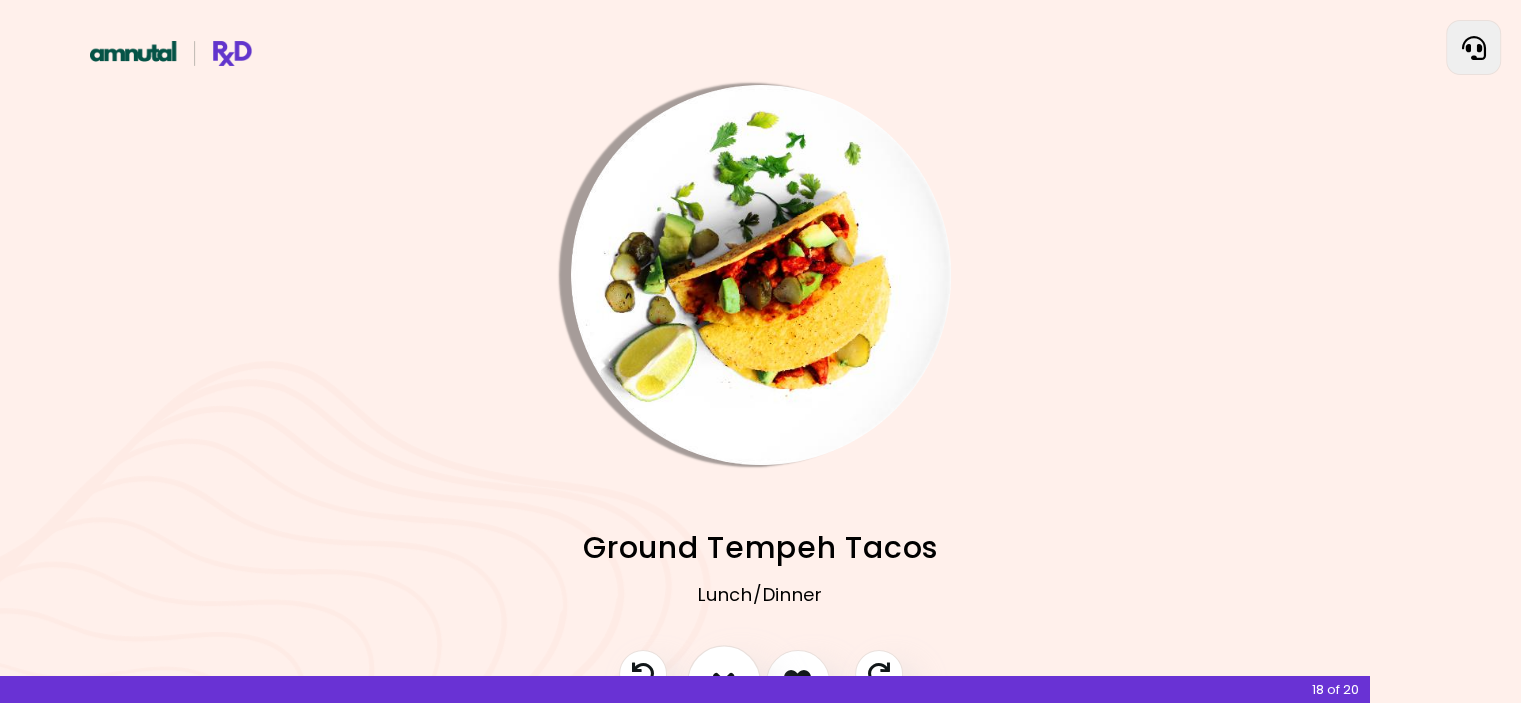 click at bounding box center [724, 682] 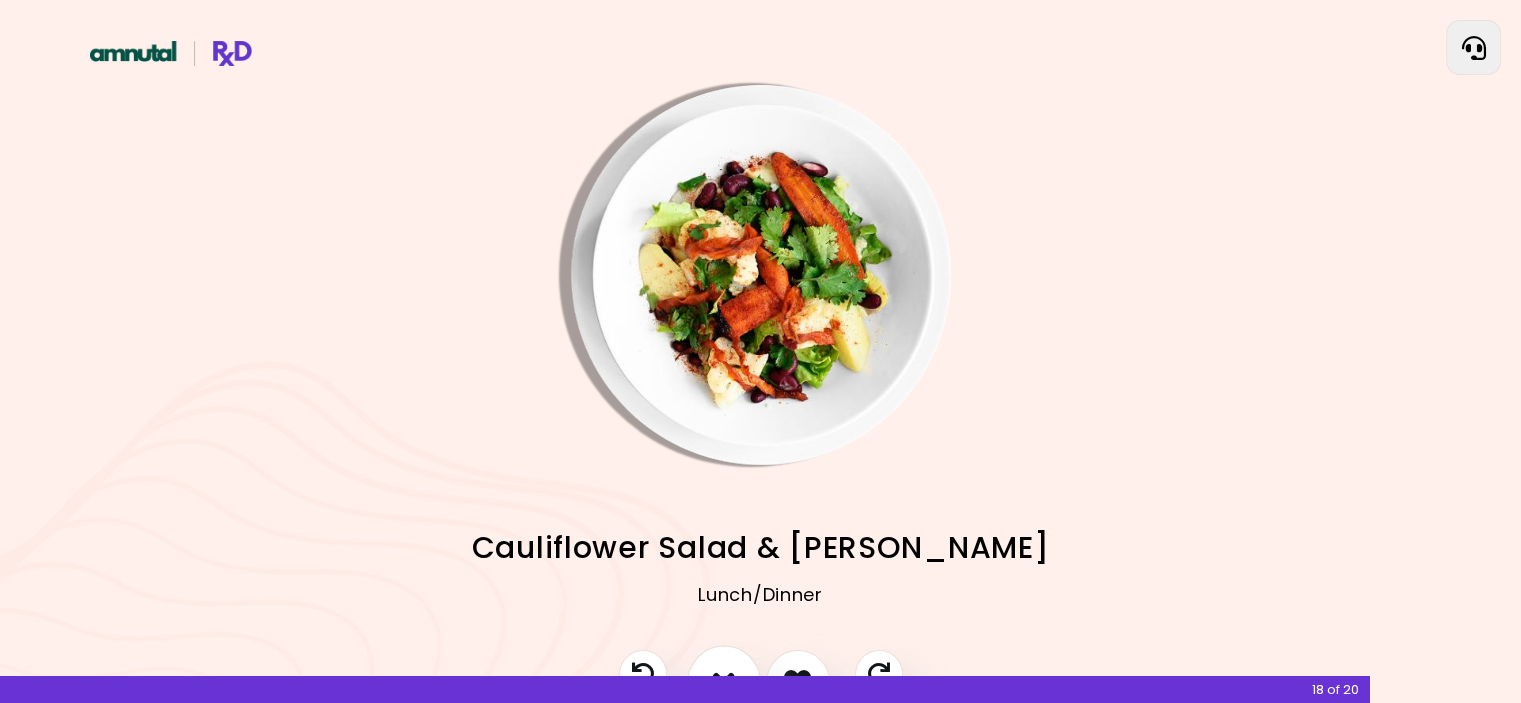 click at bounding box center [724, 682] 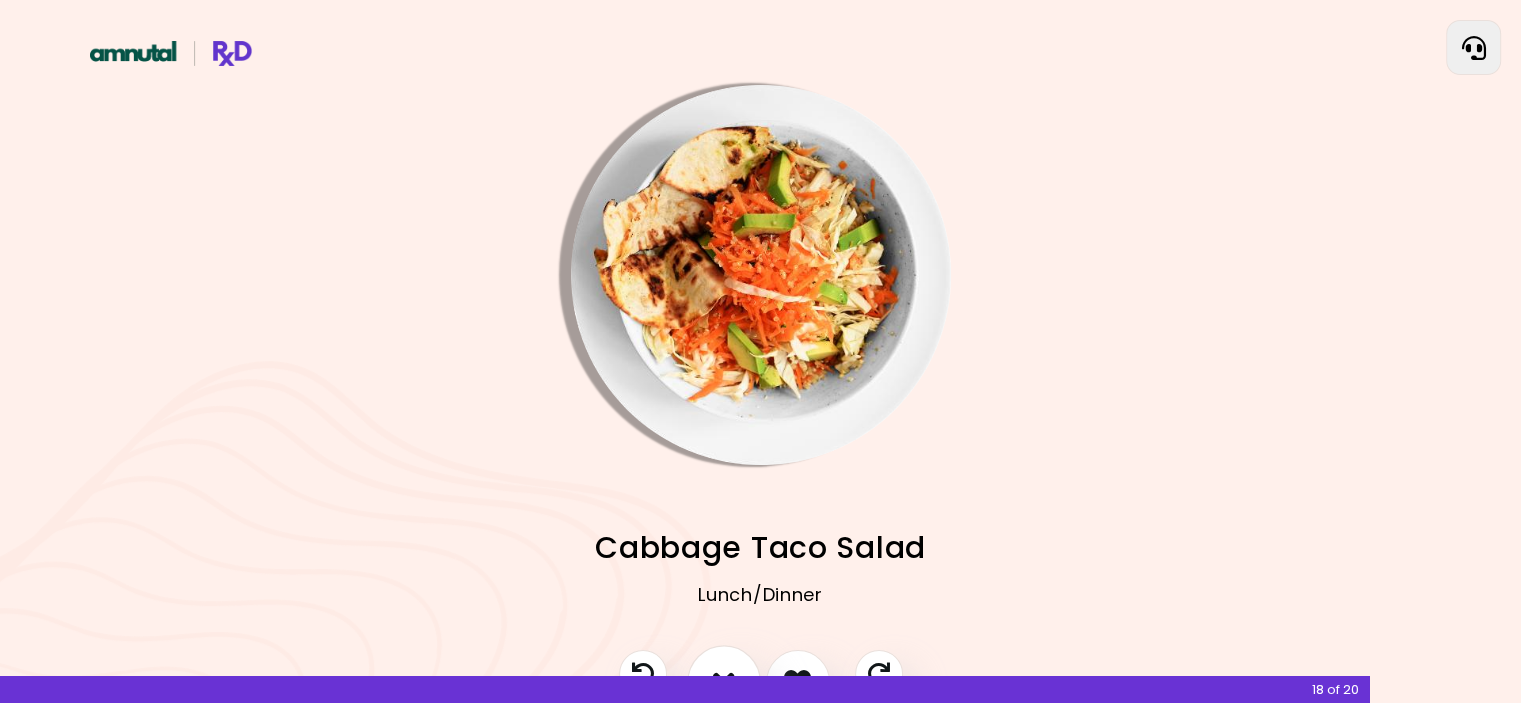 click at bounding box center (724, 682) 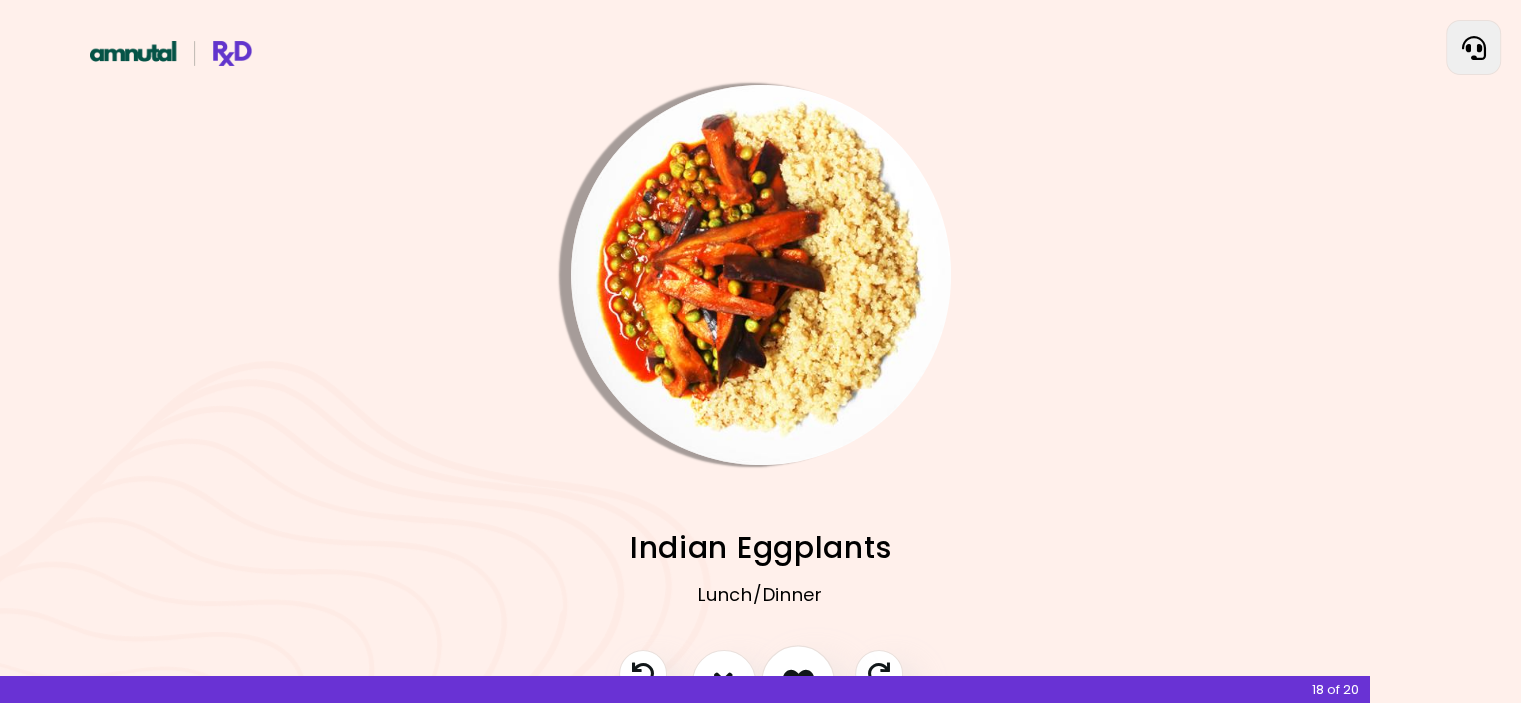 click at bounding box center [798, 682] 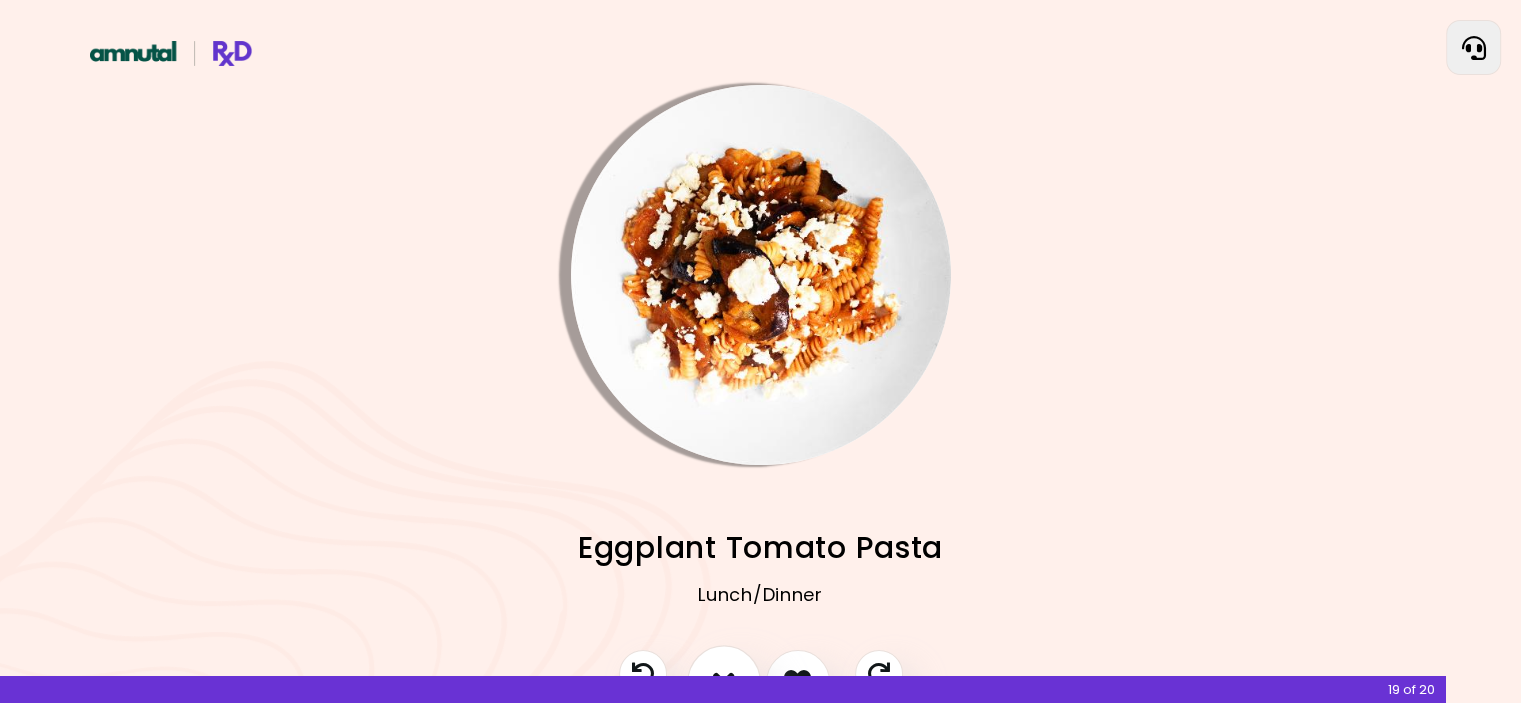 click at bounding box center (724, 682) 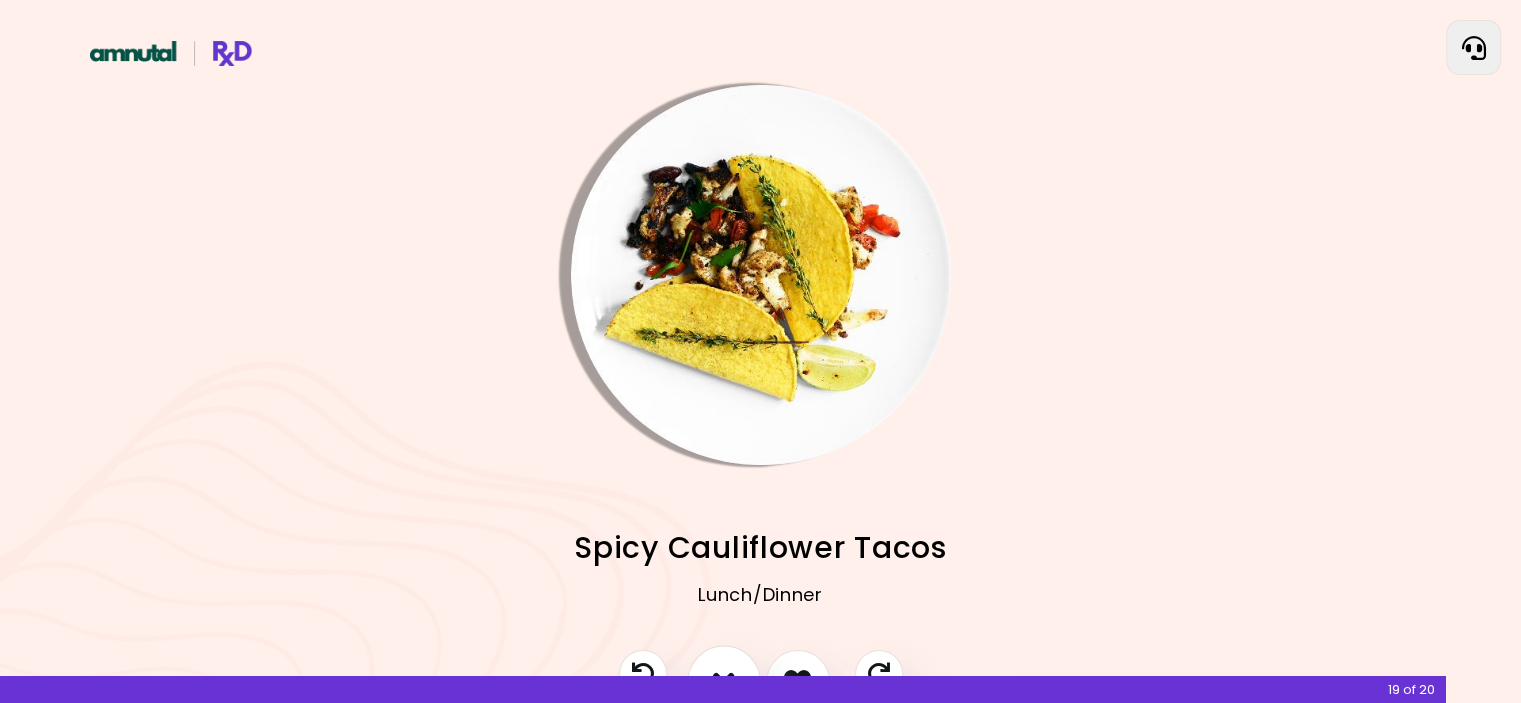 click at bounding box center (724, 682) 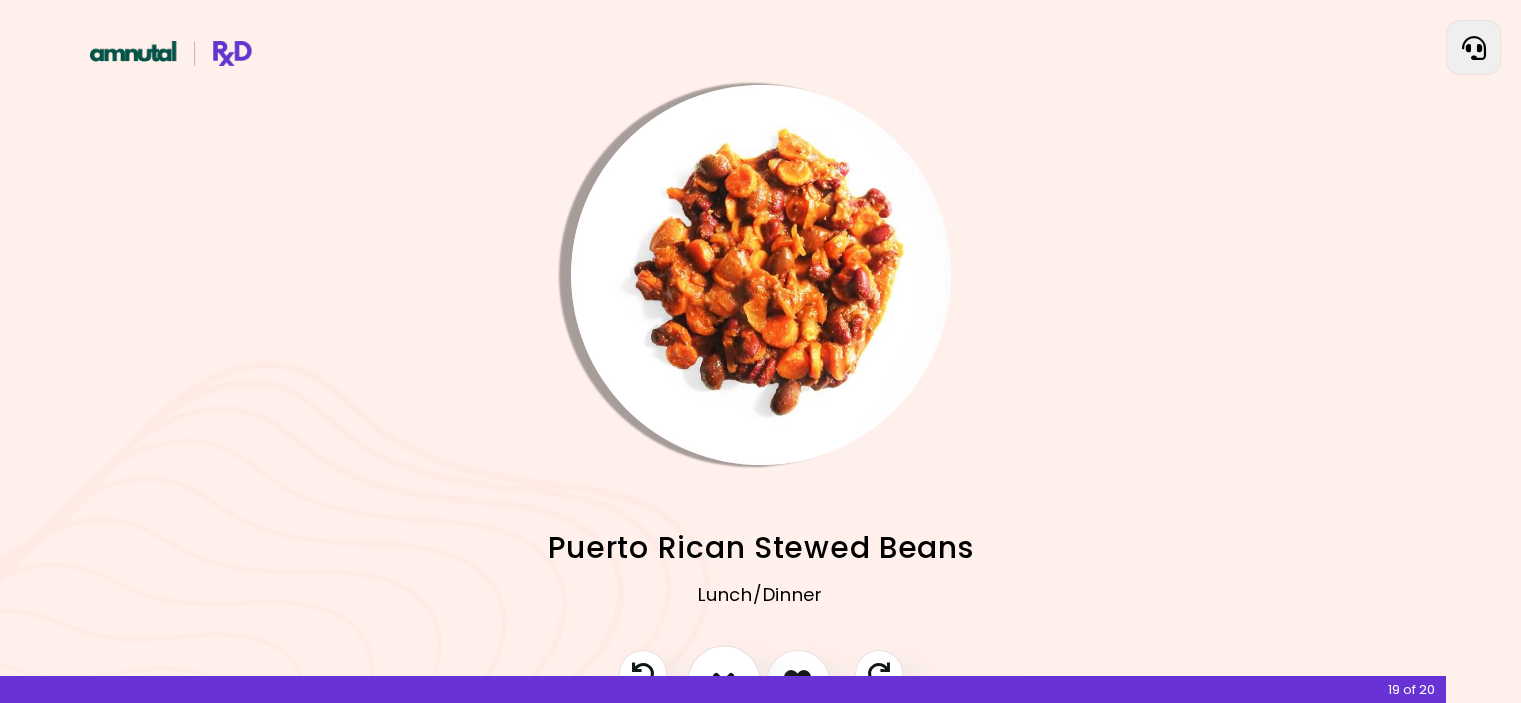 click at bounding box center (724, 682) 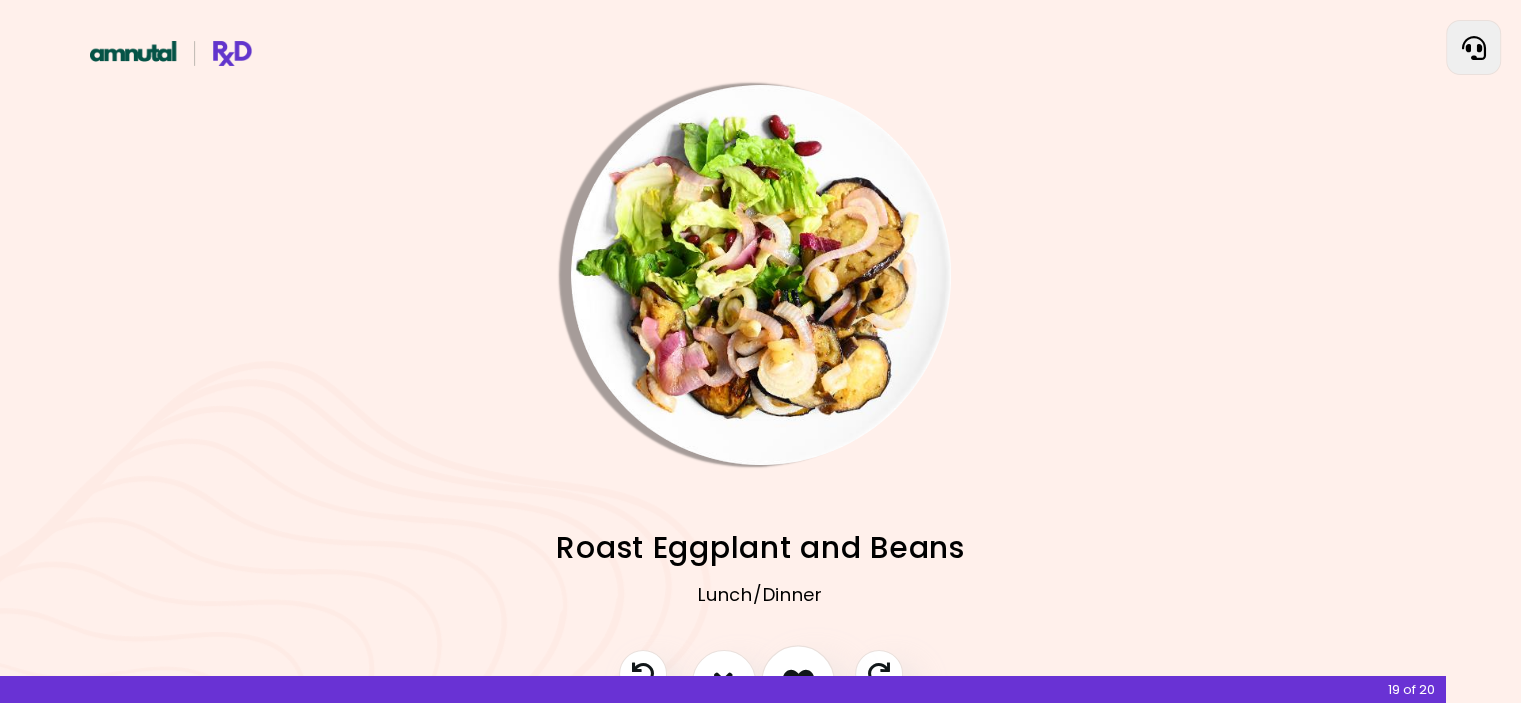 click at bounding box center (798, 682) 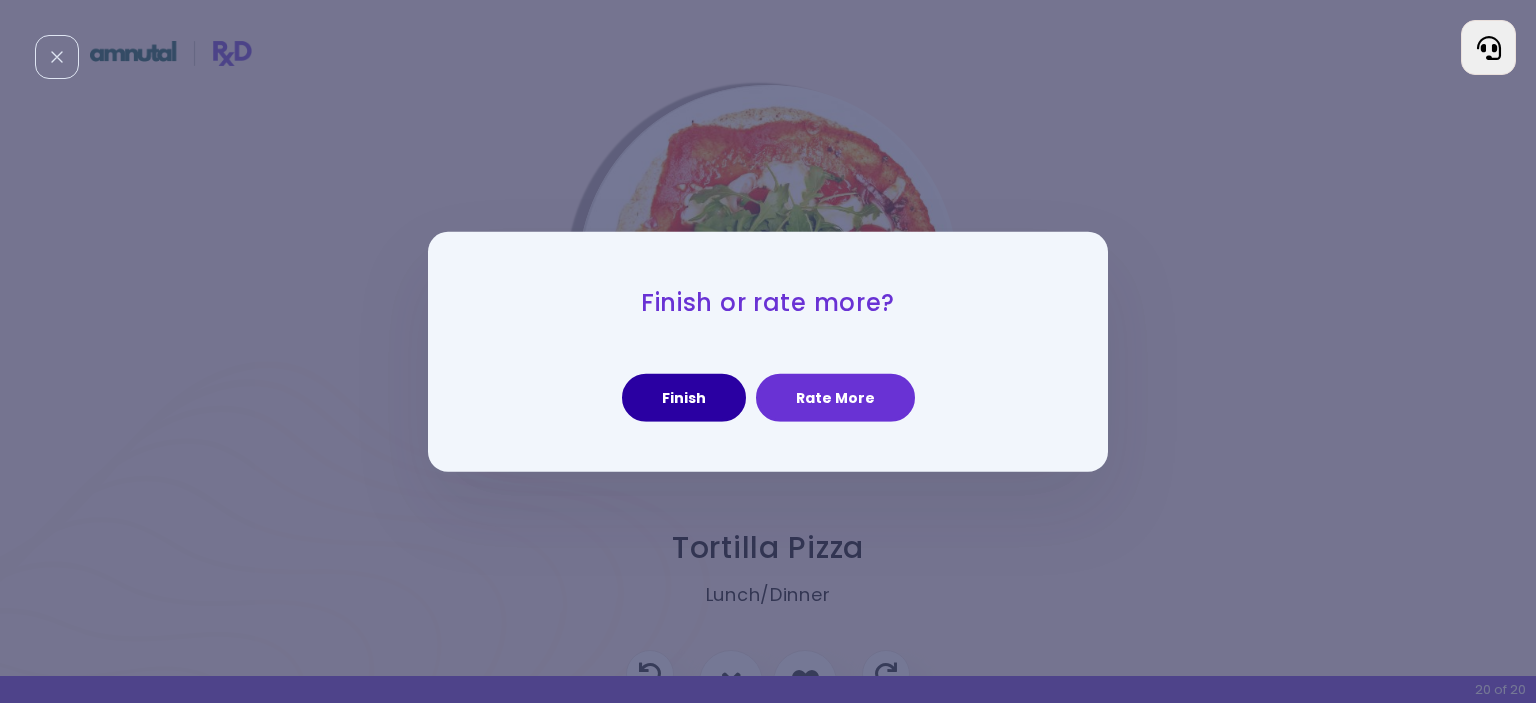 click on "Finish" at bounding box center (684, 398) 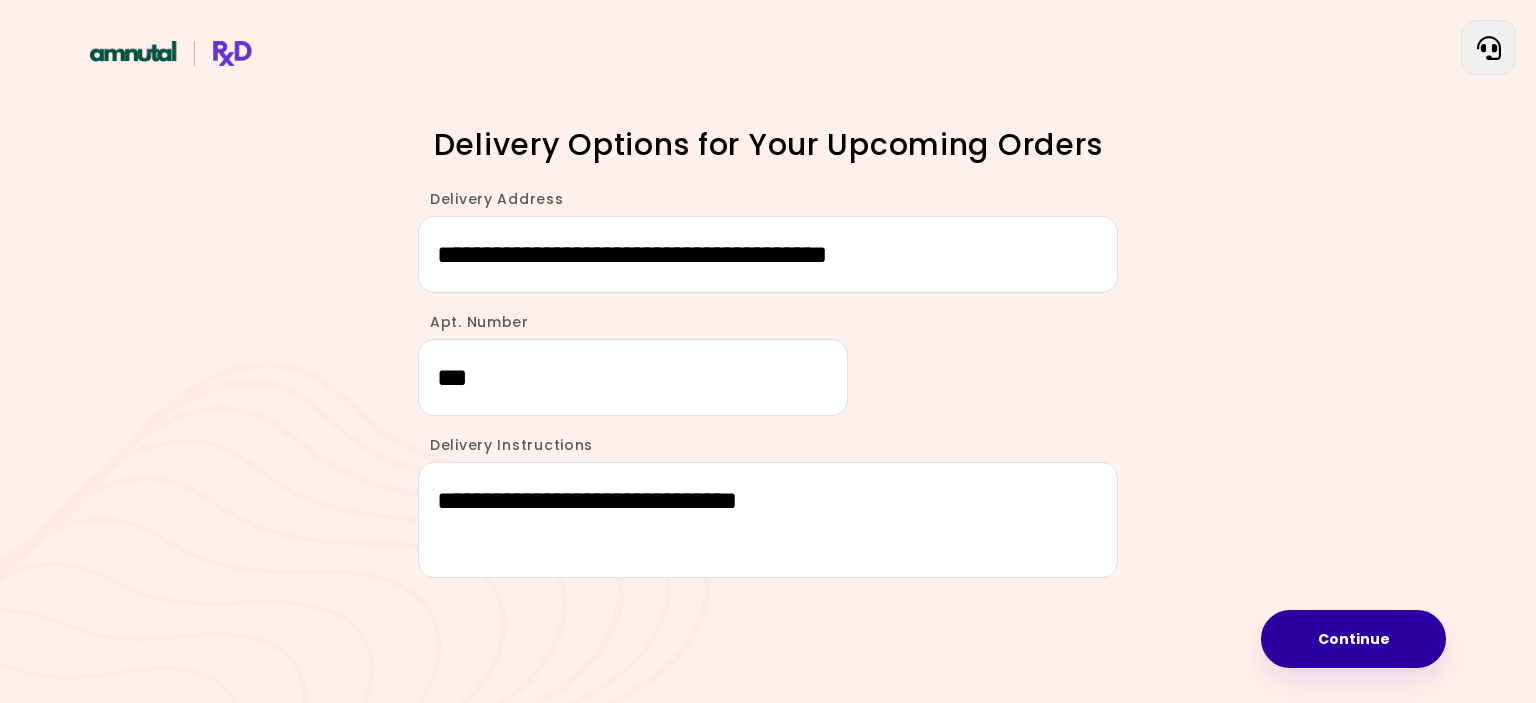 click on "Continue" at bounding box center [1353, 639] 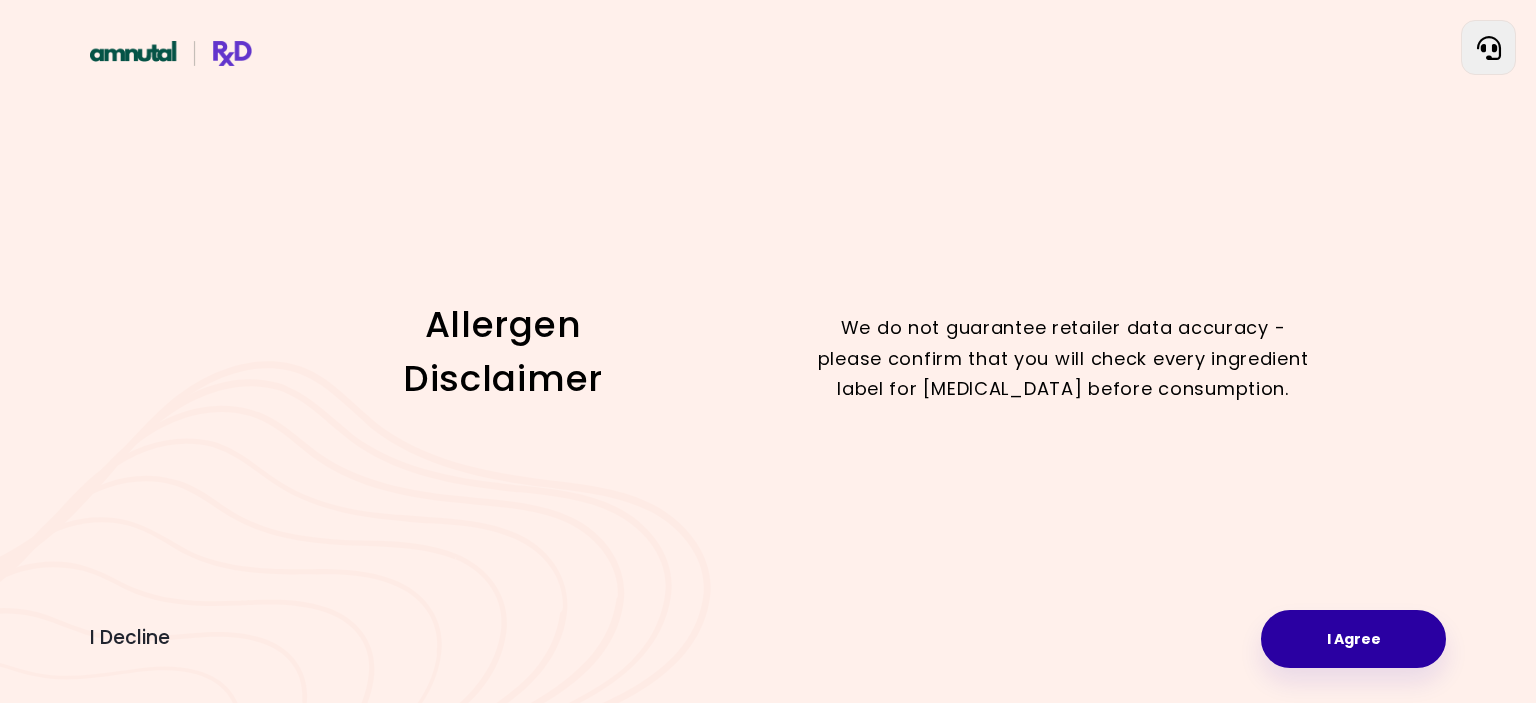 click on "I Agree" at bounding box center (1353, 639) 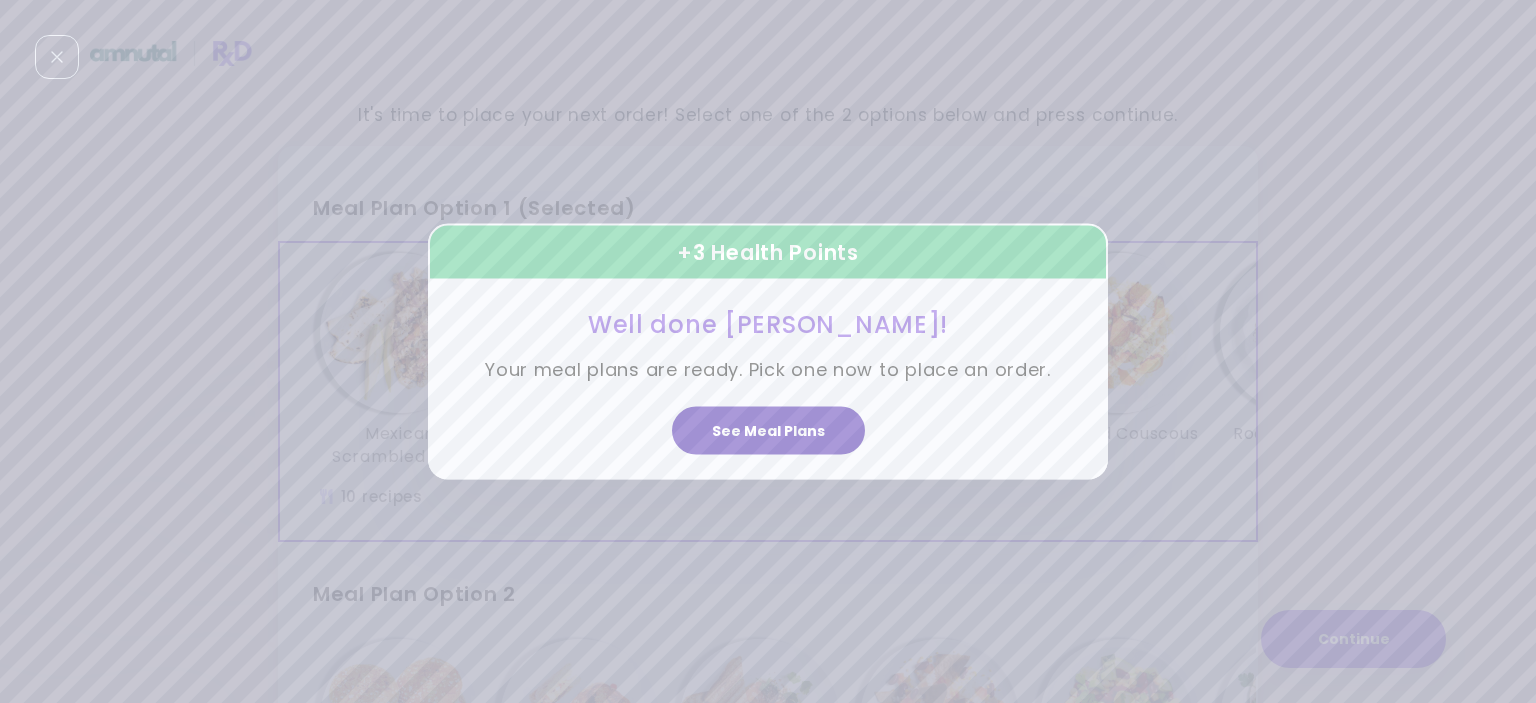 click on "See Meal Plans" at bounding box center [768, 431] 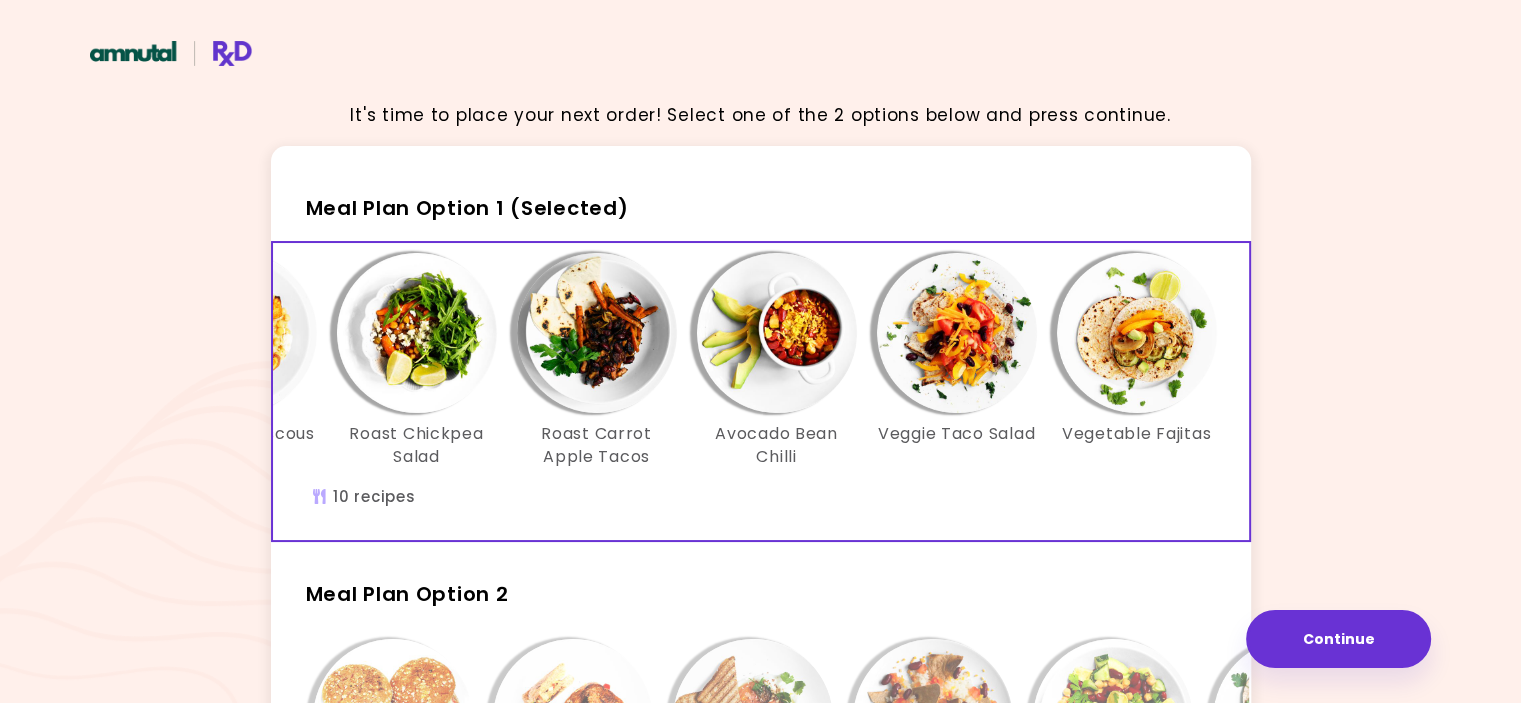 scroll, scrollTop: 0, scrollLeft: 883, axis: horizontal 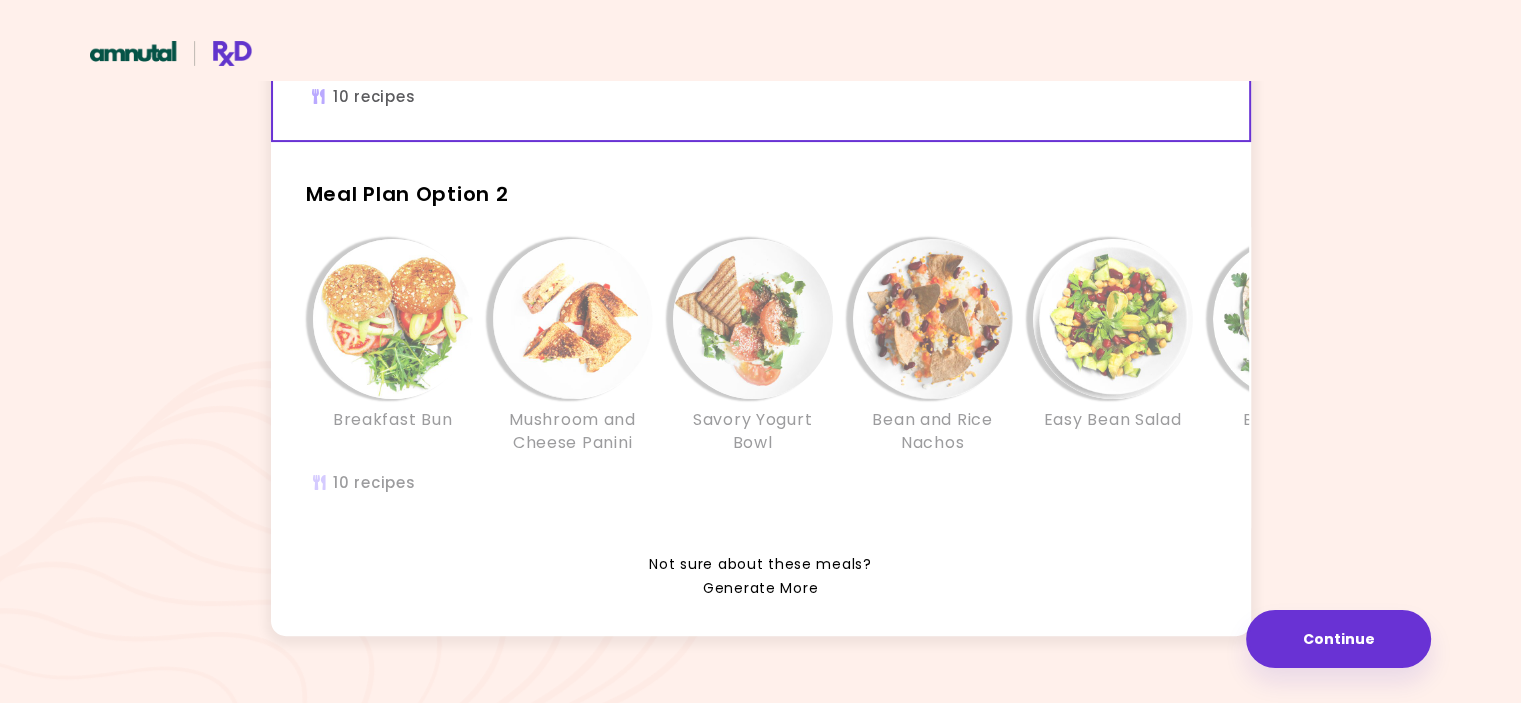 click on "Generate More" at bounding box center [760, 589] 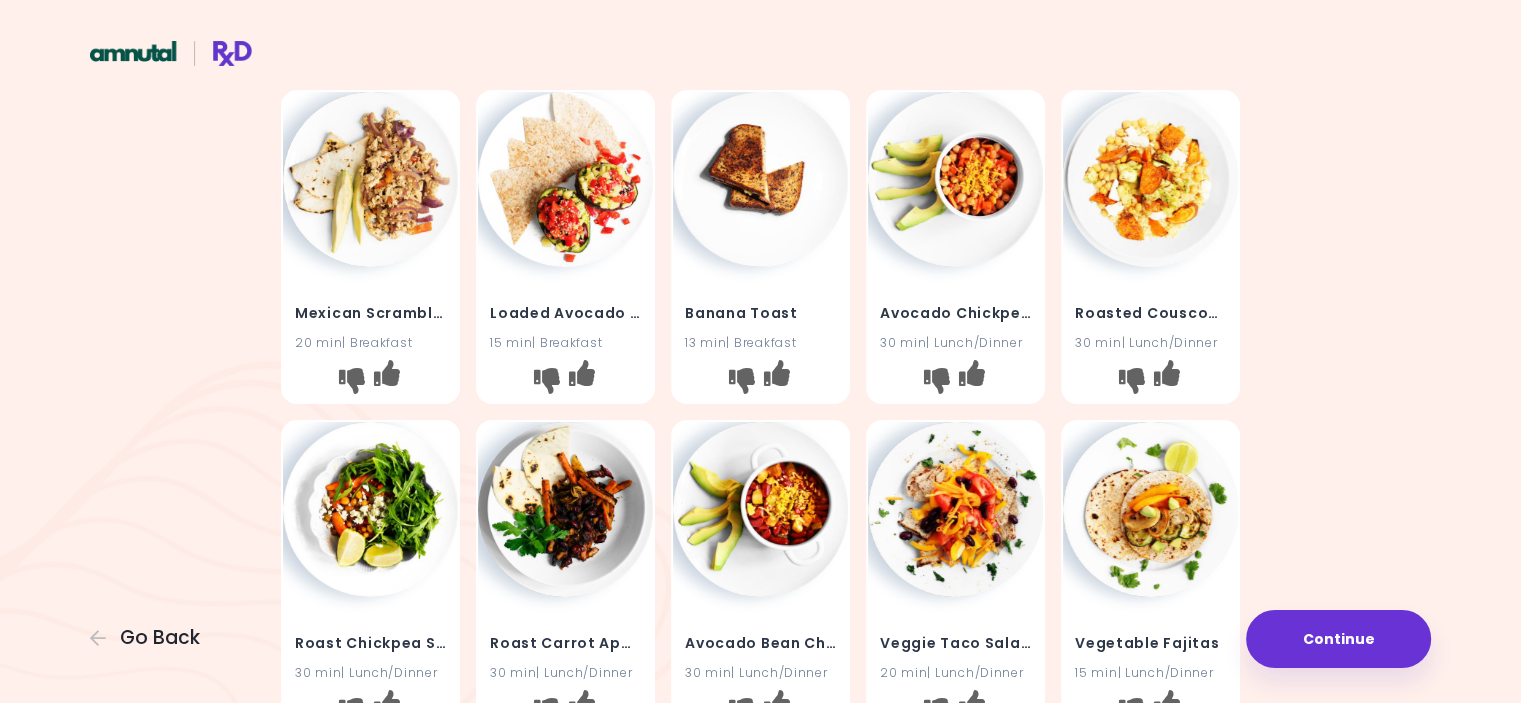 scroll, scrollTop: 100, scrollLeft: 0, axis: vertical 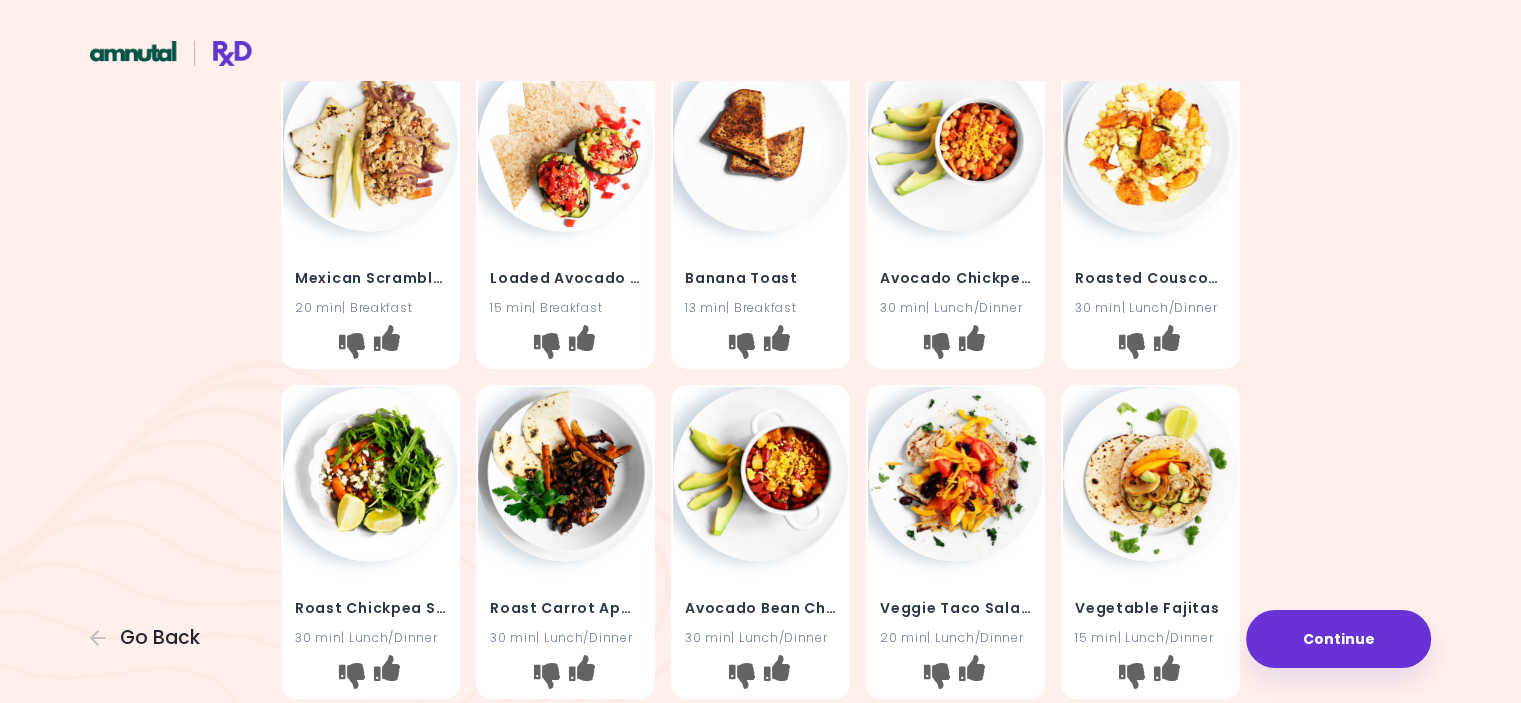click at bounding box center [565, 144] 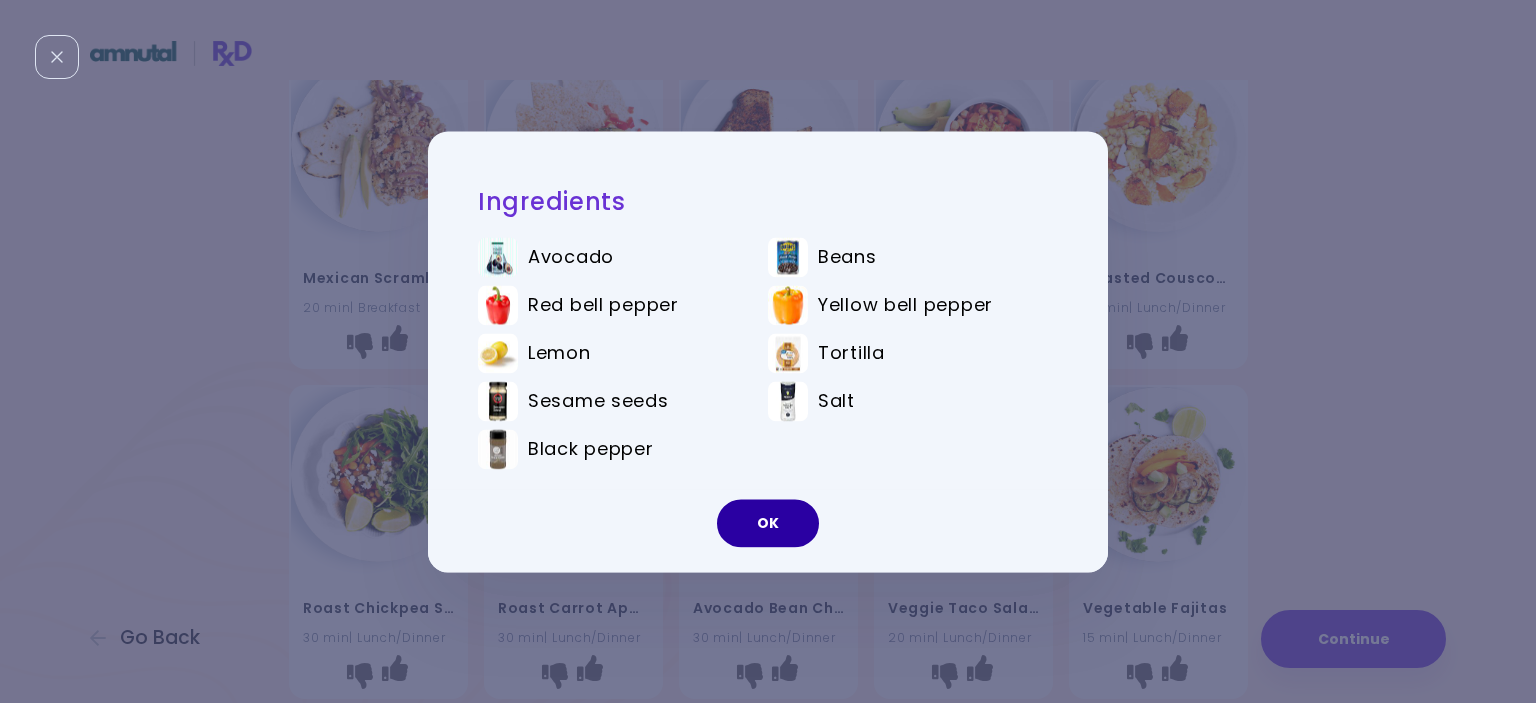click on "OK" at bounding box center (768, 523) 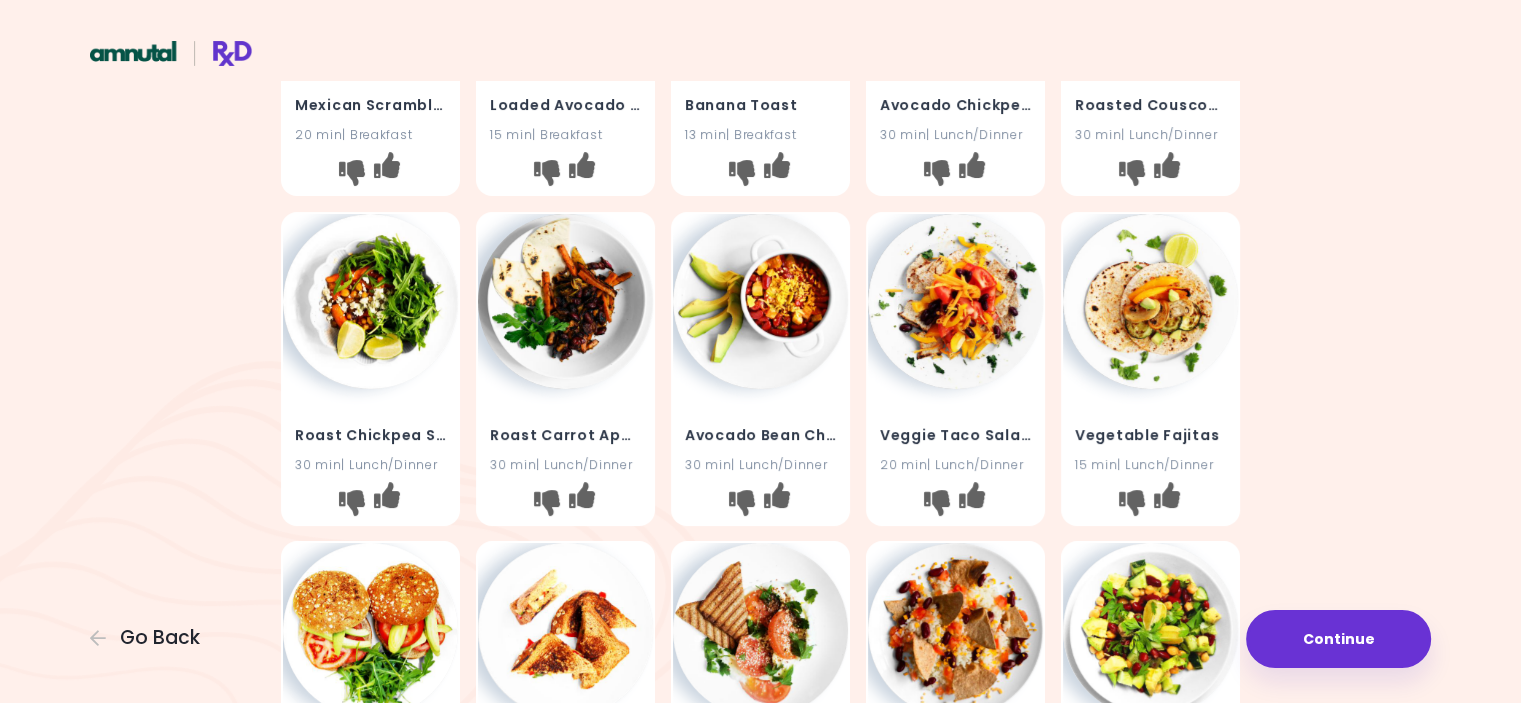scroll, scrollTop: 300, scrollLeft: 0, axis: vertical 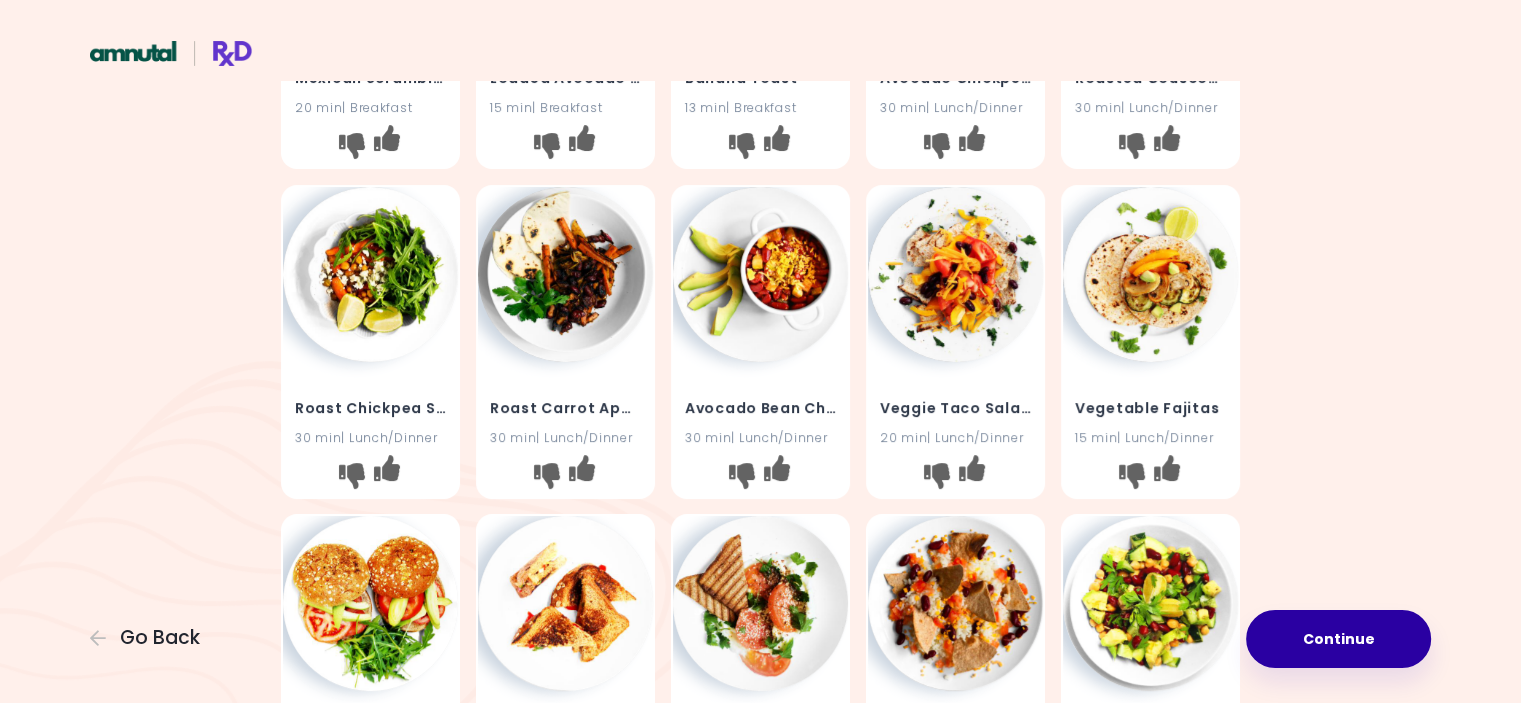 click on "Continue" at bounding box center (1338, 639) 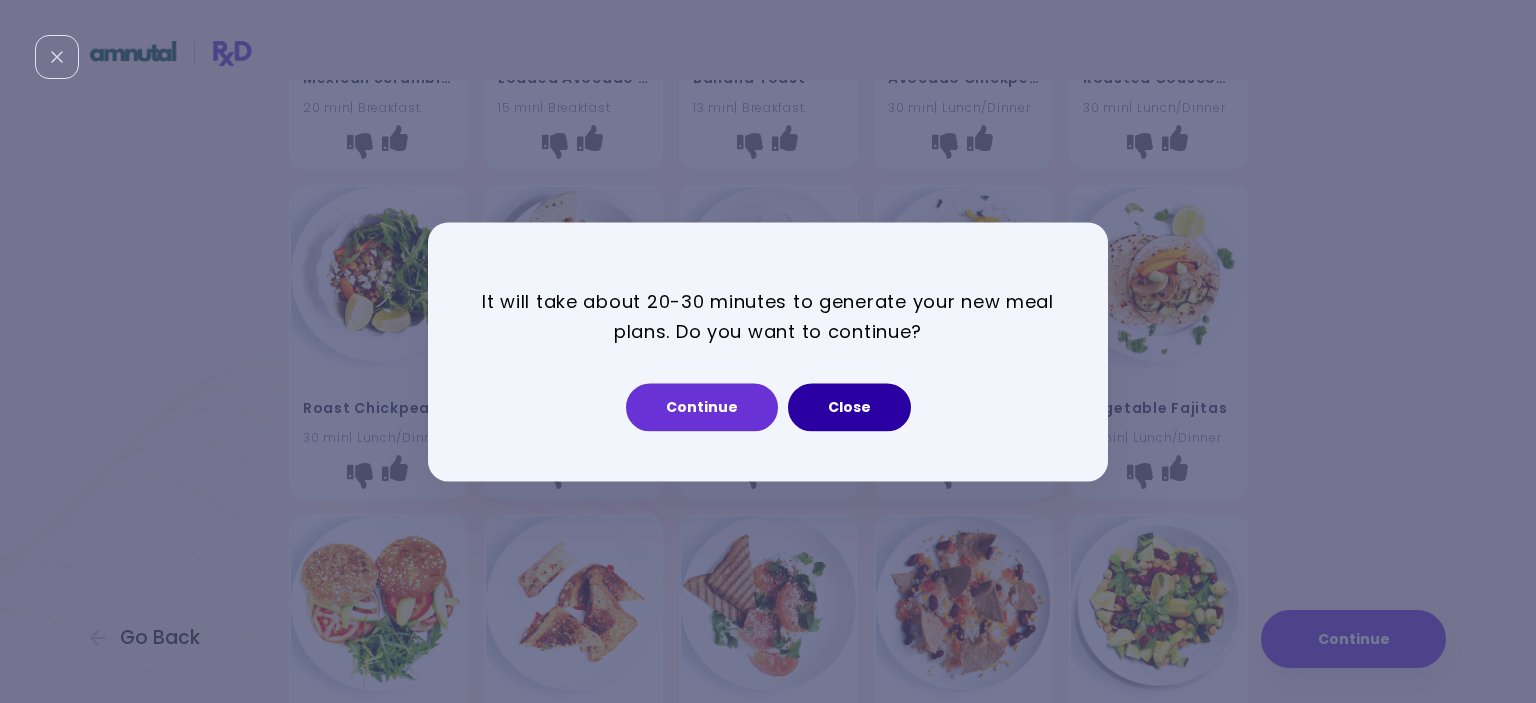 click on "Close" at bounding box center (849, 407) 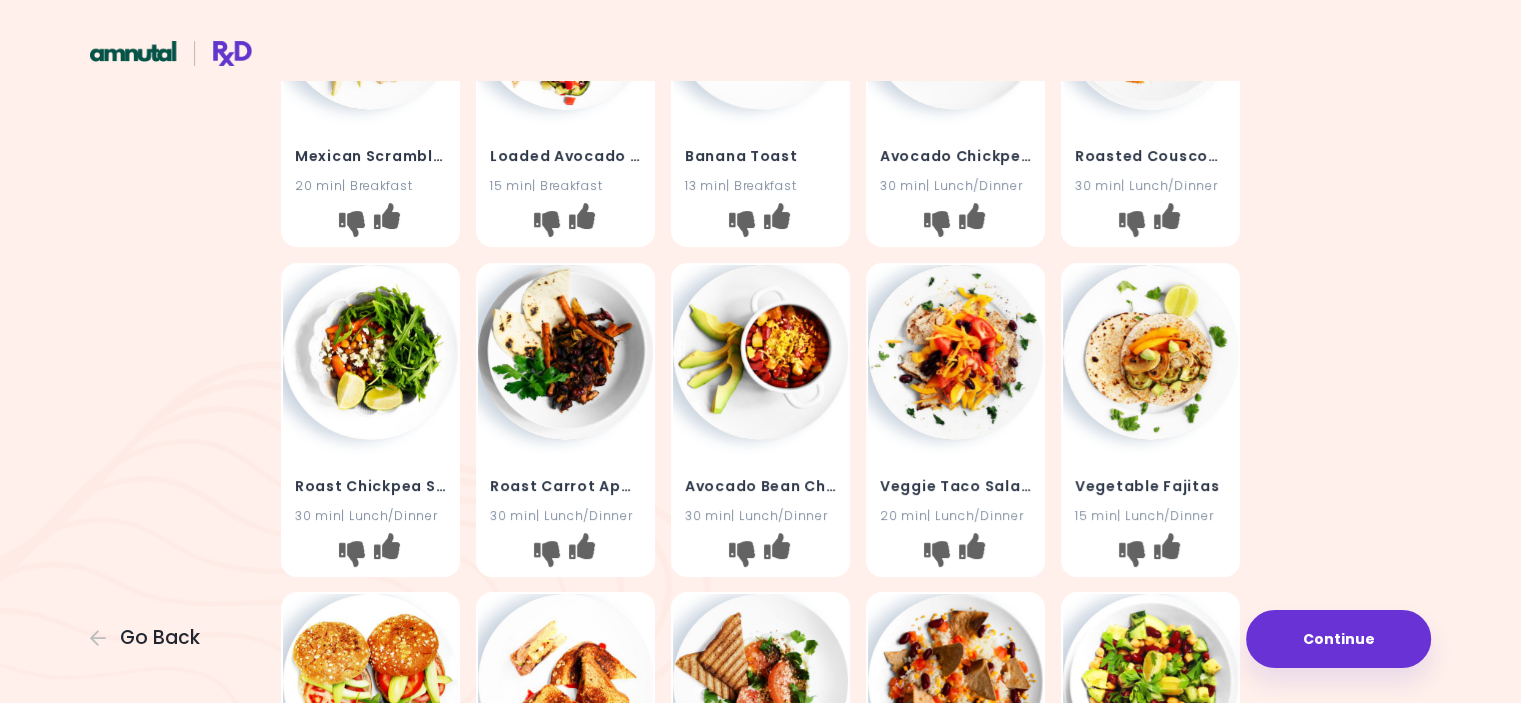 scroll, scrollTop: 0, scrollLeft: 0, axis: both 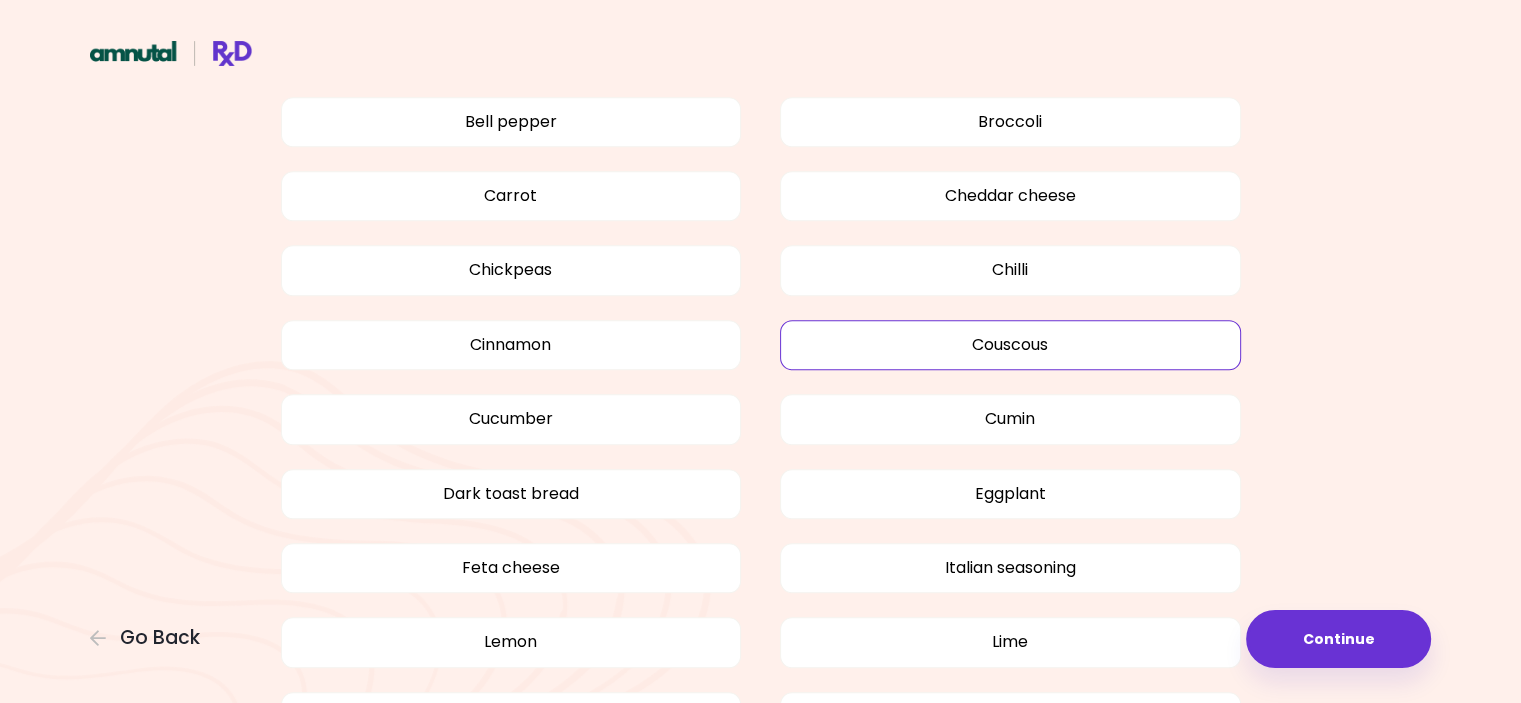 click on "Couscous" at bounding box center (1010, 345) 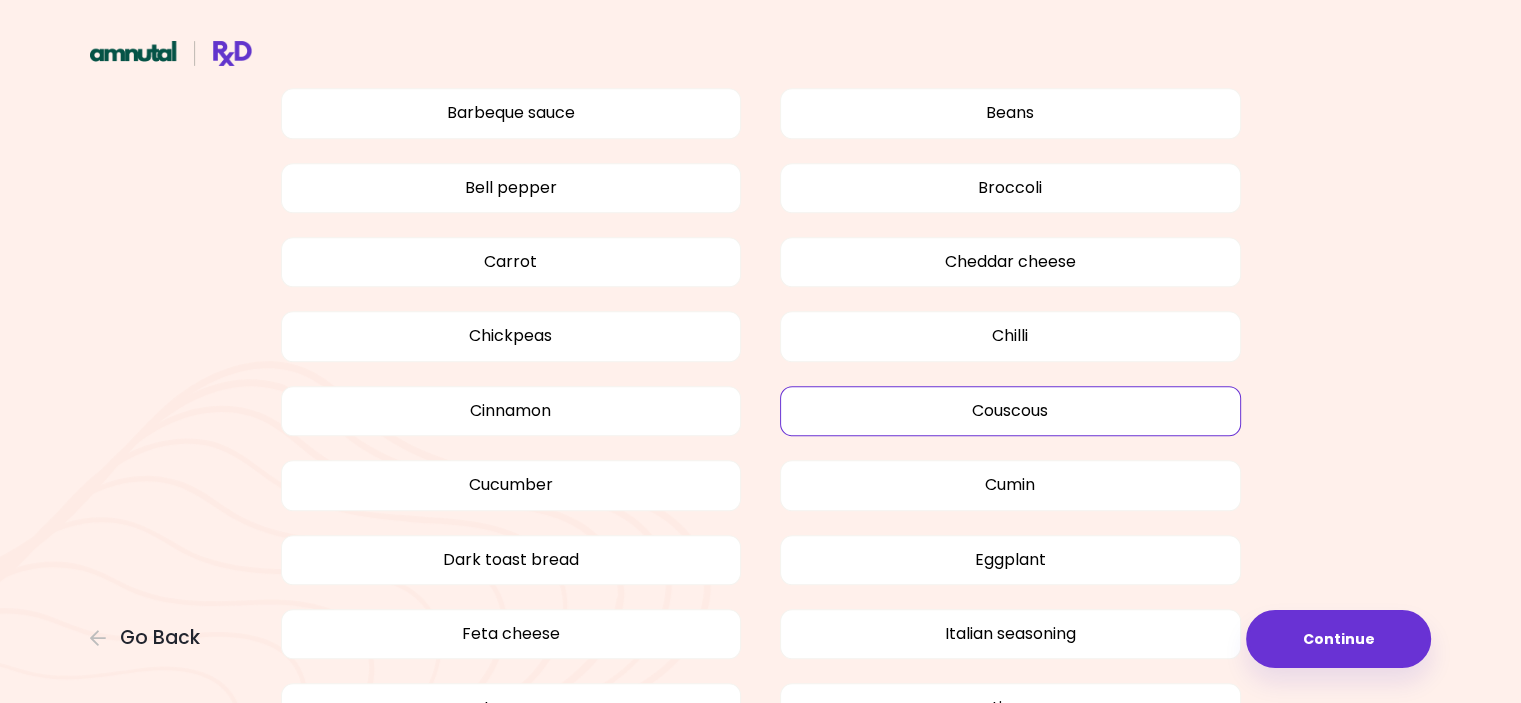 scroll, scrollTop: 1486, scrollLeft: 0, axis: vertical 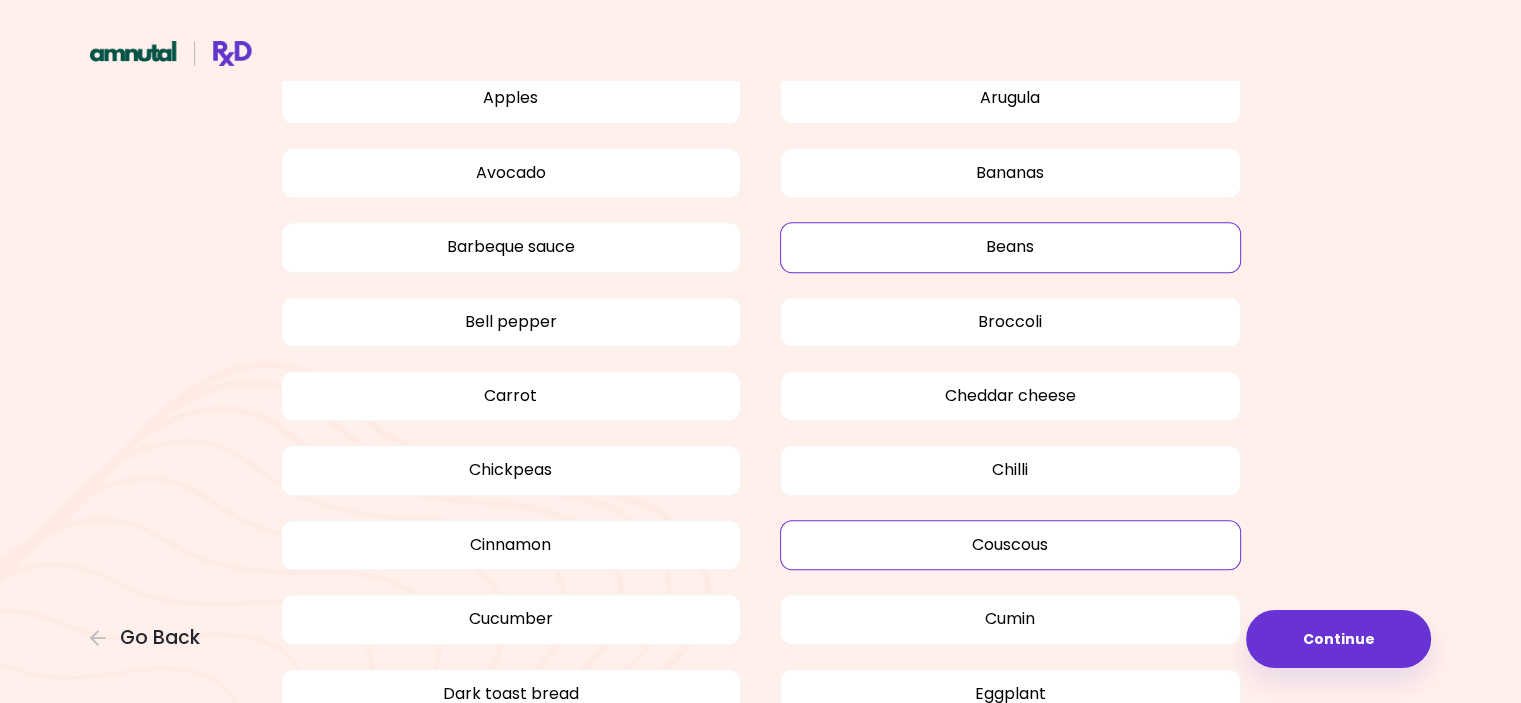 click on "Beans" at bounding box center (1010, 247) 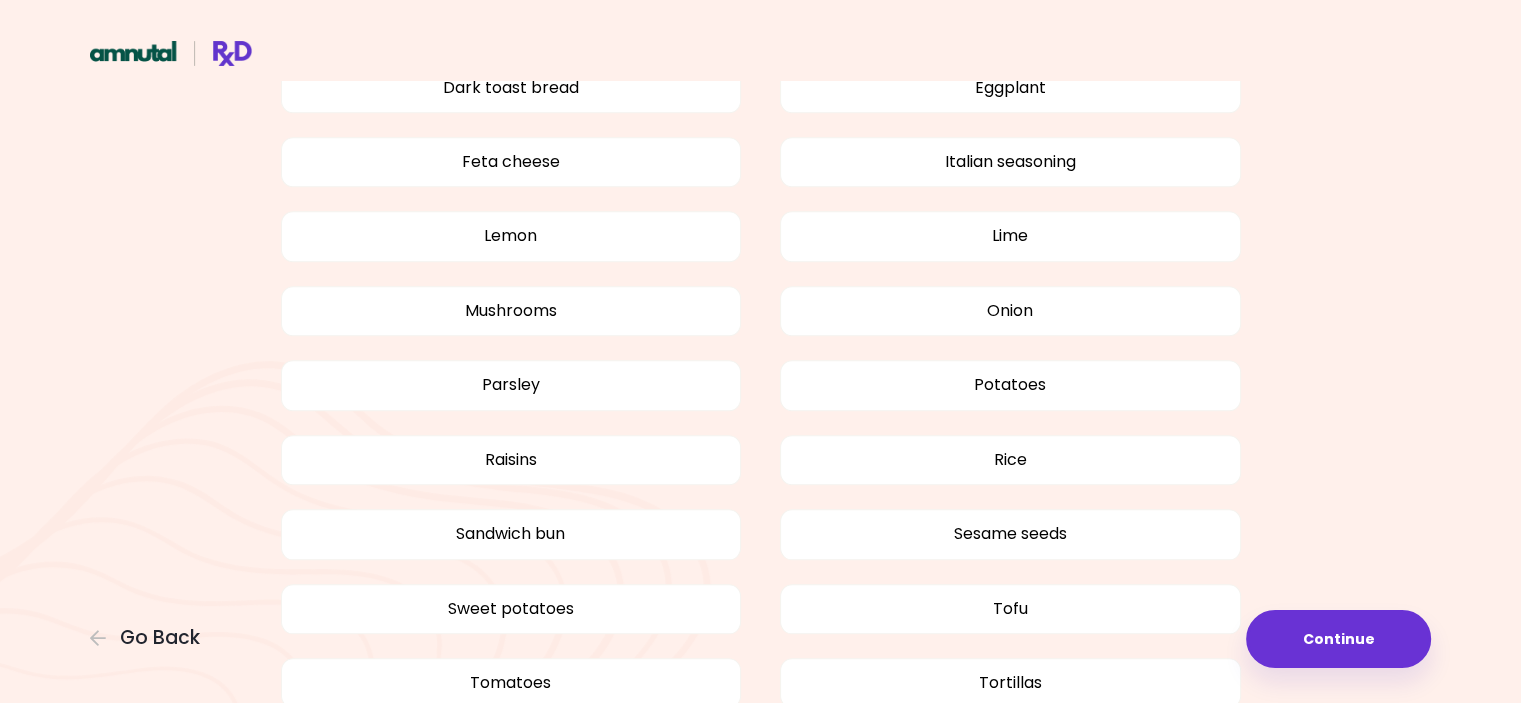 scroll, scrollTop: 2186, scrollLeft: 0, axis: vertical 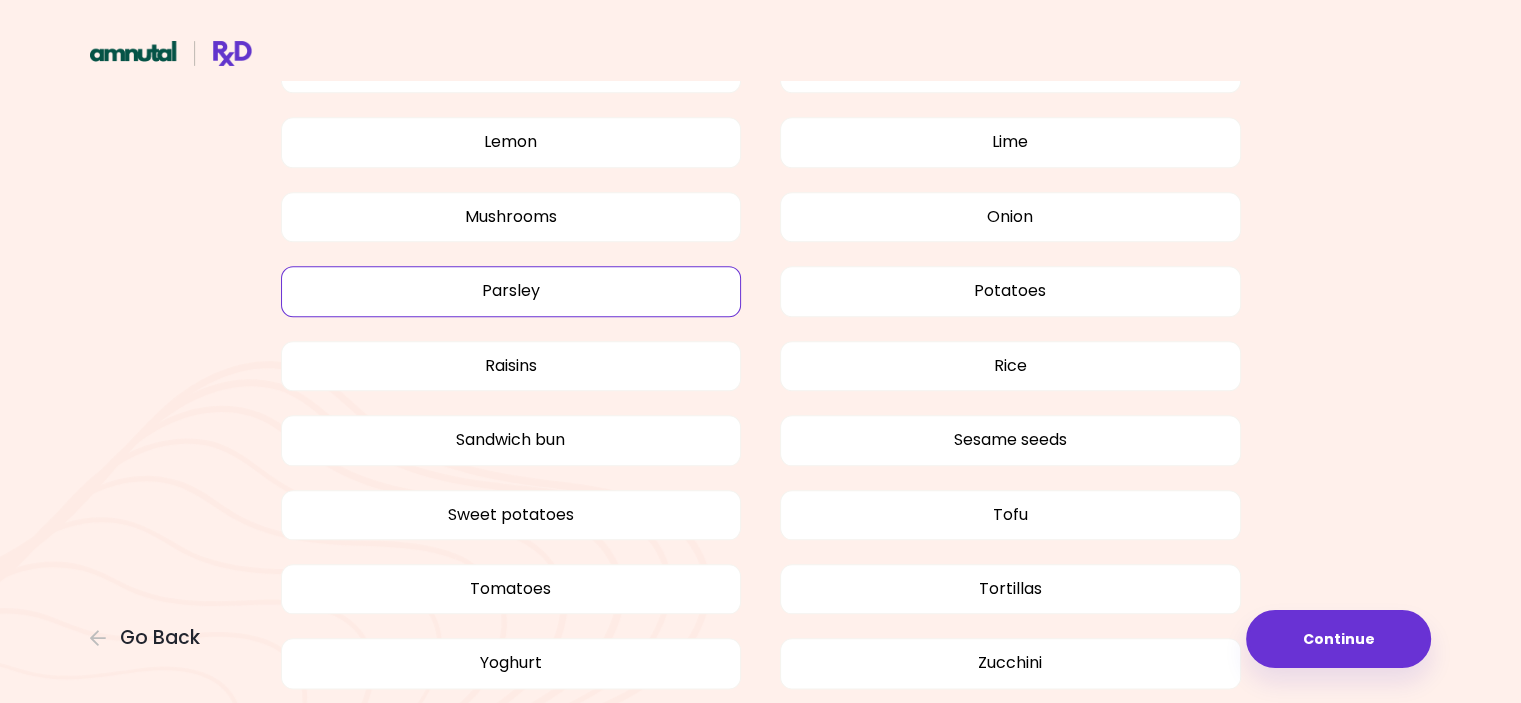 click on "Parsley" at bounding box center [511, 291] 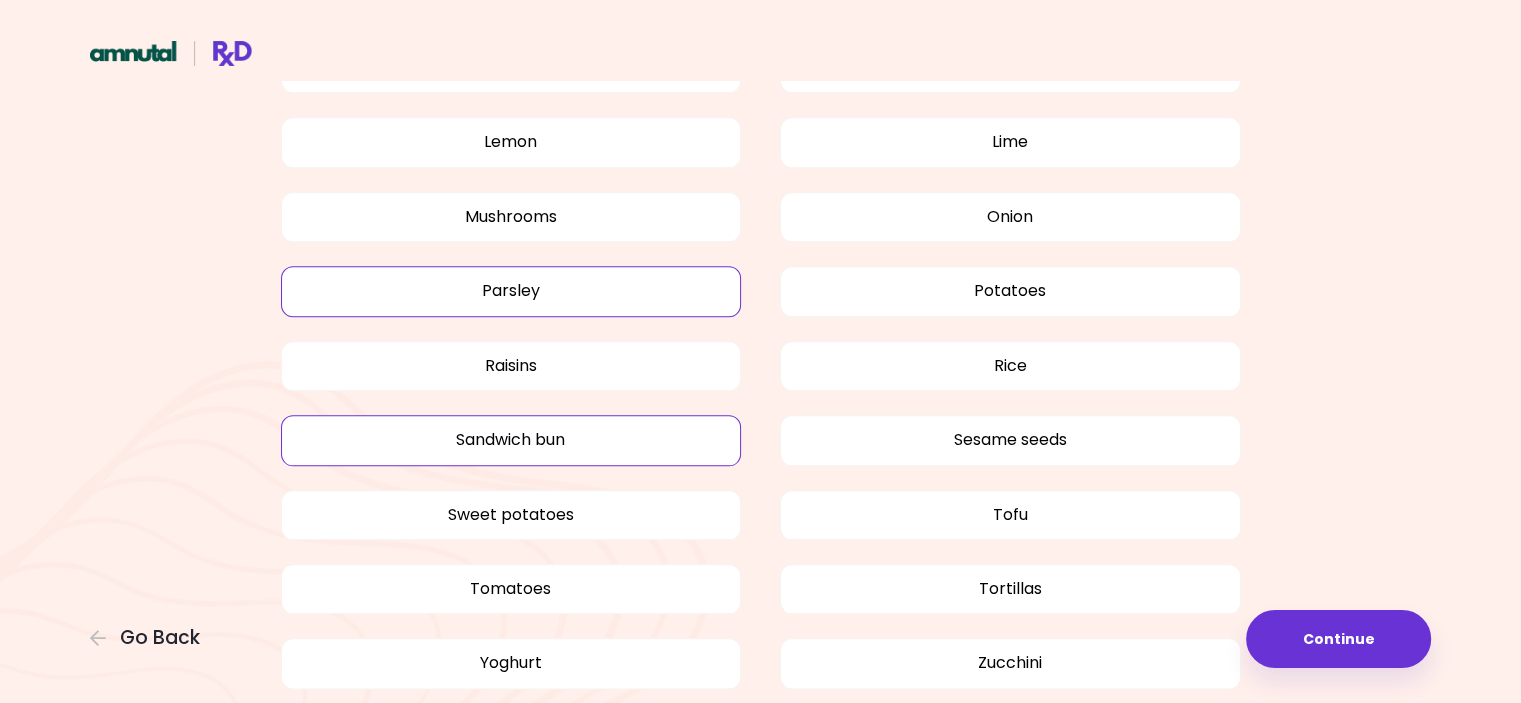 click on "Sandwich bun" at bounding box center (511, 440) 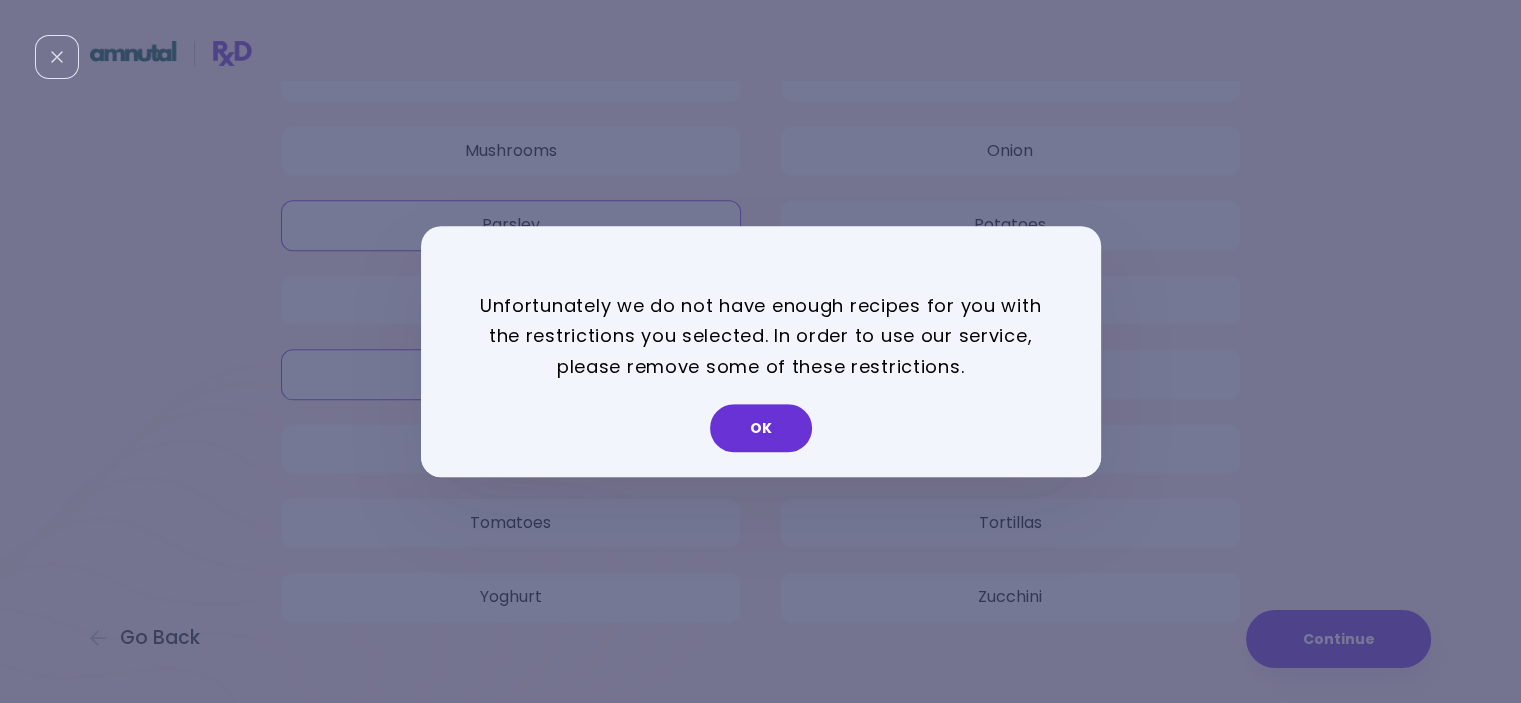 scroll, scrollTop: 2286, scrollLeft: 0, axis: vertical 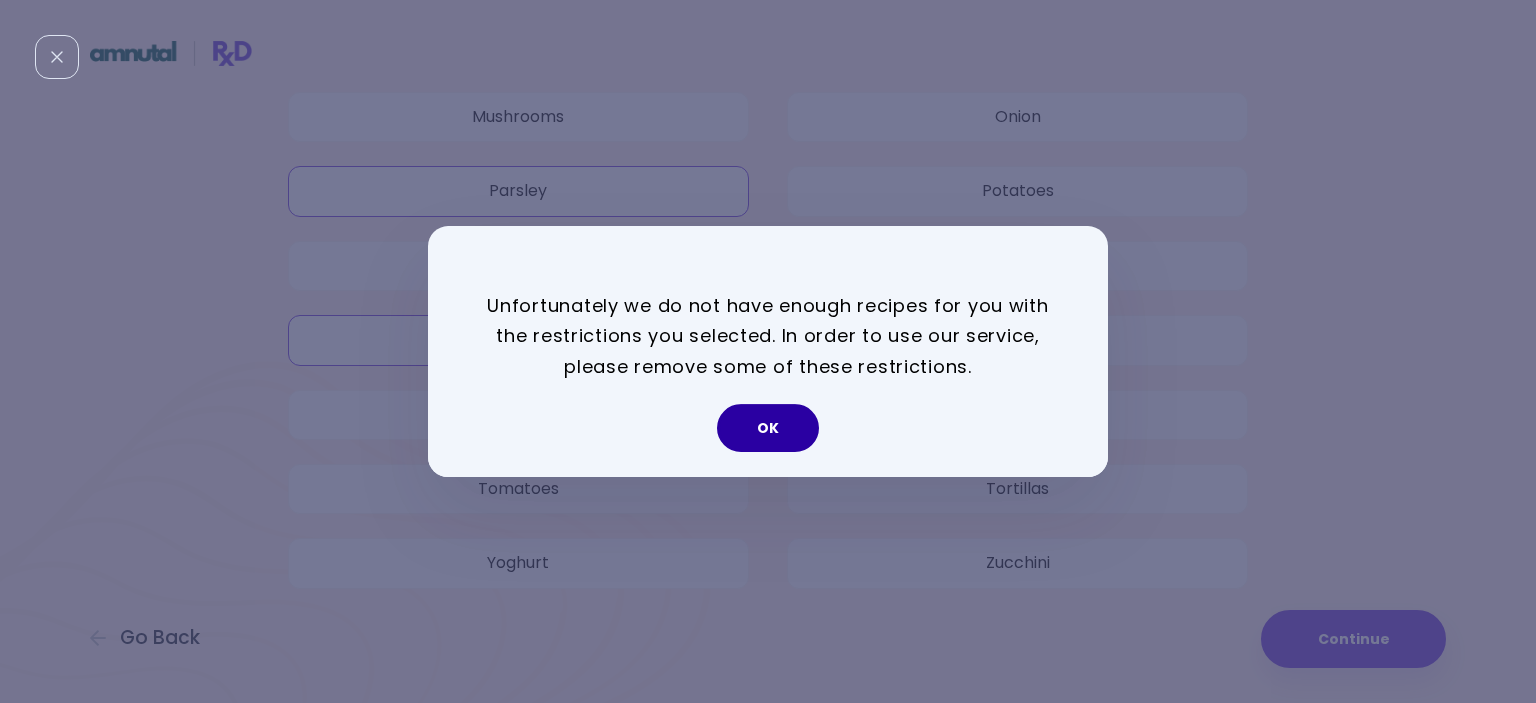 click on "OK" at bounding box center (768, 428) 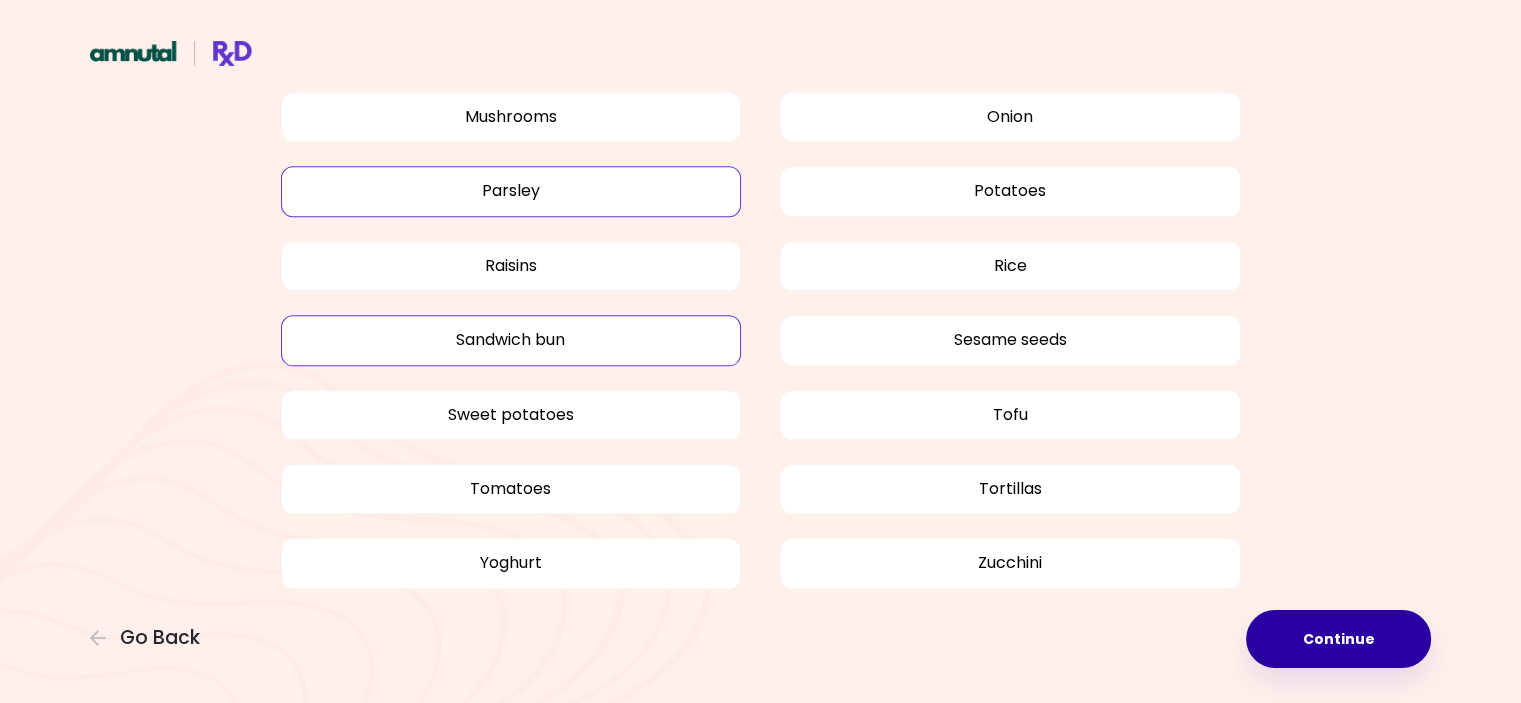 click on "Continue" at bounding box center (1338, 639) 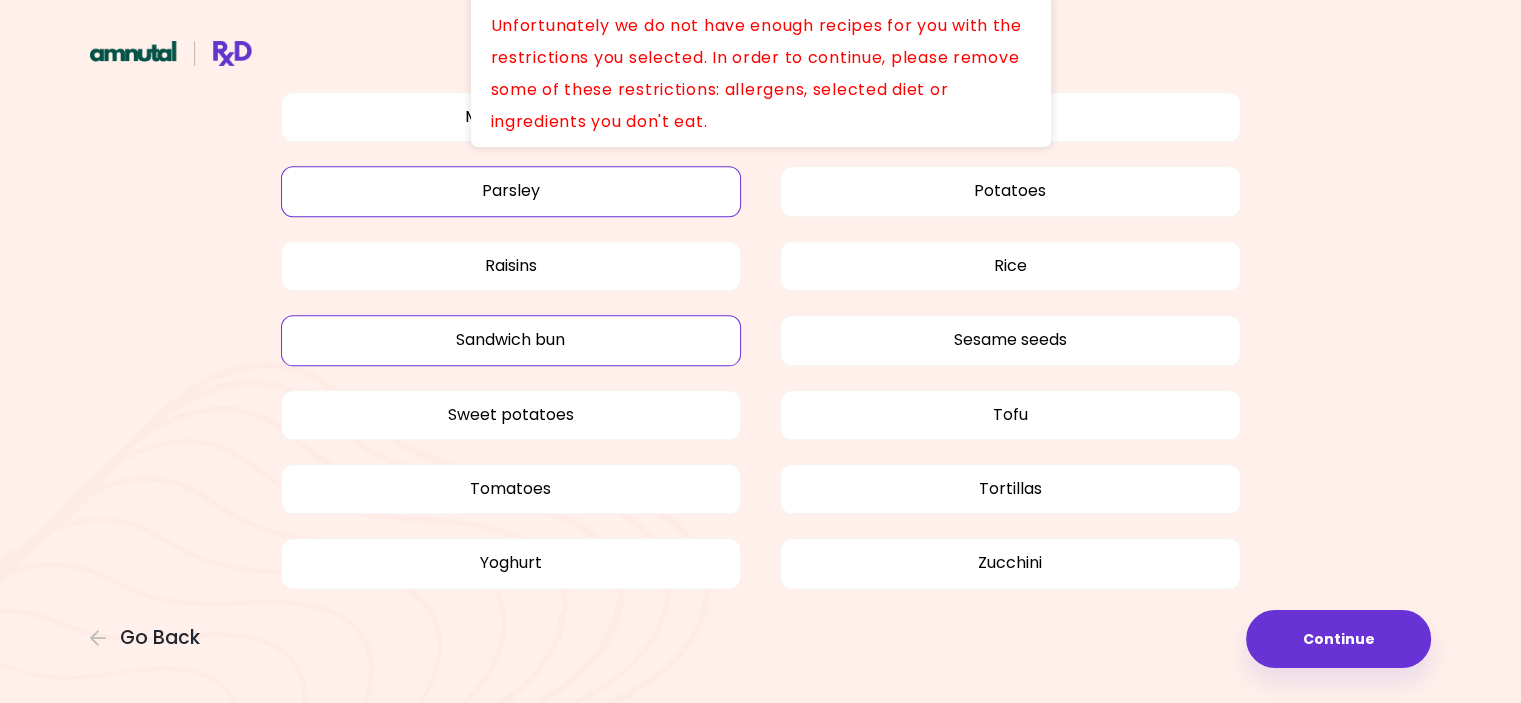click on "Parsley" at bounding box center [511, 191] 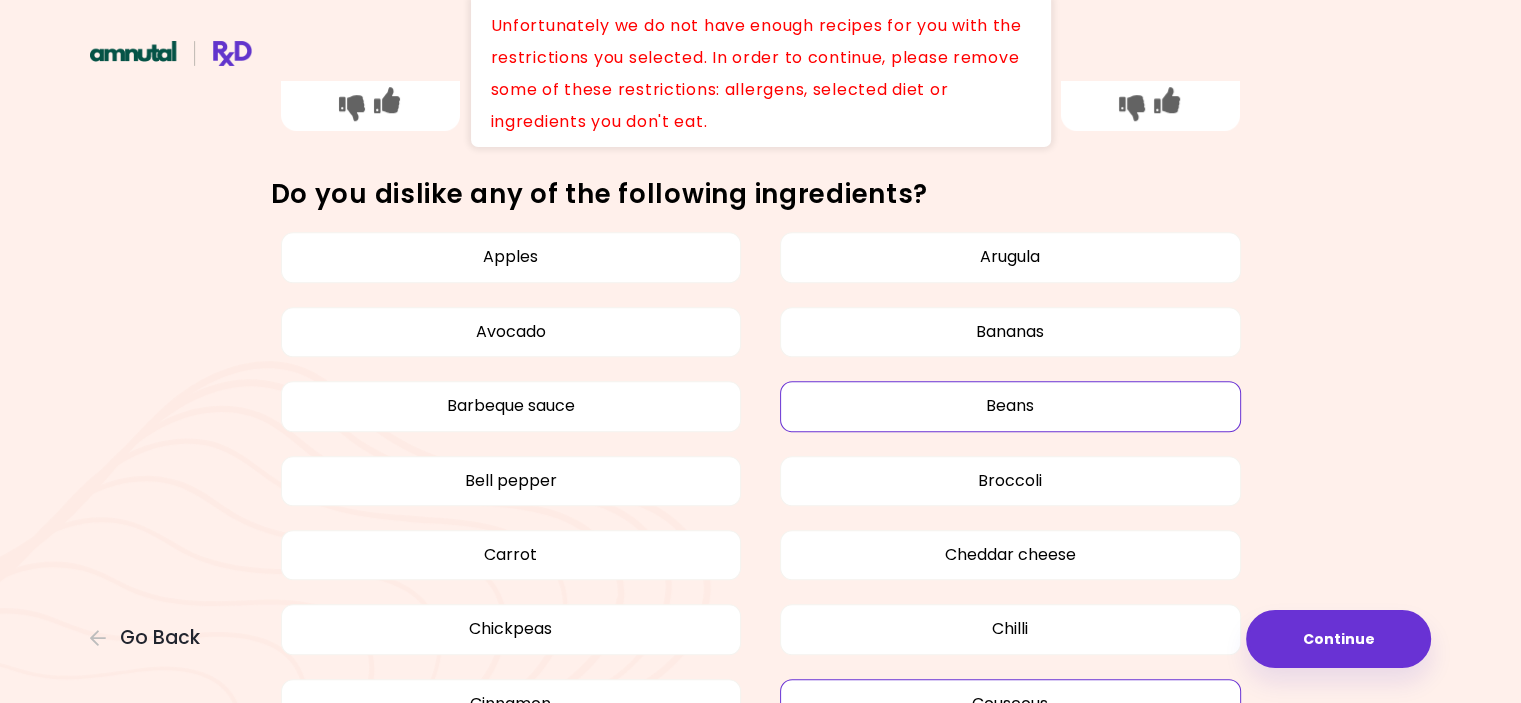 scroll, scrollTop: 1486, scrollLeft: 0, axis: vertical 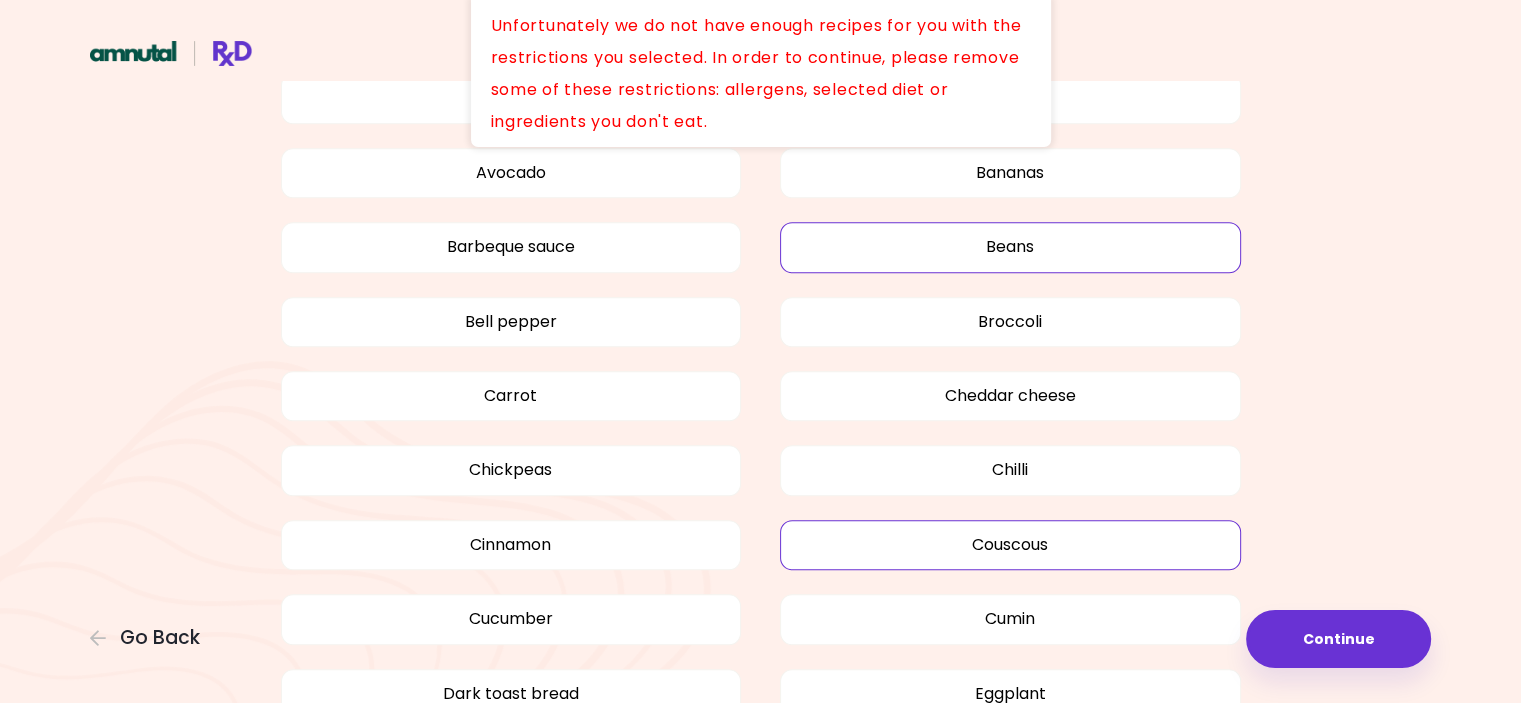 click on "Beans" at bounding box center [1010, 247] 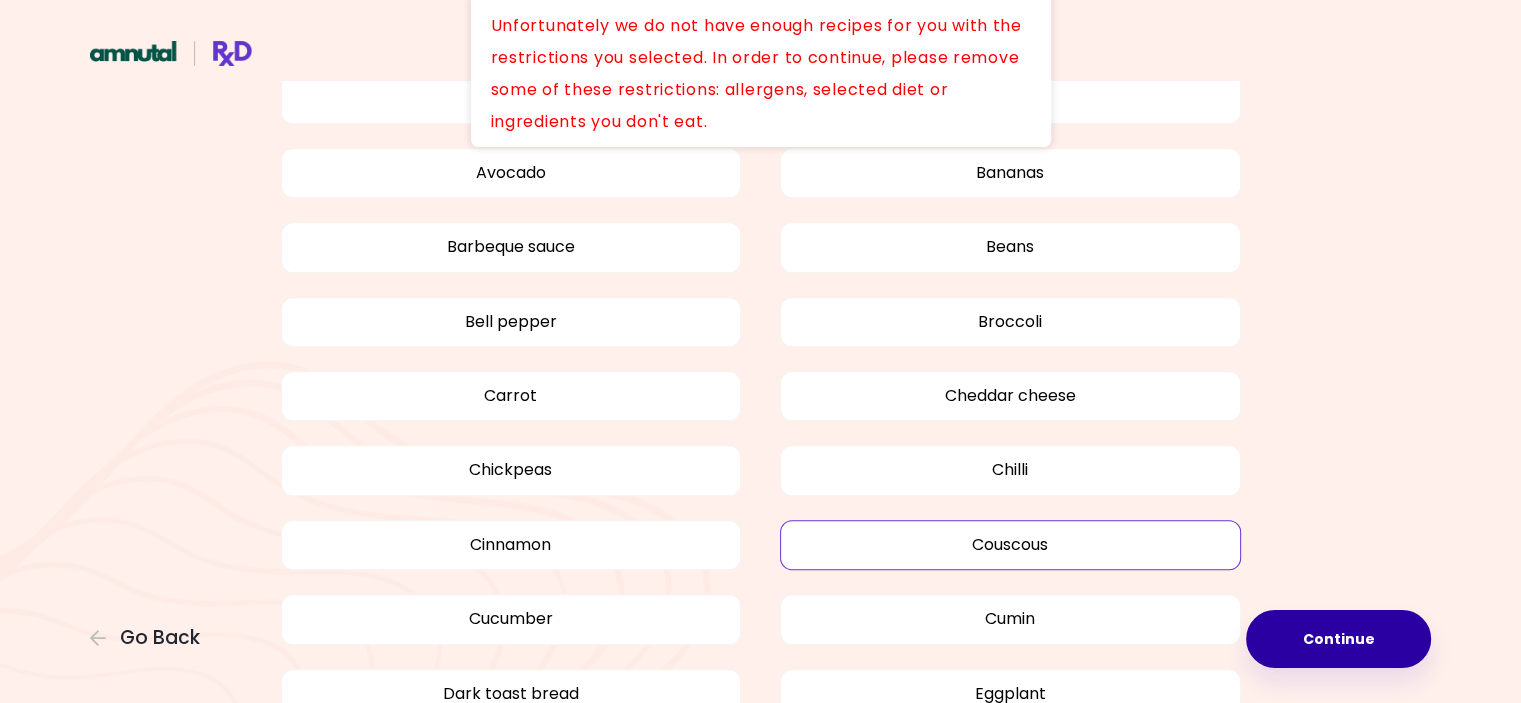 click on "Continue" at bounding box center [1338, 639] 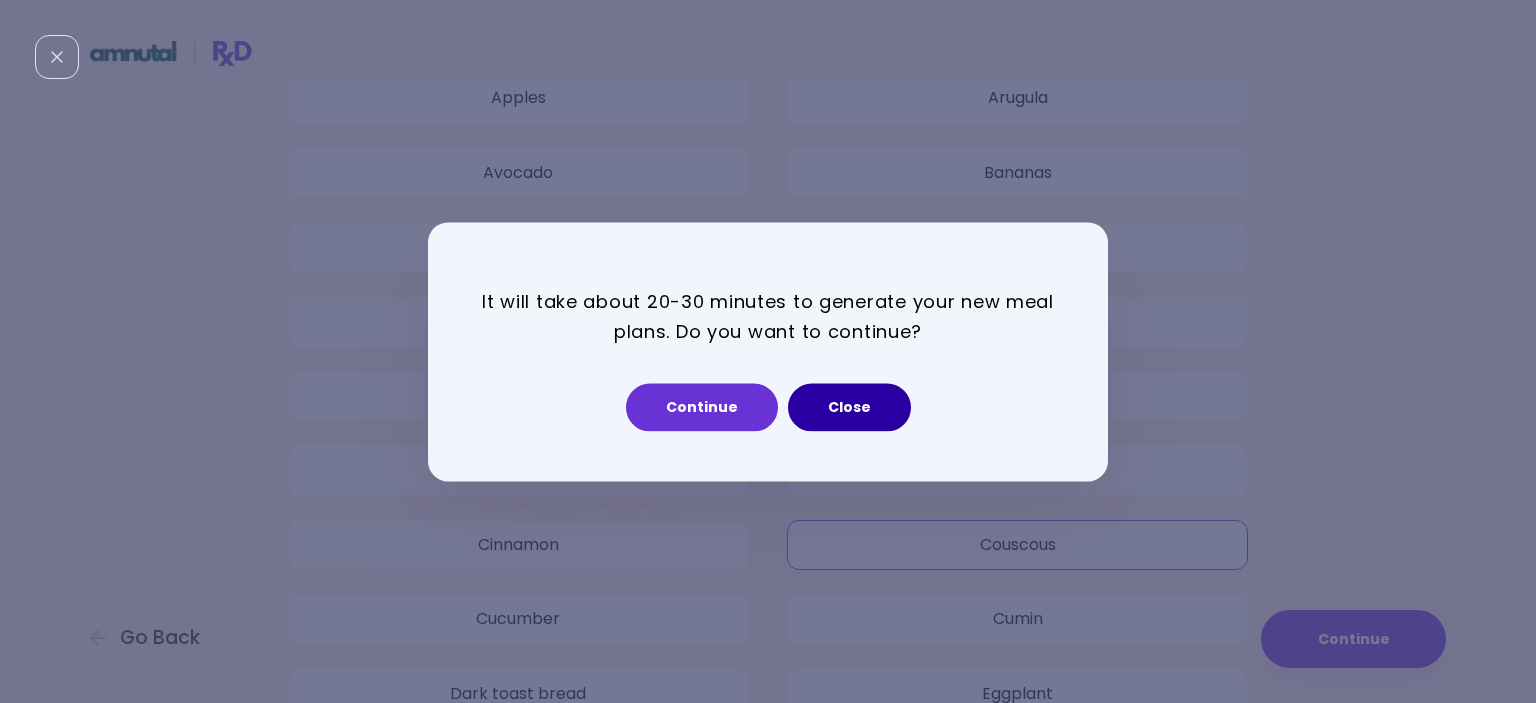 click on "Close" at bounding box center (849, 407) 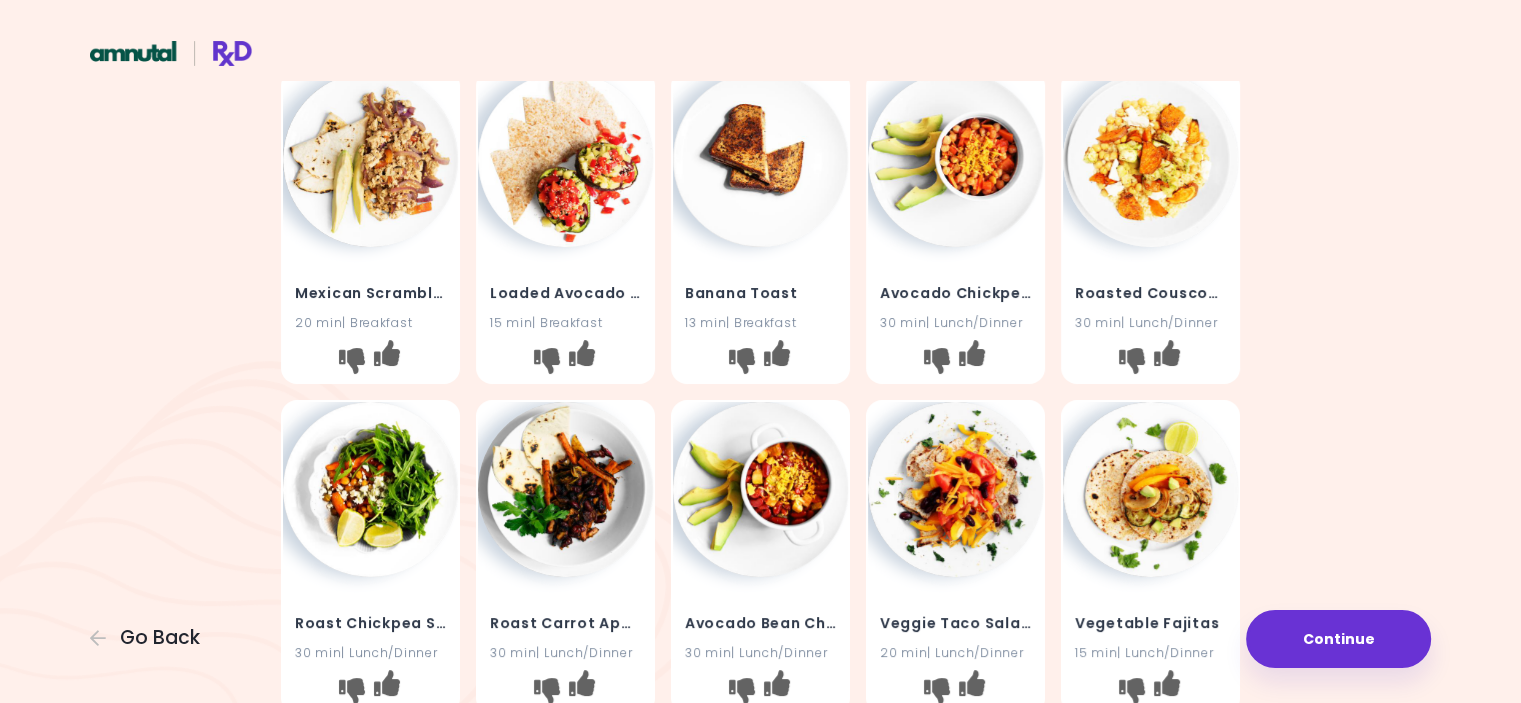 scroll, scrollTop: 0, scrollLeft: 0, axis: both 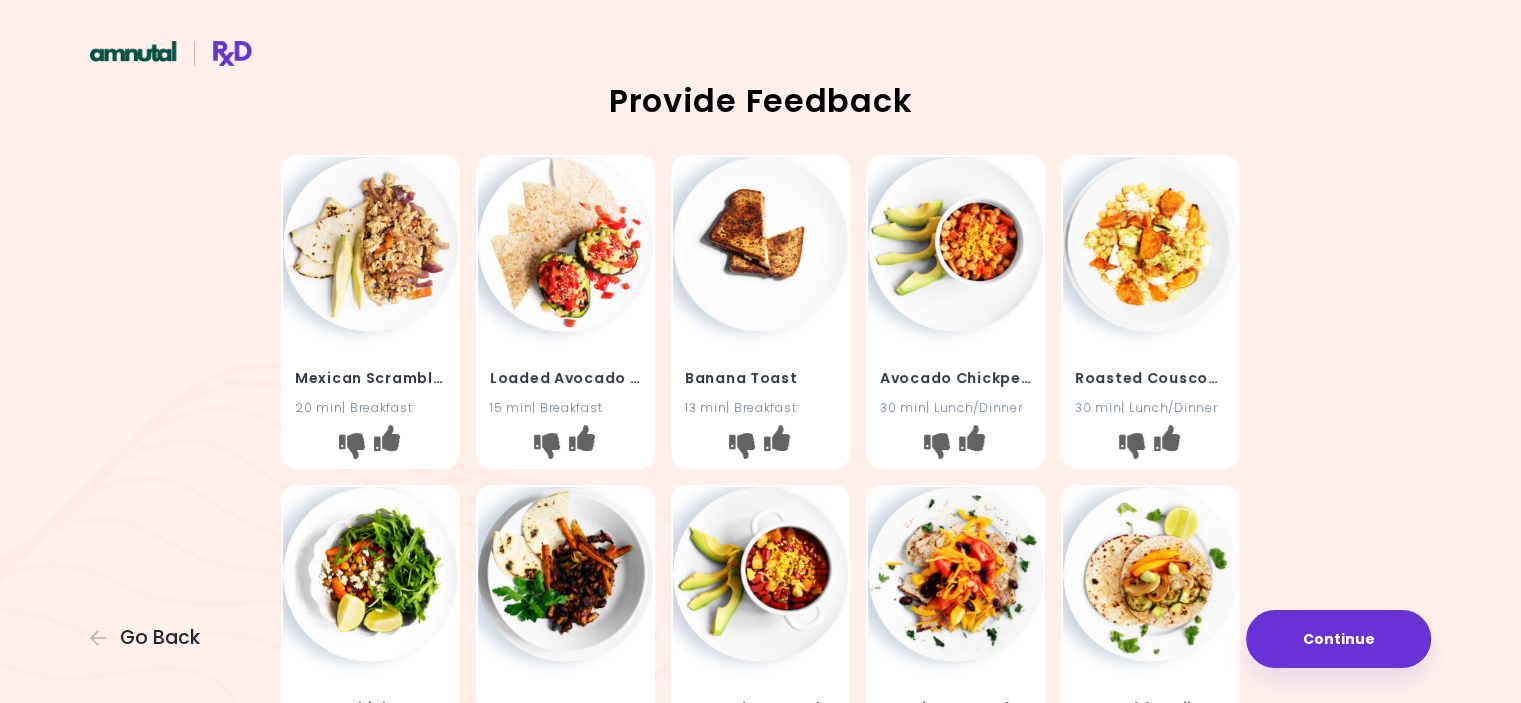 click at bounding box center (370, 244) 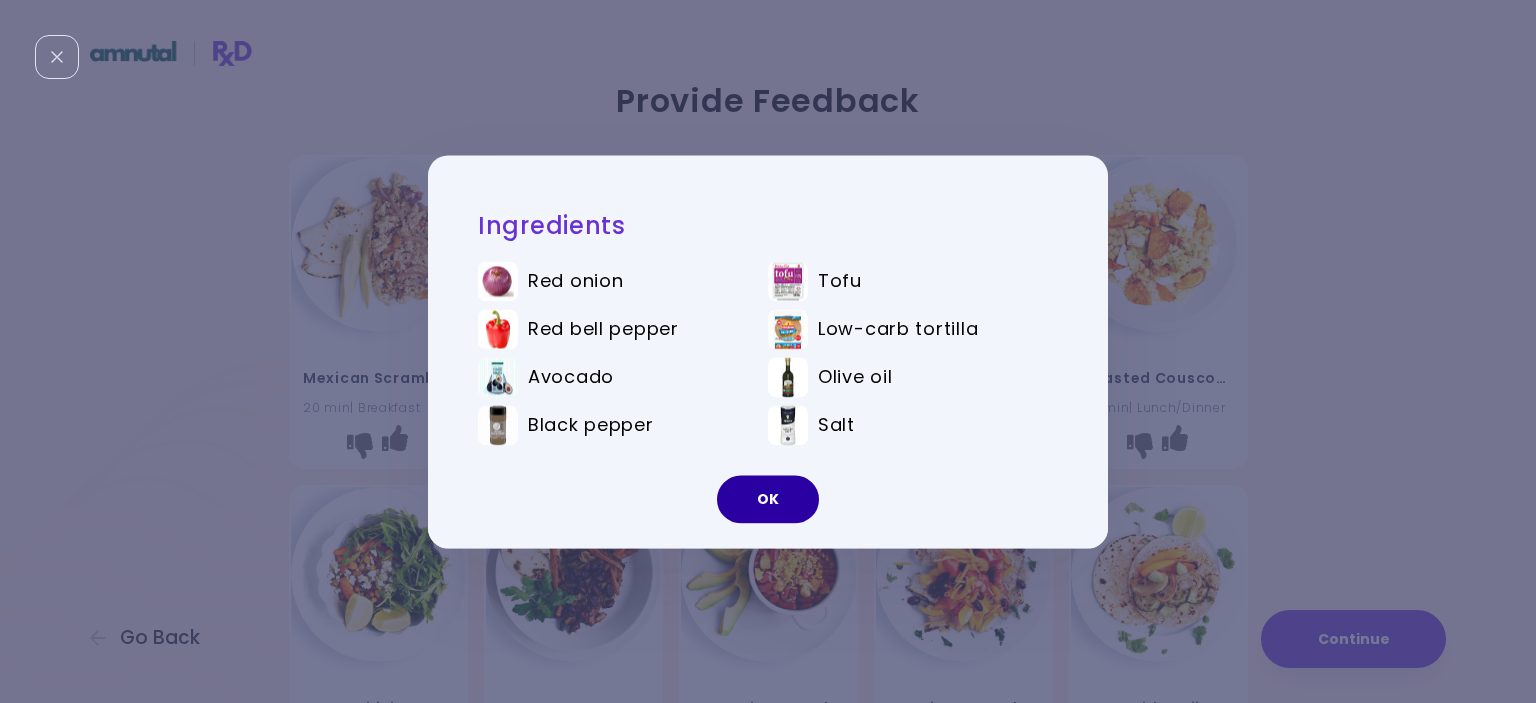 click on "OK" at bounding box center [768, 499] 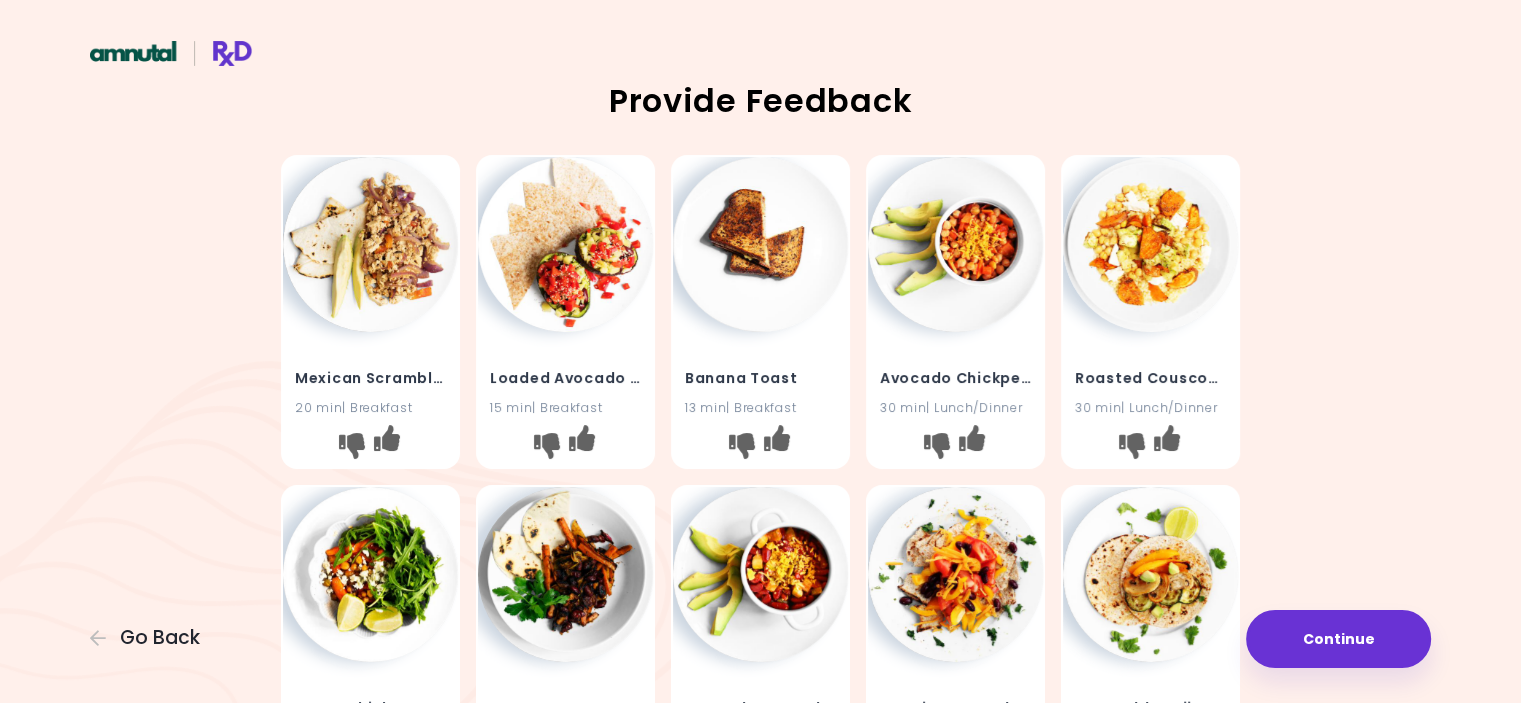 click at bounding box center [760, 244] 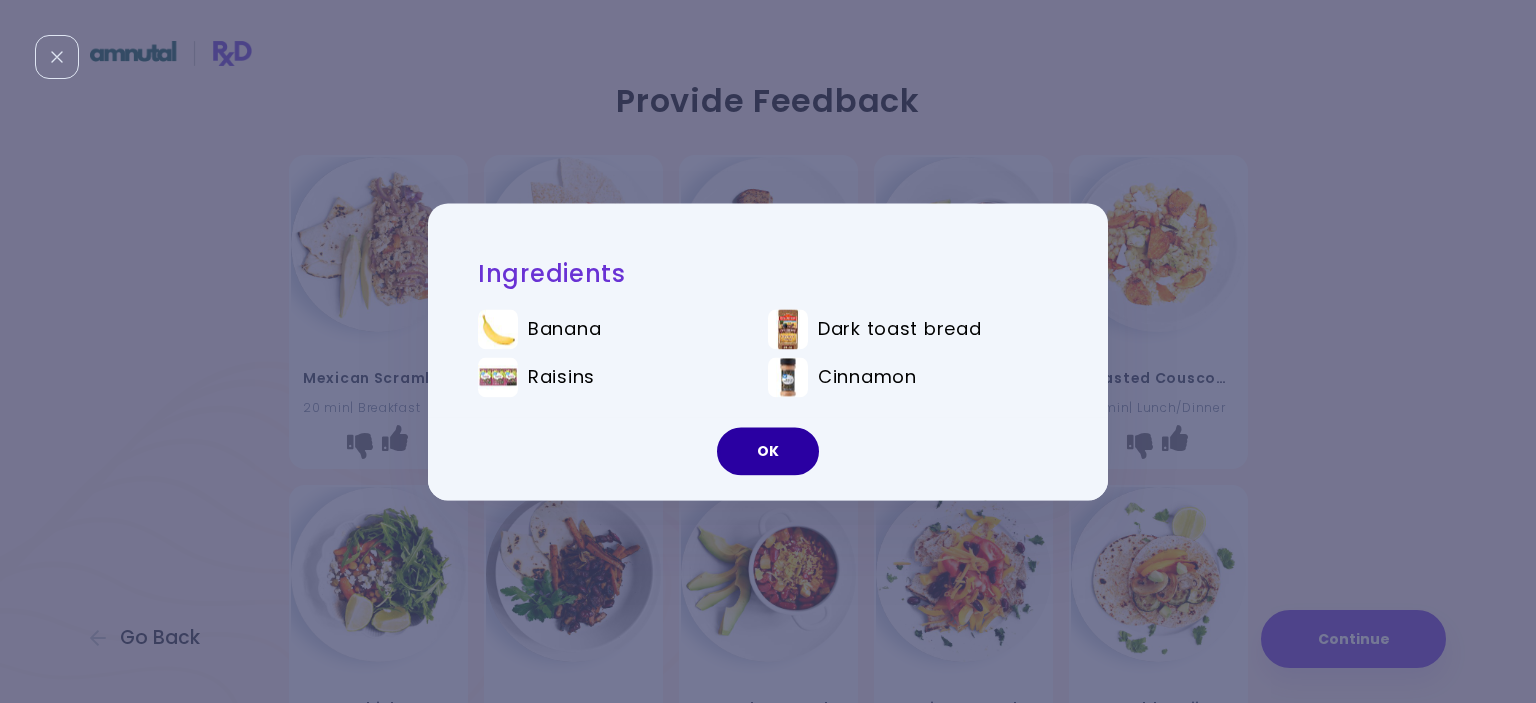 click on "OK" at bounding box center (768, 451) 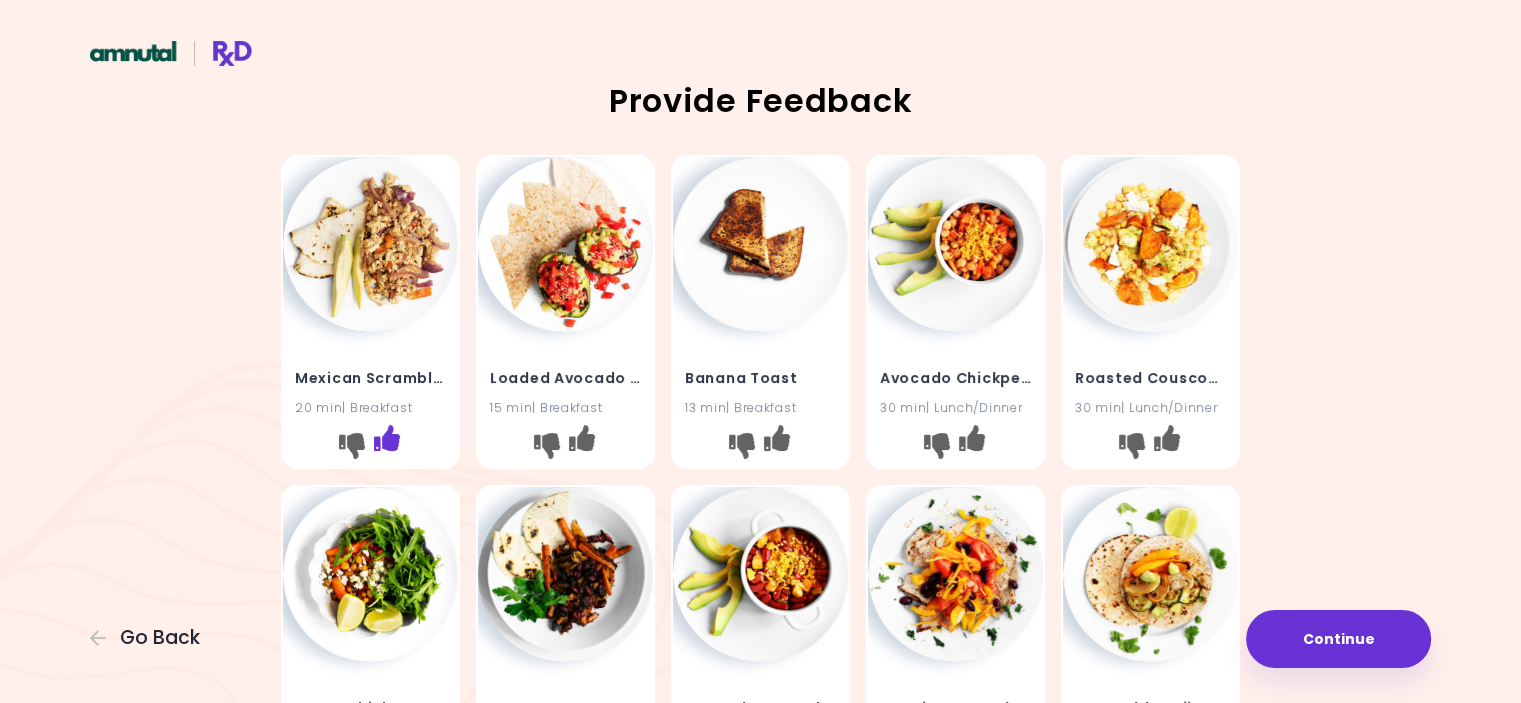 click at bounding box center (387, 438) 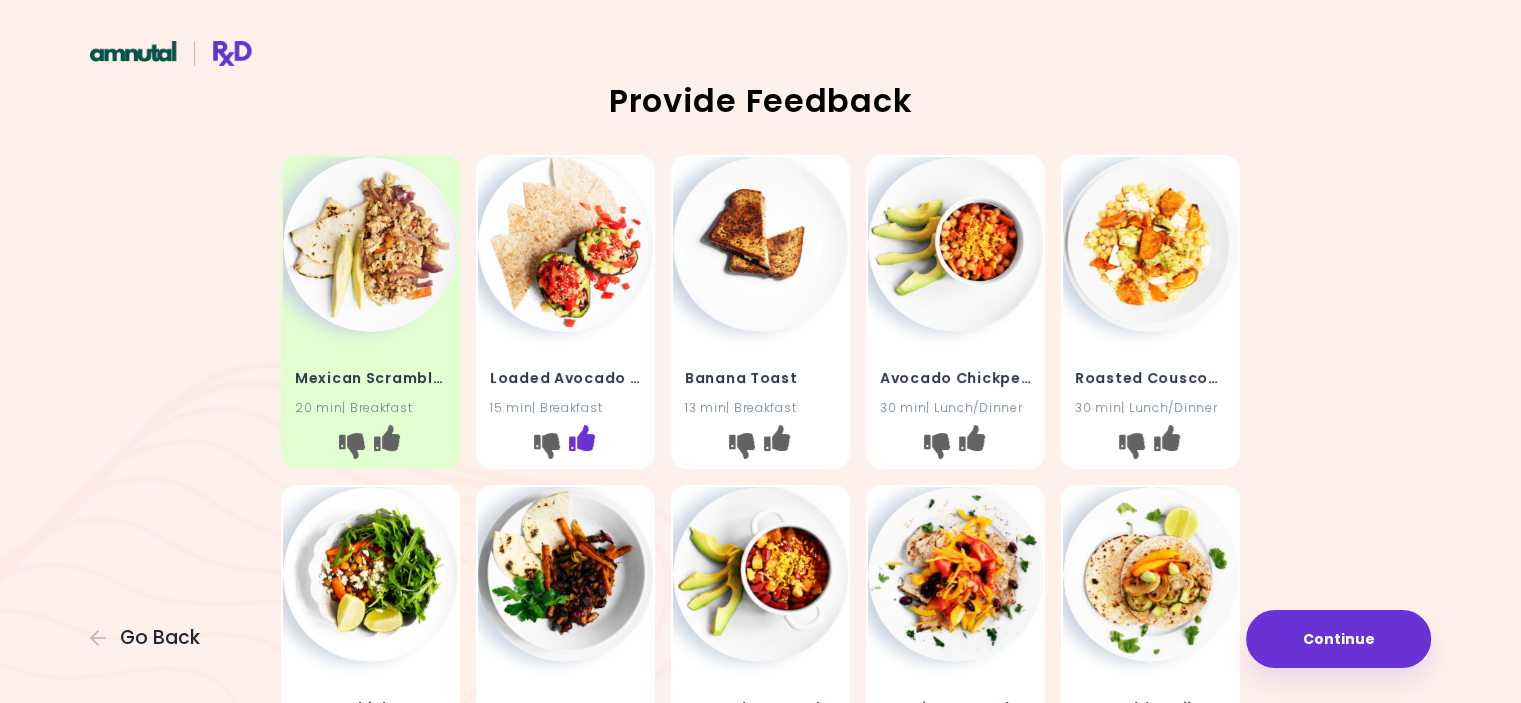 click at bounding box center (582, 438) 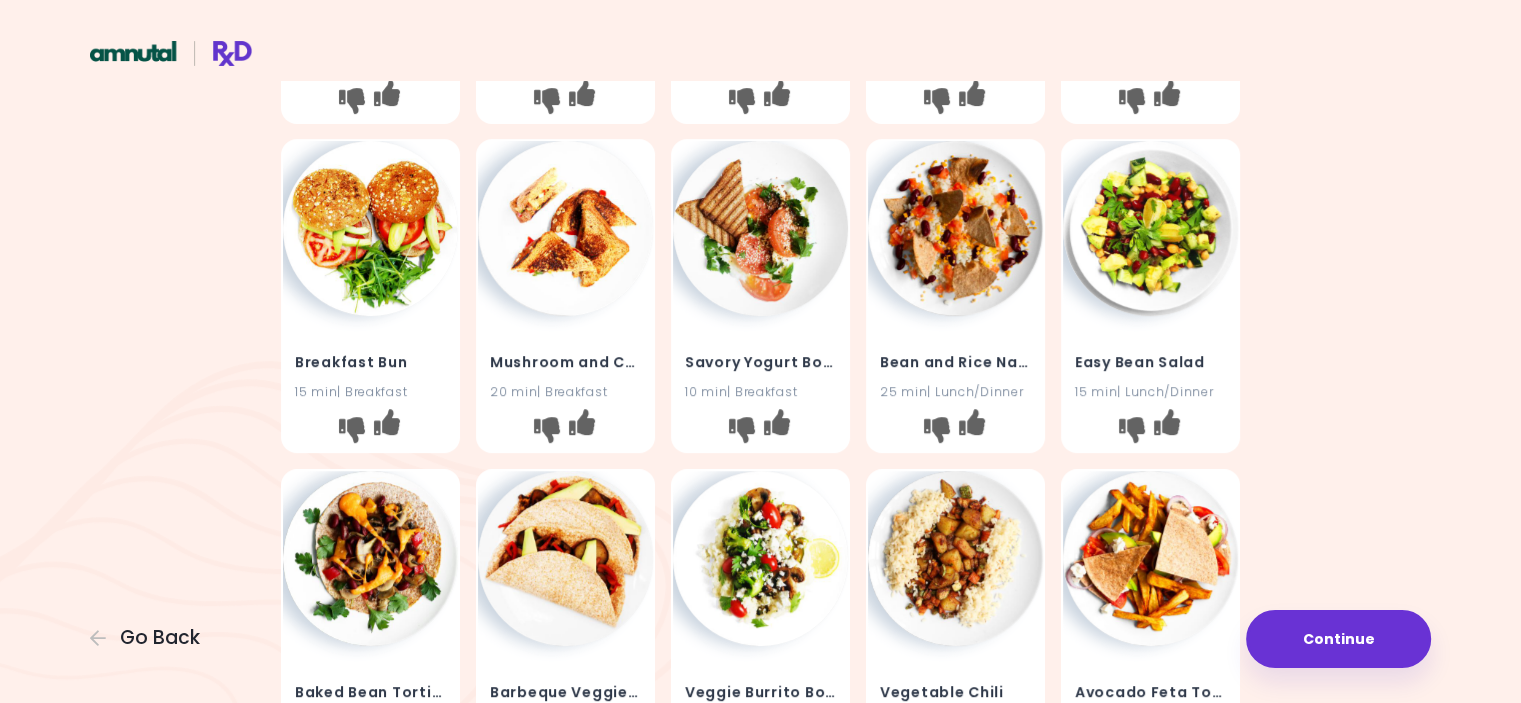 scroll, scrollTop: 800, scrollLeft: 0, axis: vertical 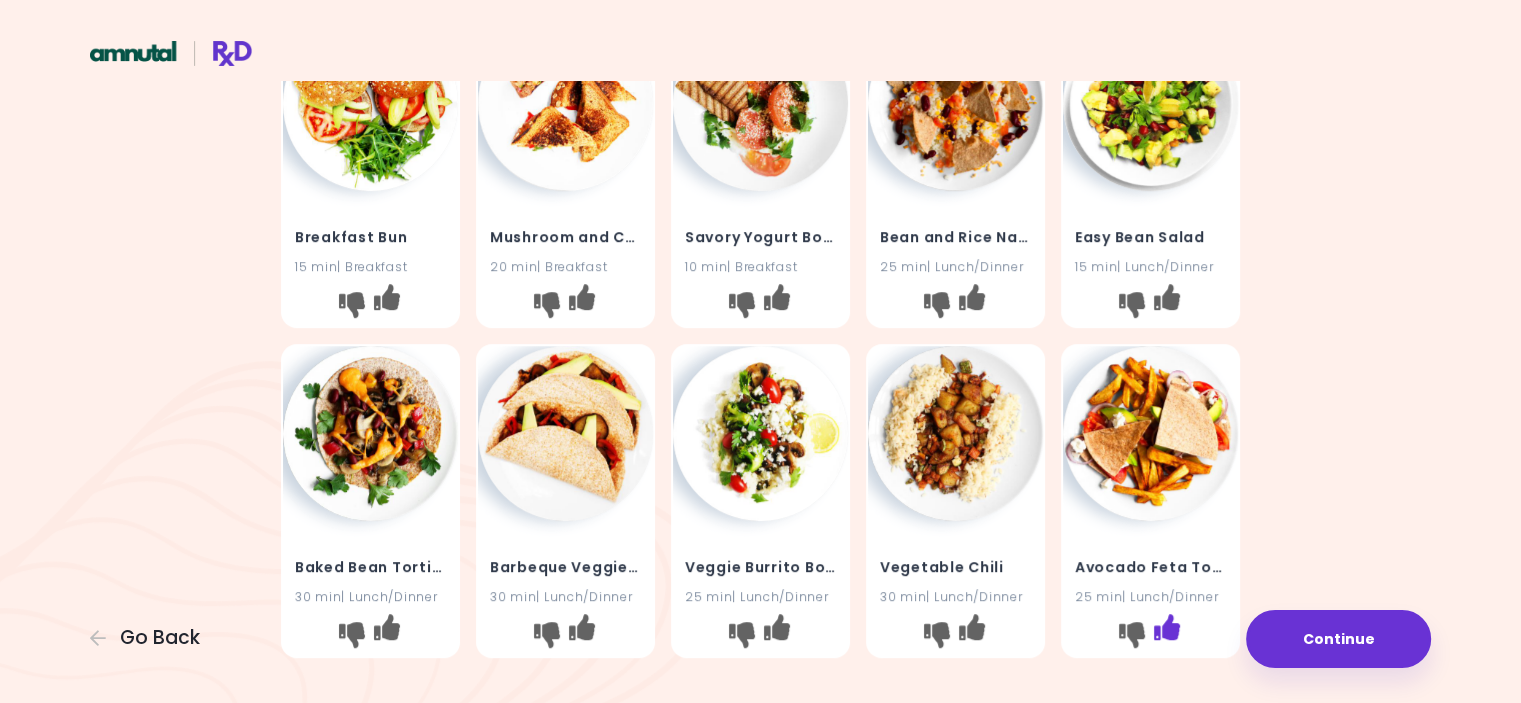 click at bounding box center [1167, 627] 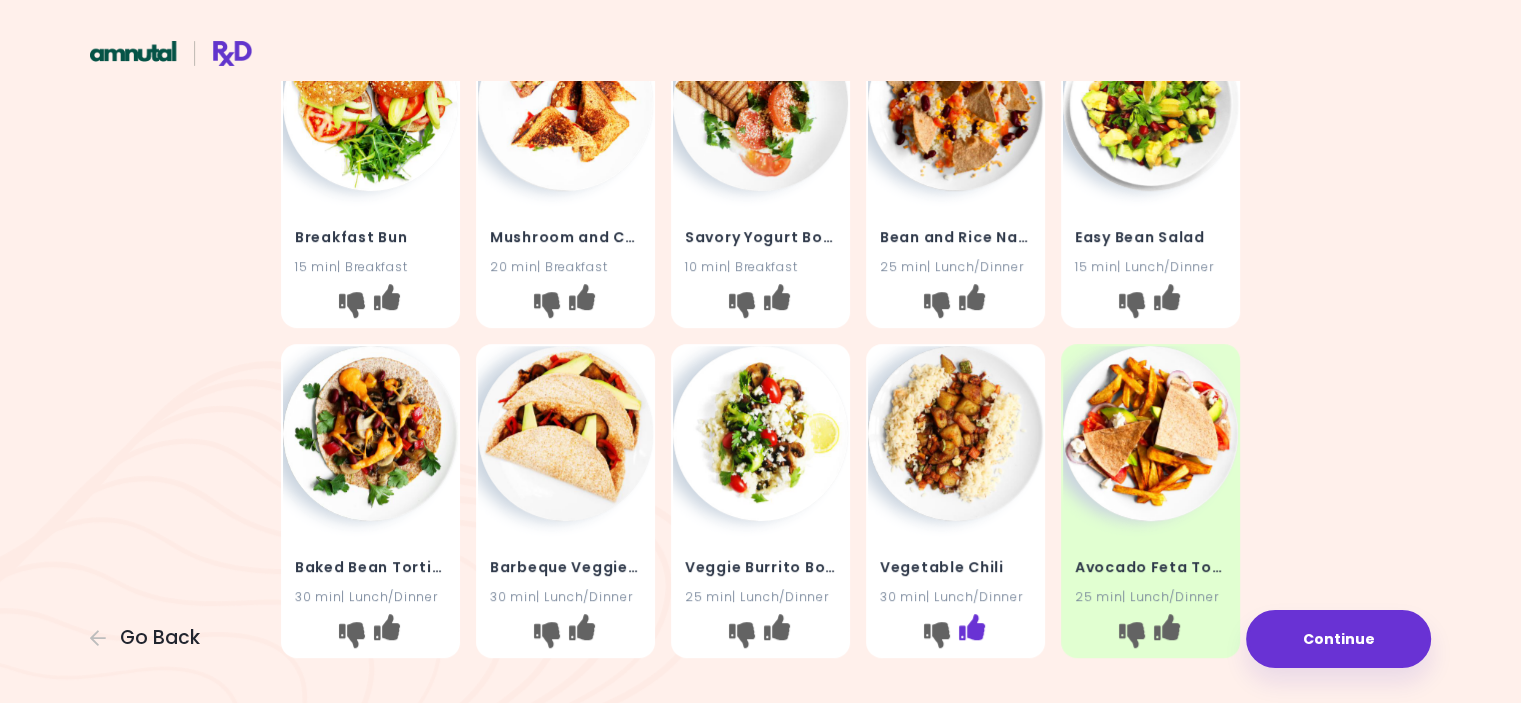 click at bounding box center (972, 627) 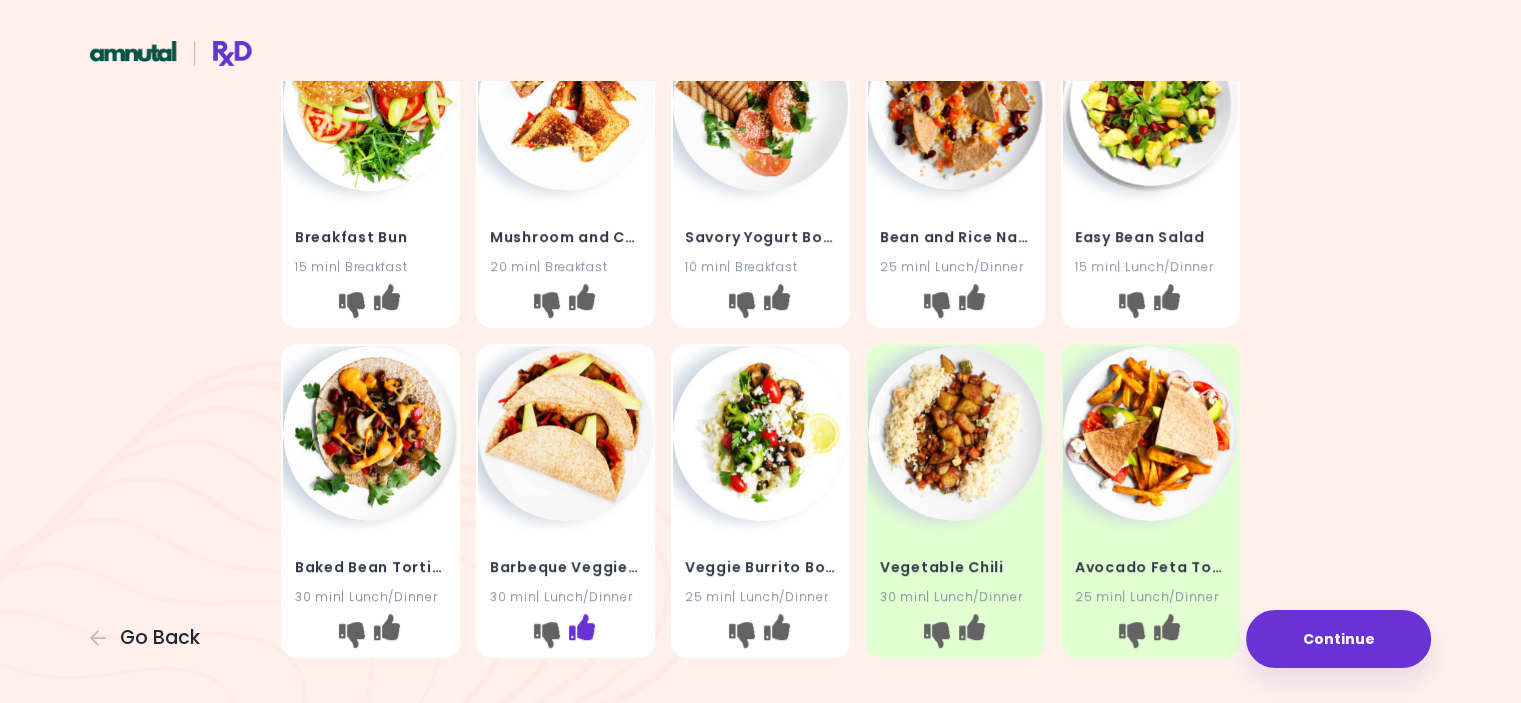 click at bounding box center [582, 627] 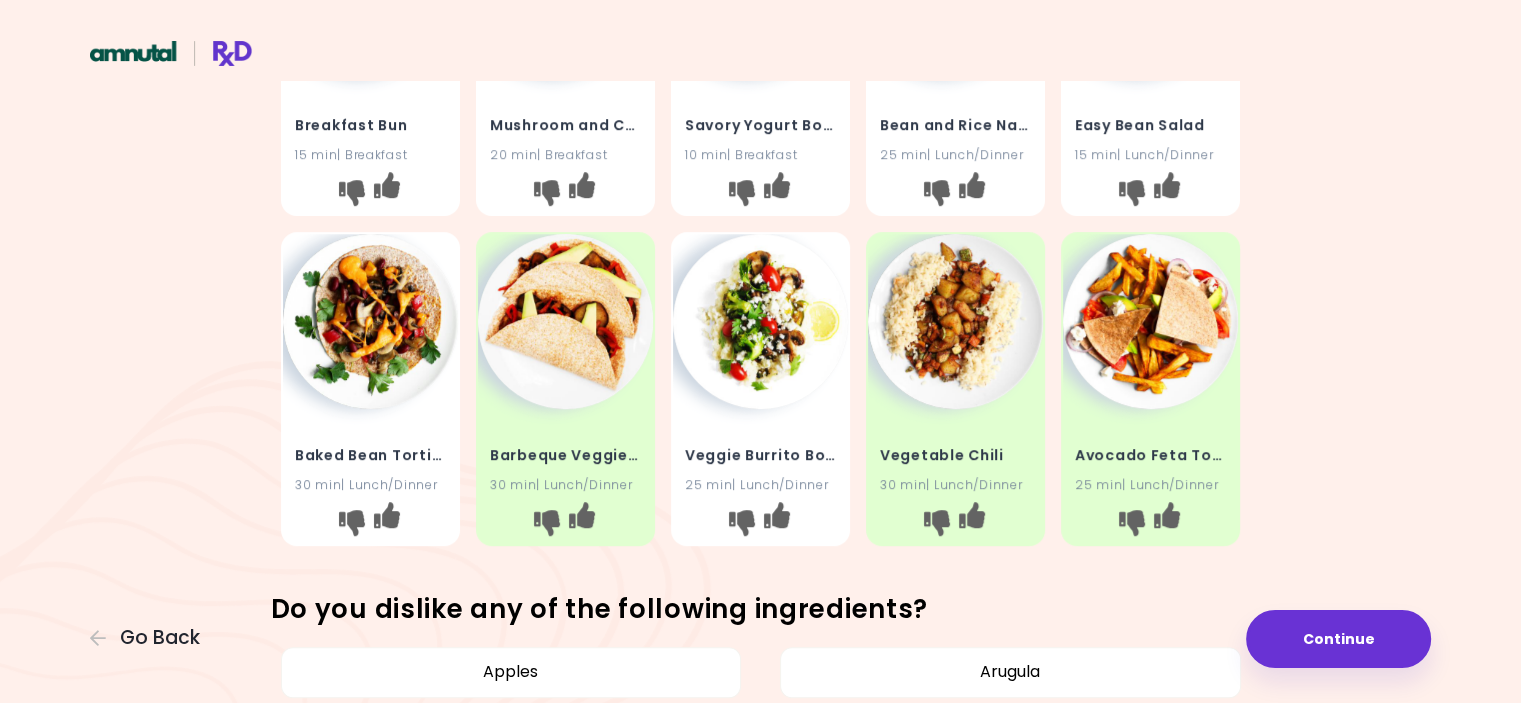 scroll, scrollTop: 900, scrollLeft: 0, axis: vertical 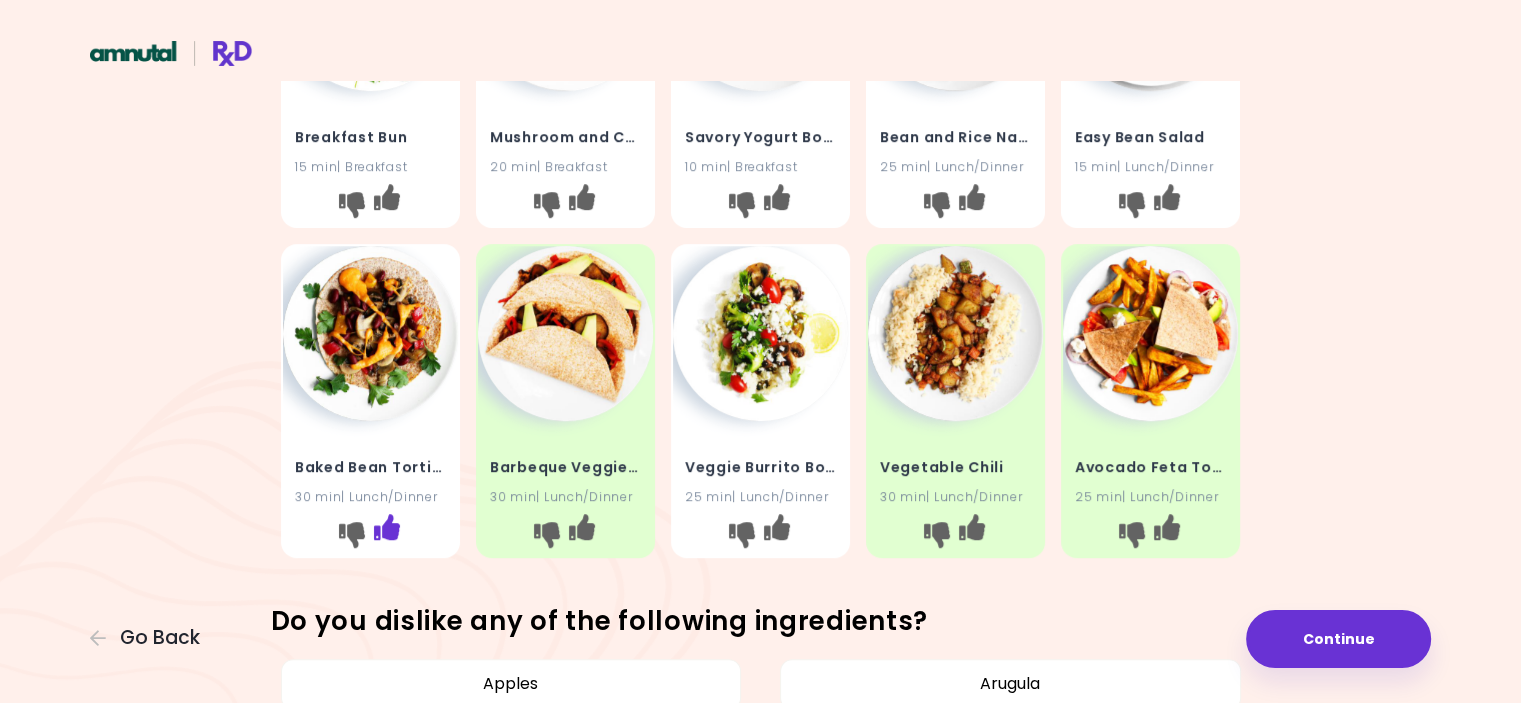 click at bounding box center [387, 527] 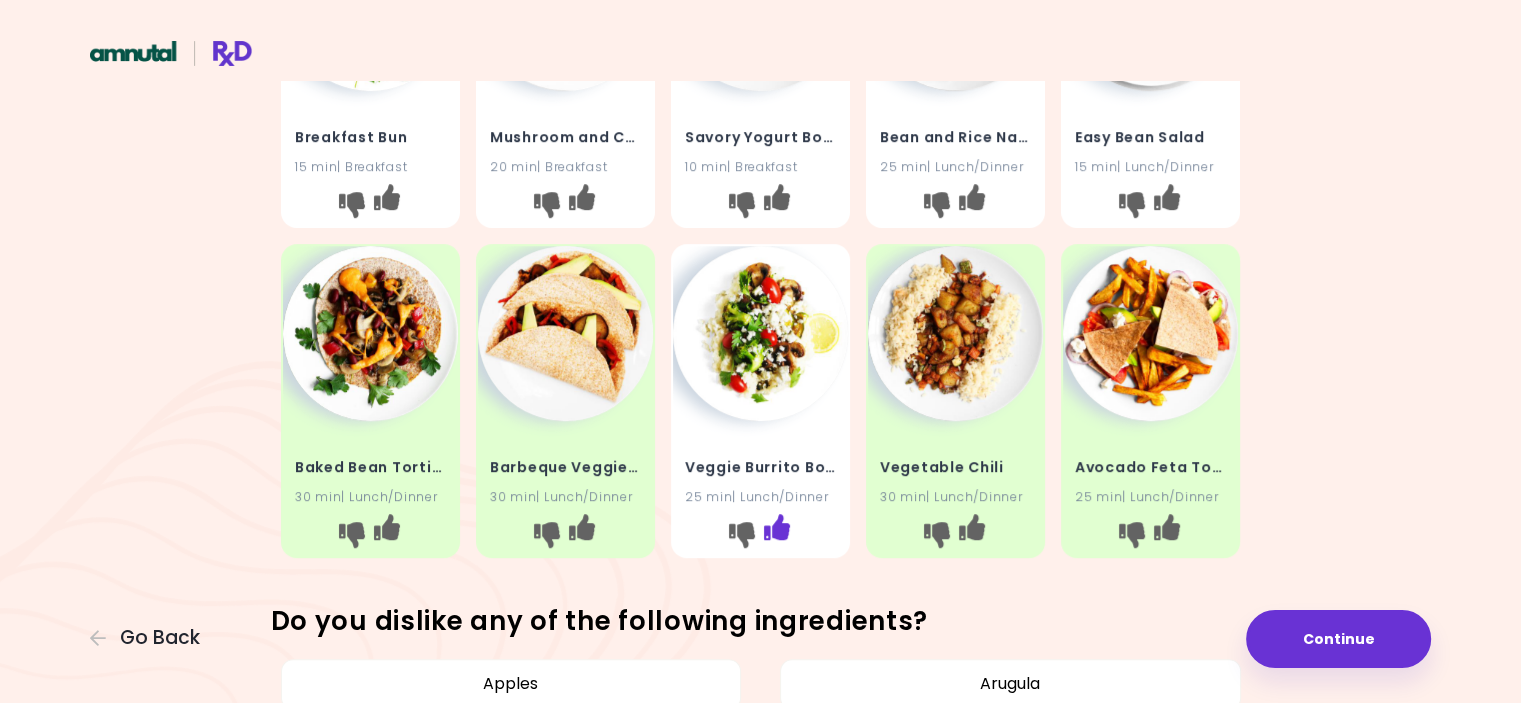 click at bounding box center (777, 527) 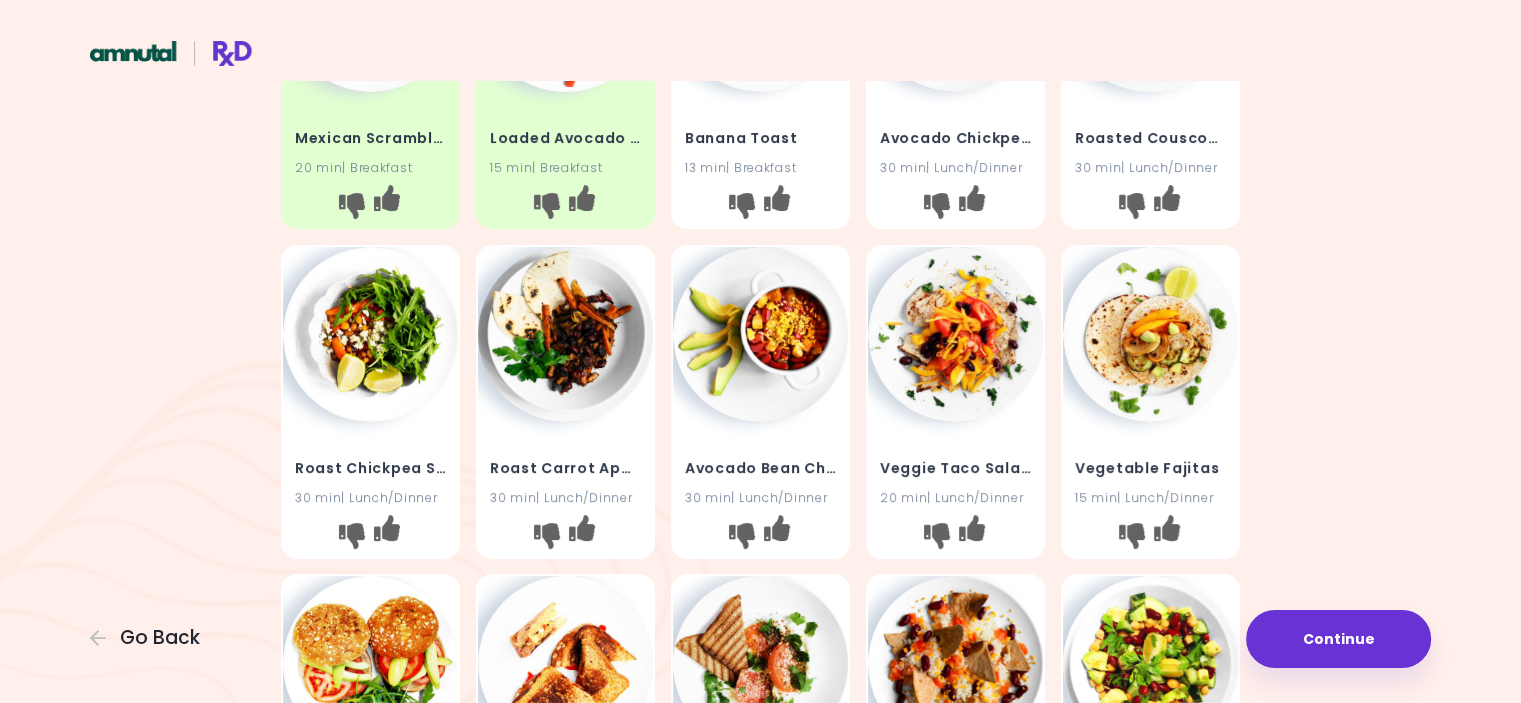 scroll, scrollTop: 200, scrollLeft: 0, axis: vertical 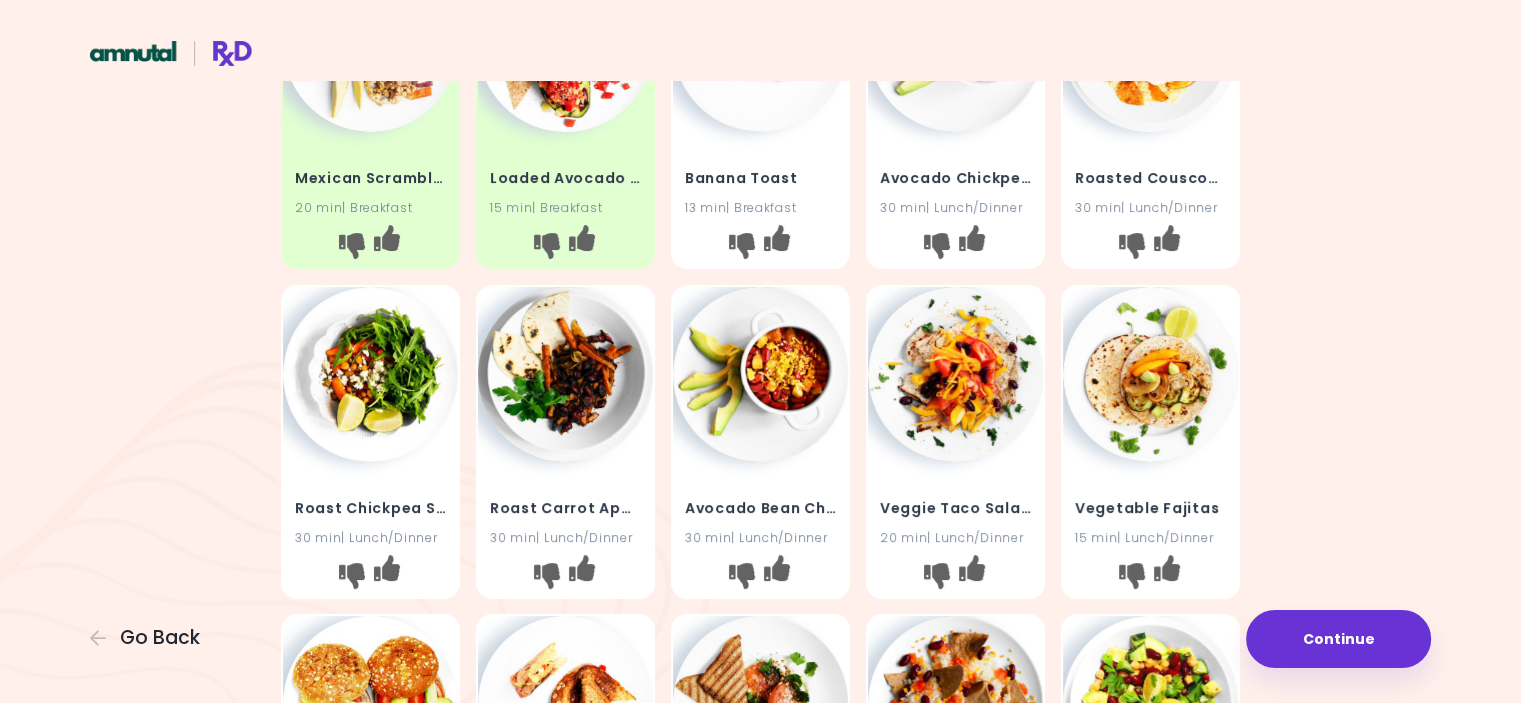 click at bounding box center [955, 374] 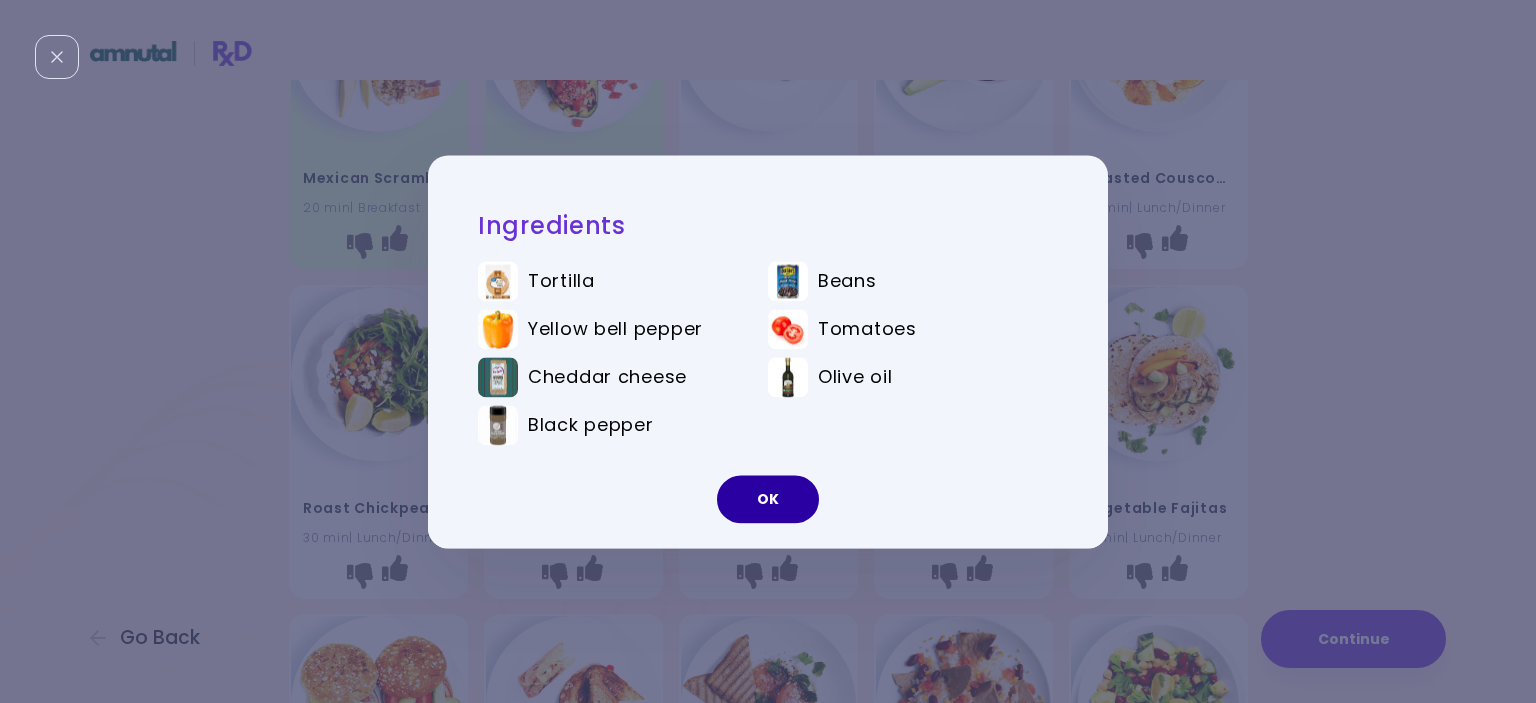click on "OK" at bounding box center [768, 499] 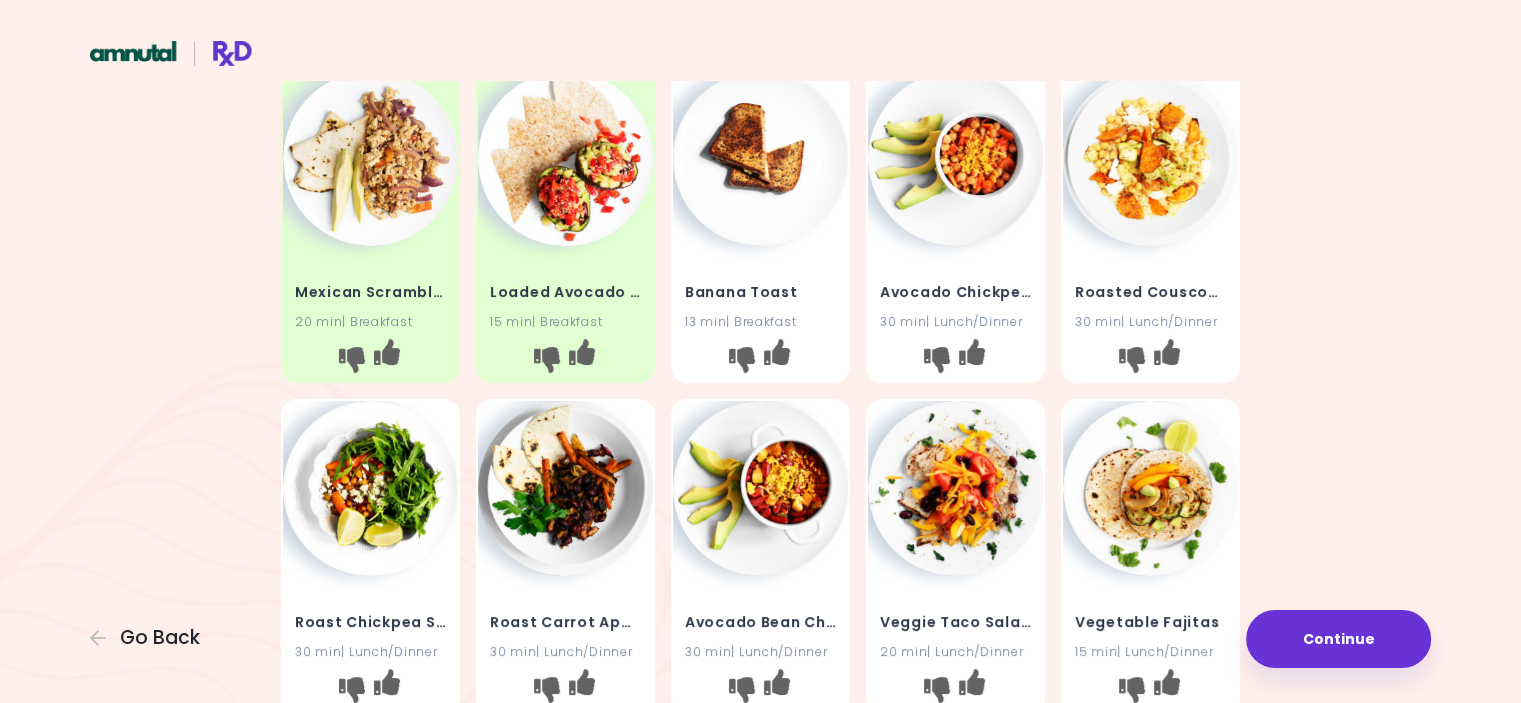 scroll, scrollTop: 0, scrollLeft: 0, axis: both 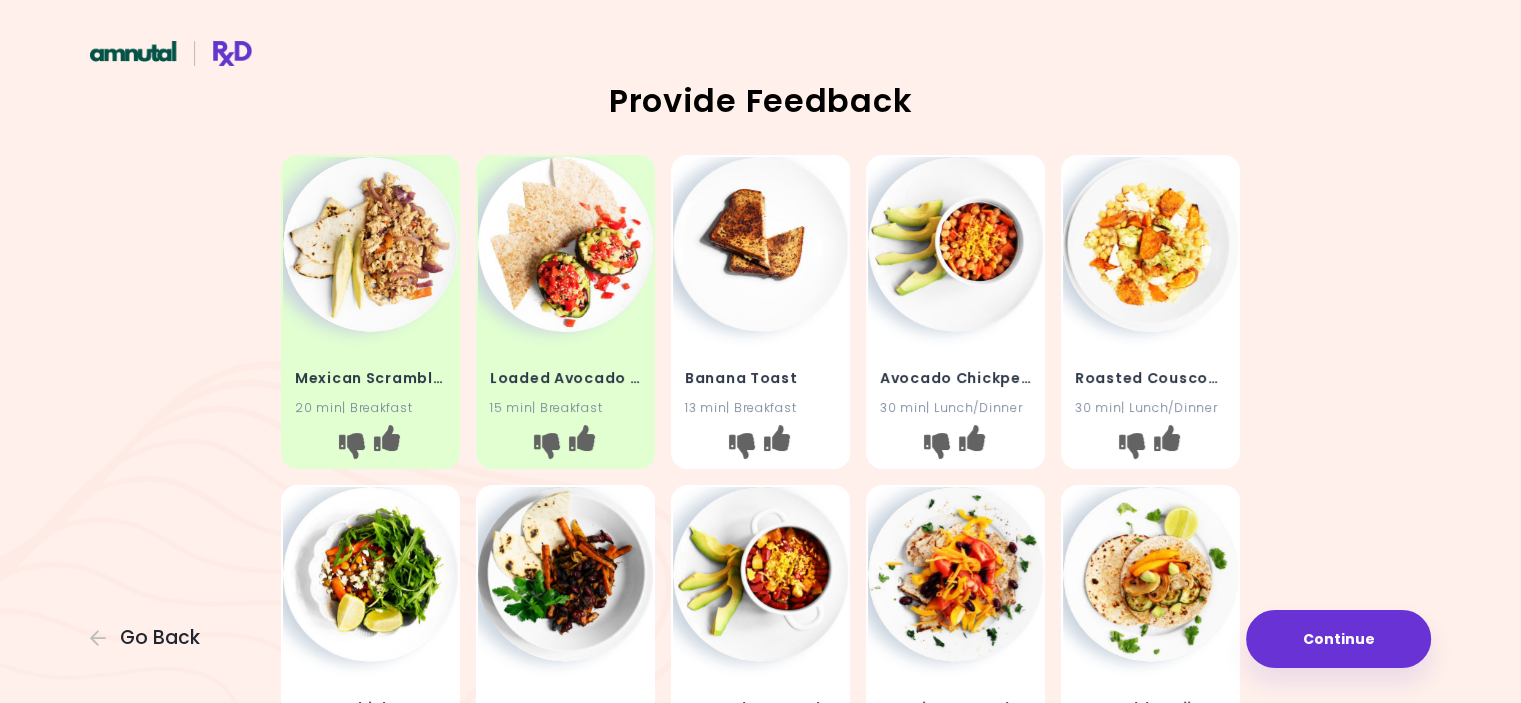 click at bounding box center (760, 244) 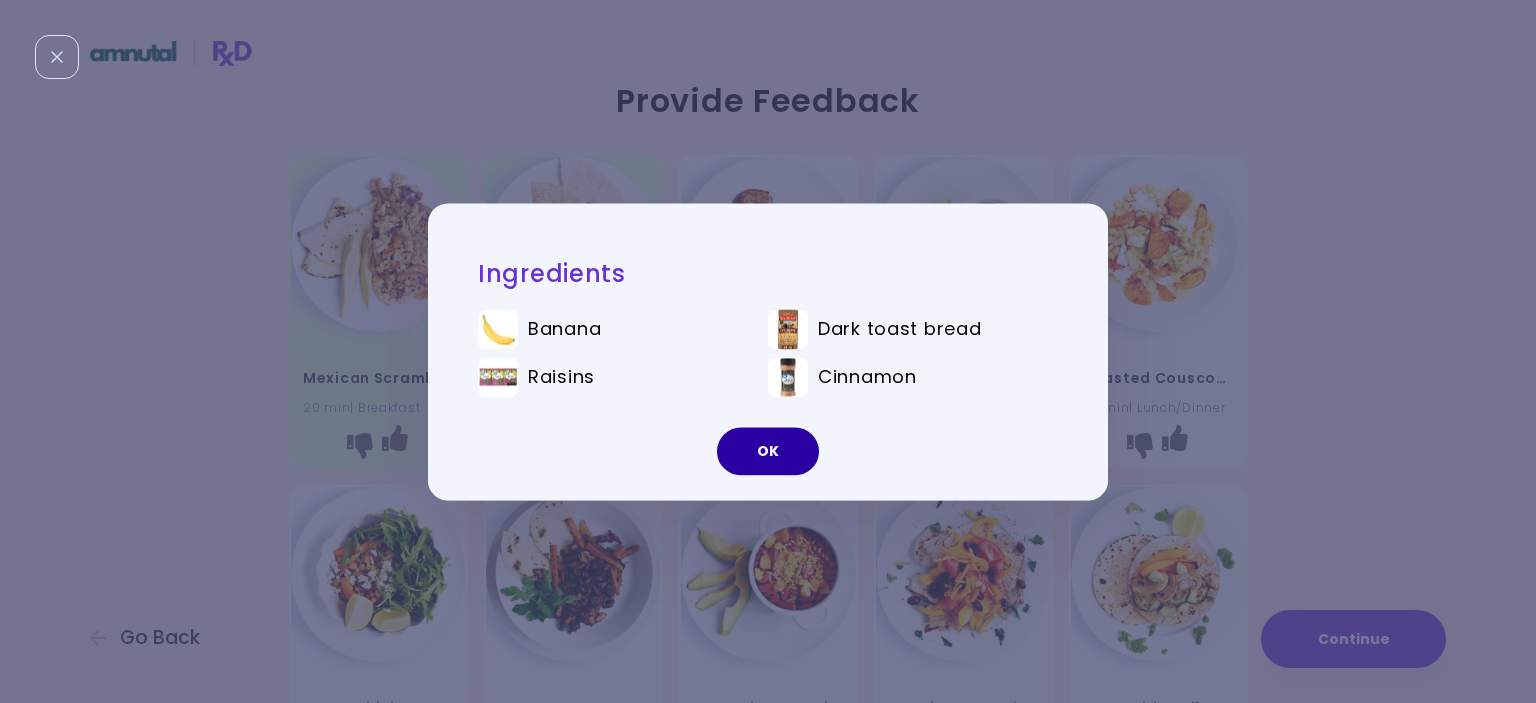 click on "OK" at bounding box center [768, 451] 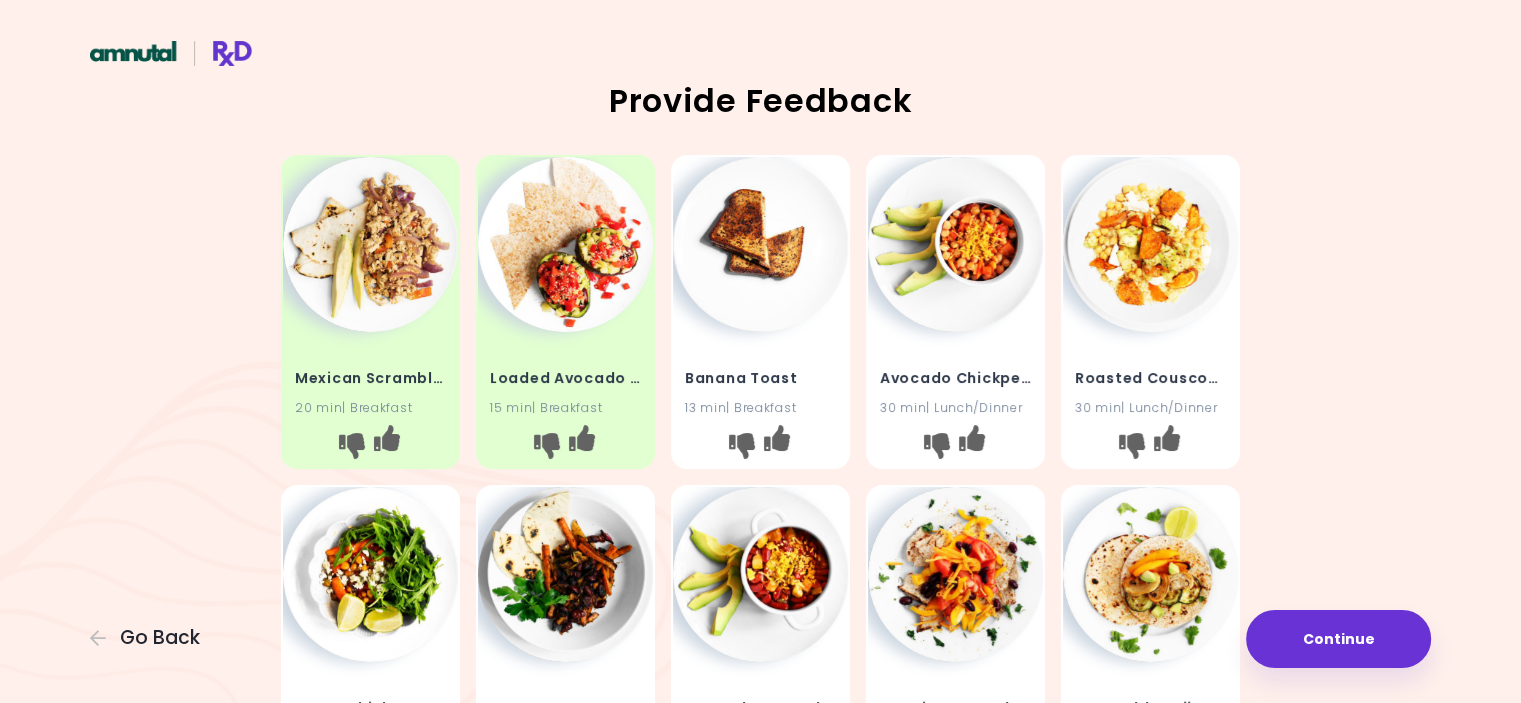 click at bounding box center (955, 244) 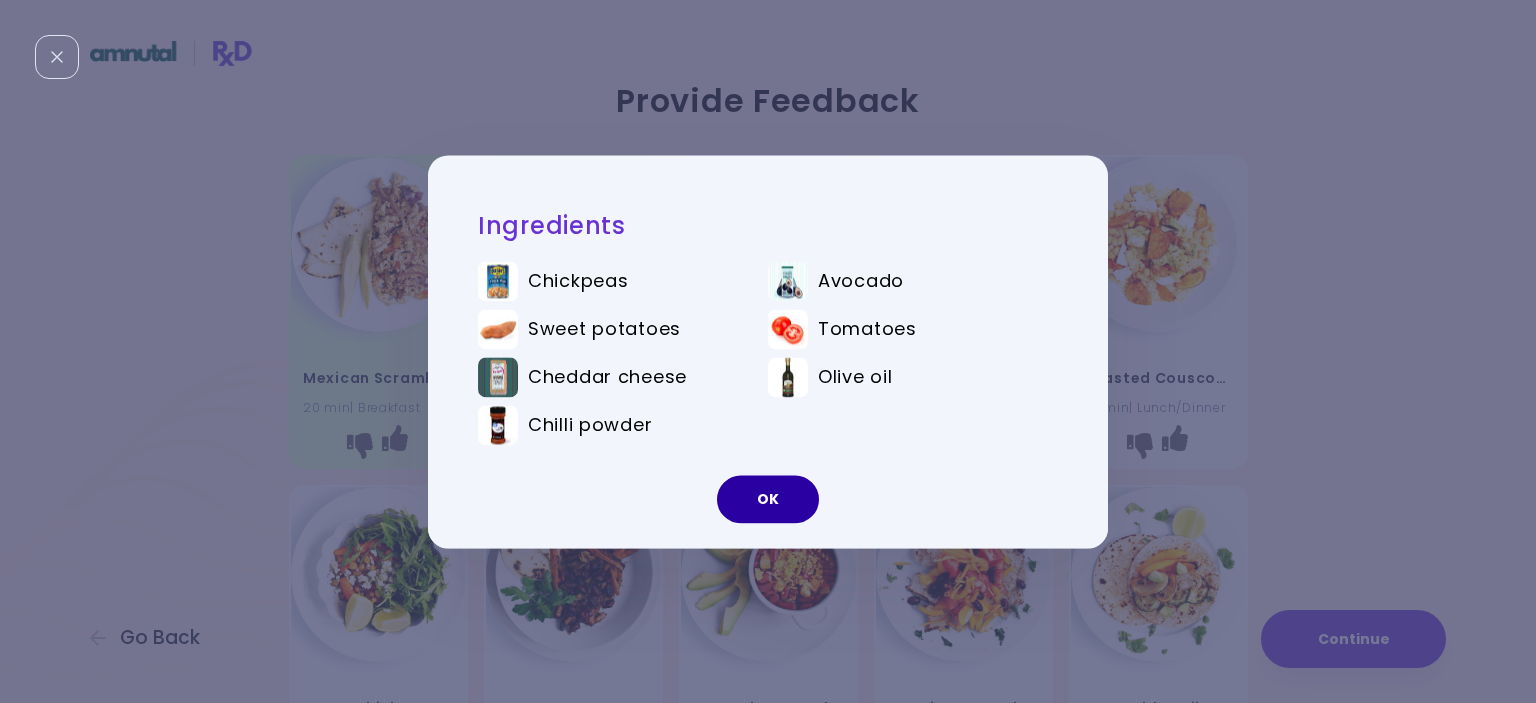 click on "OK" at bounding box center (768, 499) 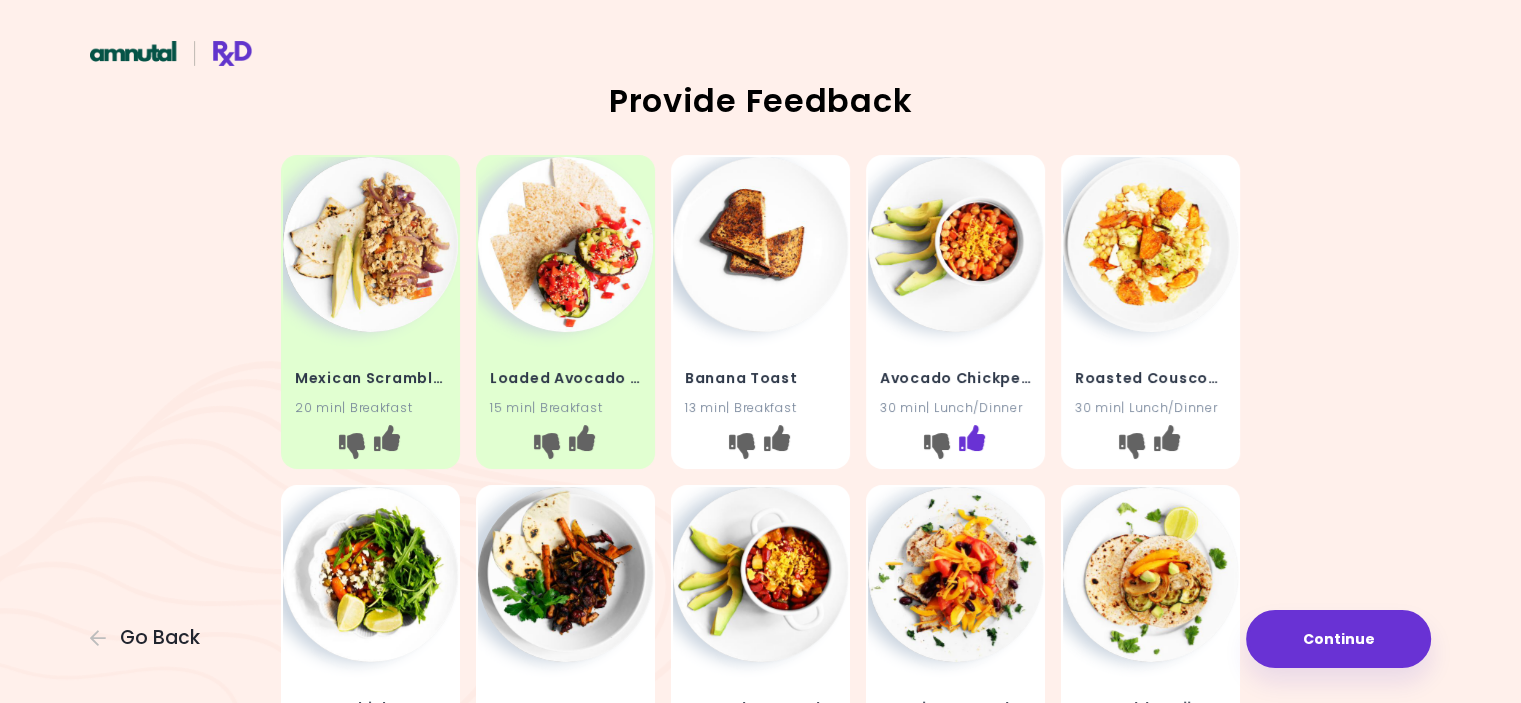 click at bounding box center [972, 438] 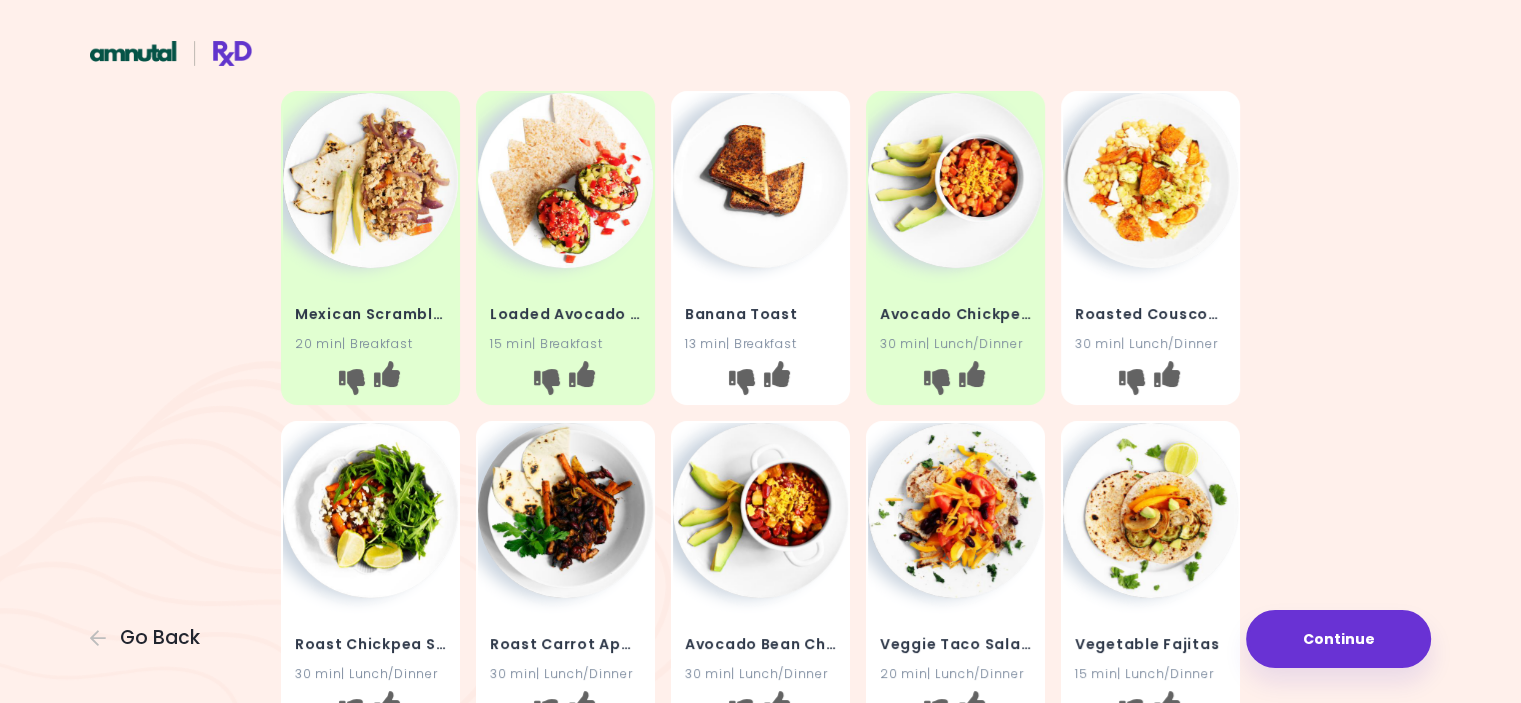 scroll, scrollTop: 100, scrollLeft: 0, axis: vertical 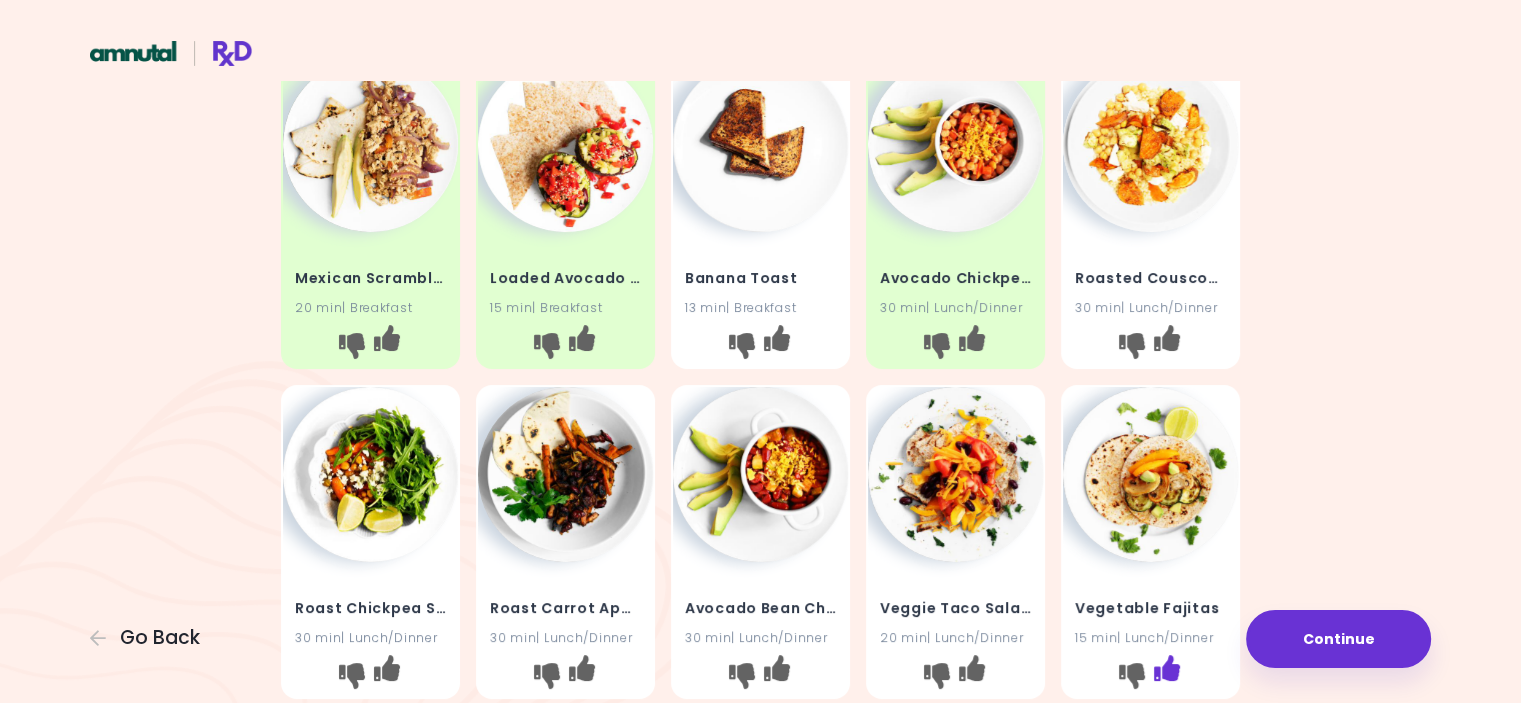 click at bounding box center [1167, 667] 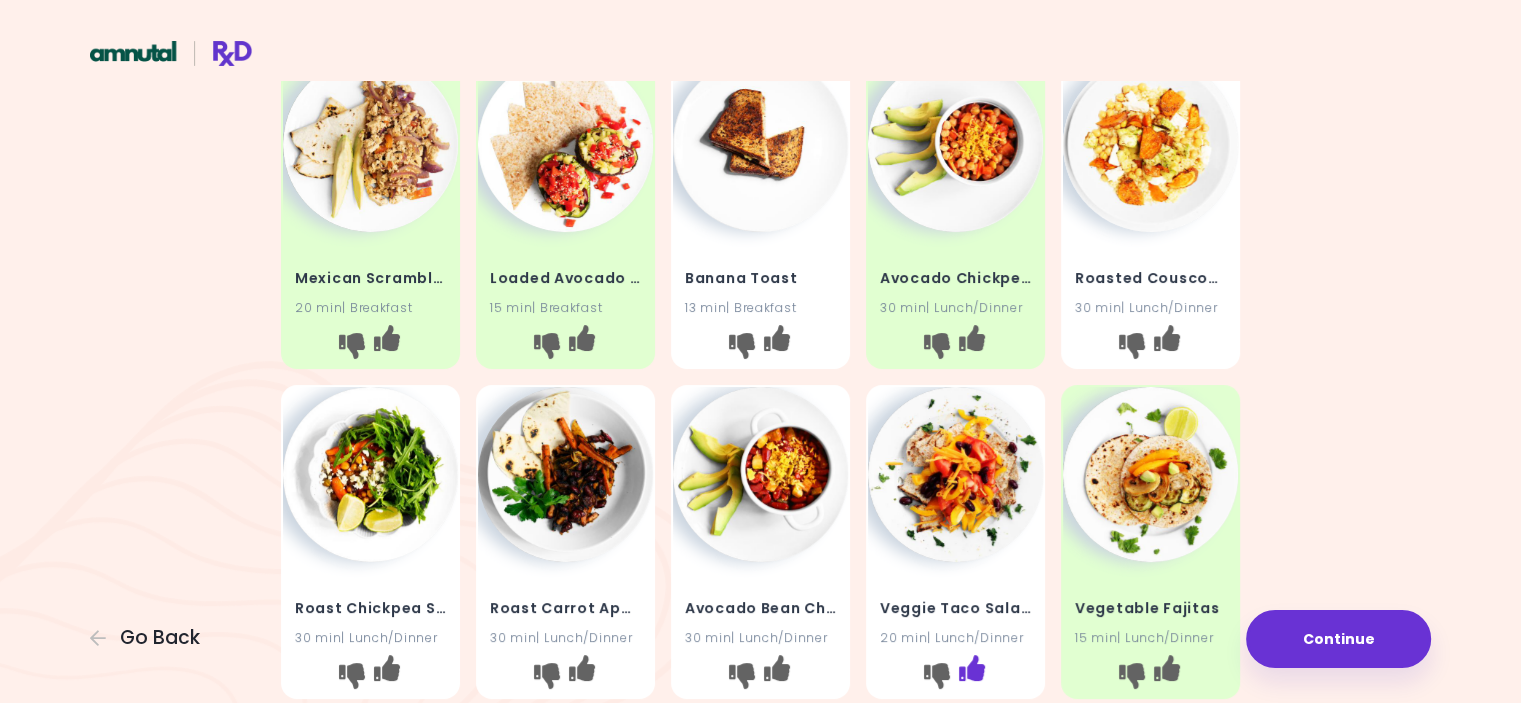 click at bounding box center (972, 667) 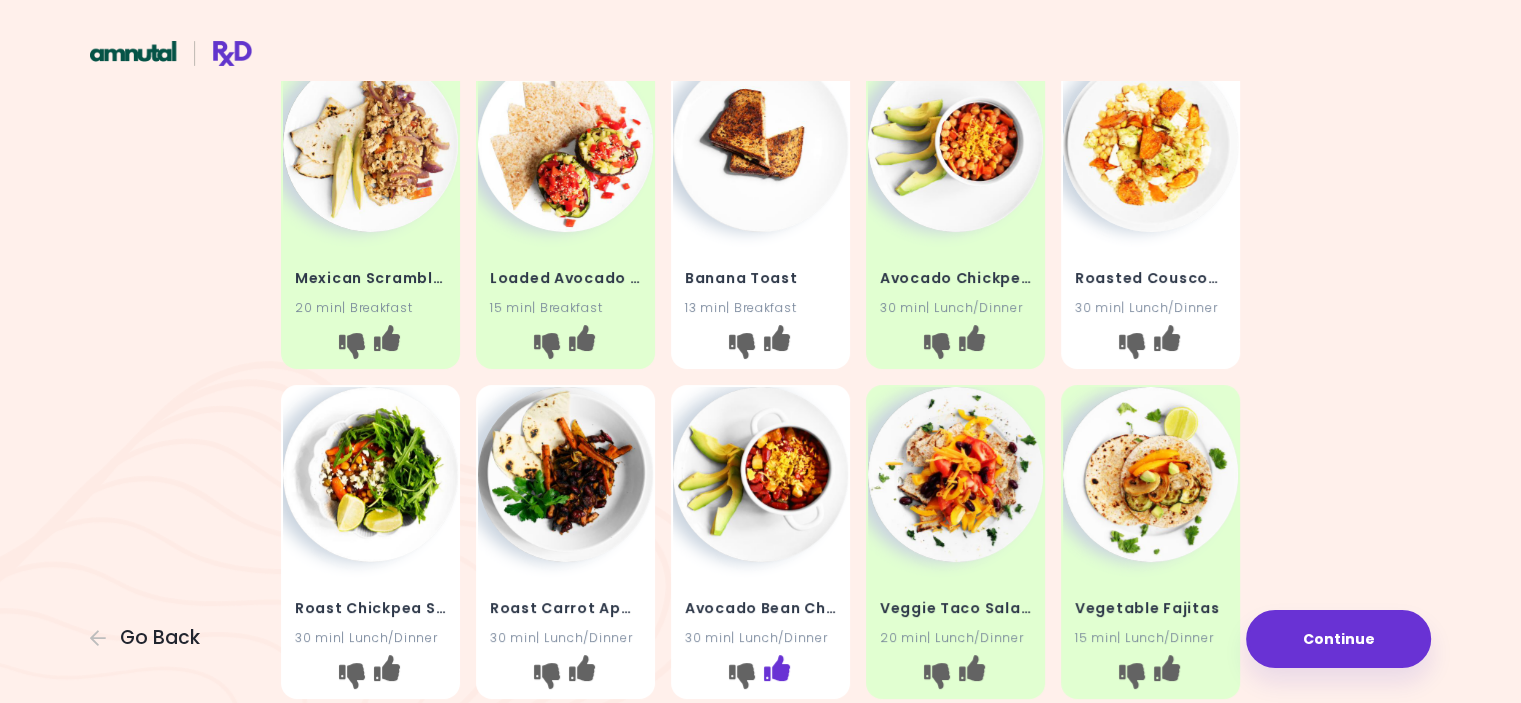click at bounding box center [777, 667] 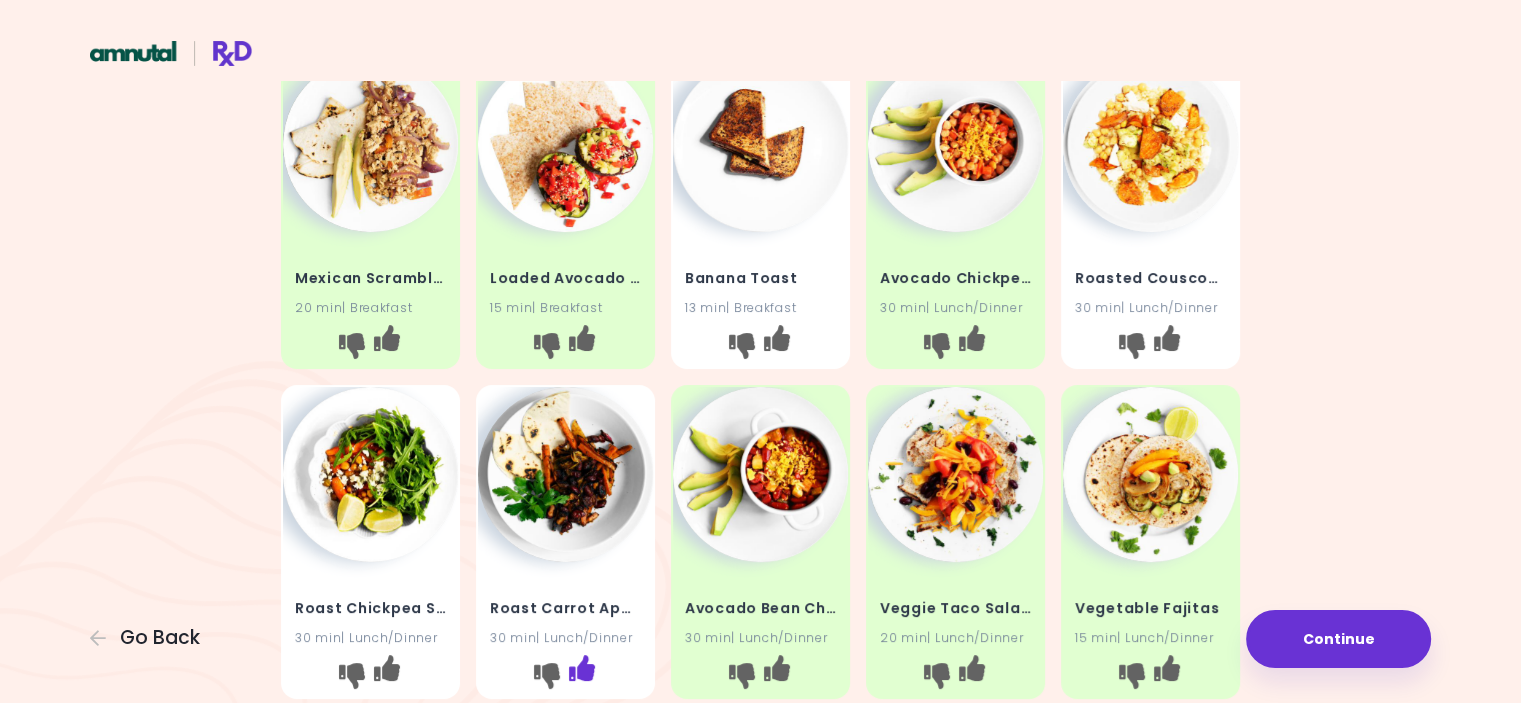 click at bounding box center (582, 667) 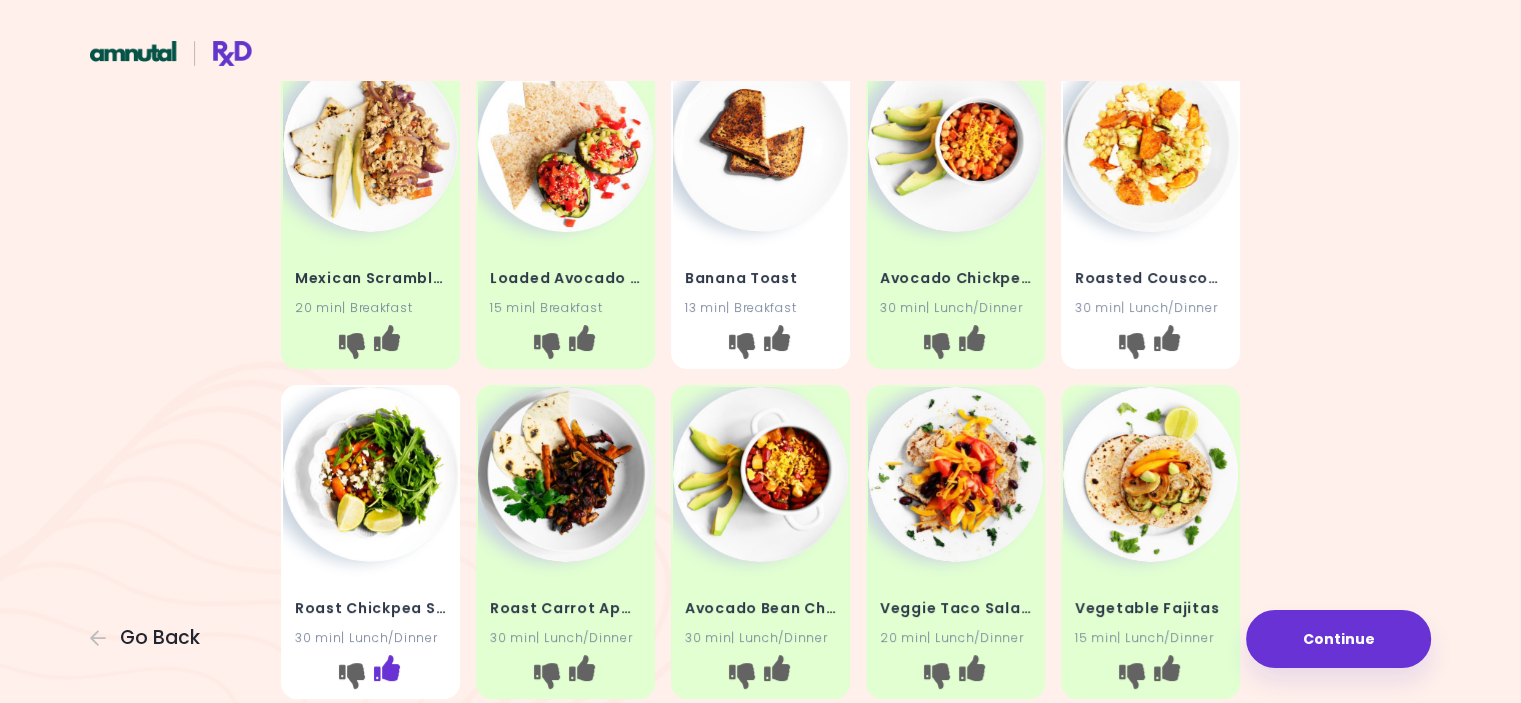 click at bounding box center [387, 667] 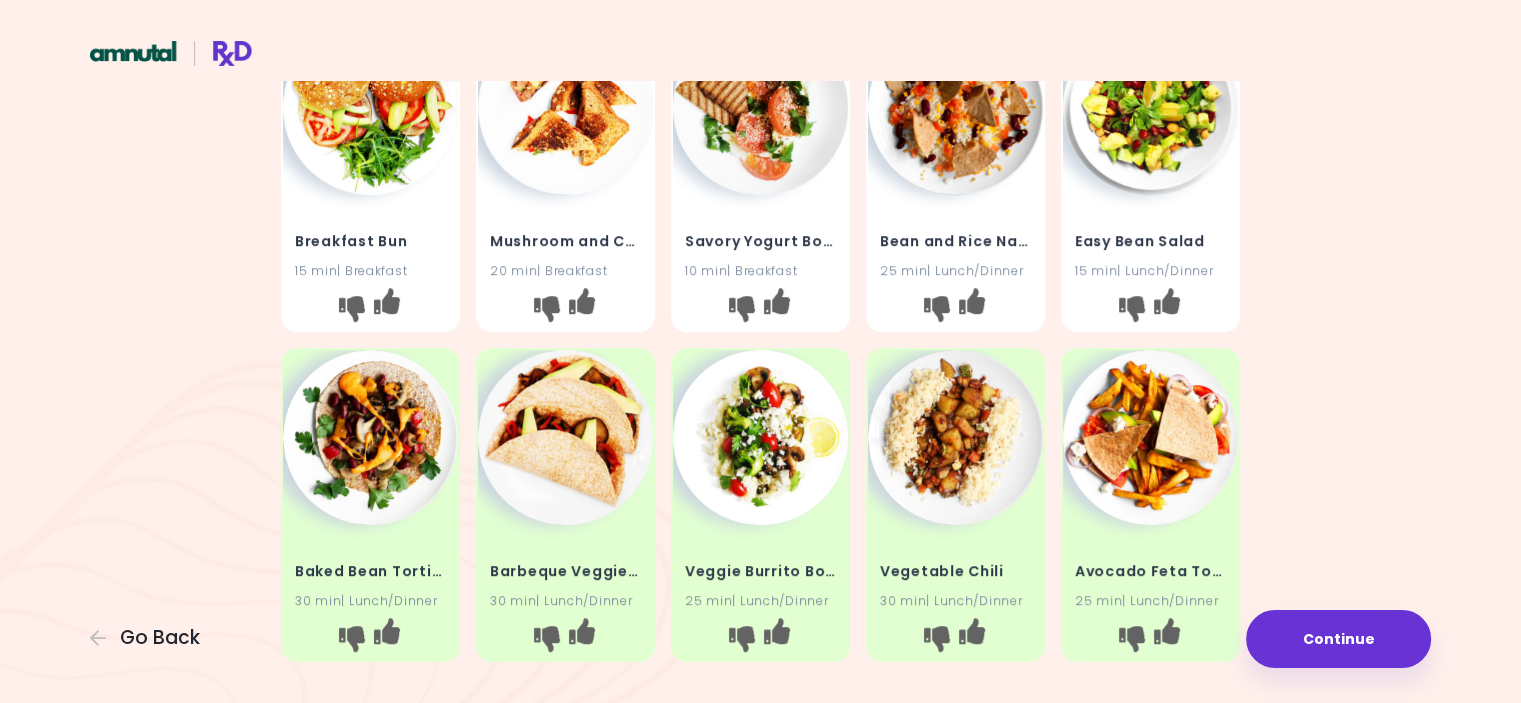 scroll, scrollTop: 800, scrollLeft: 0, axis: vertical 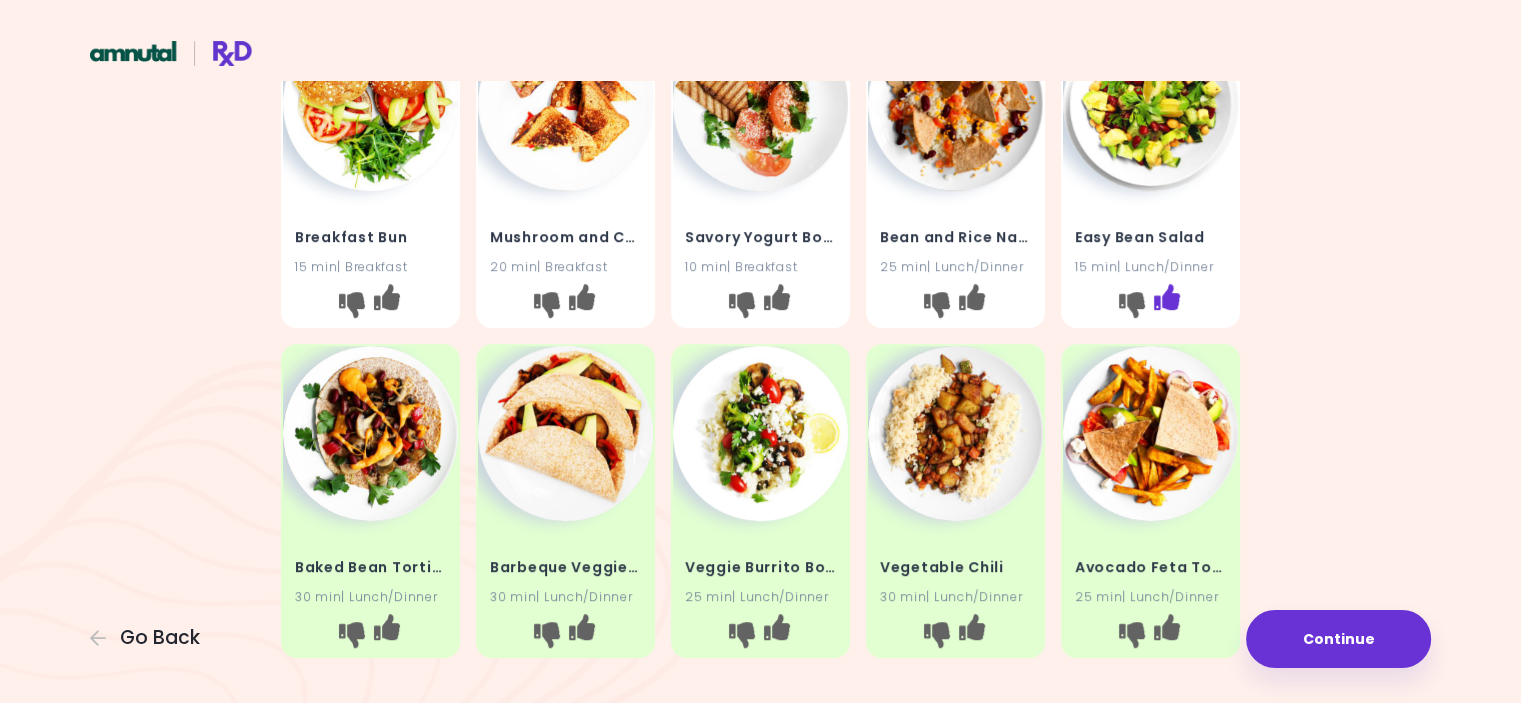 click at bounding box center [1167, 297] 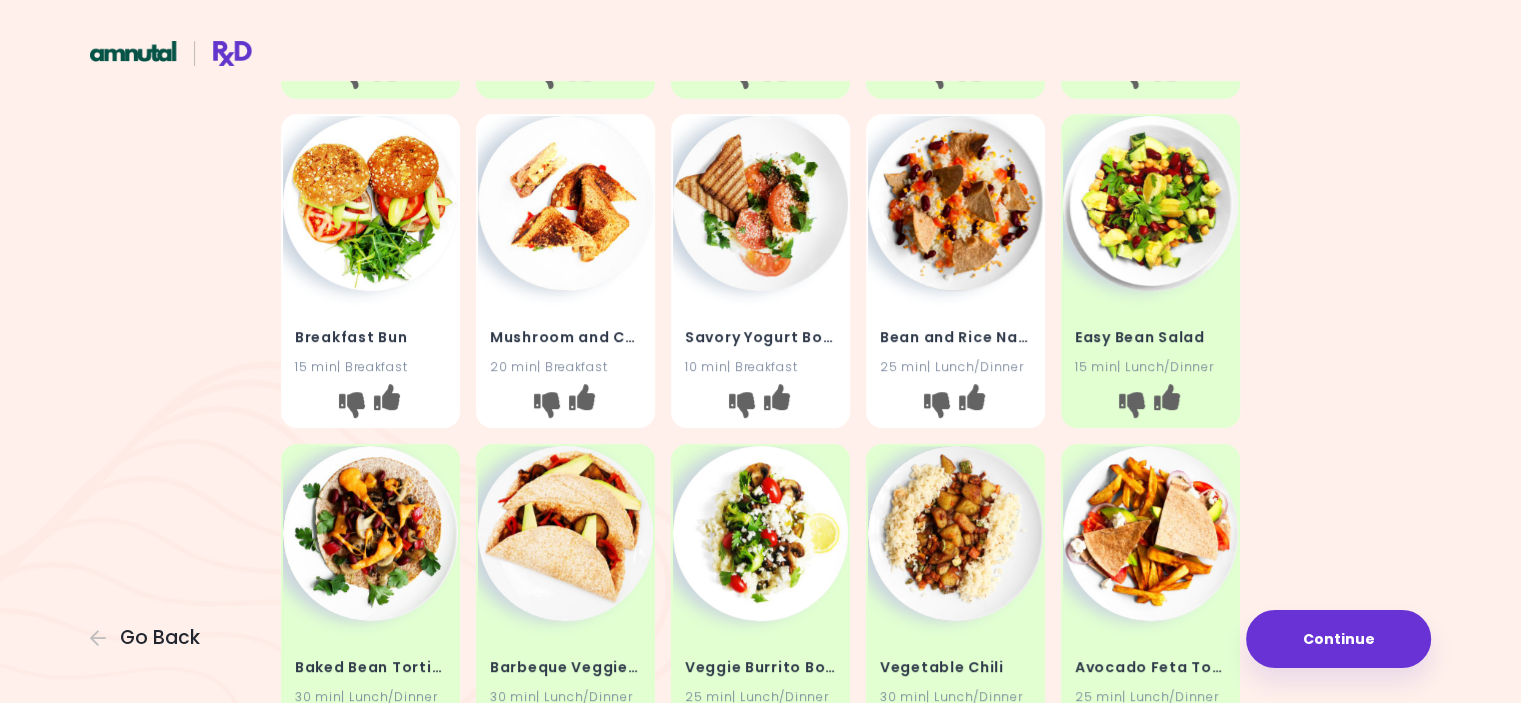 scroll, scrollTop: 900, scrollLeft: 0, axis: vertical 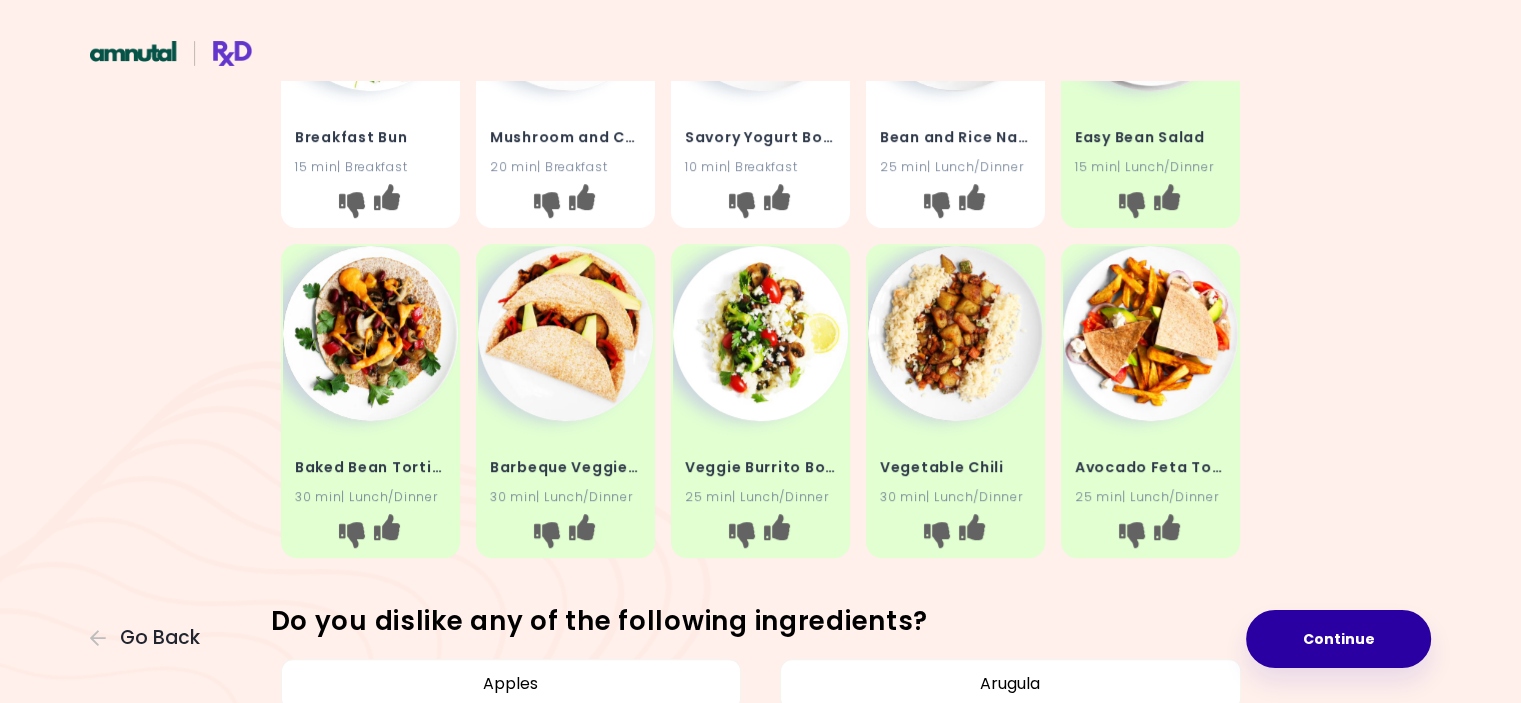 click on "Continue" at bounding box center (1338, 639) 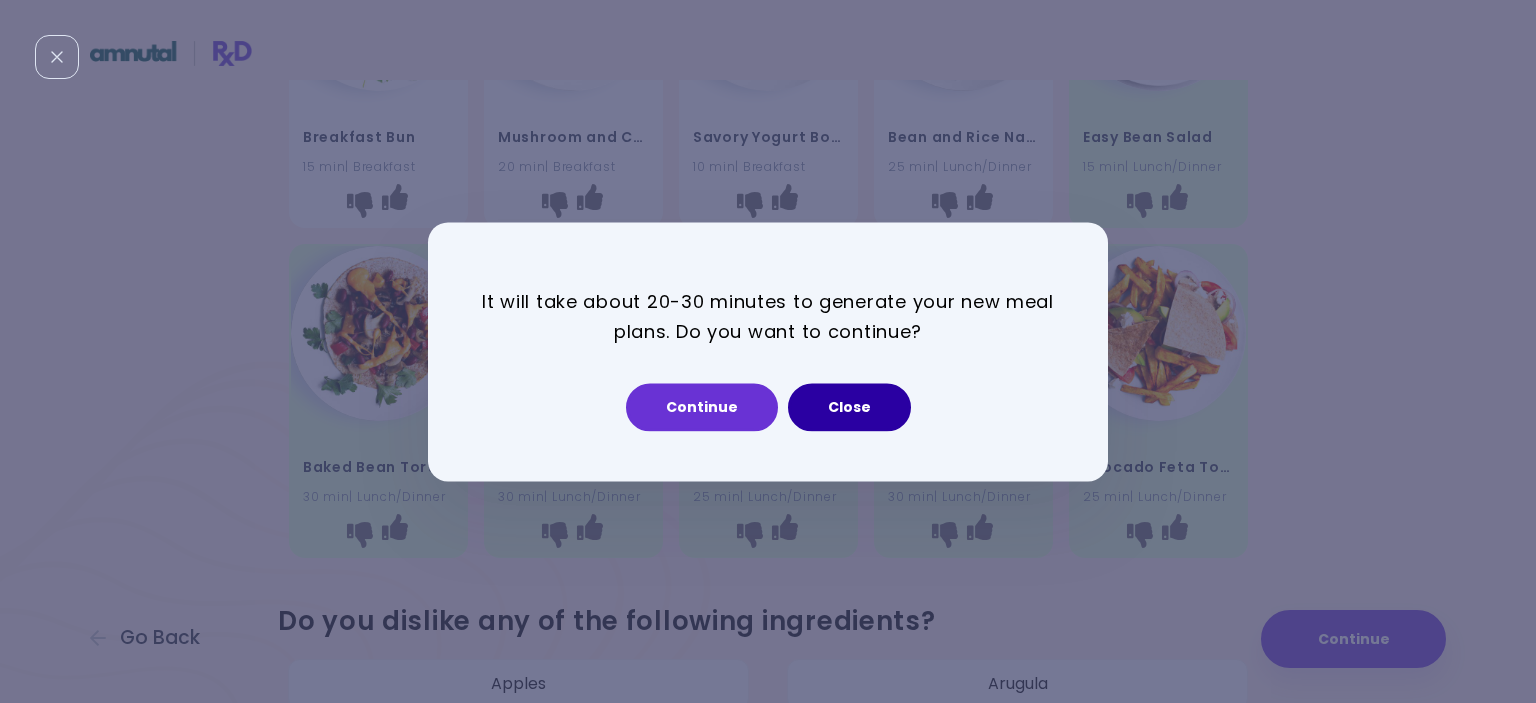 click on "Close" at bounding box center (849, 407) 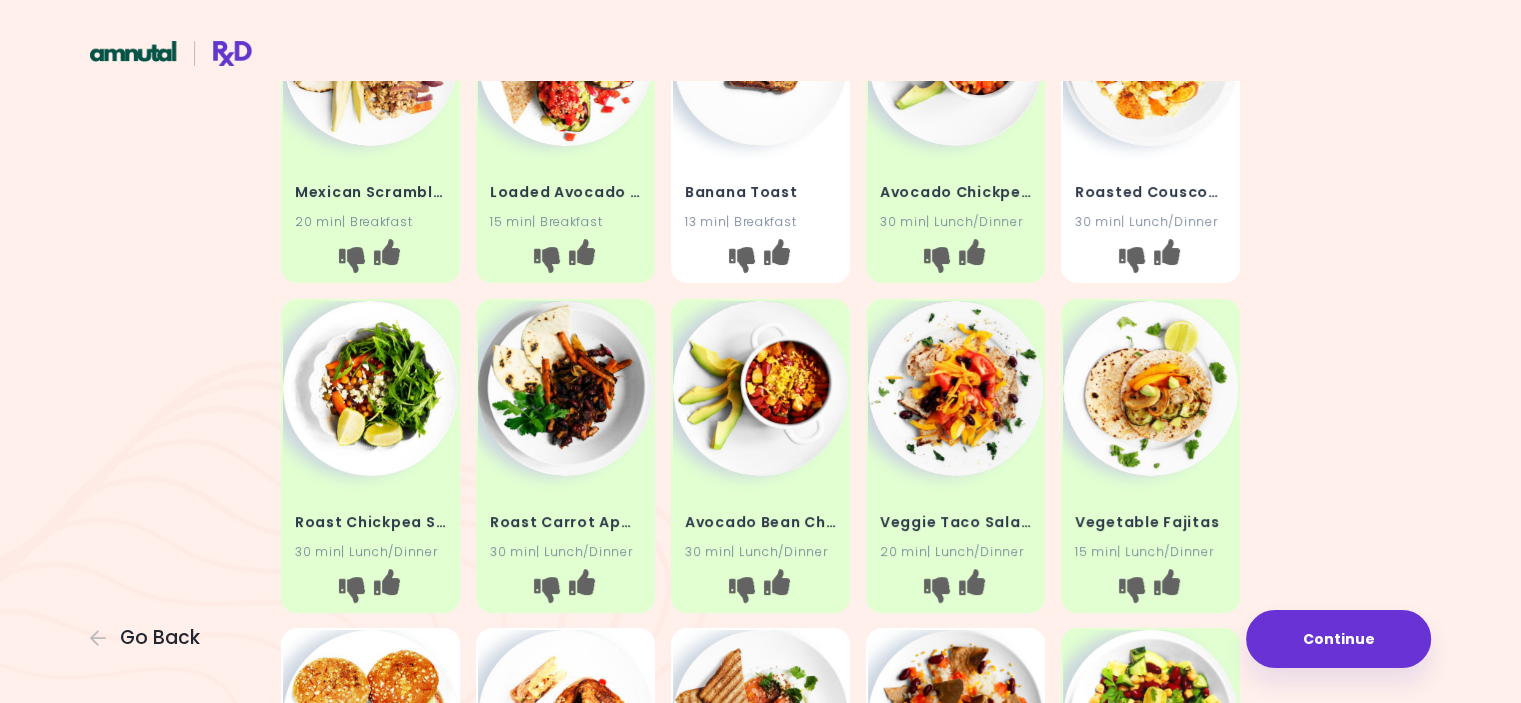 scroll, scrollTop: 0, scrollLeft: 0, axis: both 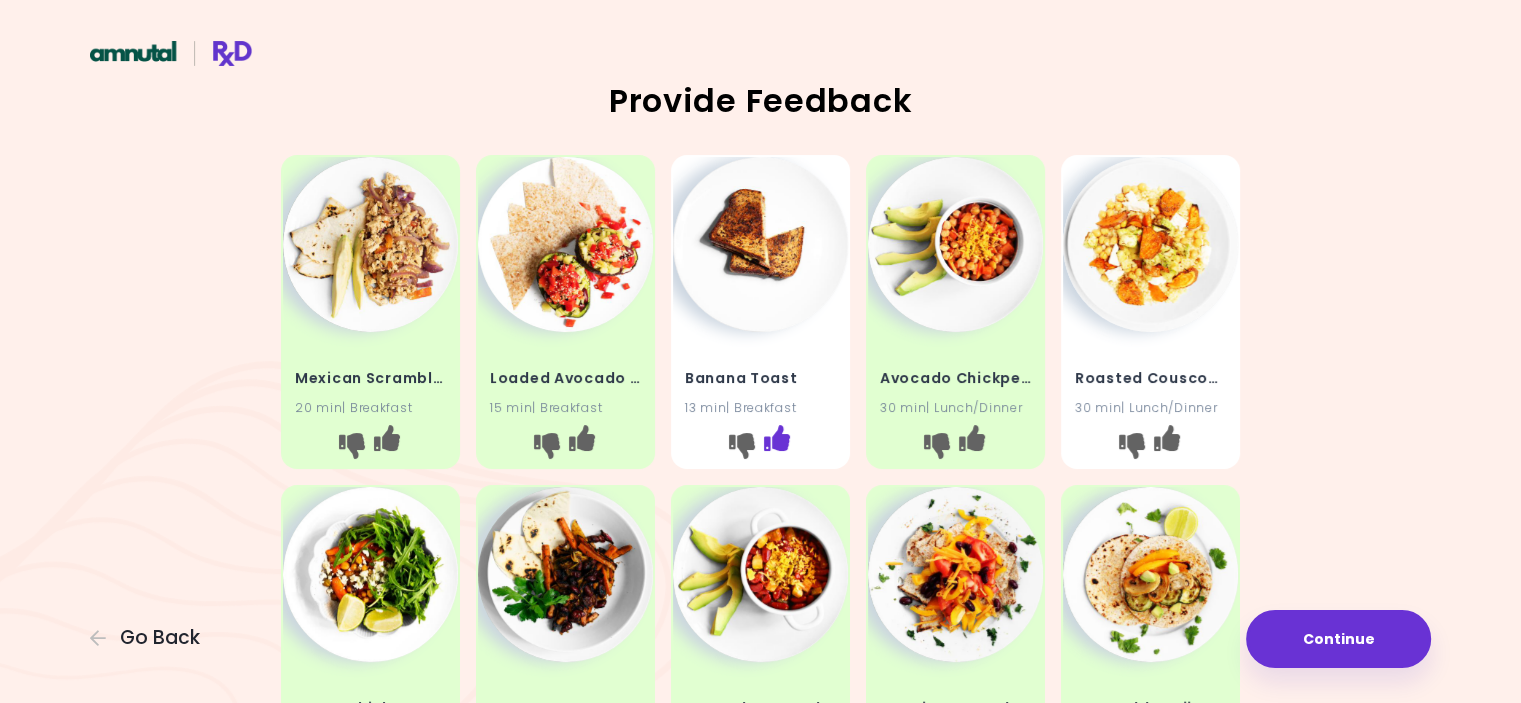 click at bounding box center (777, 438) 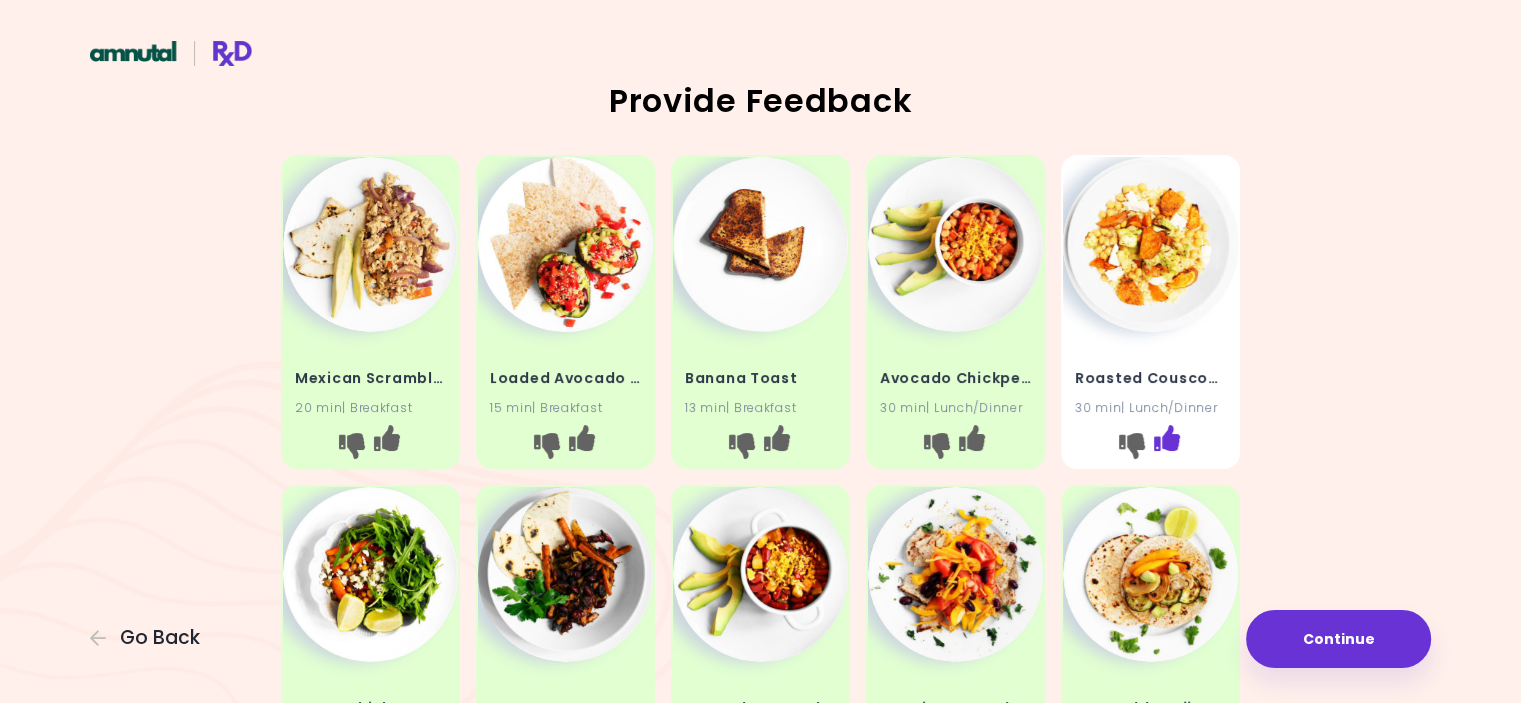 click at bounding box center [1167, 438] 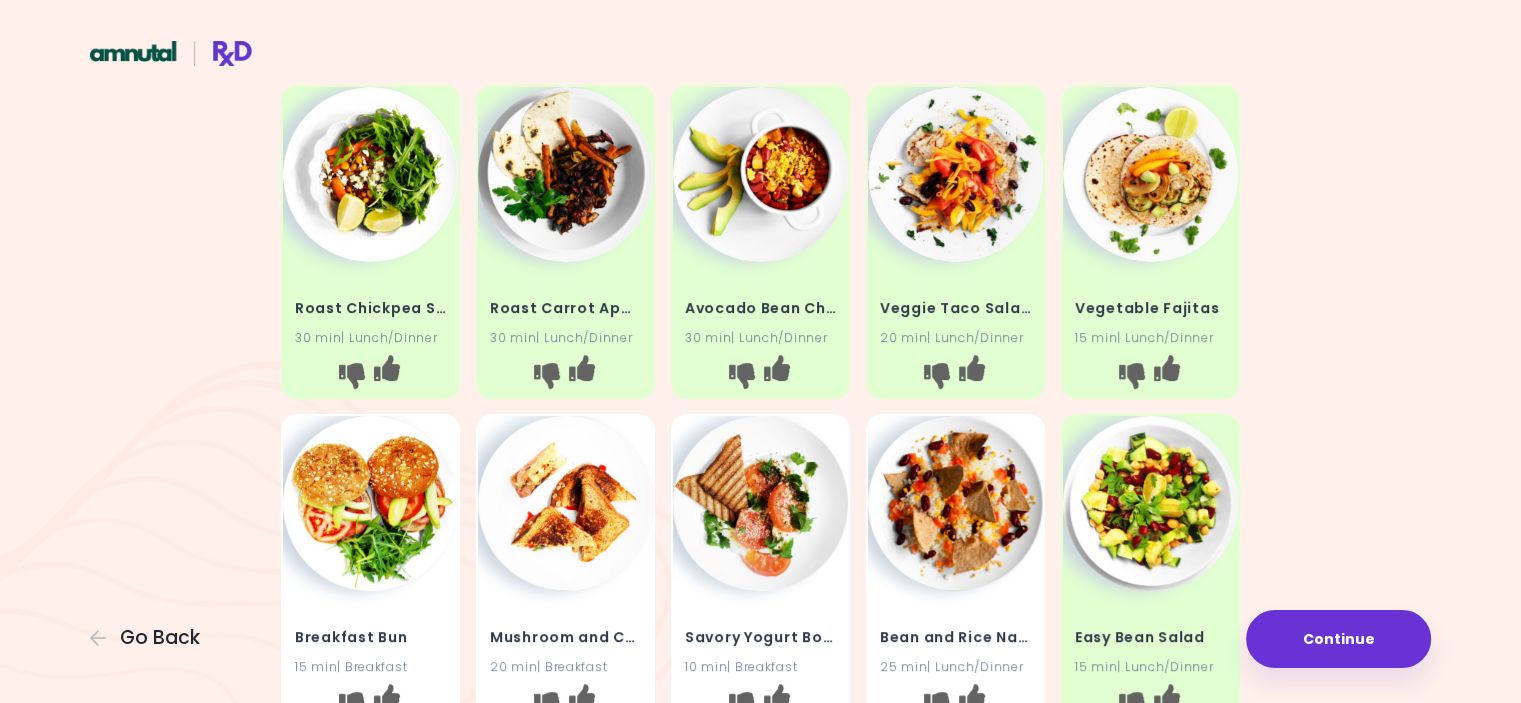scroll, scrollTop: 600, scrollLeft: 0, axis: vertical 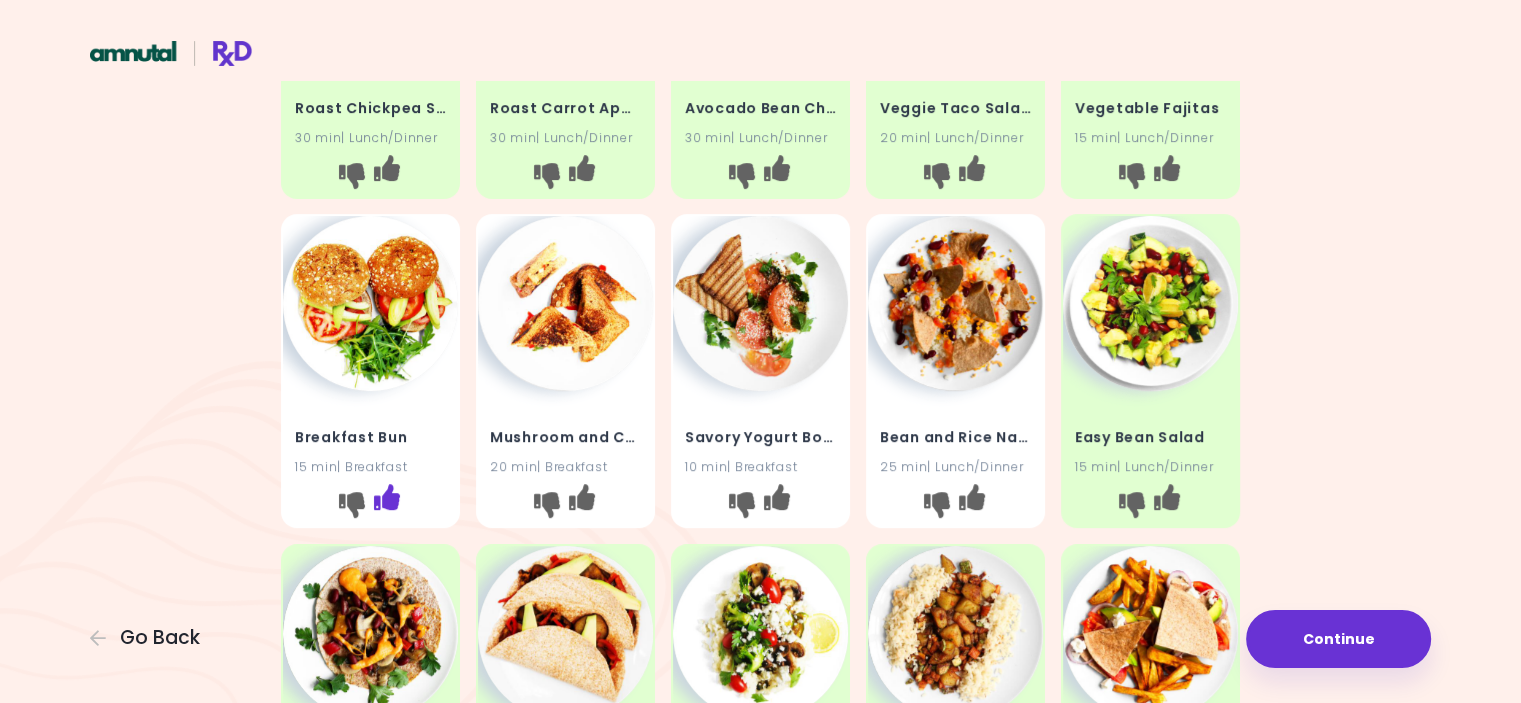 click at bounding box center (387, 497) 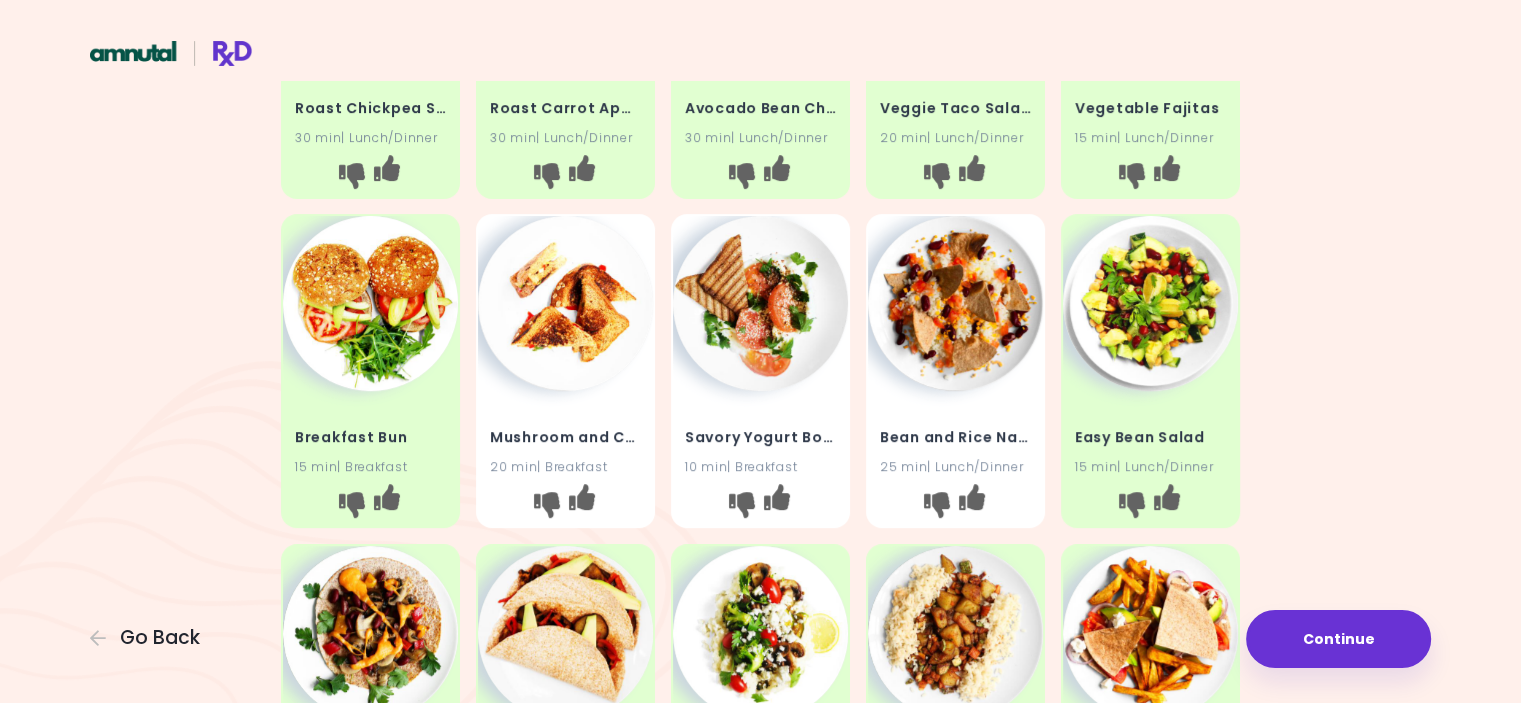 drag, startPoint x: 573, startPoint y: 501, endPoint x: 693, endPoint y: 495, distance: 120.14991 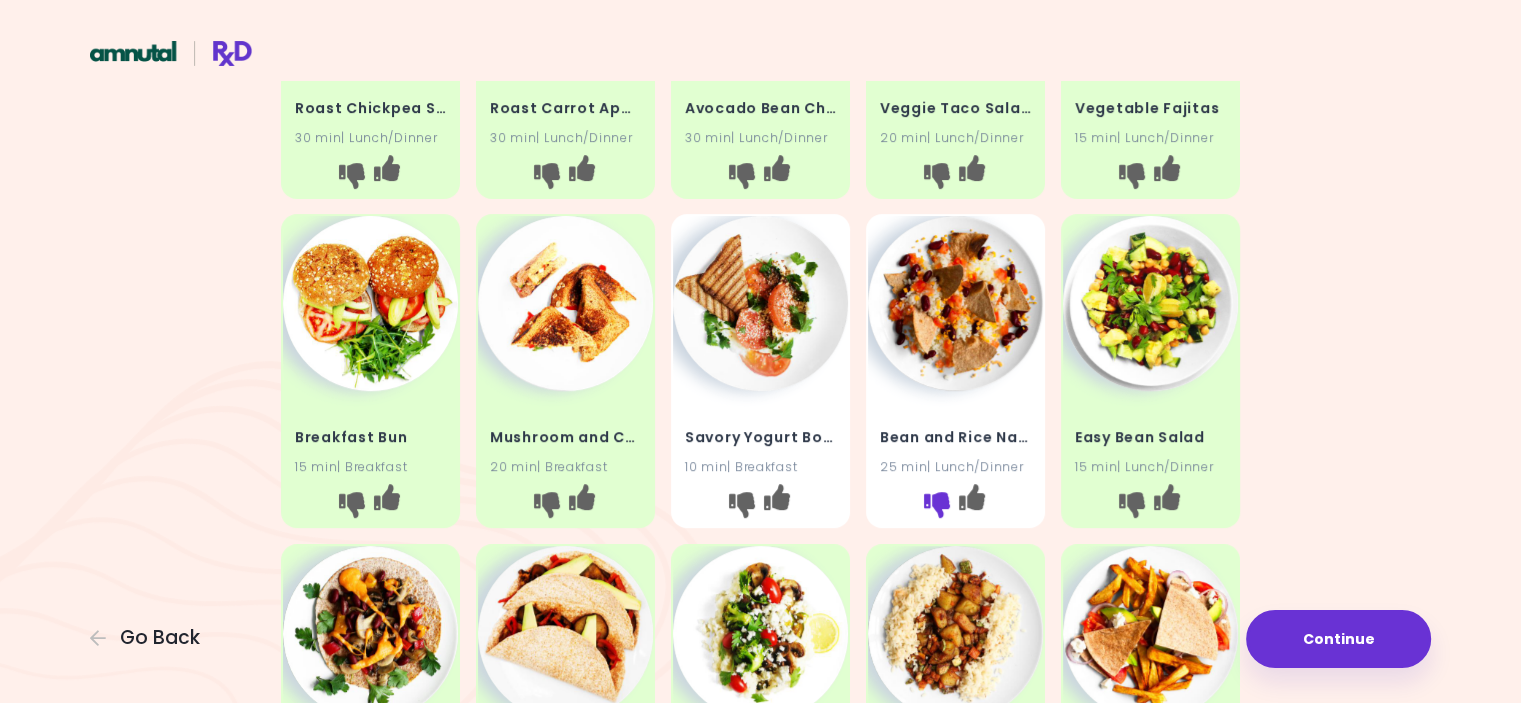drag, startPoint x: 780, startPoint y: 491, endPoint x: 924, endPoint y: 492, distance: 144.00348 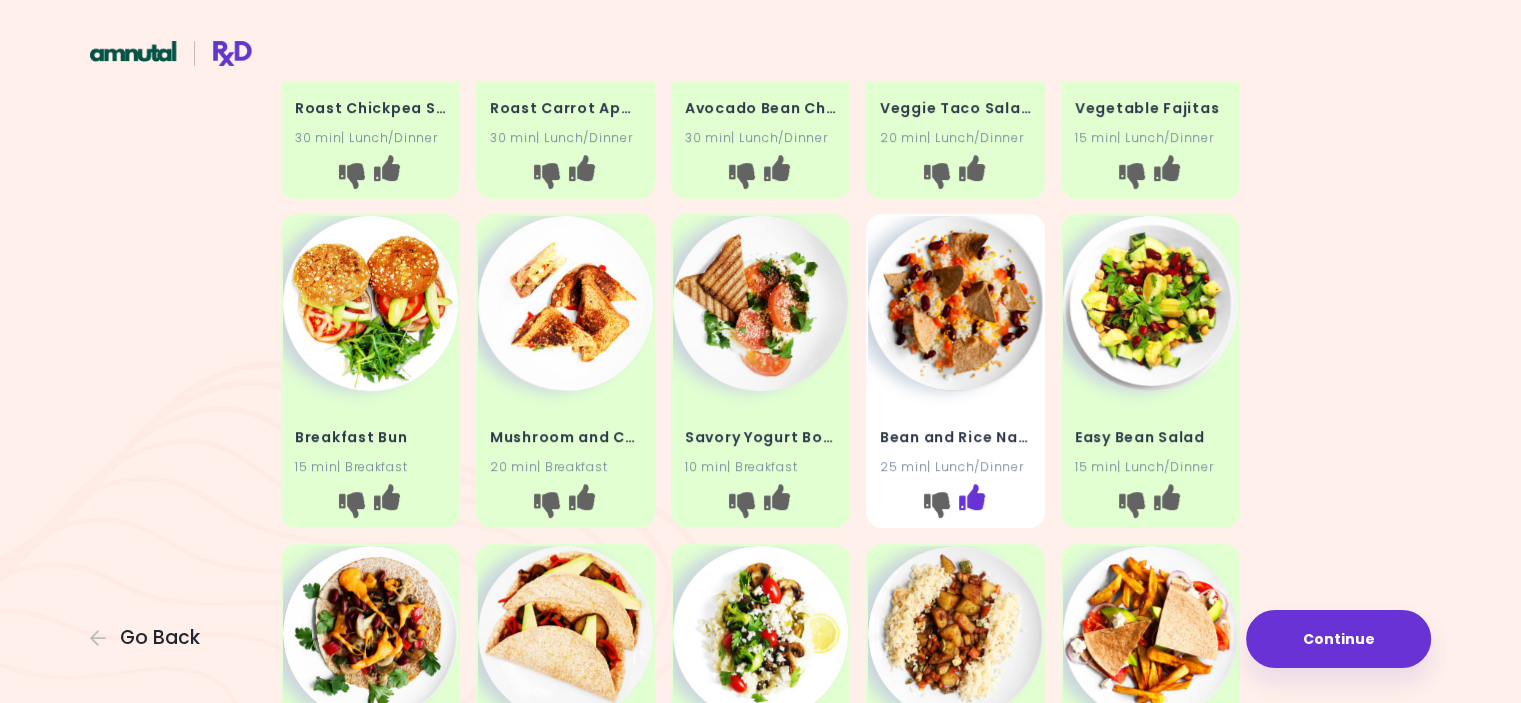 click at bounding box center (972, 497) 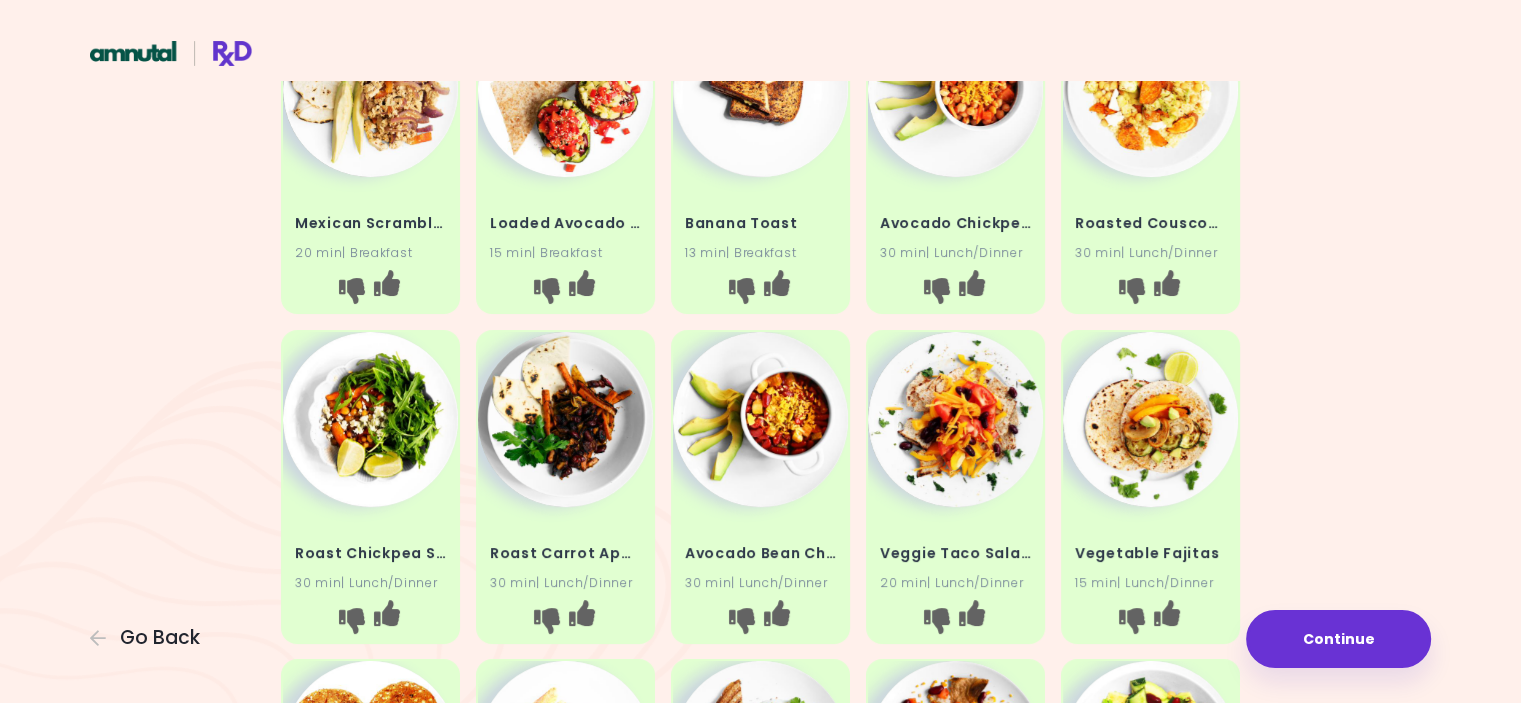 scroll, scrollTop: 0, scrollLeft: 0, axis: both 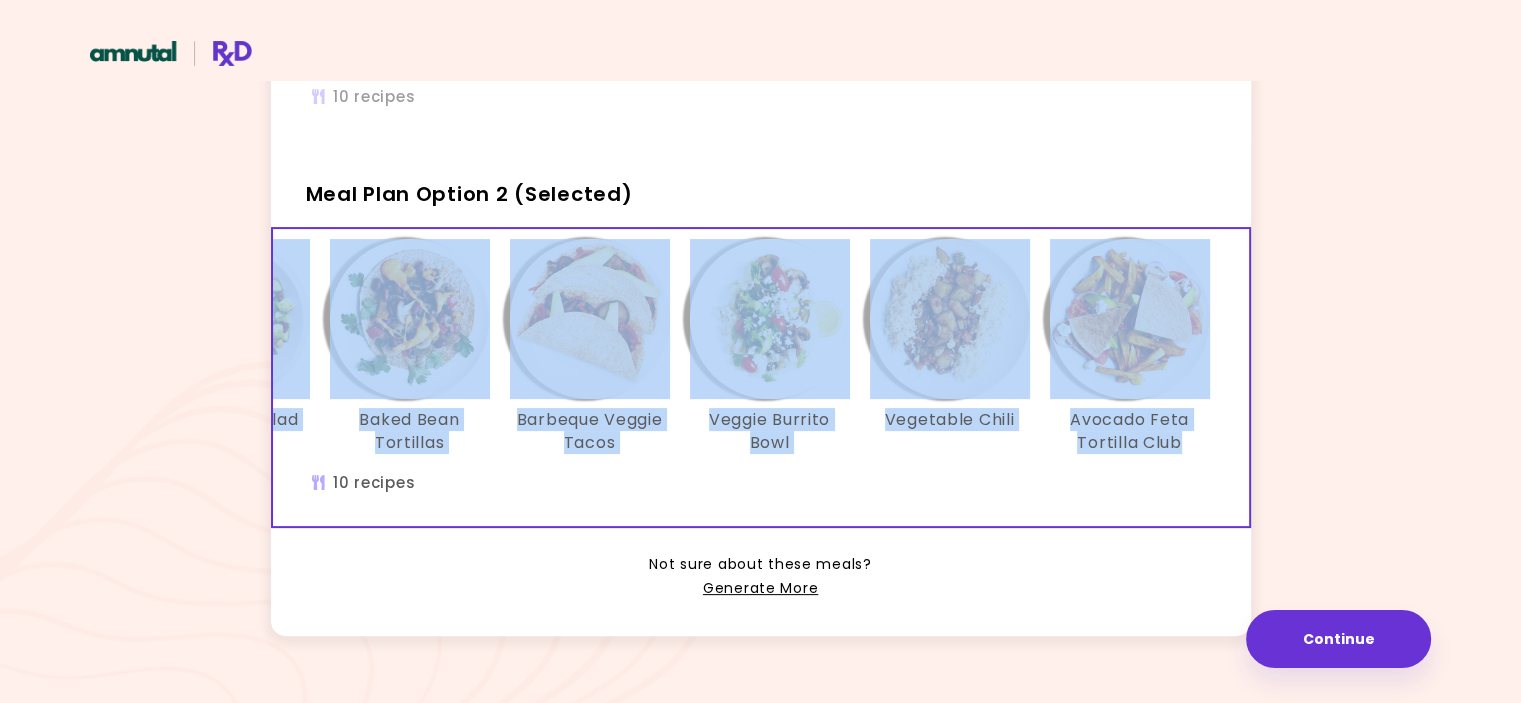 drag, startPoint x: 734, startPoint y: 555, endPoint x: 1235, endPoint y: 525, distance: 501.8974 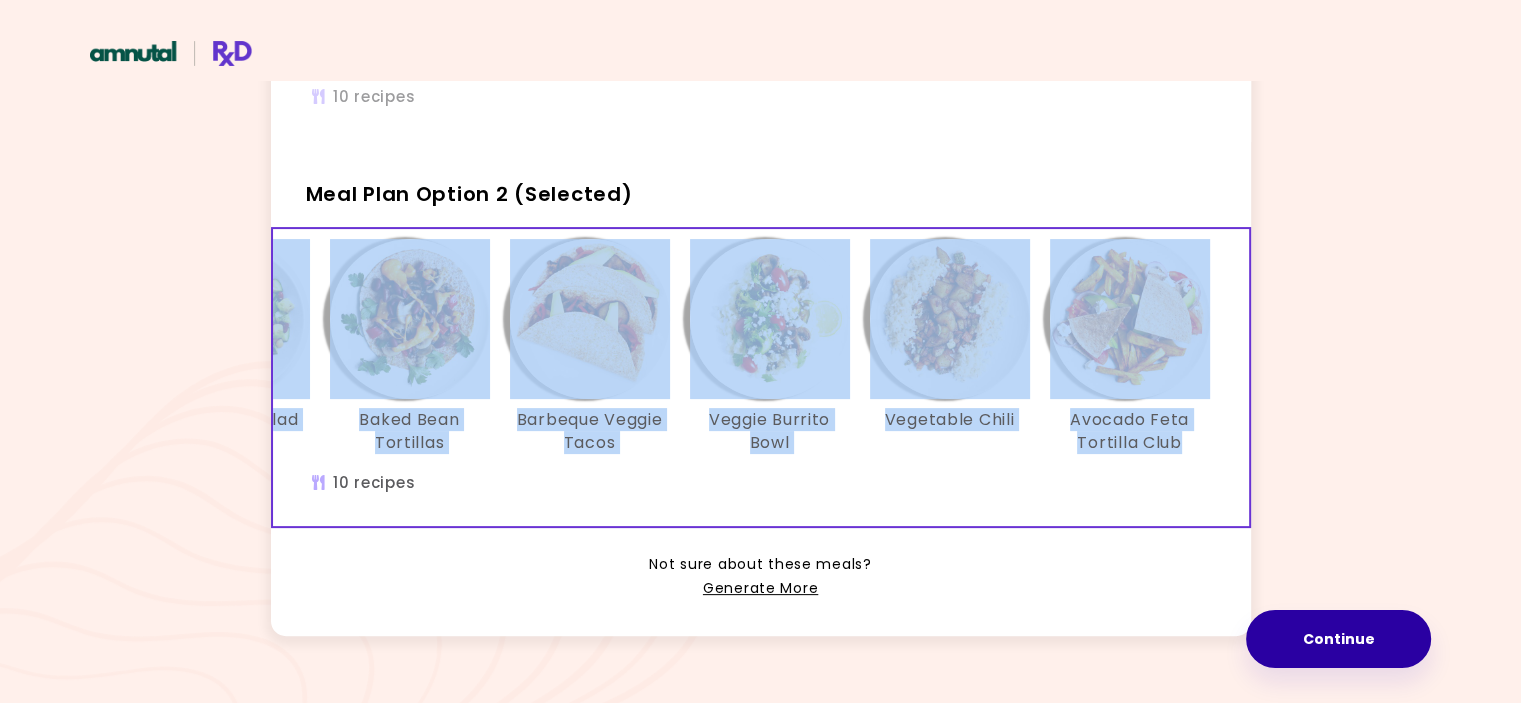 click on "Continue" at bounding box center (1338, 639) 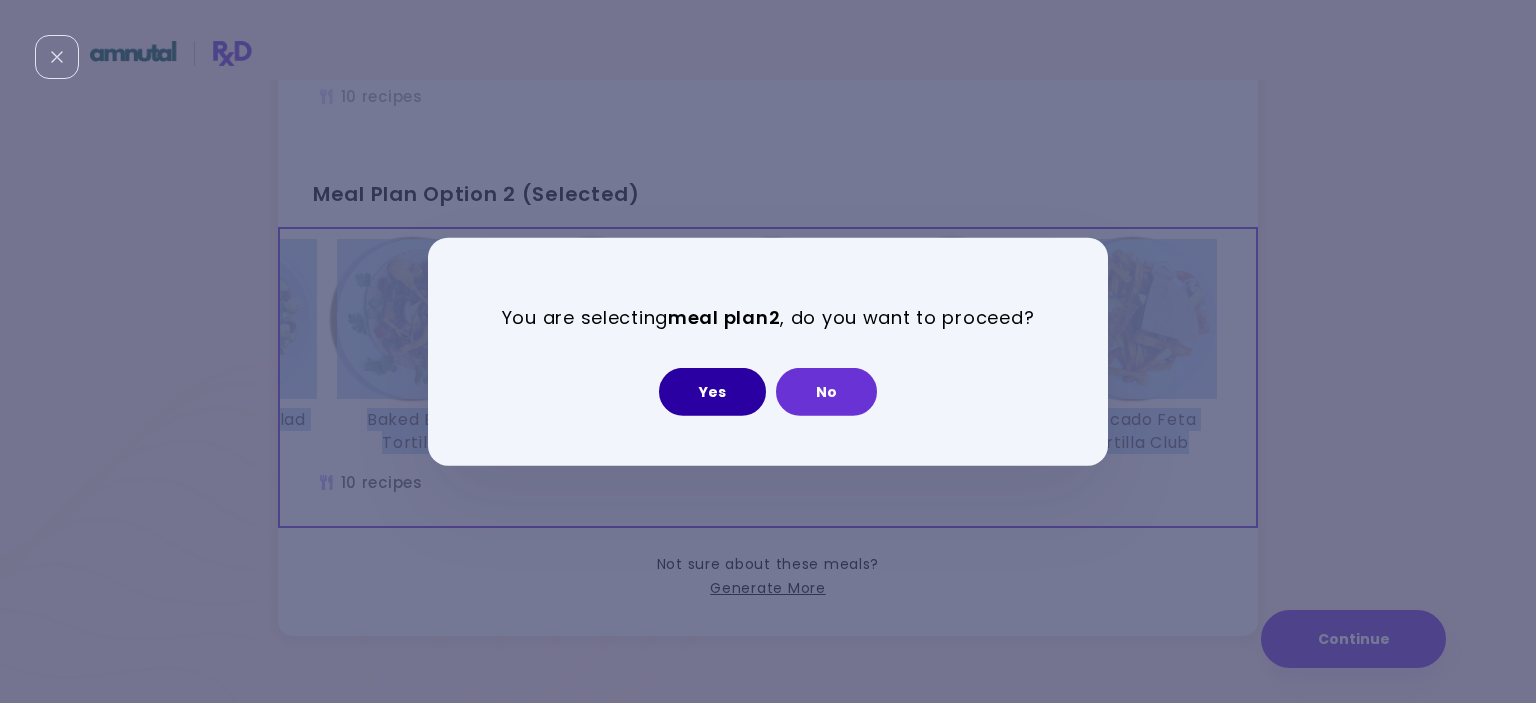 click on "Yes" at bounding box center (712, 392) 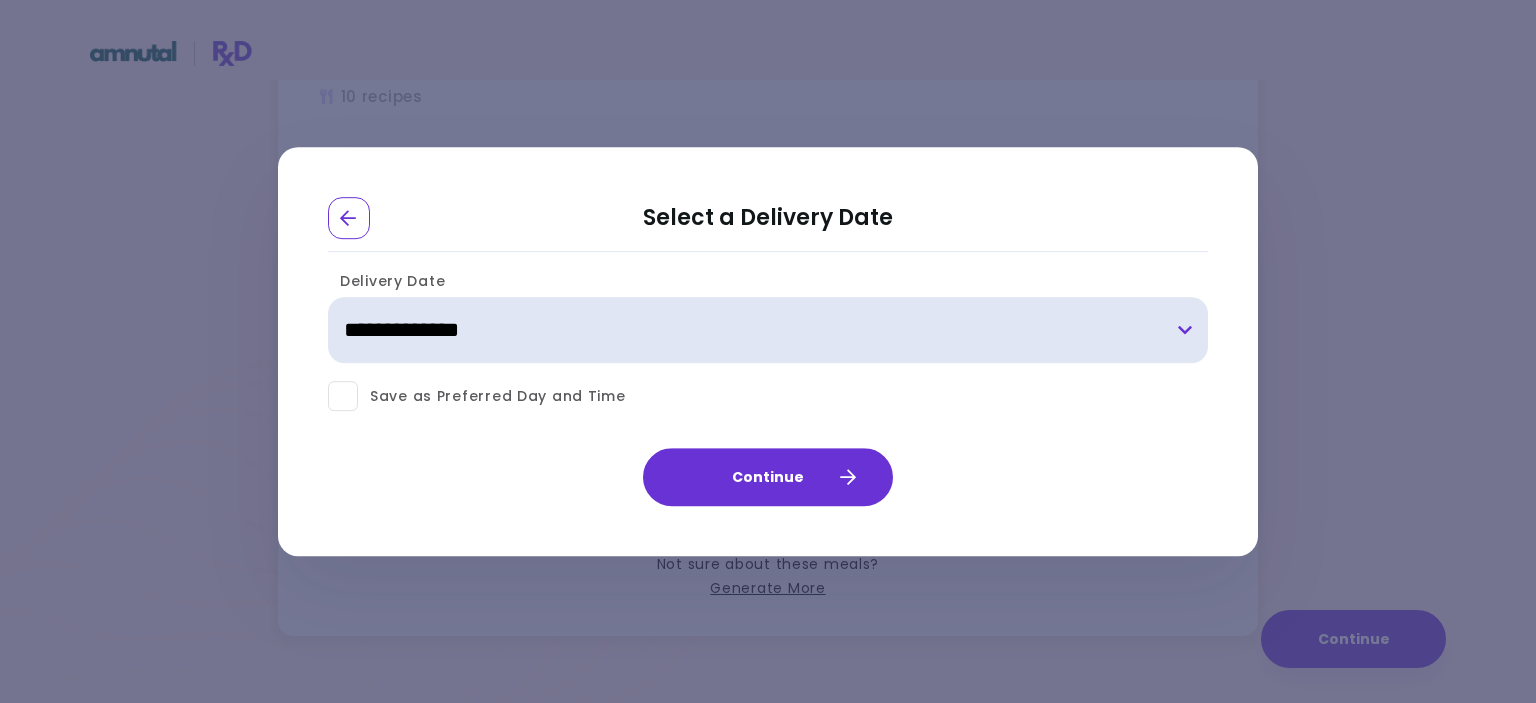 select on "**********" 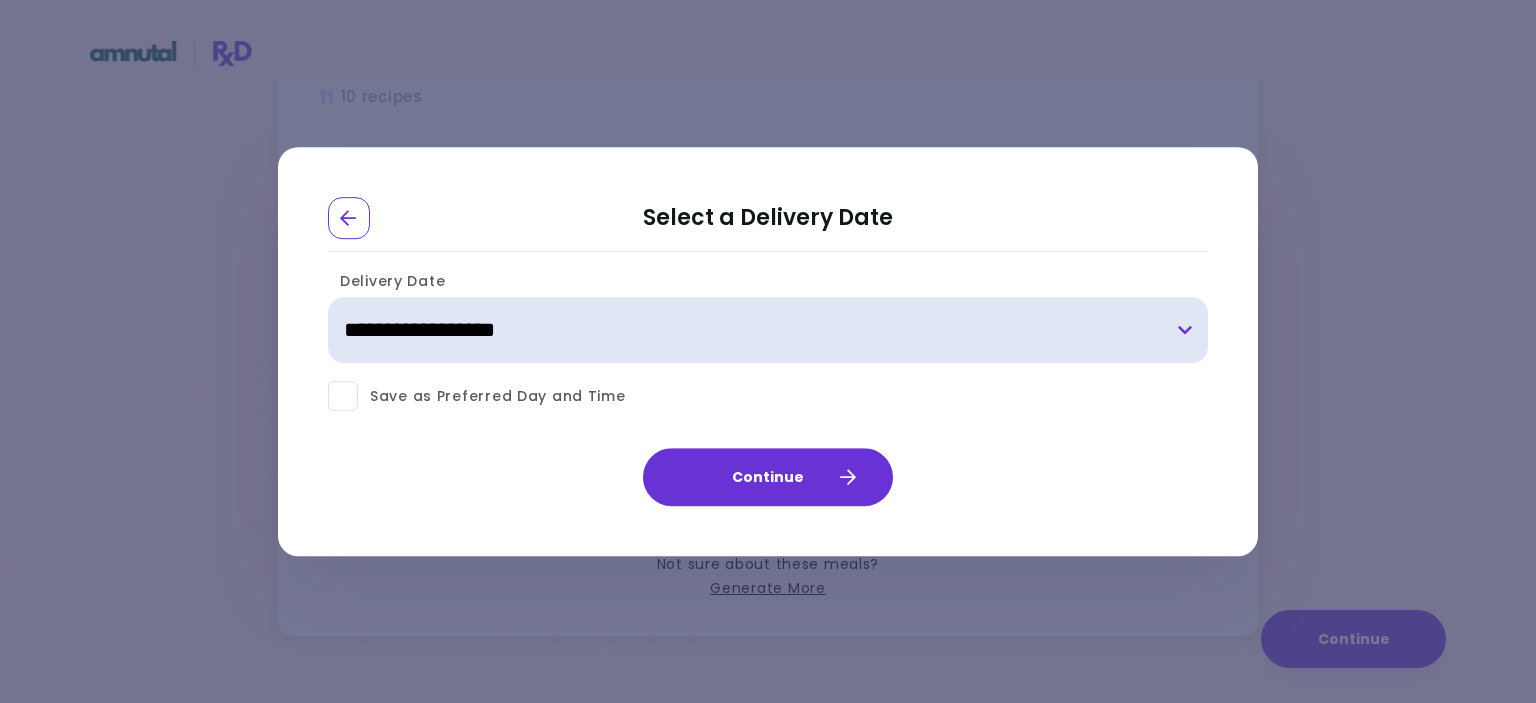 click on "**********" at bounding box center [768, 331] 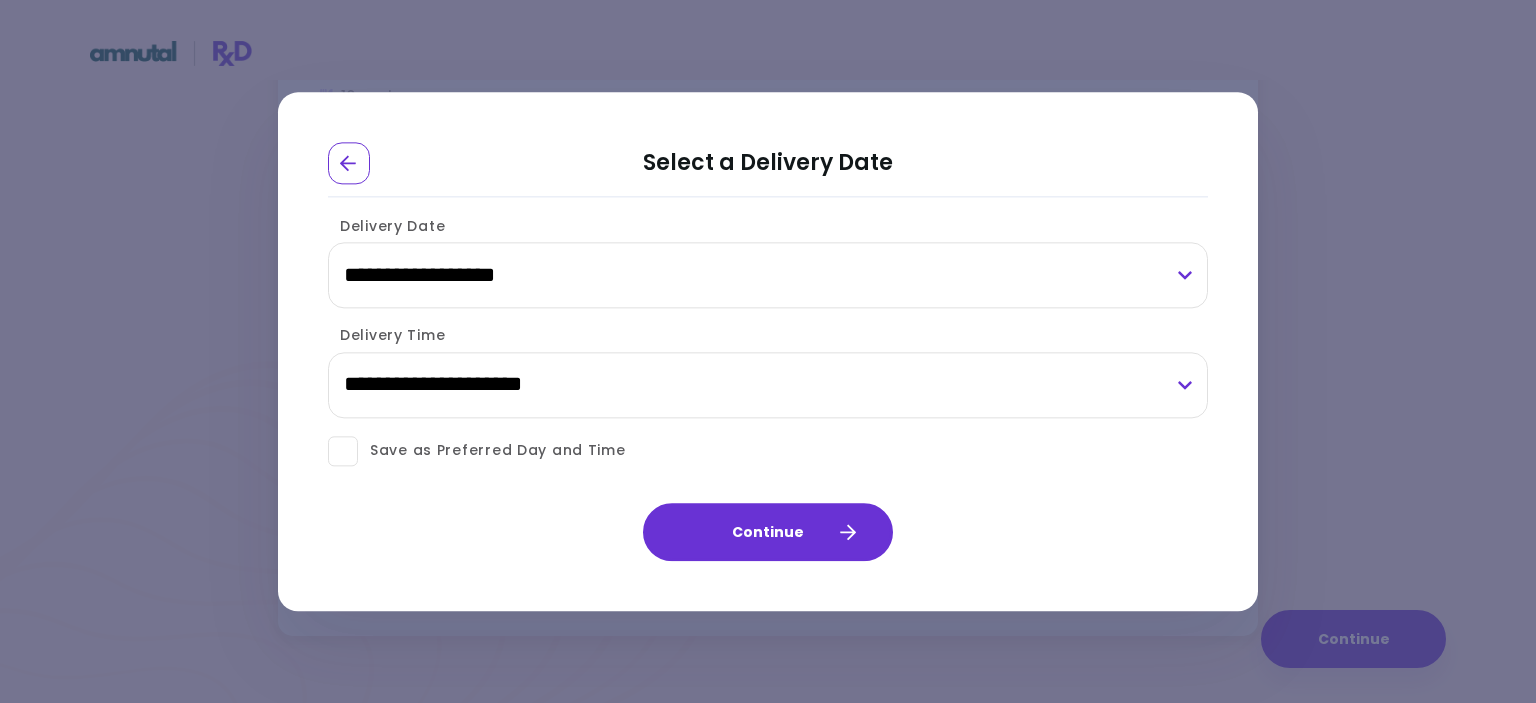 click on "Save as Preferred Day and Time" at bounding box center [492, 451] 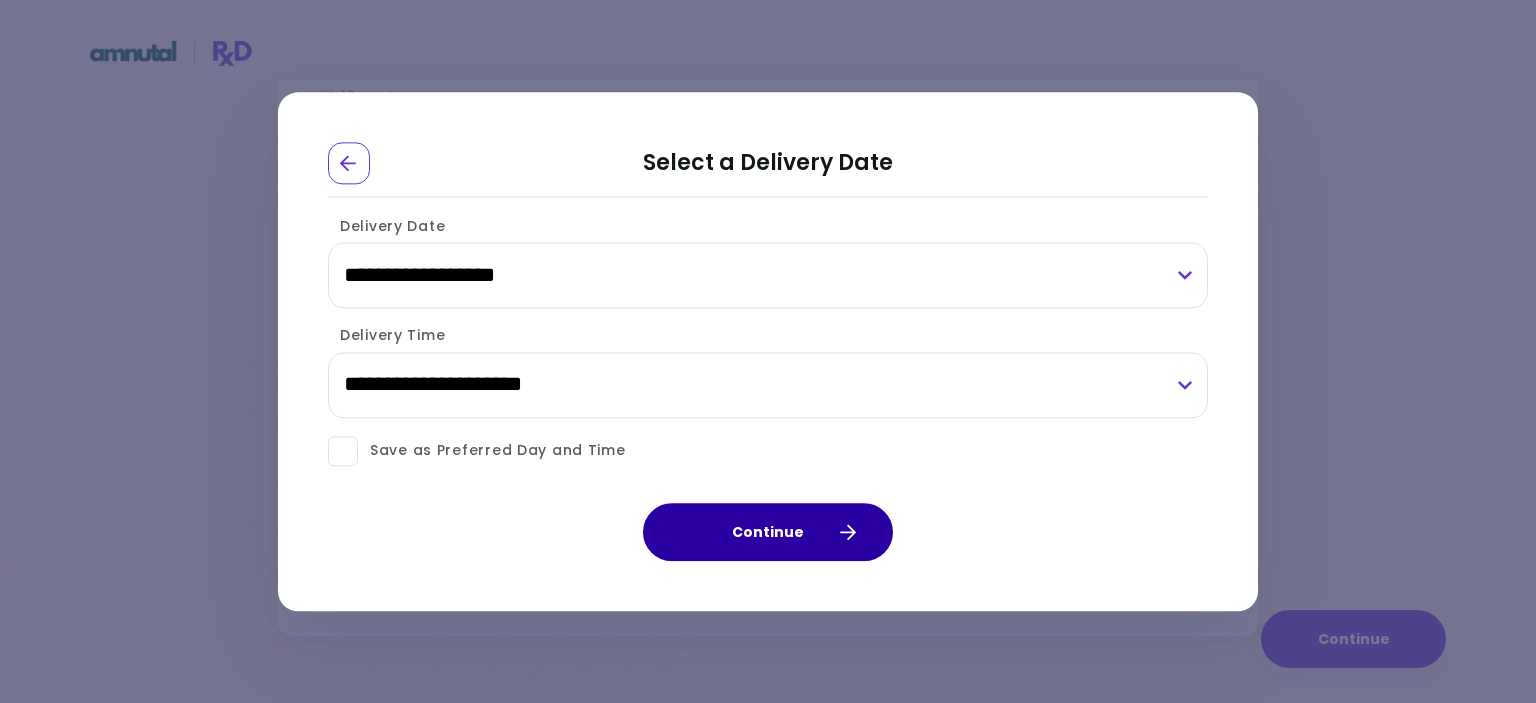 click on "Continue" at bounding box center (768, 532) 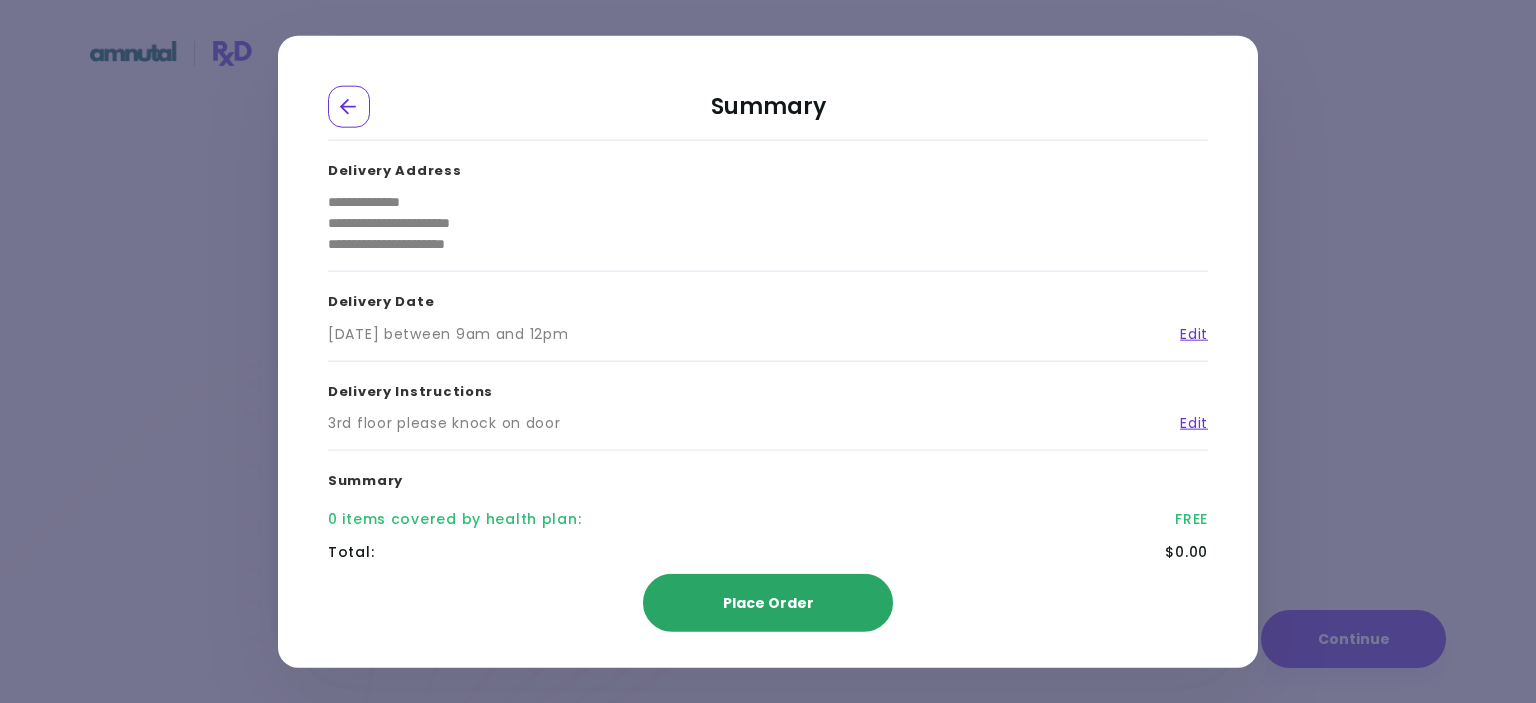 click on "Place Order" at bounding box center [768, 603] 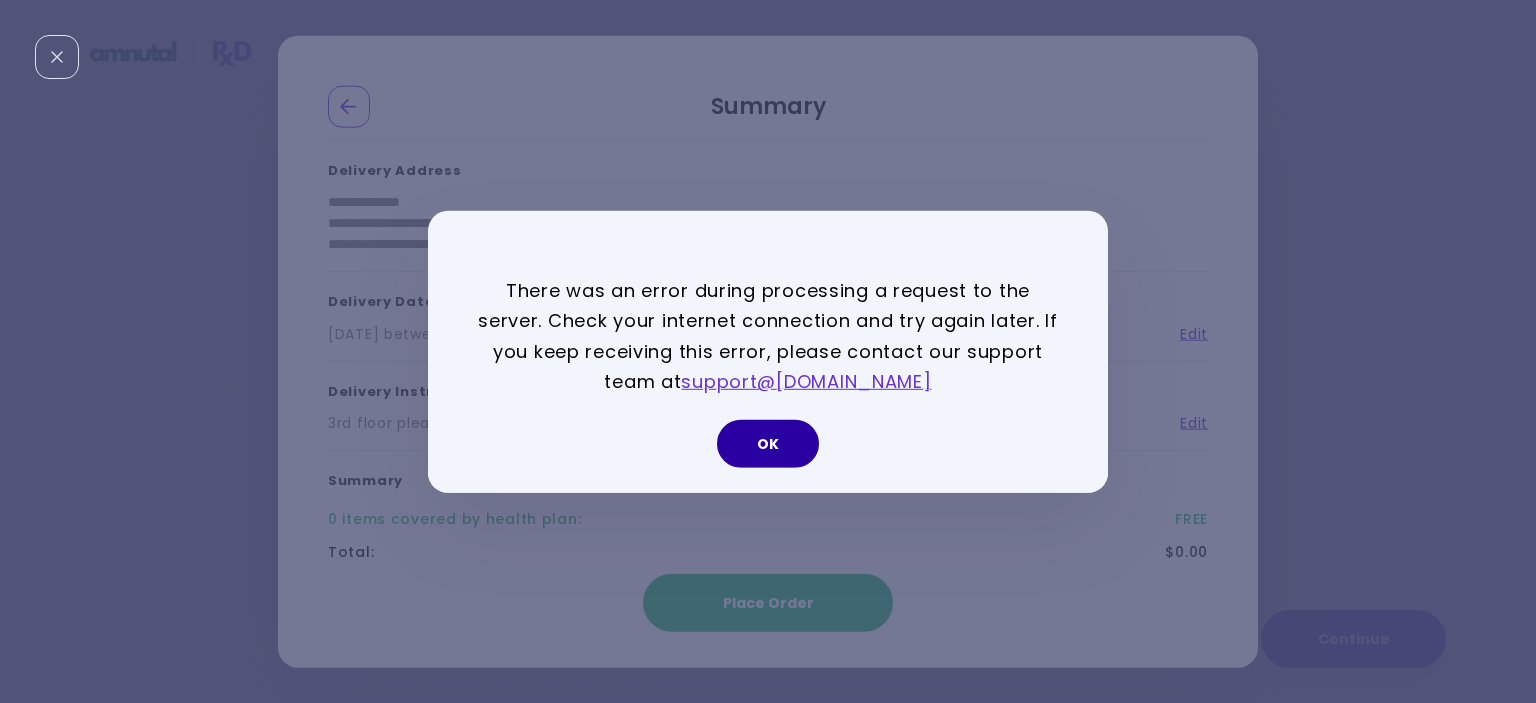 click on "OK" at bounding box center [768, 444] 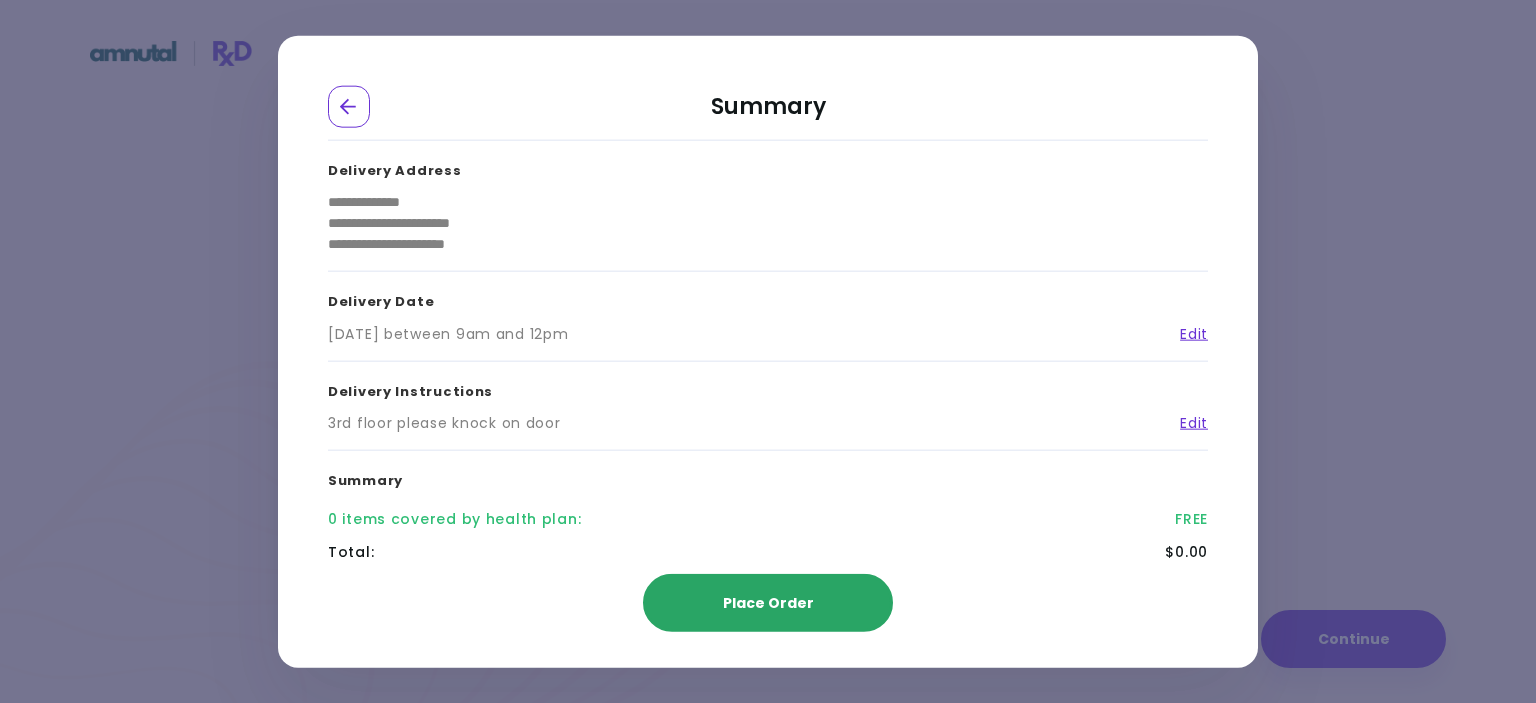 click on "Place Order" at bounding box center (768, 603) 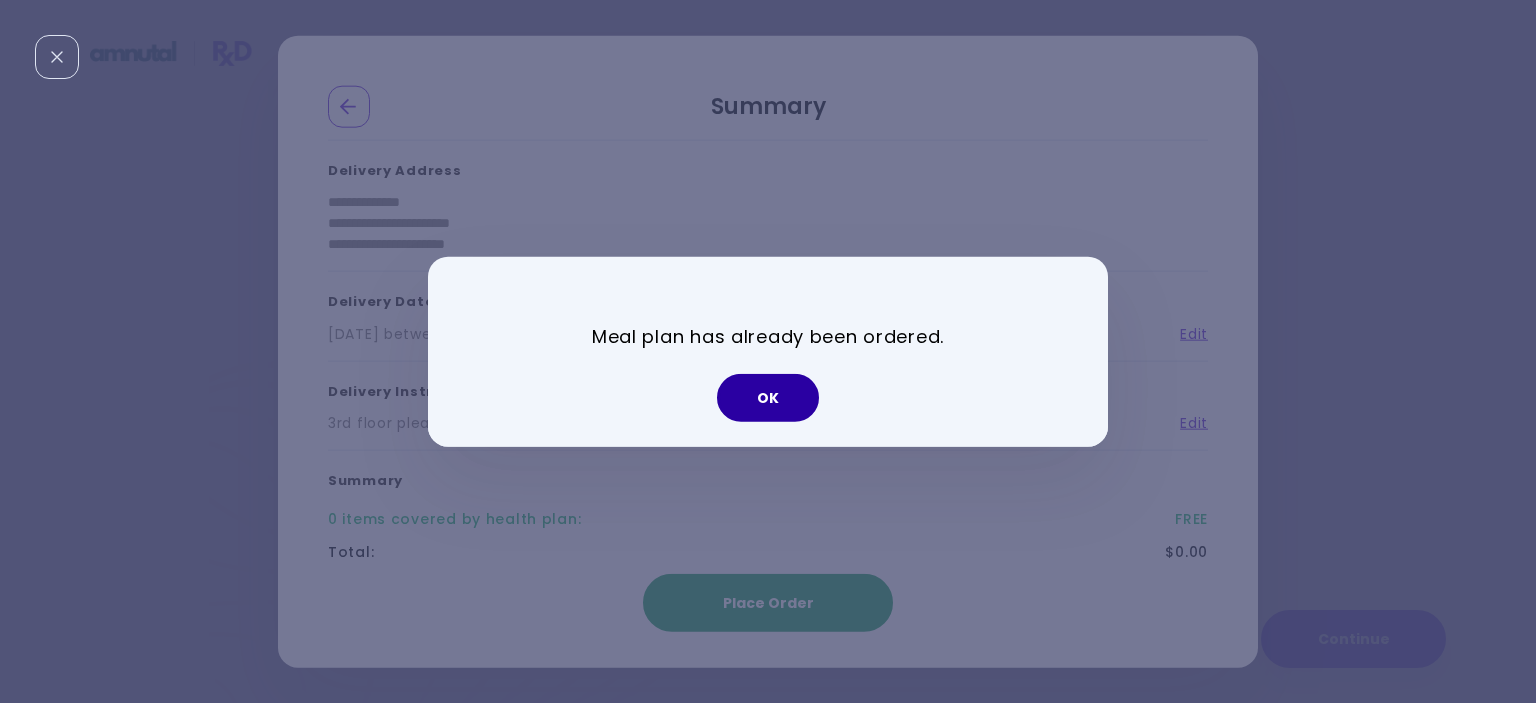 click on "OK" at bounding box center [768, 398] 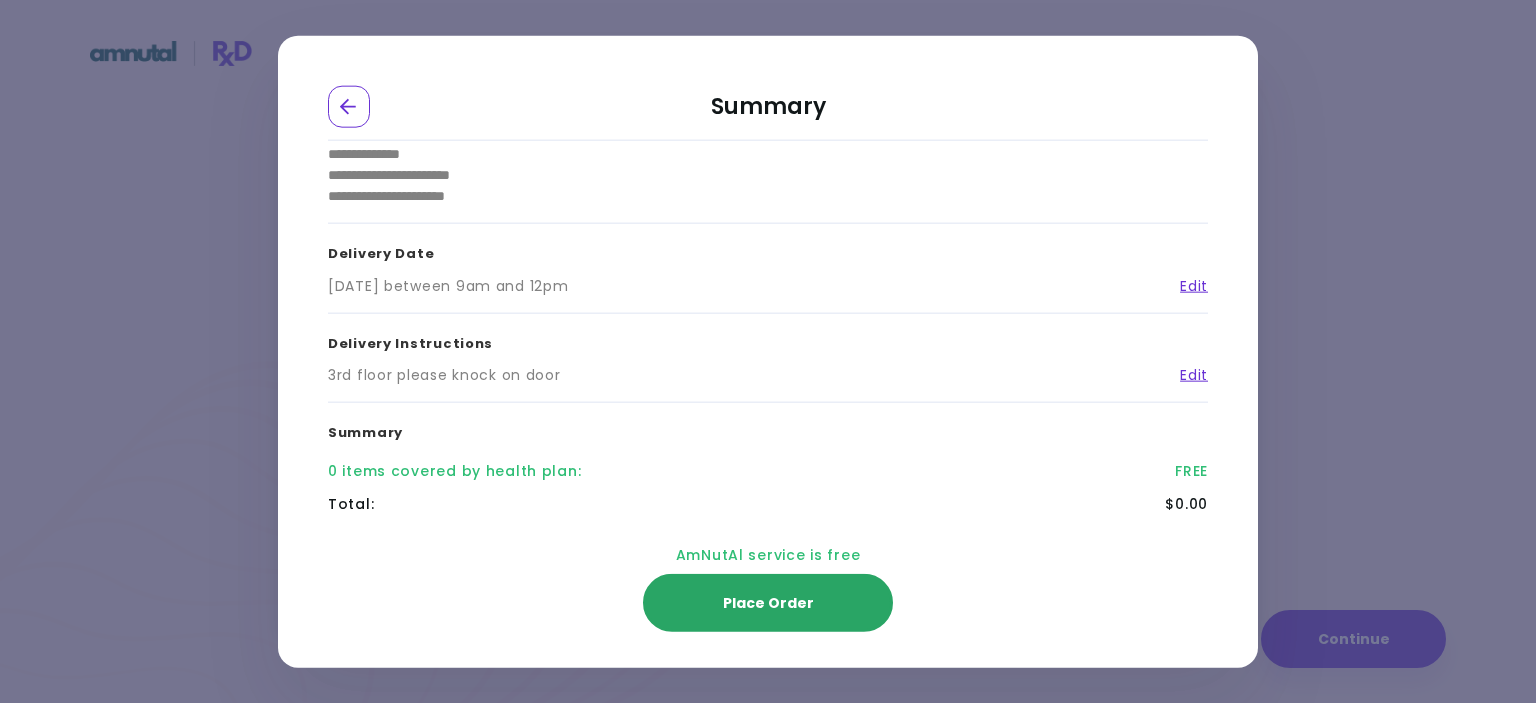 scroll, scrollTop: 73, scrollLeft: 0, axis: vertical 